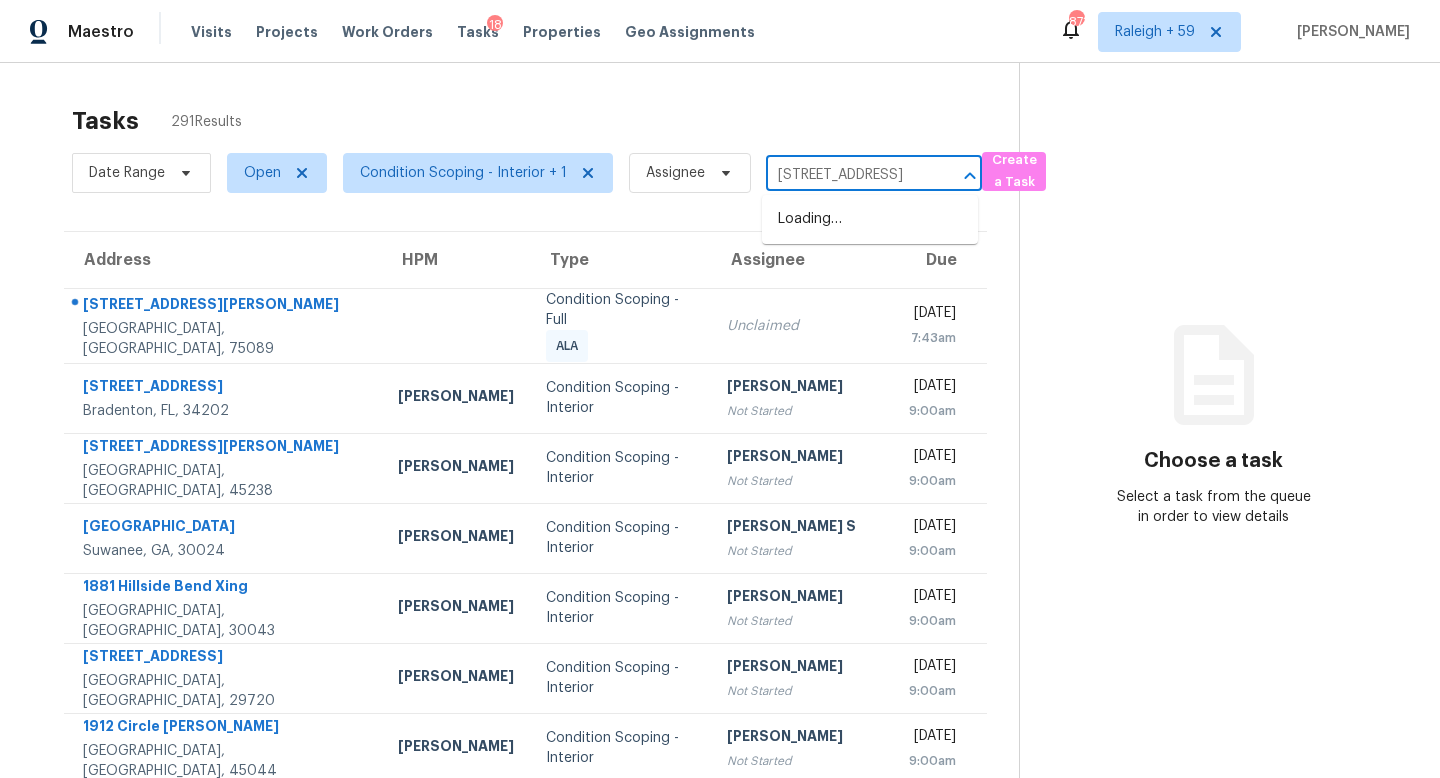 scroll, scrollTop: 0, scrollLeft: 0, axis: both 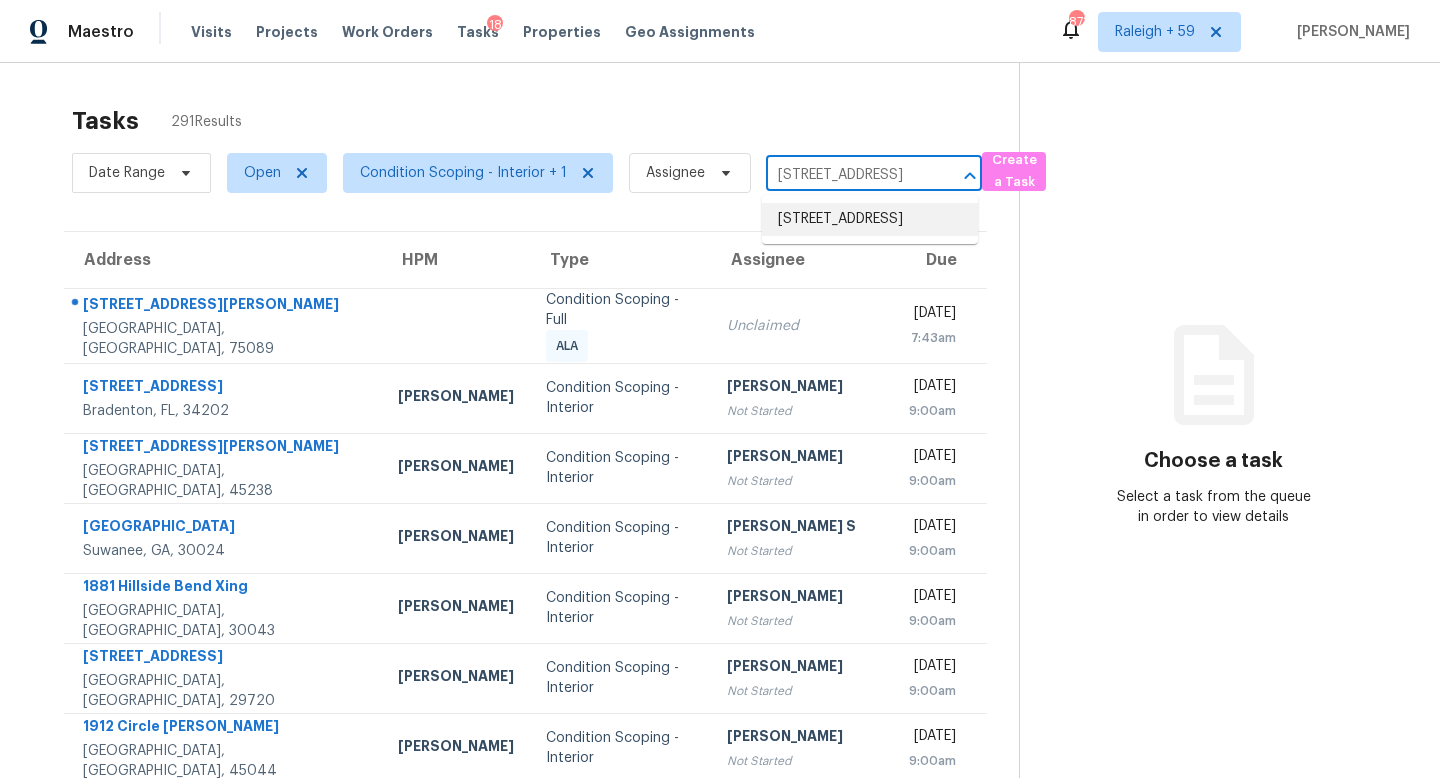 click on "5355 Bridle Point Pkwy, Snellville, GA 30039" at bounding box center [870, 219] 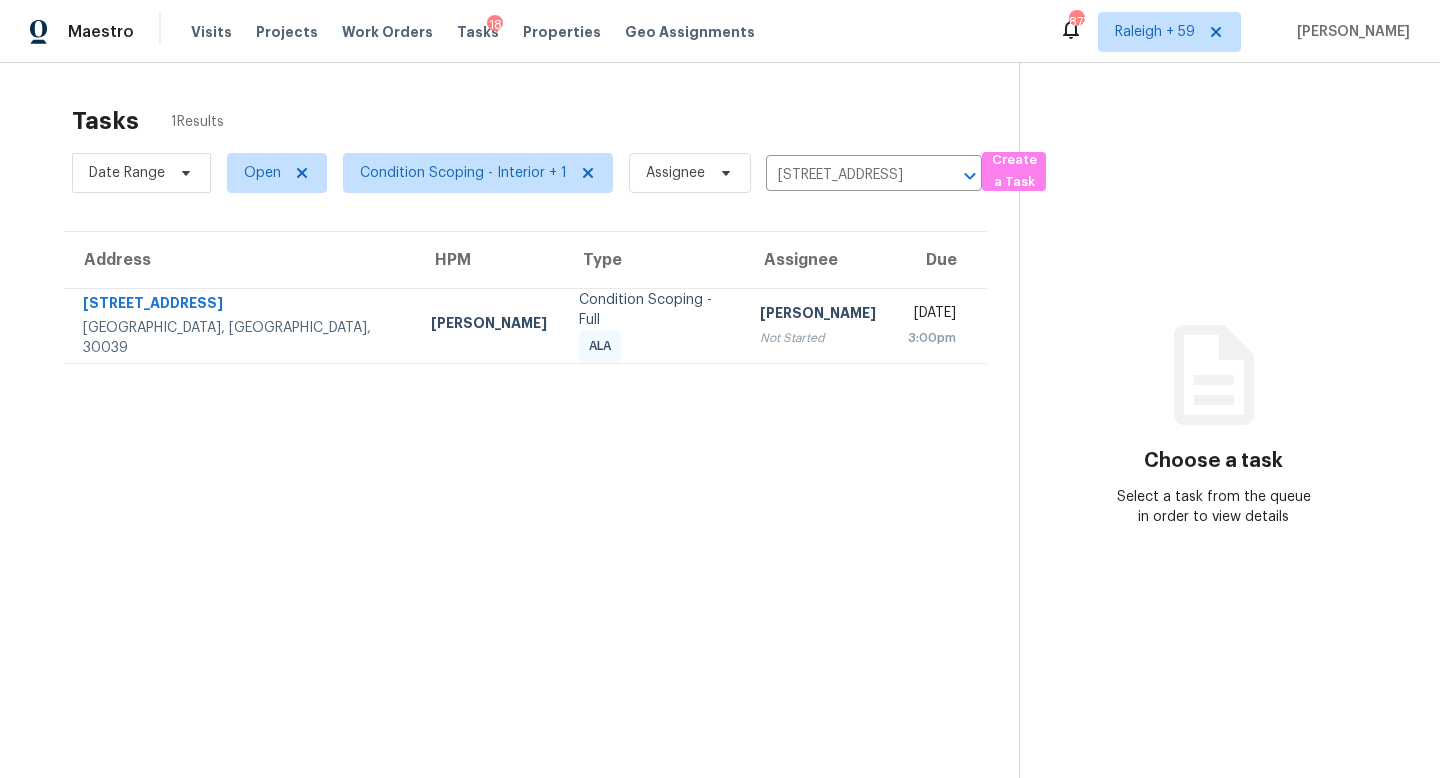 click on "[PERSON_NAME]" at bounding box center (818, 315) 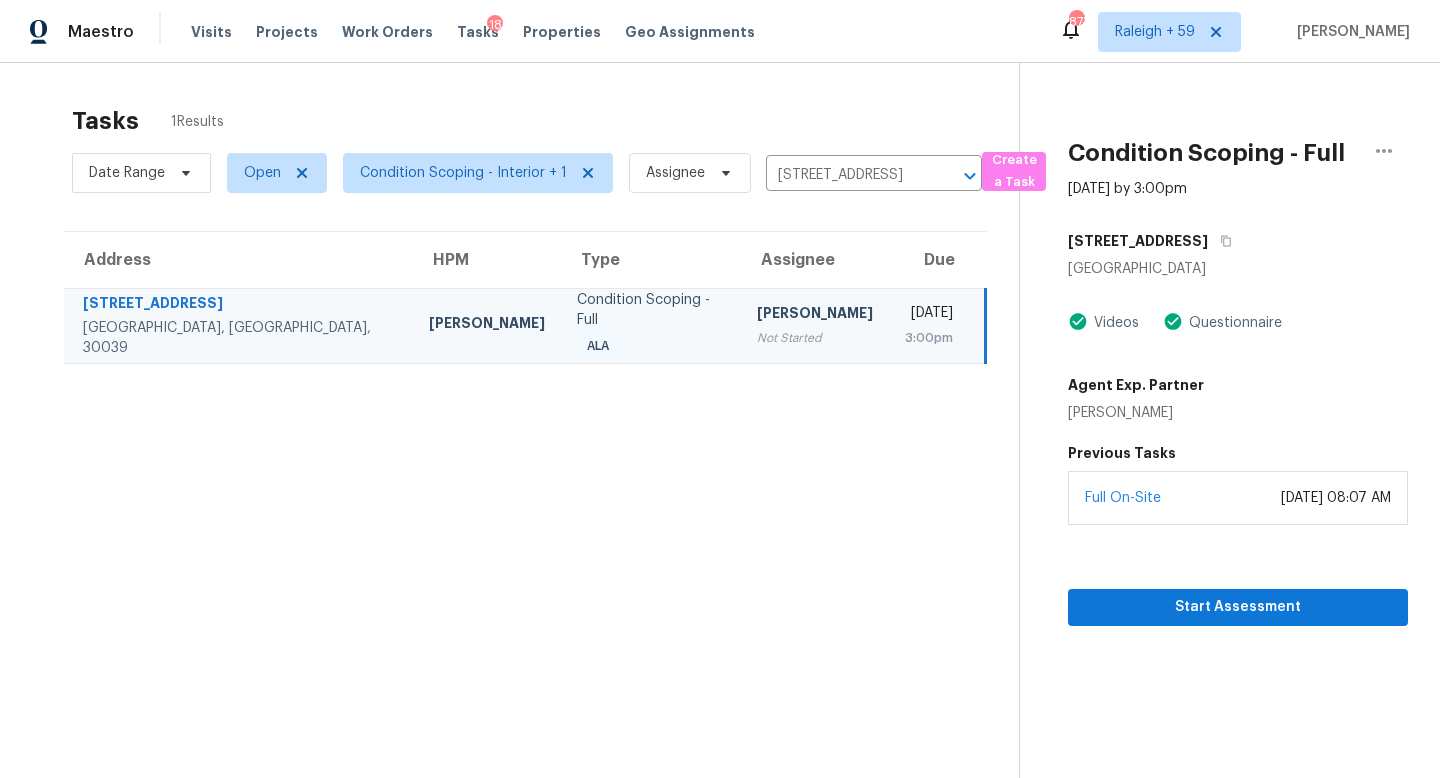 click on "Full On-Site  December 29, 2023 at 08:07 AM" at bounding box center (1238, 498) 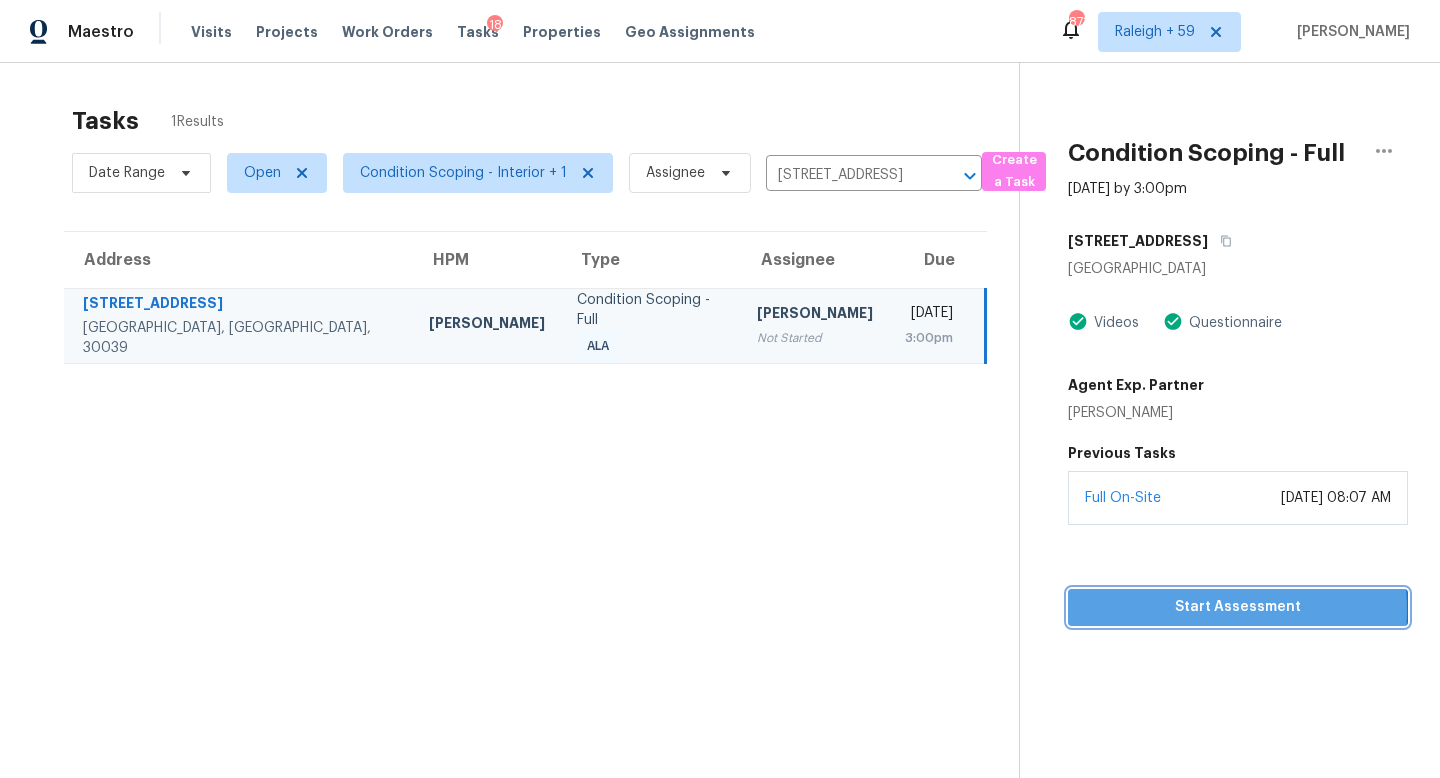 click on "Start Assessment" at bounding box center (1238, 607) 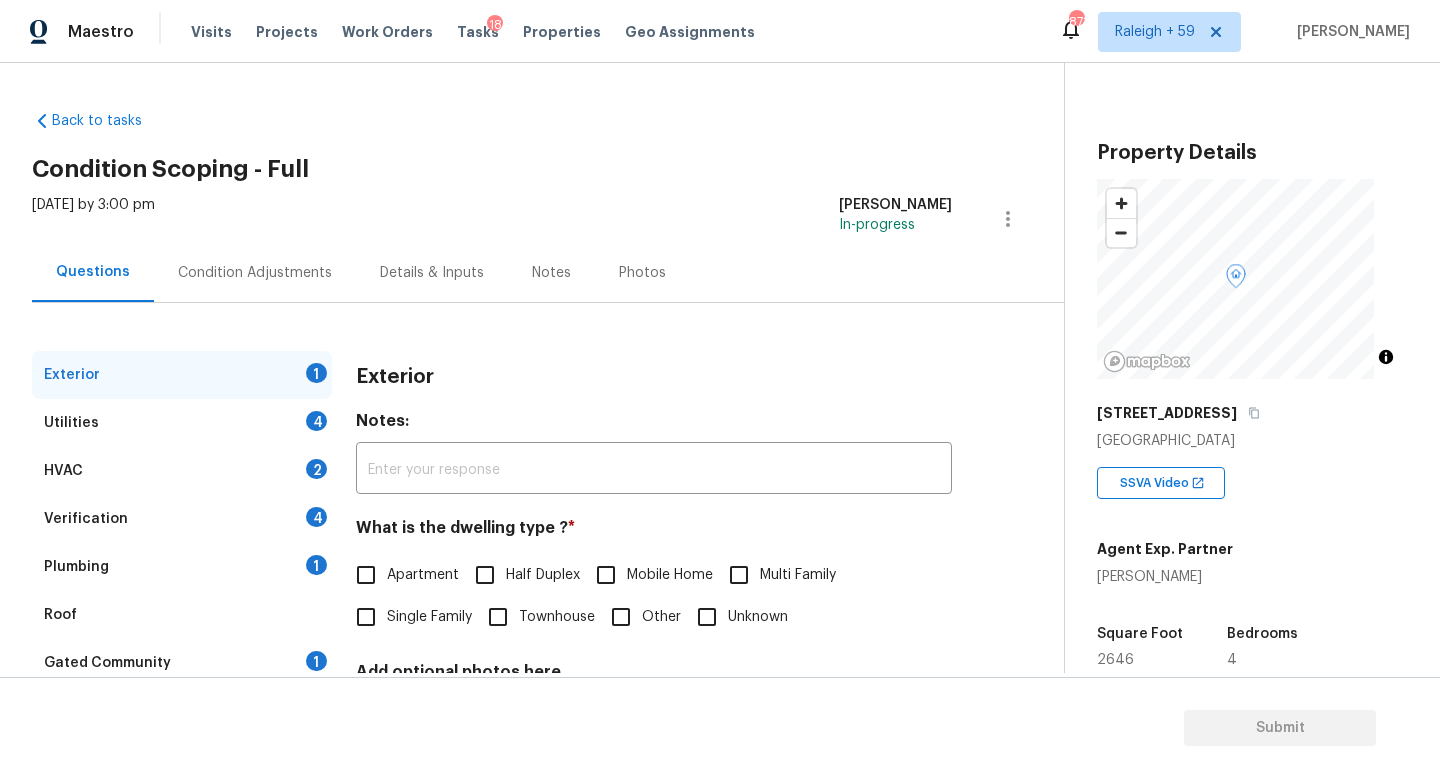 click on "Single Family" at bounding box center [429, 617] 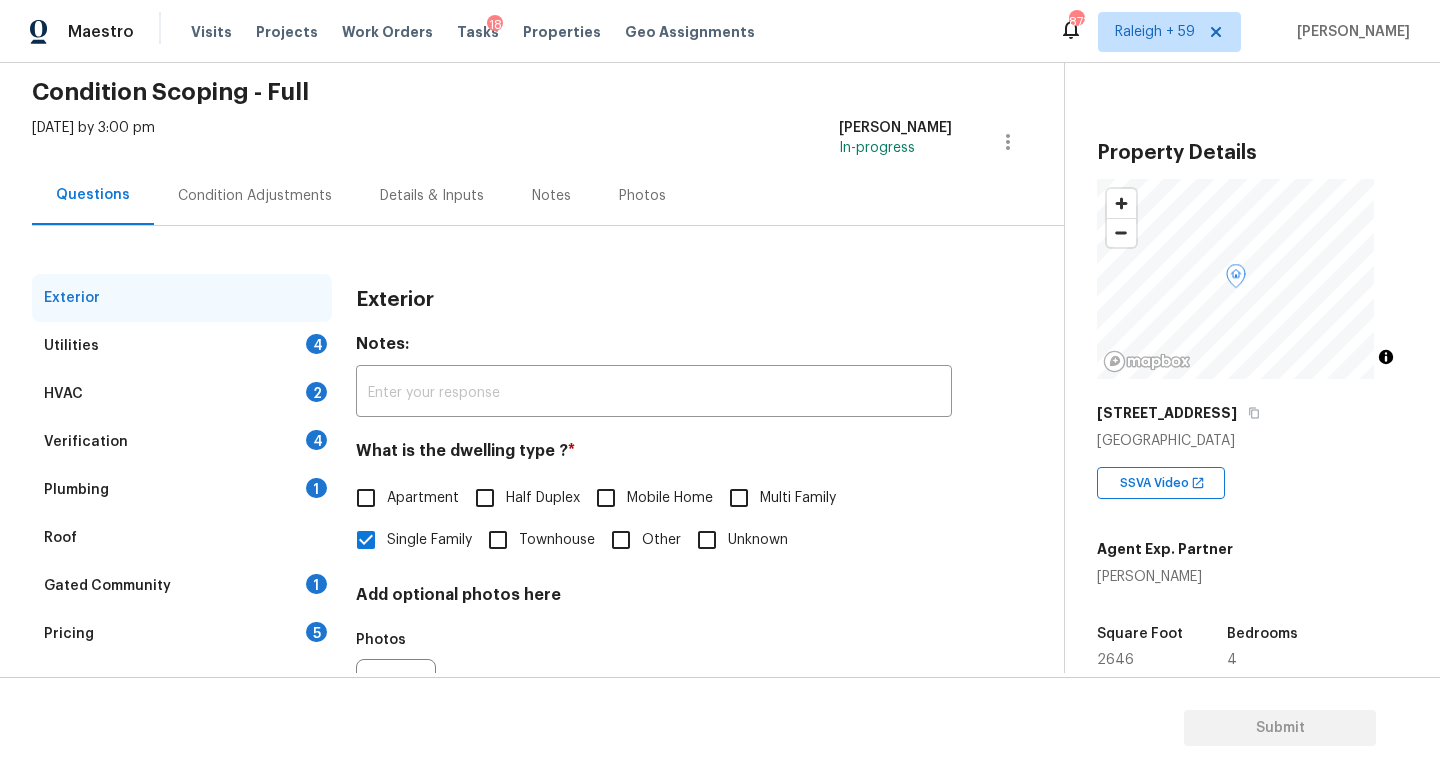 scroll, scrollTop: 189, scrollLeft: 0, axis: vertical 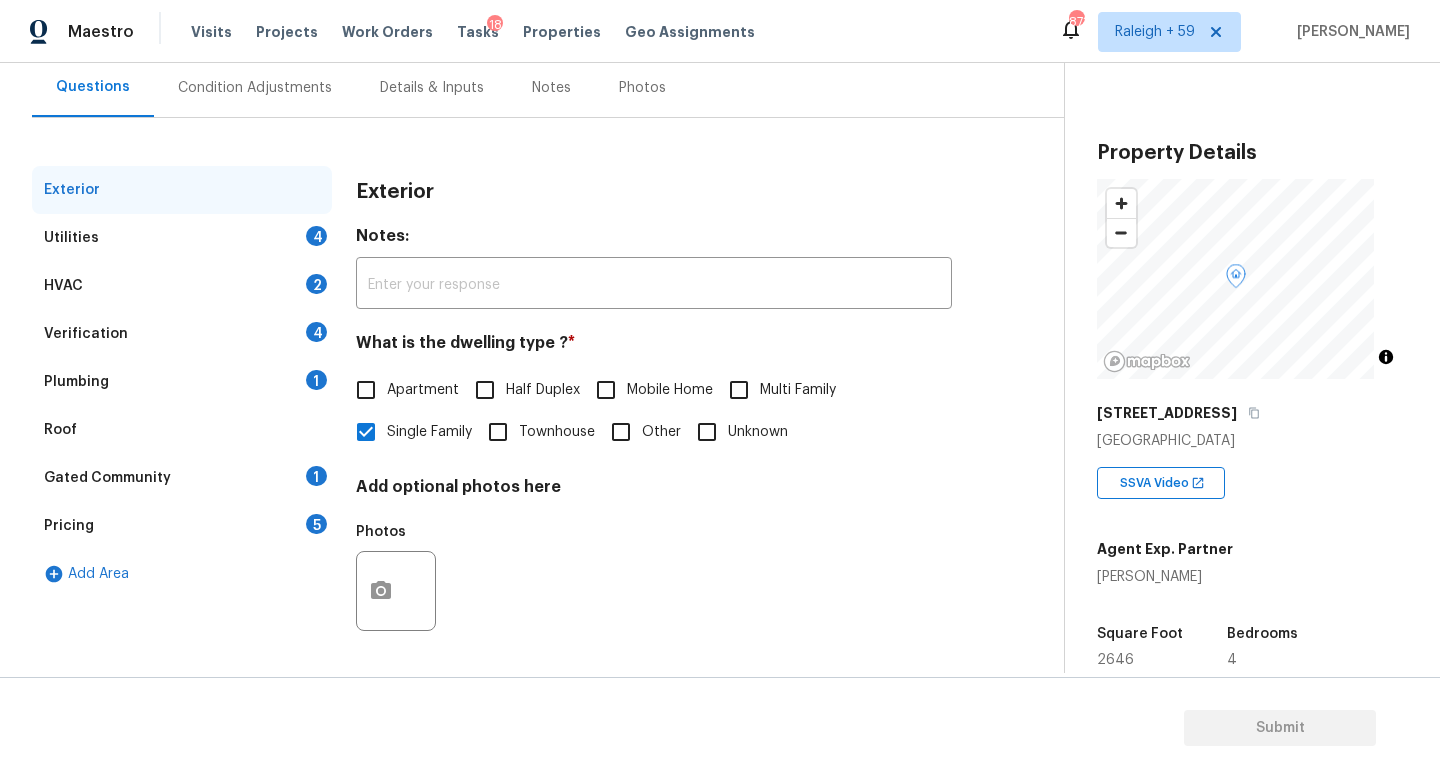 drag, startPoint x: 407, startPoint y: 96, endPoint x: 414, endPoint y: 107, distance: 13.038404 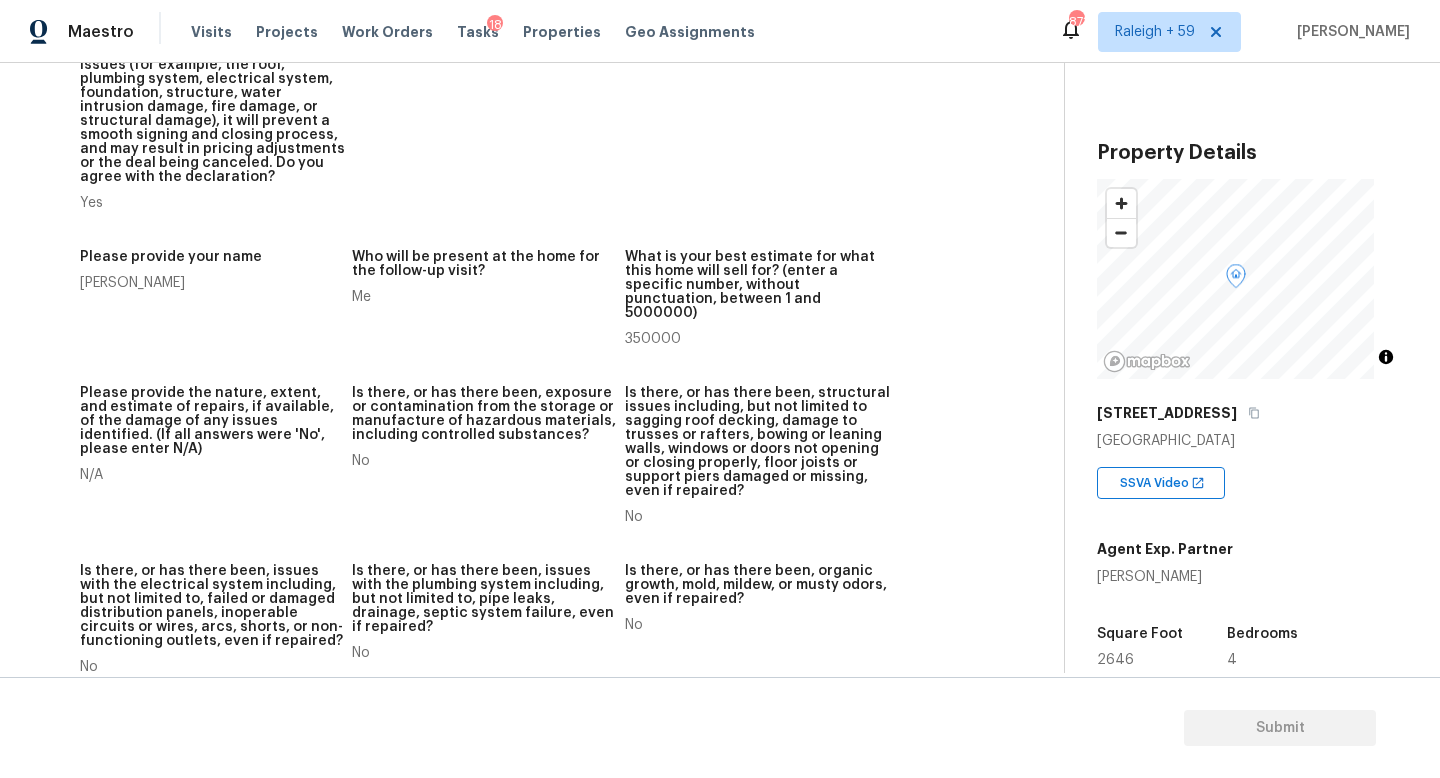 scroll, scrollTop: 0, scrollLeft: 0, axis: both 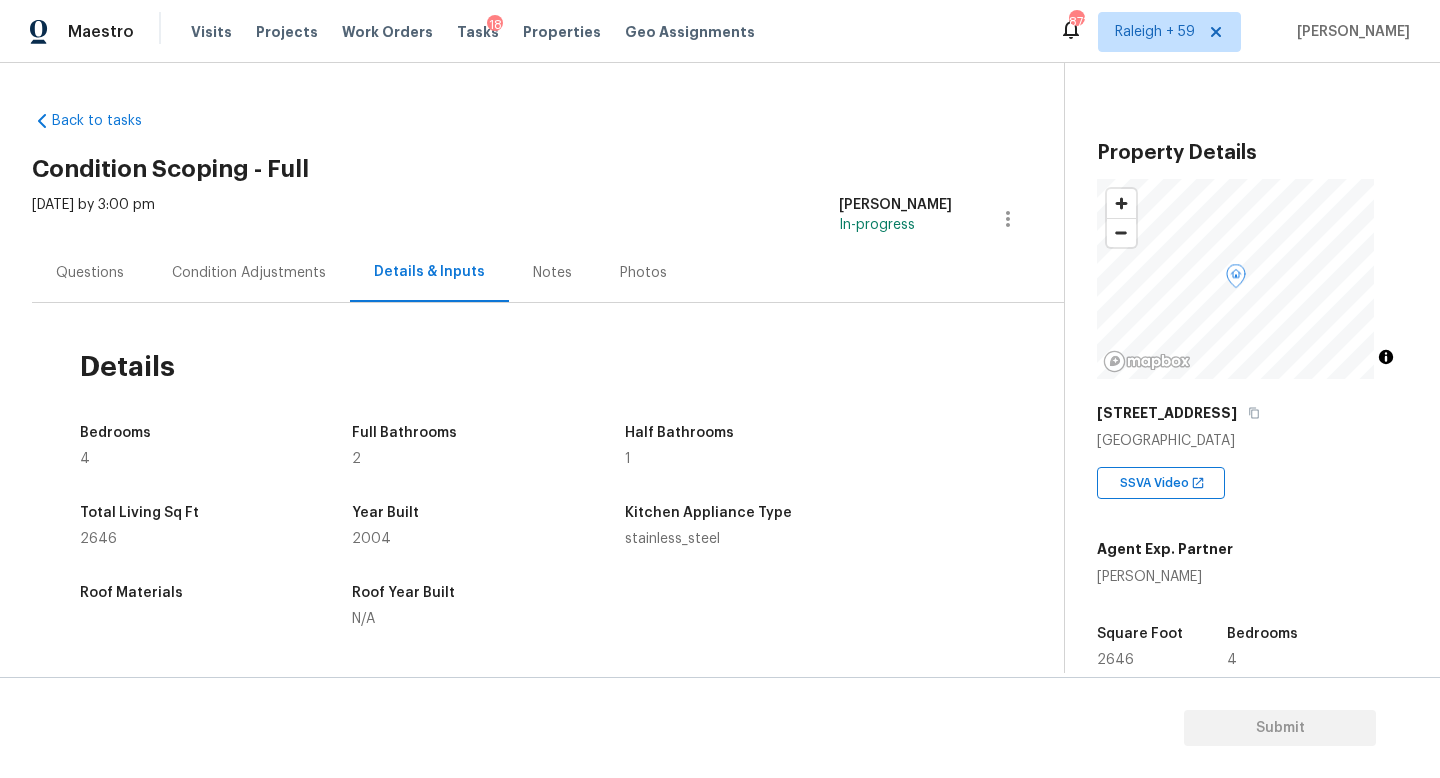 click on "Questions" at bounding box center [90, 273] 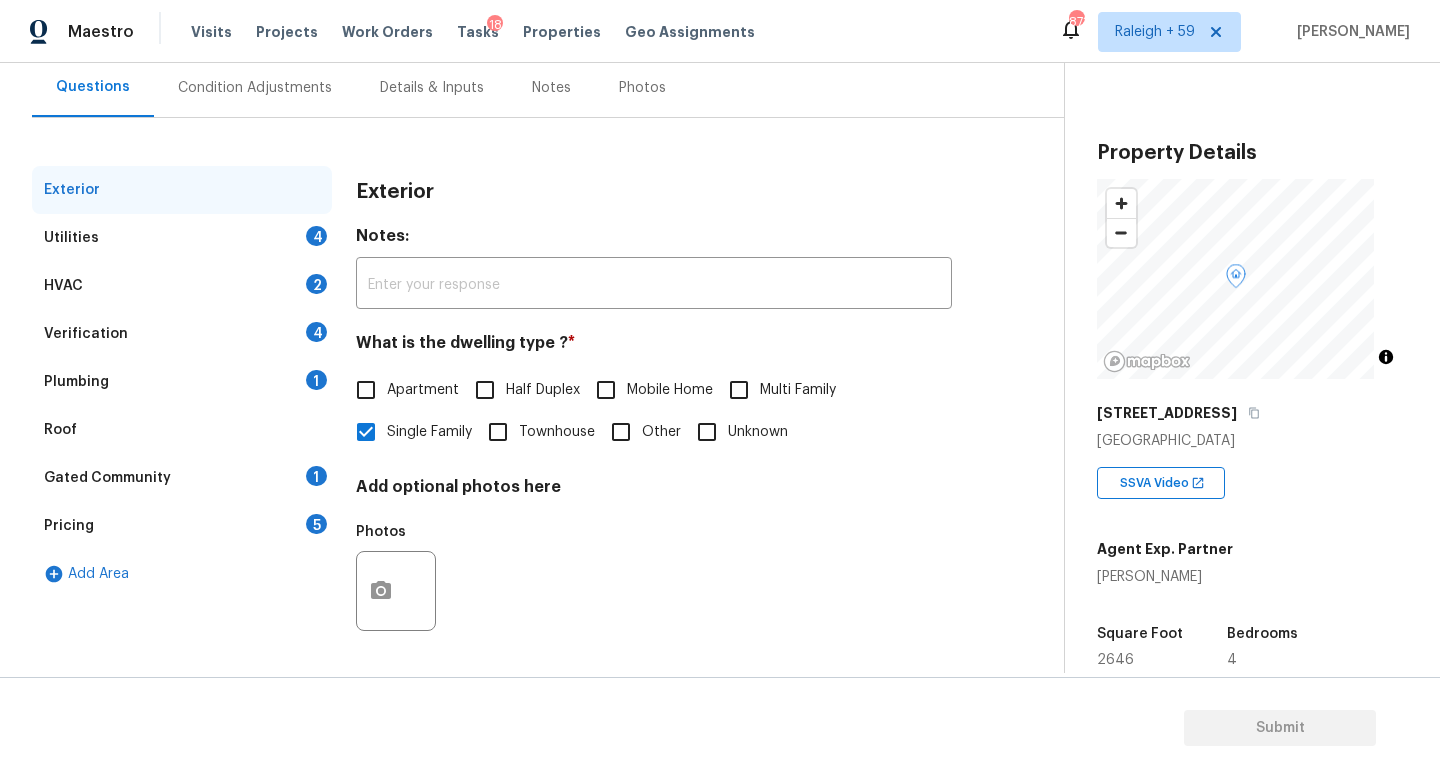 click on "Gated Community 1" at bounding box center (182, 478) 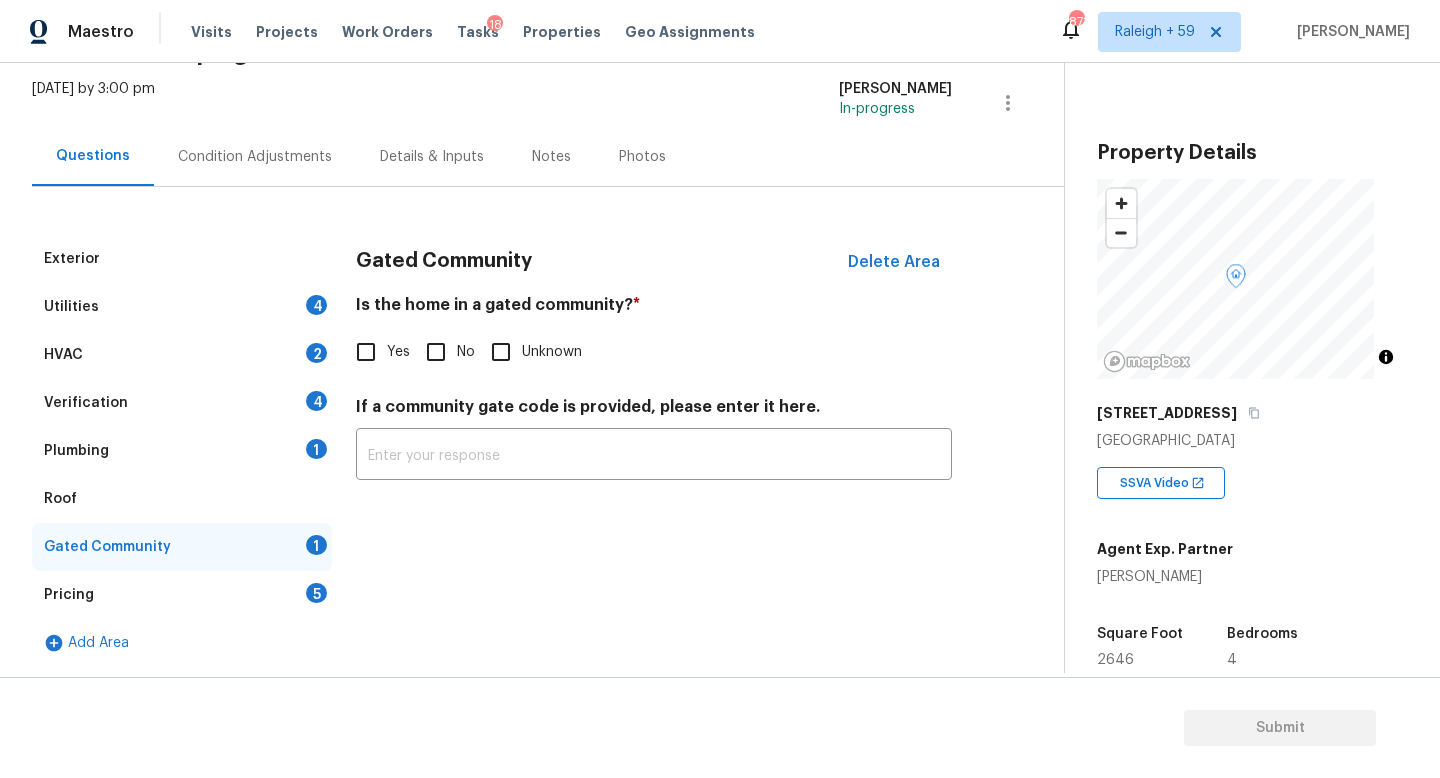 click on "No" at bounding box center [466, 352] 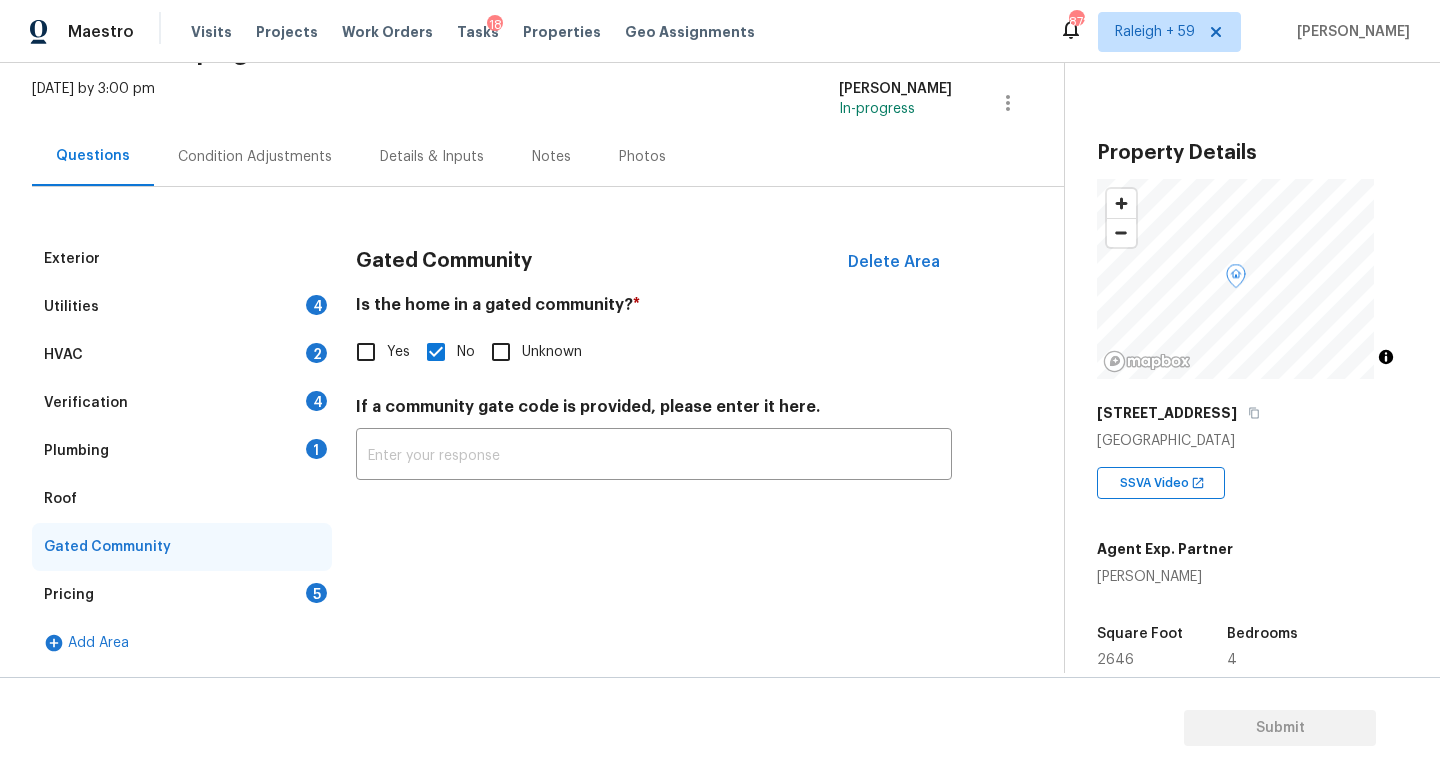 click on "Details & Inputs" at bounding box center [432, 156] 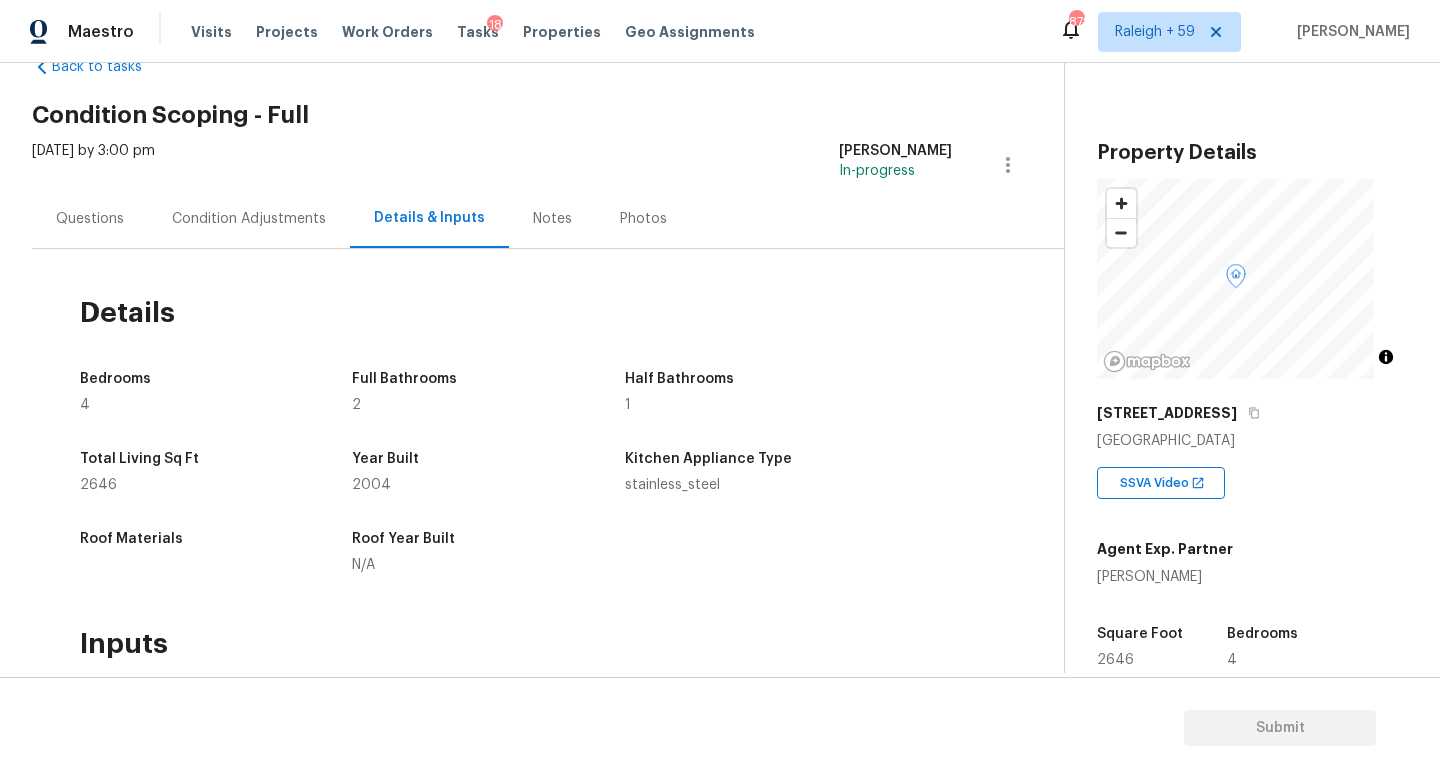scroll, scrollTop: 0, scrollLeft: 0, axis: both 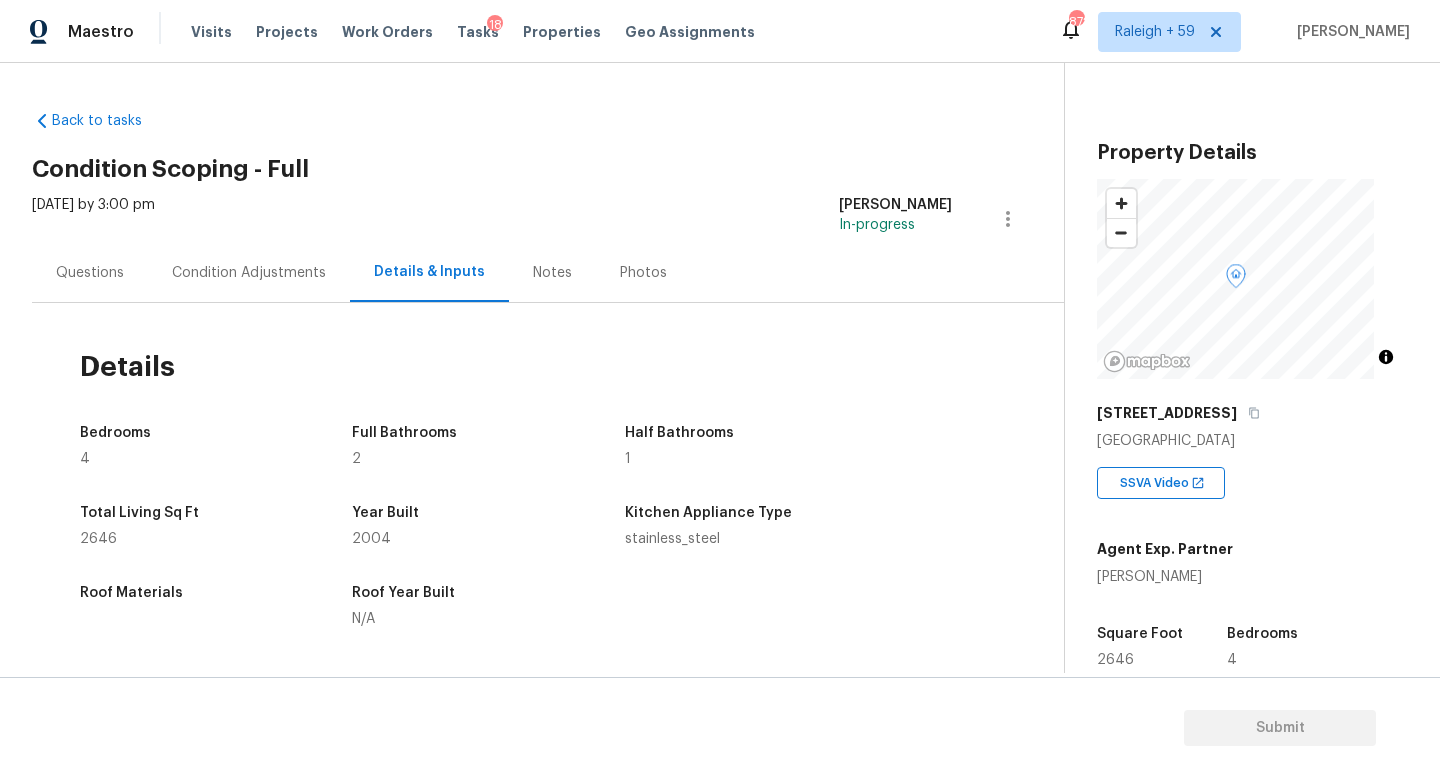 click on "Questions" at bounding box center [90, 273] 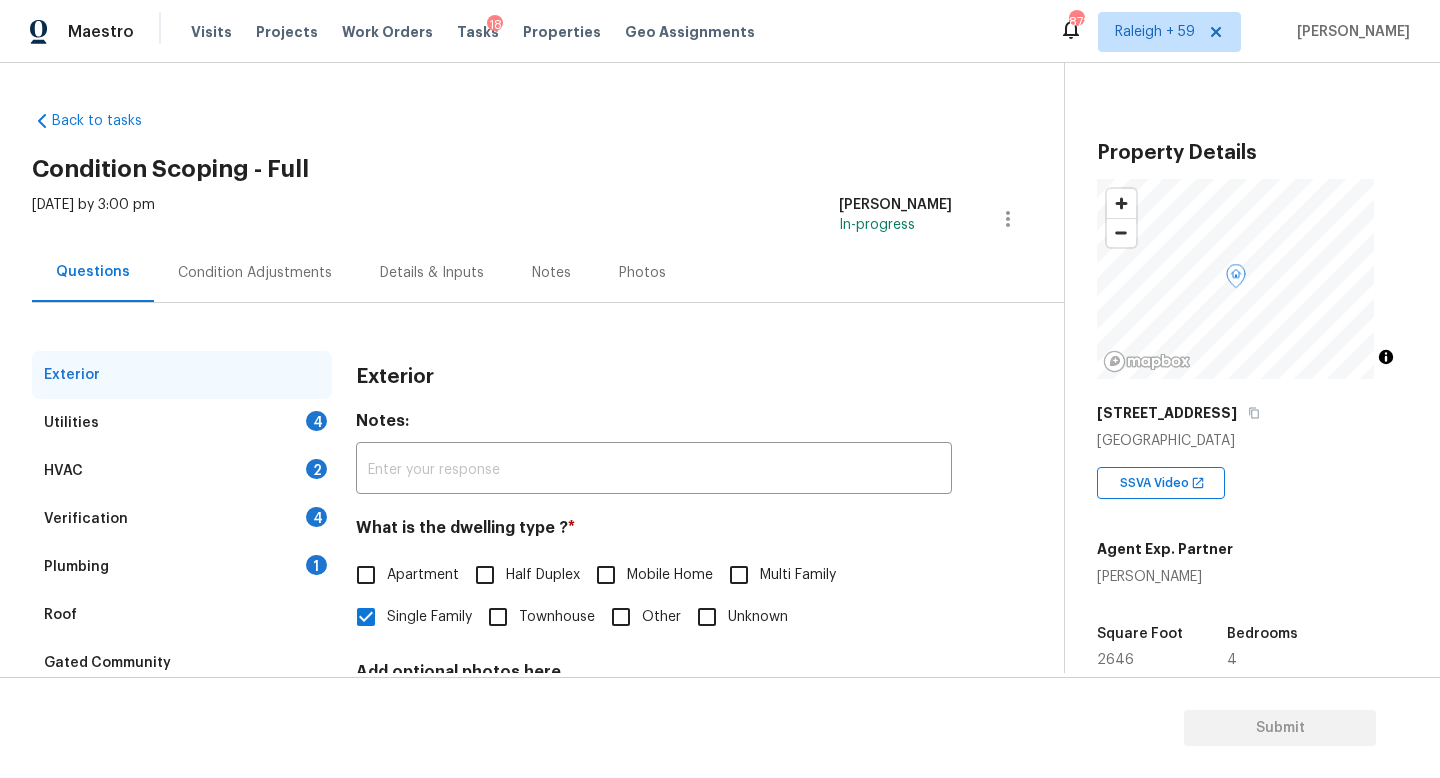 scroll, scrollTop: 41, scrollLeft: 0, axis: vertical 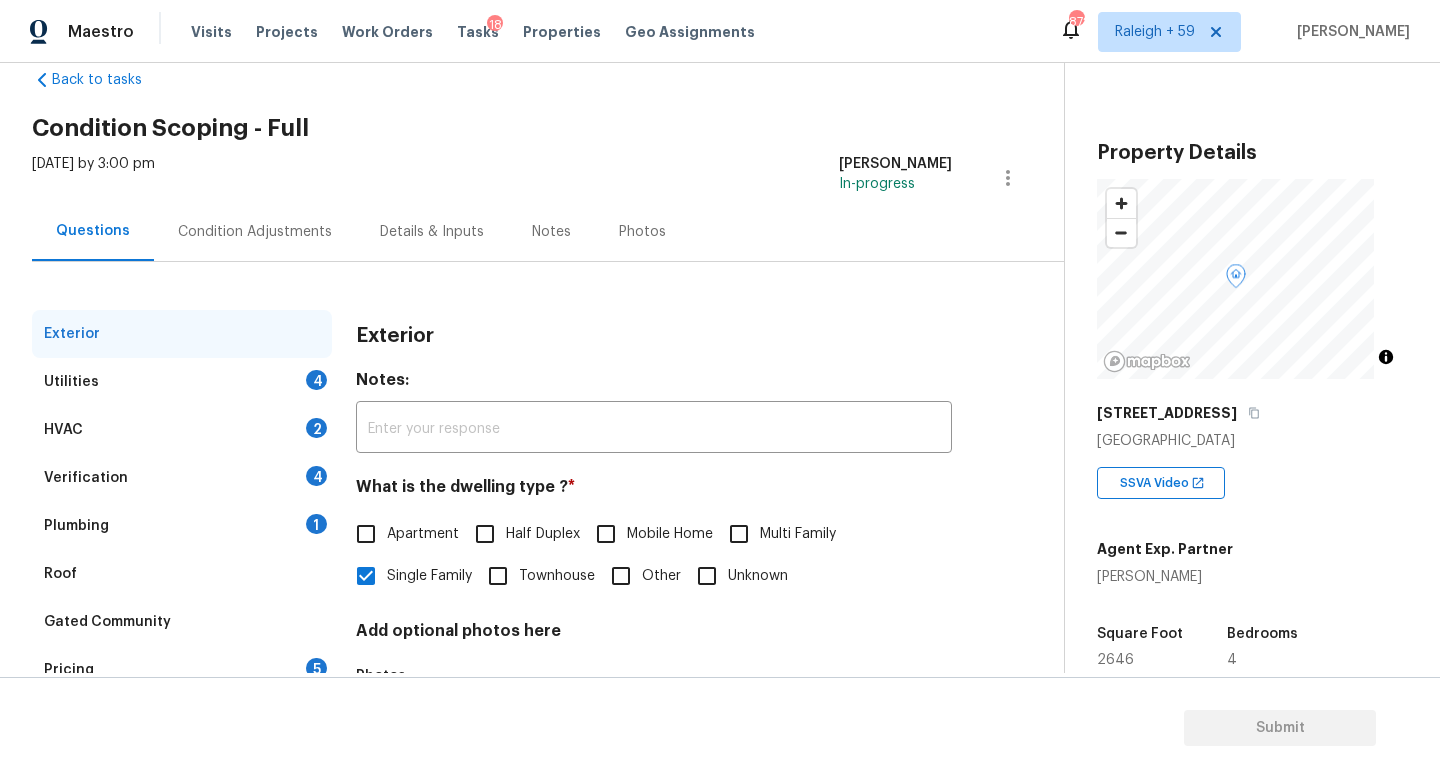 drag, startPoint x: 420, startPoint y: 188, endPoint x: 415, endPoint y: 243, distance: 55.226807 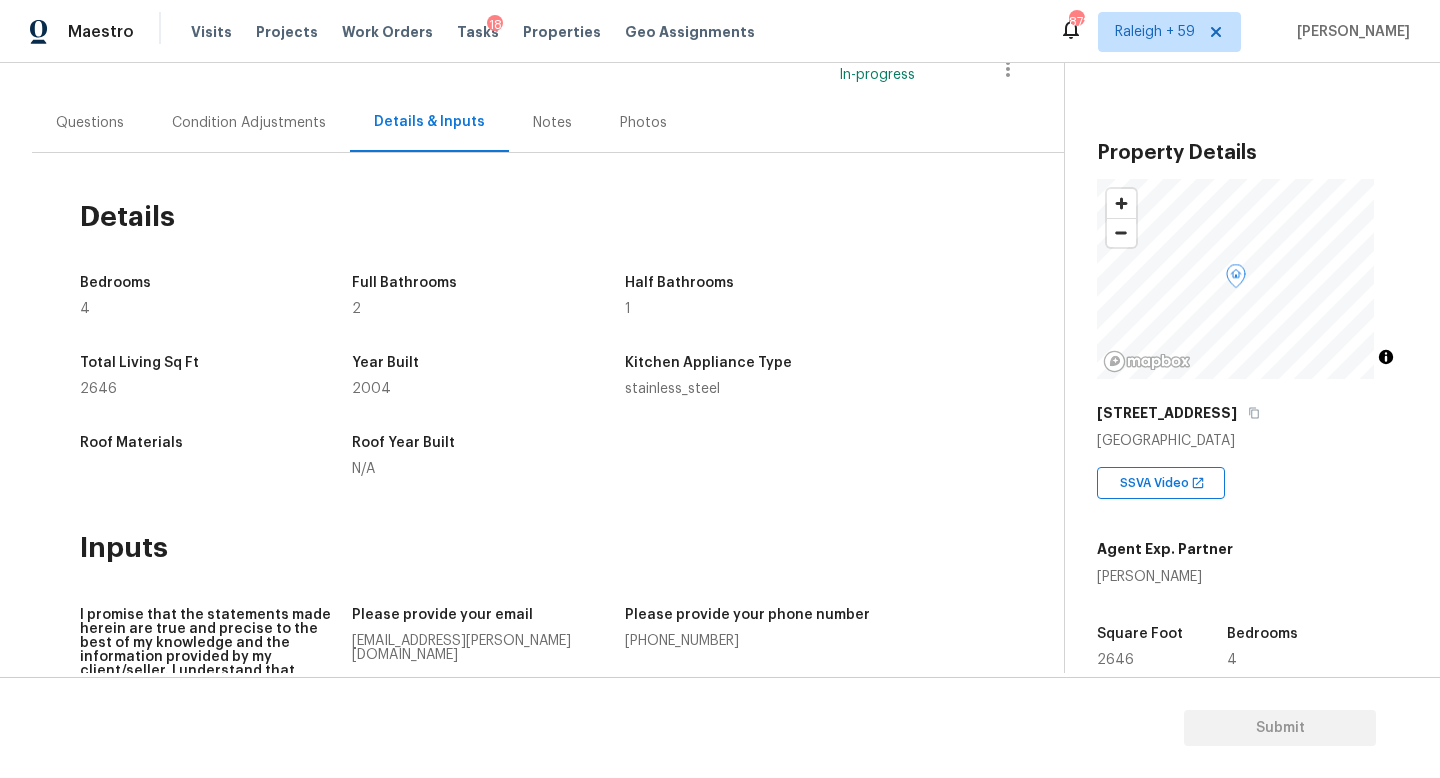 scroll, scrollTop: 0, scrollLeft: 0, axis: both 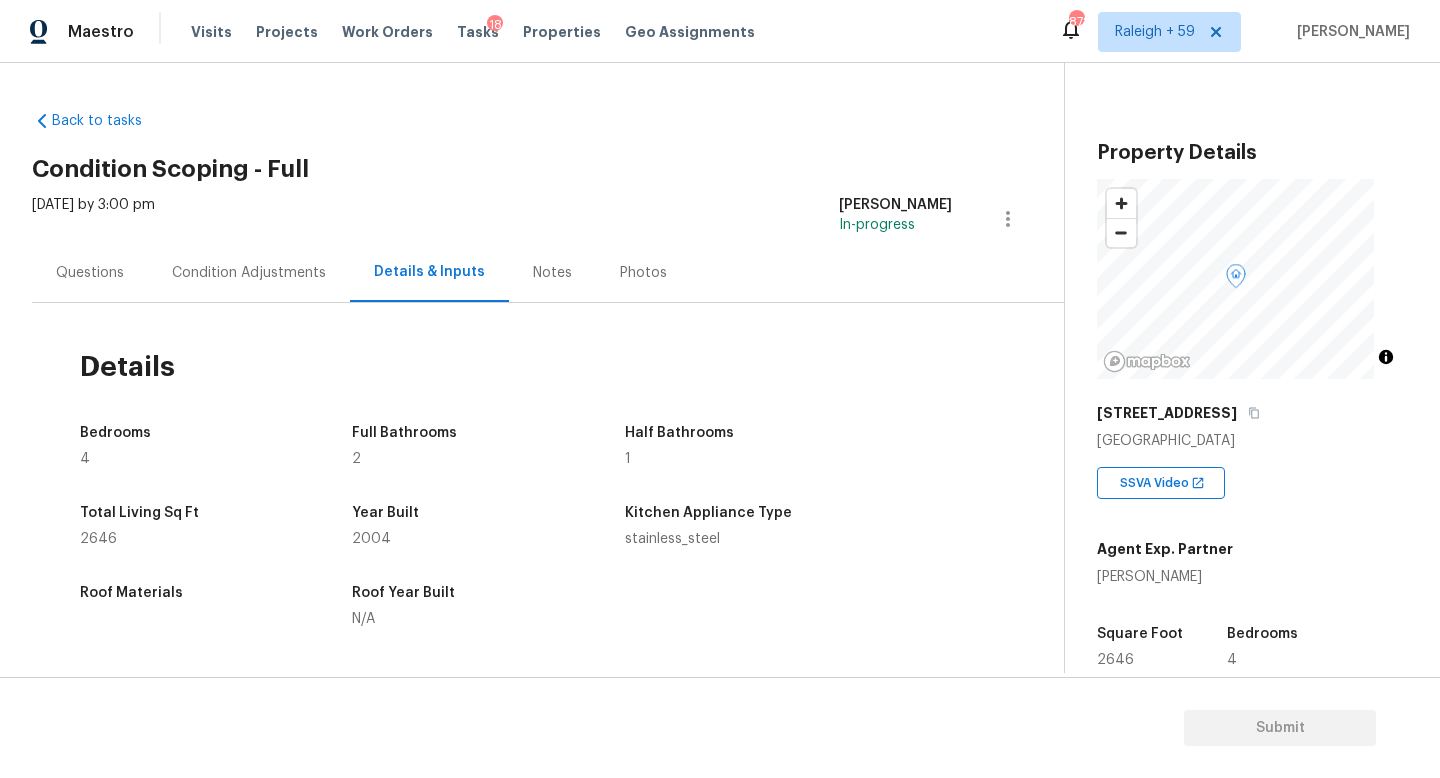 click on "Questions" at bounding box center (90, 273) 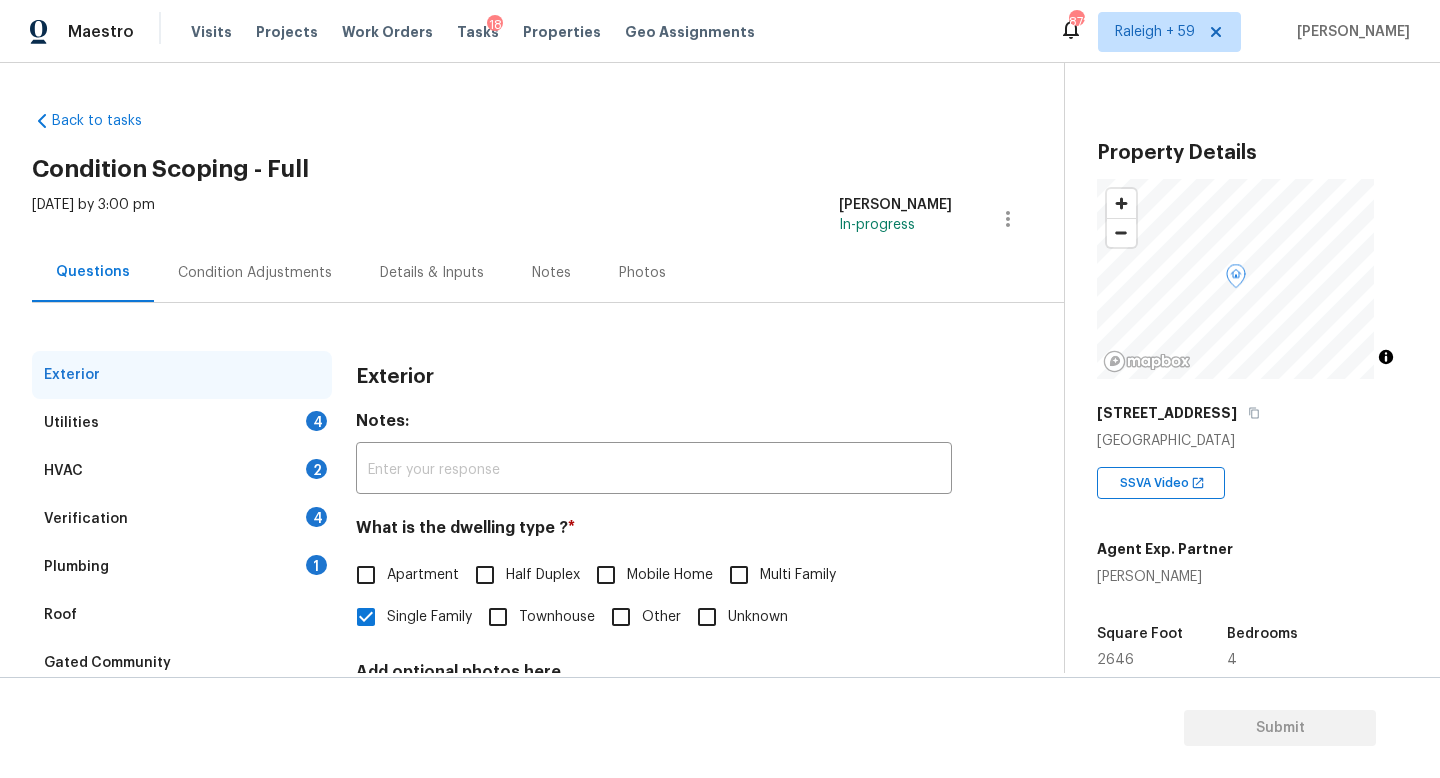scroll, scrollTop: 200, scrollLeft: 0, axis: vertical 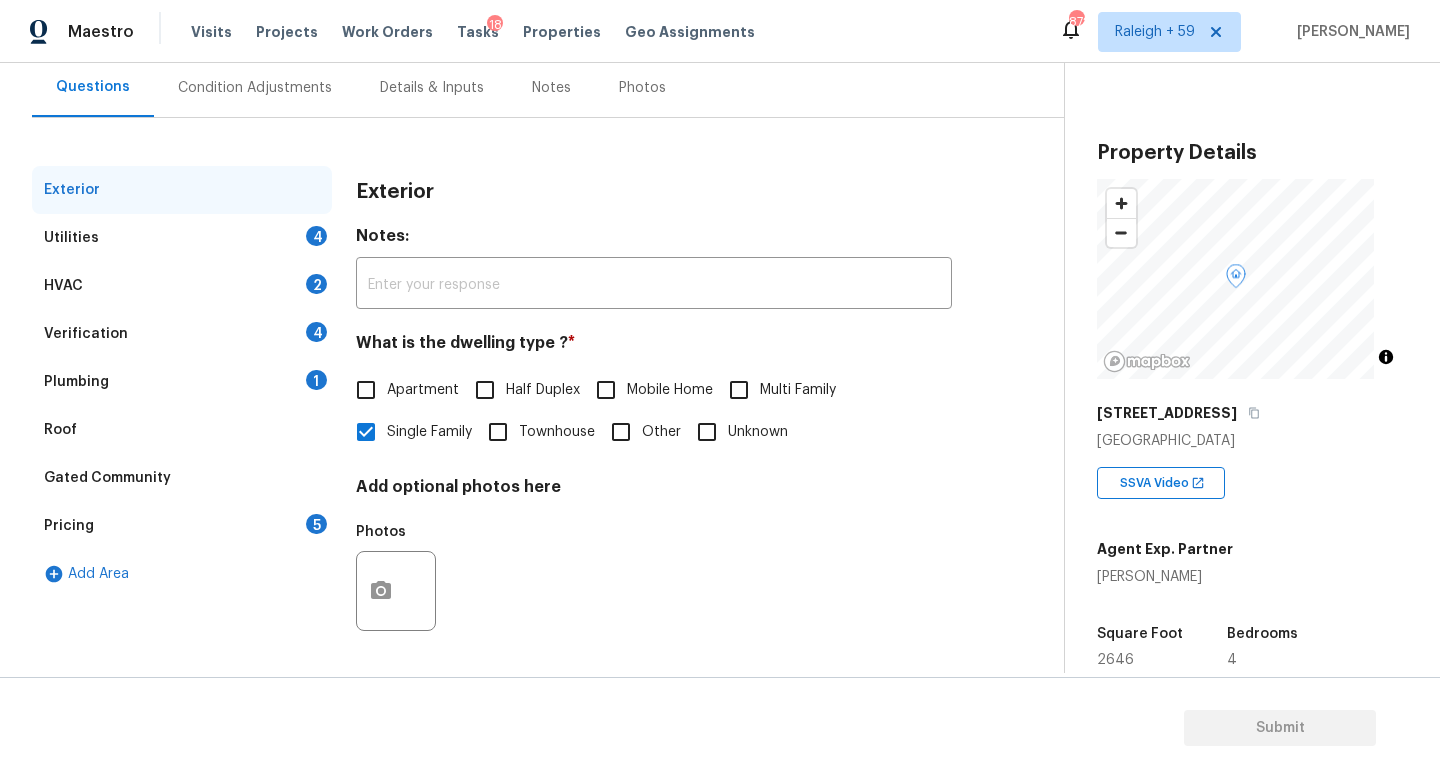 click on "Plumbing 1" at bounding box center (182, 382) 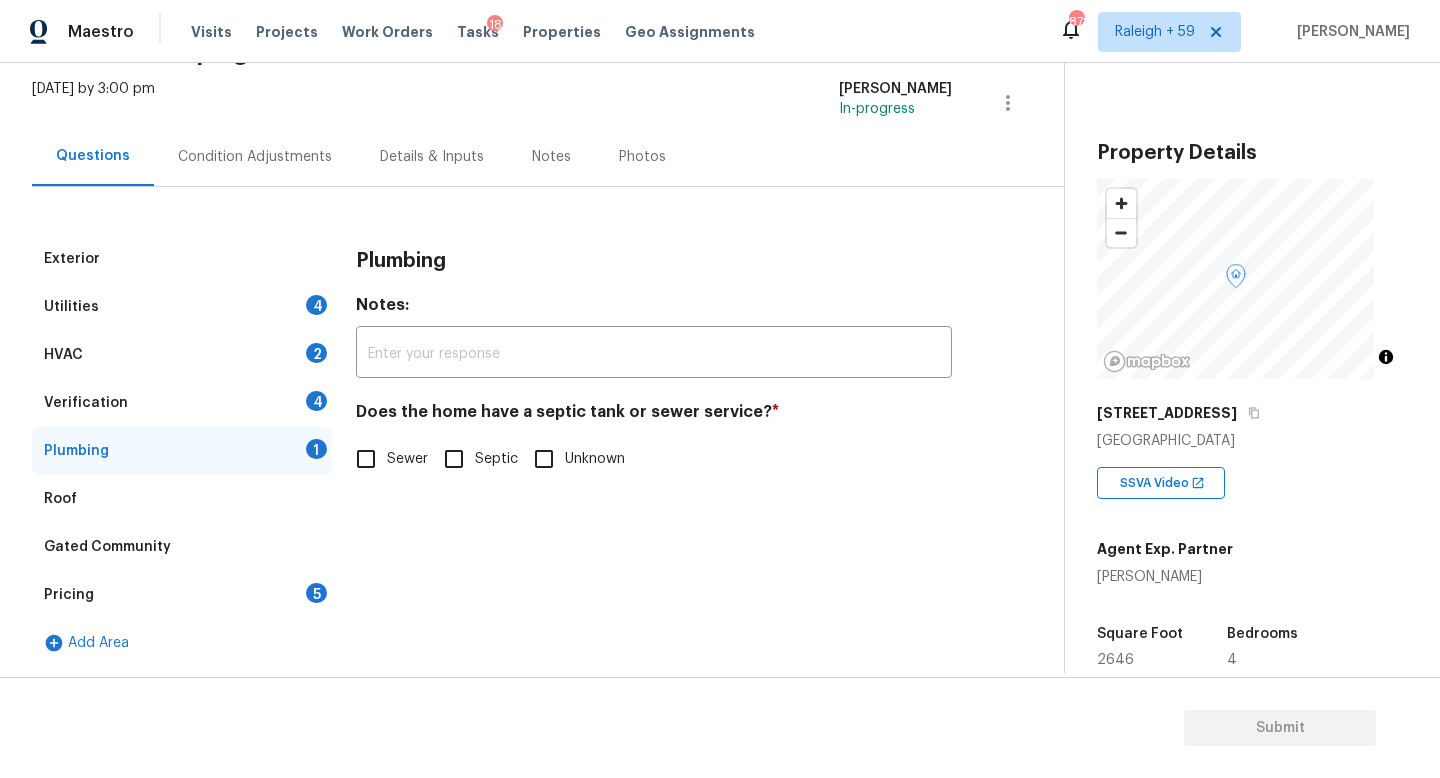 click on "Sewer" at bounding box center [407, 459] 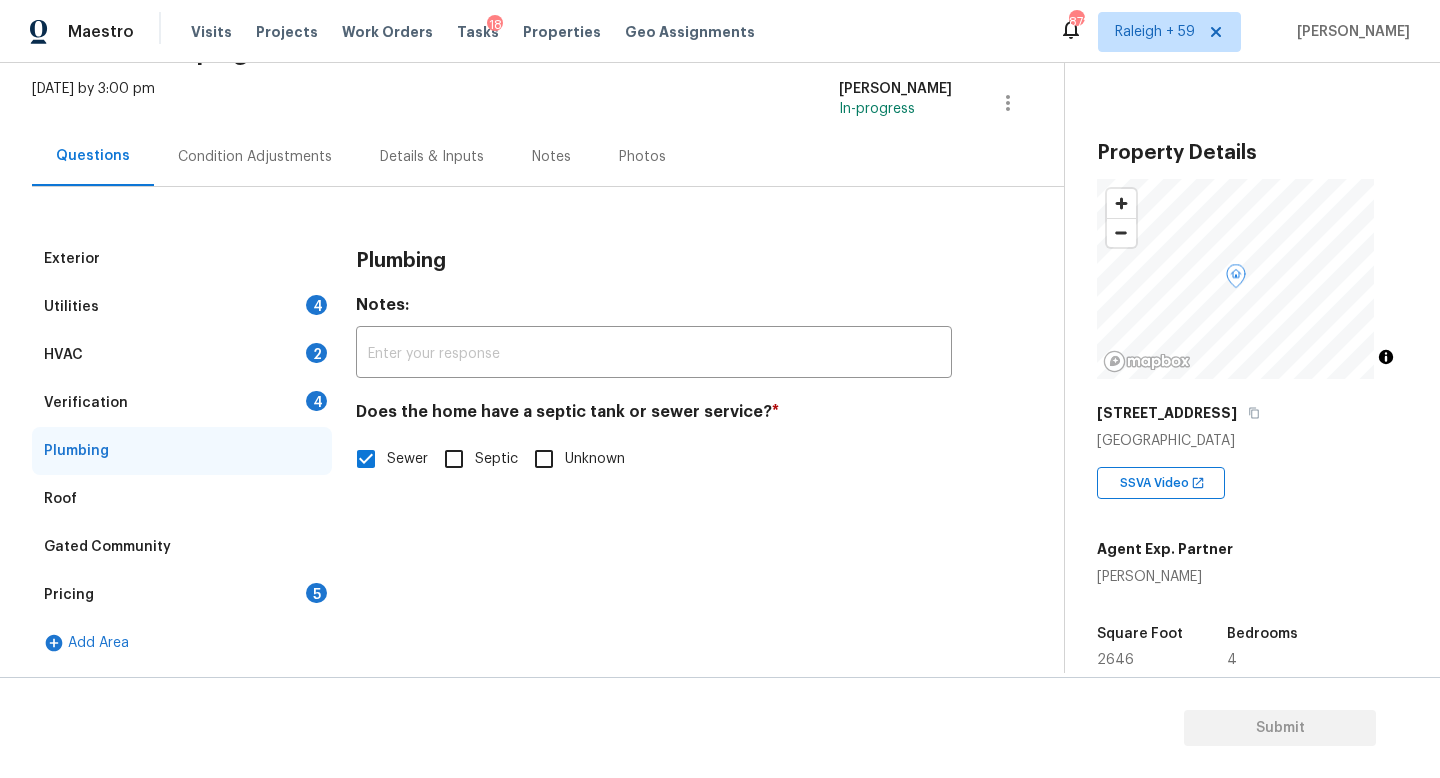 click on "Verification 4" at bounding box center [182, 403] 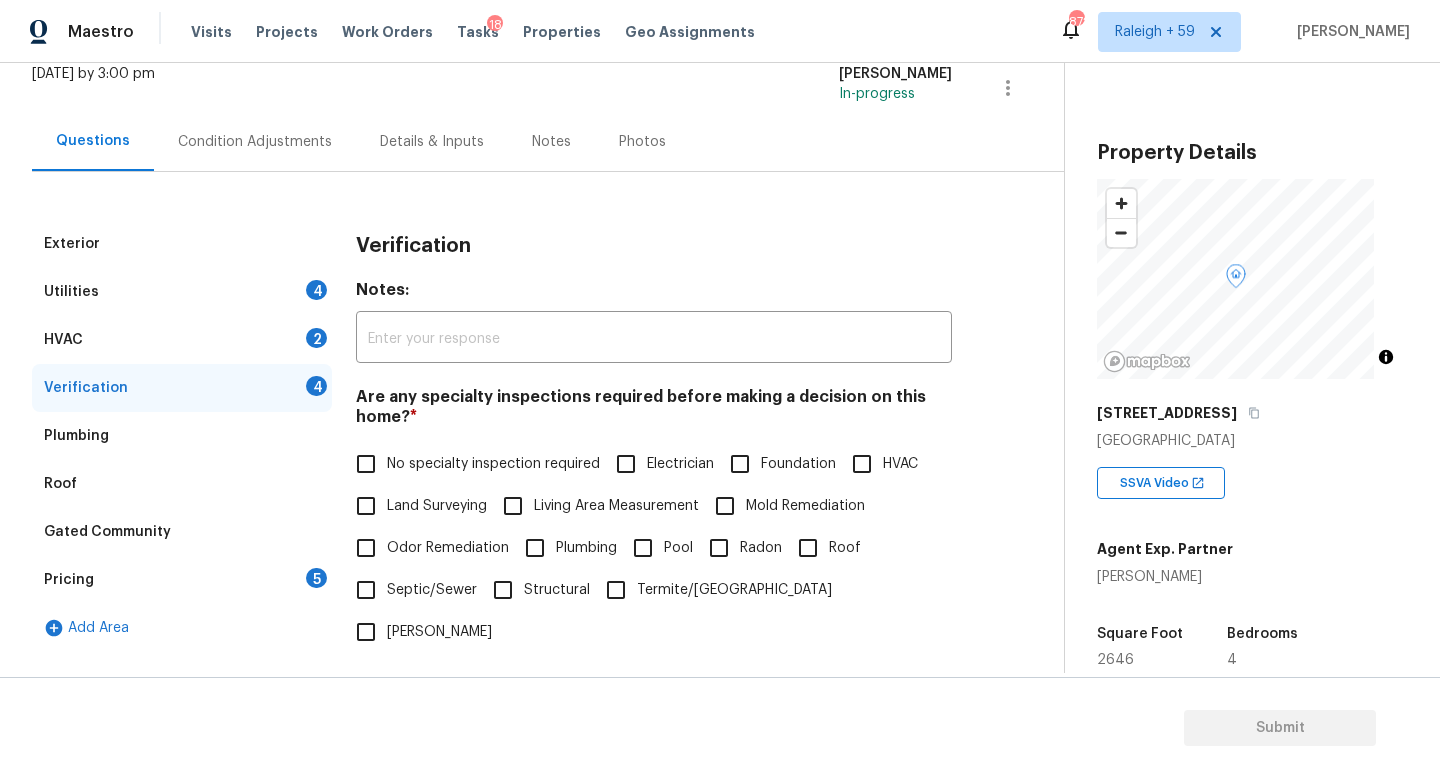 click on "No specialty inspection required" at bounding box center [493, 464] 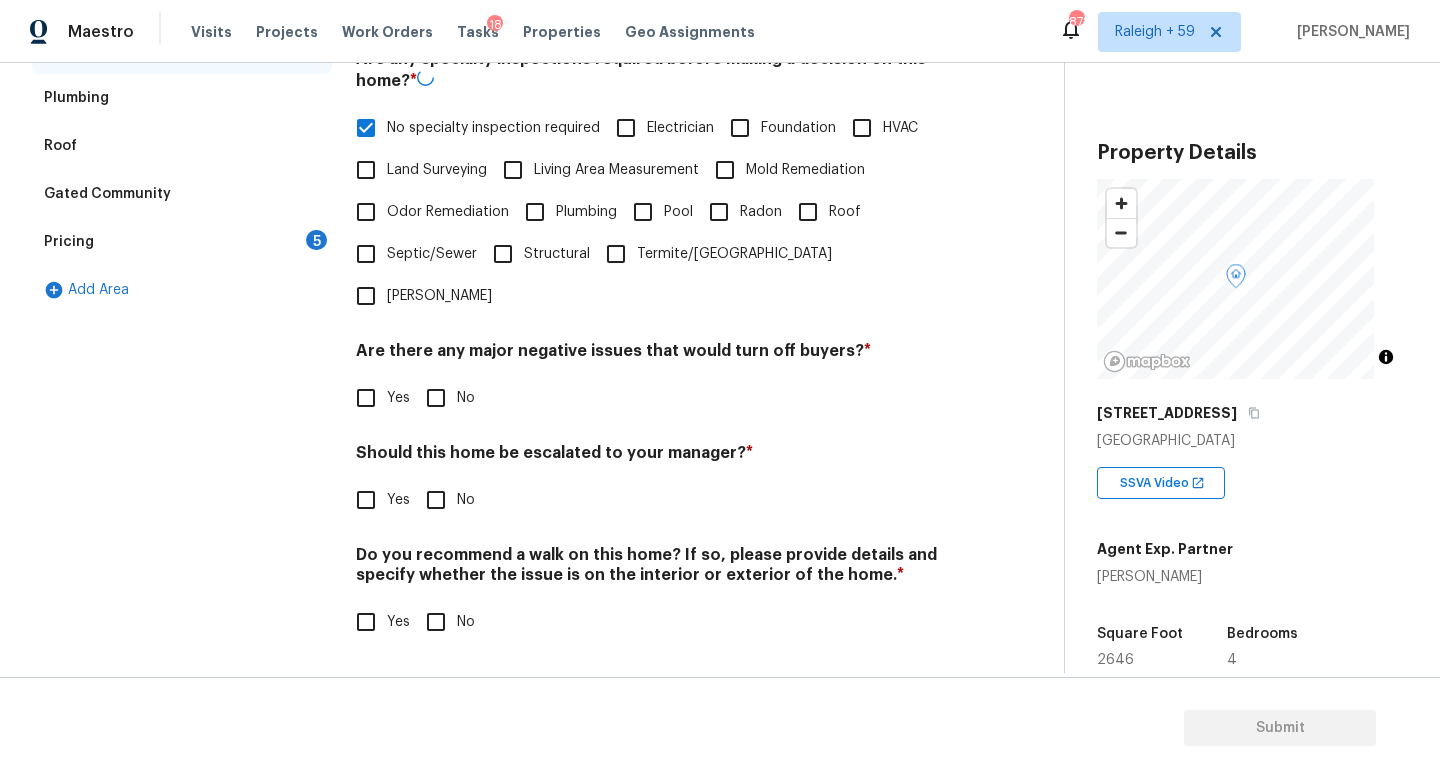 scroll, scrollTop: 482, scrollLeft: 0, axis: vertical 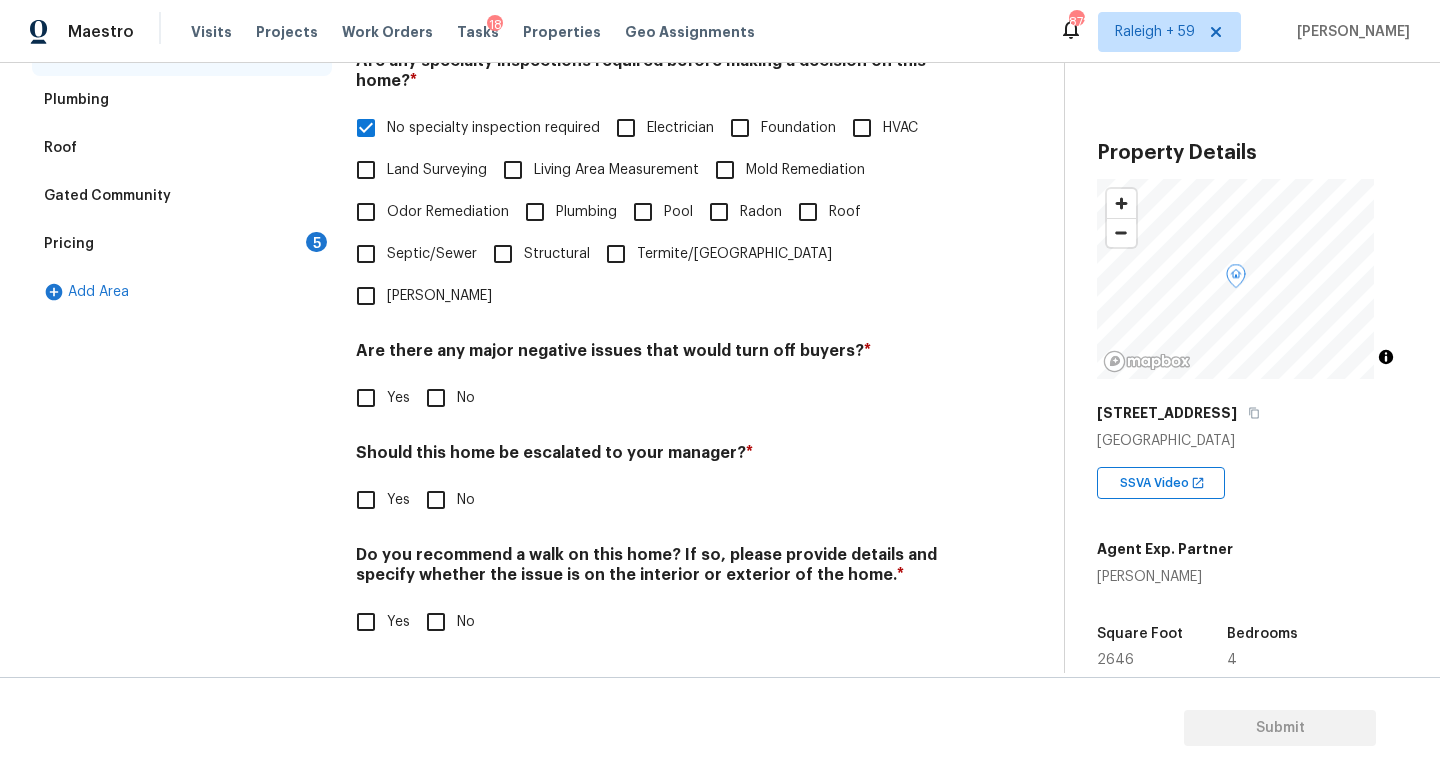 drag, startPoint x: 450, startPoint y: 384, endPoint x: 461, endPoint y: 430, distance: 47.296936 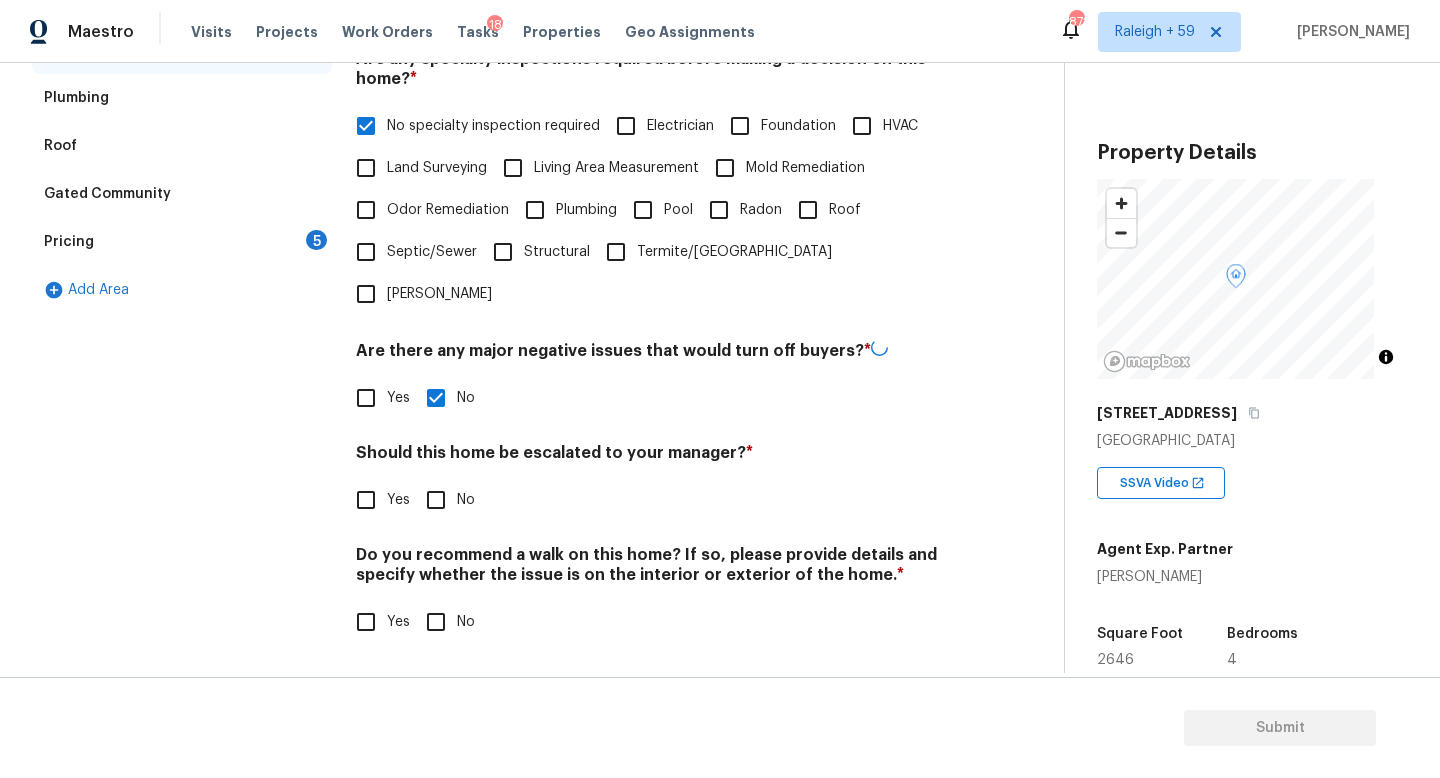 click on "Yes" at bounding box center (398, 500) 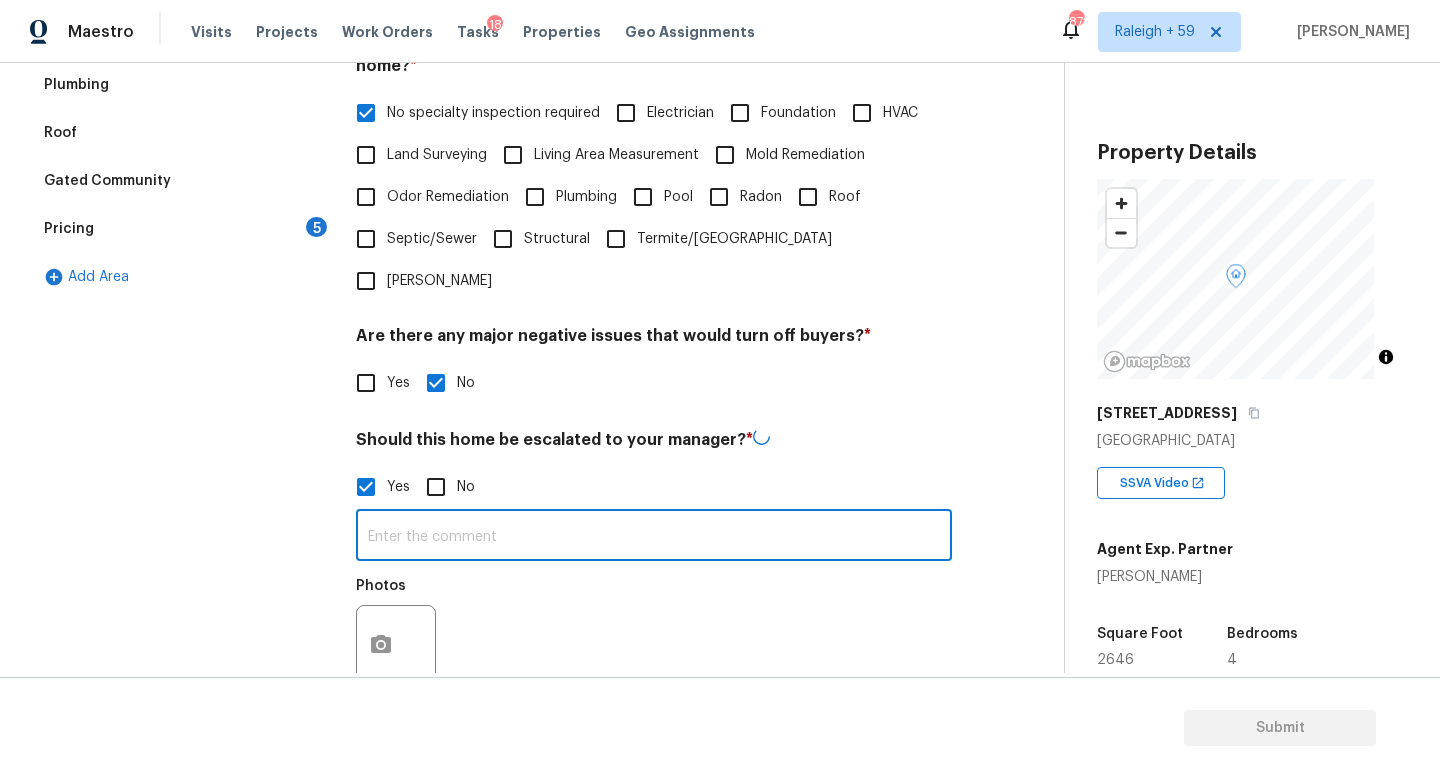 click at bounding box center (654, 537) 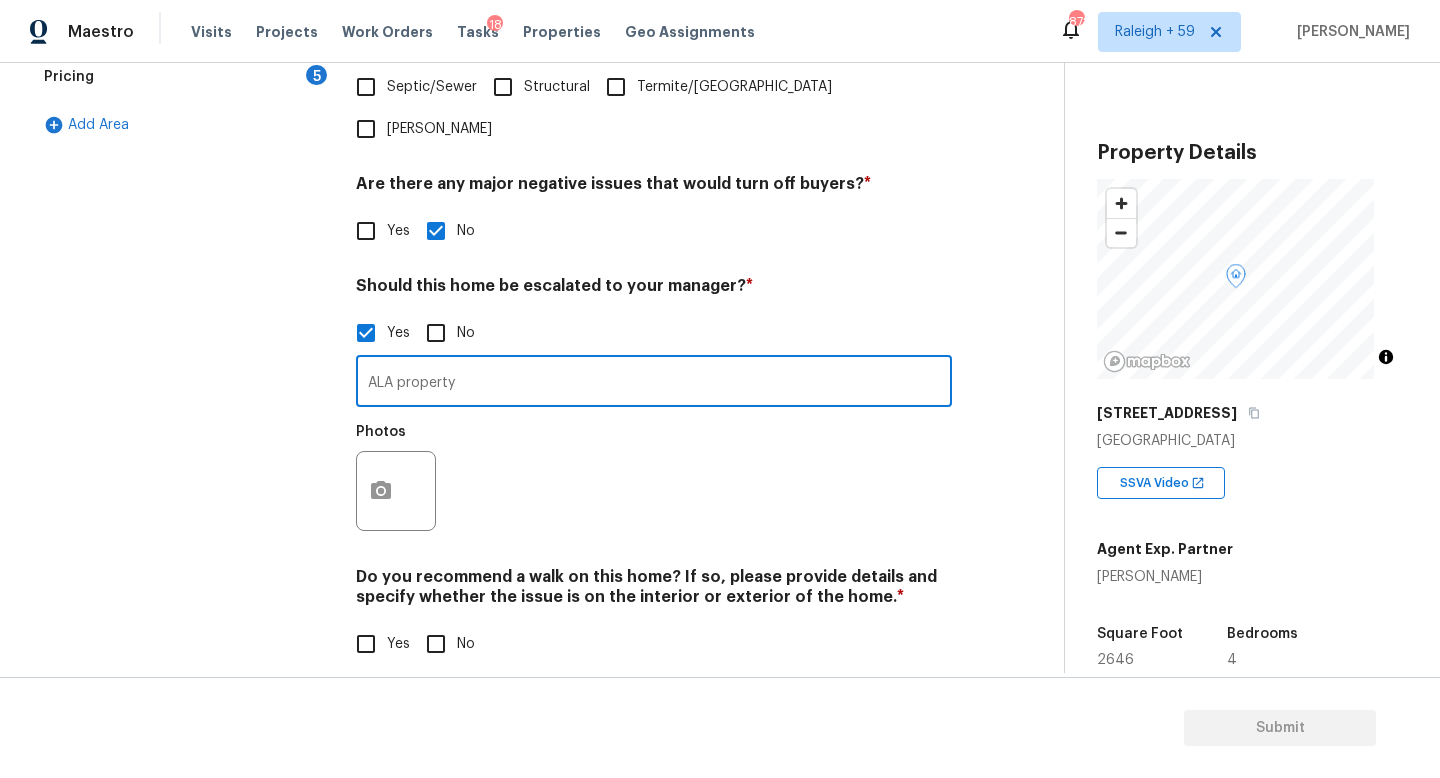 scroll, scrollTop: 672, scrollLeft: 0, axis: vertical 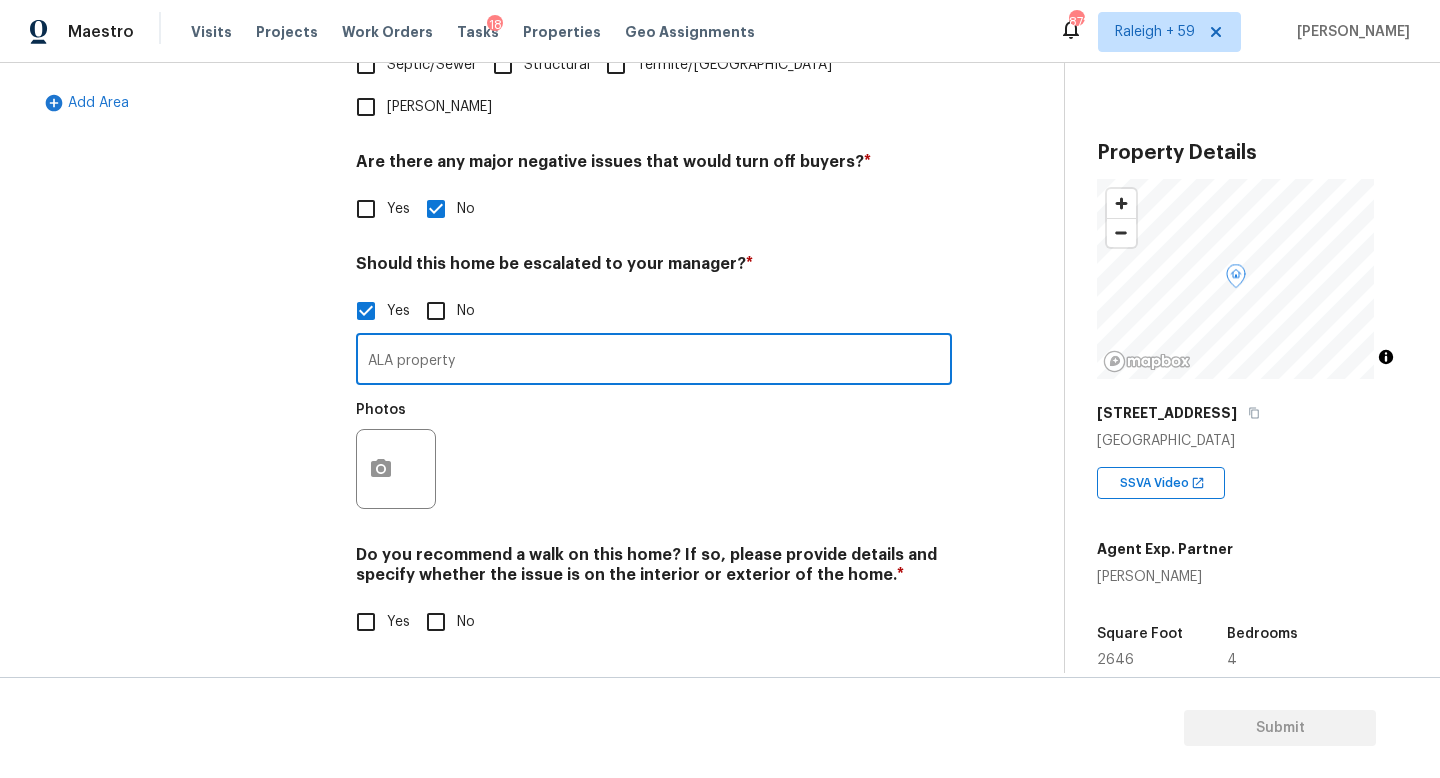 type on "ALA property" 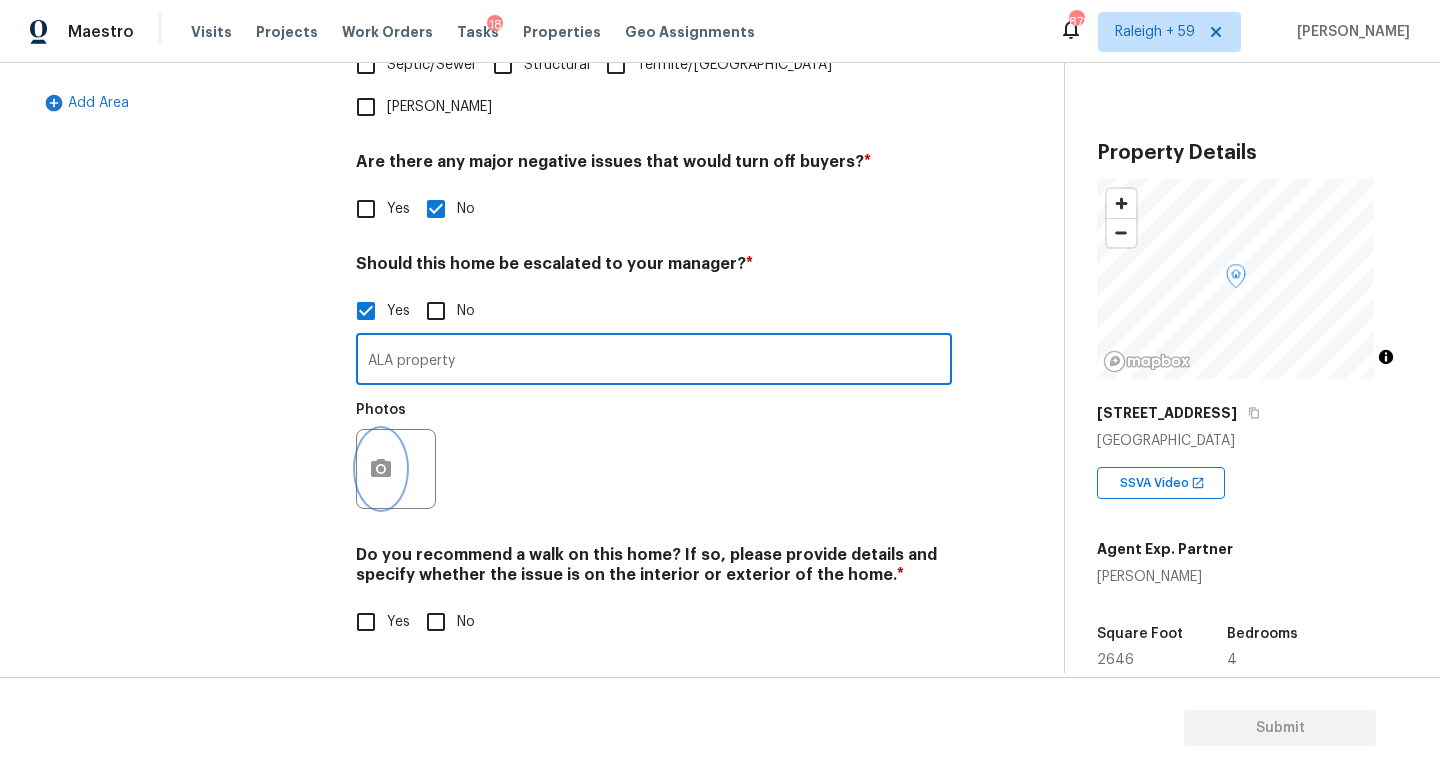 click 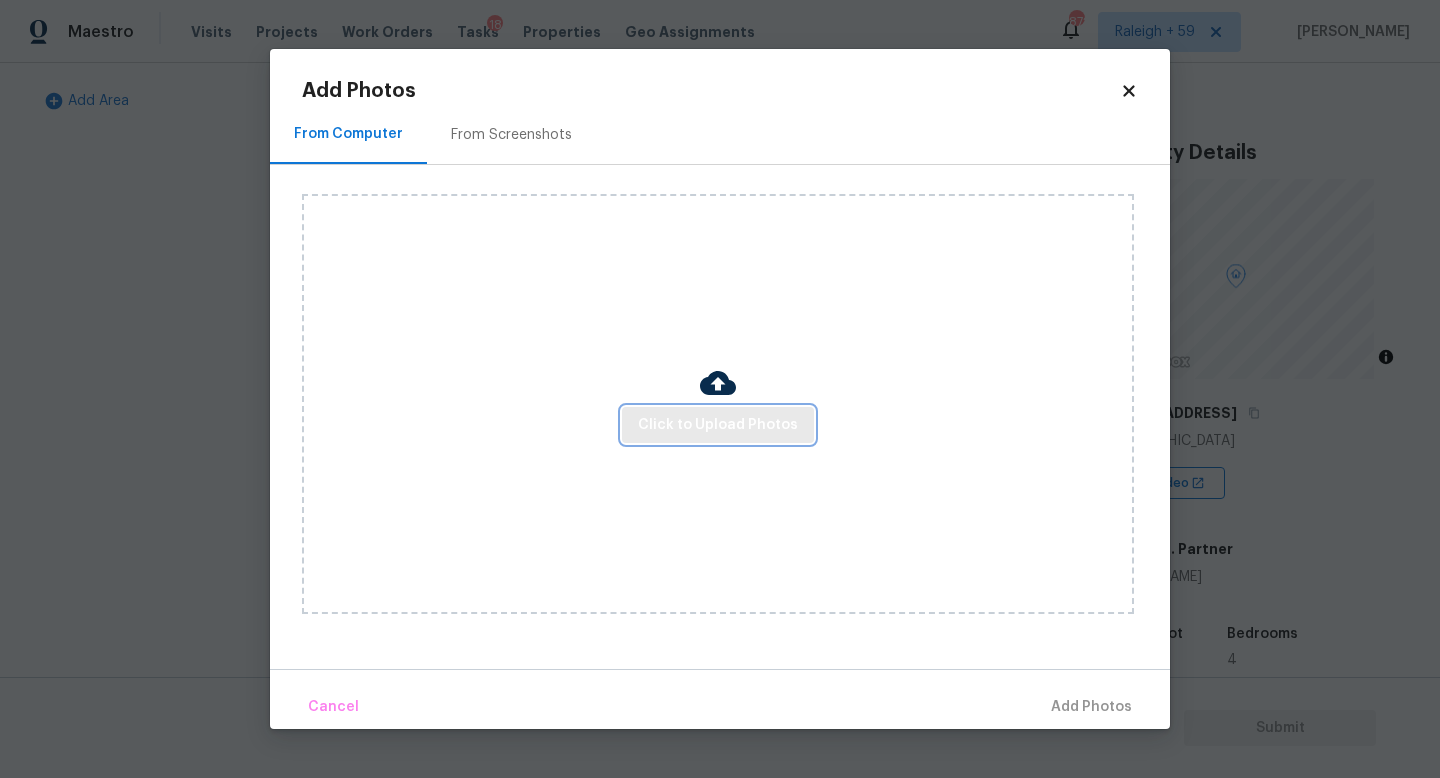 click on "Click to Upload Photos" at bounding box center (718, 425) 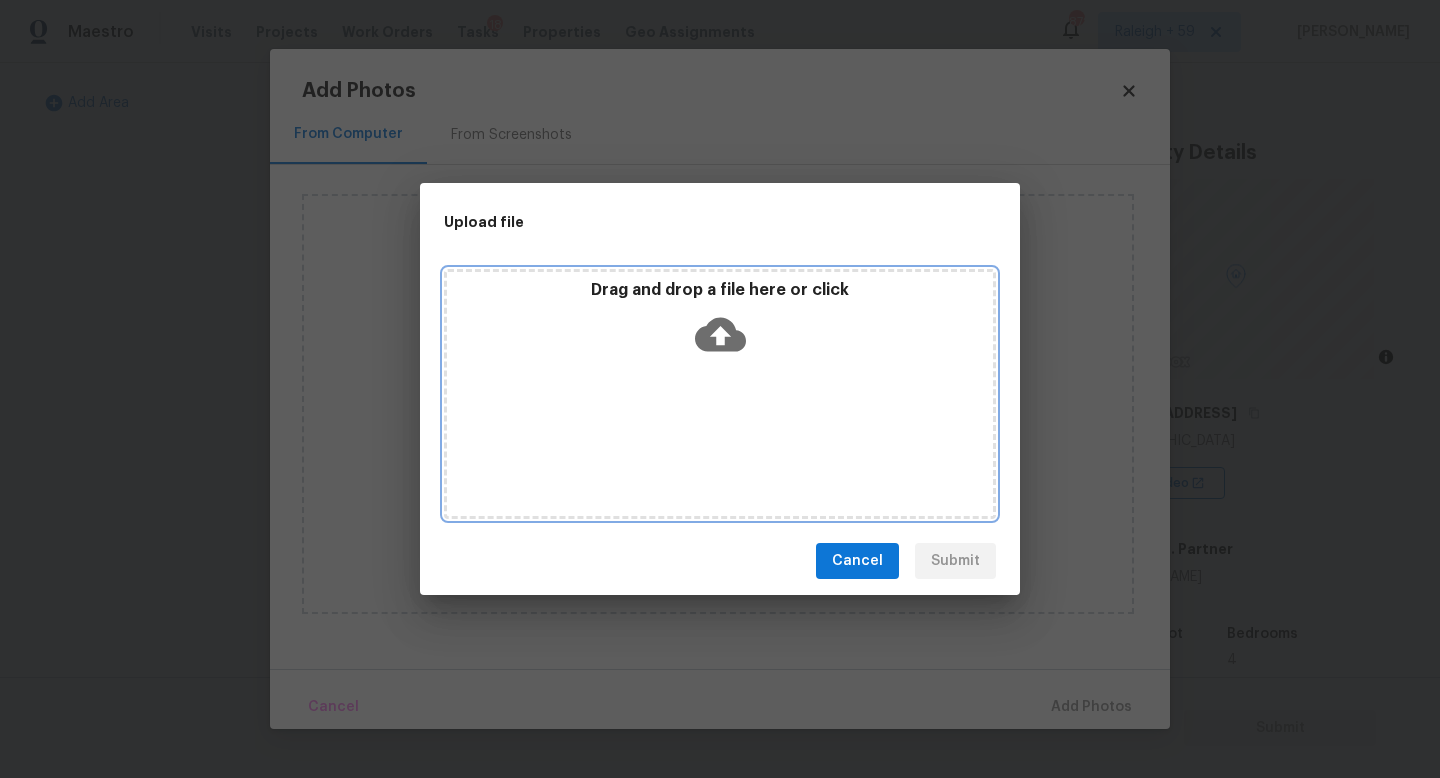 click on "Drag and drop a file here or click" at bounding box center [720, 394] 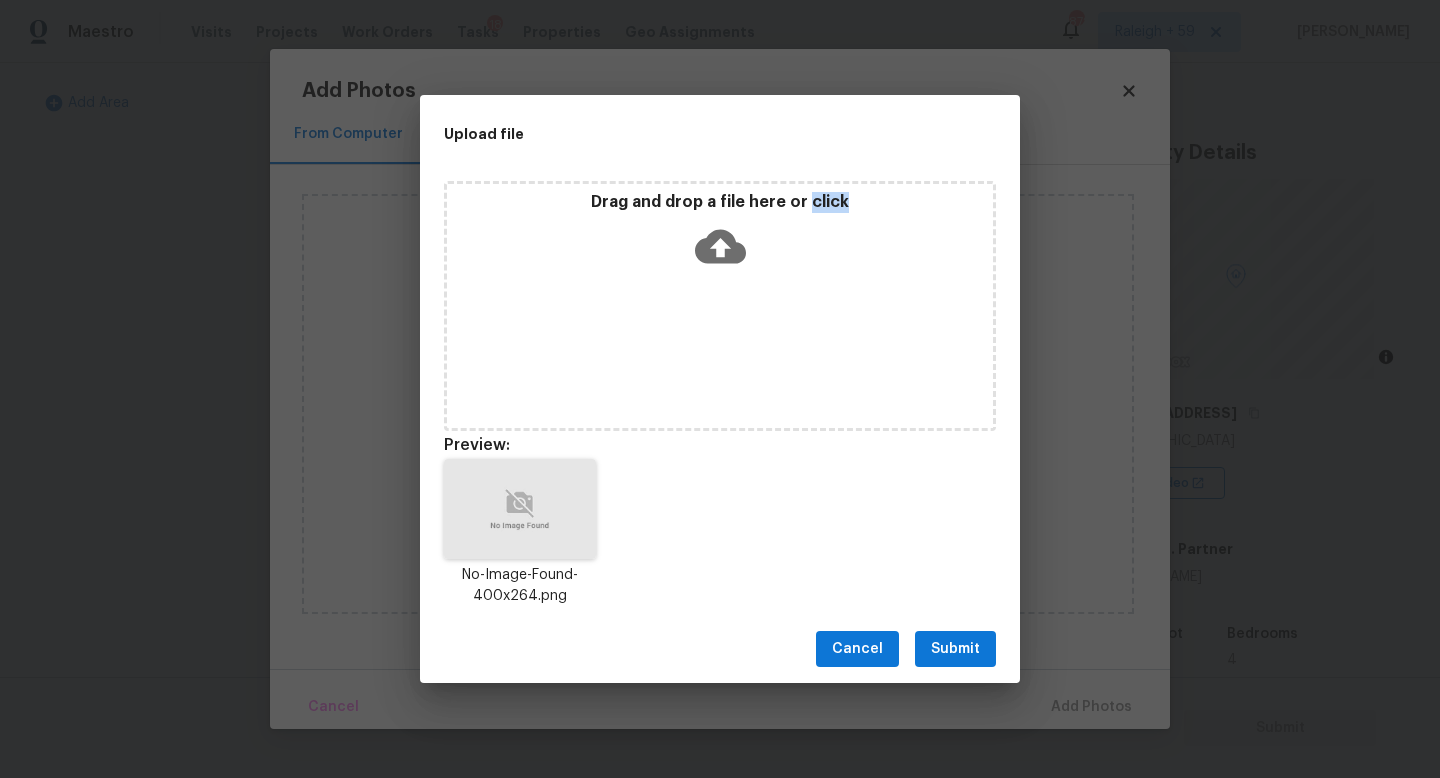 click on "Cancel Submit" at bounding box center [720, 649] 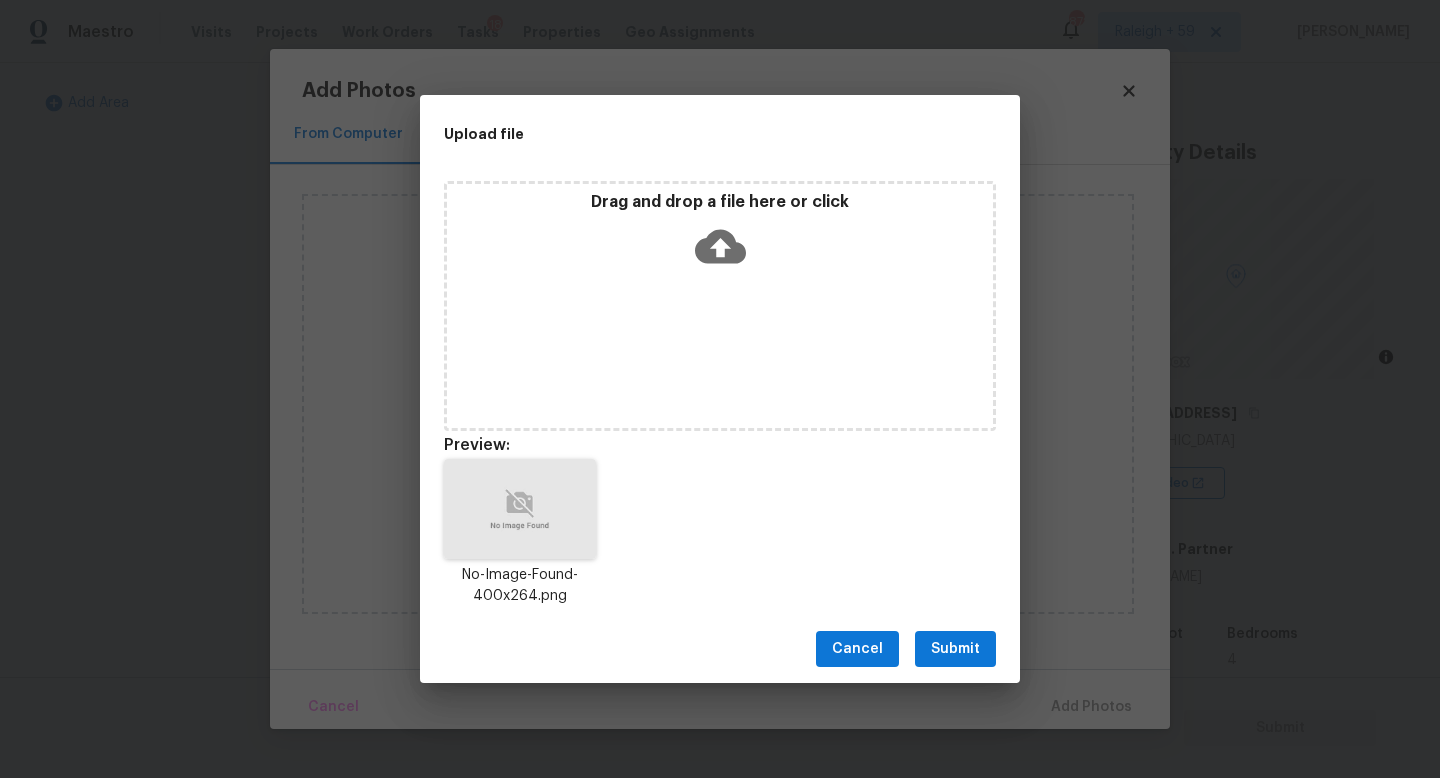 click on "Submit" at bounding box center [955, 649] 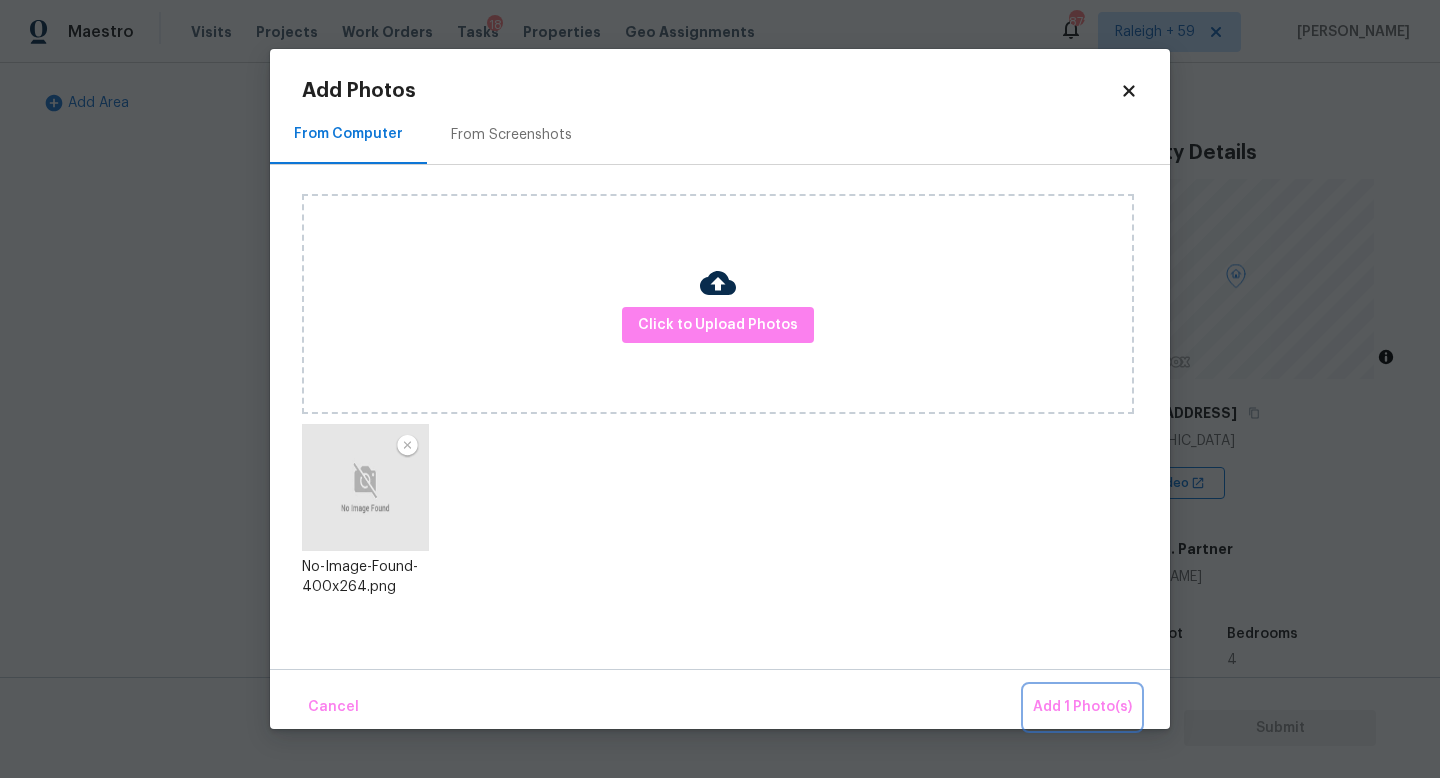 click on "Add 1 Photo(s)" at bounding box center [1082, 707] 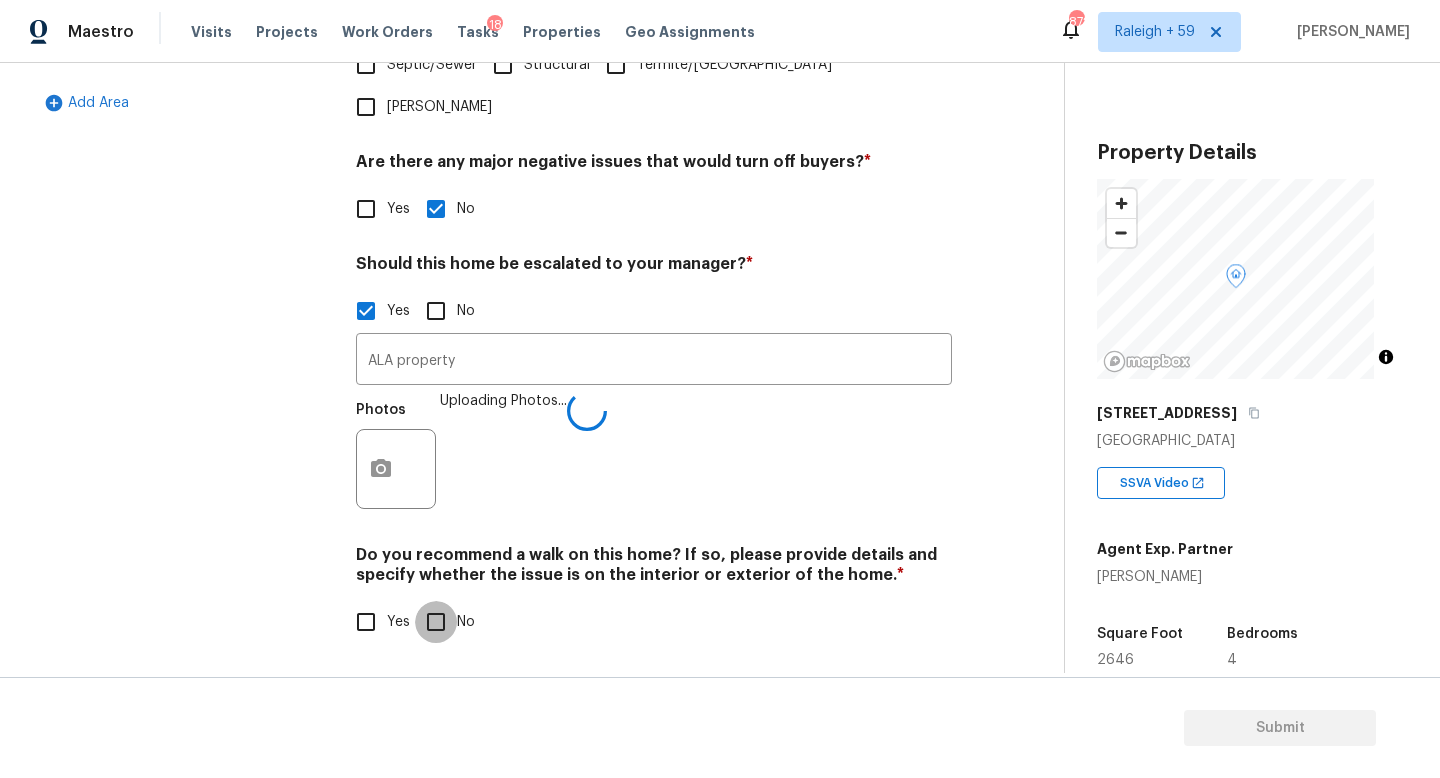 click on "No" at bounding box center (436, 622) 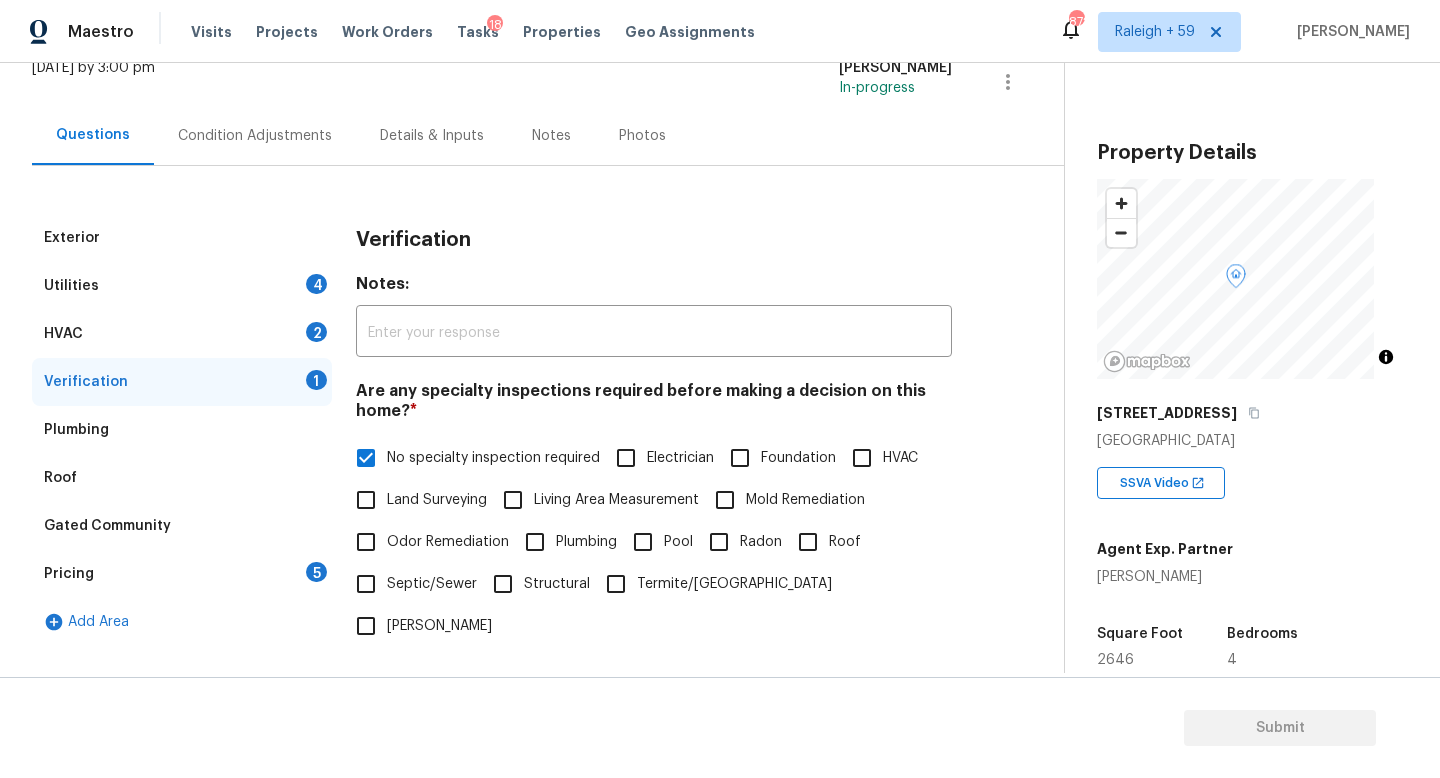 scroll, scrollTop: 138, scrollLeft: 0, axis: vertical 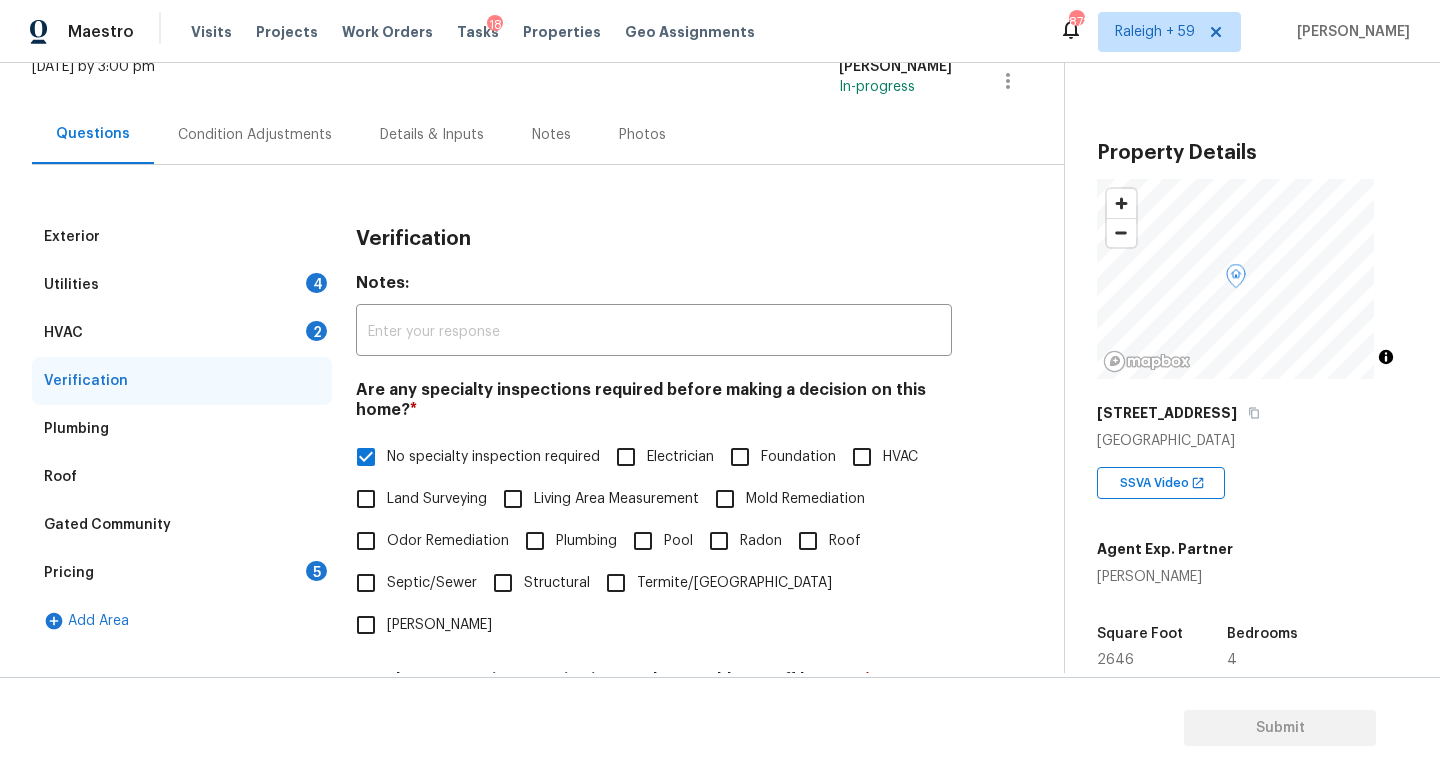 click on "Details & Inputs" at bounding box center [432, 134] 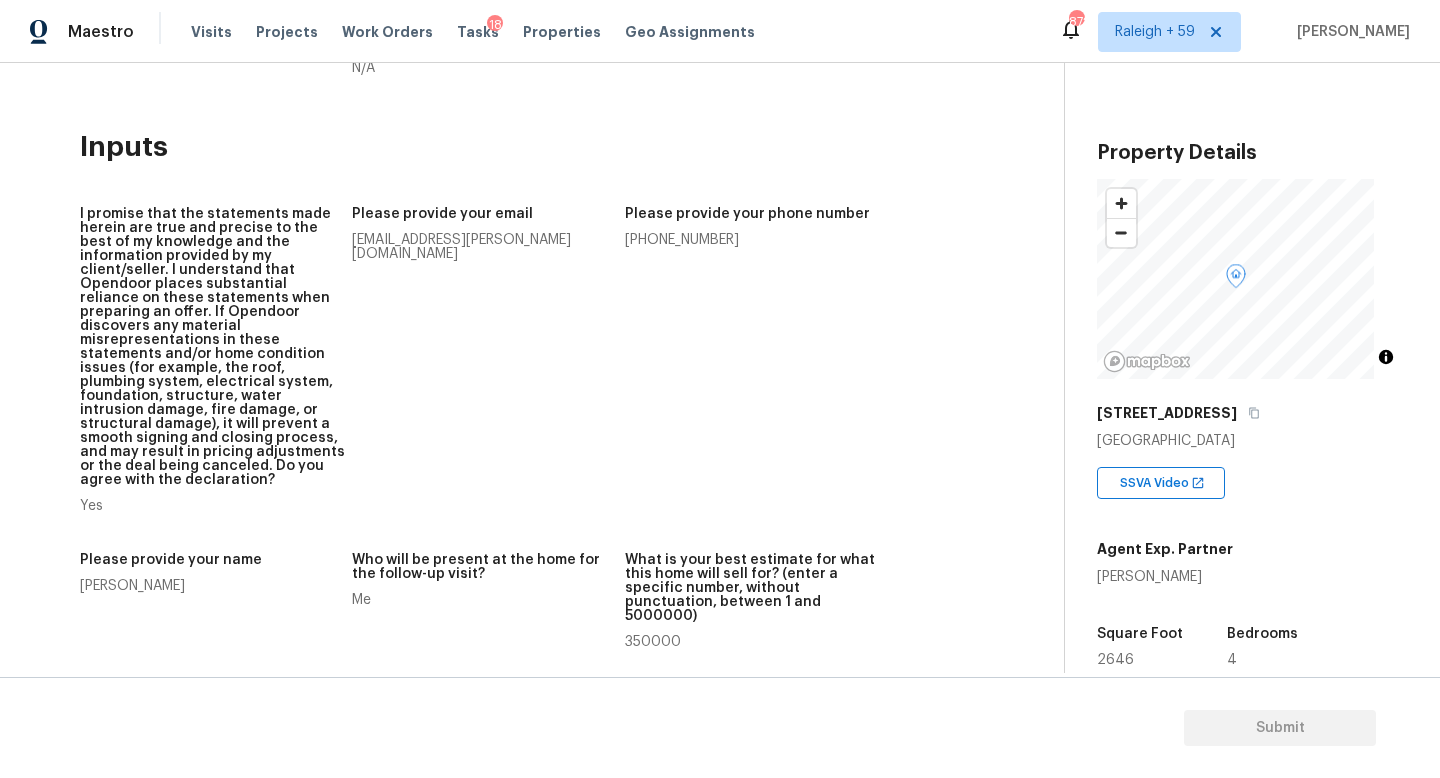 scroll, scrollTop: 0, scrollLeft: 0, axis: both 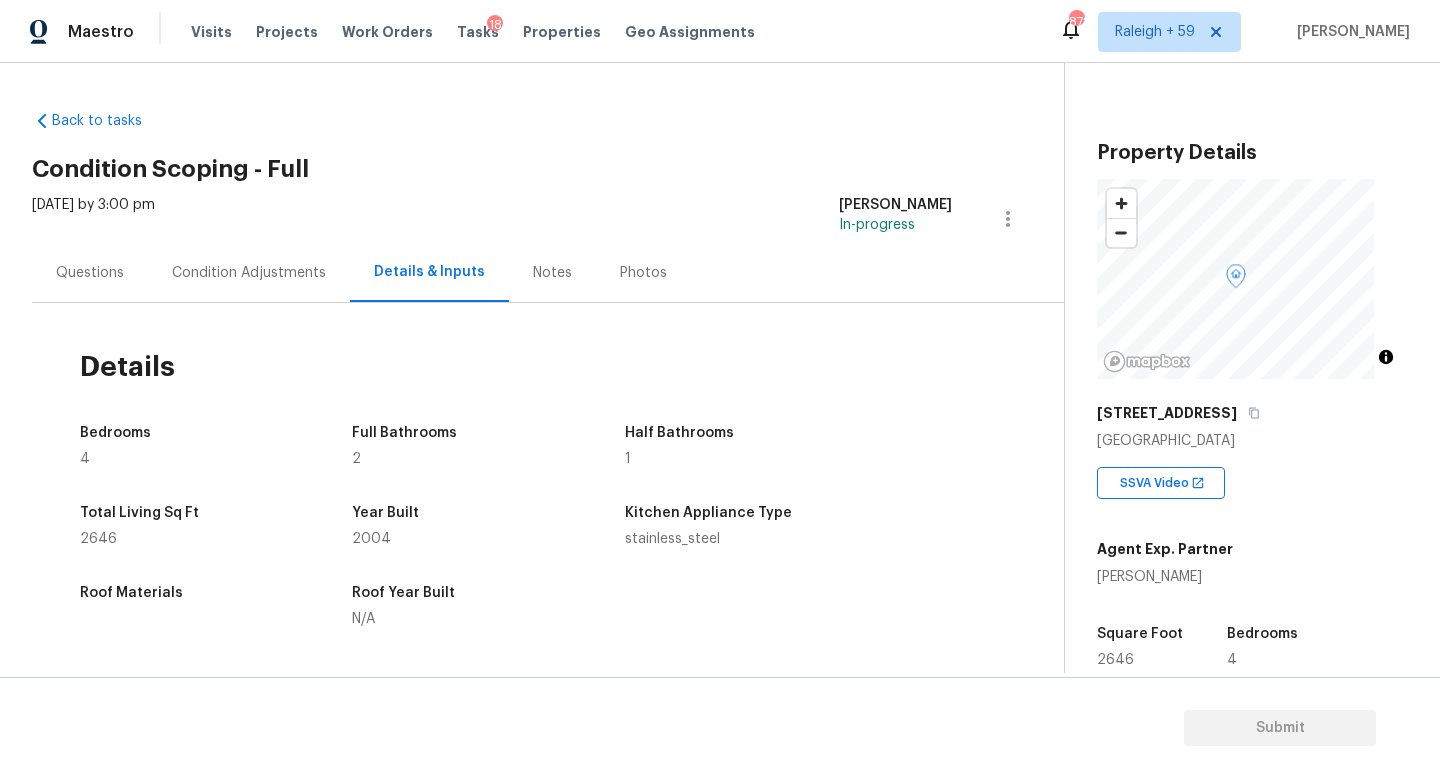 click on "Questions" at bounding box center (90, 273) 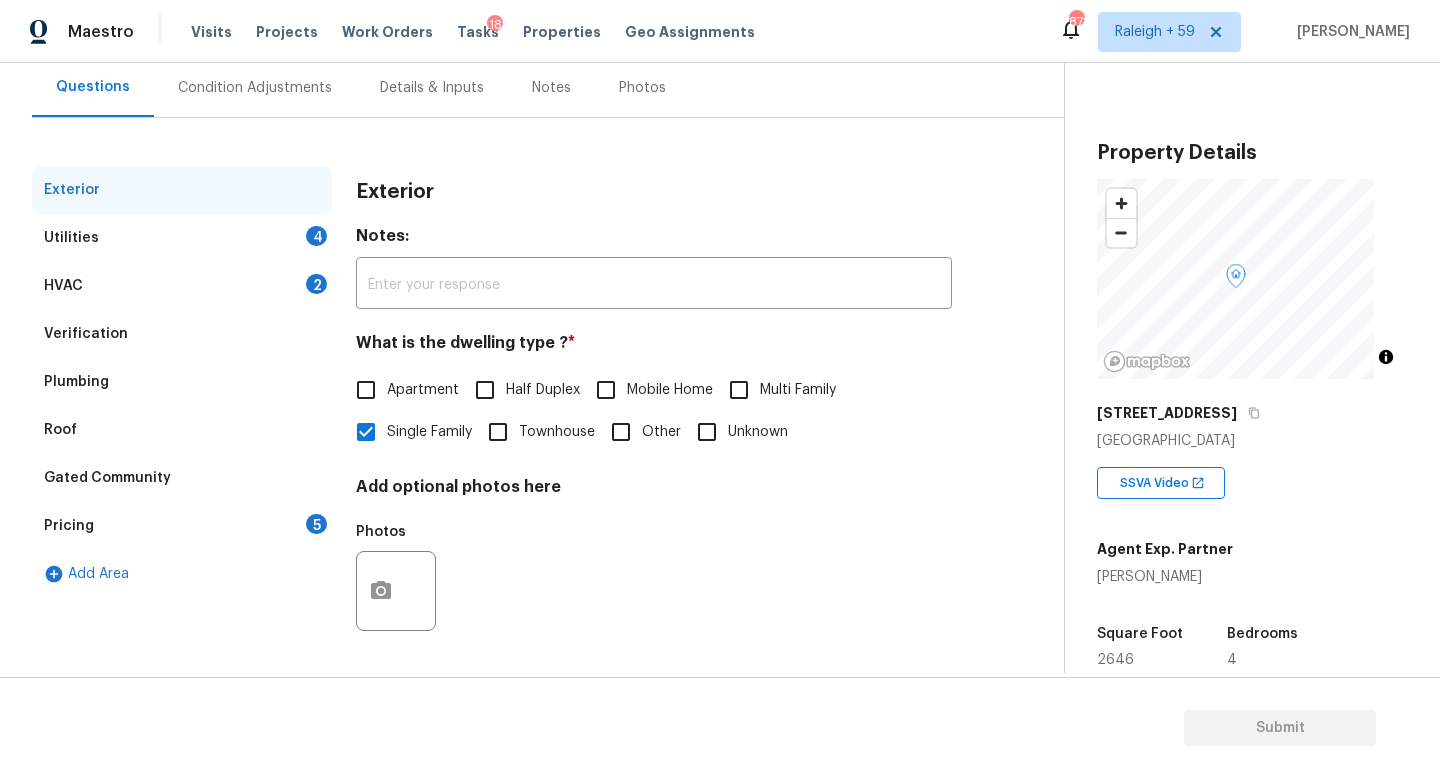 scroll, scrollTop: 24, scrollLeft: 0, axis: vertical 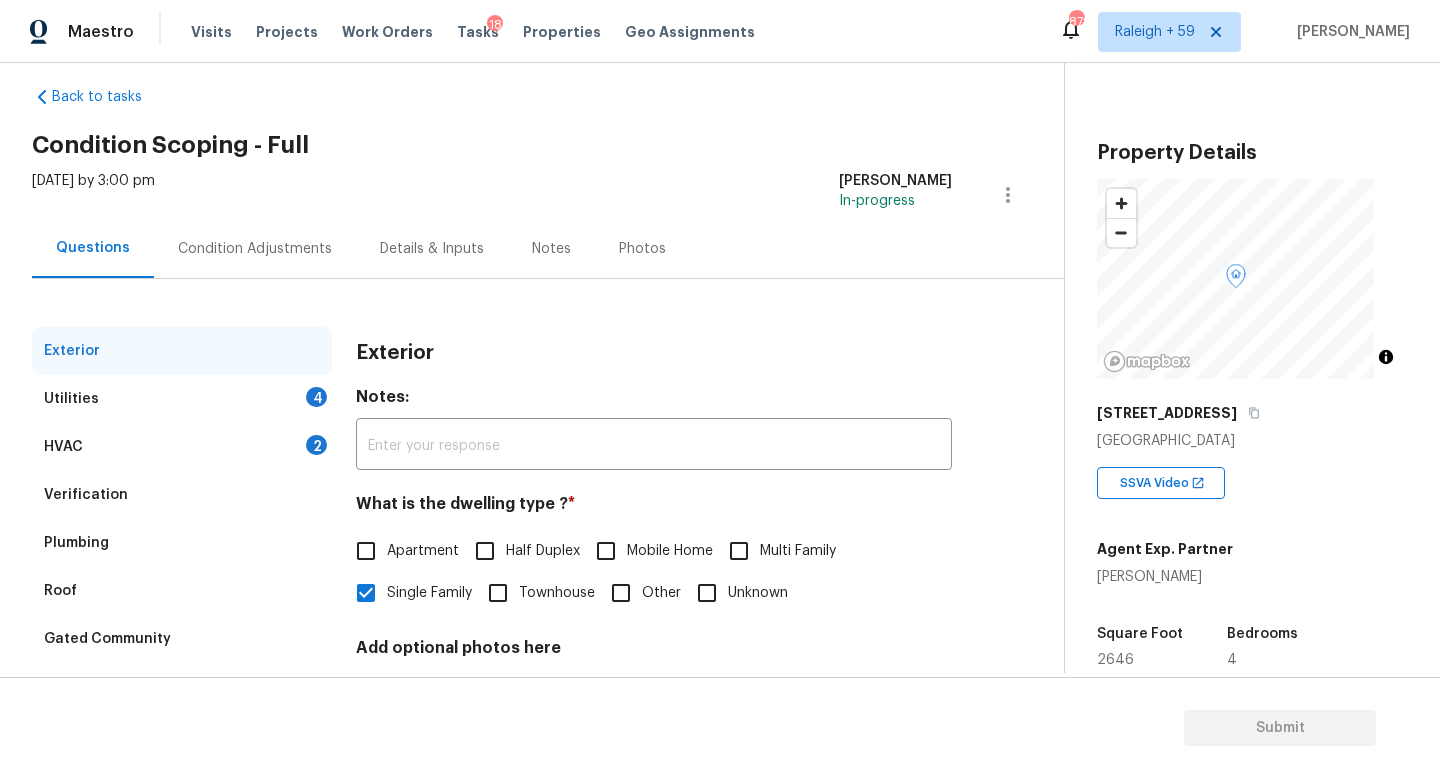 click on "Condition Adjustments" at bounding box center [255, 249] 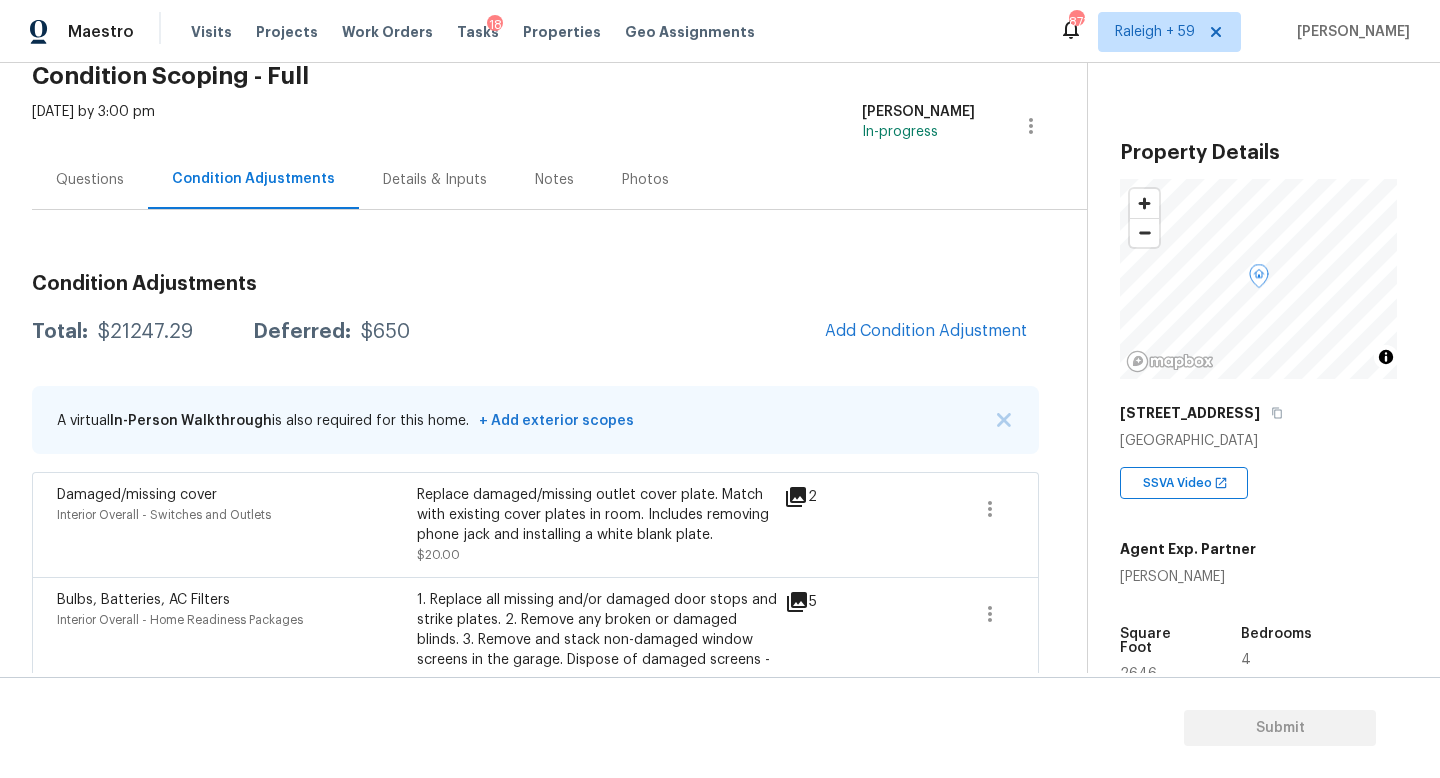 scroll, scrollTop: 168, scrollLeft: 0, axis: vertical 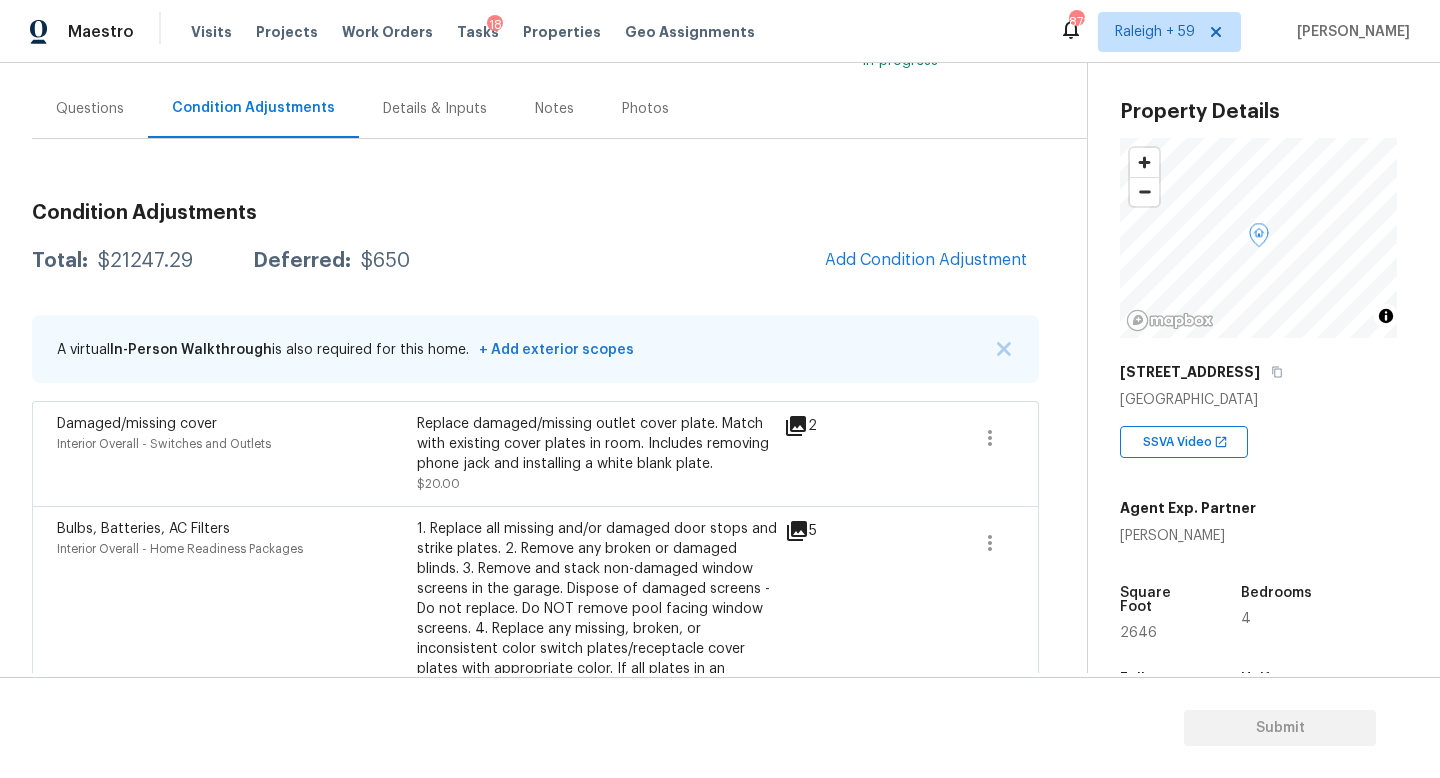 click on "Questions" at bounding box center (90, 108) 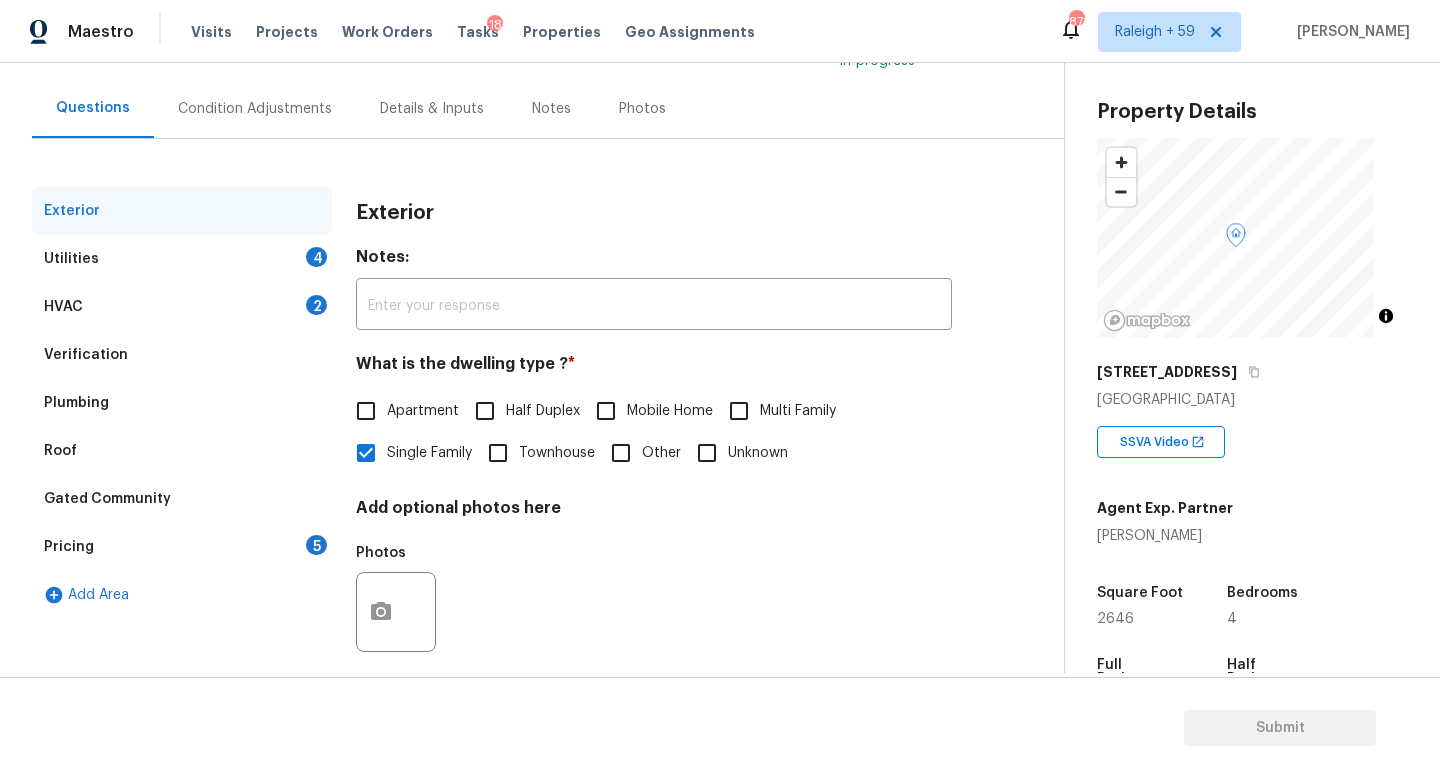 click on "Verification" at bounding box center [182, 355] 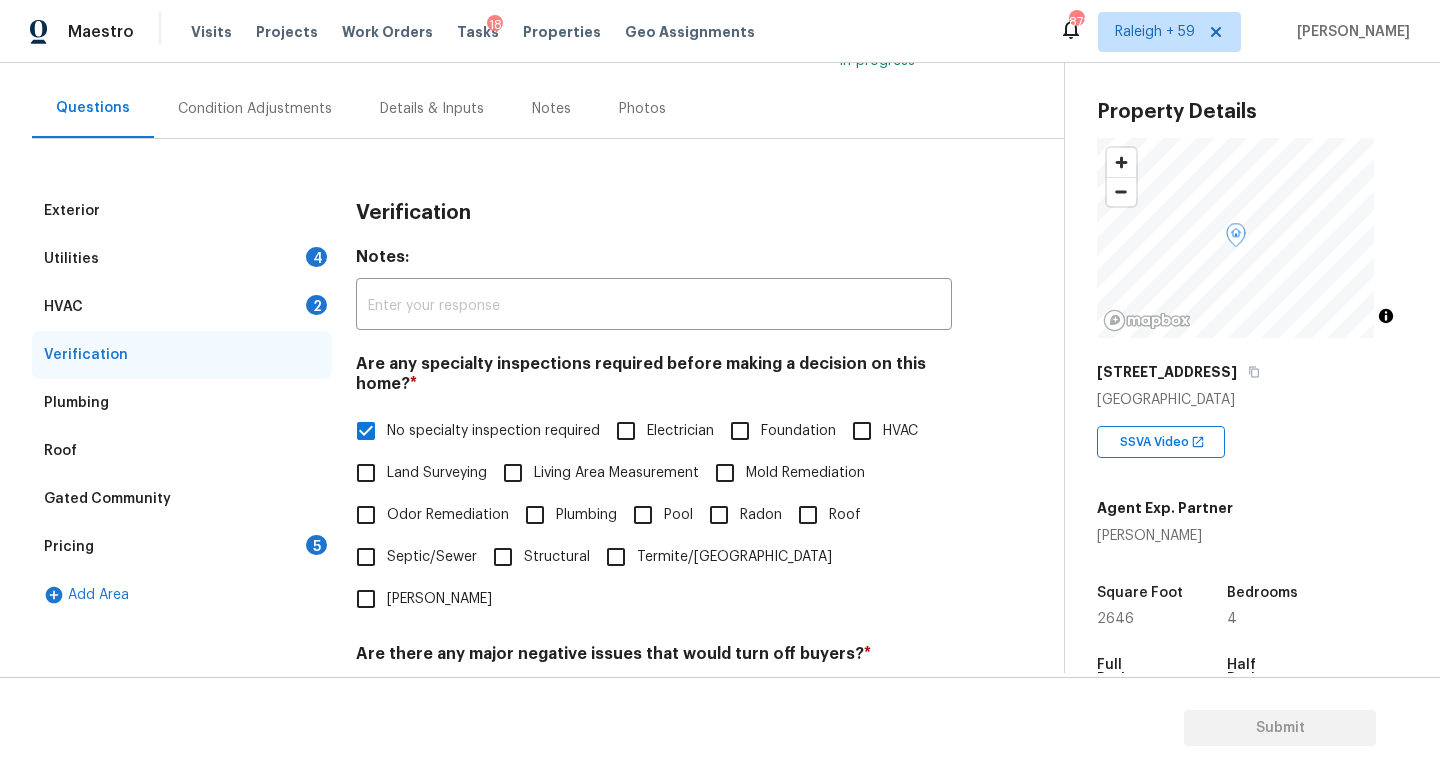 scroll, scrollTop: 380, scrollLeft: 0, axis: vertical 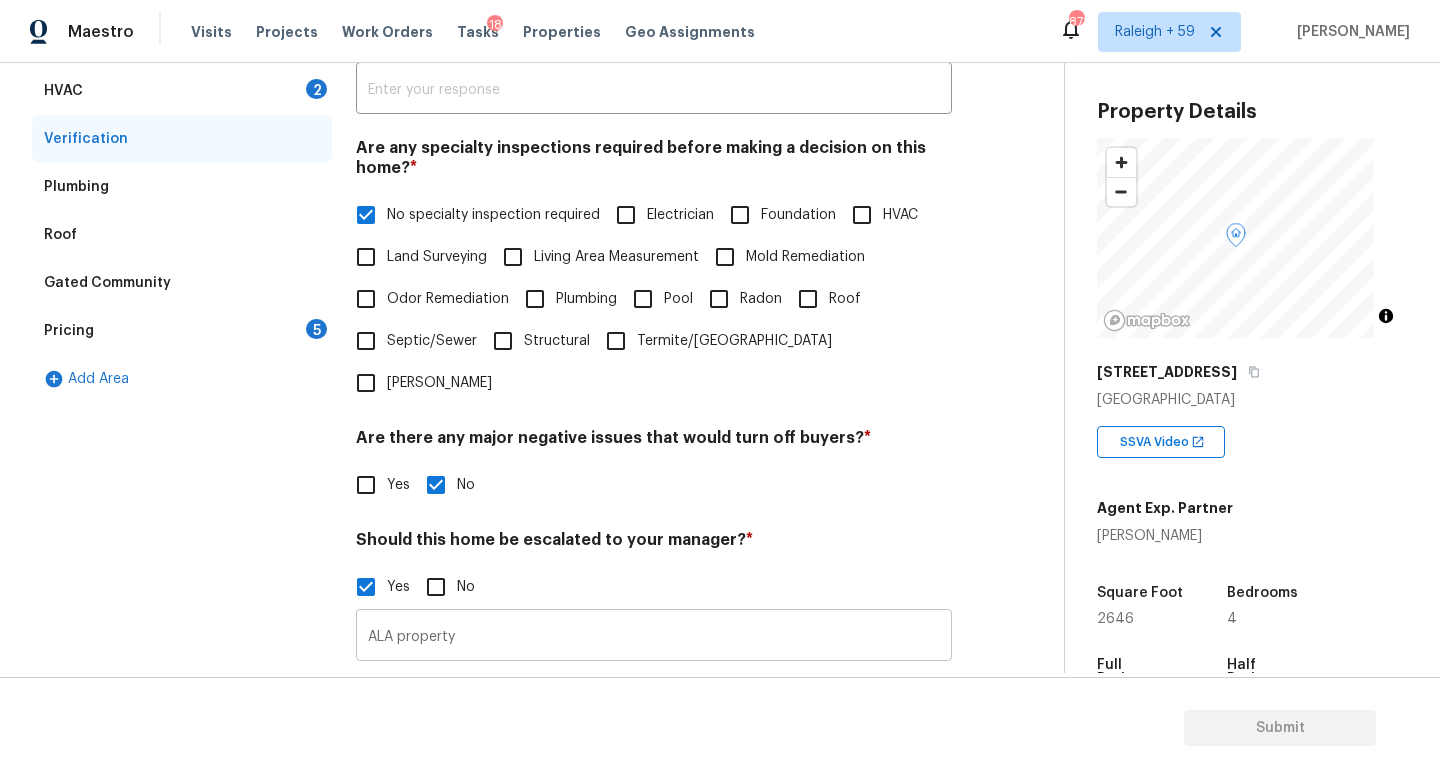 click on "ALA property" at bounding box center (654, 637) 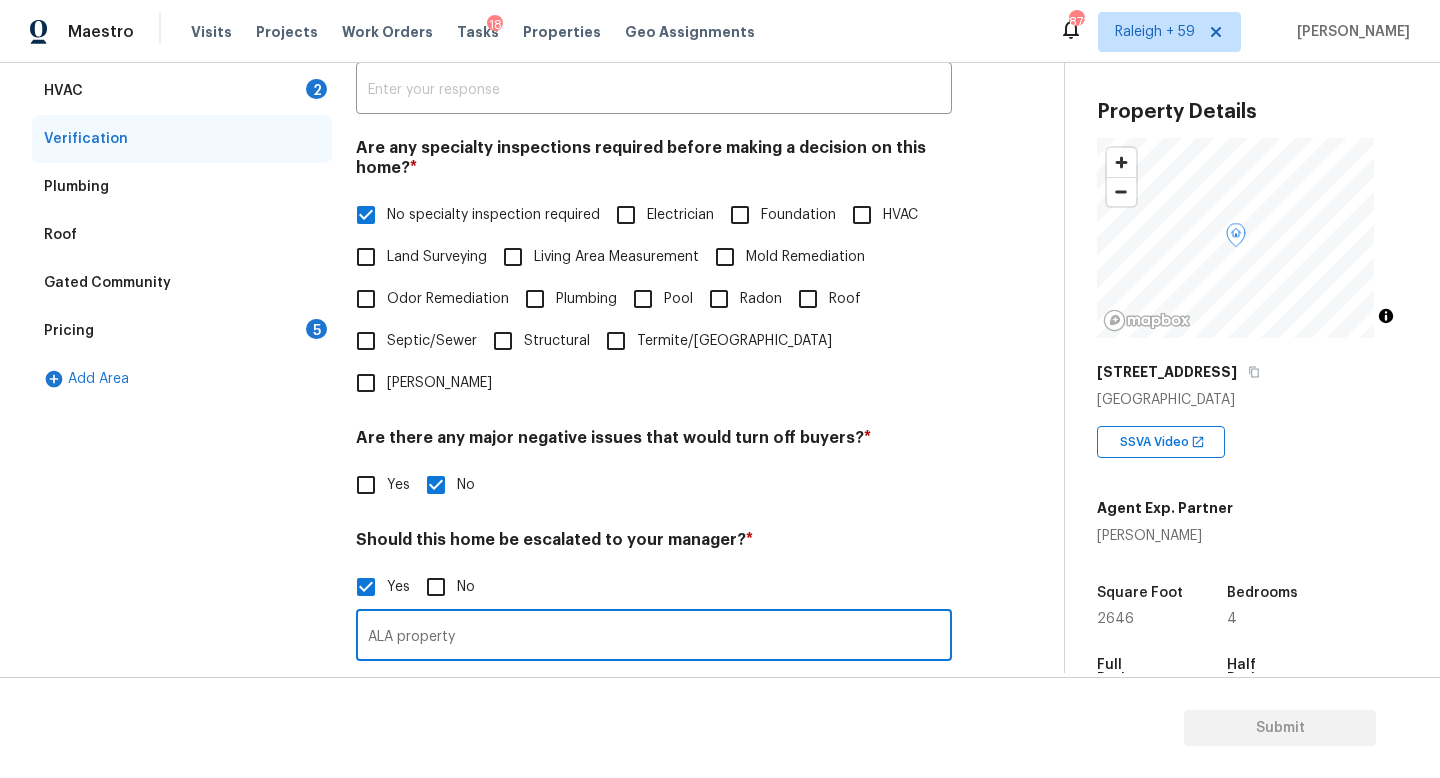 click on "ALA property" at bounding box center [654, 637] 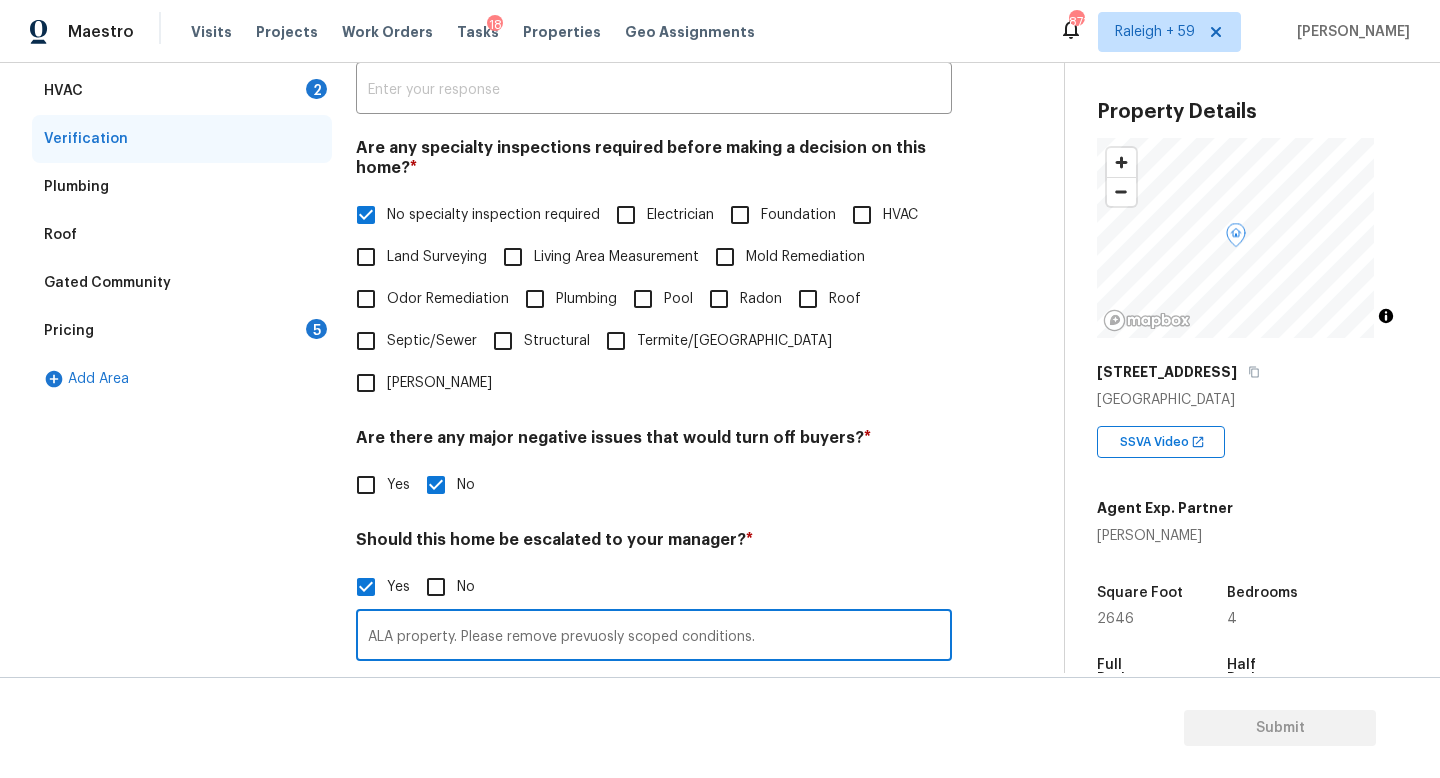 type on "ALA property. Please remove previously scoped conditions." 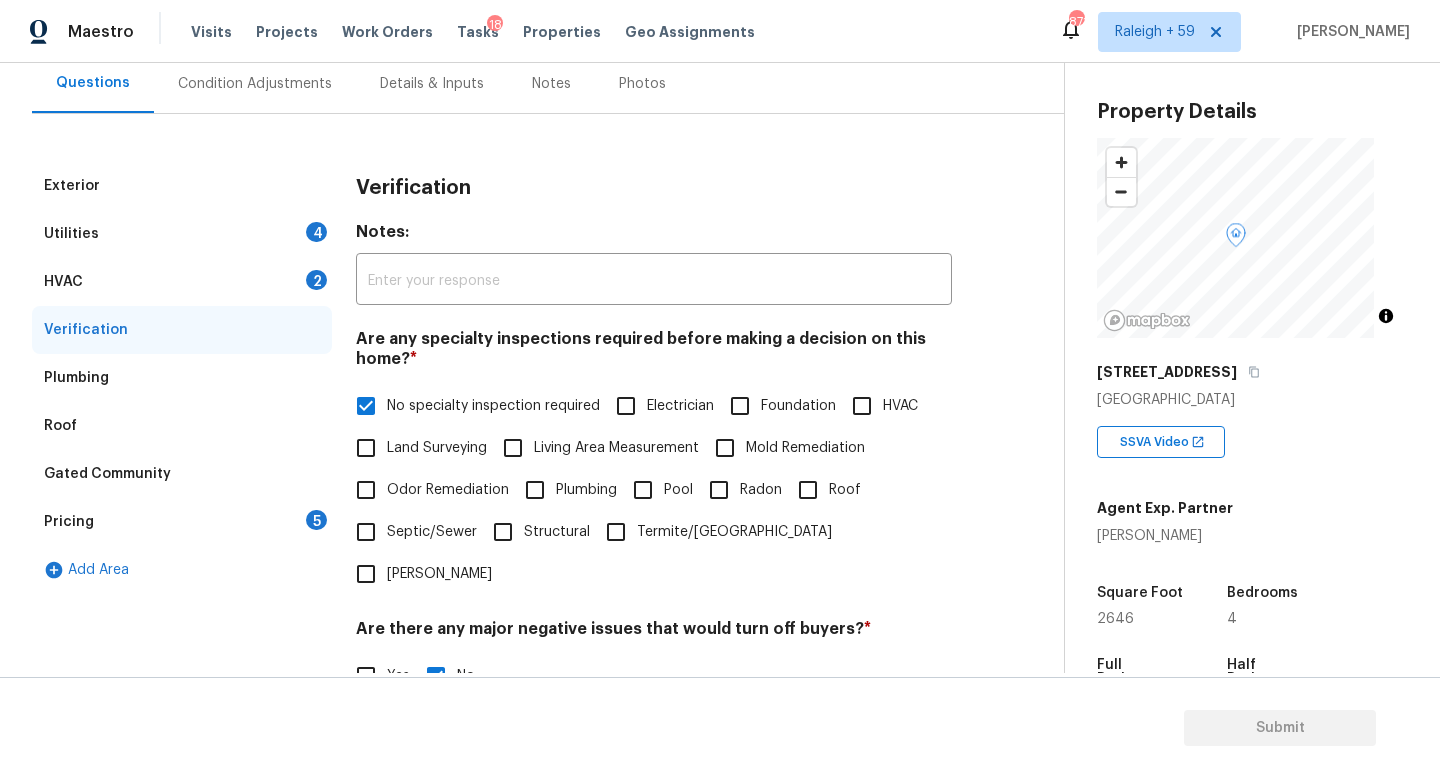 scroll, scrollTop: 0, scrollLeft: 0, axis: both 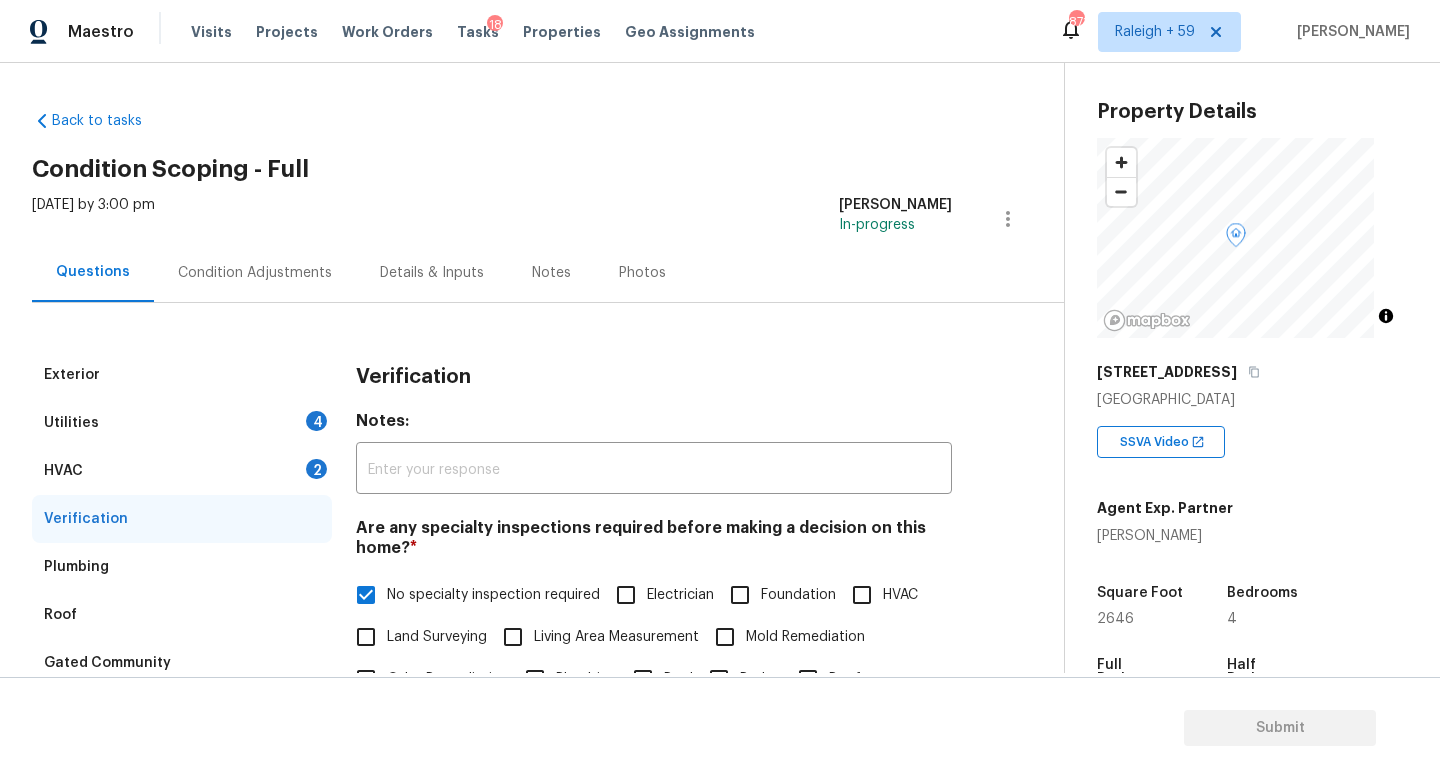 click on "HVAC 2" at bounding box center [182, 471] 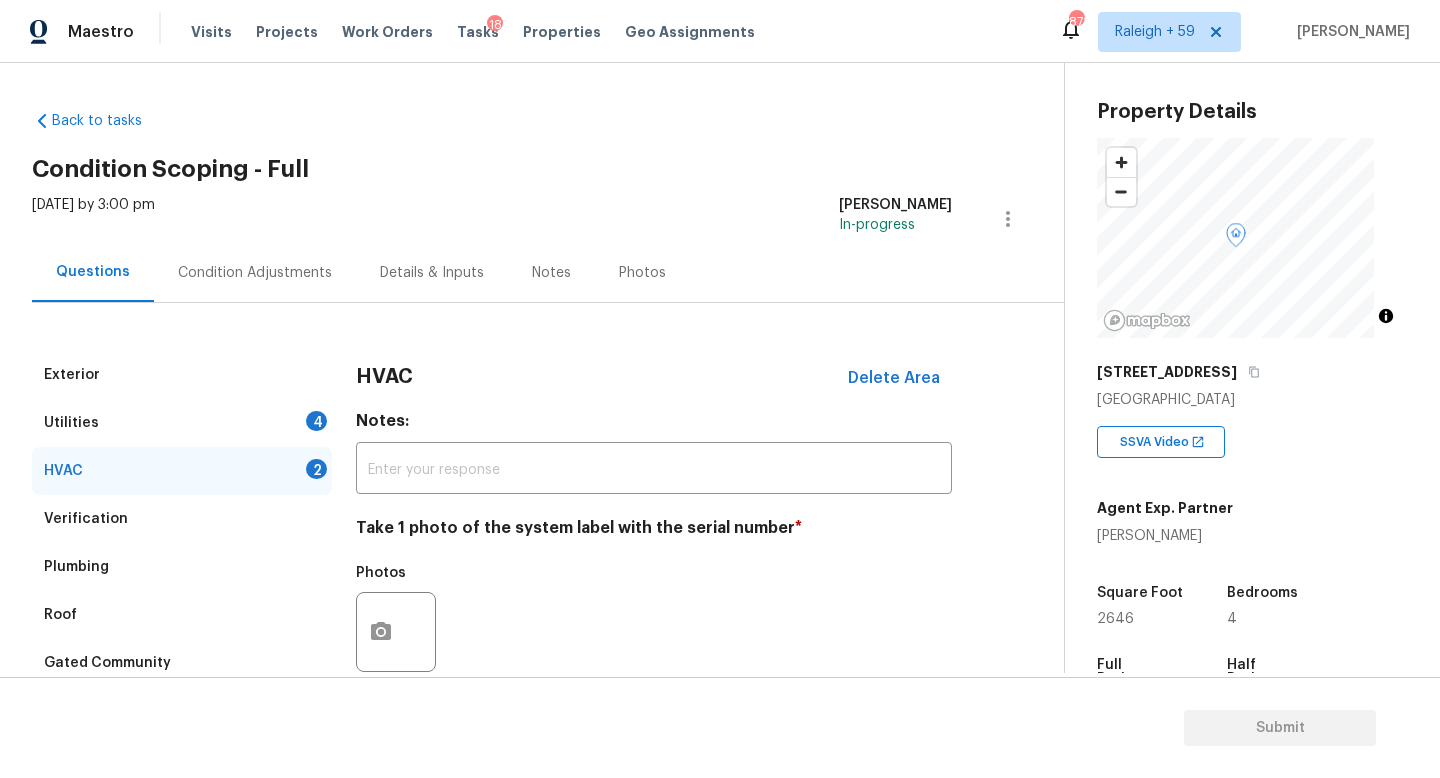 scroll, scrollTop: 266, scrollLeft: 0, axis: vertical 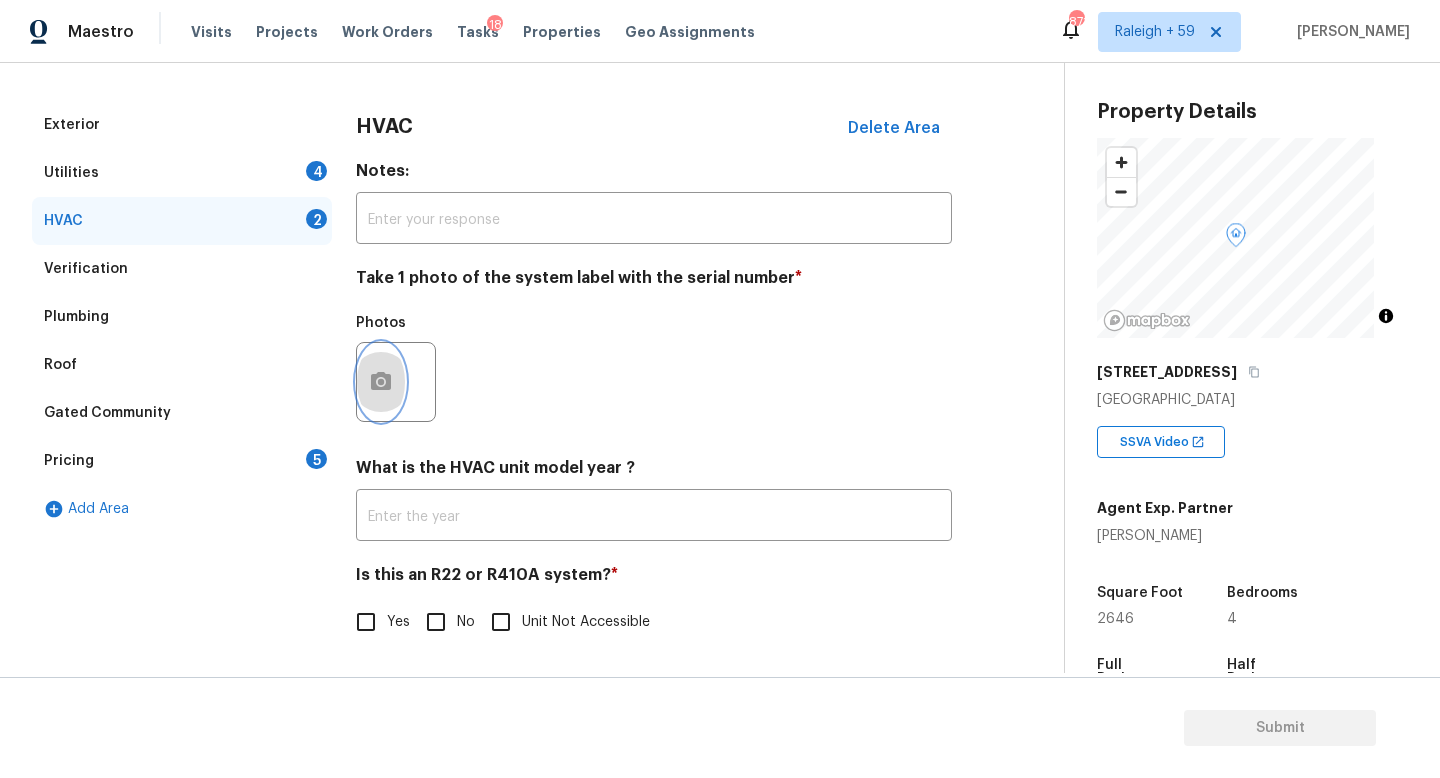 click 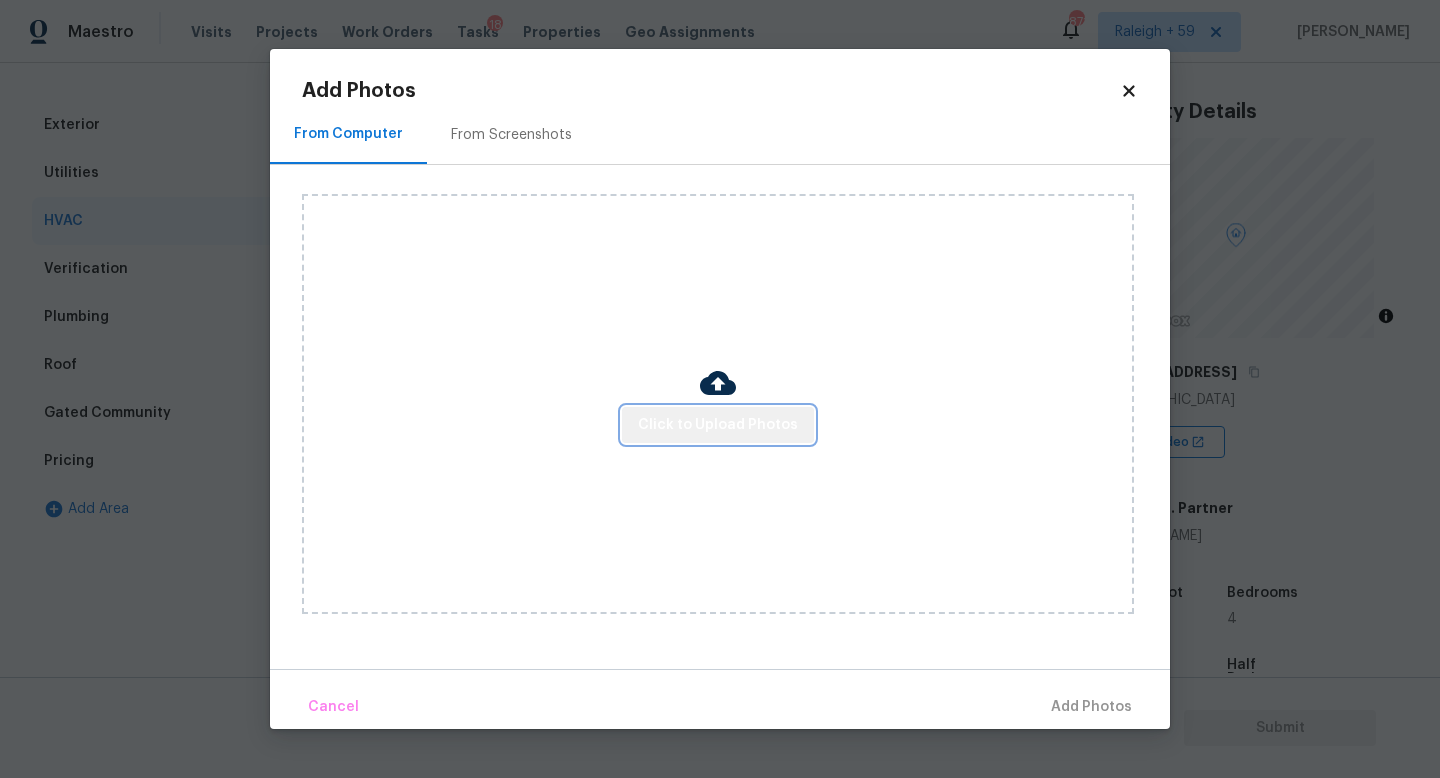click on "Click to Upload Photos" at bounding box center [718, 425] 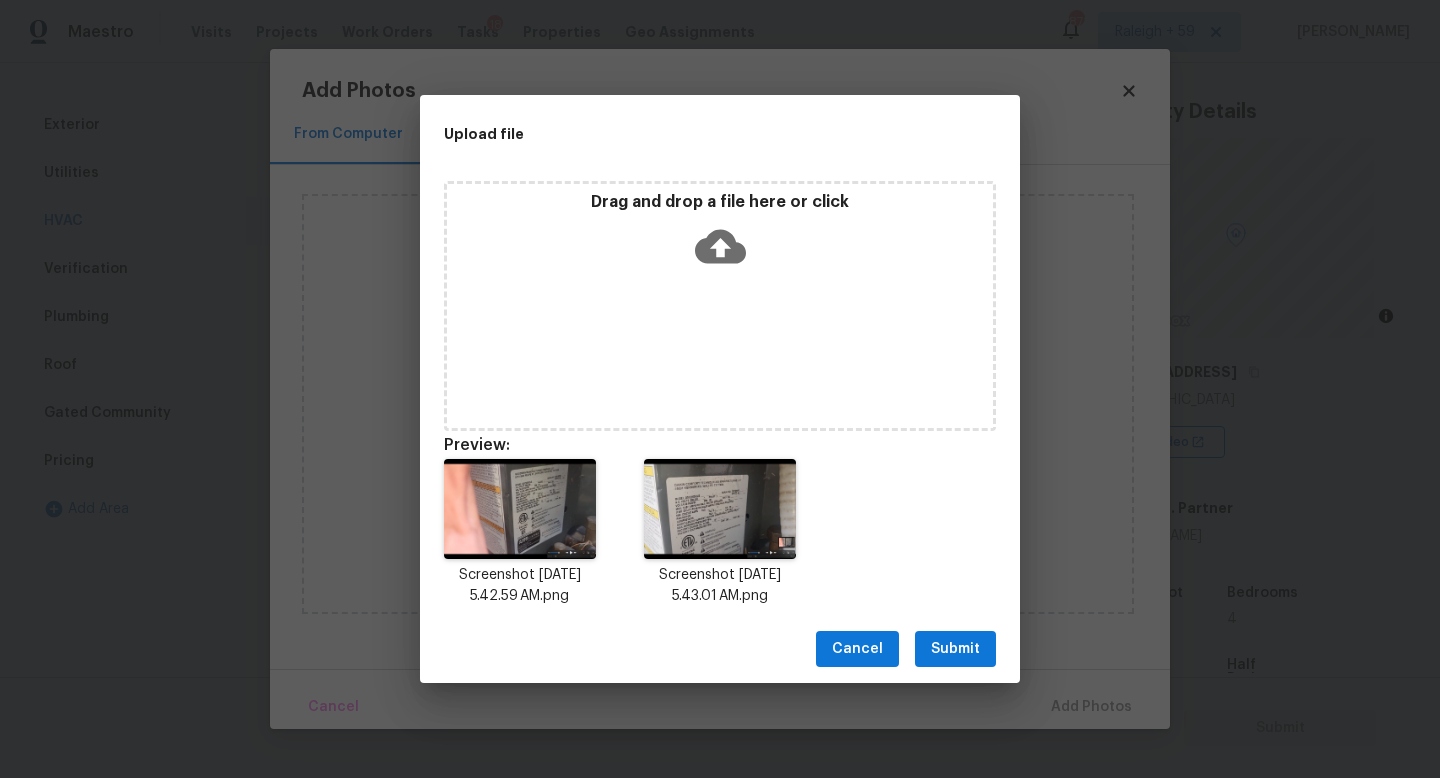 click on "Submit" at bounding box center (955, 649) 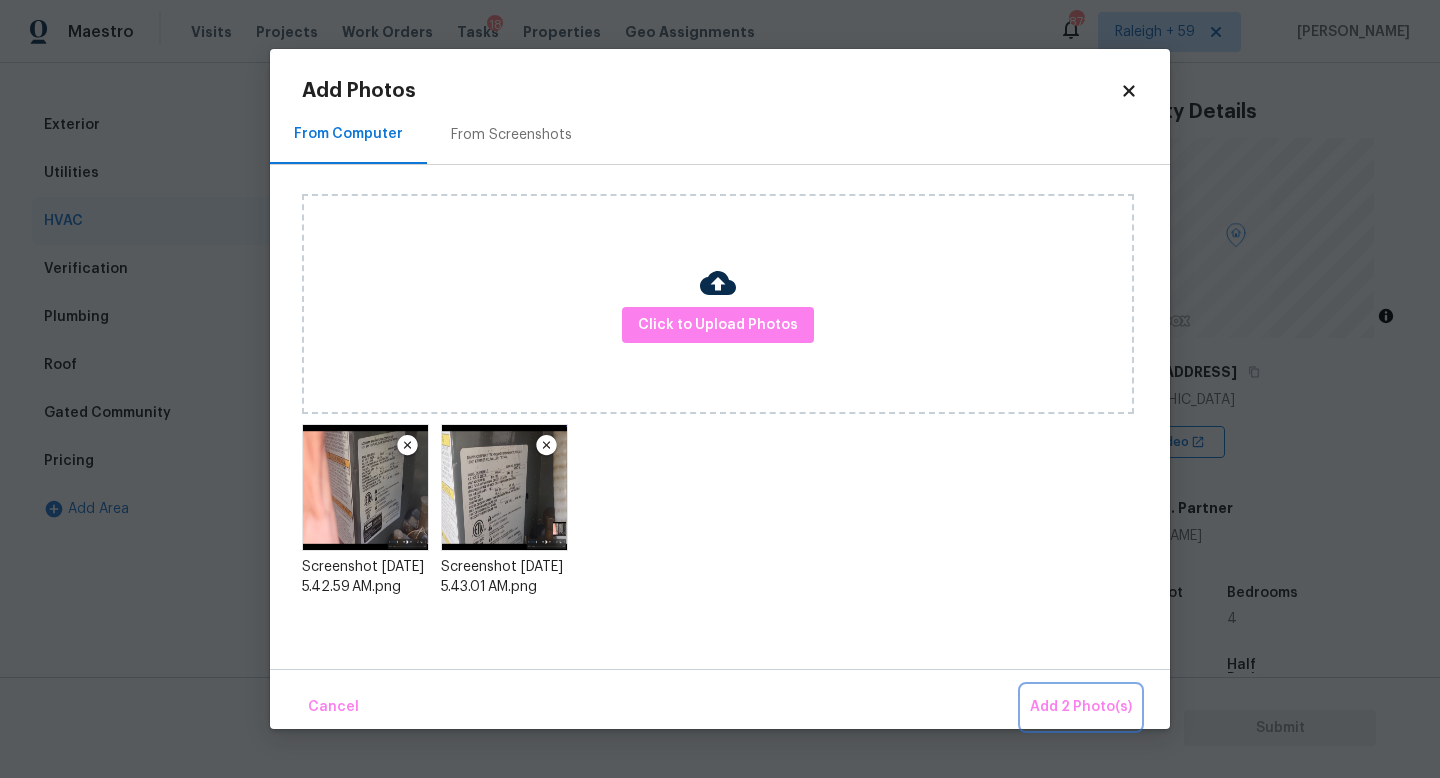 click on "Add 2 Photo(s)" at bounding box center [1081, 707] 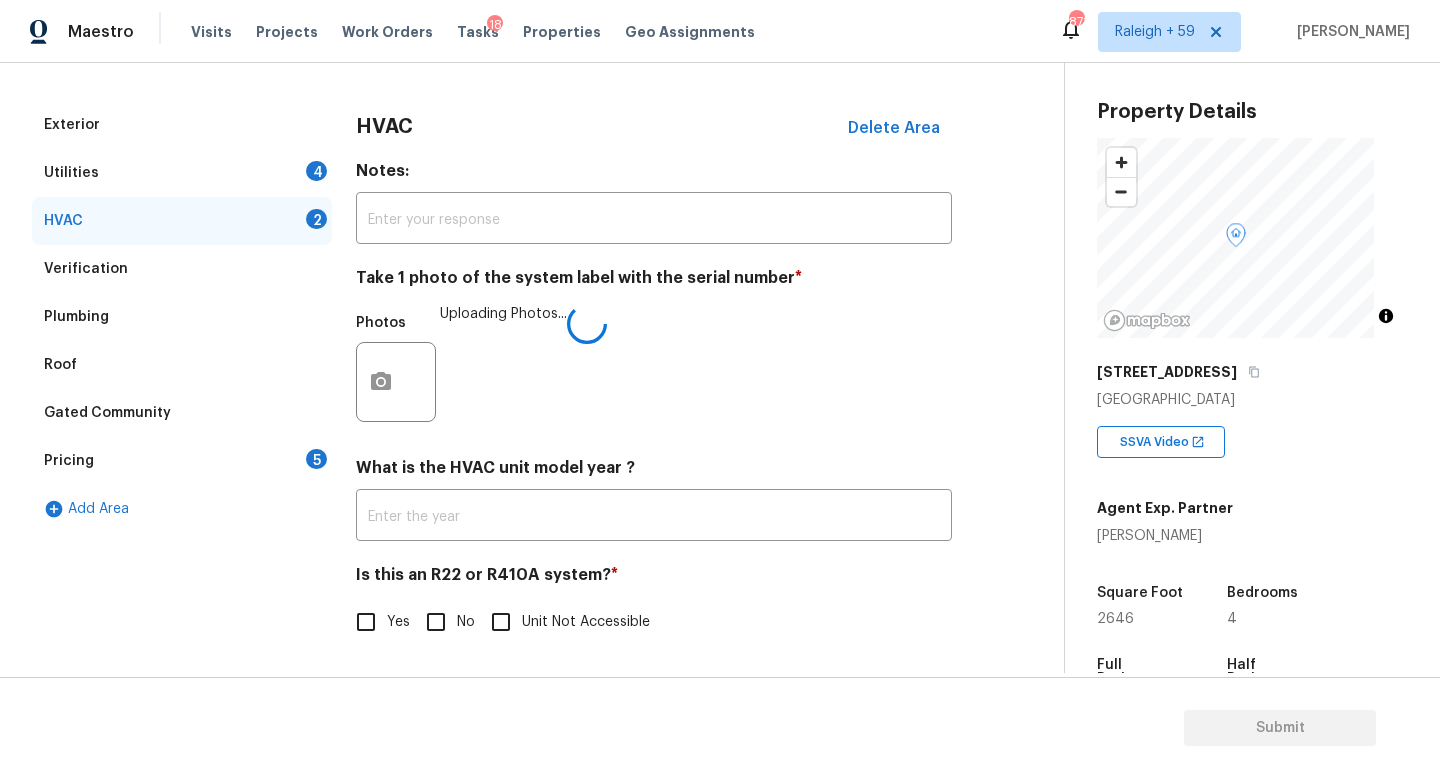 click on "No" at bounding box center [436, 622] 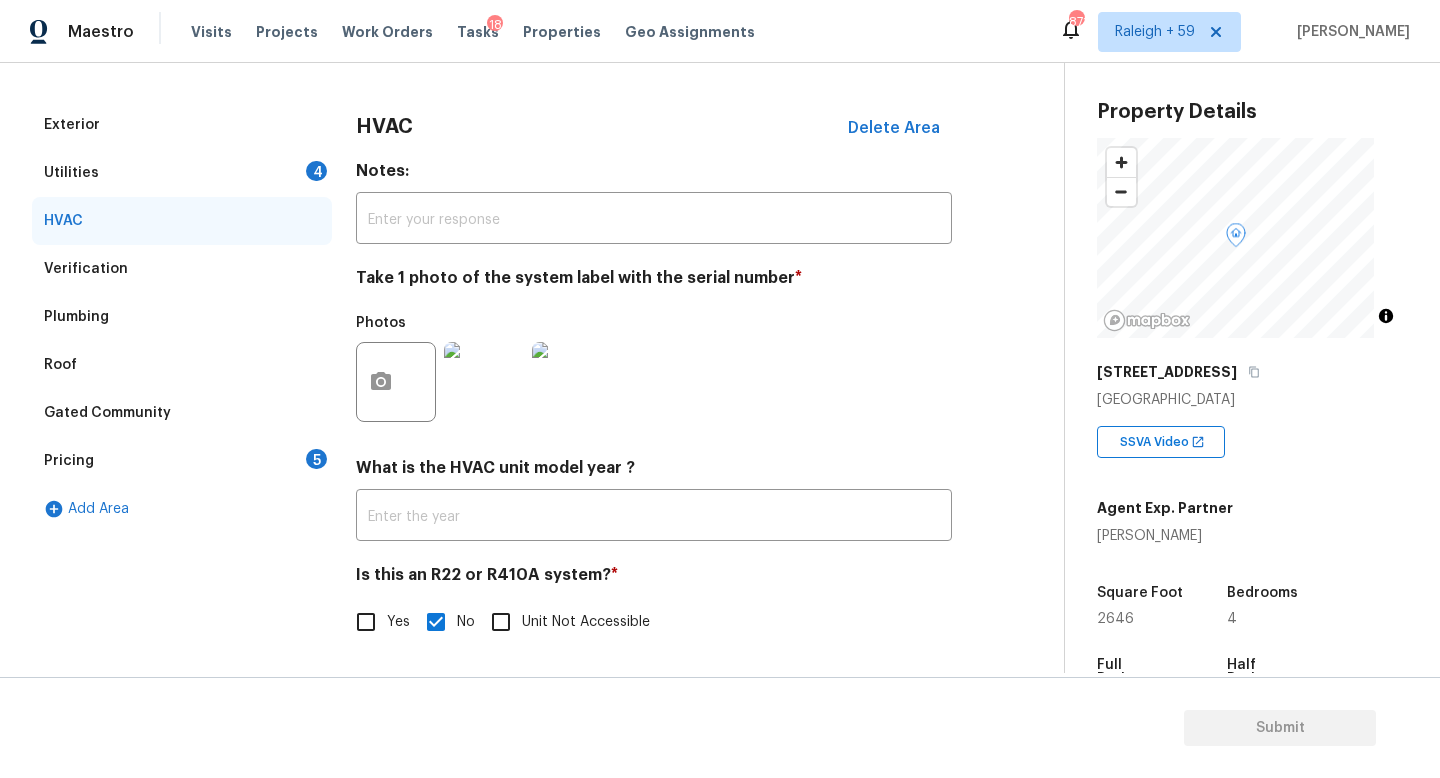 click on "Utilities 4" at bounding box center (182, 173) 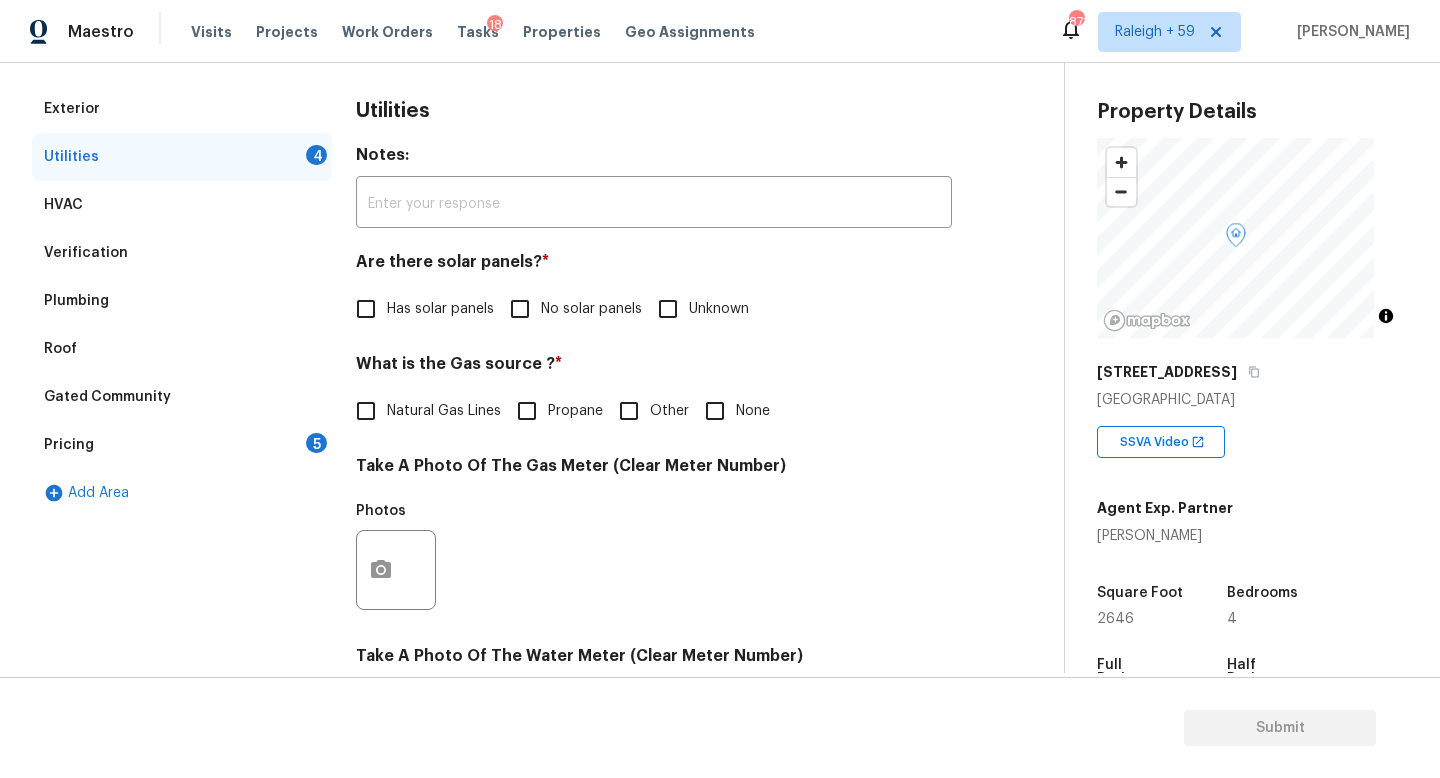 click on "No solar panels" at bounding box center [570, 309] 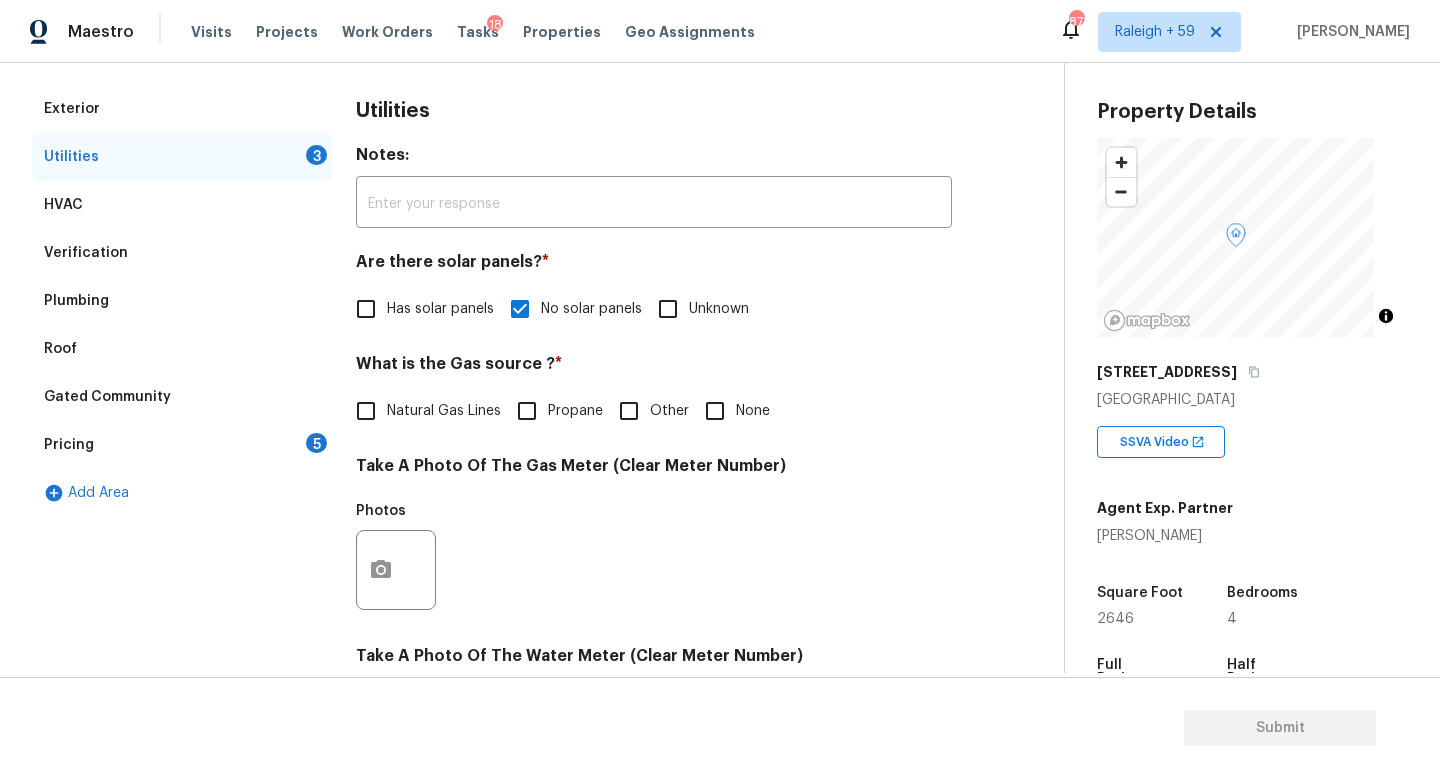click on "None" at bounding box center (715, 411) 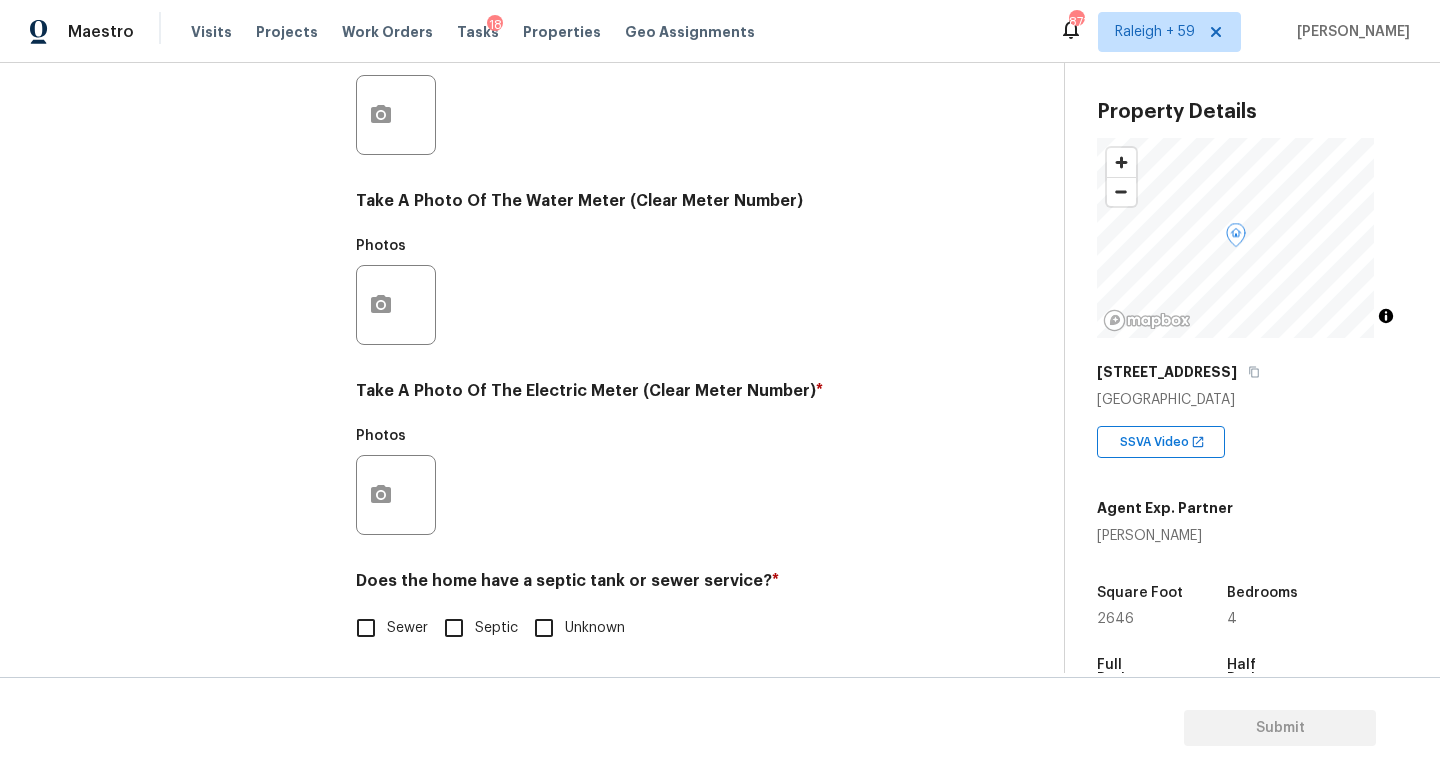 scroll, scrollTop: 742, scrollLeft: 0, axis: vertical 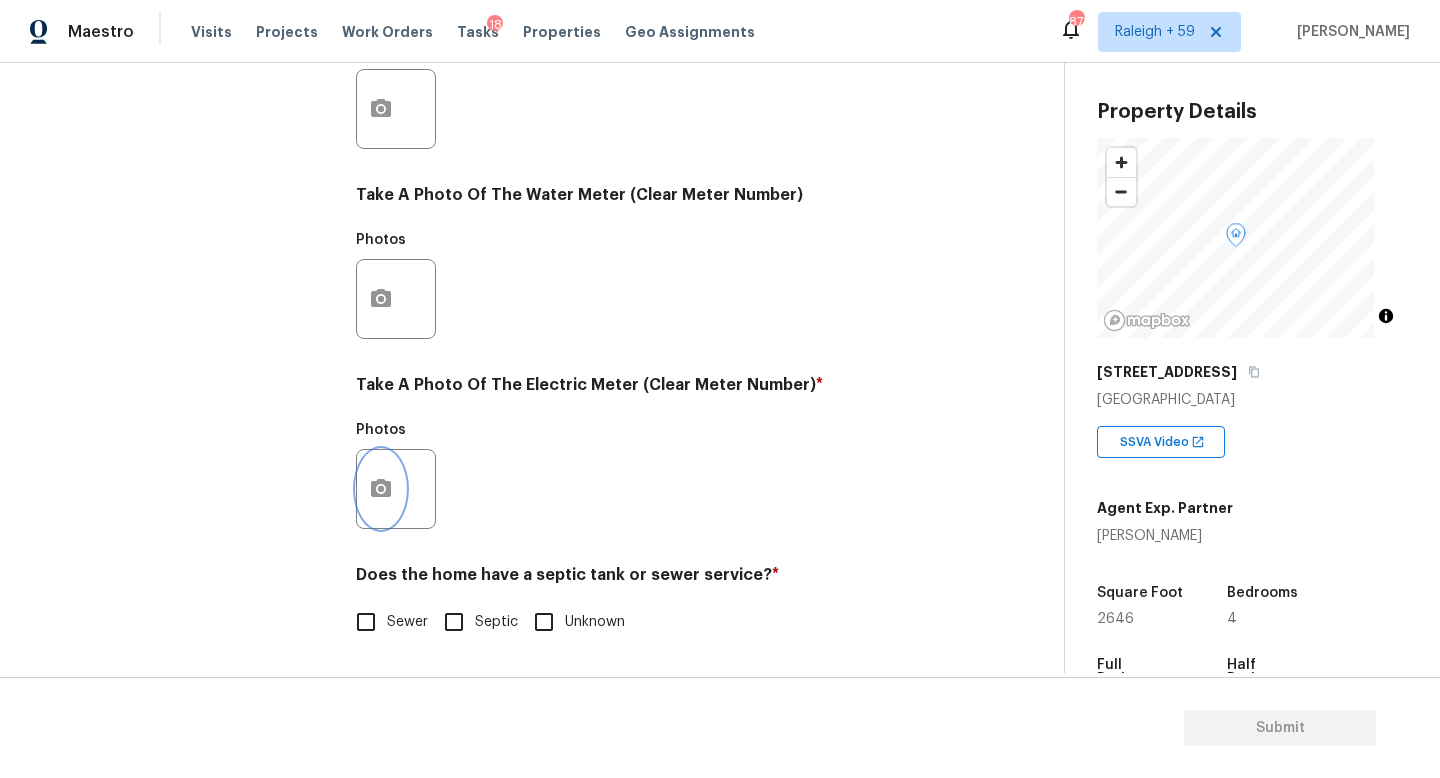 click 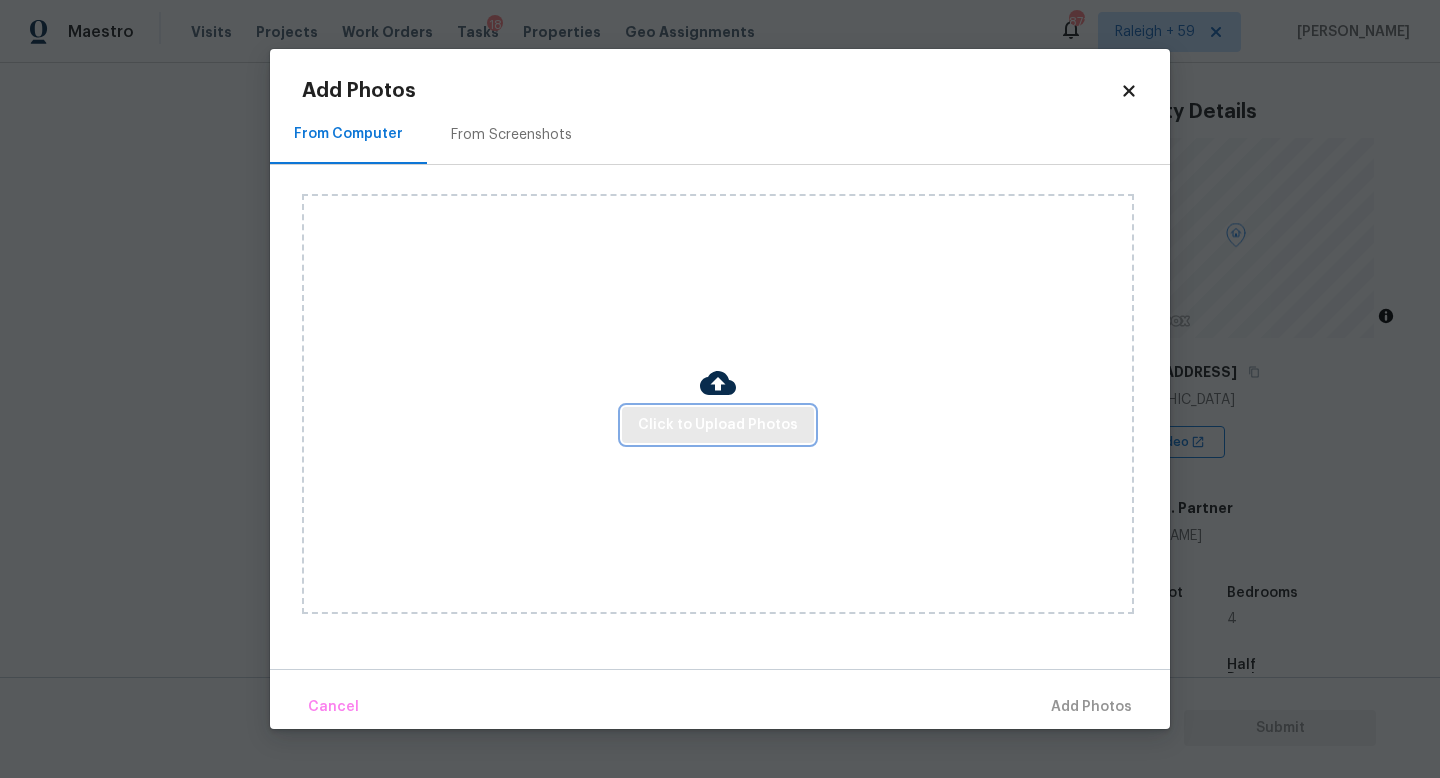 click on "Click to Upload Photos" at bounding box center (718, 425) 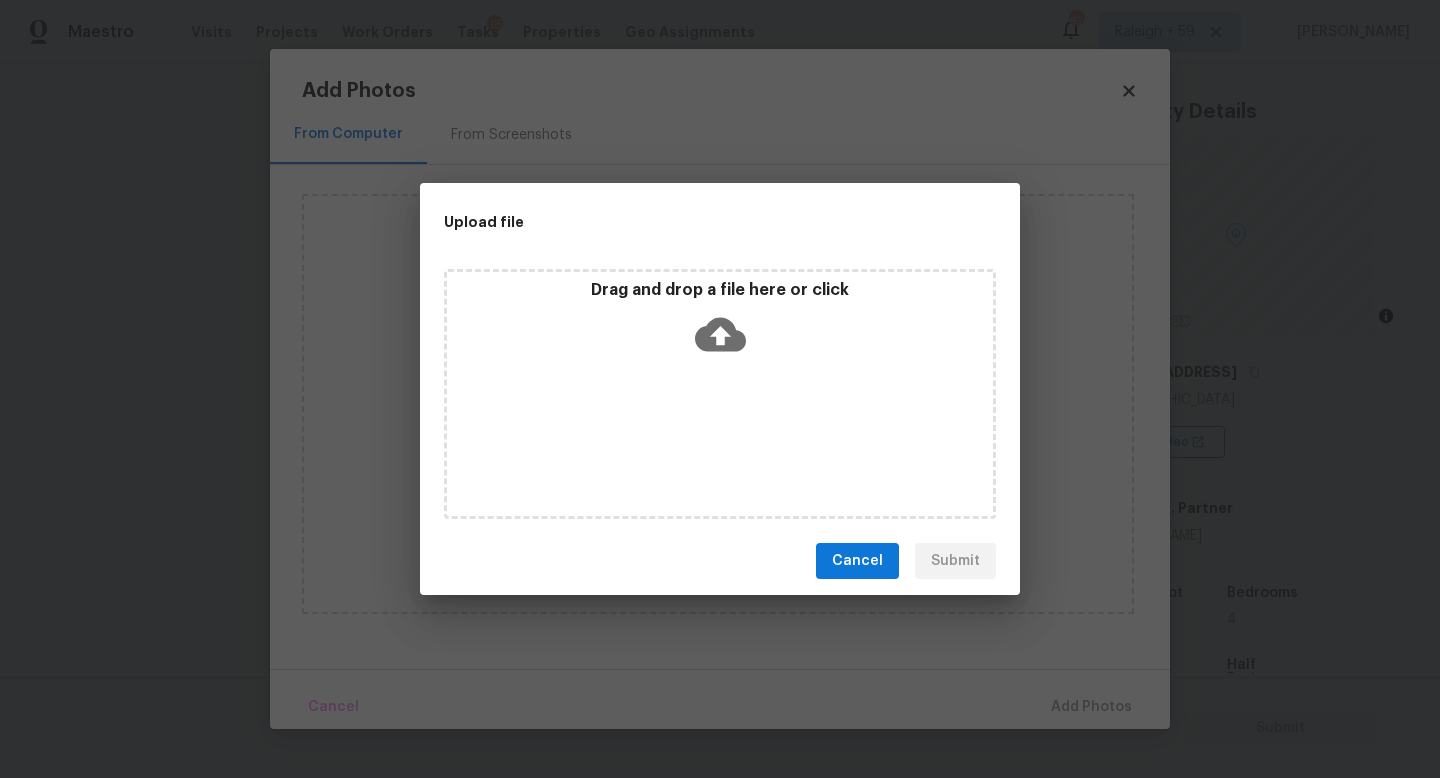click on "Drag and drop a file here or click" at bounding box center [720, 394] 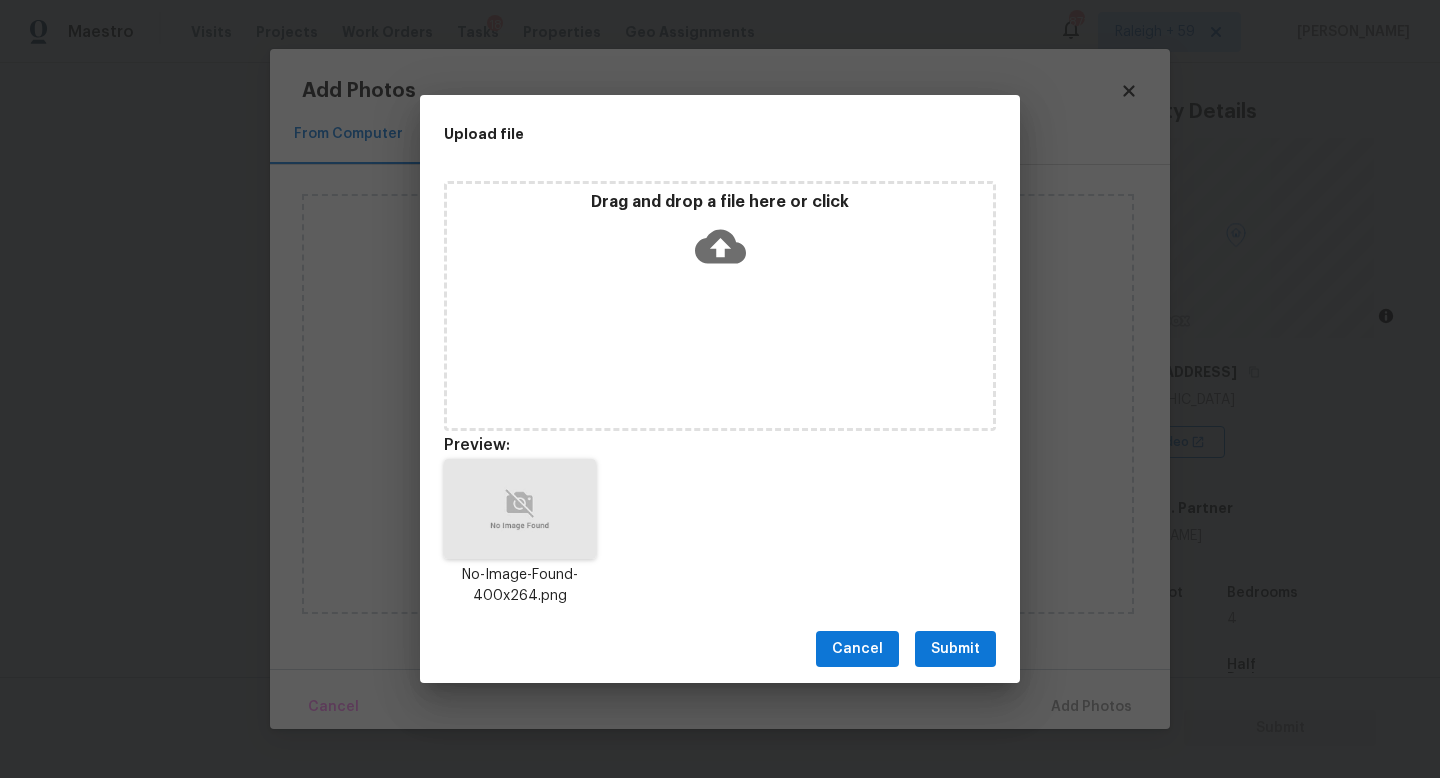 click on "Submit" at bounding box center (955, 649) 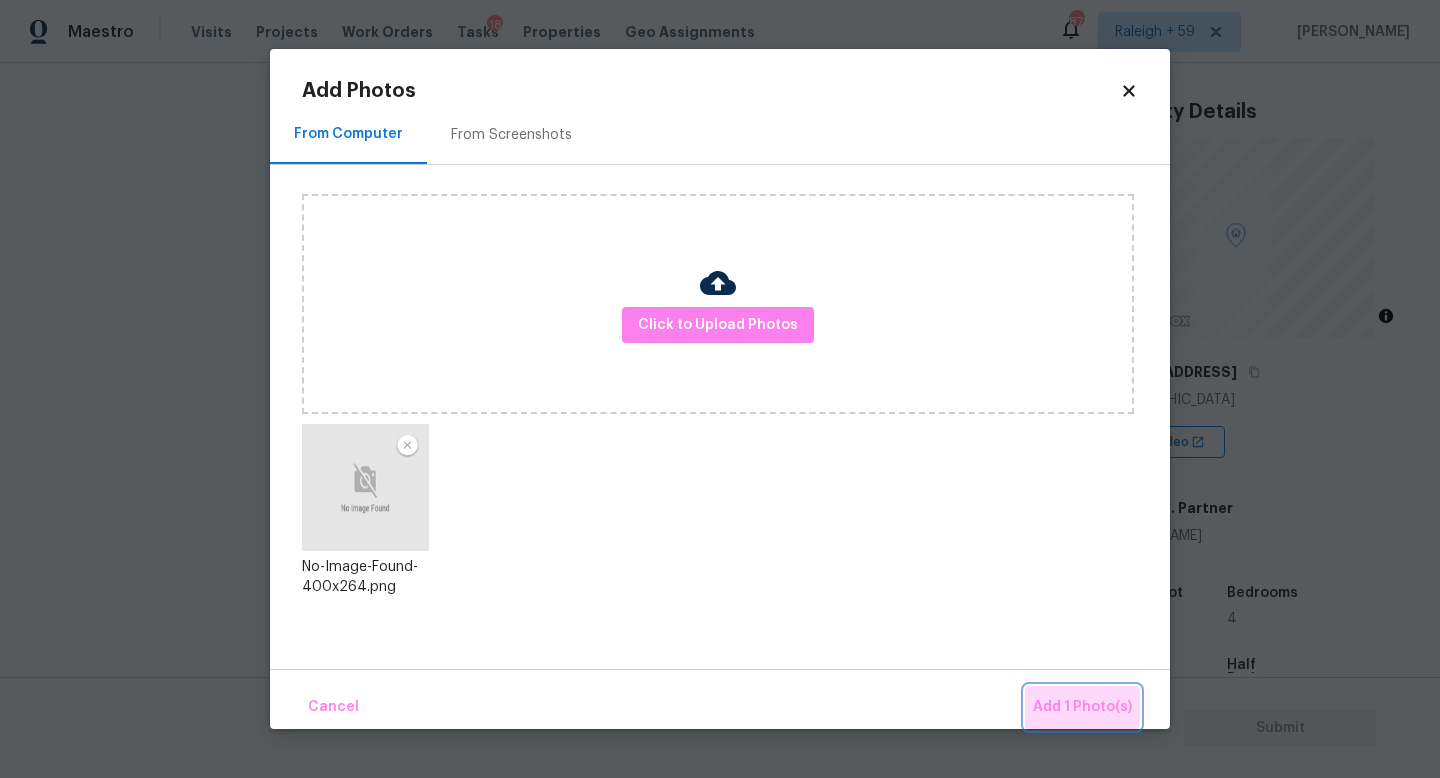 click on "Add 1 Photo(s)" at bounding box center [1082, 707] 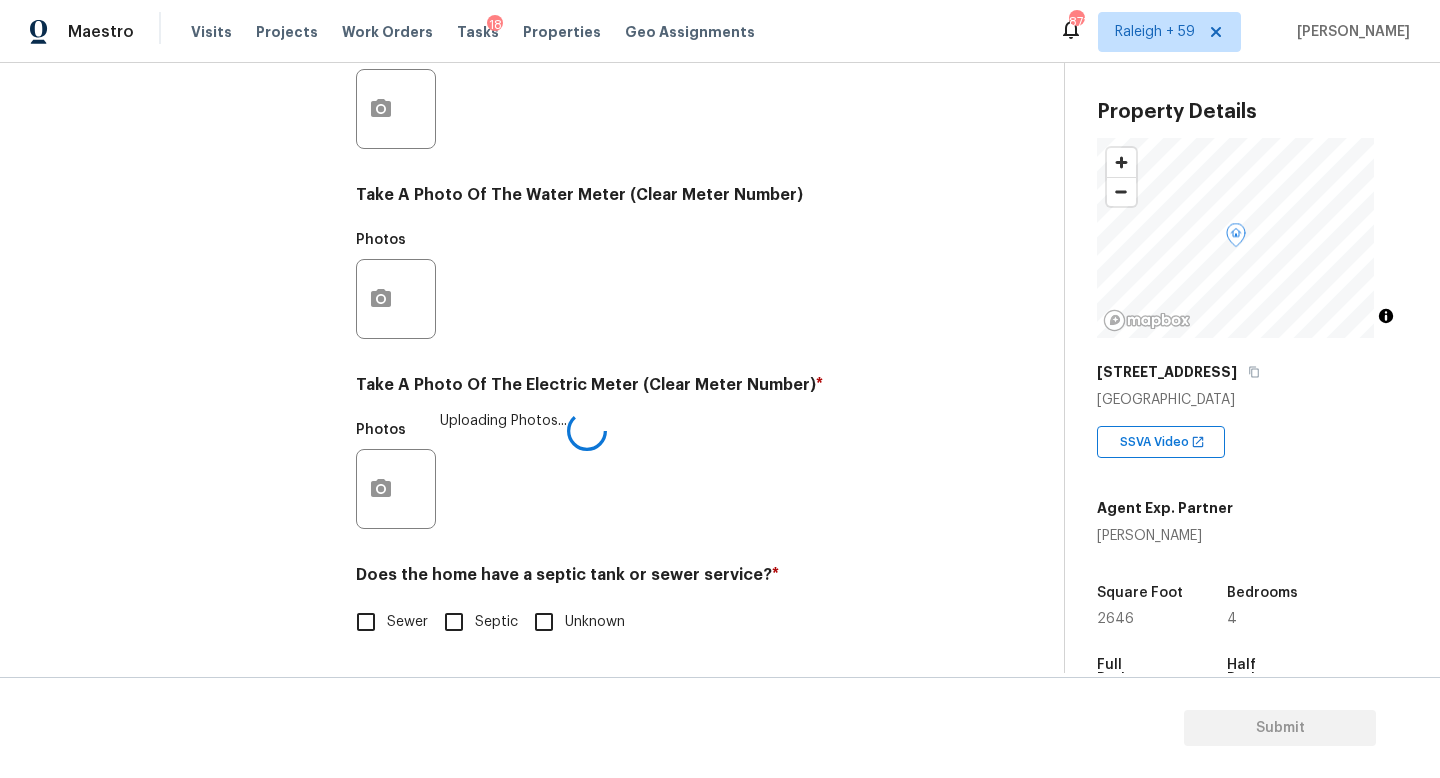 click on "Sewer" at bounding box center [407, 622] 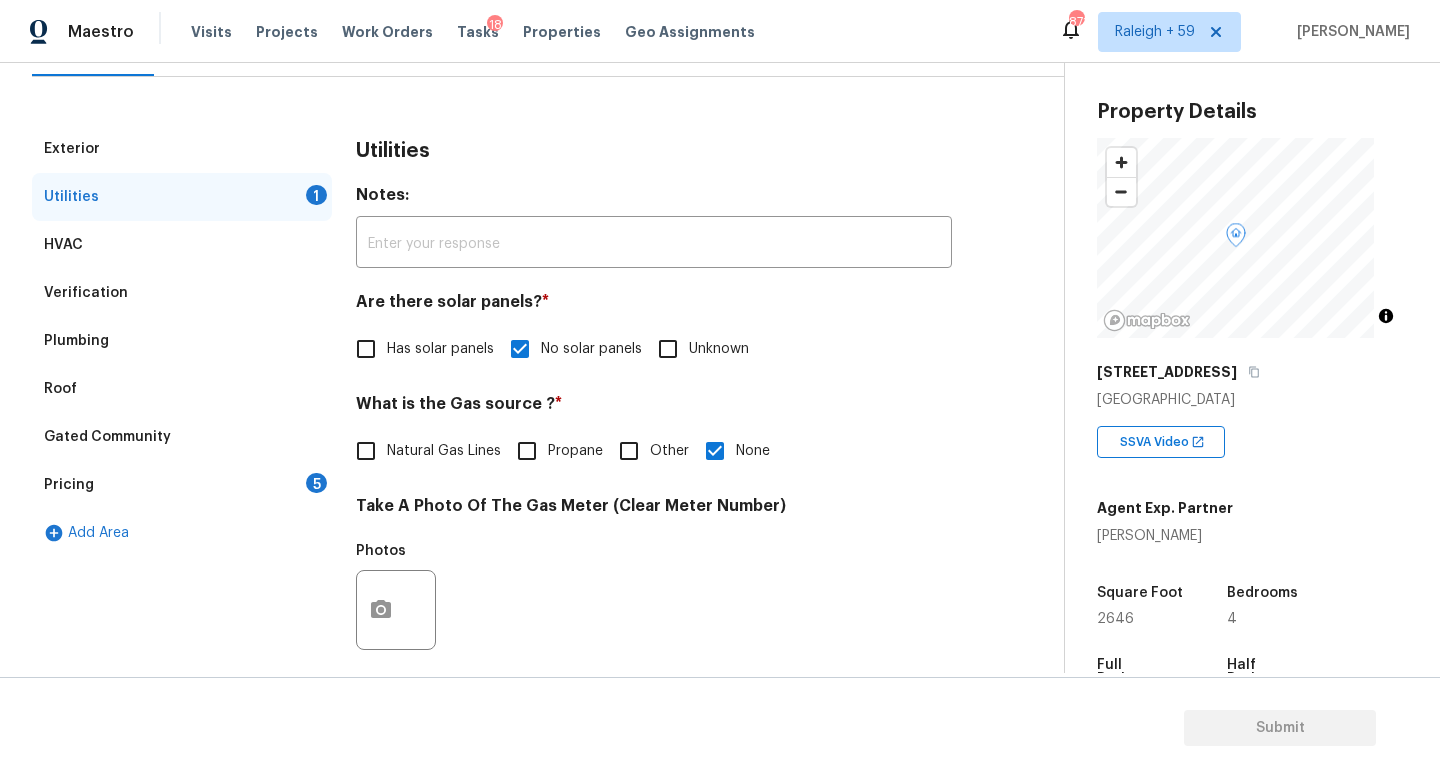 scroll, scrollTop: 0, scrollLeft: 0, axis: both 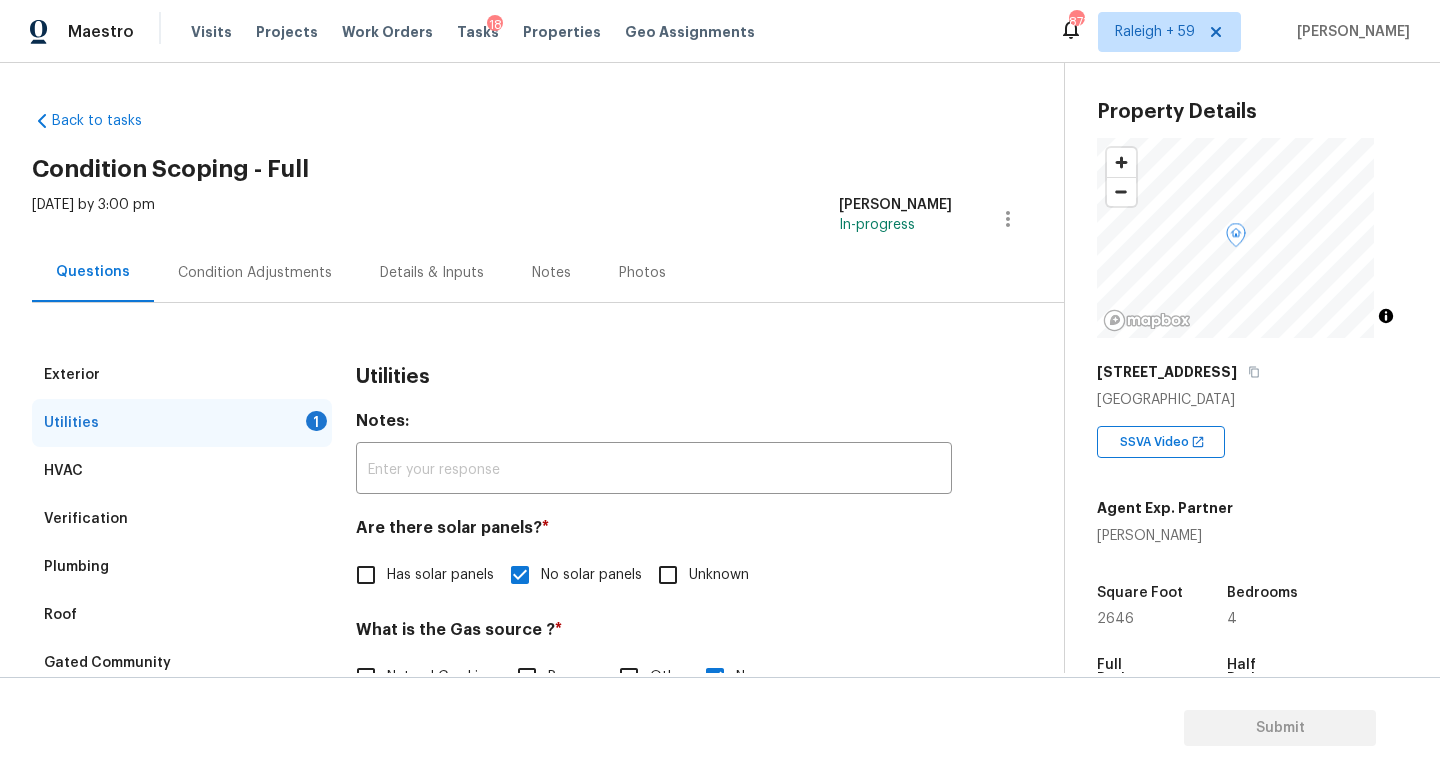 click on "Details & Inputs" at bounding box center [432, 272] 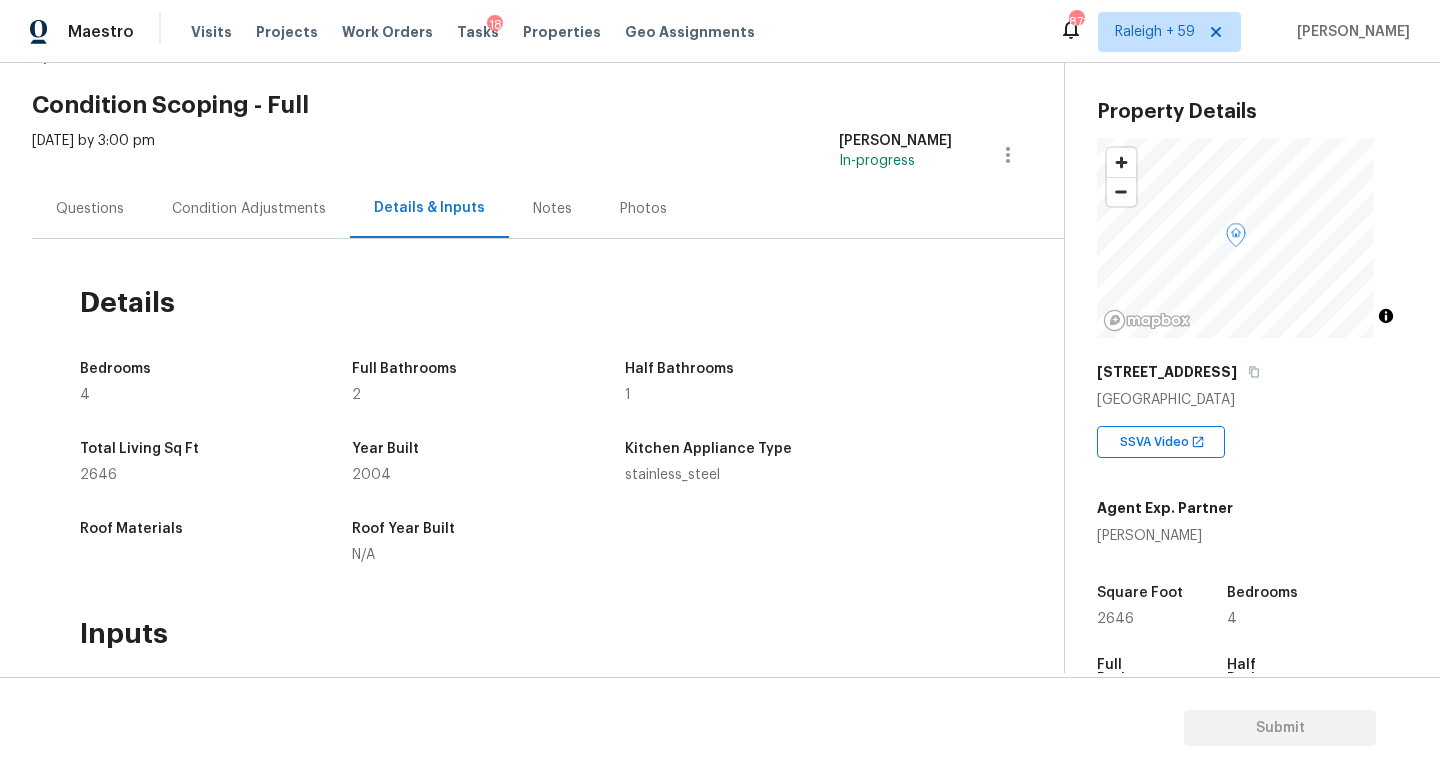 scroll, scrollTop: 0, scrollLeft: 0, axis: both 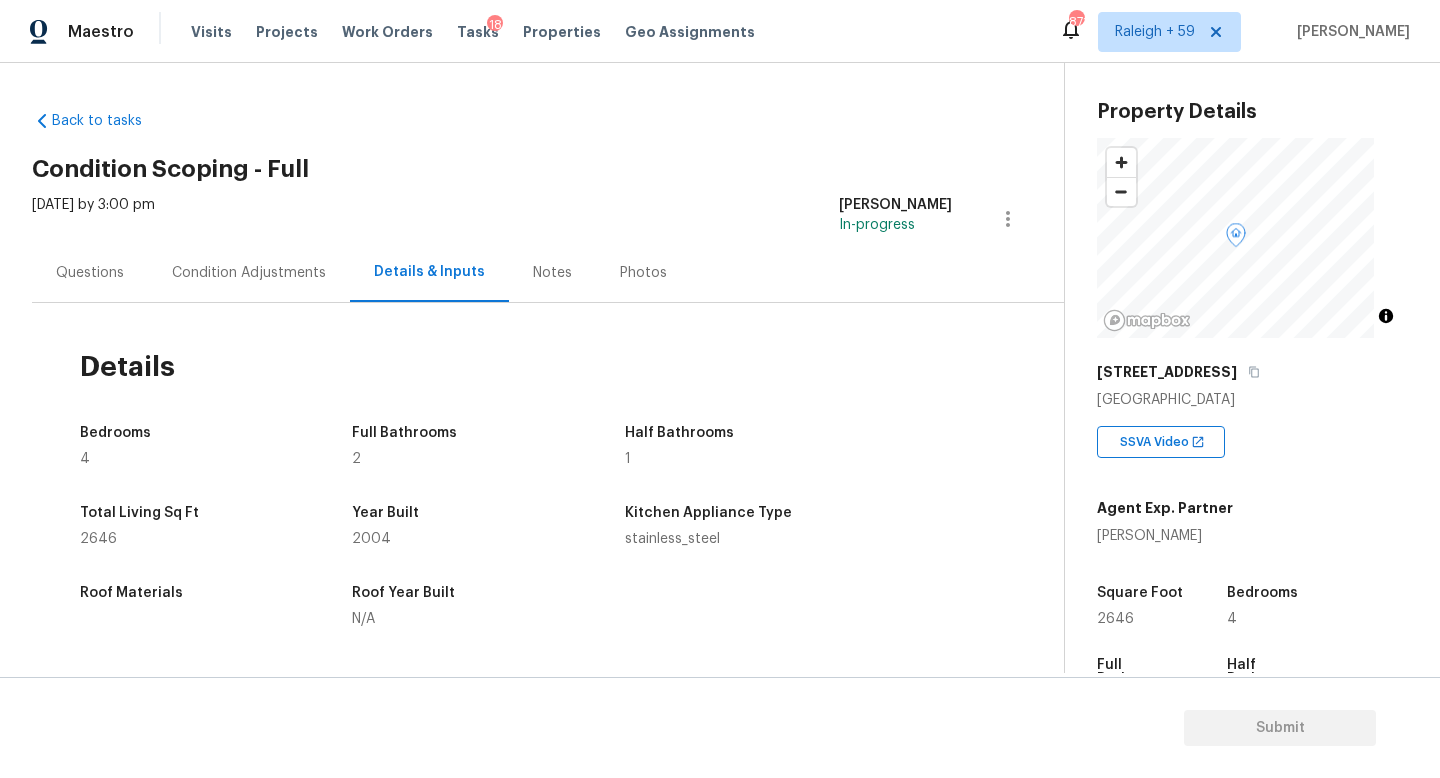 click on "Questions" at bounding box center [90, 273] 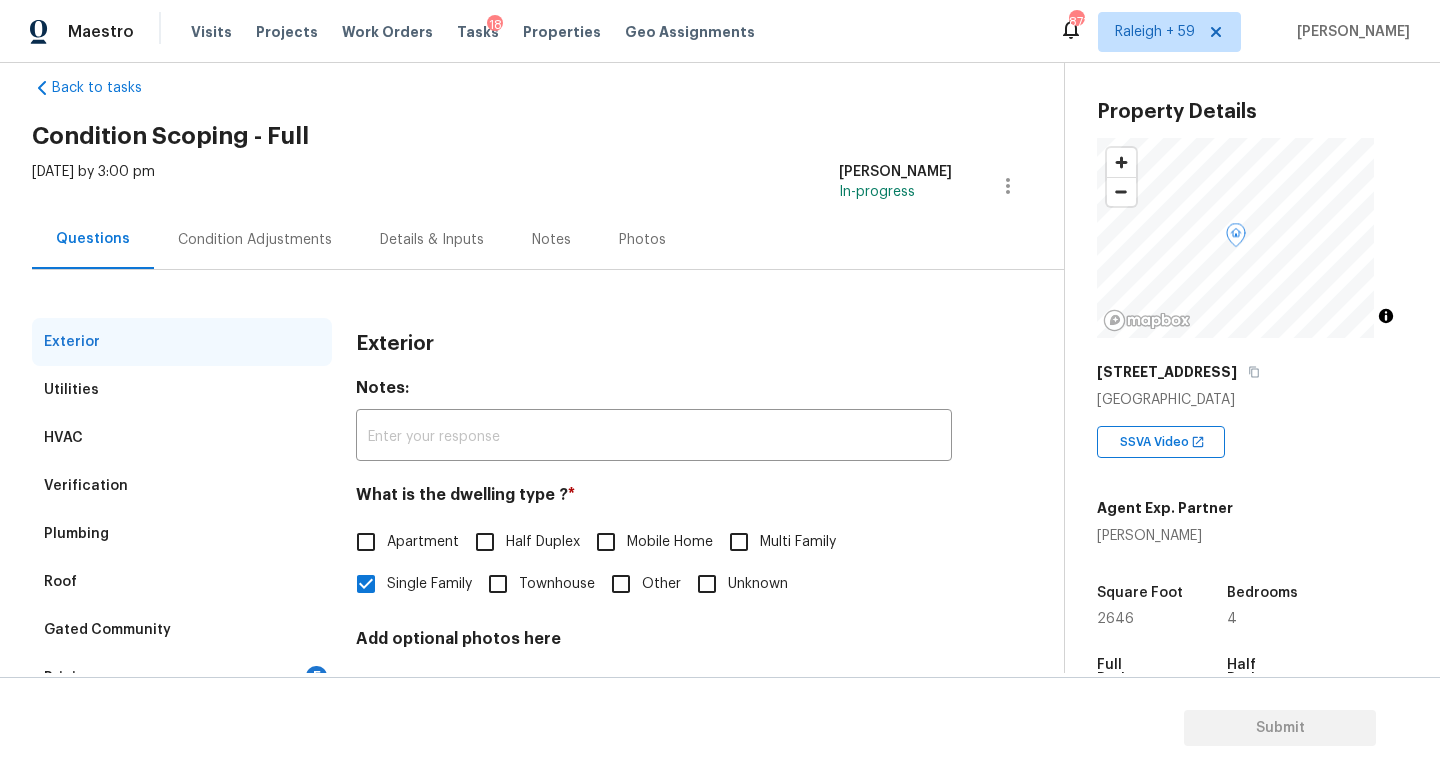 scroll, scrollTop: 190, scrollLeft: 0, axis: vertical 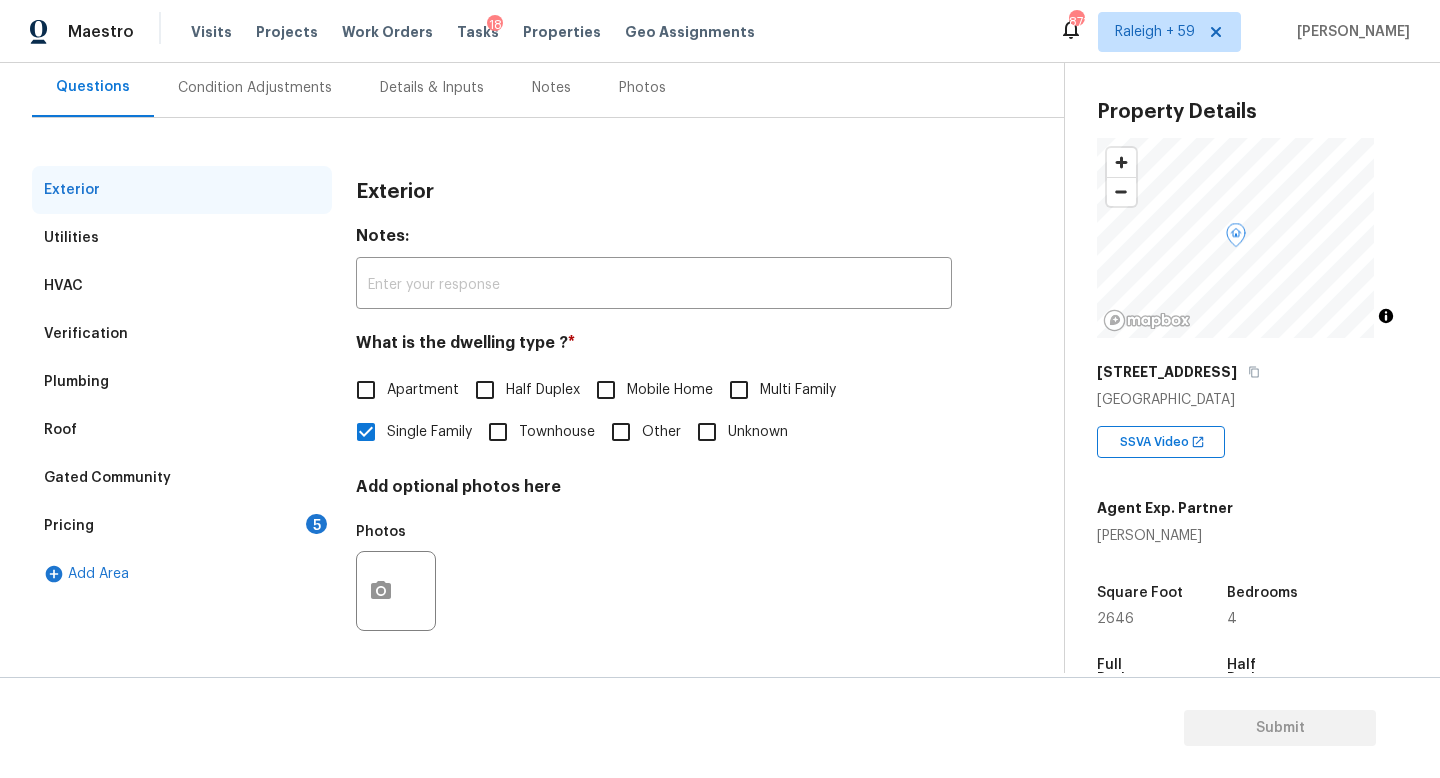 click on "Pricing 5" at bounding box center (182, 526) 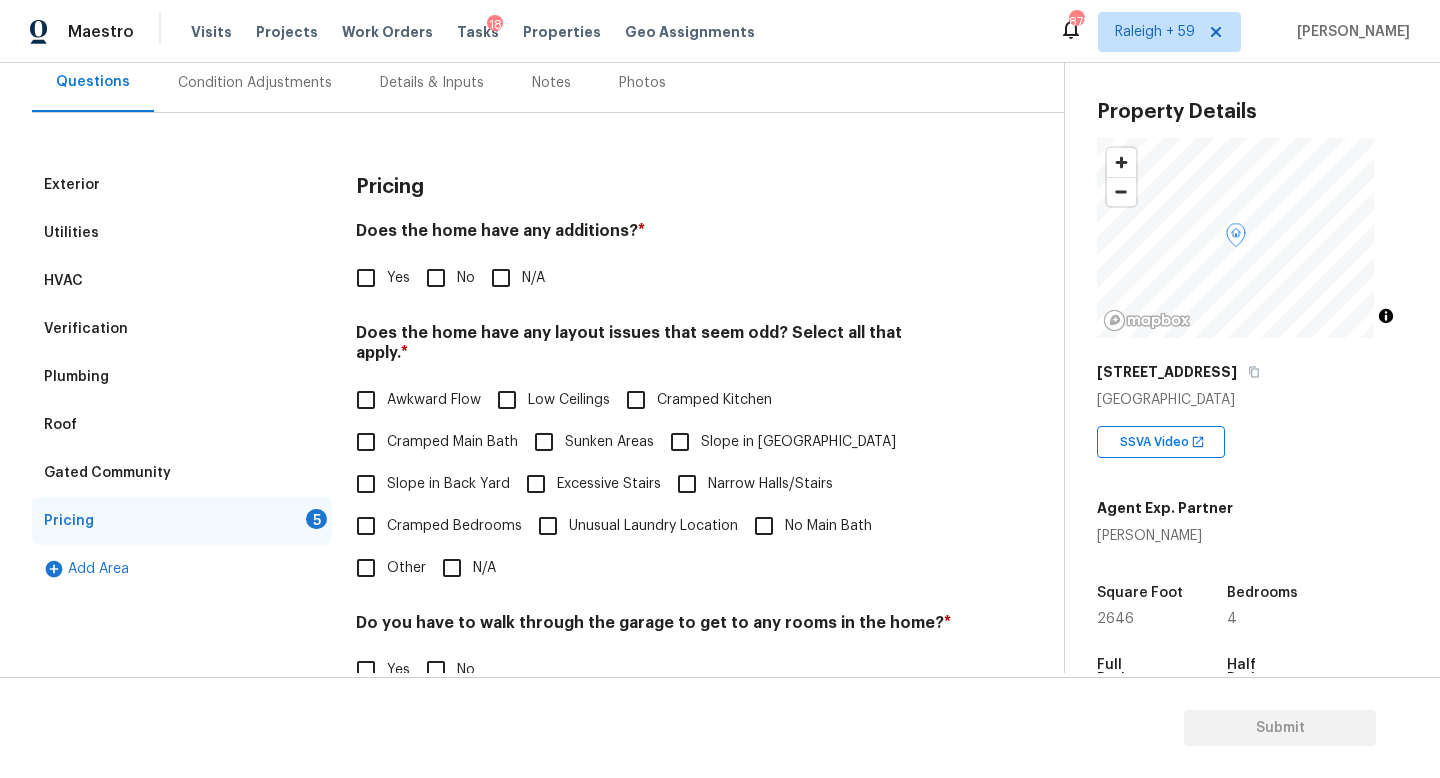 click on "No" at bounding box center (445, 278) 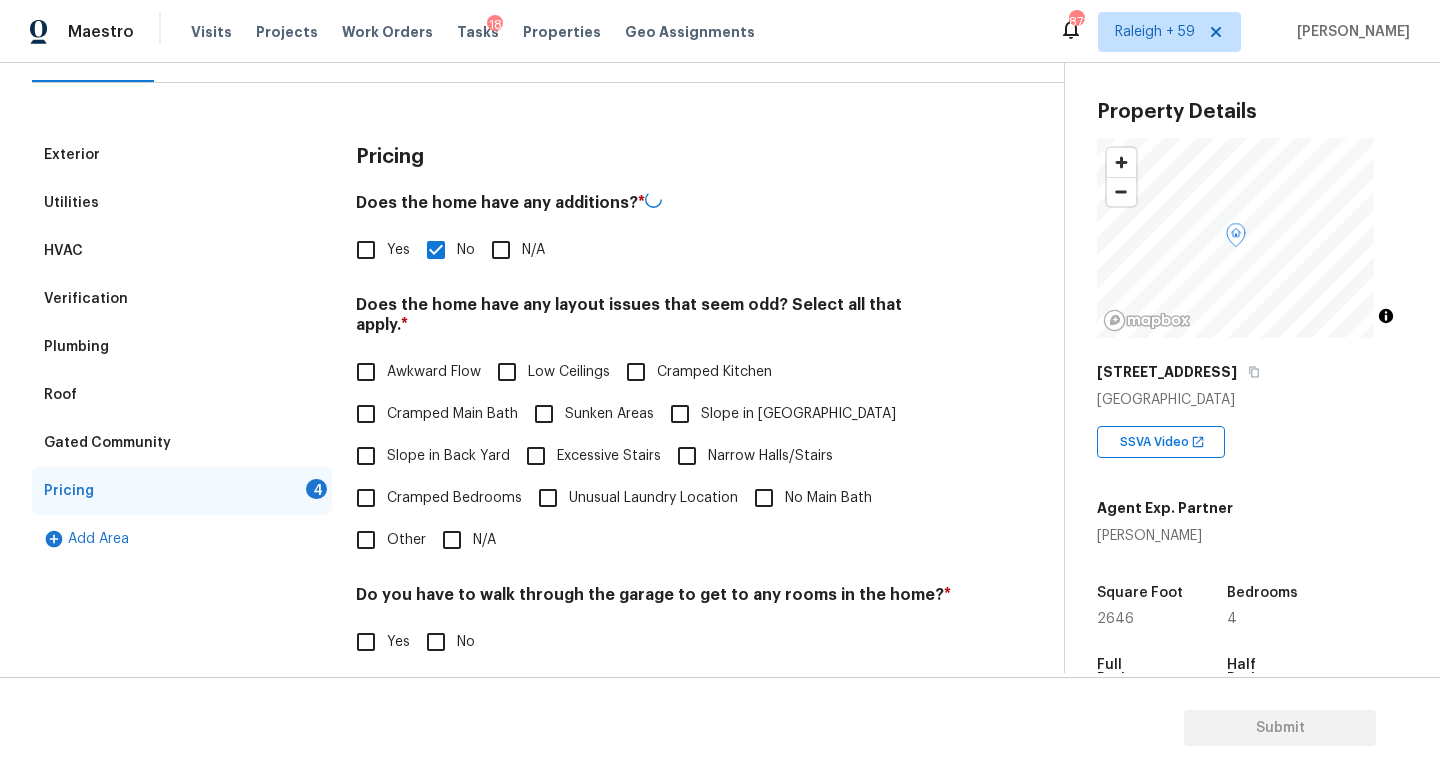 scroll, scrollTop: 236, scrollLeft: 0, axis: vertical 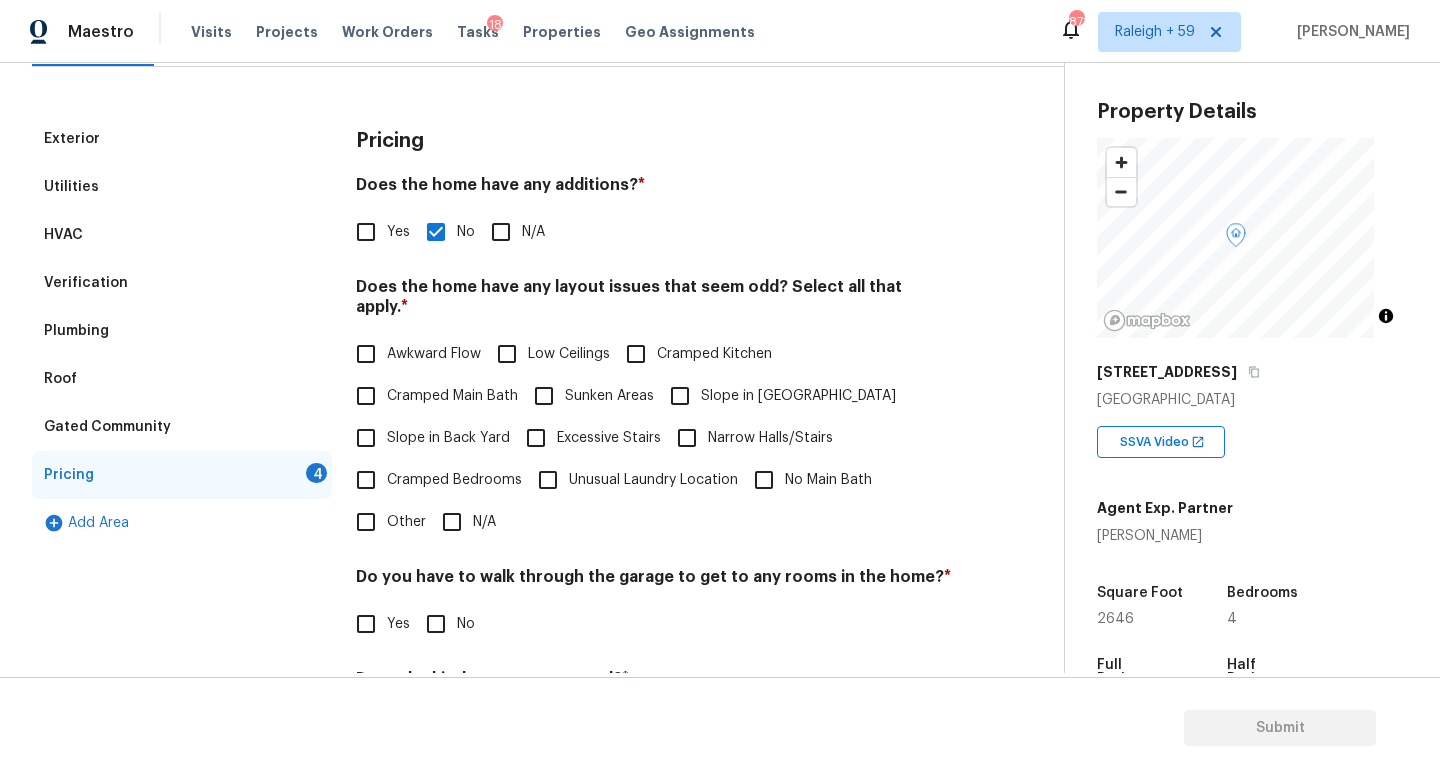 click on "Sunken Areas" at bounding box center [609, 396] 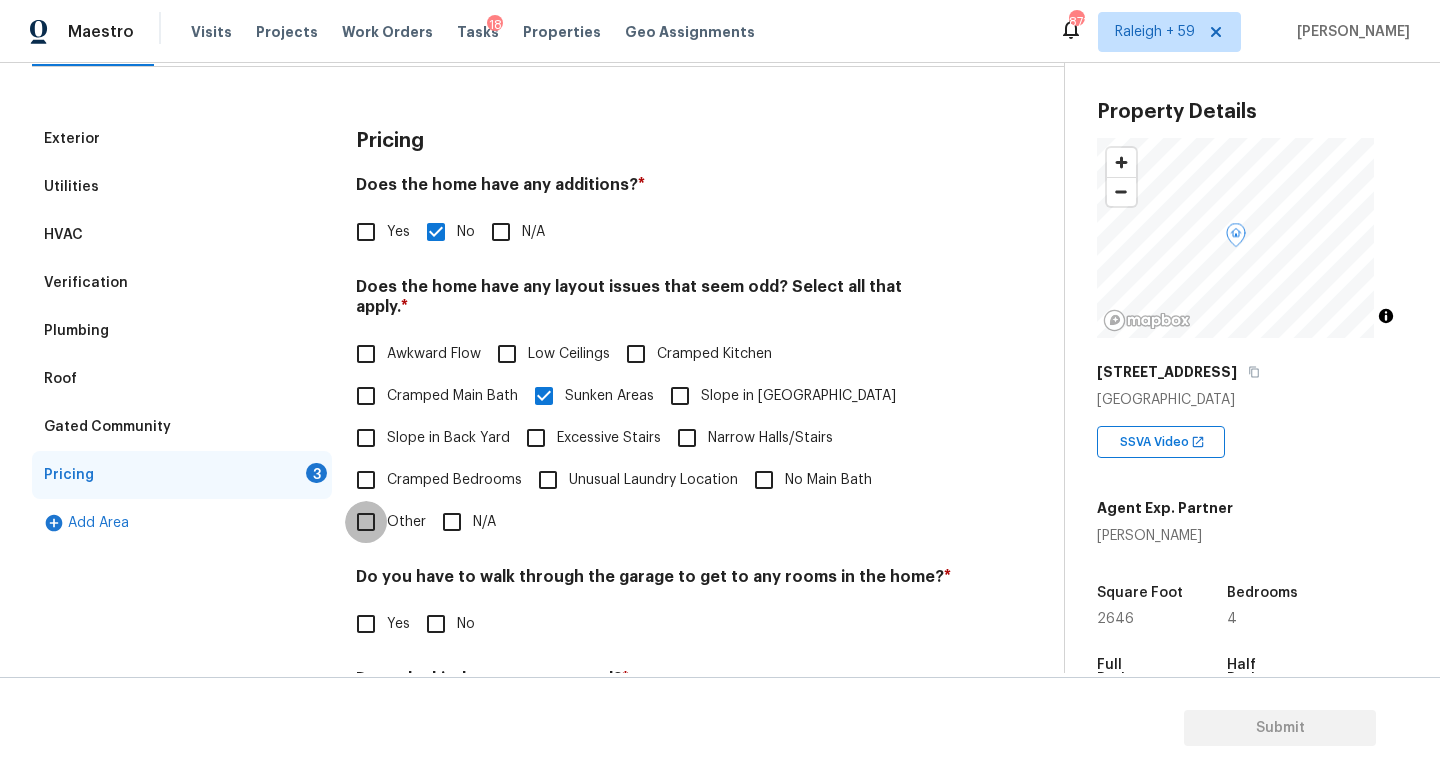 click on "Other" at bounding box center (366, 522) 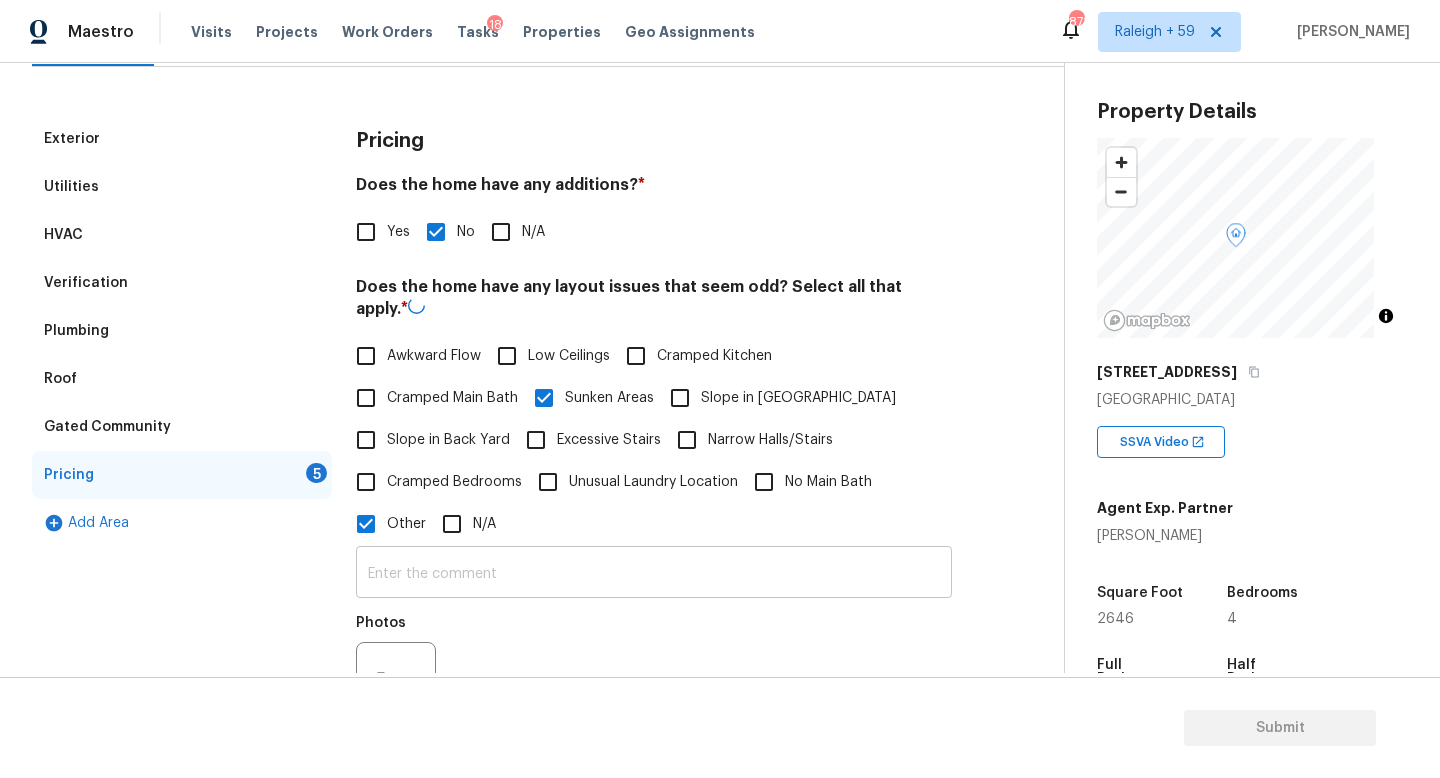 click at bounding box center (654, 574) 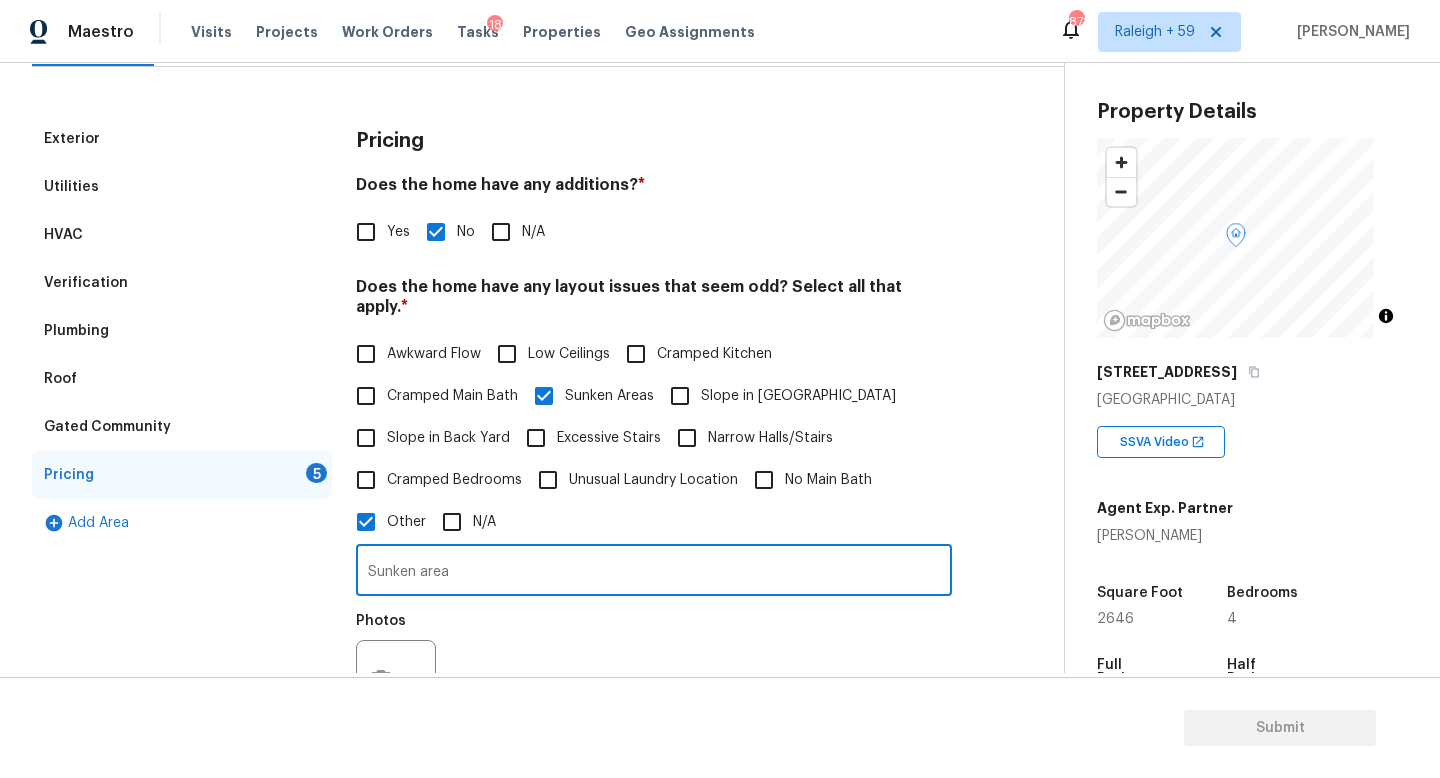 scroll, scrollTop: 646, scrollLeft: 0, axis: vertical 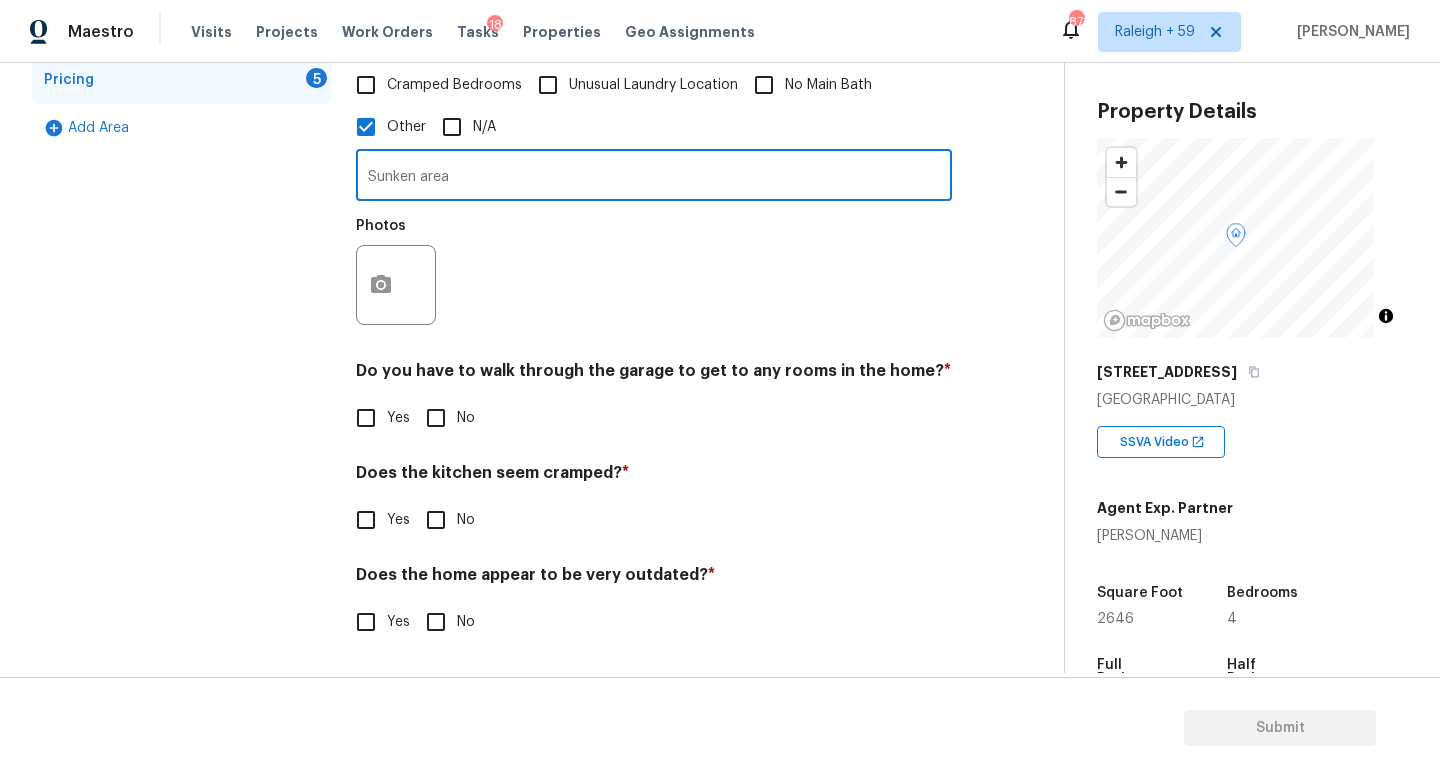 type on "Sunken area" 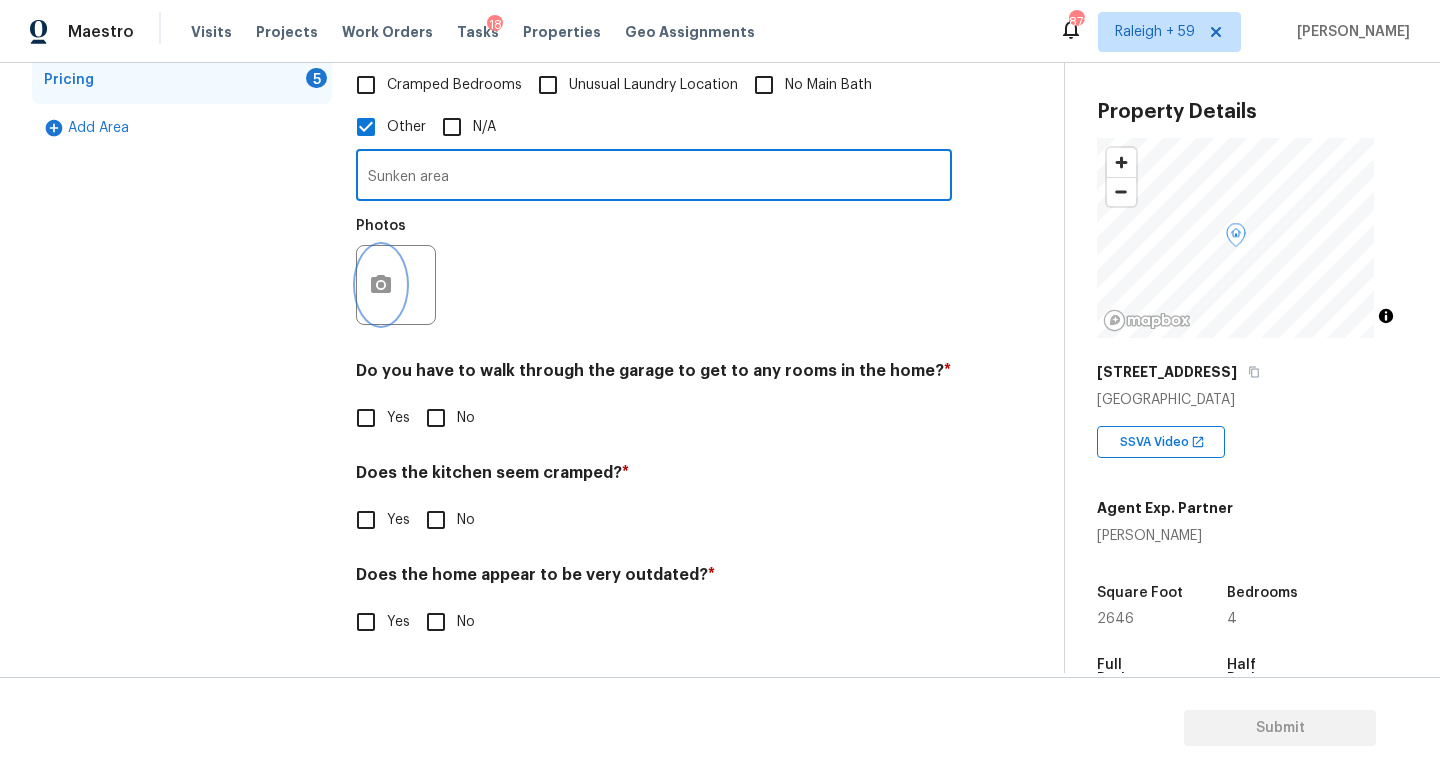 click at bounding box center [381, 285] 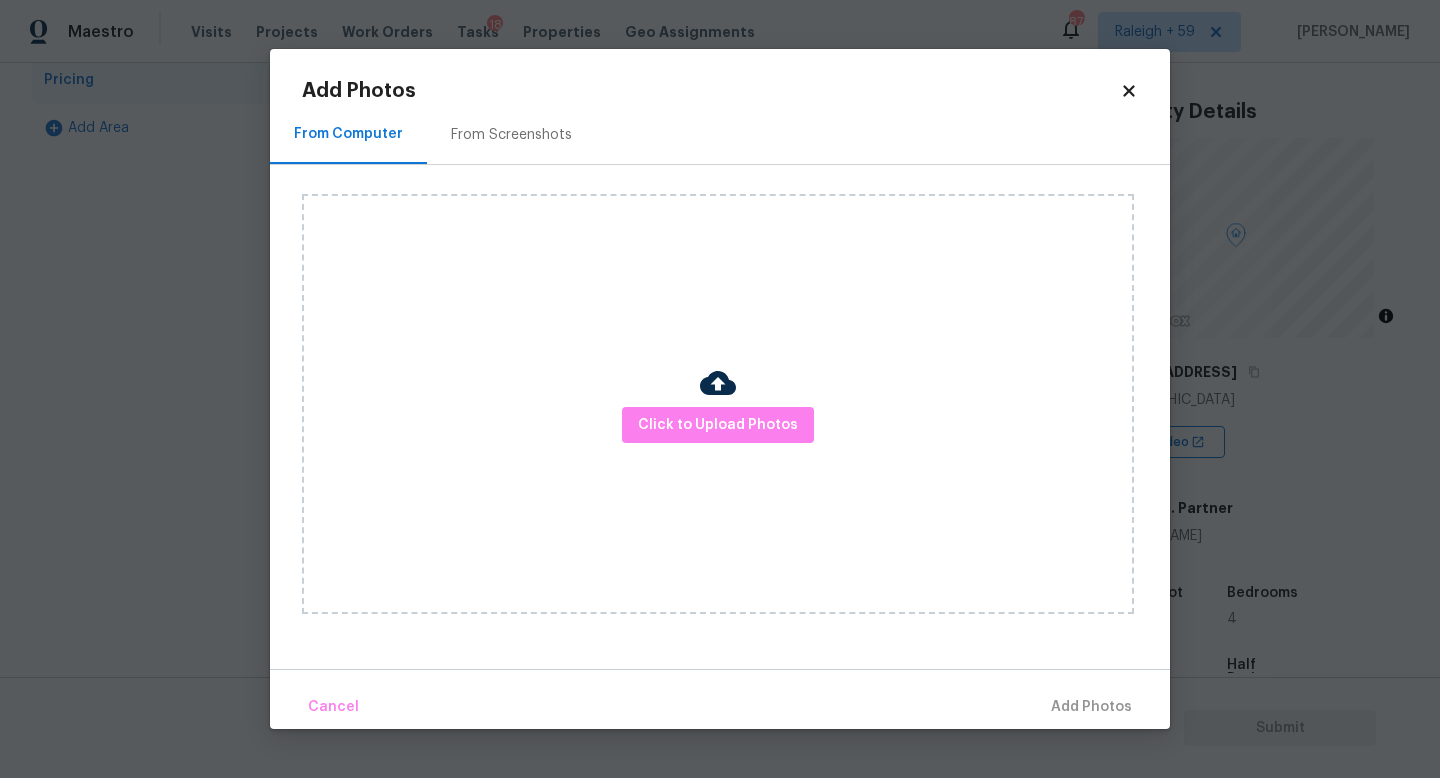 click on "Click to Upload Photos" at bounding box center (718, 404) 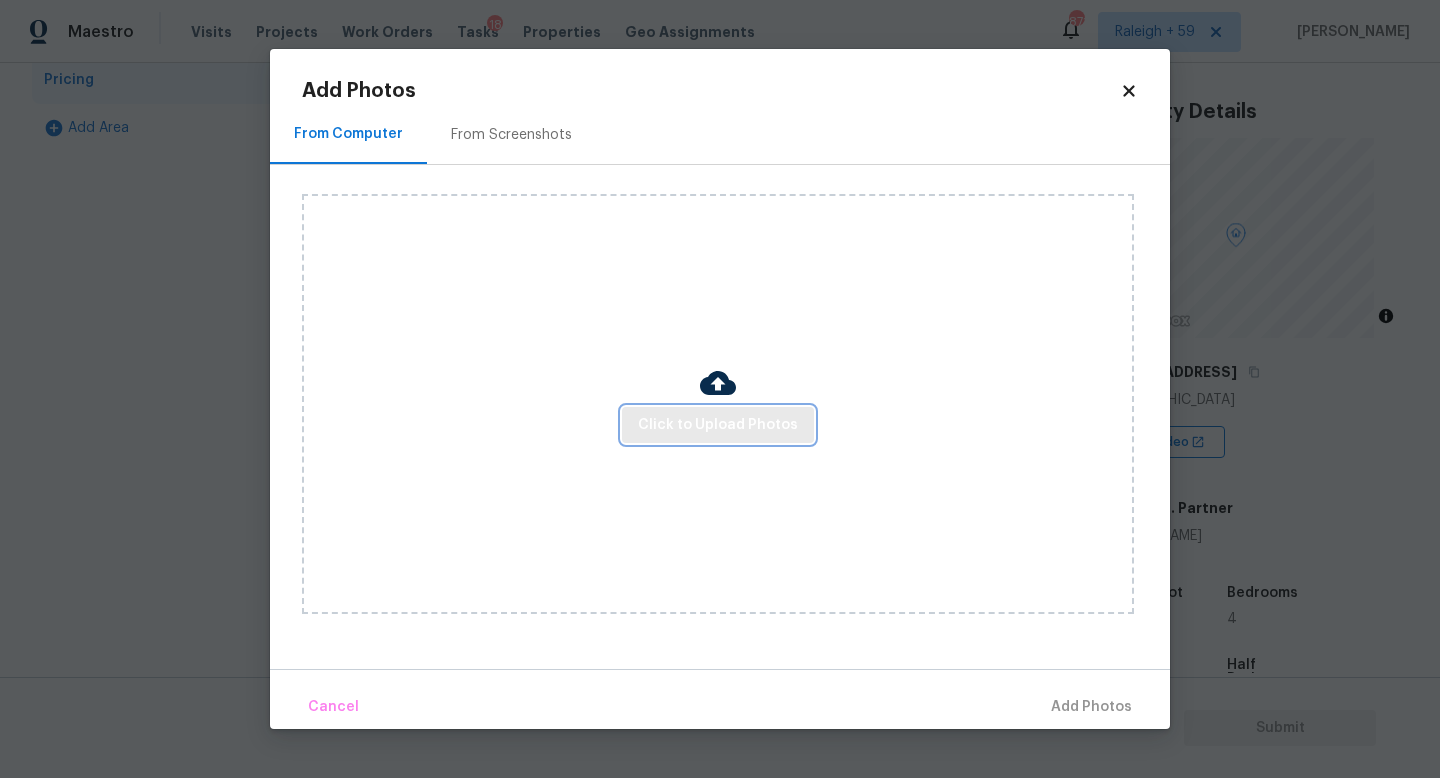 click on "Click to Upload Photos" at bounding box center (718, 425) 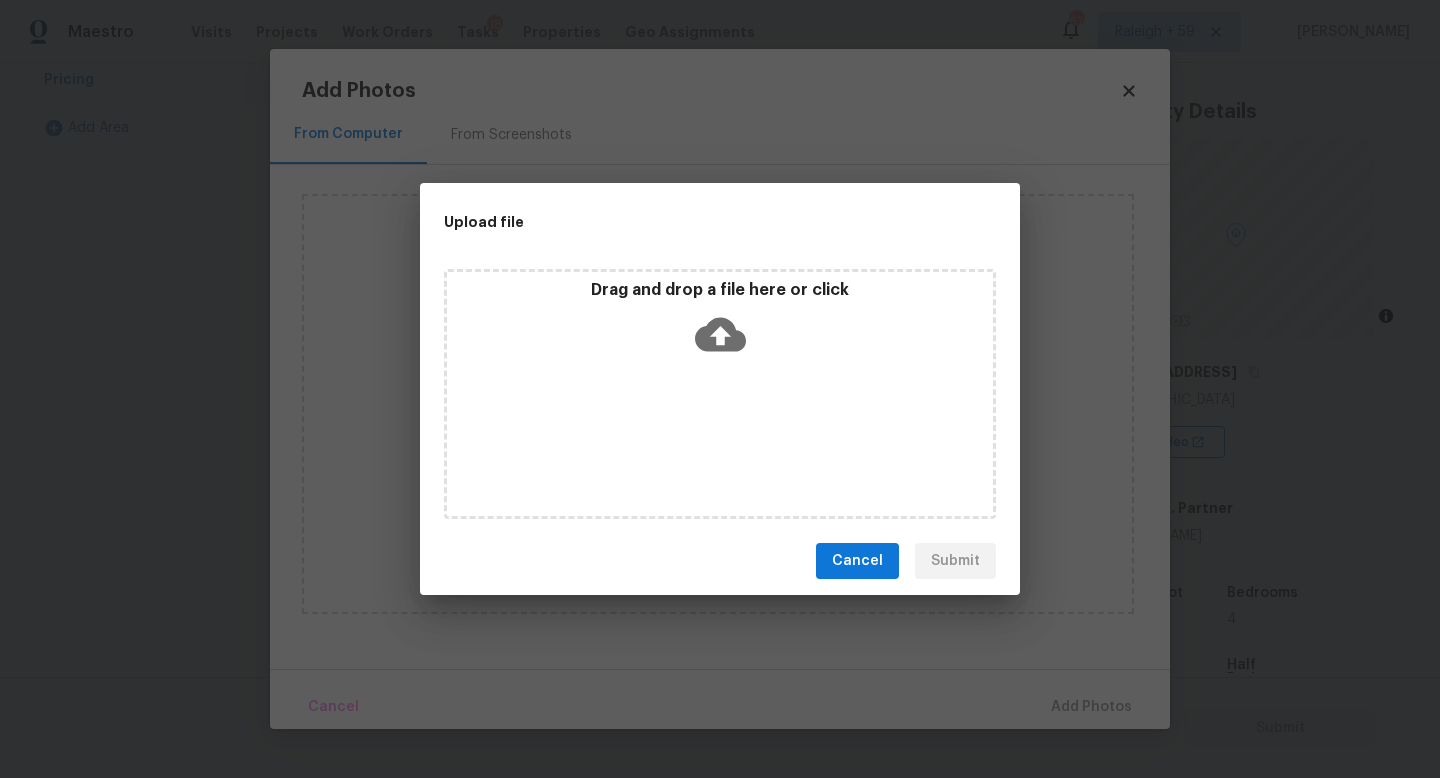 click on "Drag and drop a file here or click" at bounding box center [720, 394] 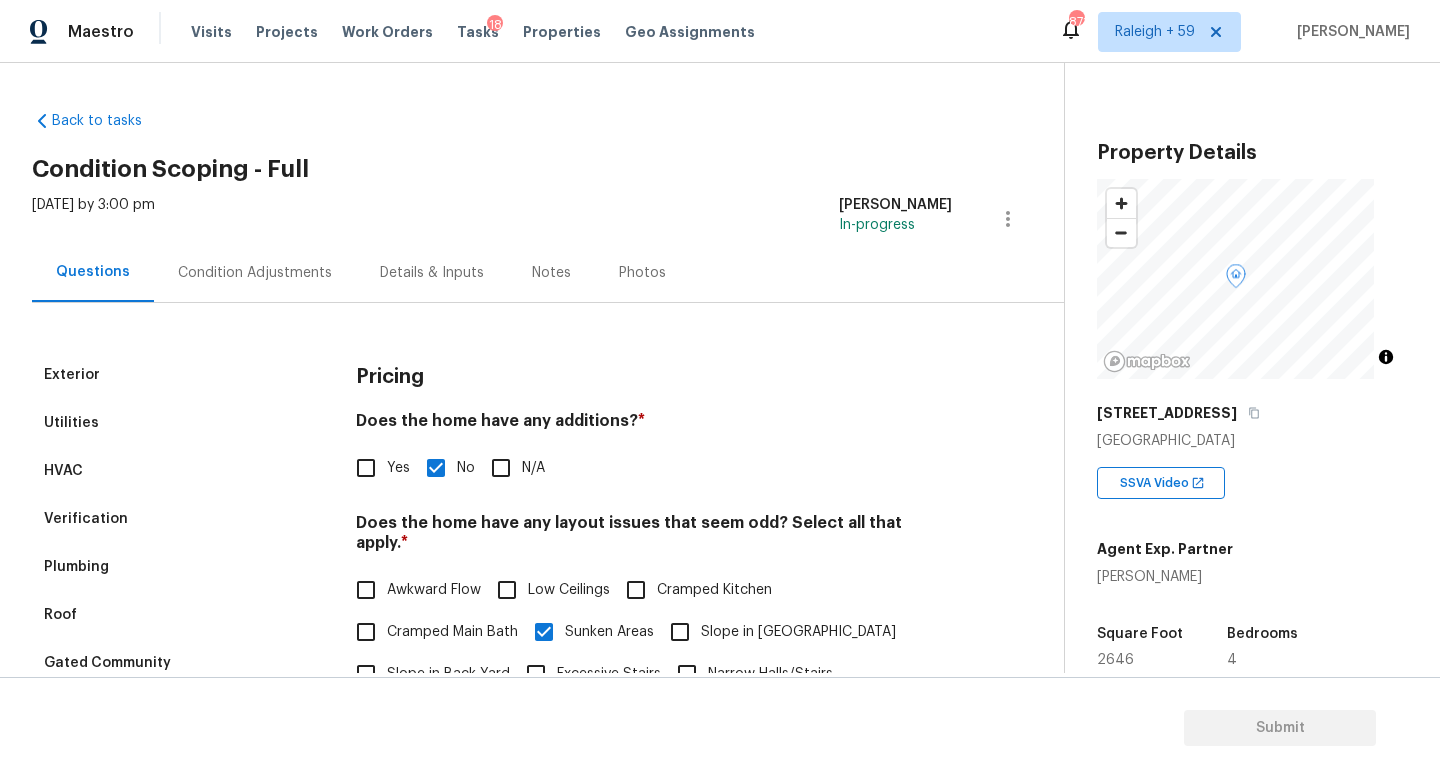 scroll, scrollTop: 0, scrollLeft: 0, axis: both 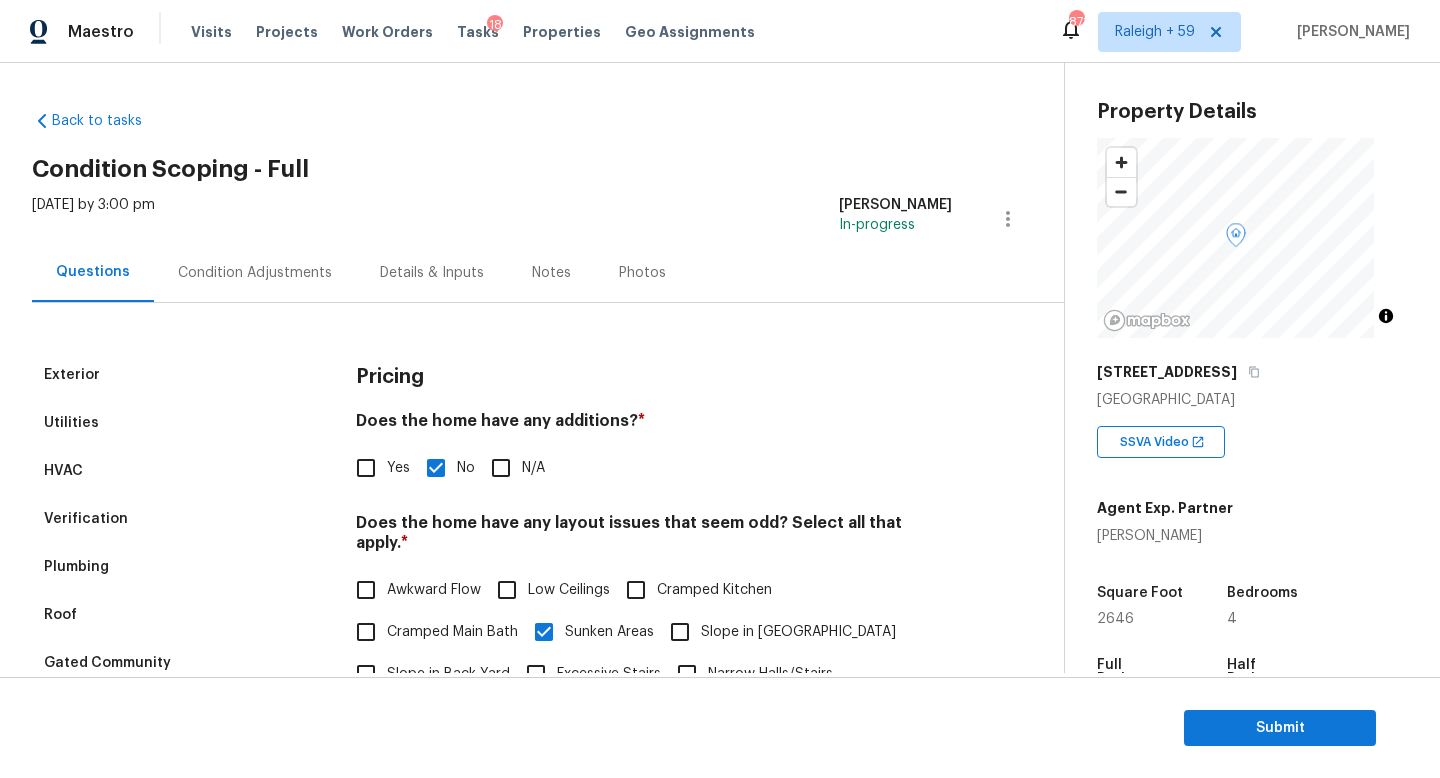 click on "Condition Adjustments" at bounding box center (255, 273) 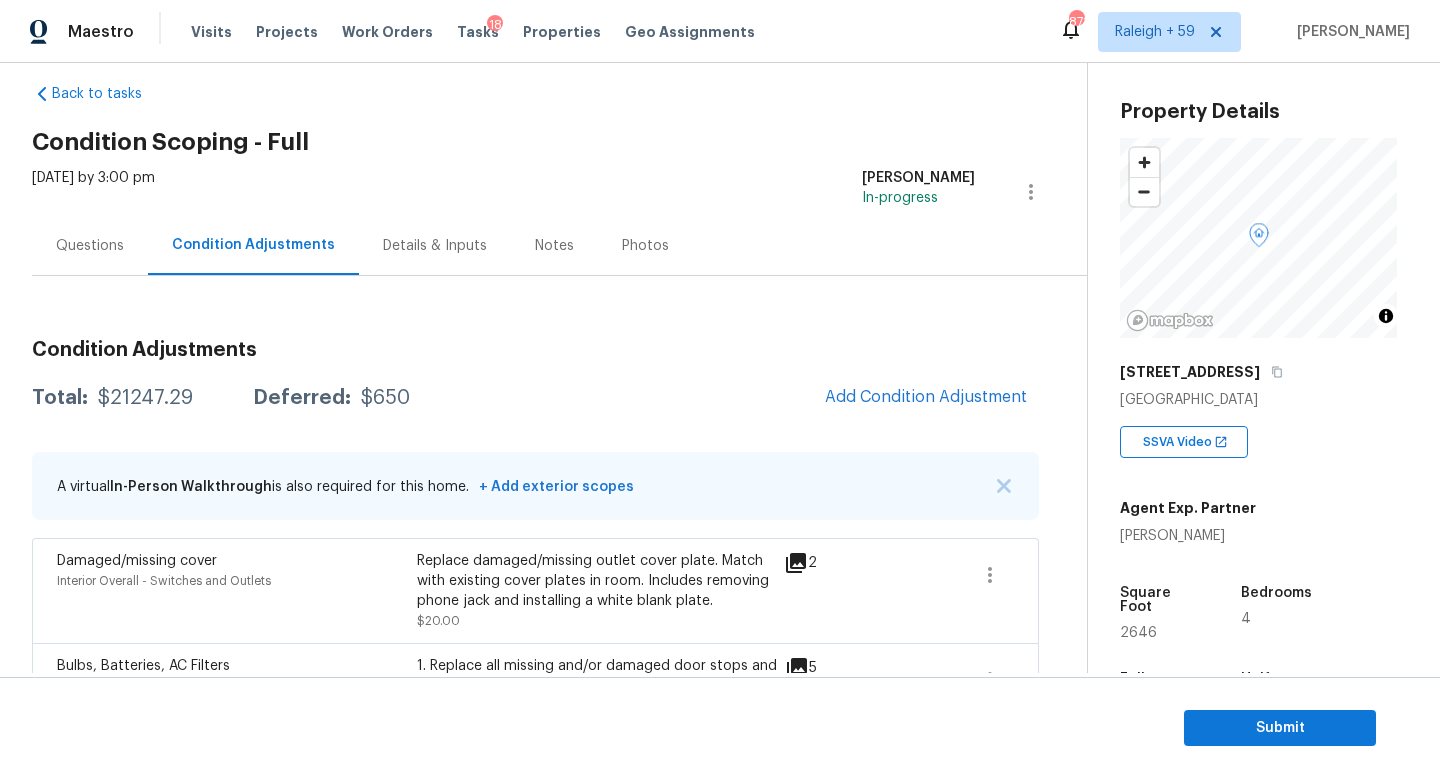 scroll, scrollTop: 42, scrollLeft: 0, axis: vertical 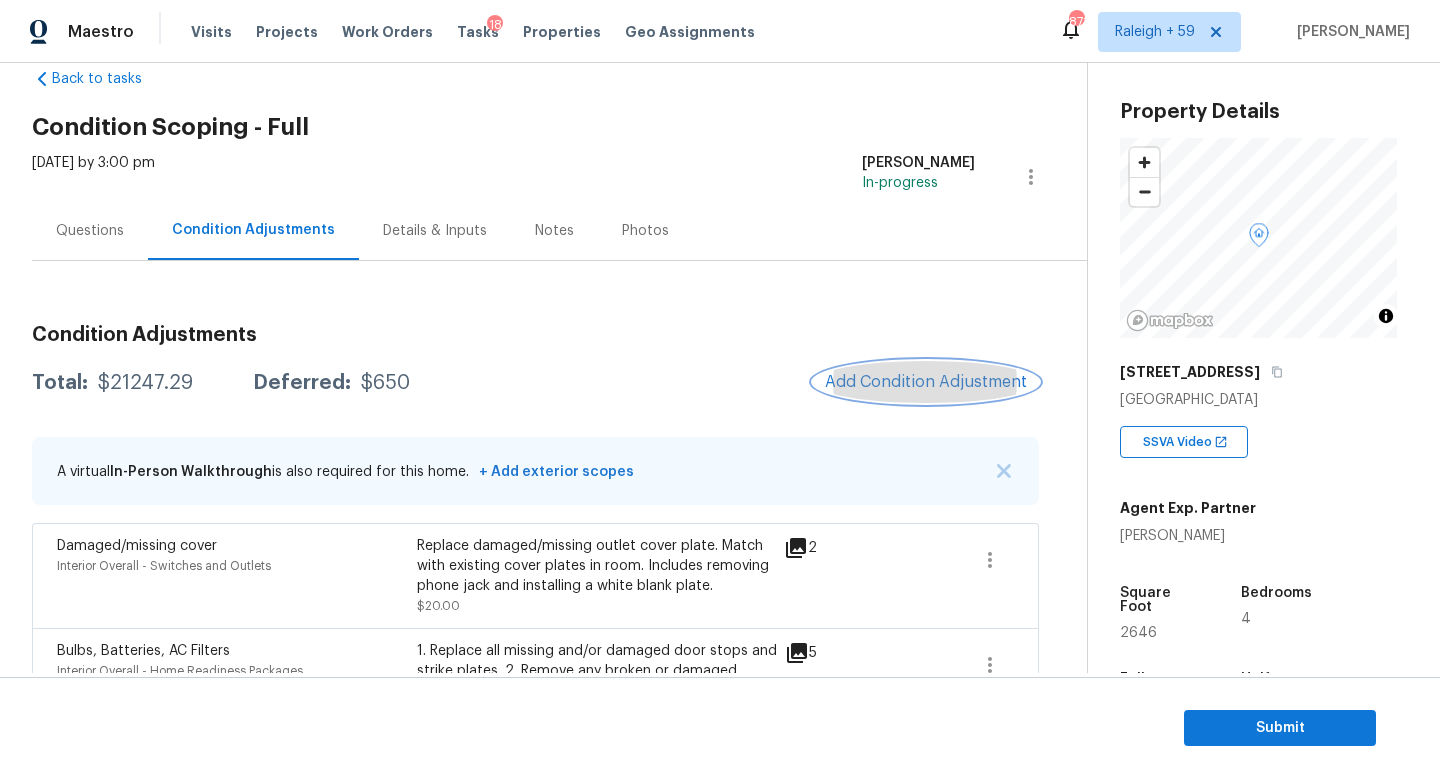 click on "Add Condition Adjustment" at bounding box center [926, 382] 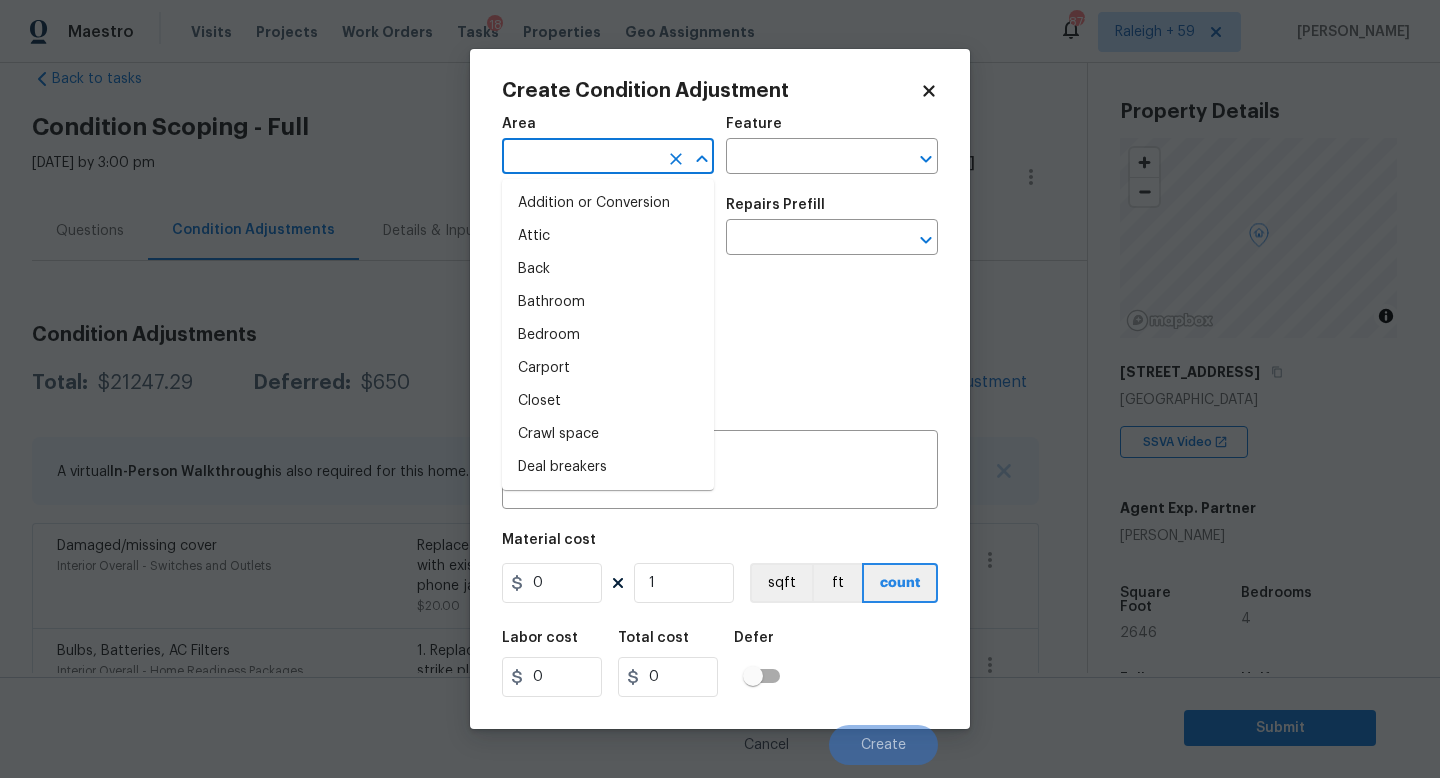 click at bounding box center (580, 158) 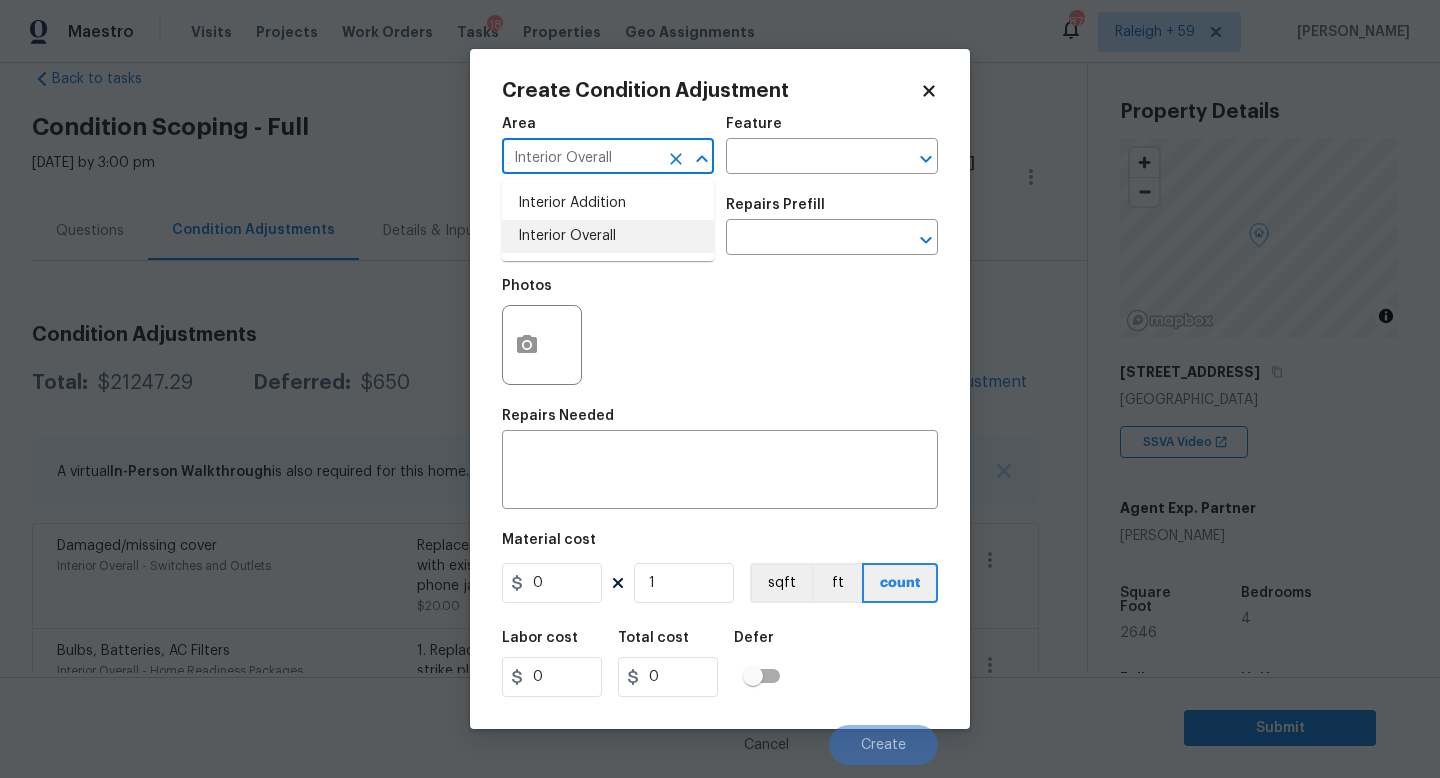 type on "Interior Overall" 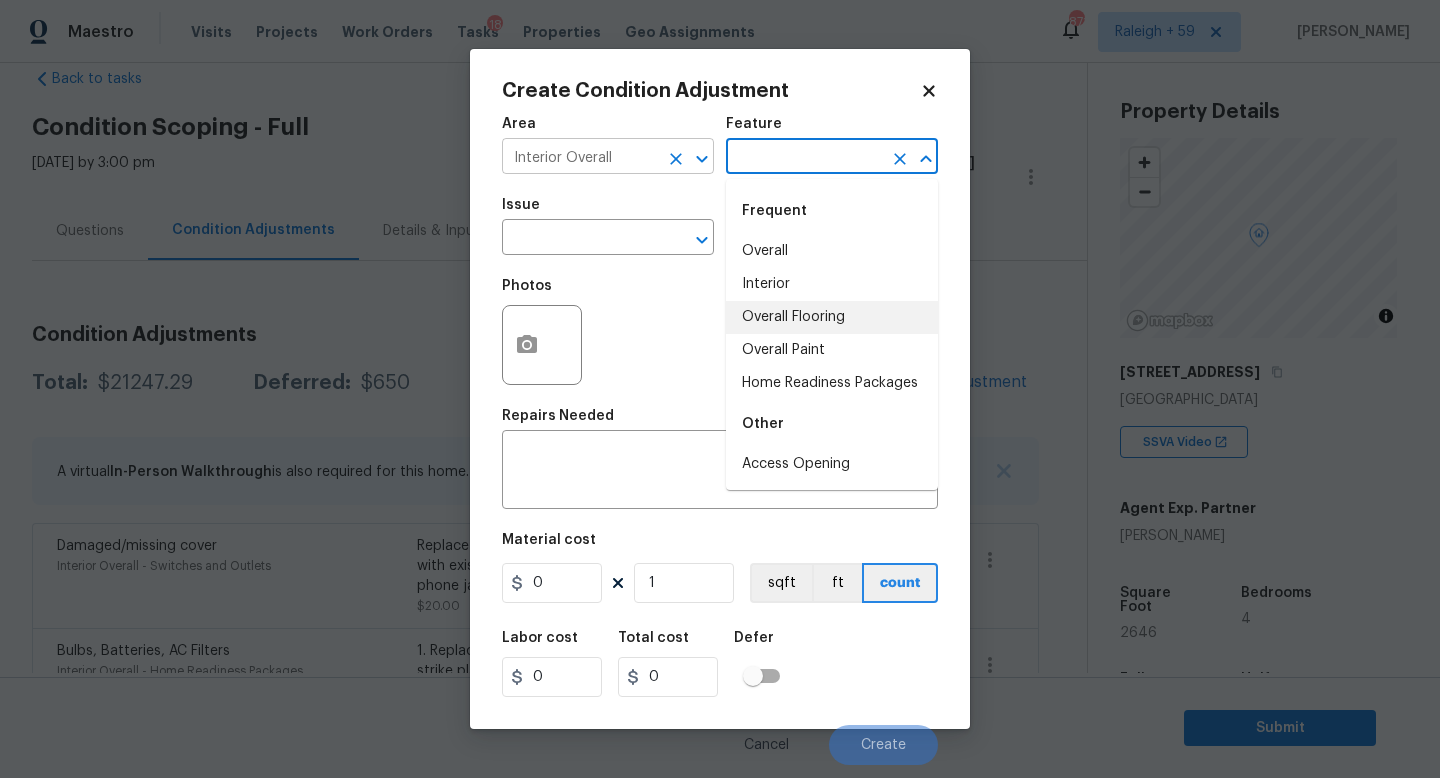 type on "Overall Flooring" 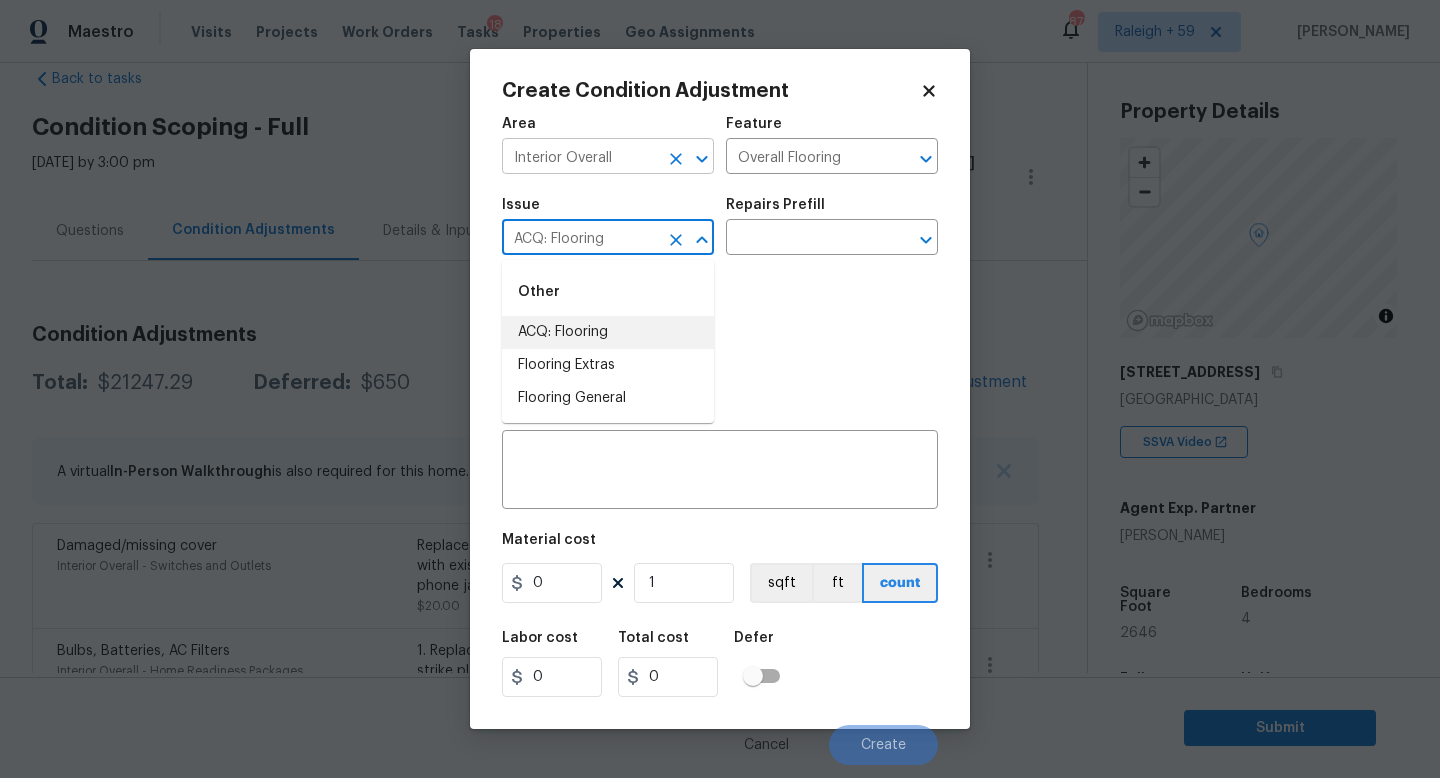 type on "ACQ: Flooring" 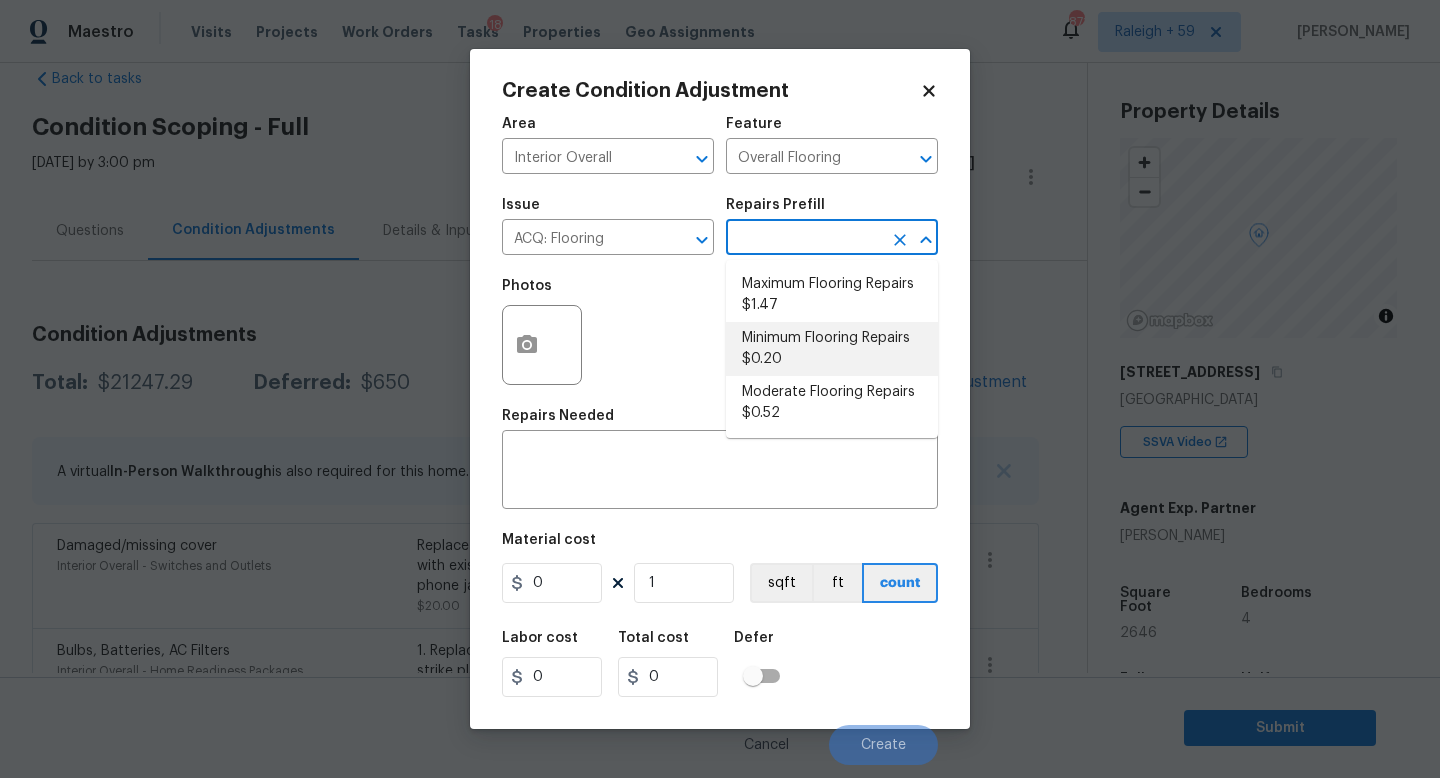 click on "Minimum Flooring Repairs $0.20" at bounding box center [832, 349] 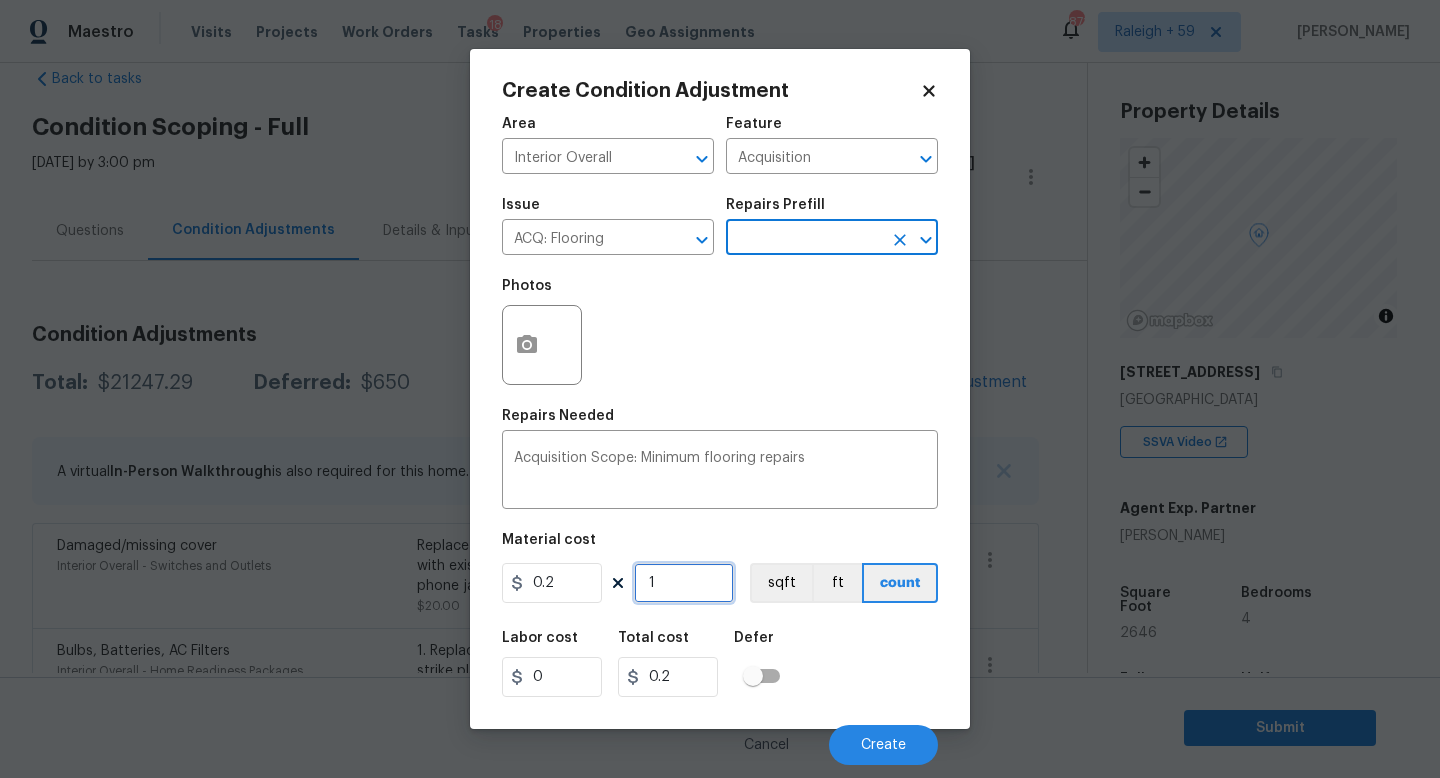 click on "1" at bounding box center (684, 583) 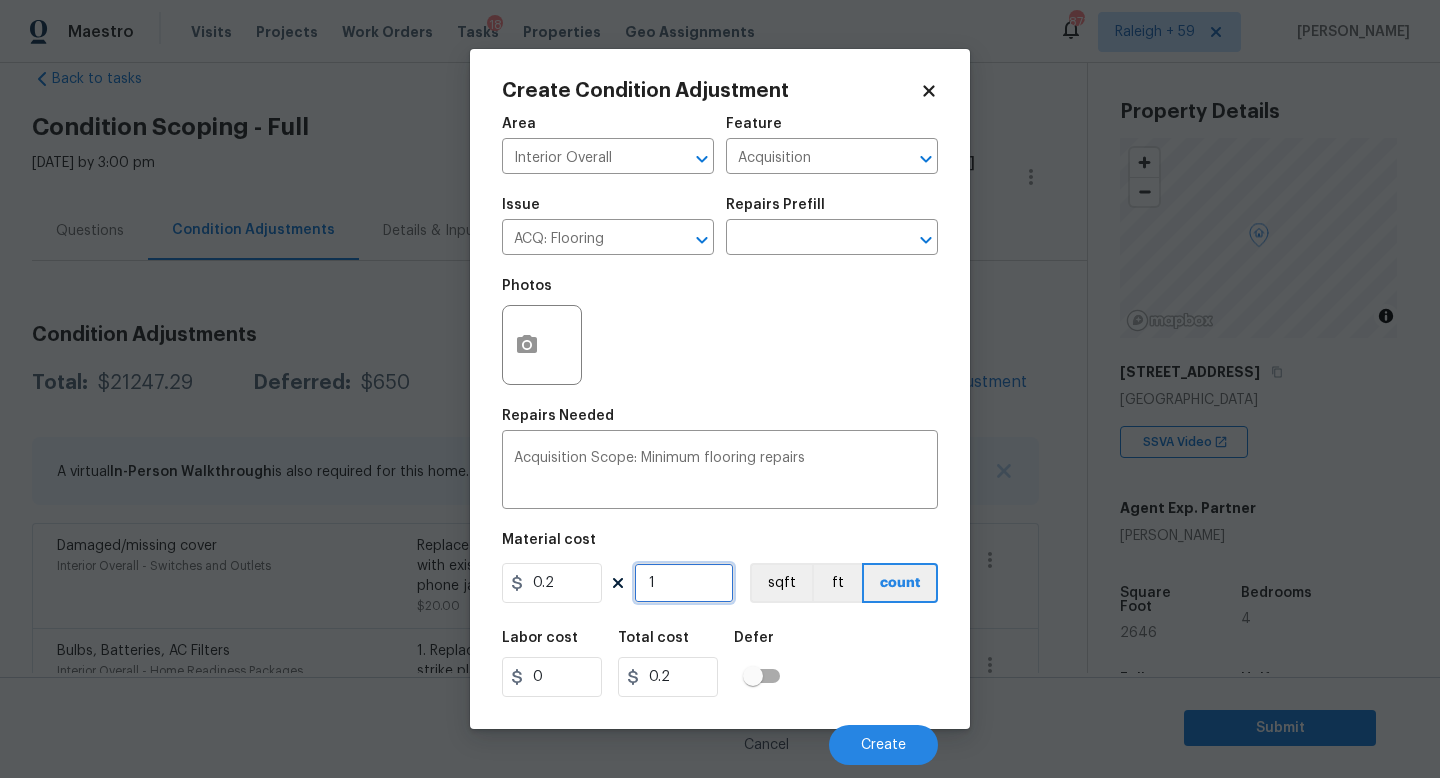 type on "0" 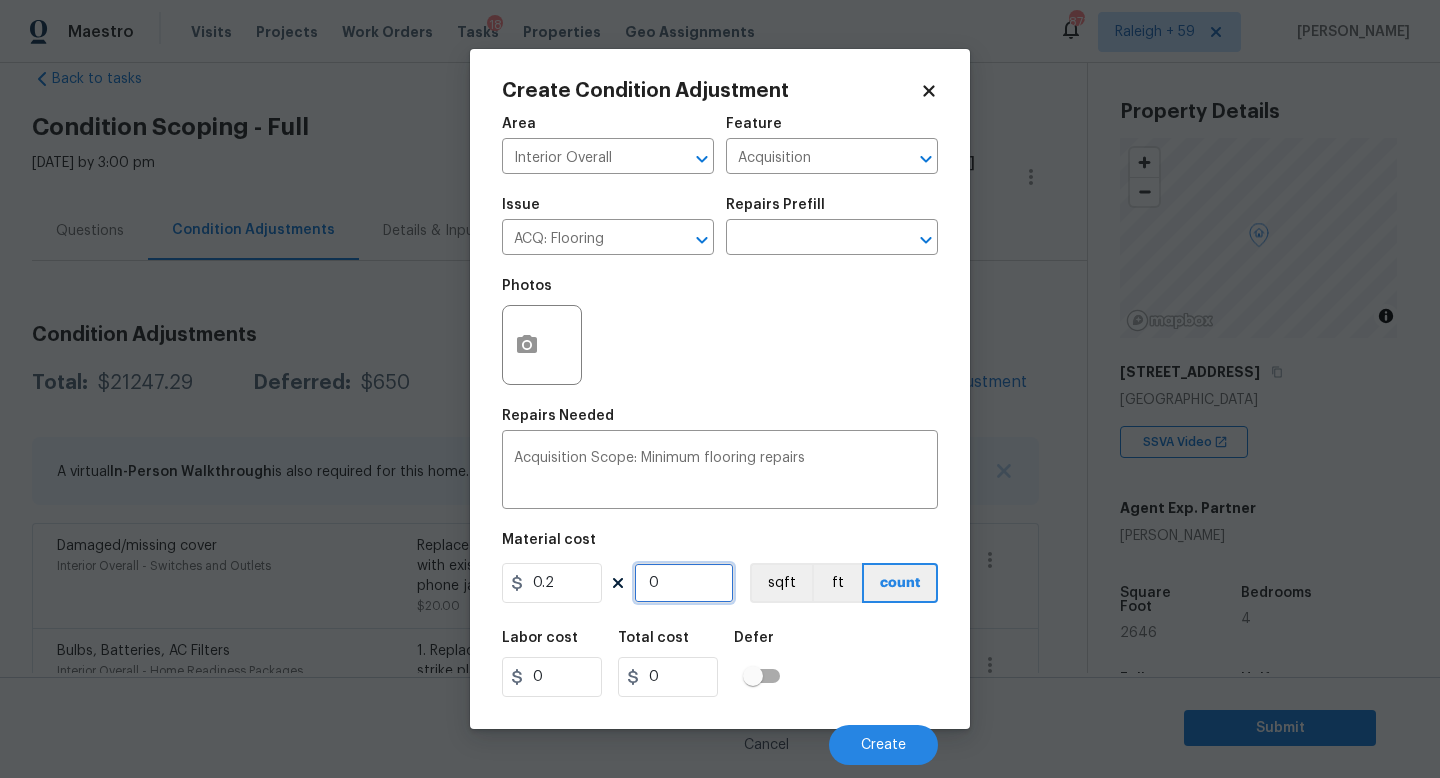 type on "2" 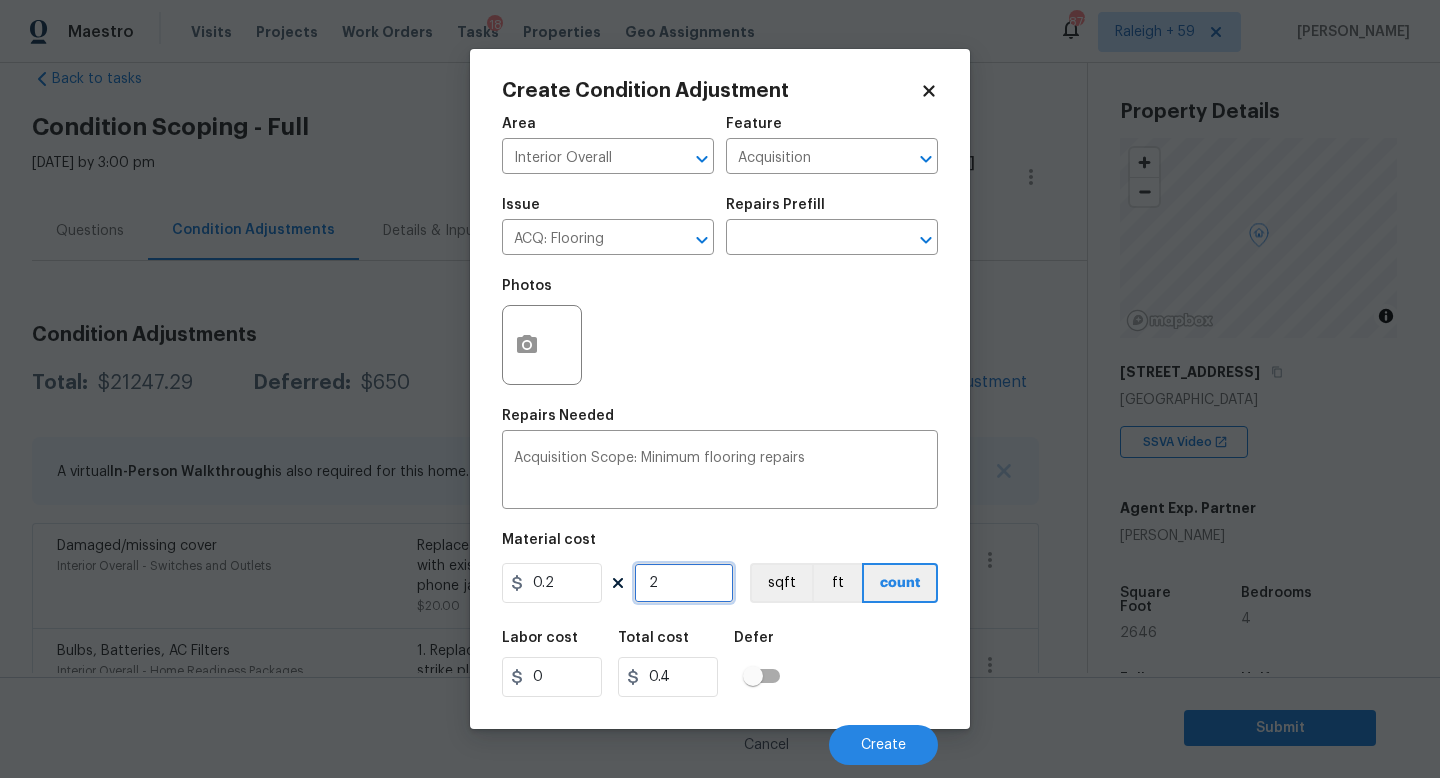 type on "26" 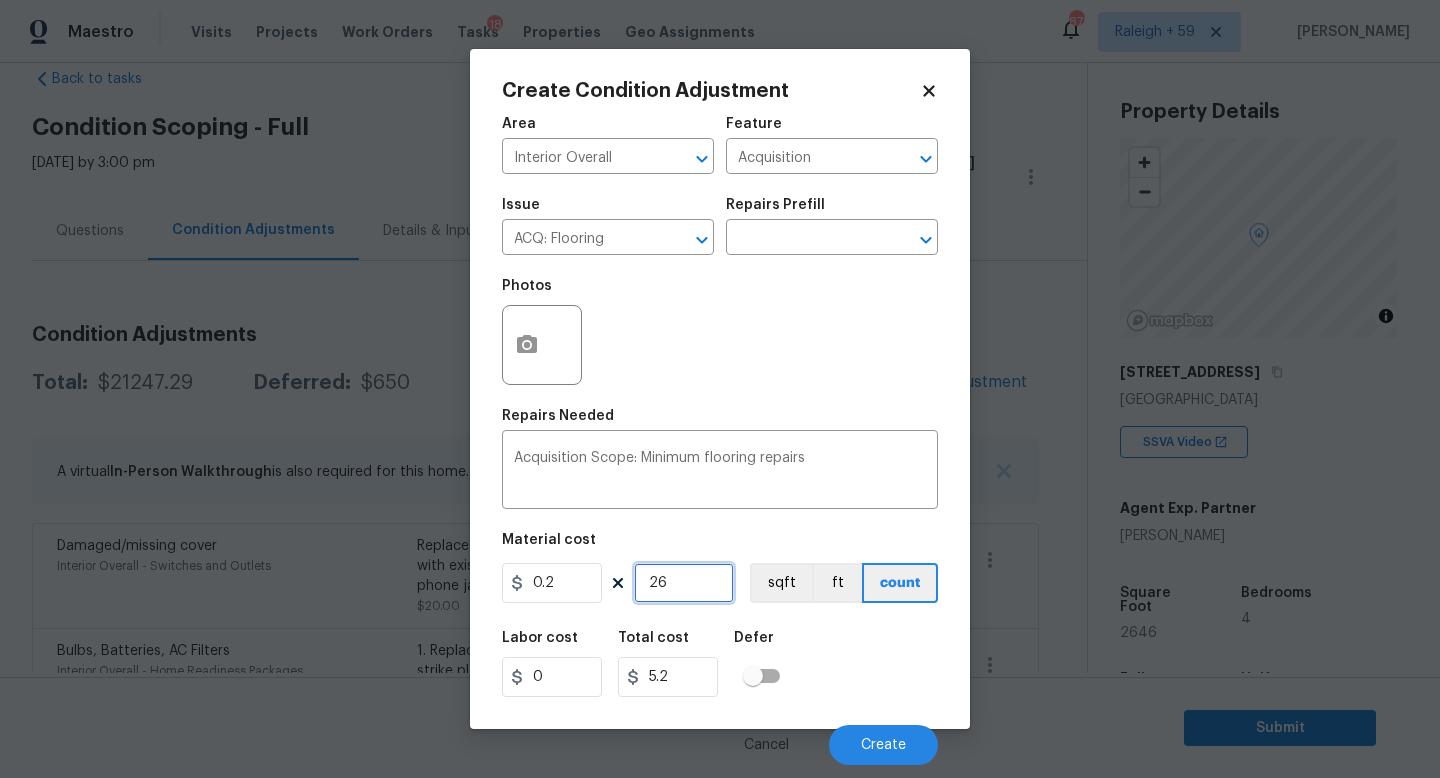 type on "264" 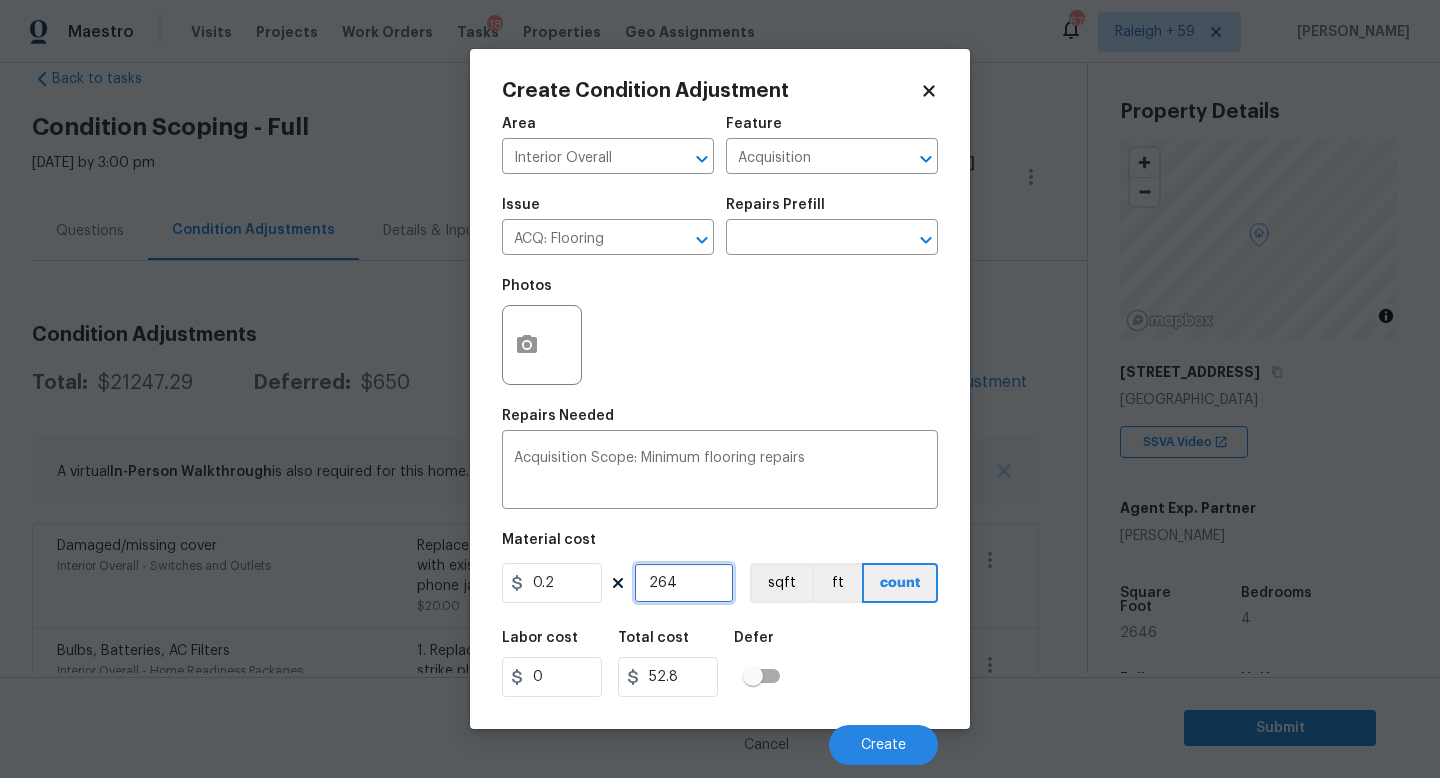 type on "2646" 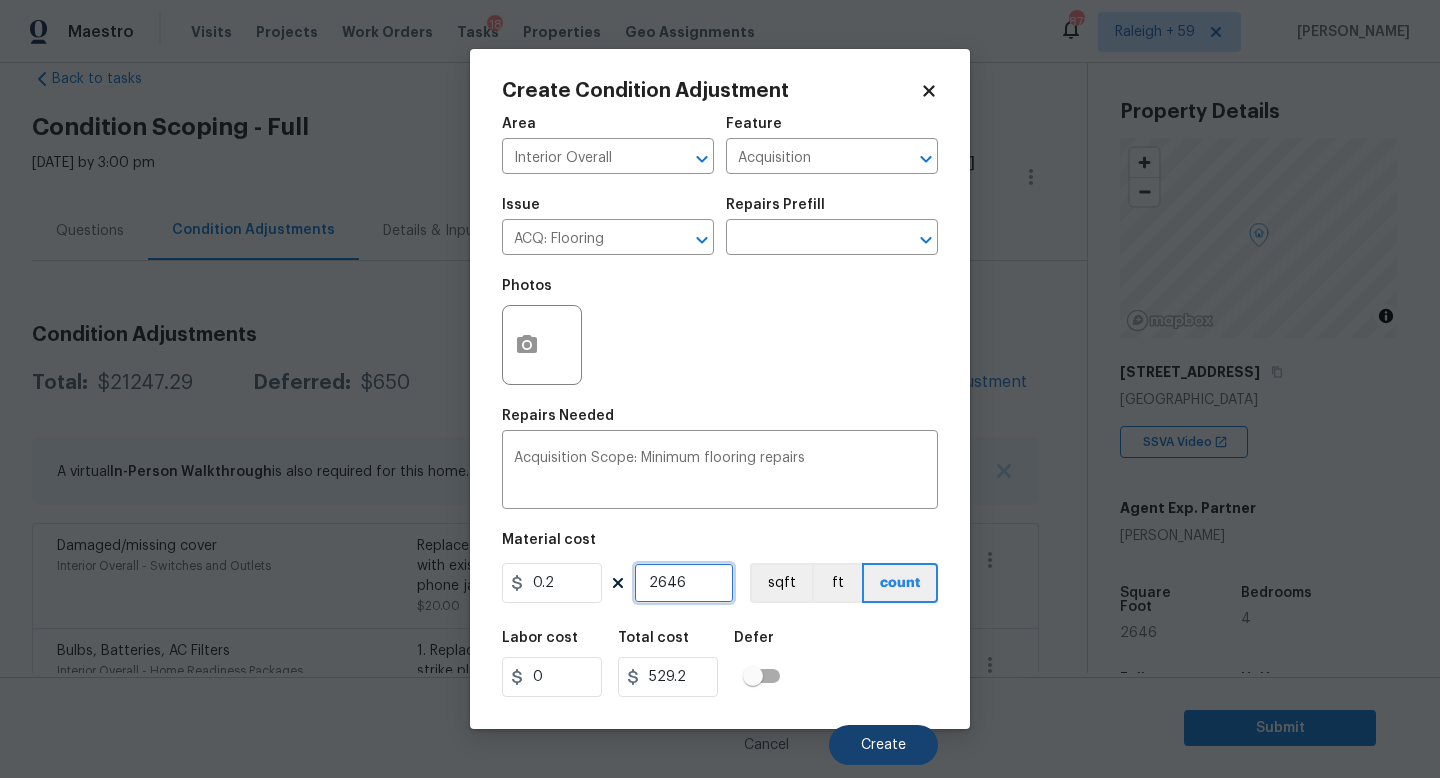 type on "2646" 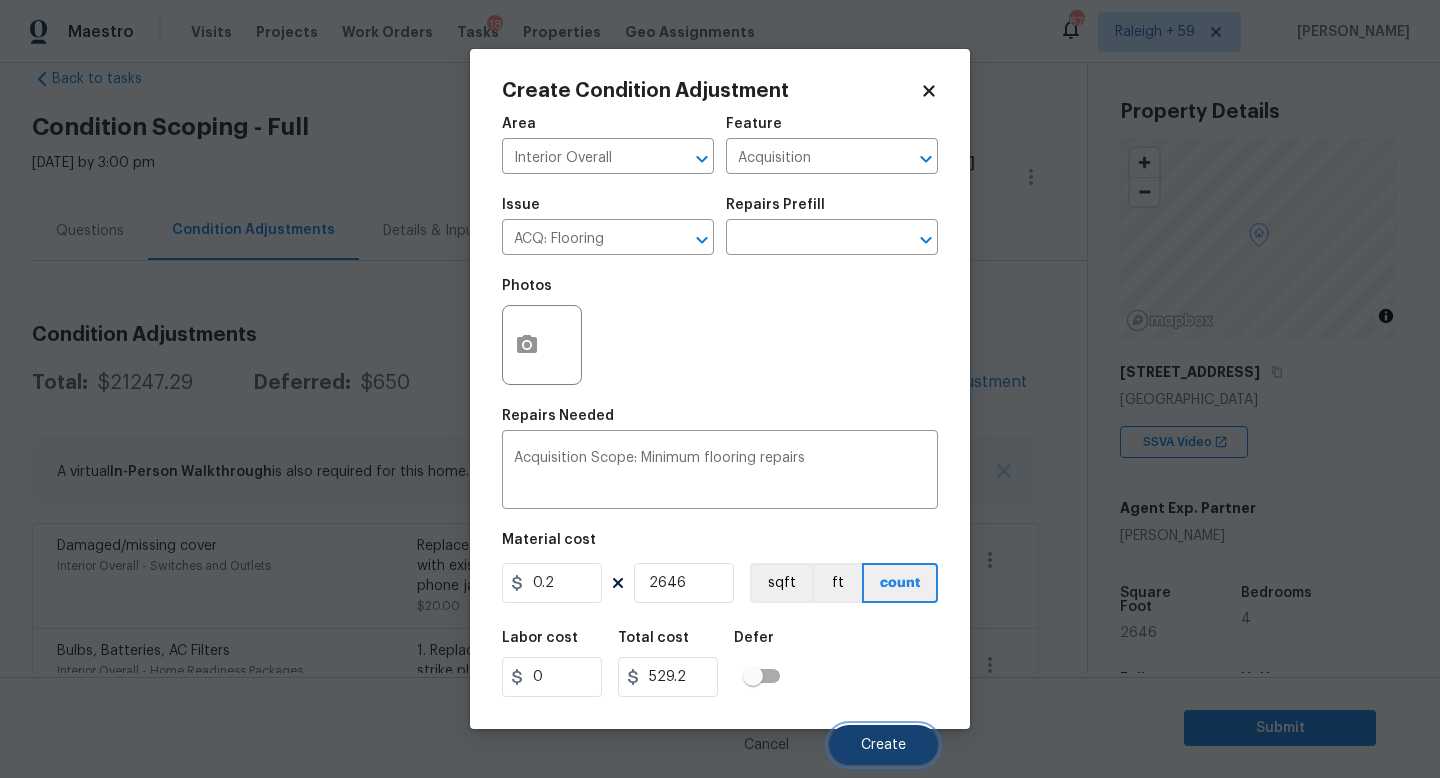 click on "Create" at bounding box center (883, 745) 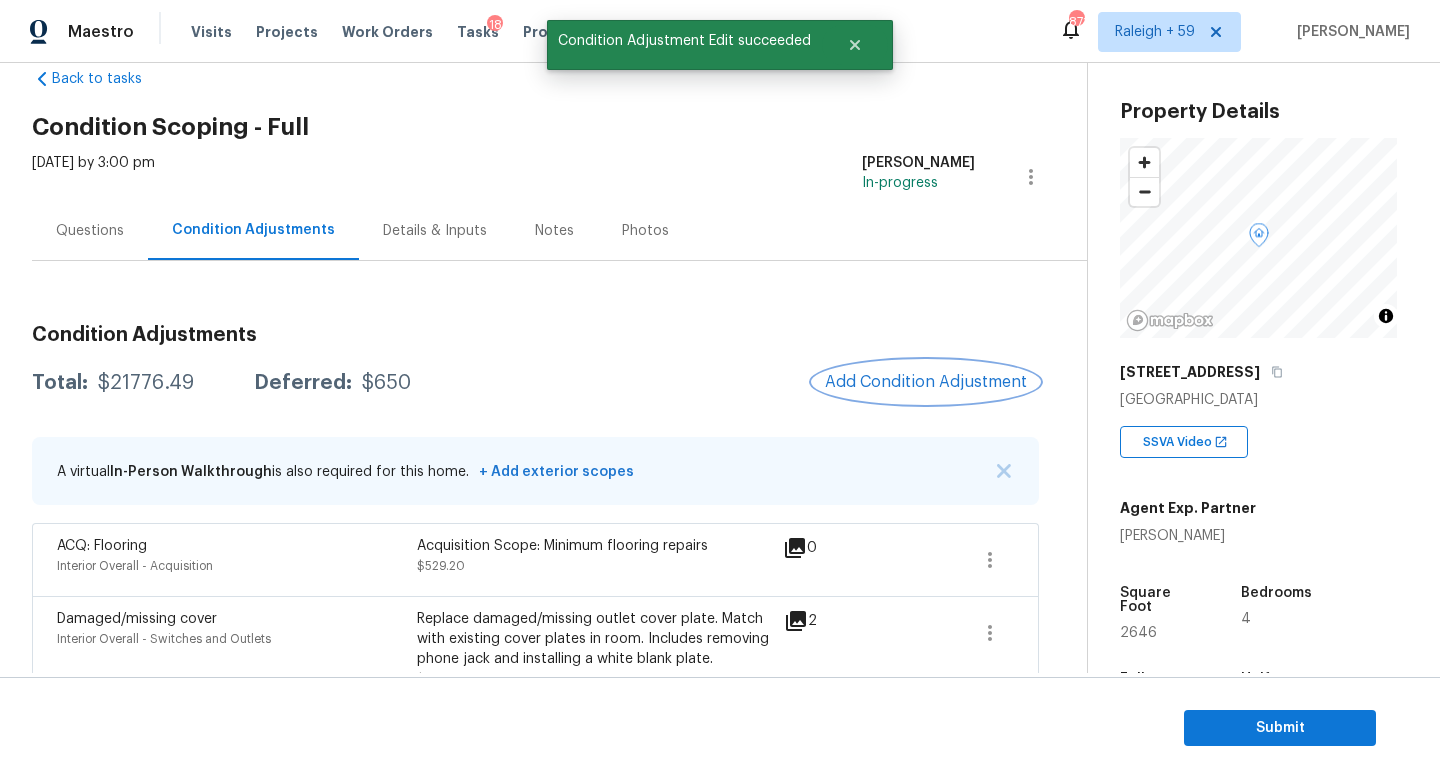 click on "Add Condition Adjustment" at bounding box center [926, 382] 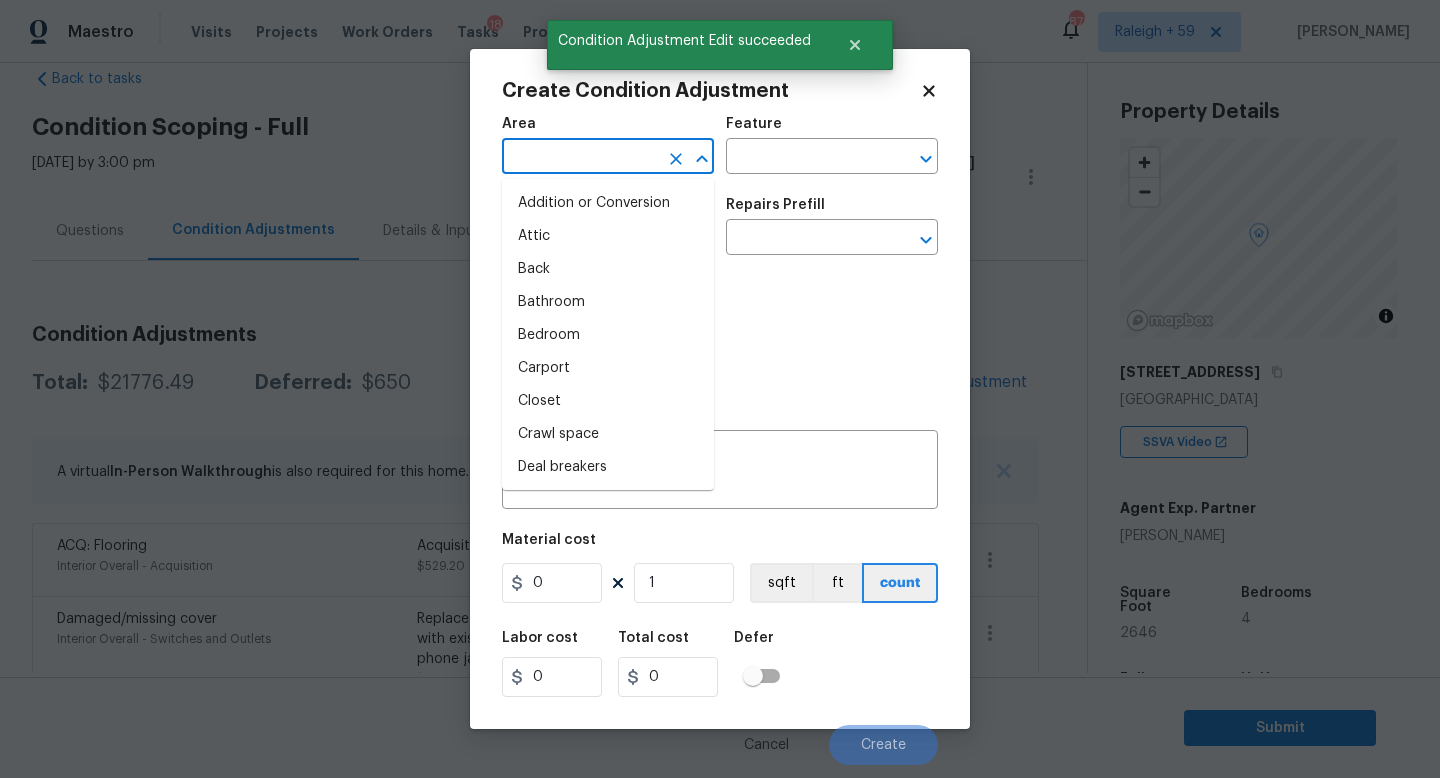 click at bounding box center (580, 158) 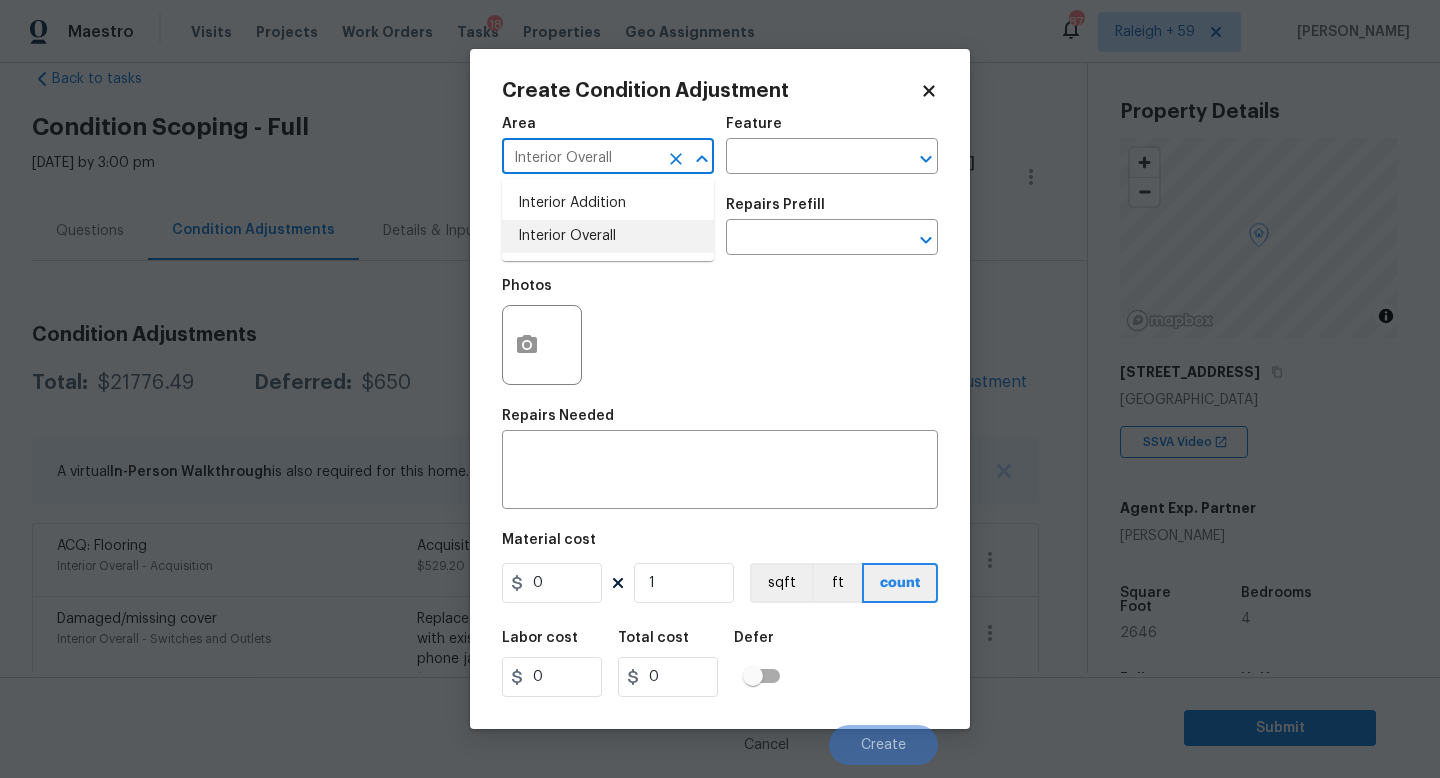 type on "Interior Overall" 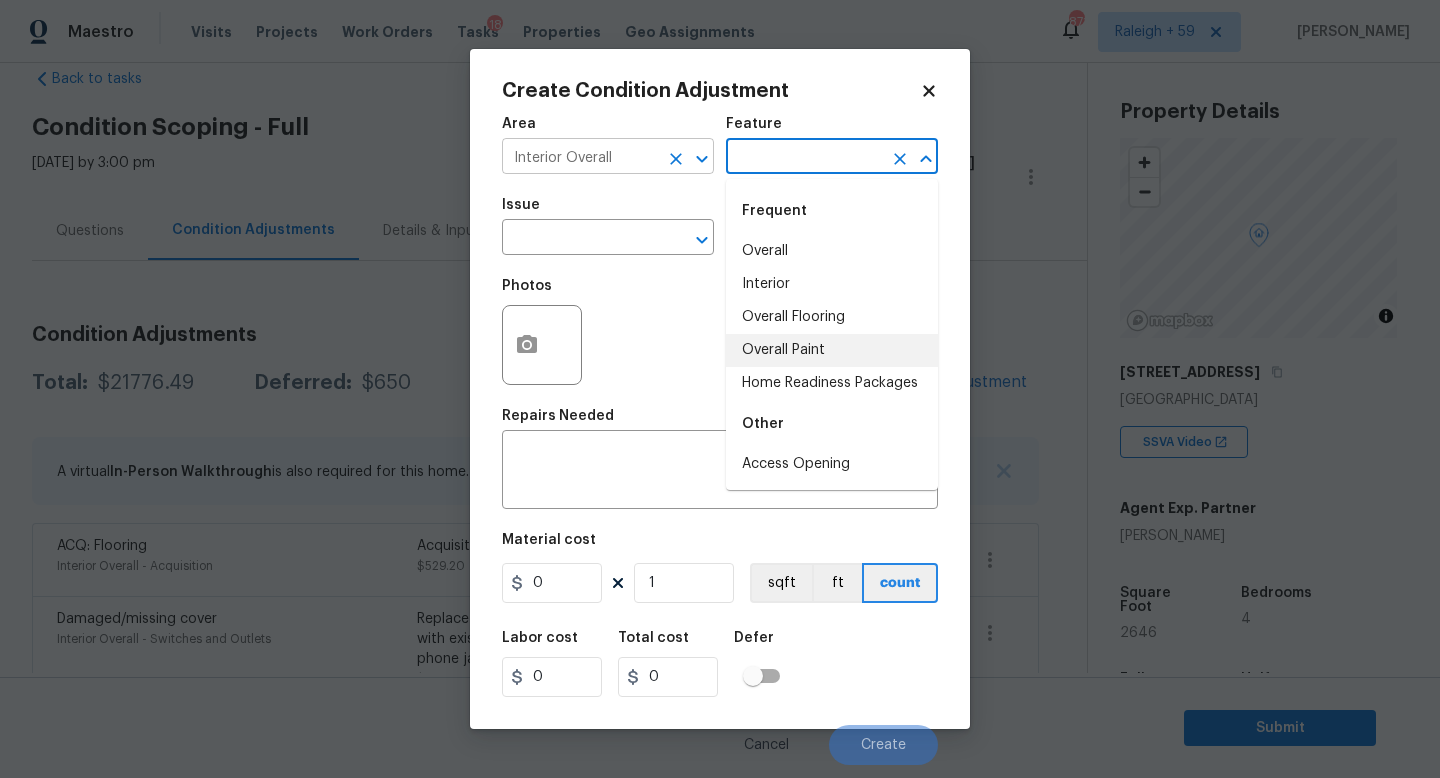 type on "Overall Paint" 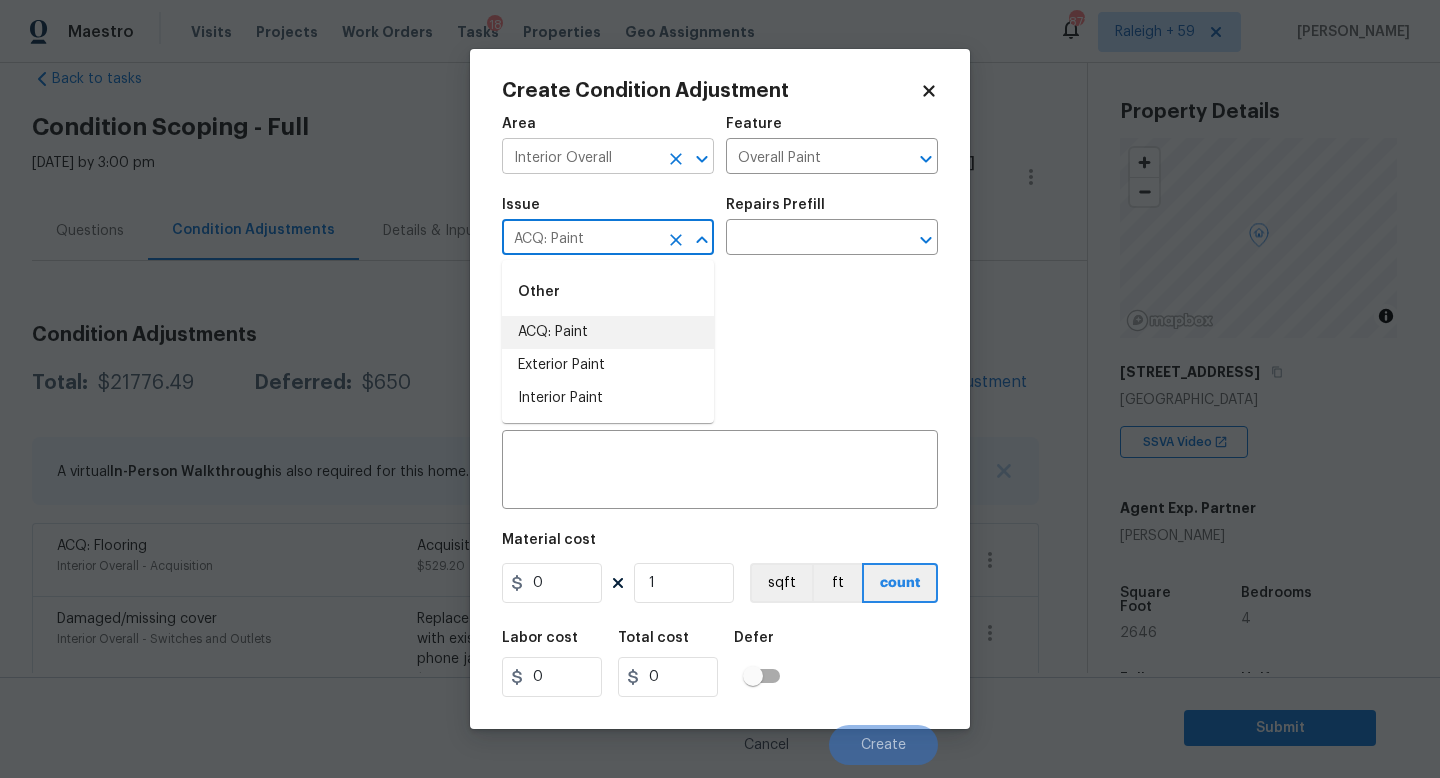 type on "ACQ: Paint" 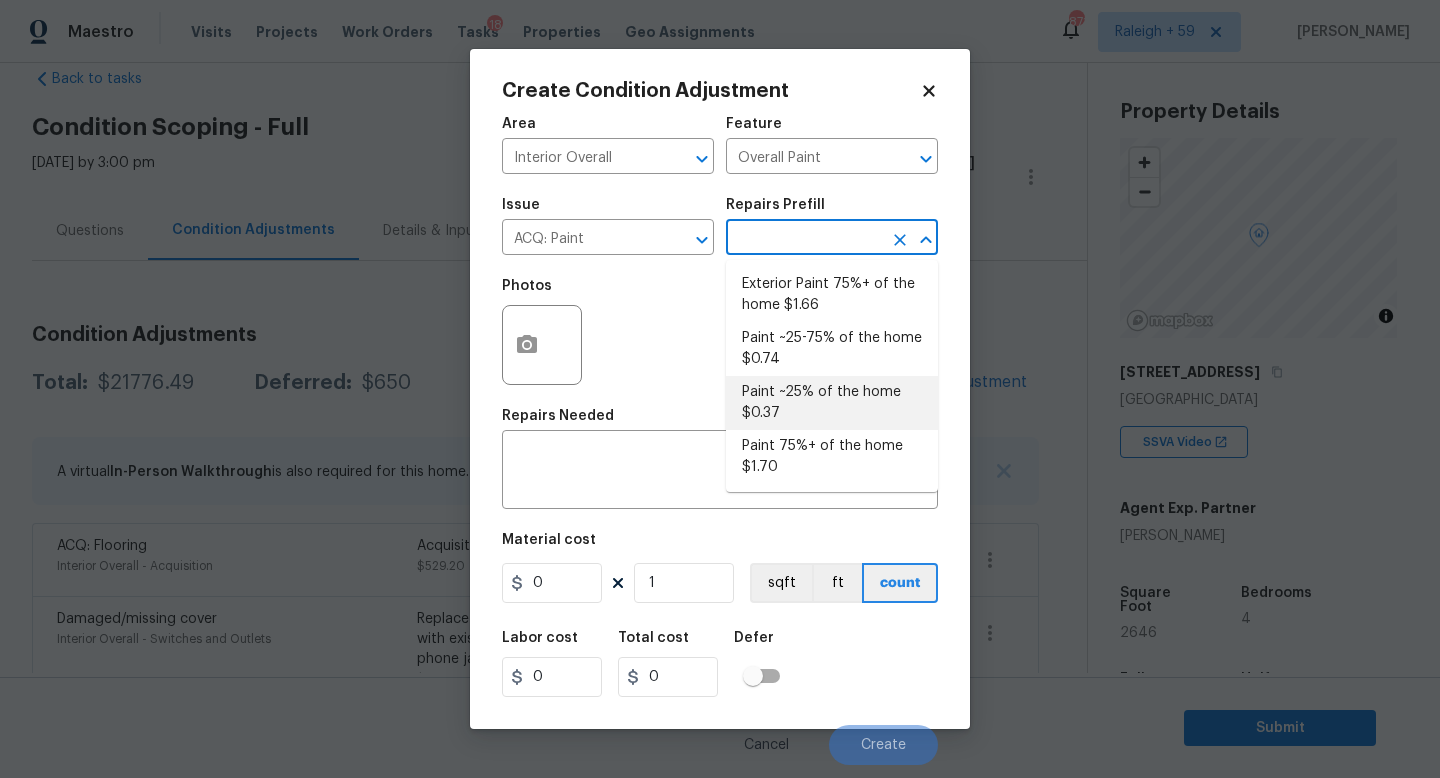 click on "Paint ~25% of the home $0.37" at bounding box center [832, 403] 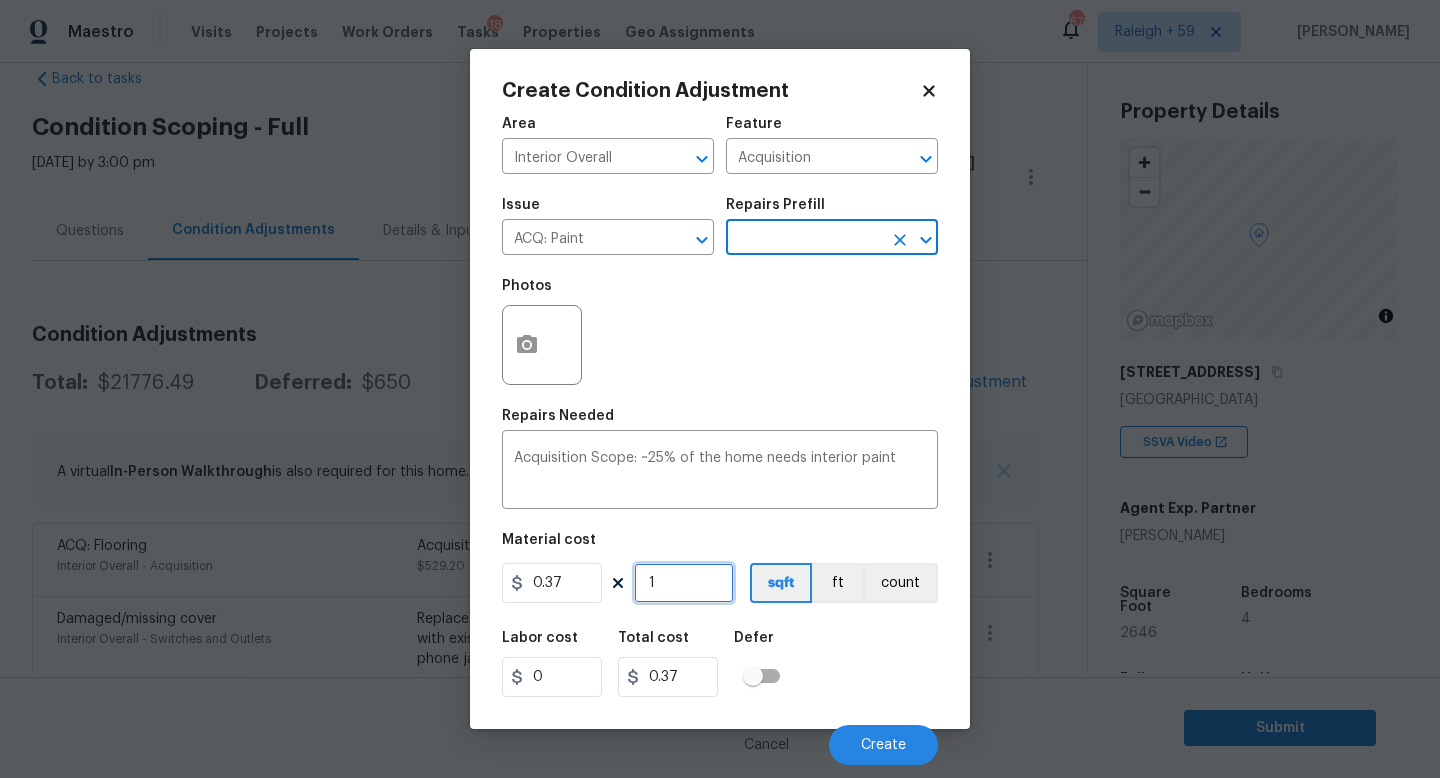click on "1" at bounding box center (684, 583) 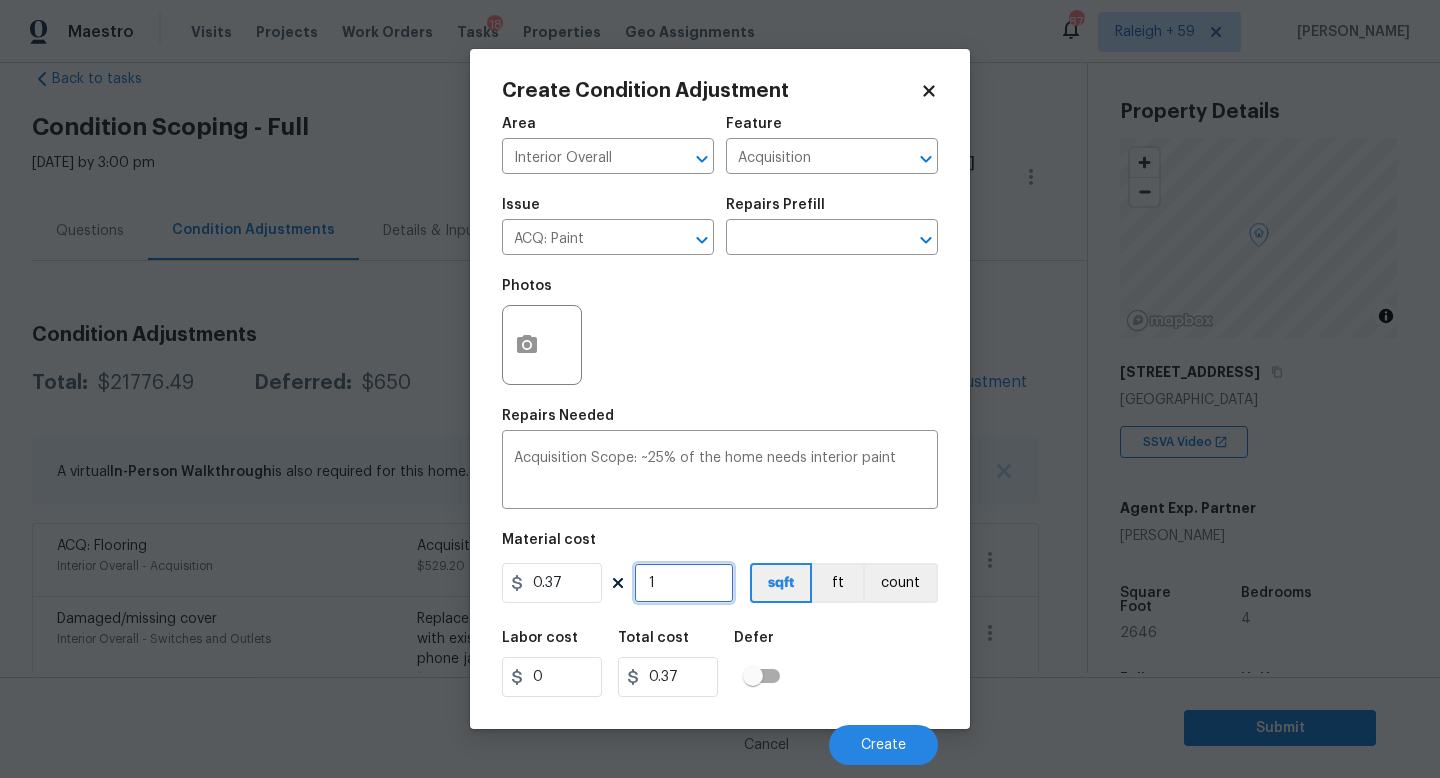 type on "0" 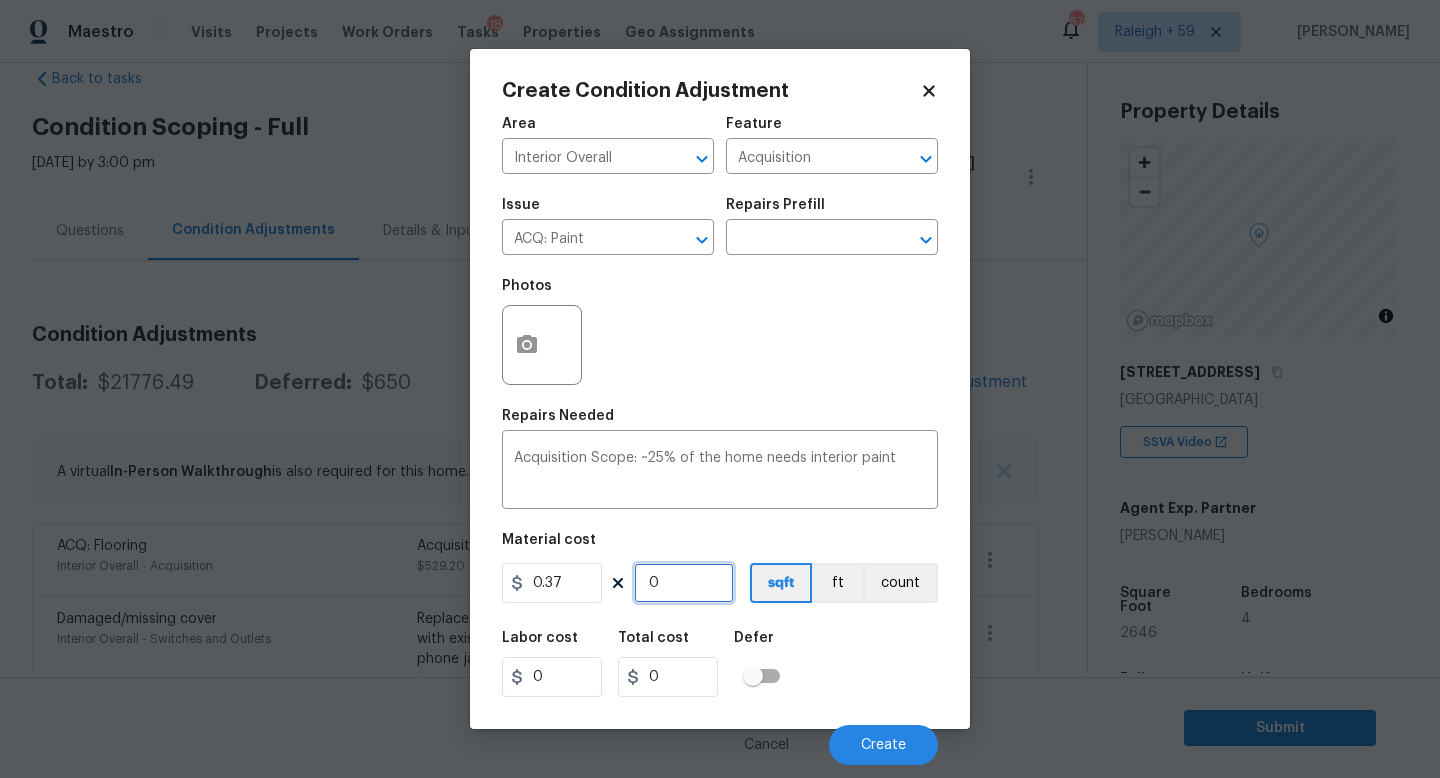 type on "2" 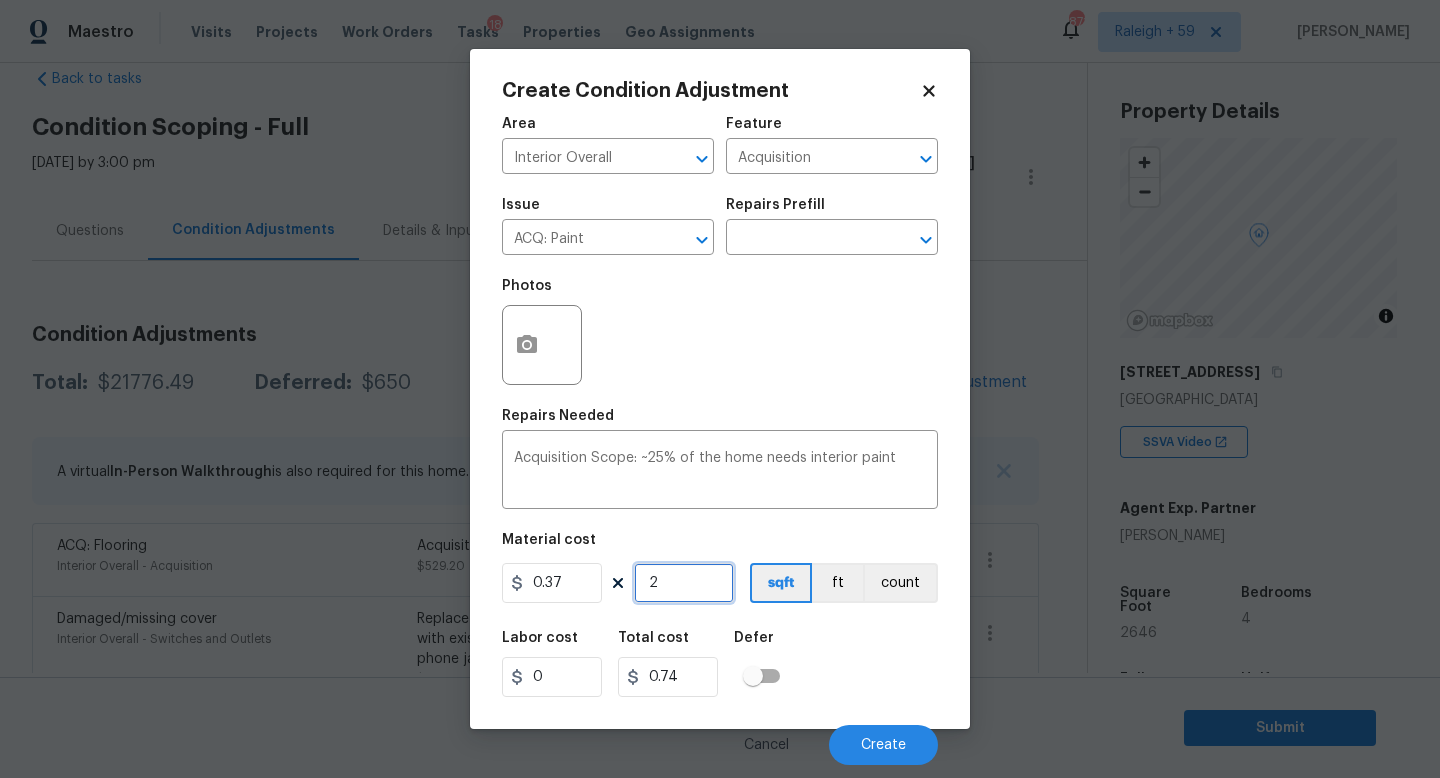 type on "26" 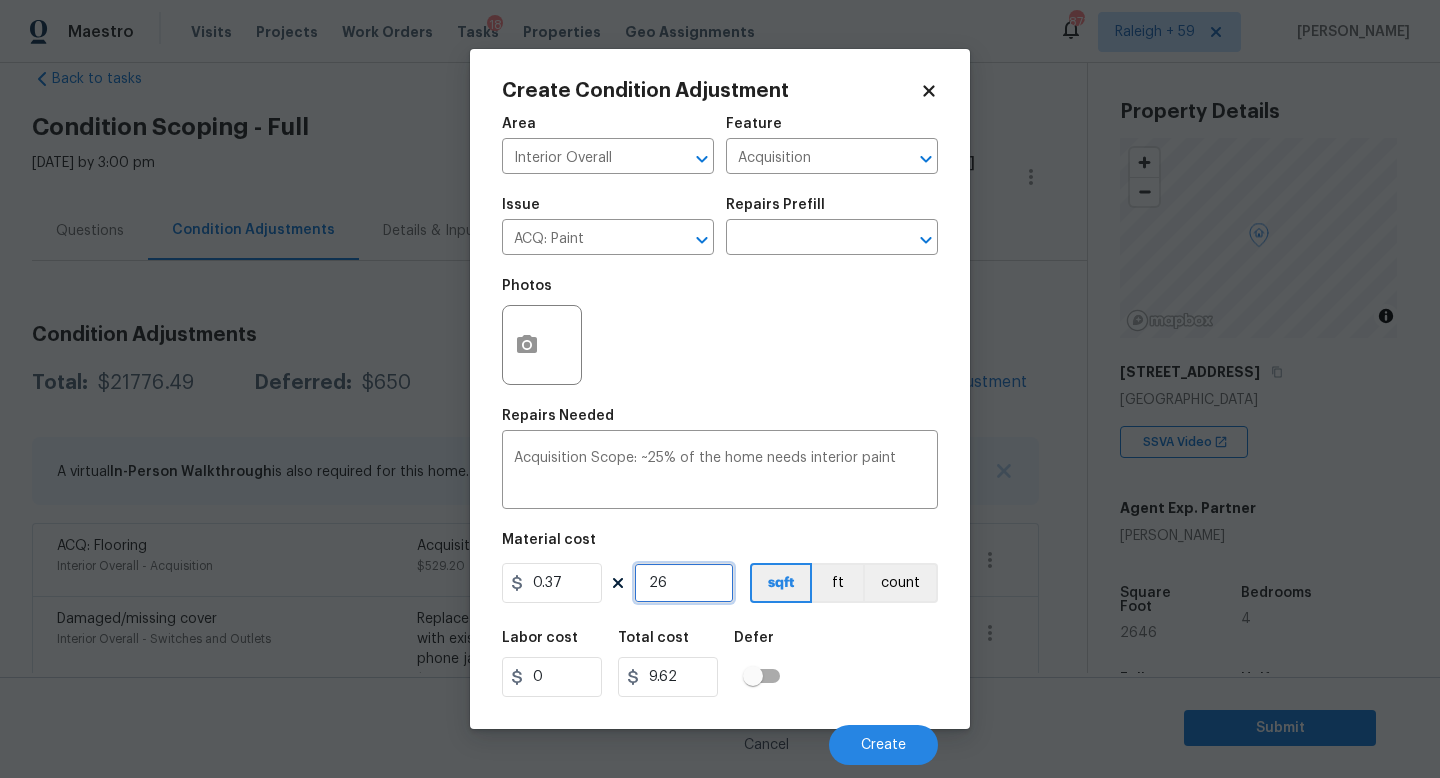 type on "264" 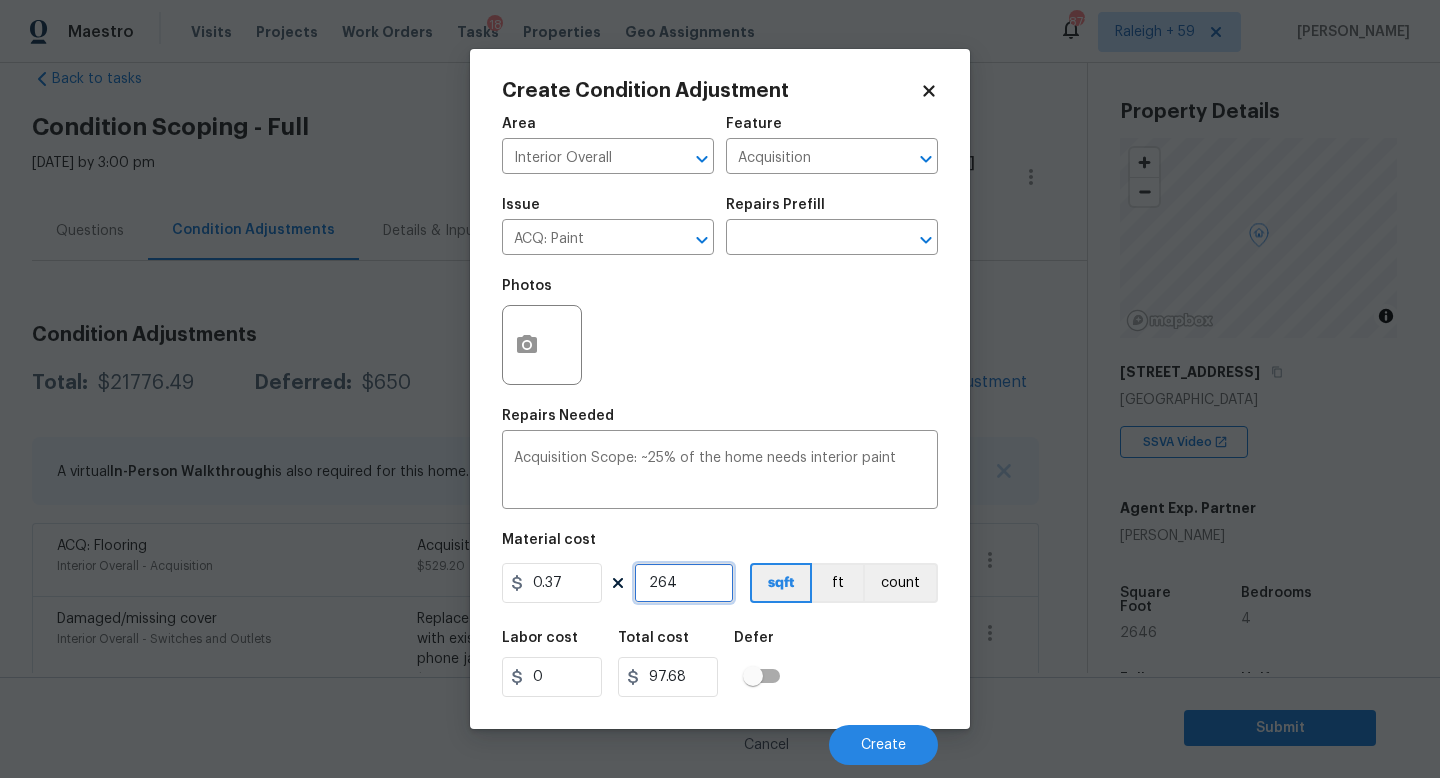 type on "2646" 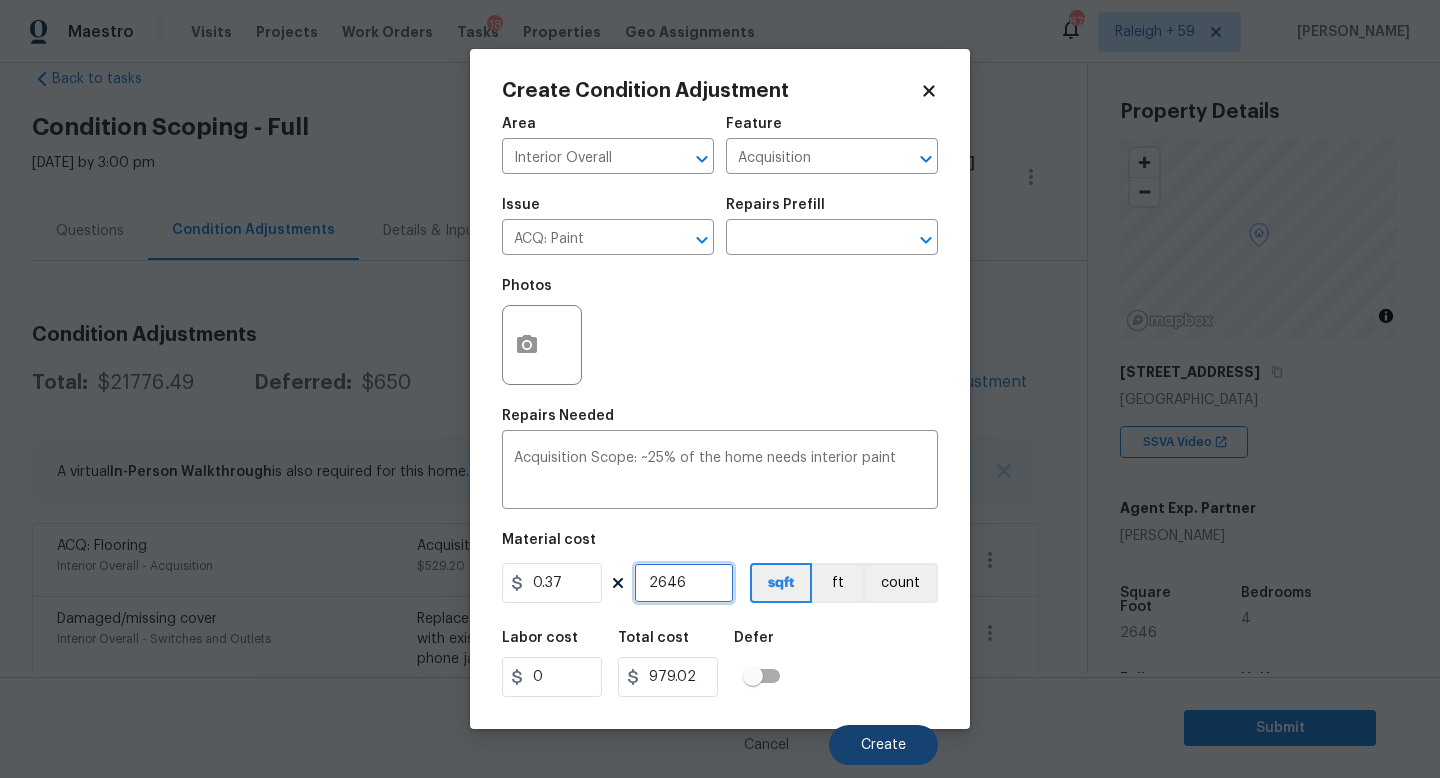 type on "2646" 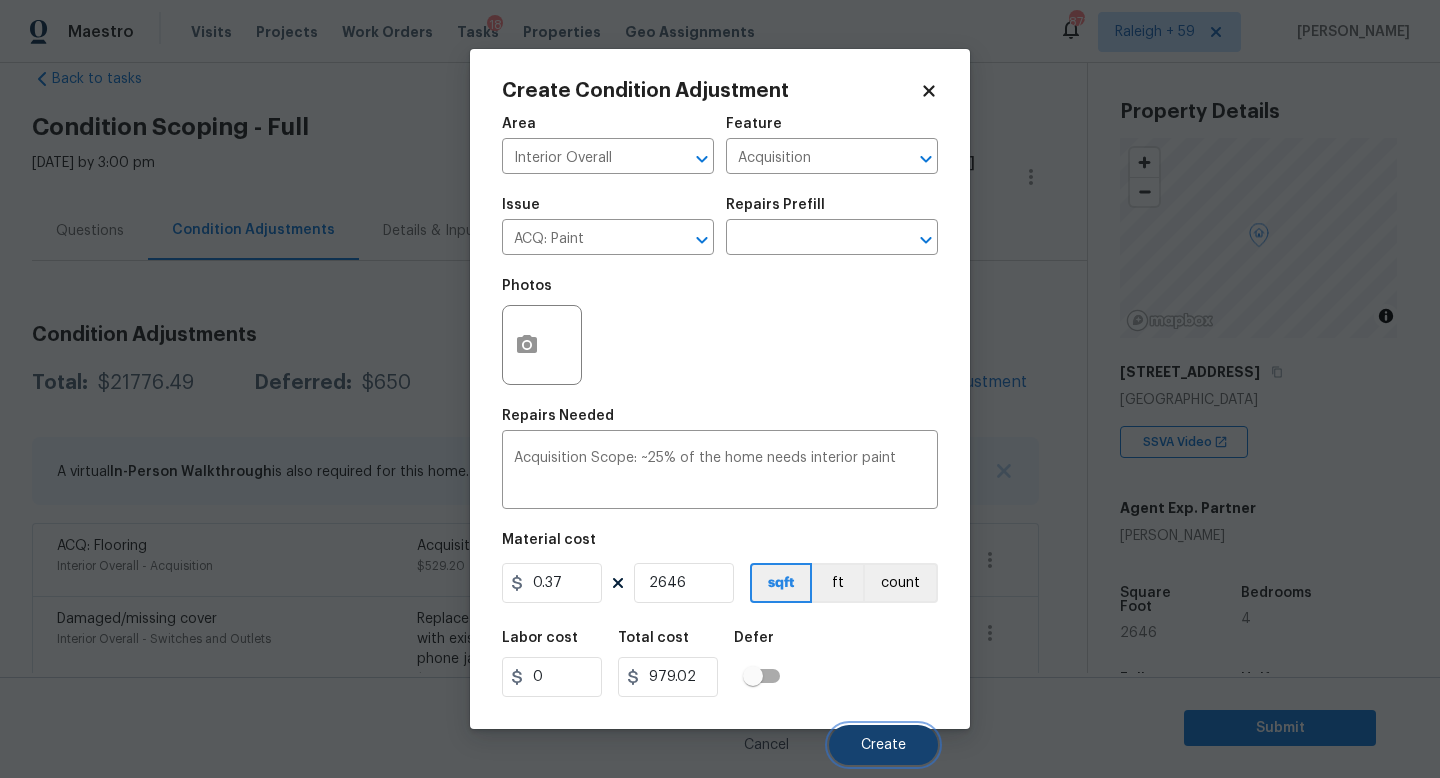 click on "Create" at bounding box center [883, 745] 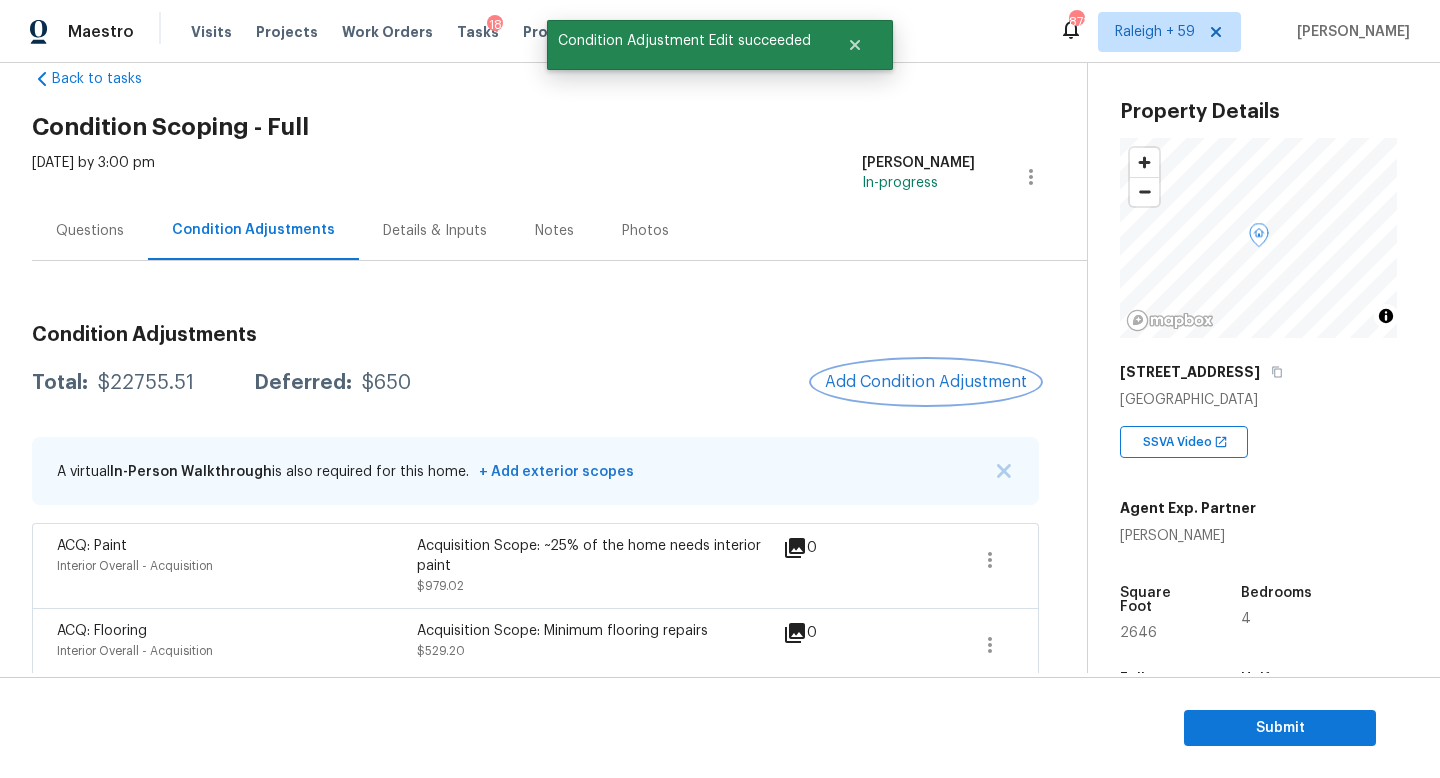 click on "Add Condition Adjustment" at bounding box center [926, 382] 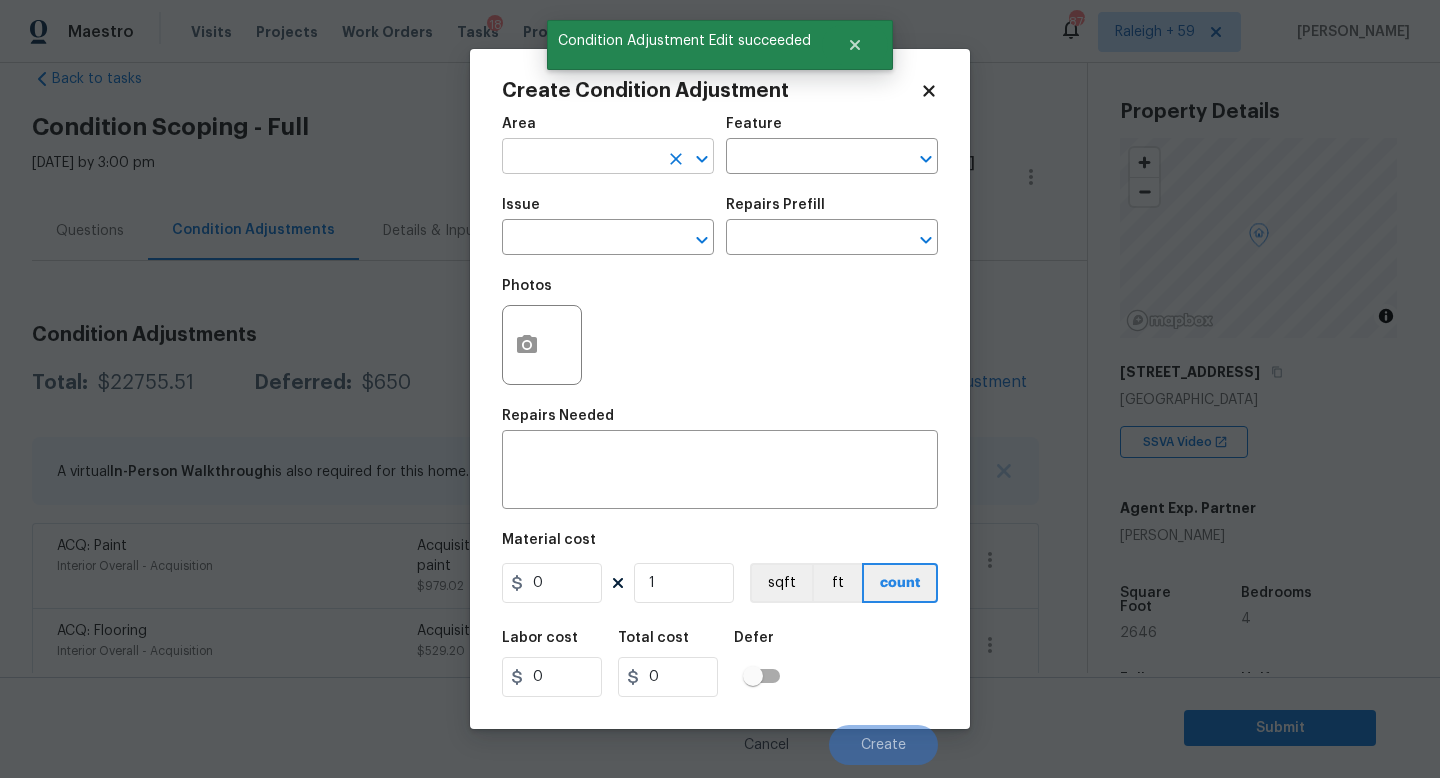 click at bounding box center (580, 158) 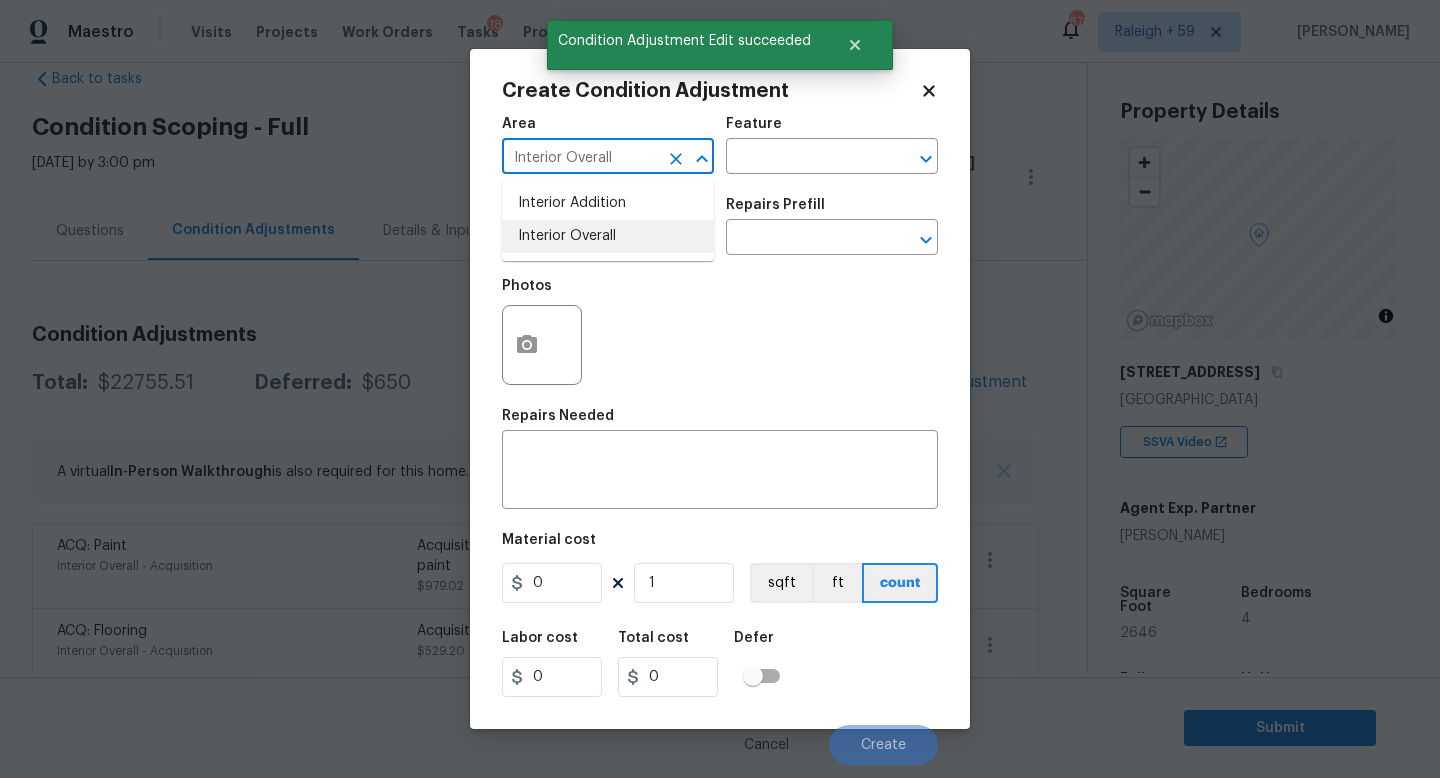 type on "Interior Overall" 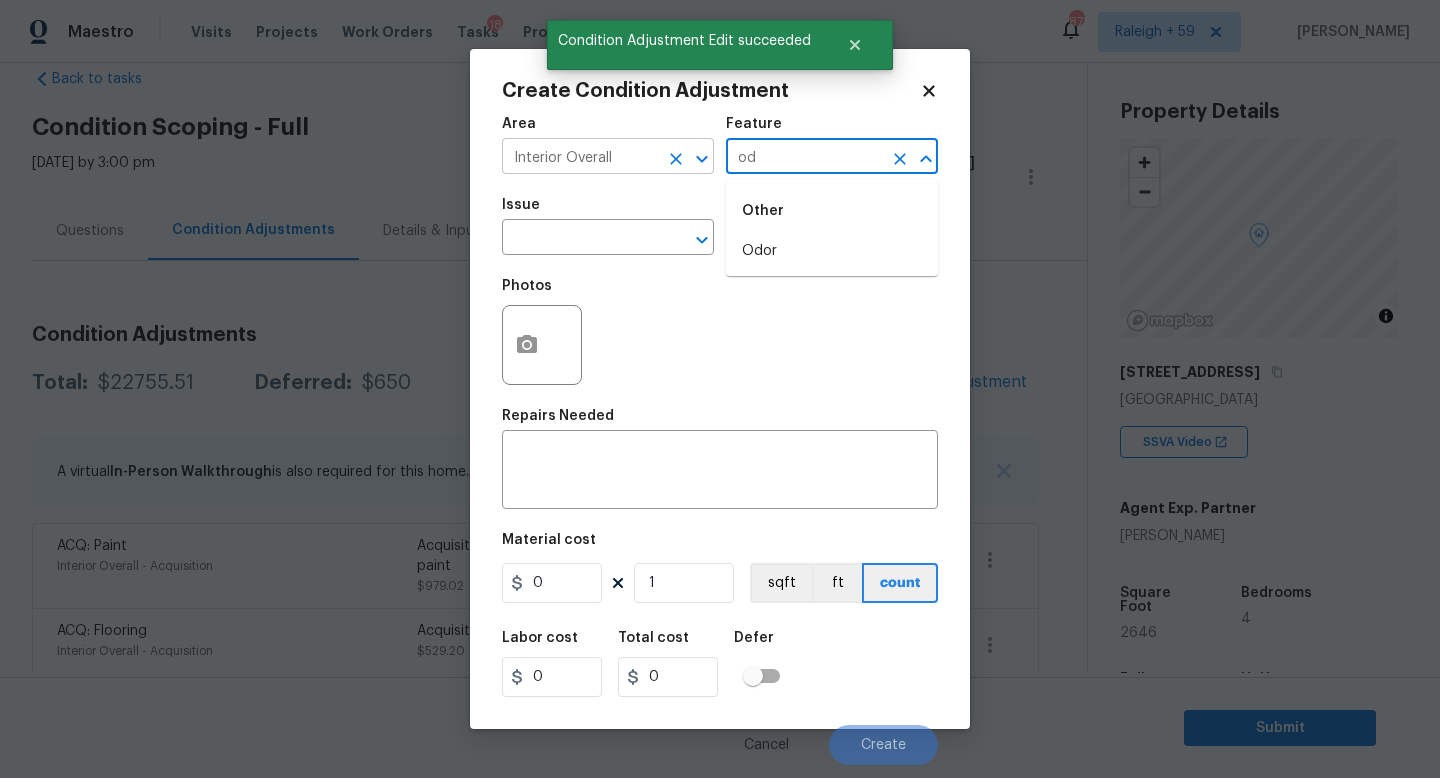 type on "o" 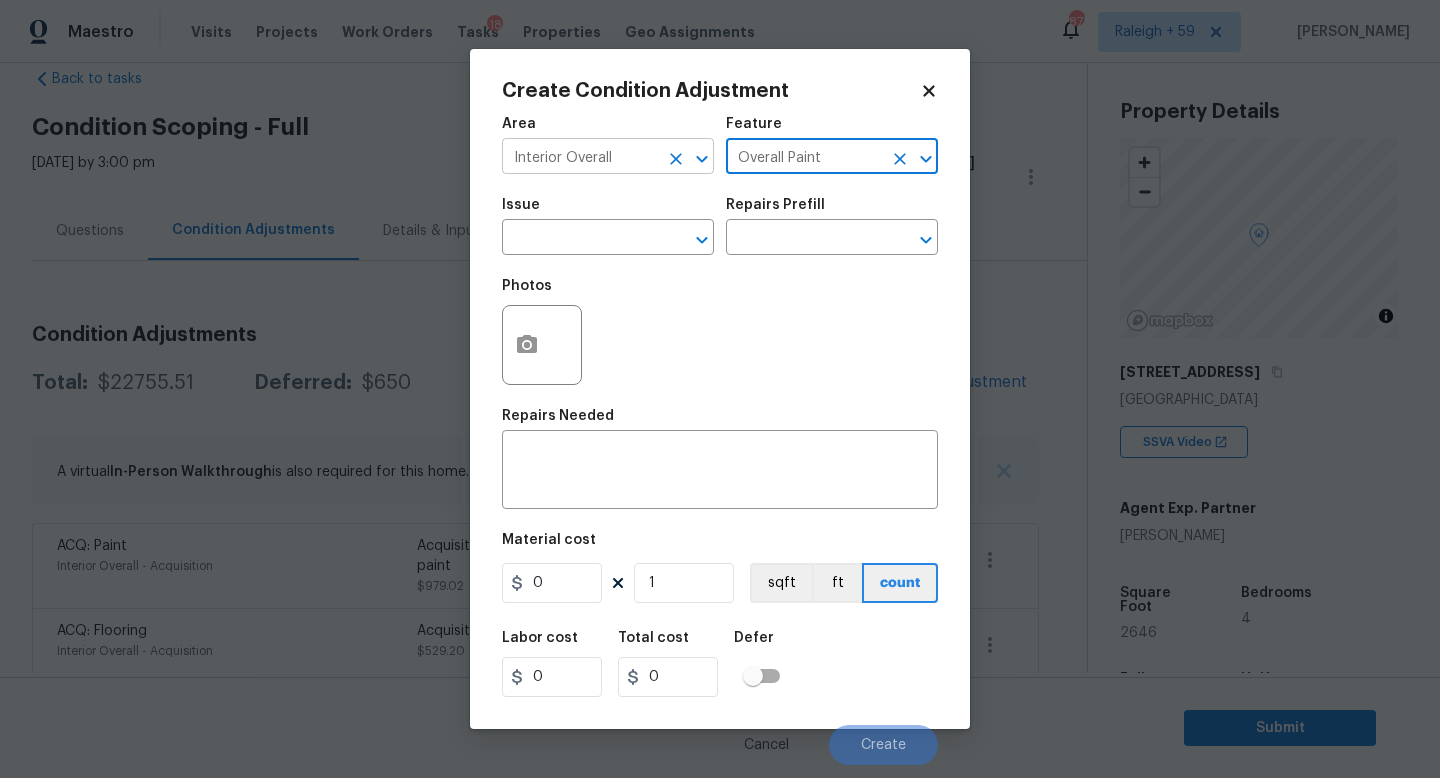 type on "Overall Paint" 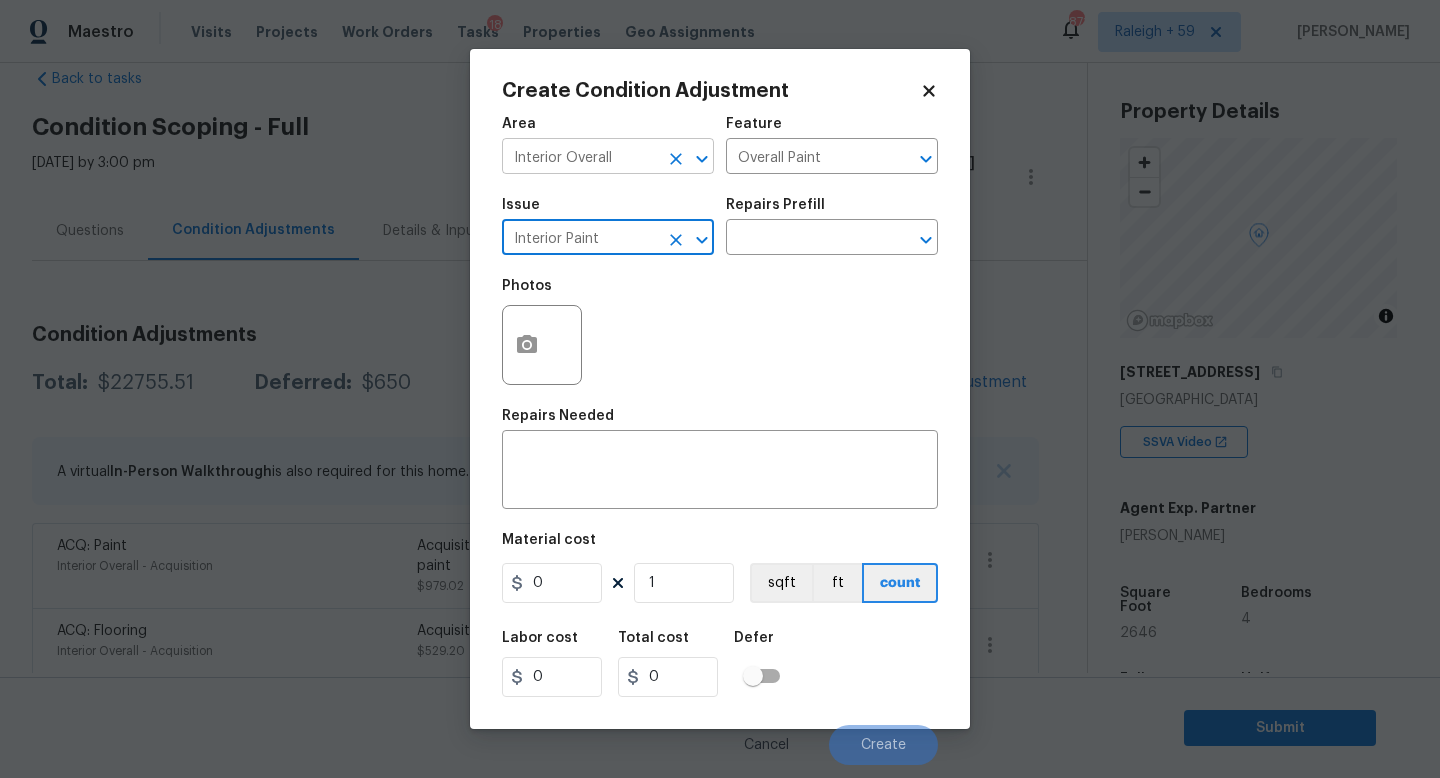 type on "Interior Paint" 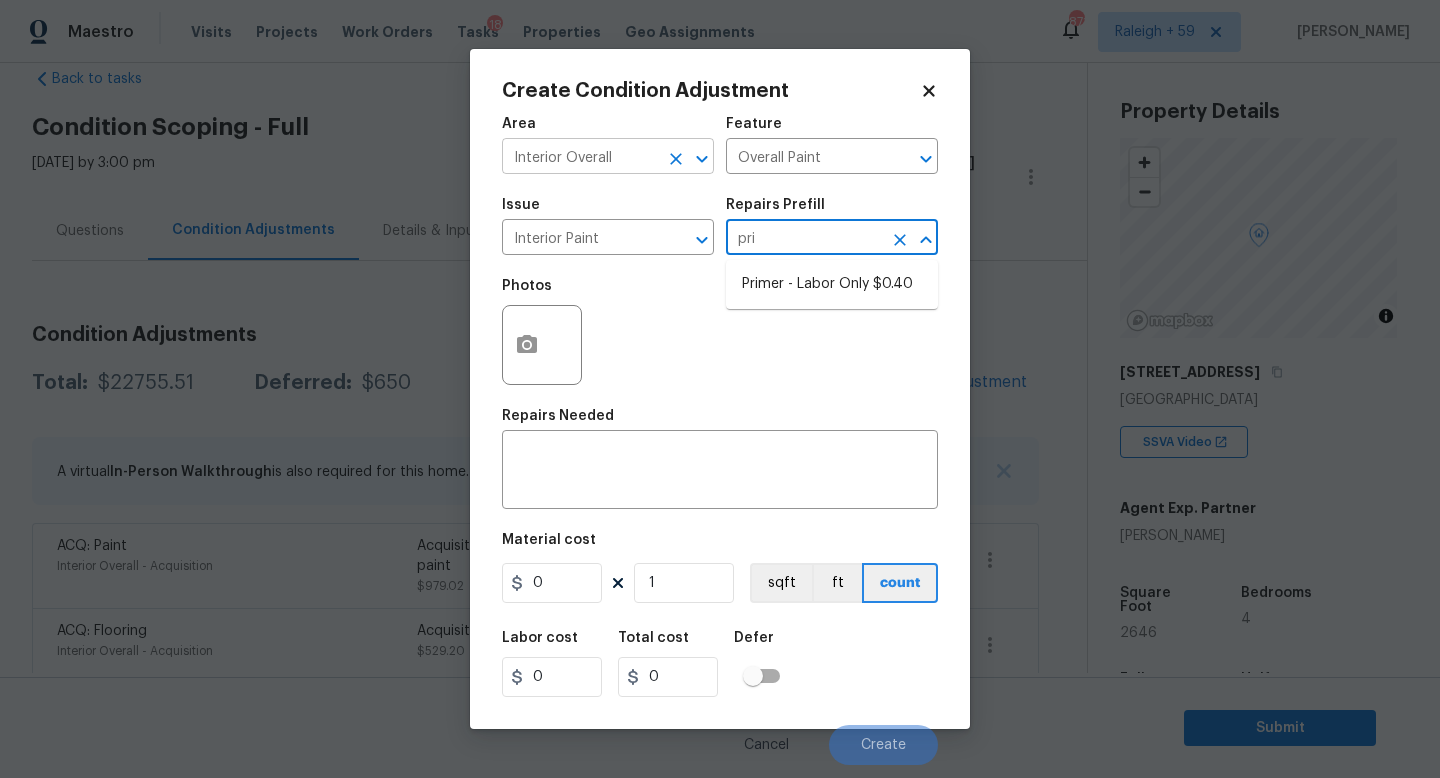 type on "prim" 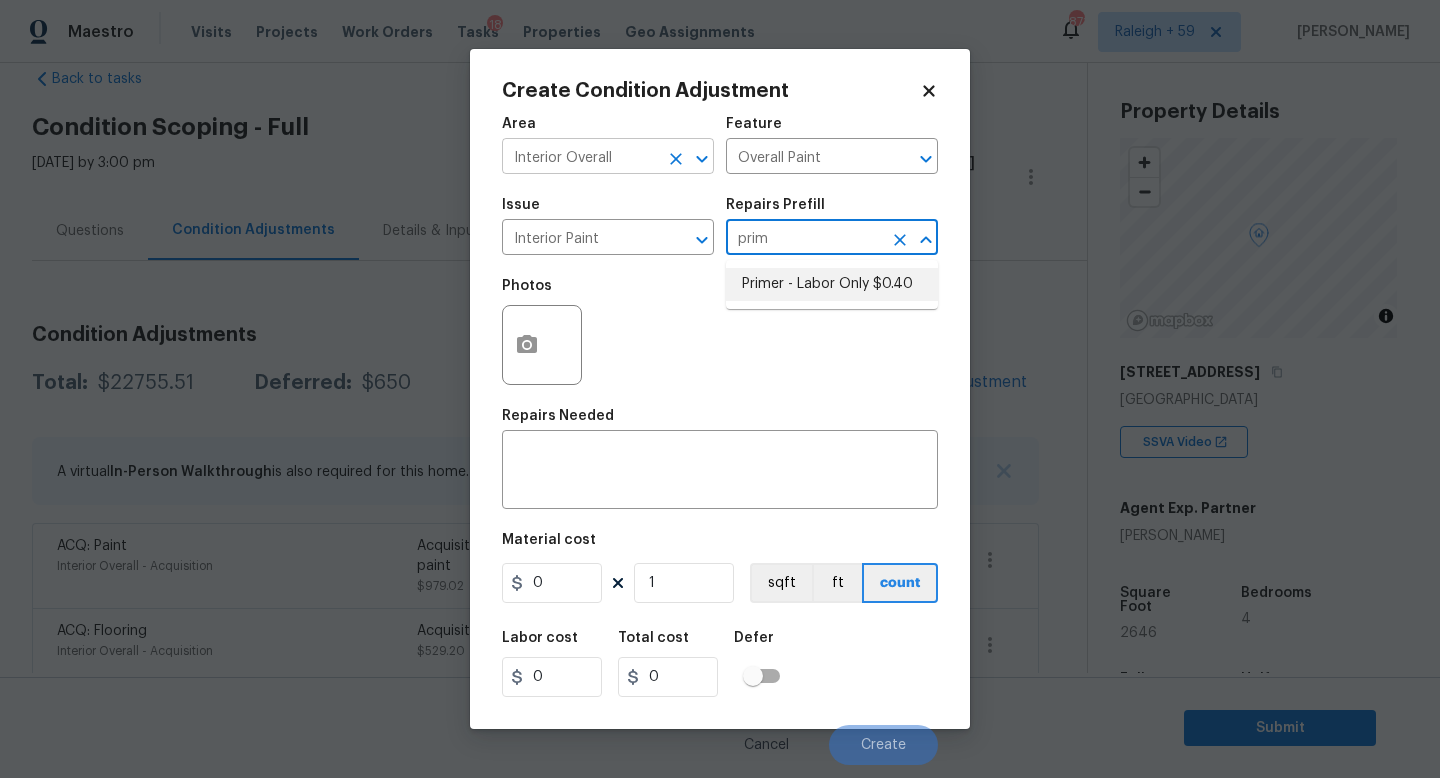 type 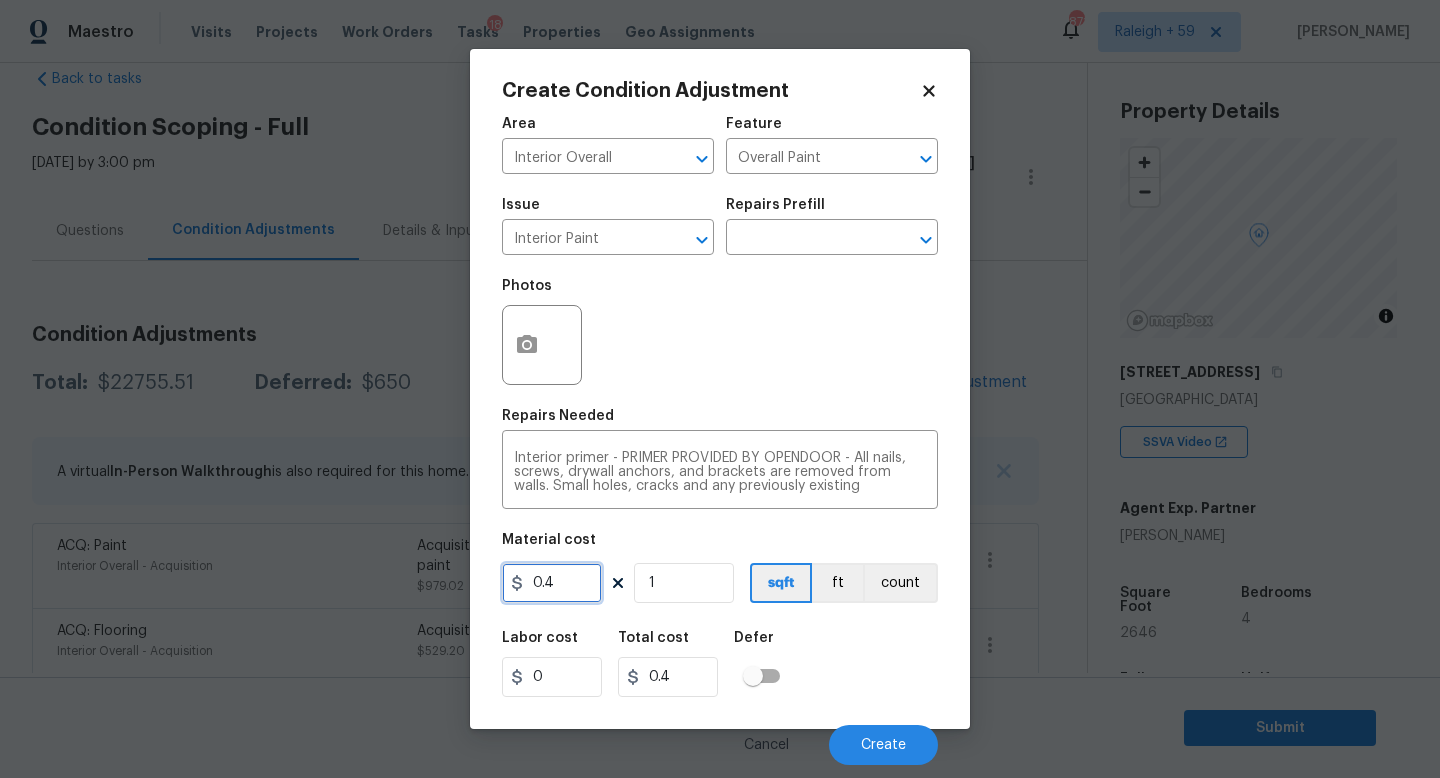drag, startPoint x: 541, startPoint y: 586, endPoint x: 481, endPoint y: 583, distance: 60.074955 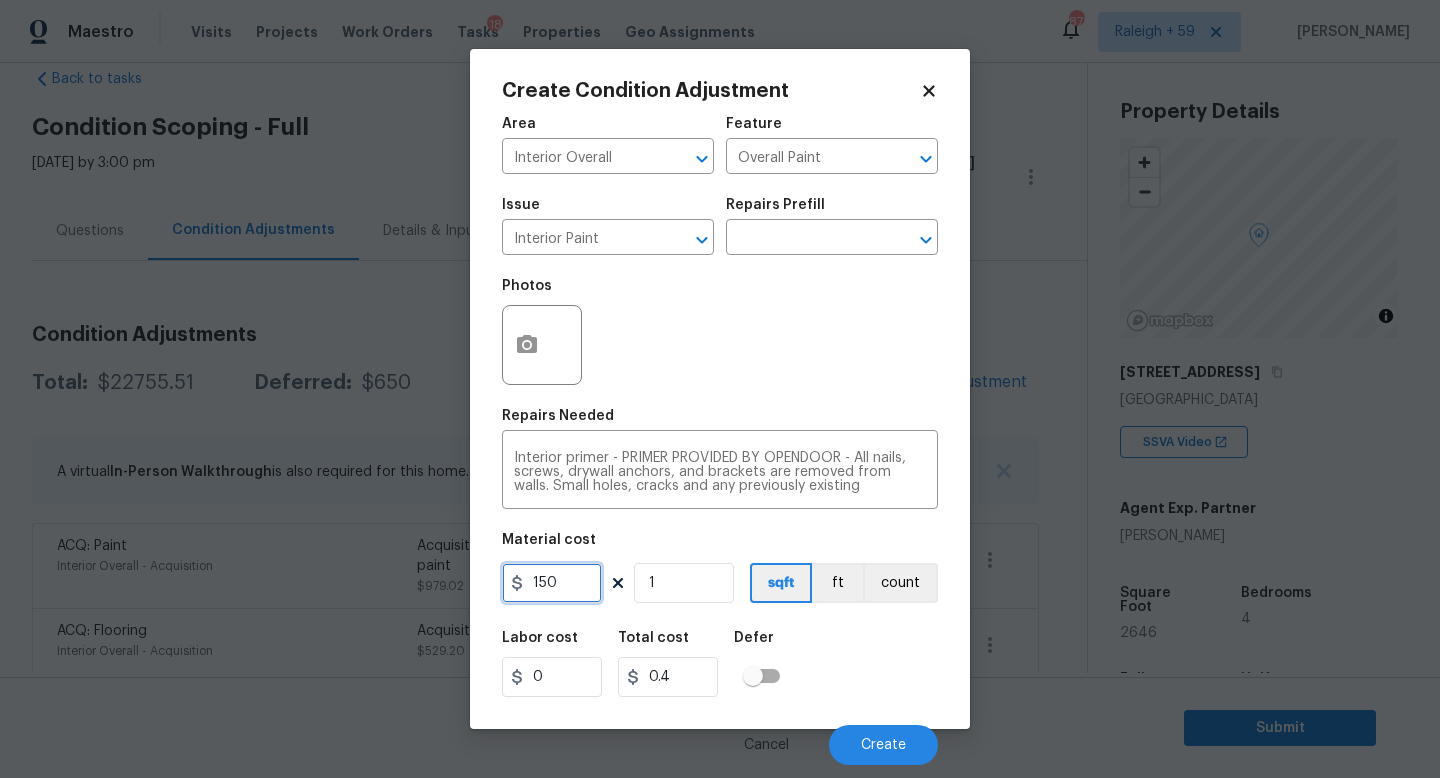type on "150" 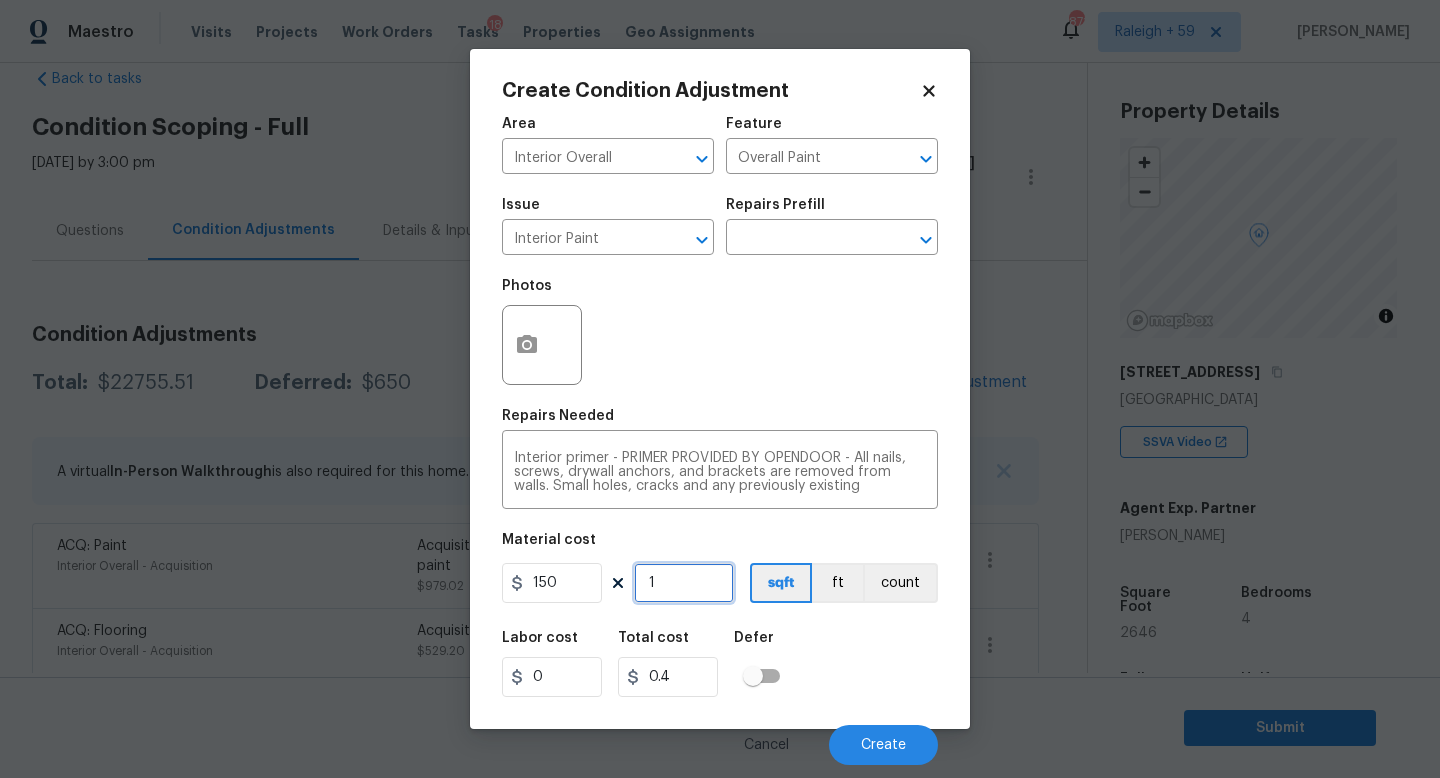 type on "150" 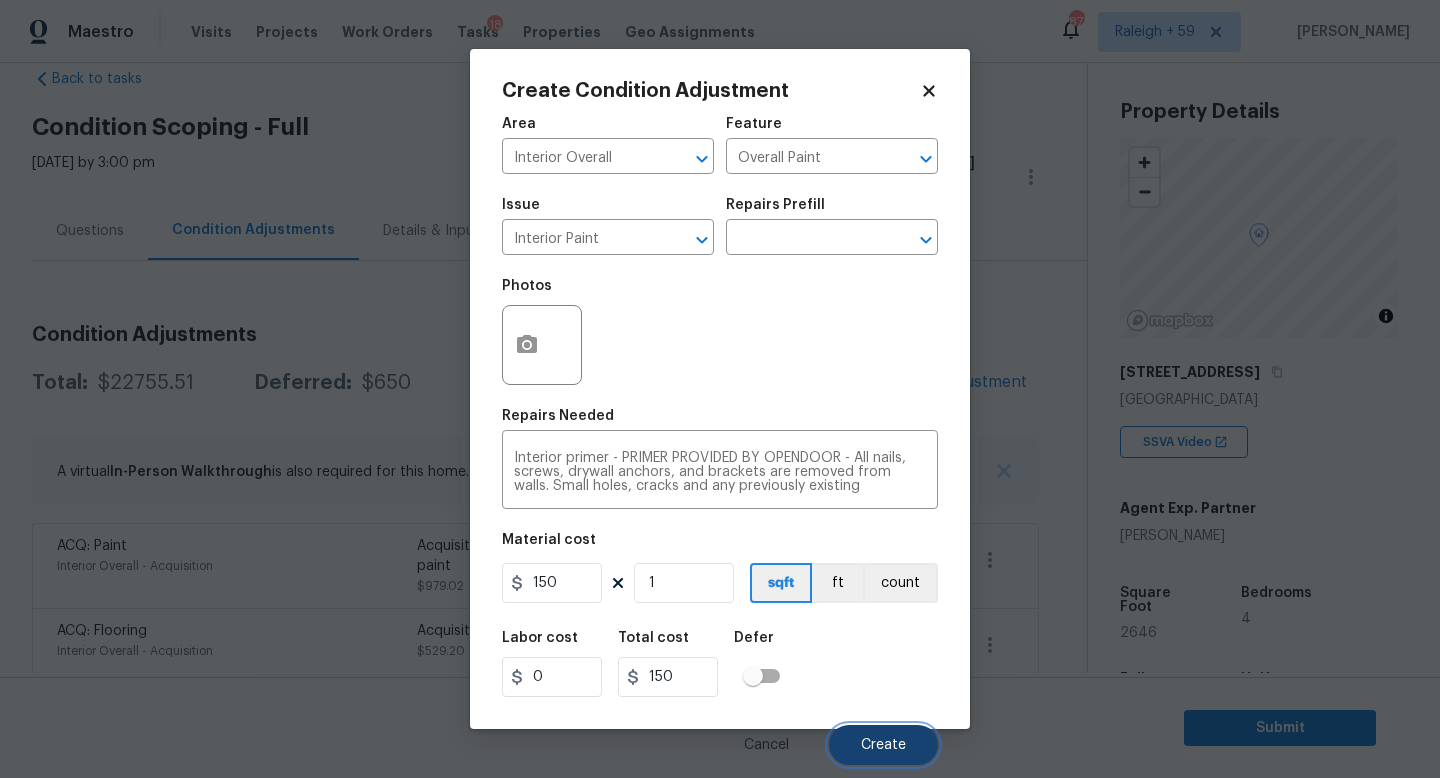 click on "Create" at bounding box center [883, 745] 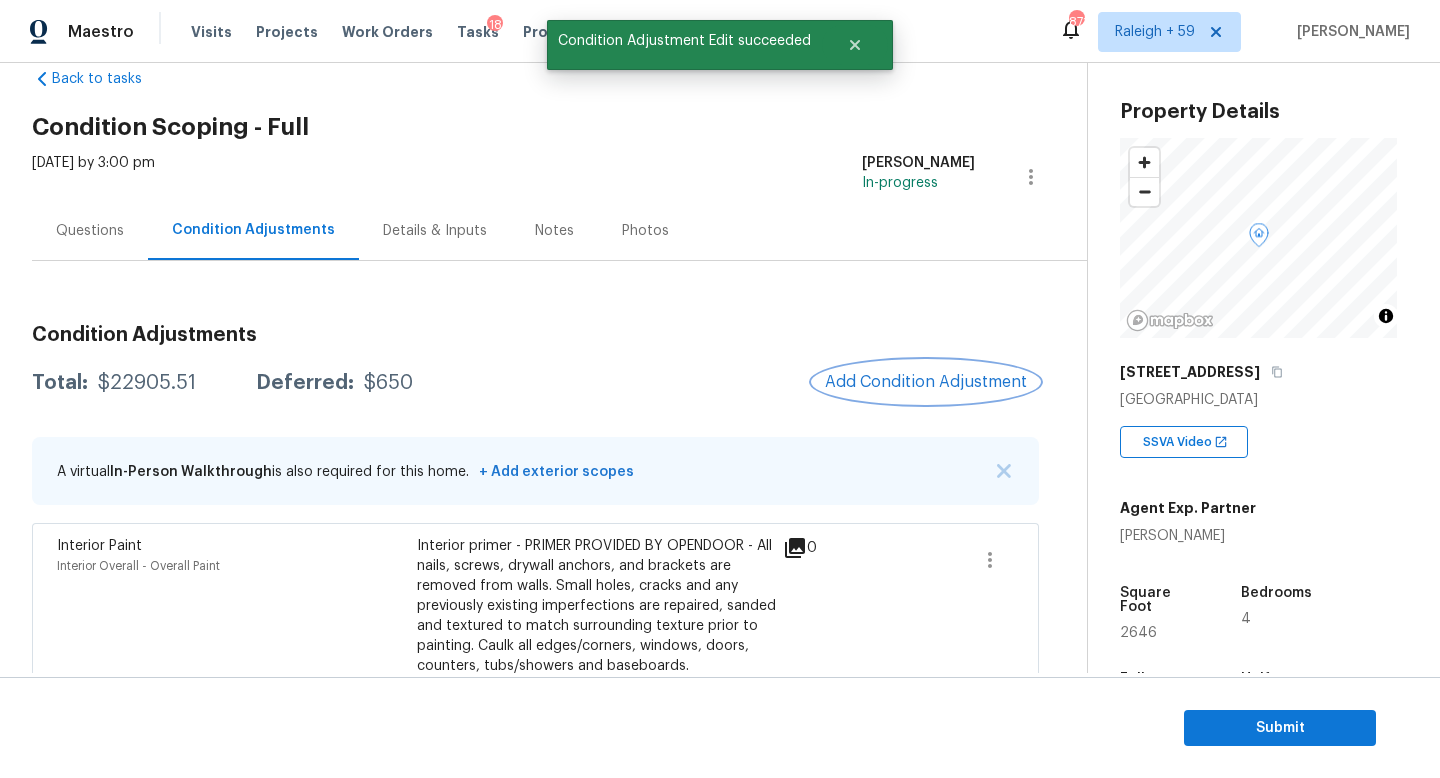 click on "Add Condition Adjustment" at bounding box center (926, 382) 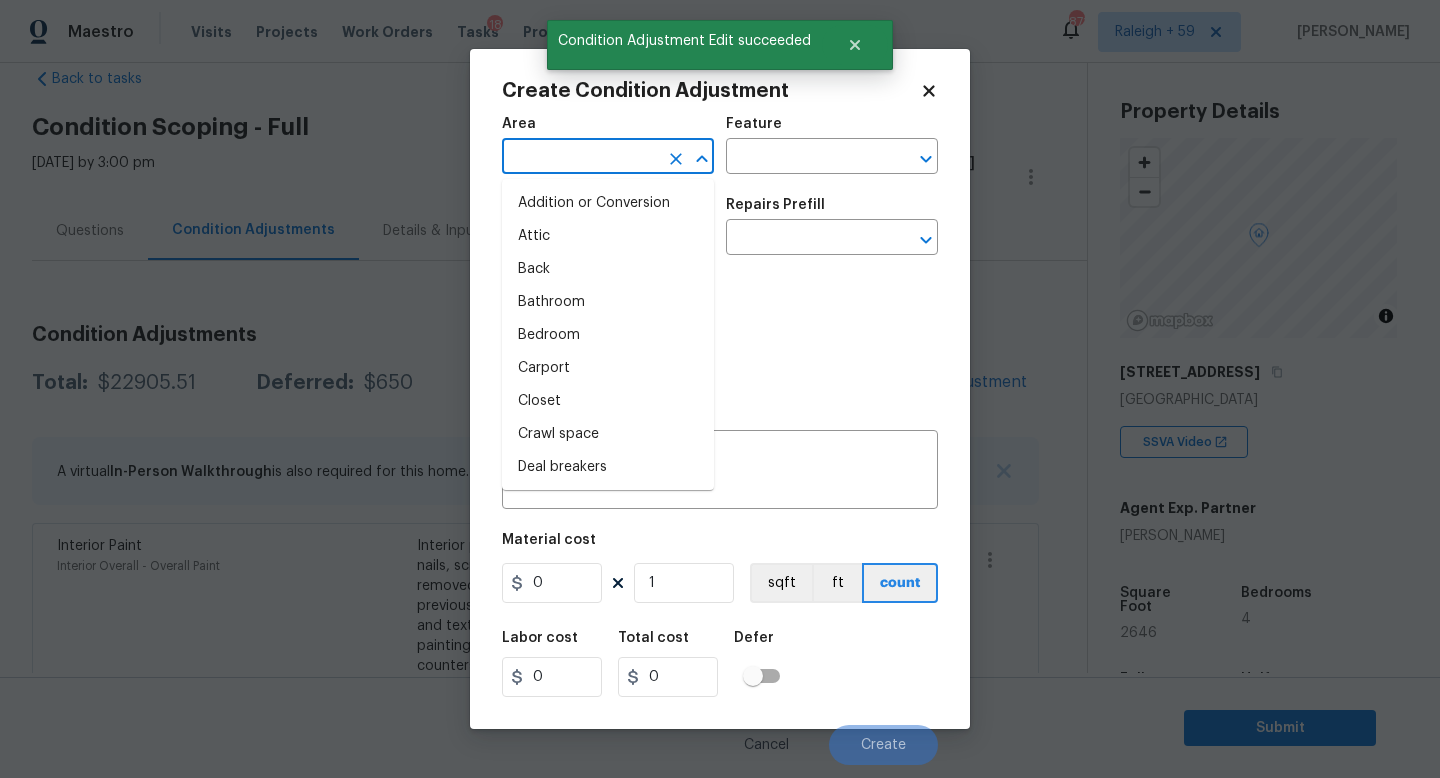 click at bounding box center [580, 158] 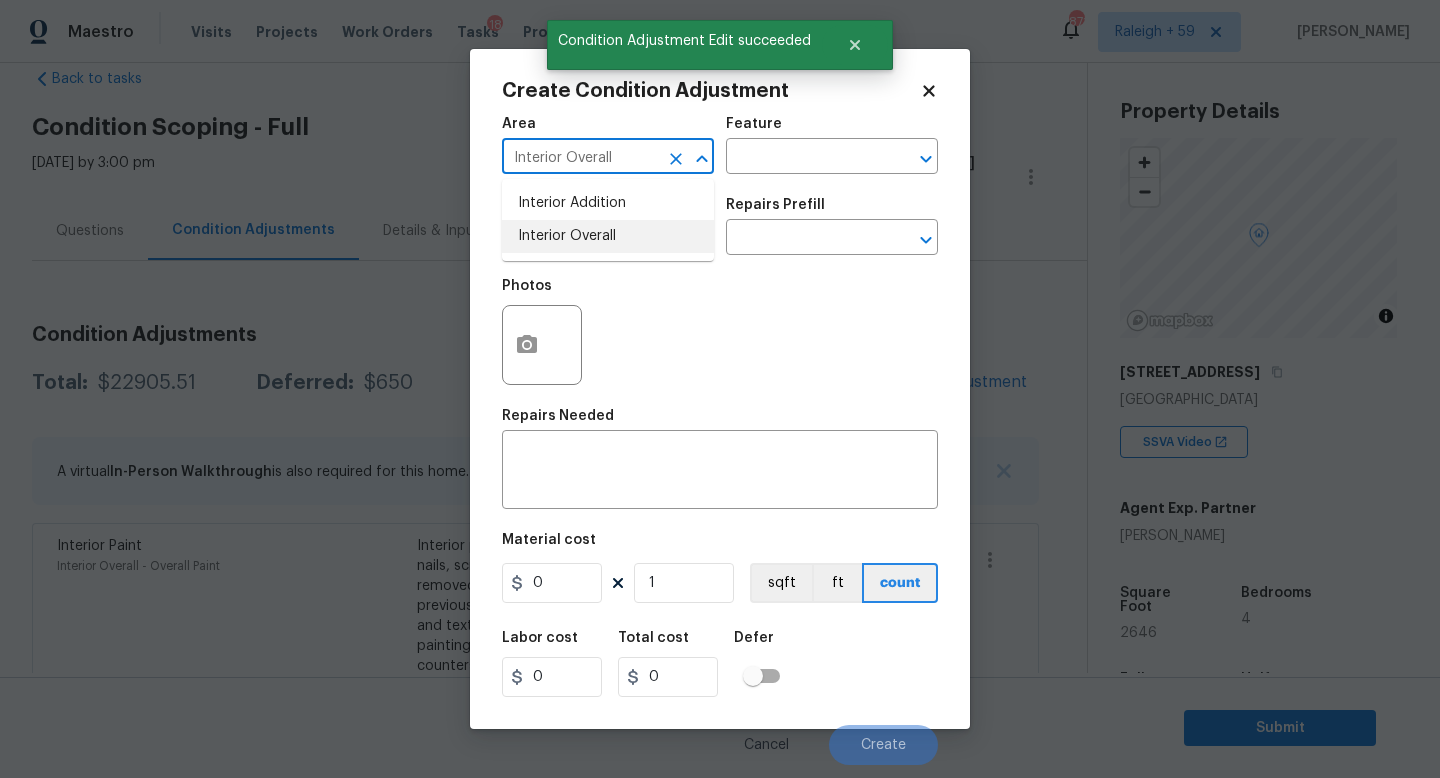 type on "Interior Overall" 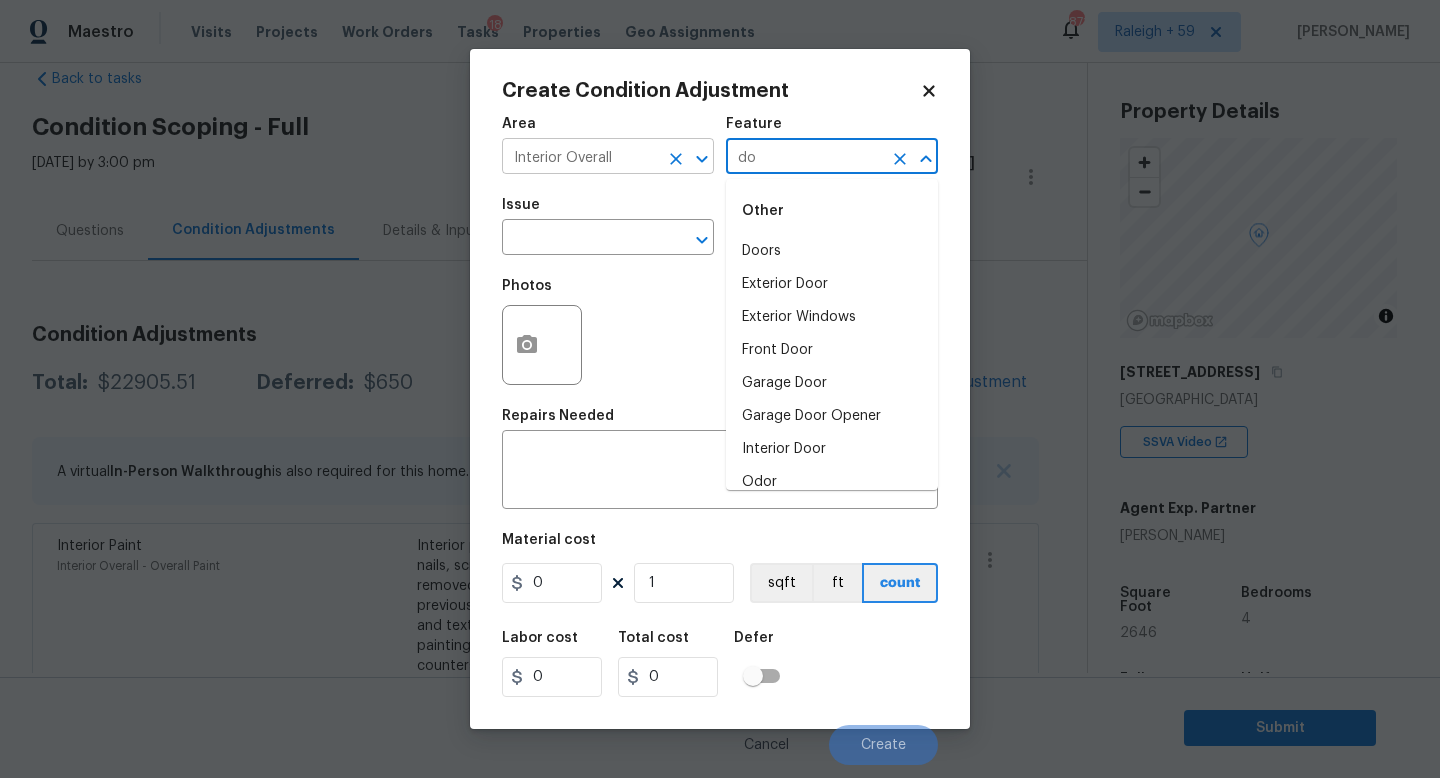 type on "d" 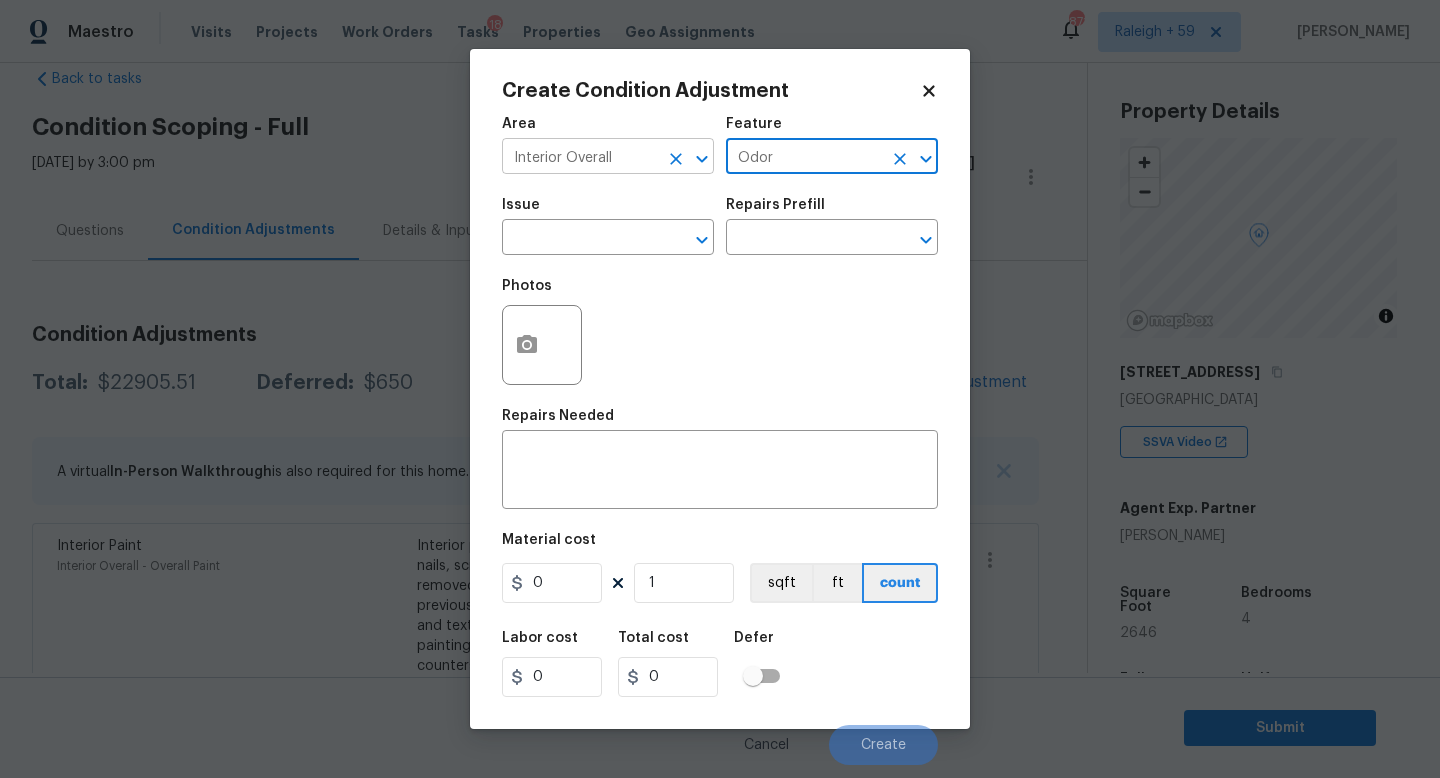 type on "Odor" 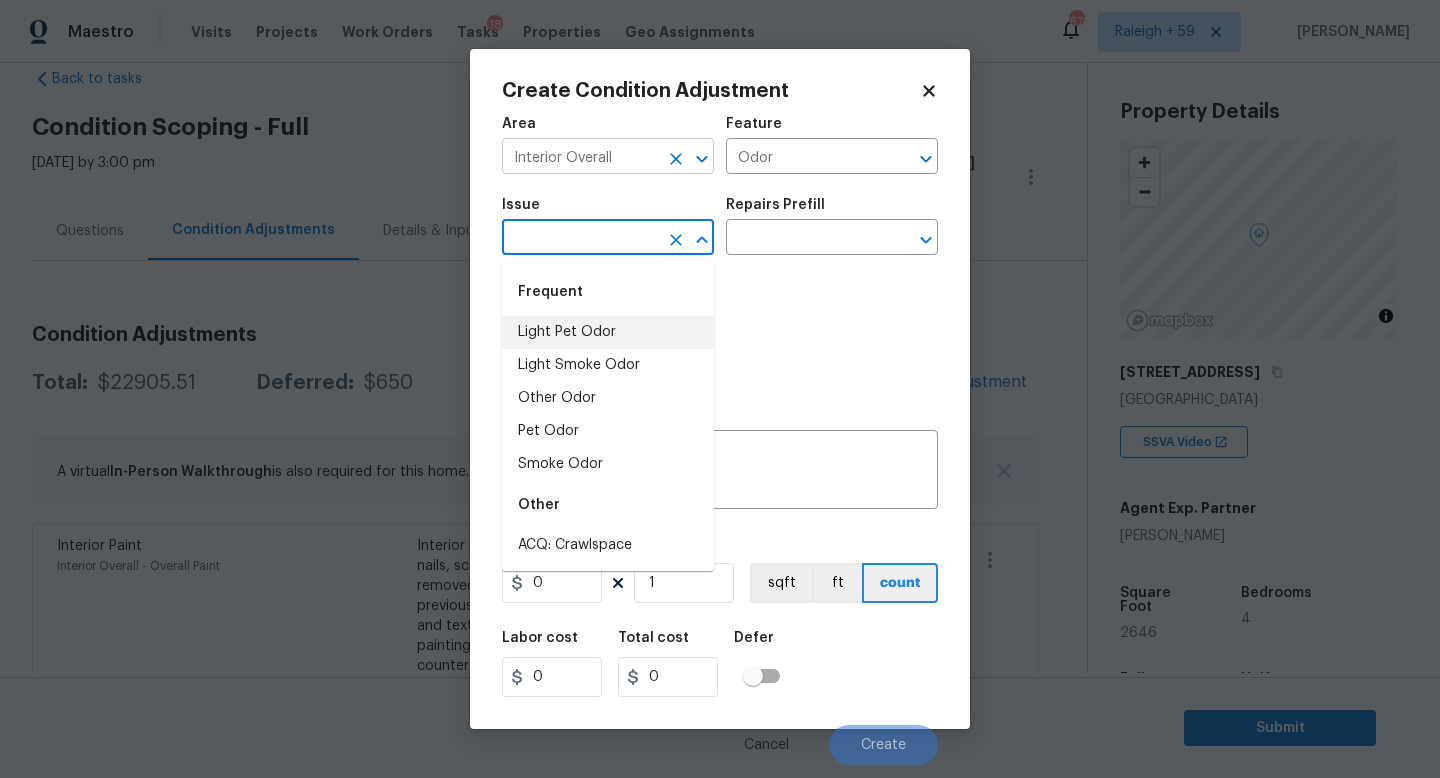 type on "Light Pet Odor" 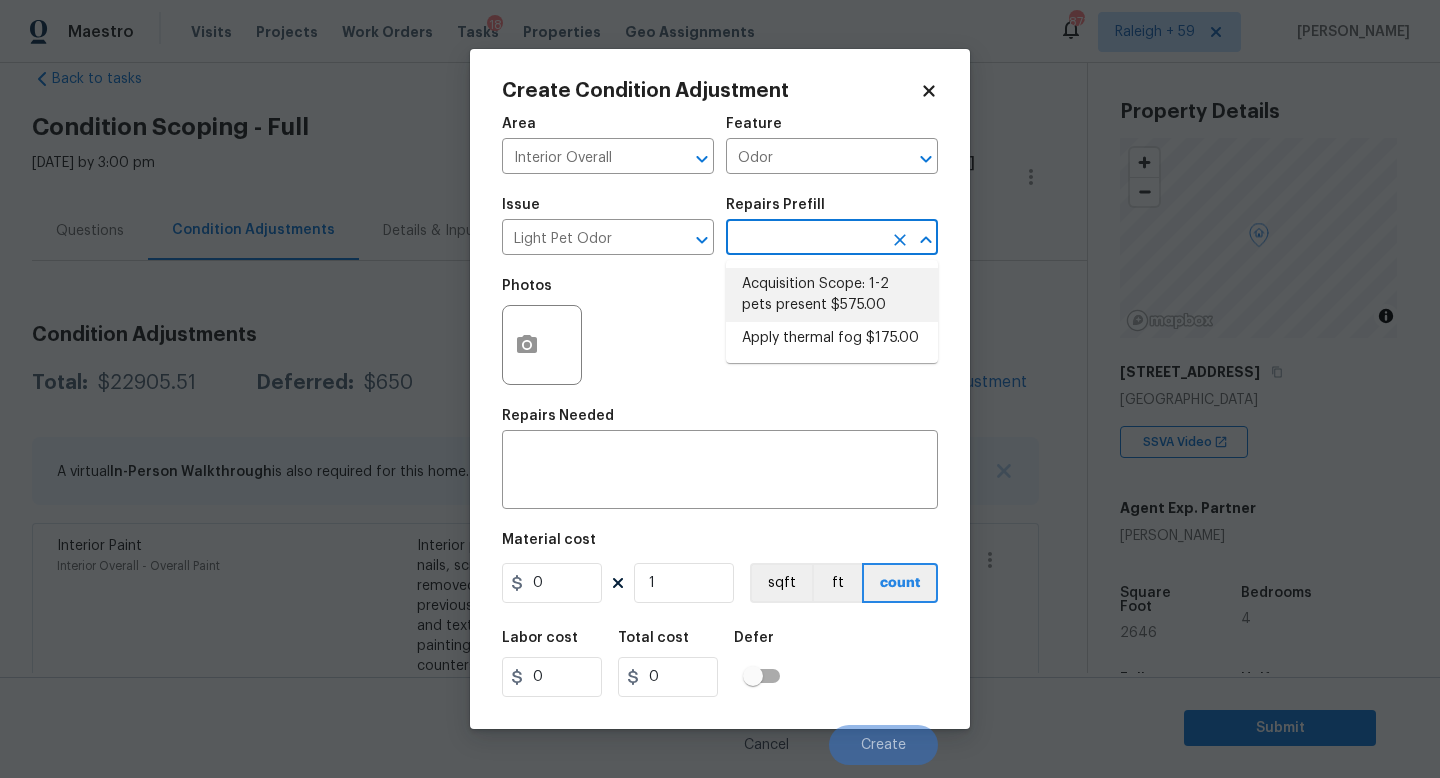 click on "Acquisition Scope: 1-2 pets present $575.00" at bounding box center (832, 295) 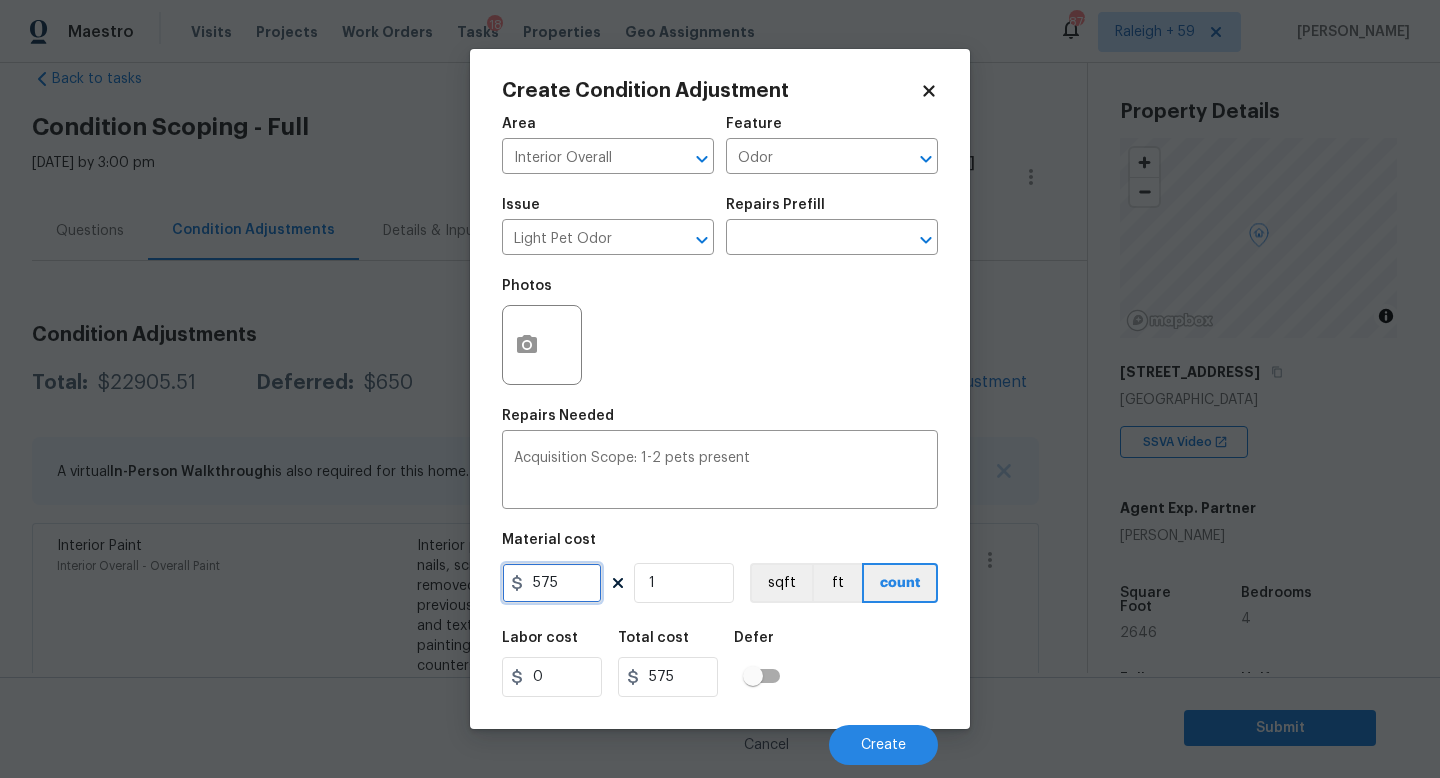 drag, startPoint x: 575, startPoint y: 579, endPoint x: 379, endPoint y: 572, distance: 196.12495 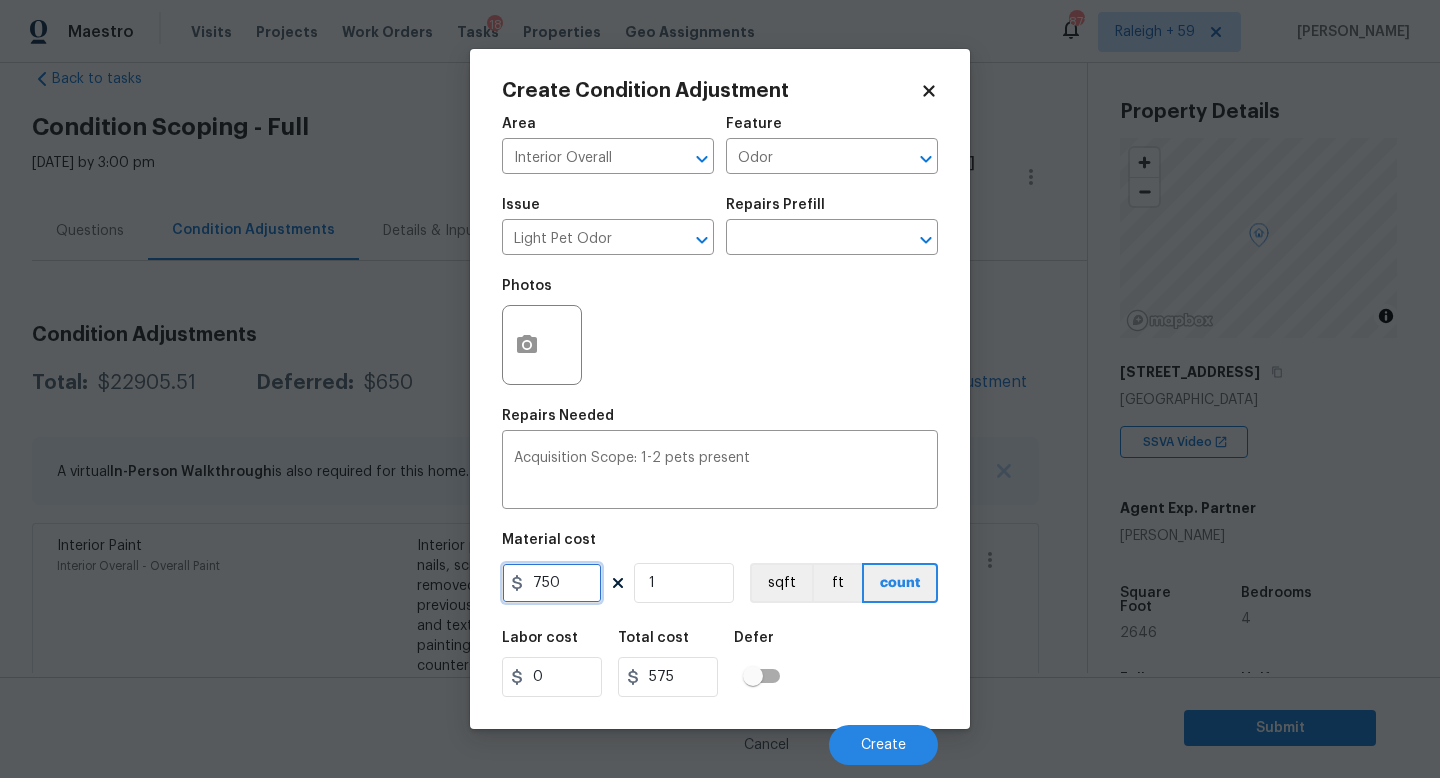 type on "750" 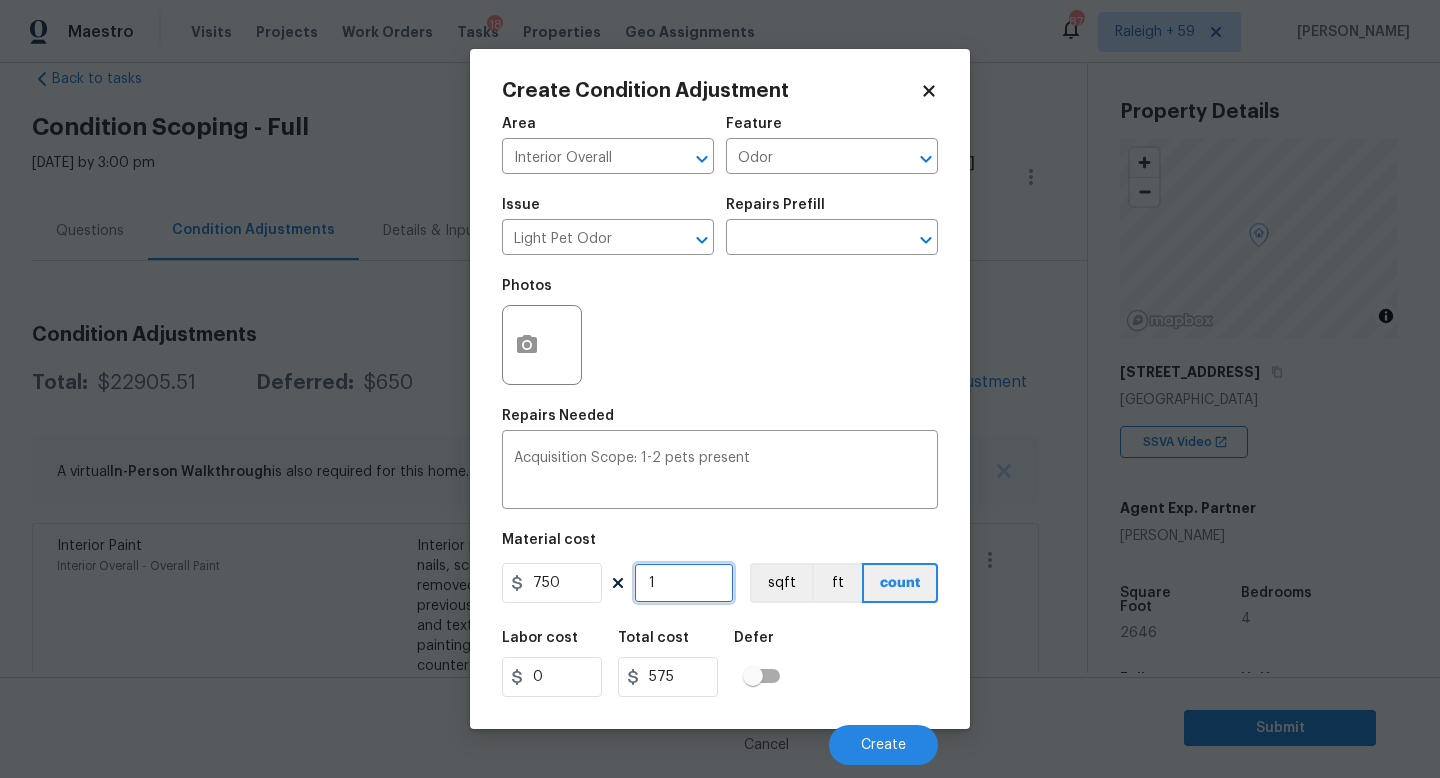 type on "750" 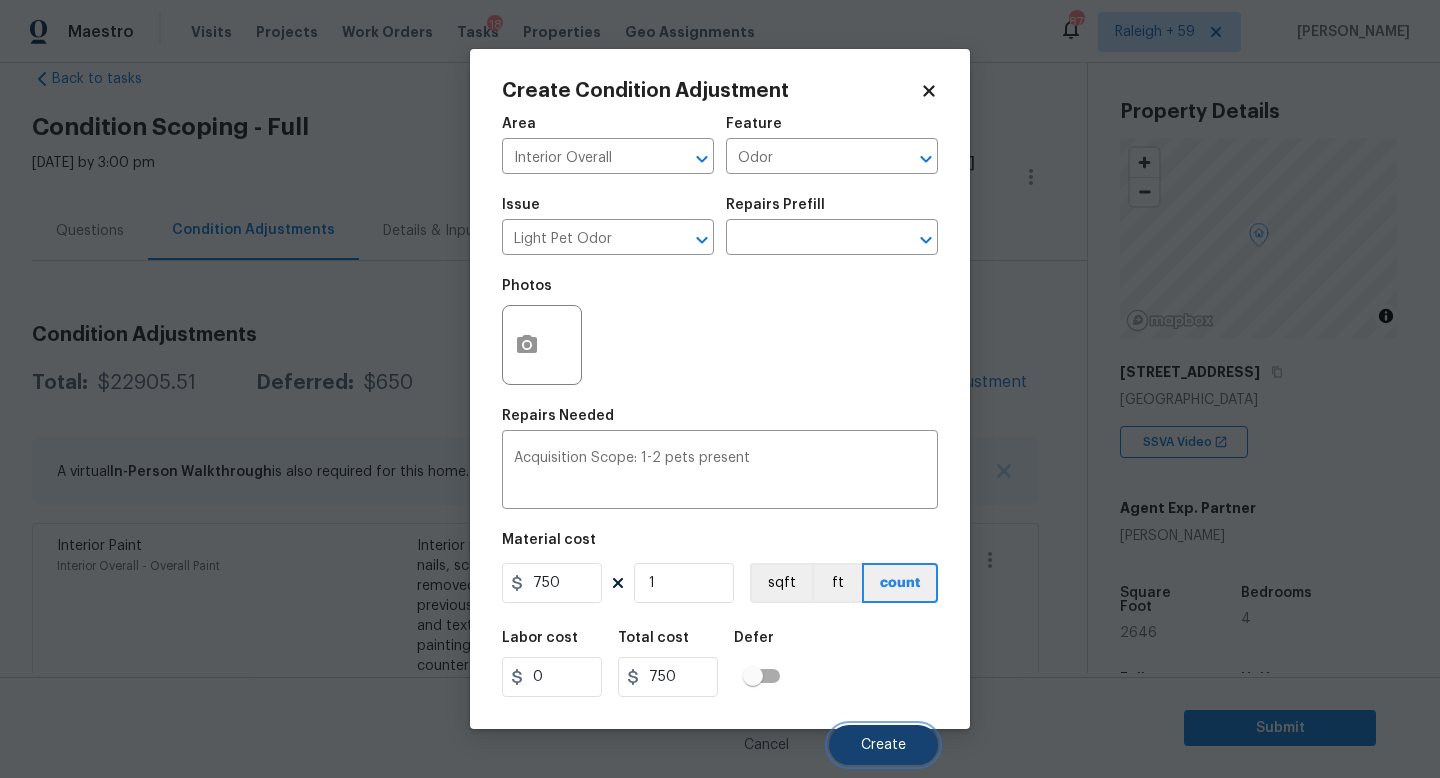 click on "Create" at bounding box center (883, 745) 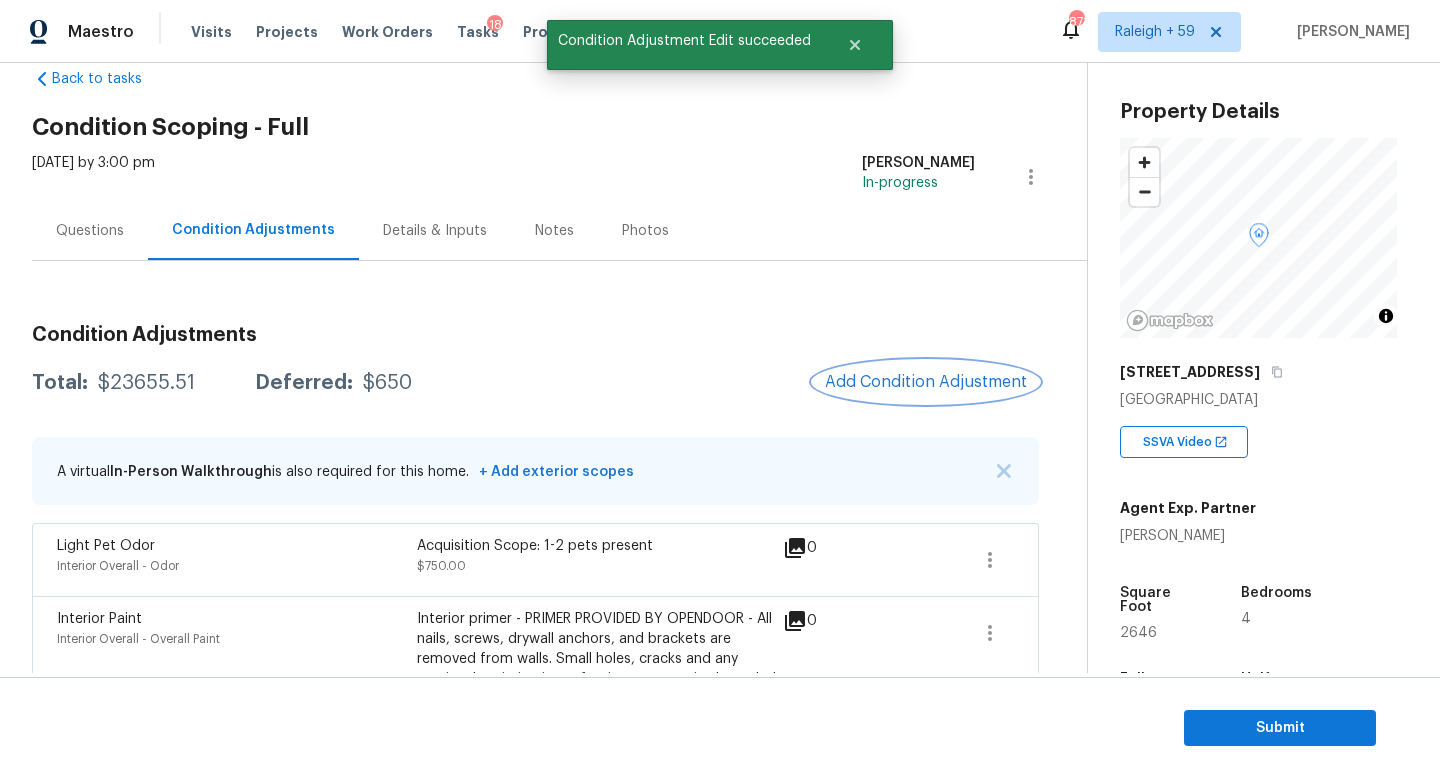 click on "Add Condition Adjustment" at bounding box center [926, 382] 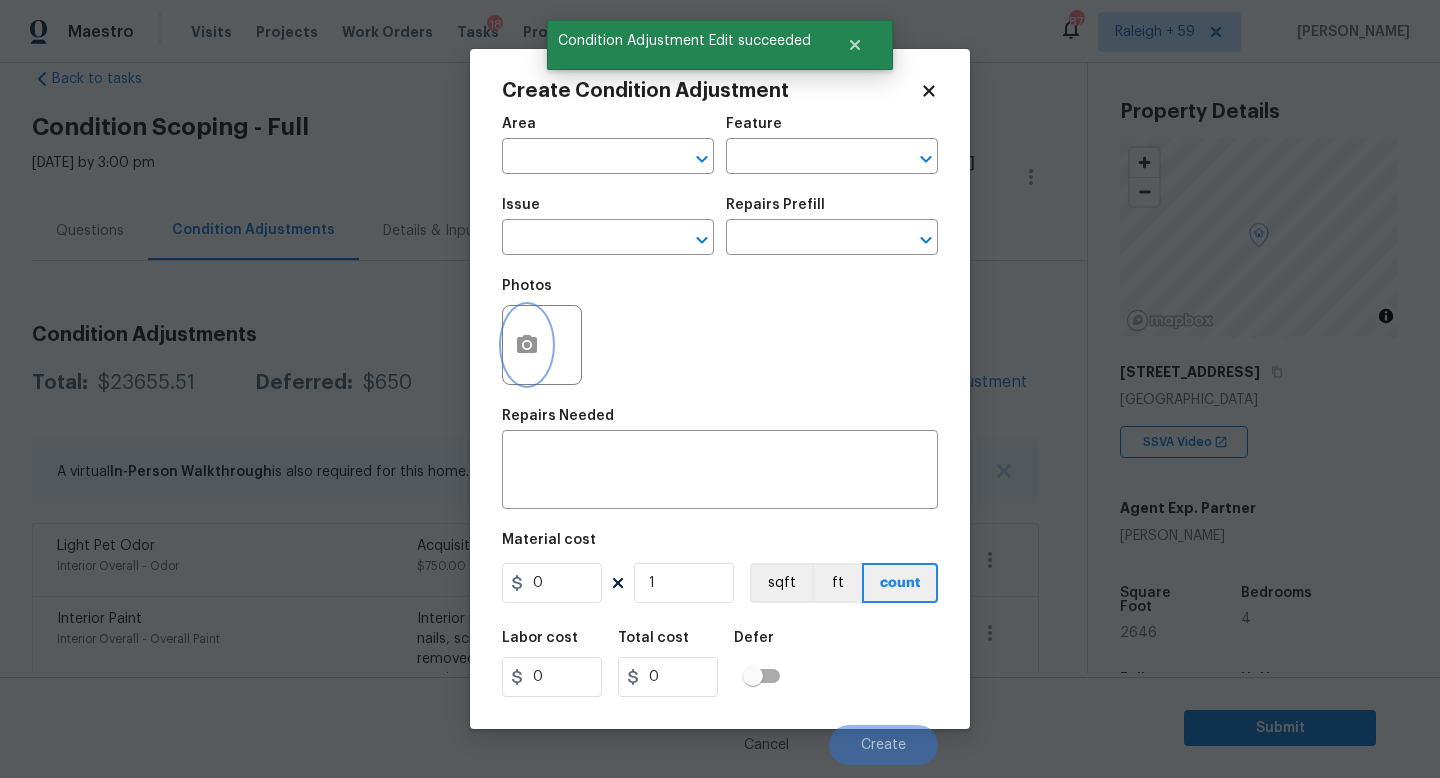 click 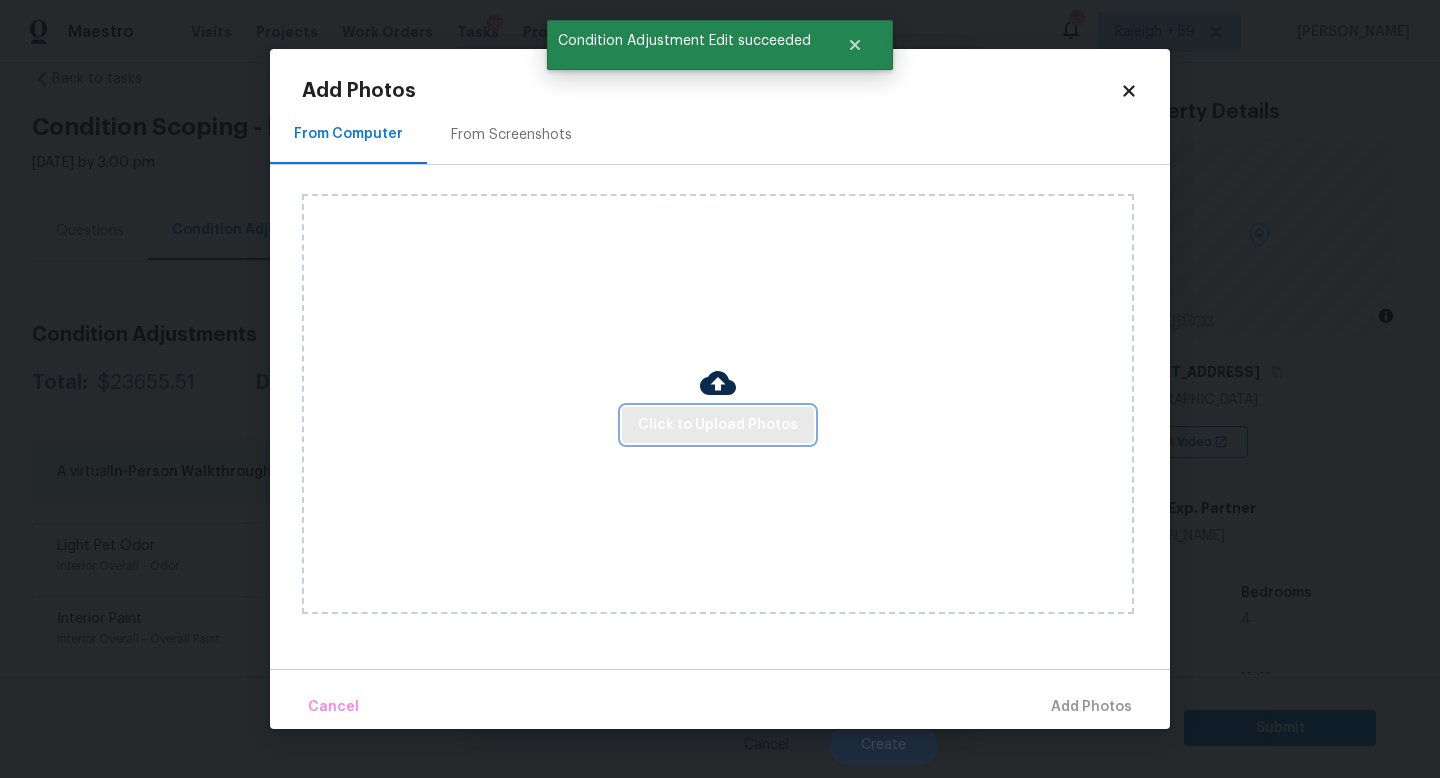 click on "Click to Upload Photos" at bounding box center (718, 425) 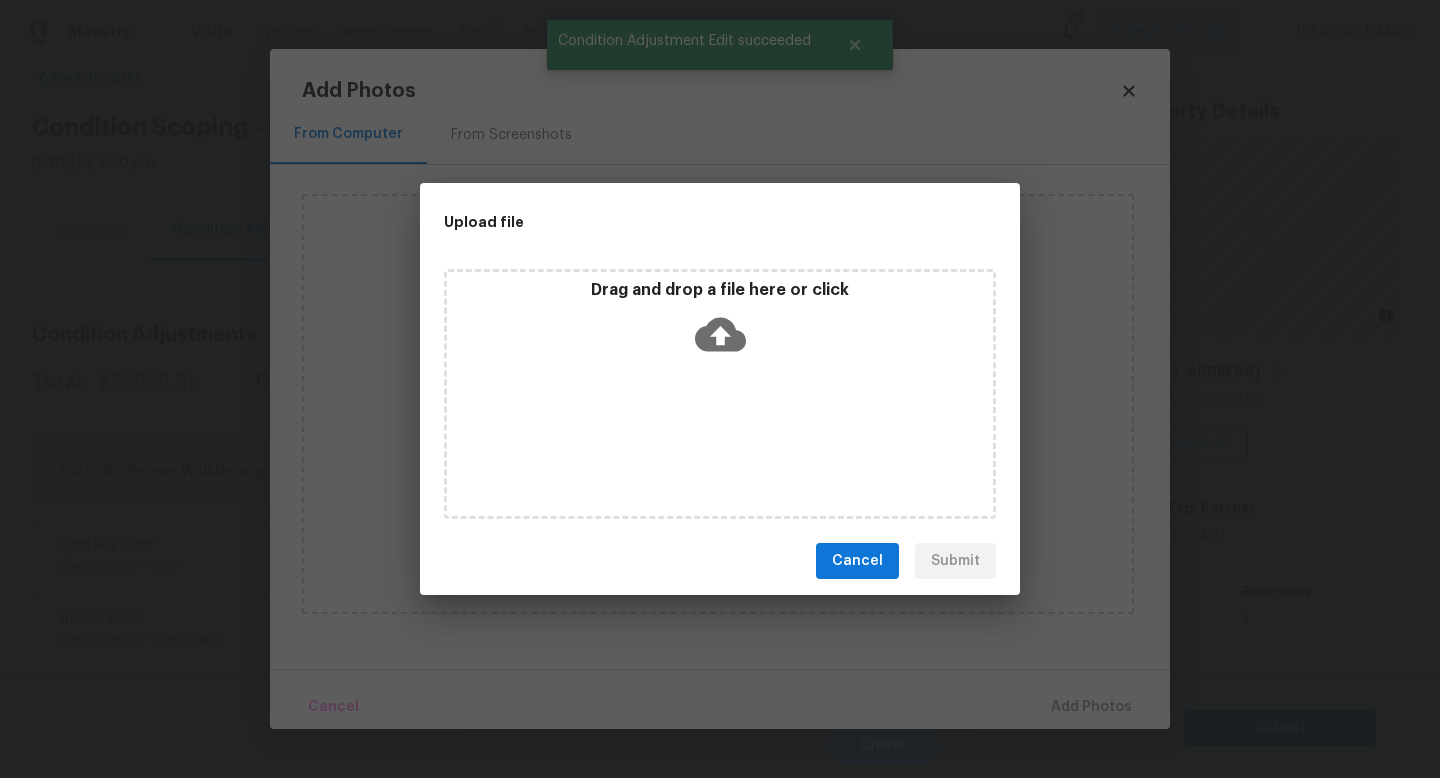 click on "Drag and drop a file here or click" at bounding box center [720, 394] 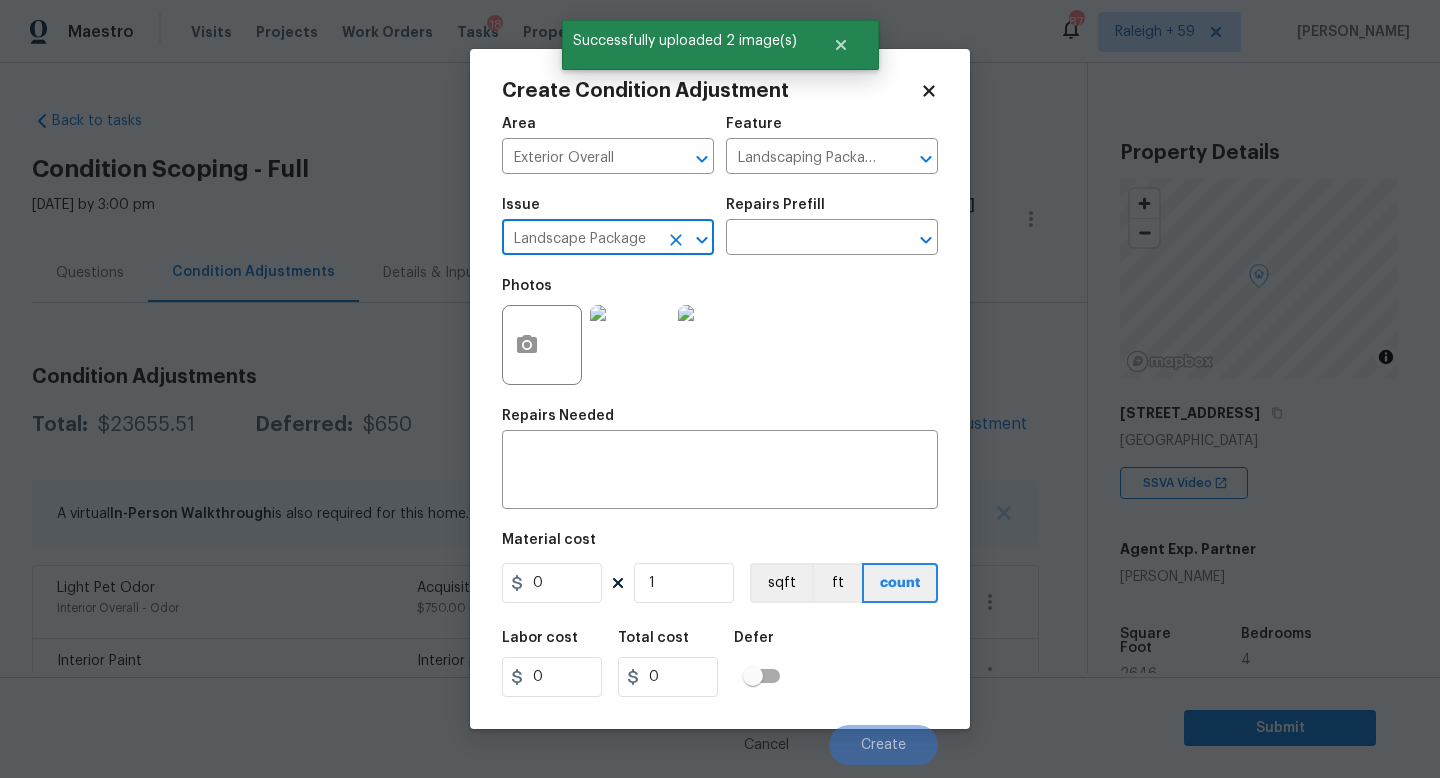scroll, scrollTop: 0, scrollLeft: 0, axis: both 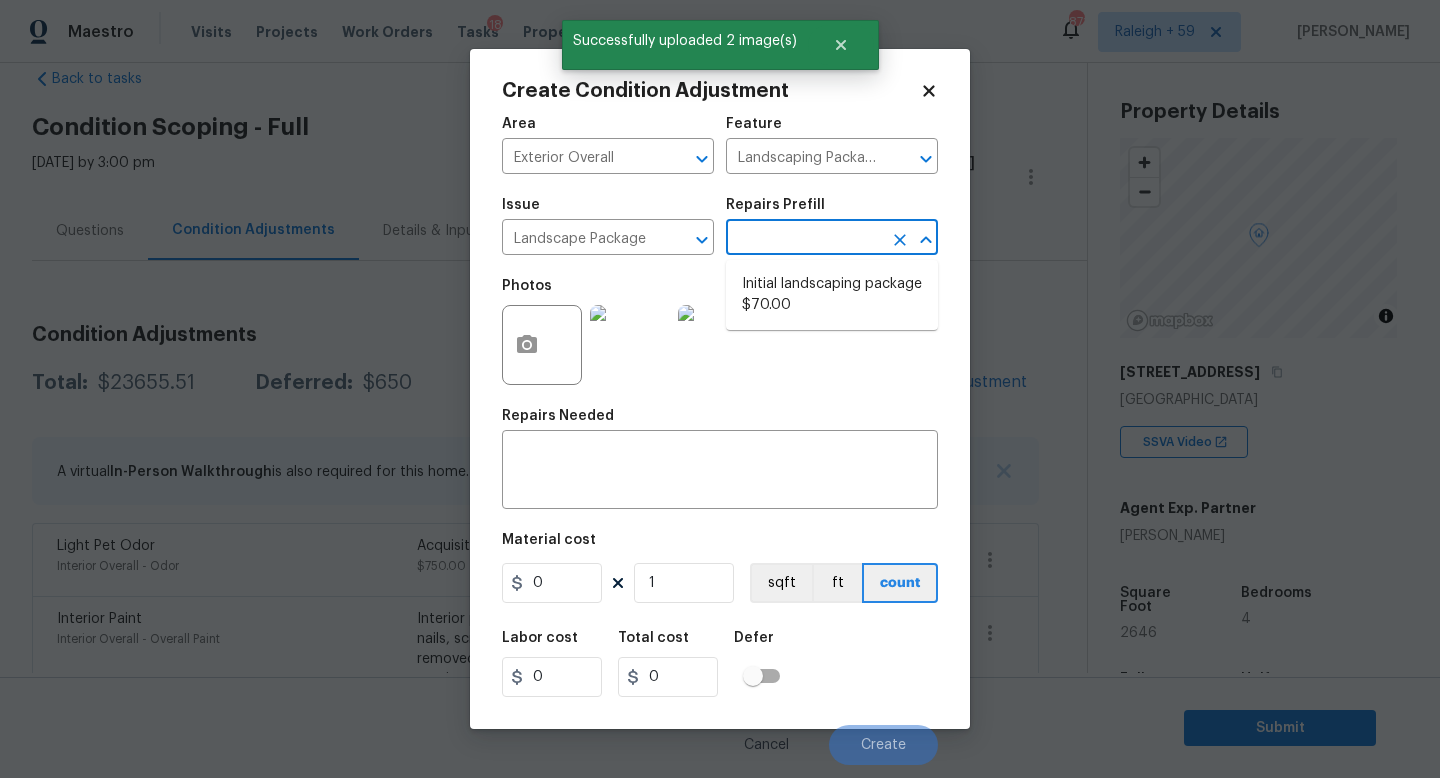click at bounding box center (804, 239) 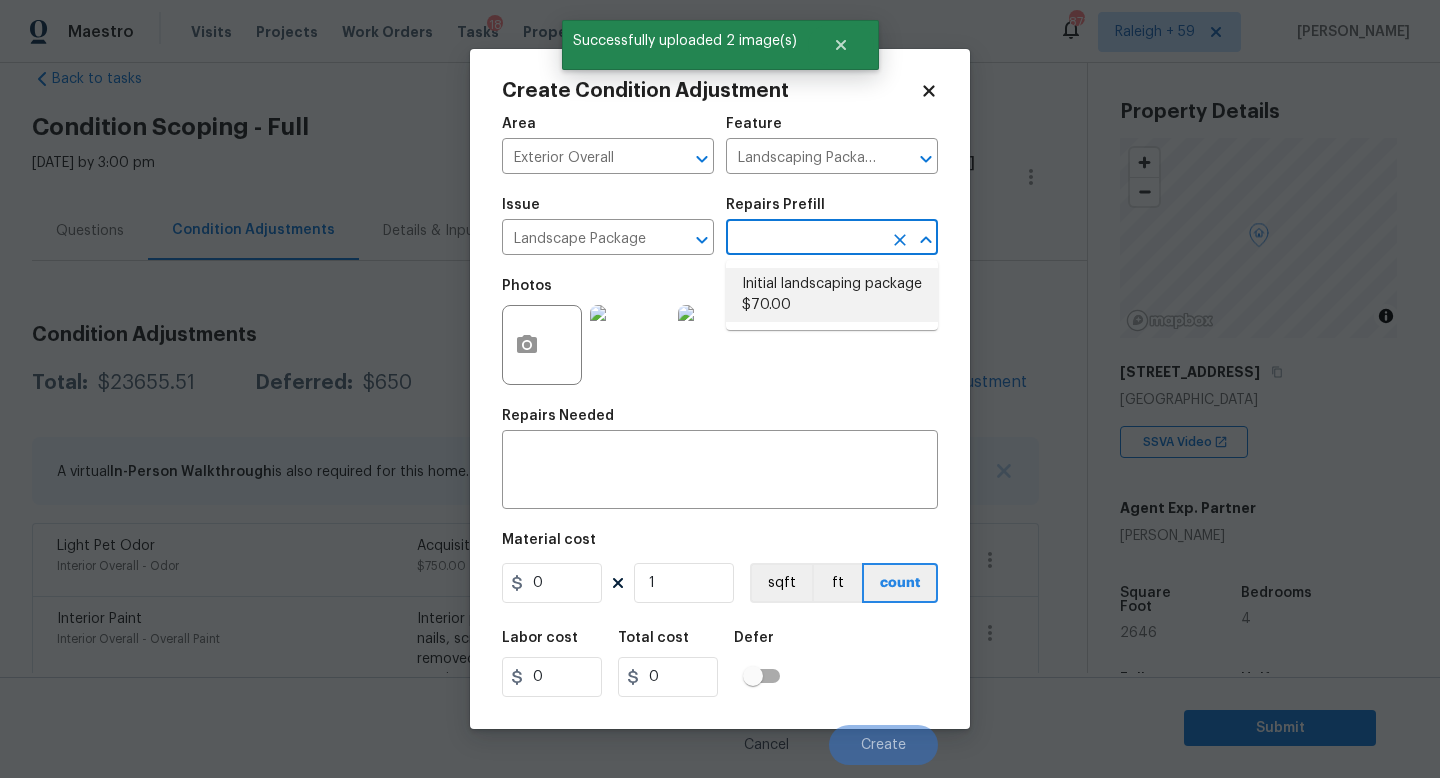 click on "Initial landscaping package $70.00" at bounding box center [832, 295] 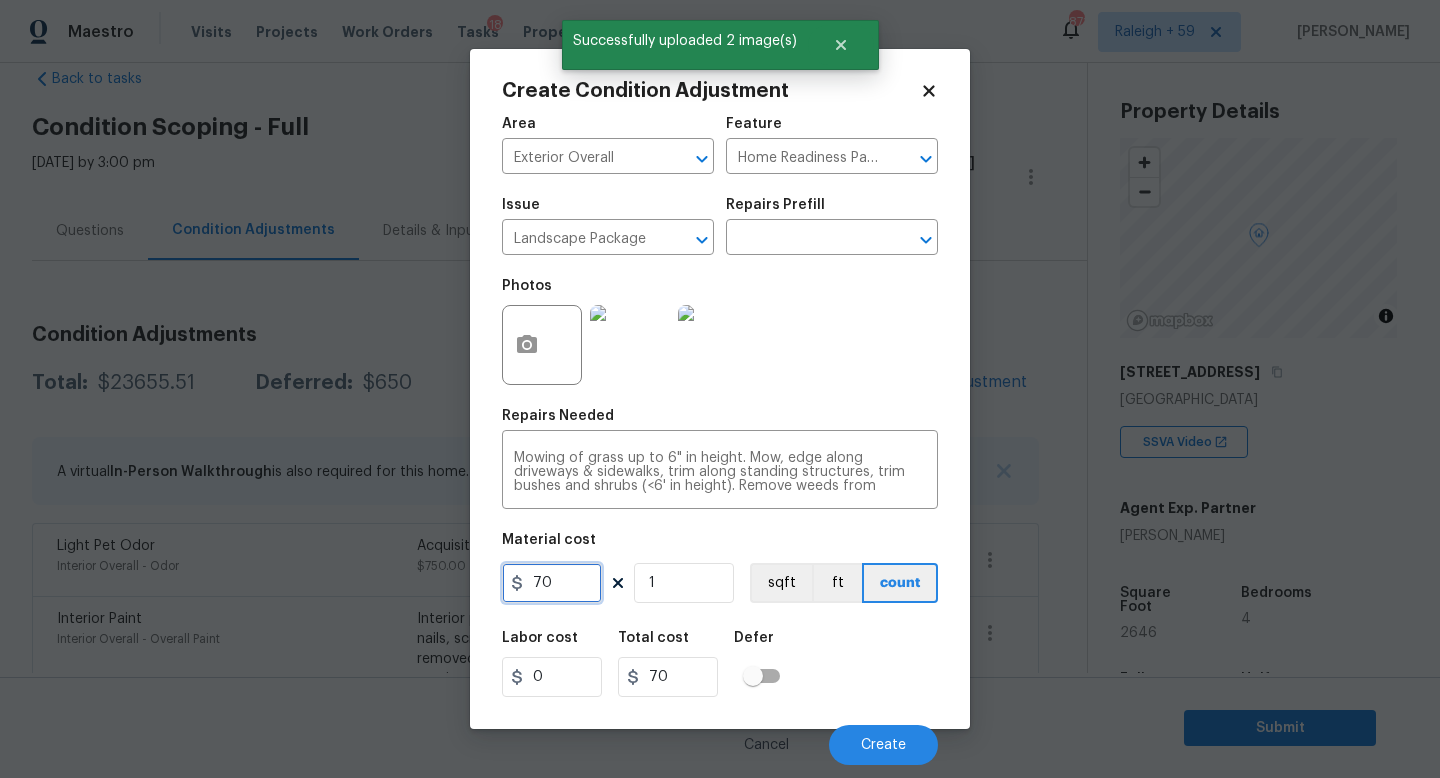 click on "70" at bounding box center (552, 583) 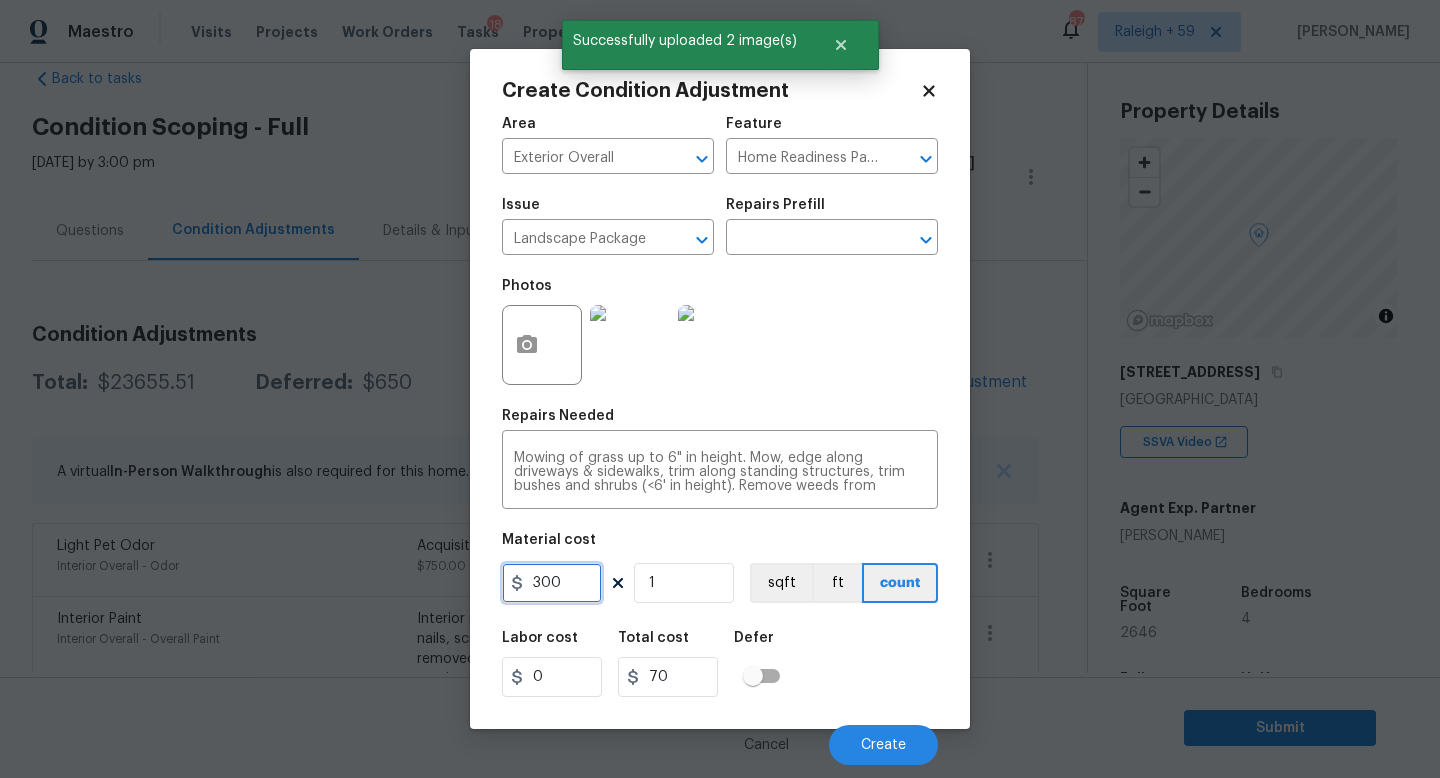 type on "300" 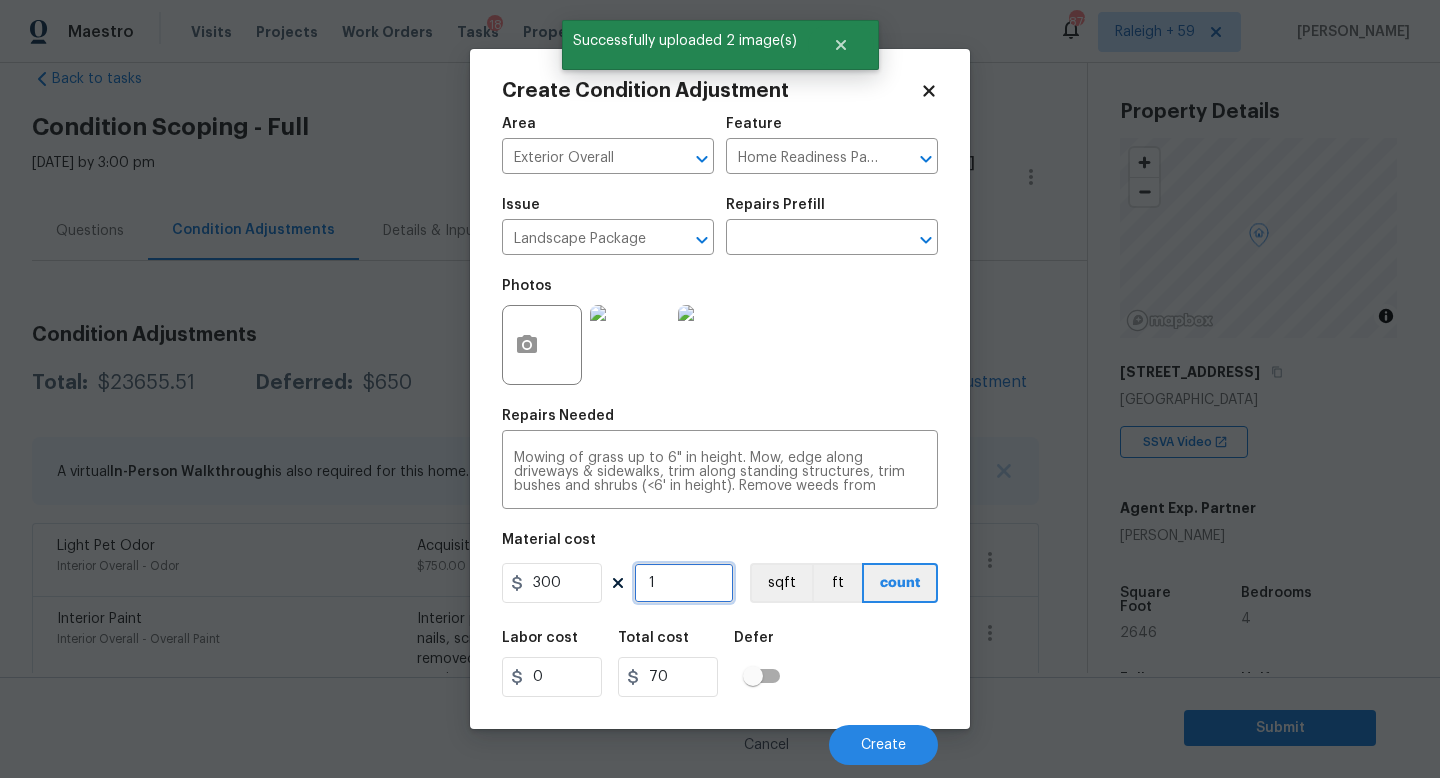 type on "300" 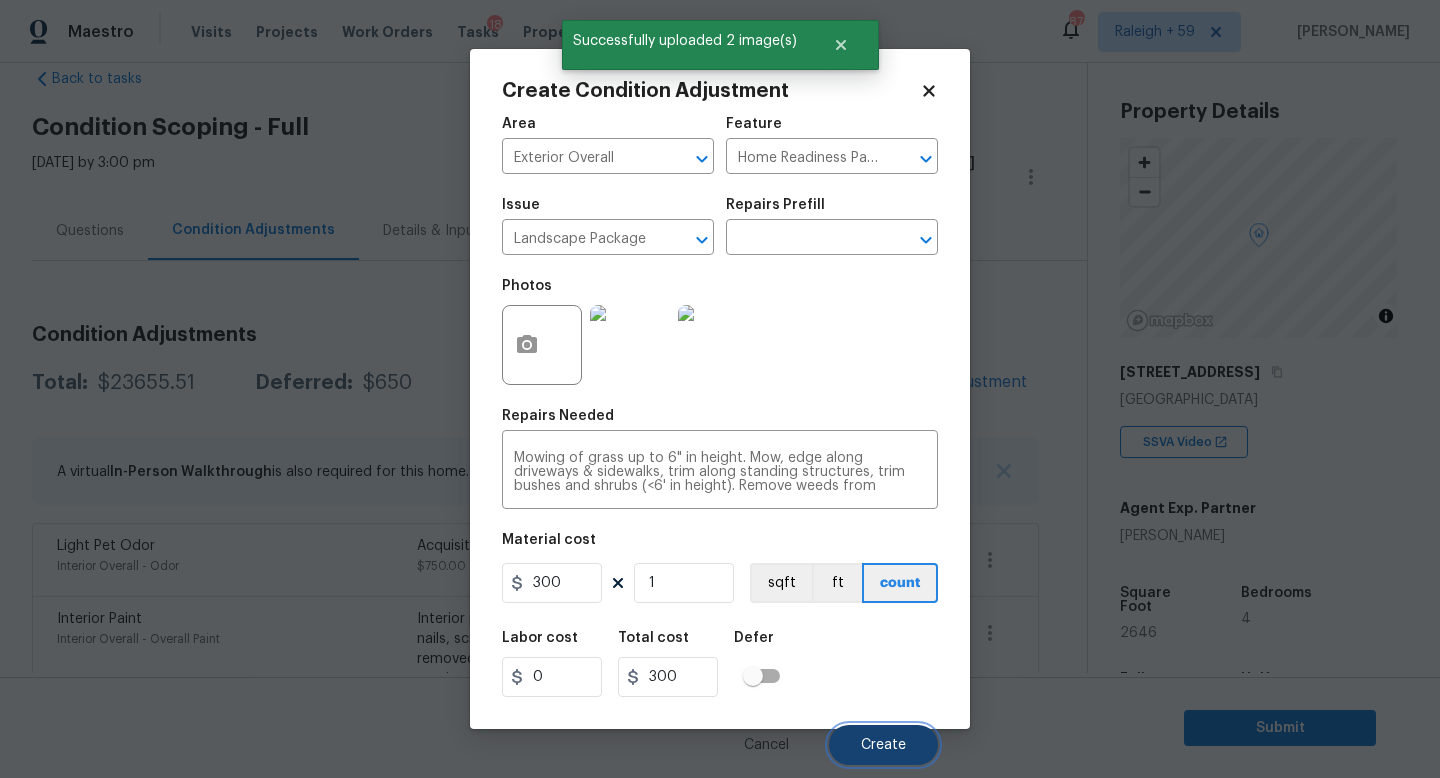 click on "Create" at bounding box center [883, 745] 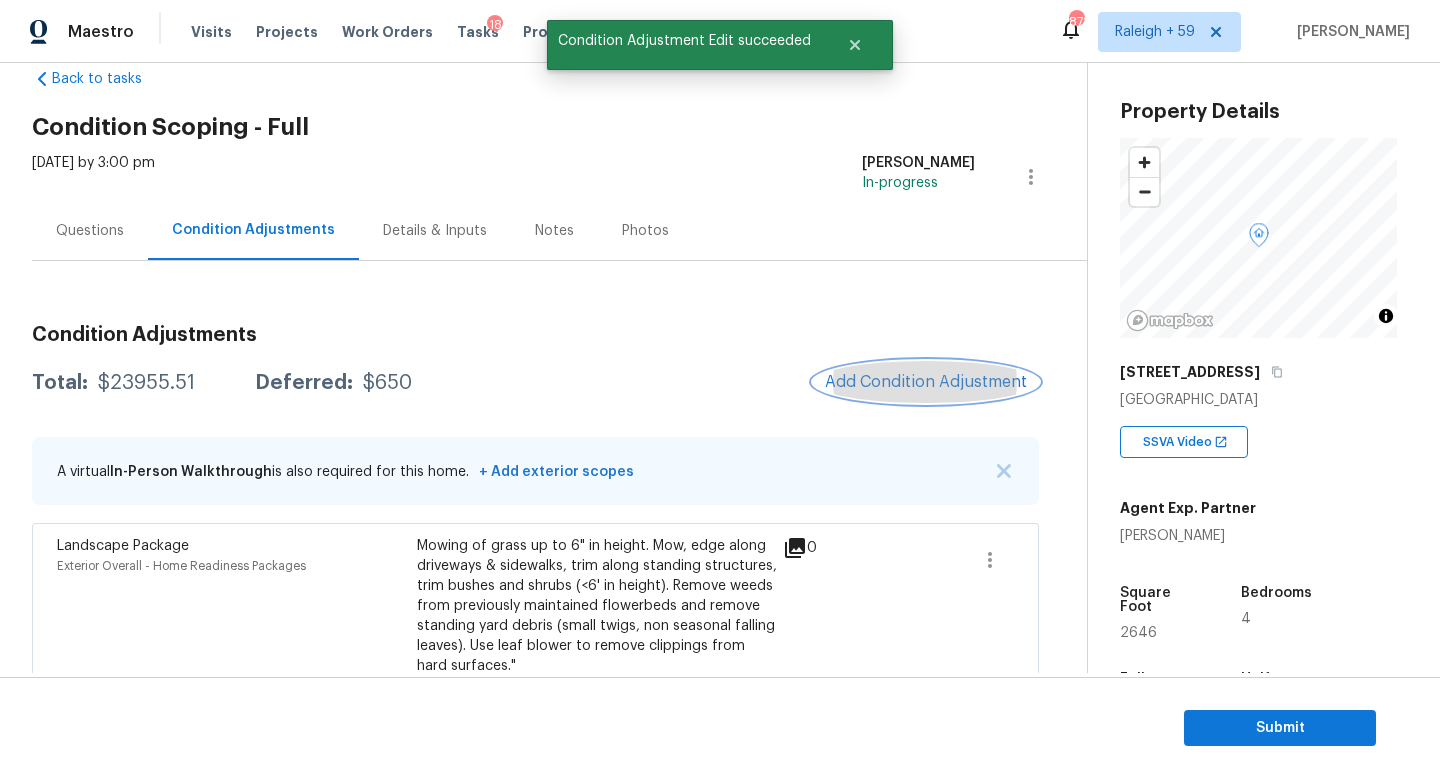 click on "Add Condition Adjustment" at bounding box center [926, 382] 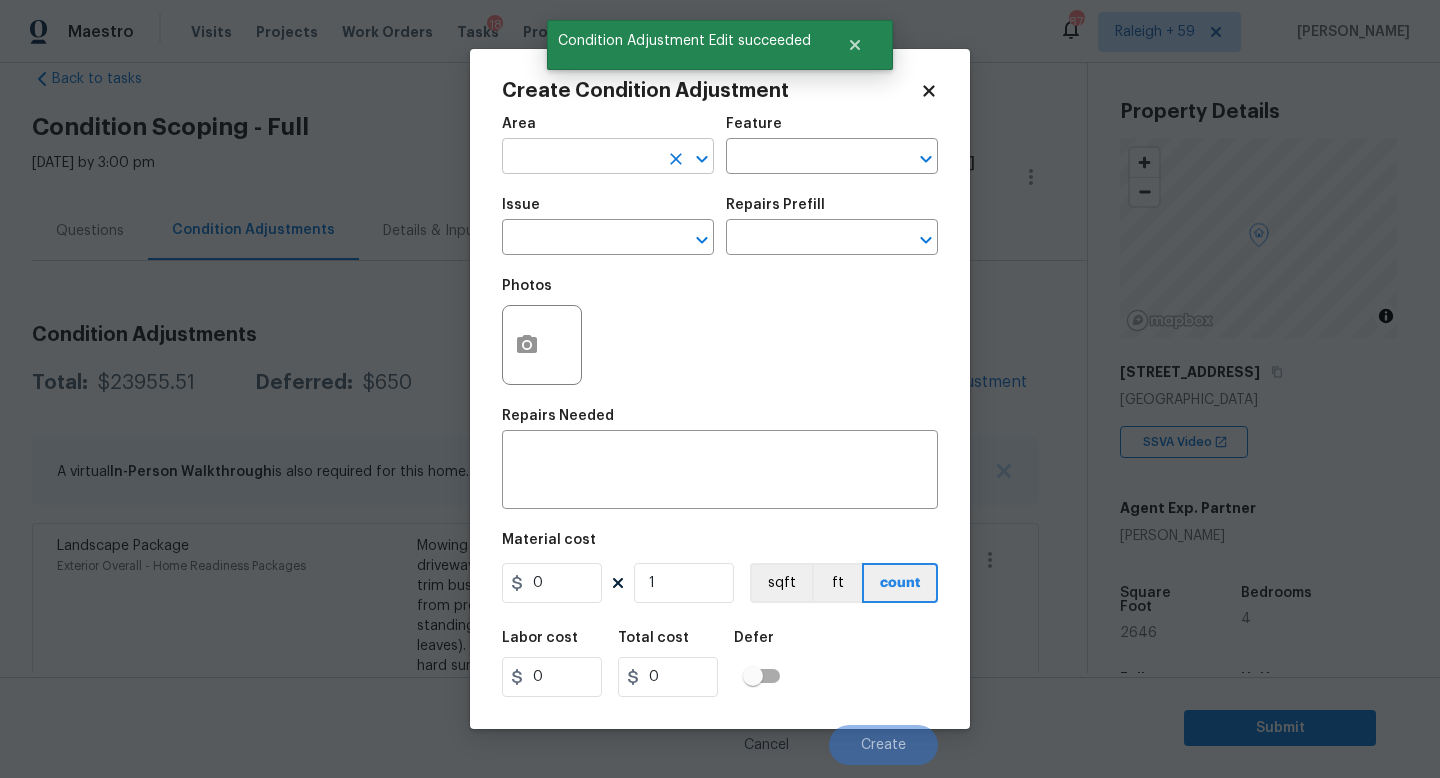 click at bounding box center (580, 158) 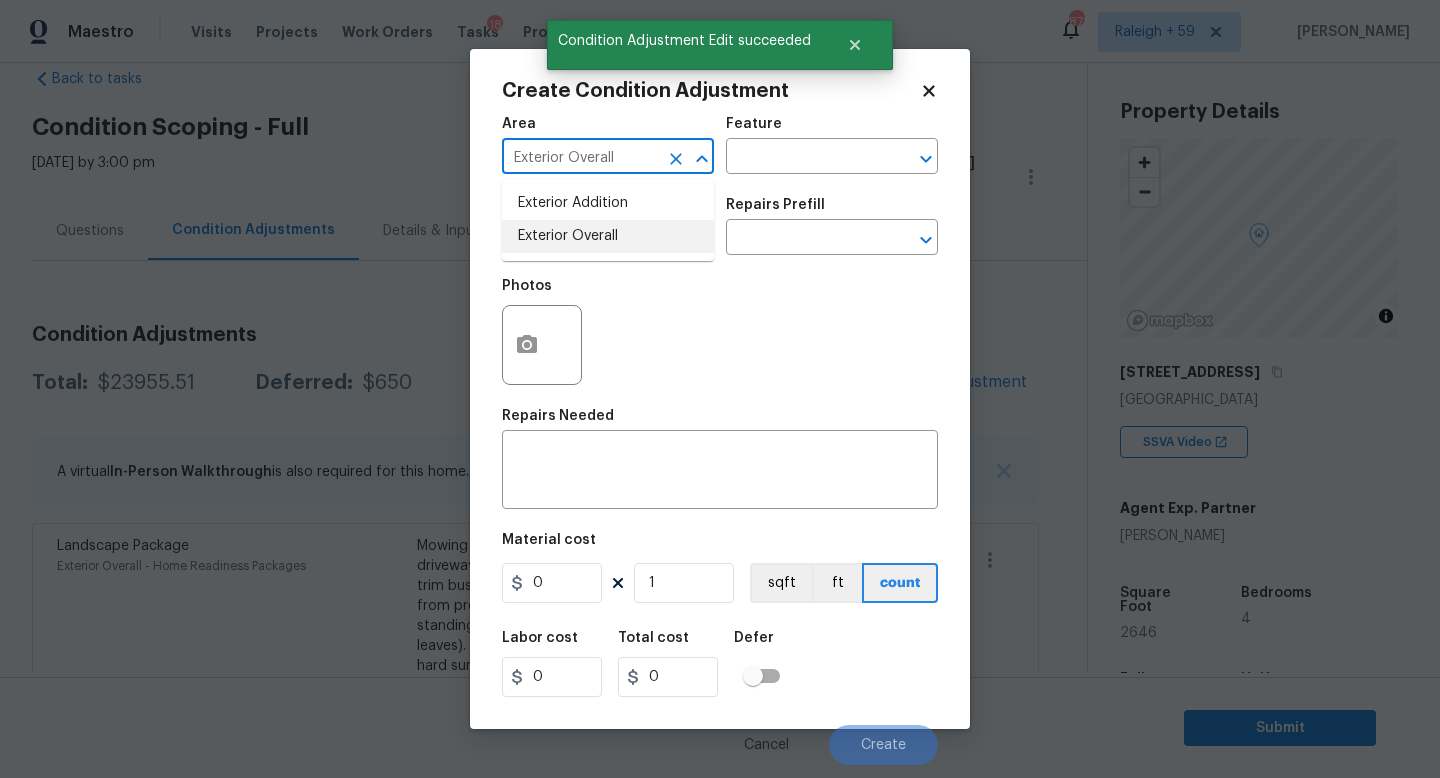 type on "Exterior Overall" 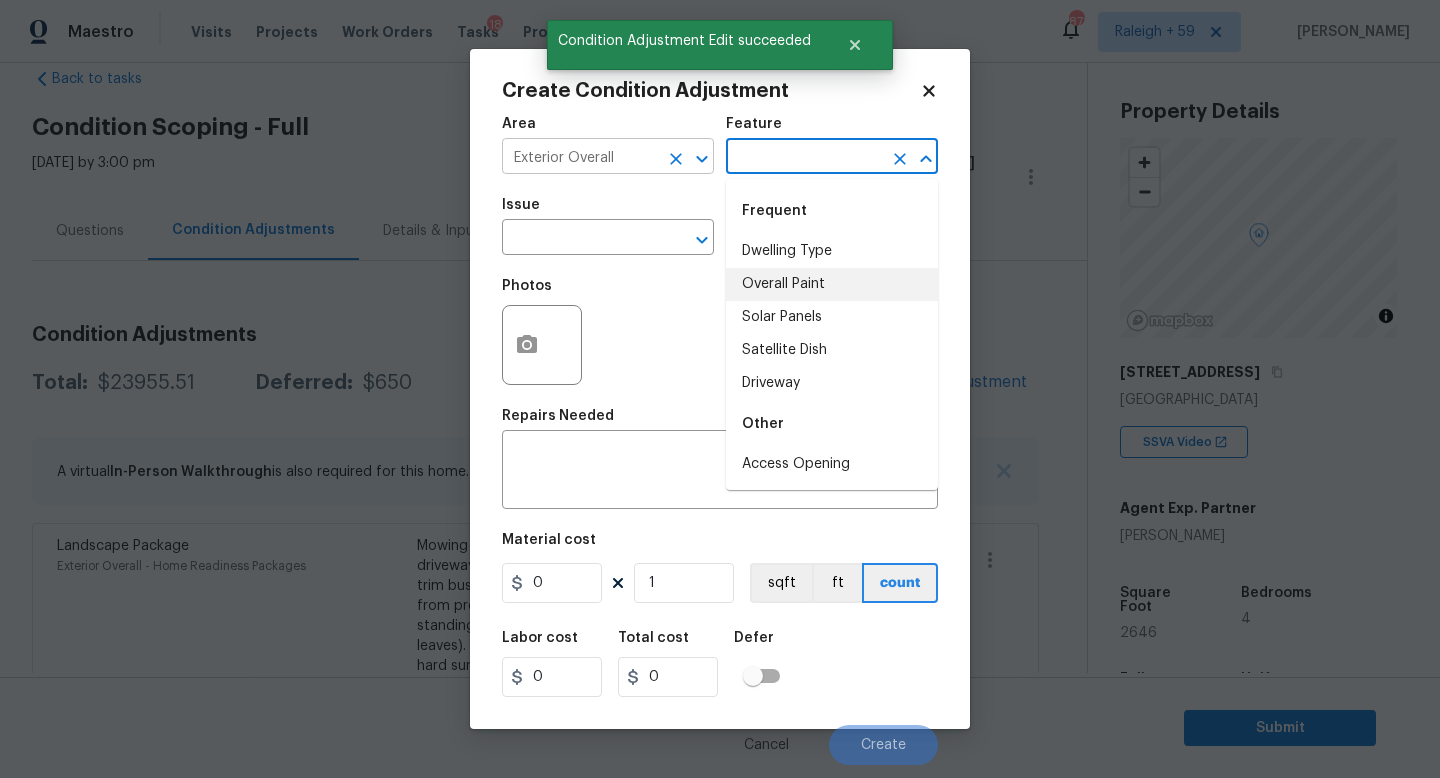 type on "Overall Paint" 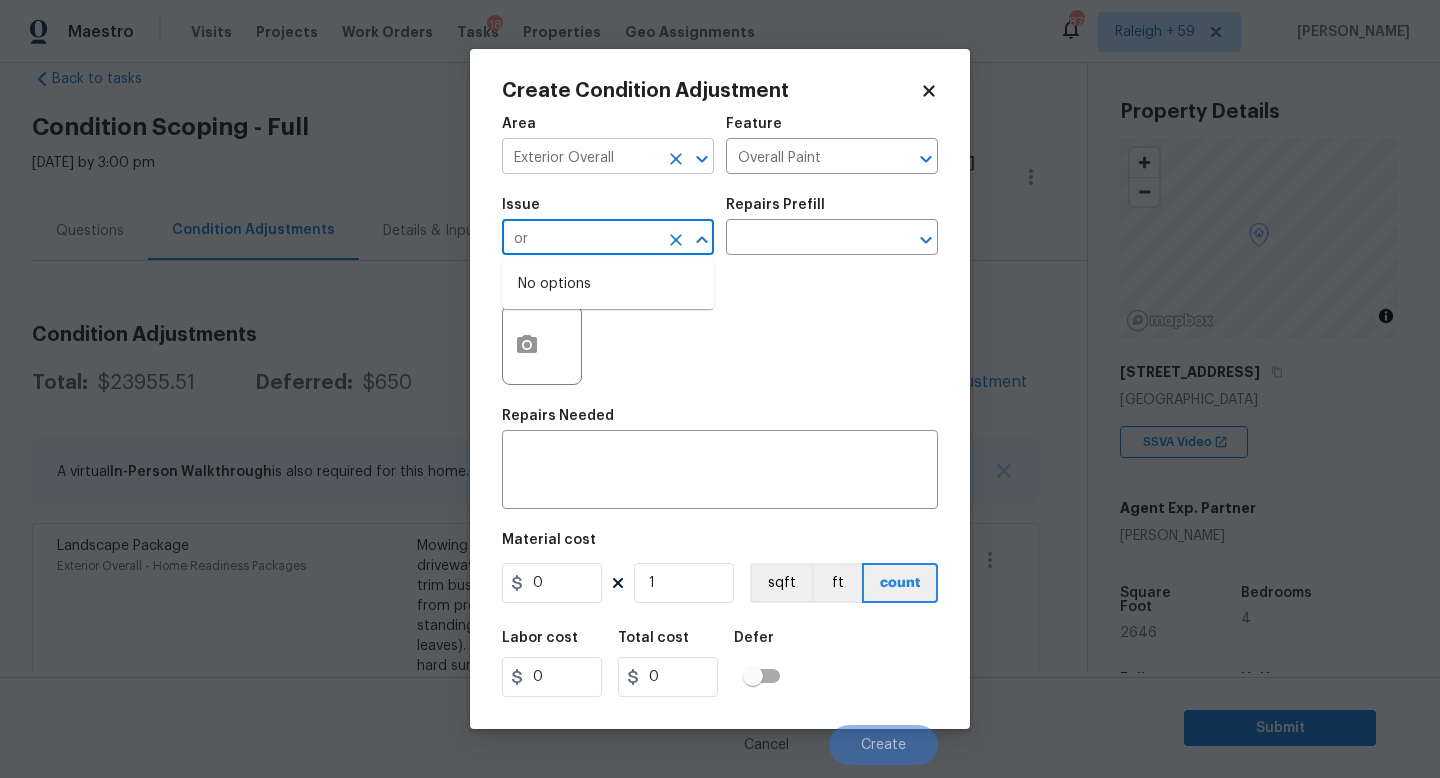 type on "o" 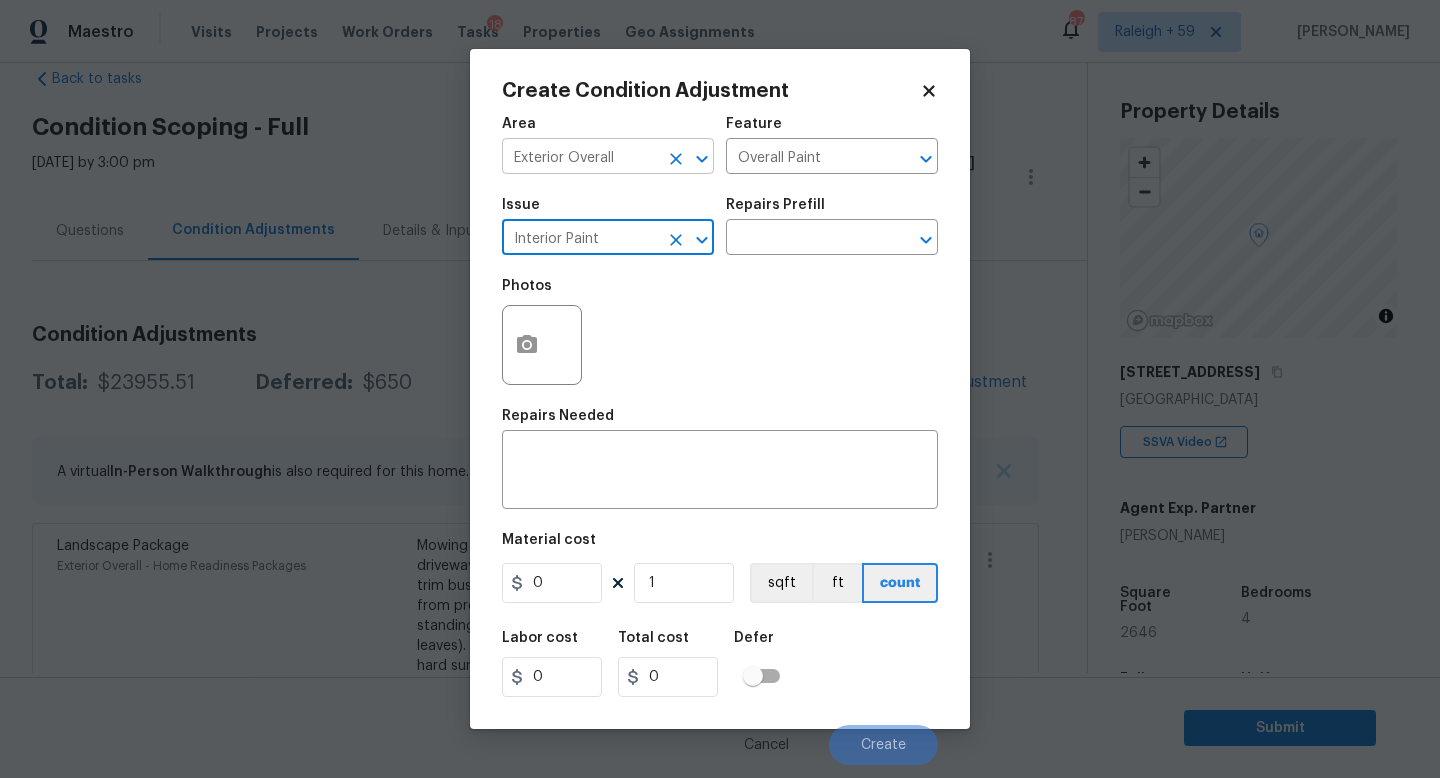type on "Interior Paint" 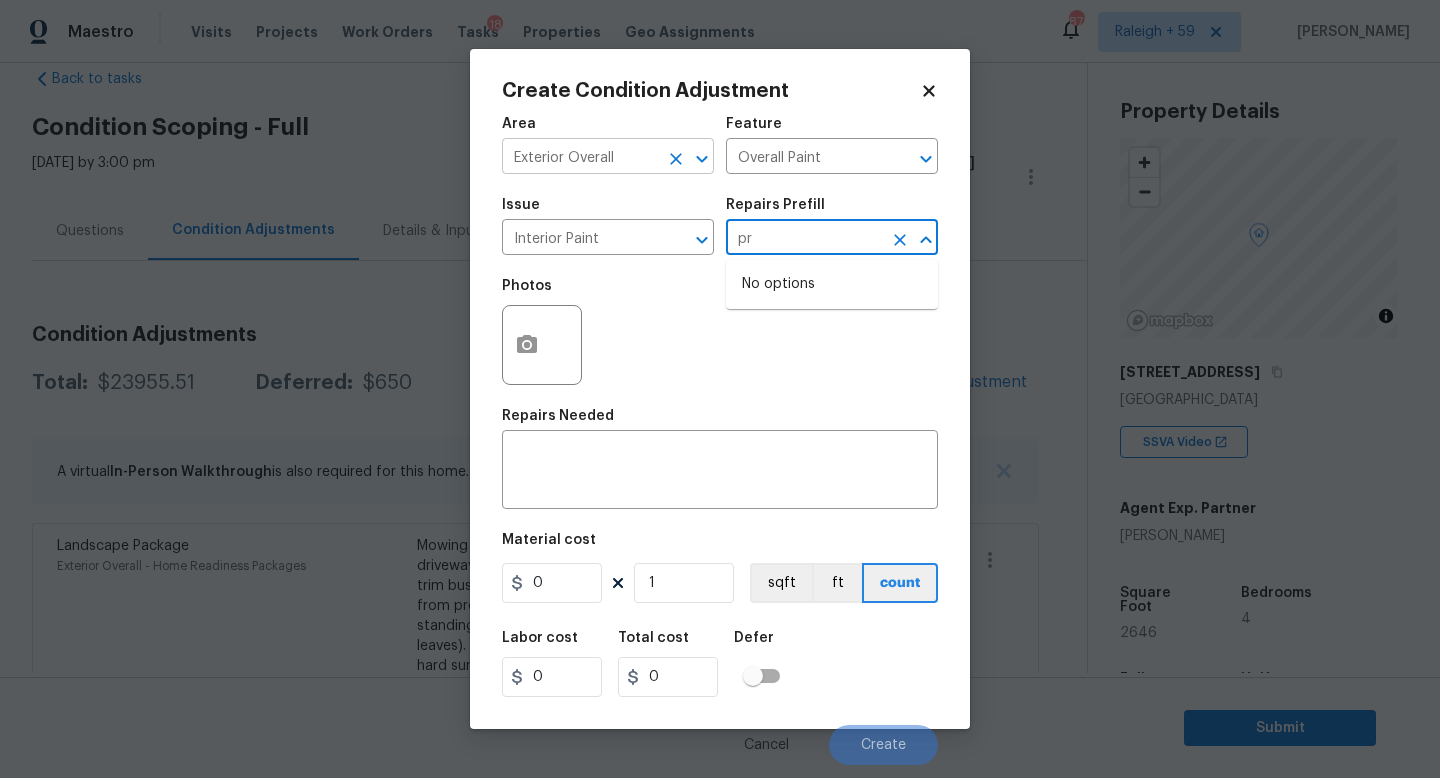 type on "p" 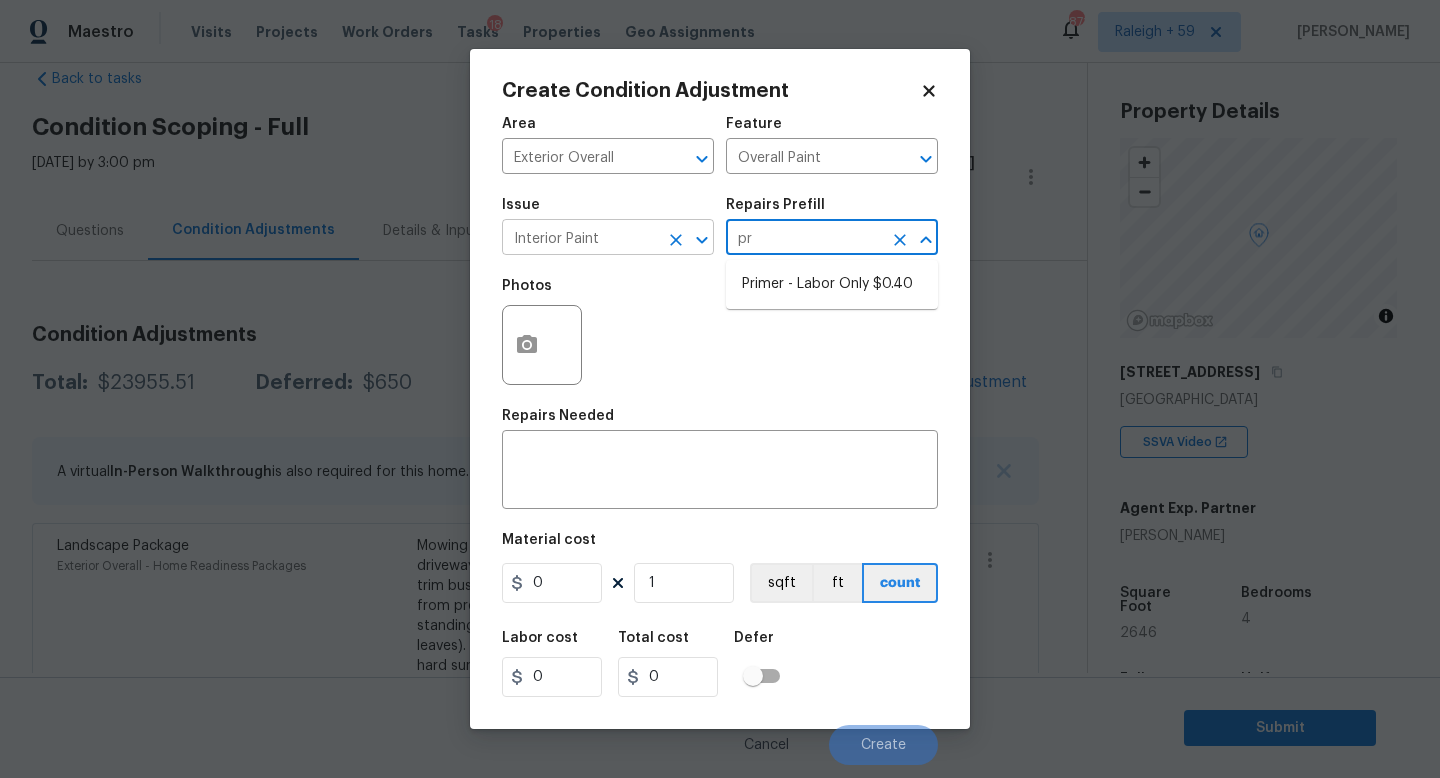 click 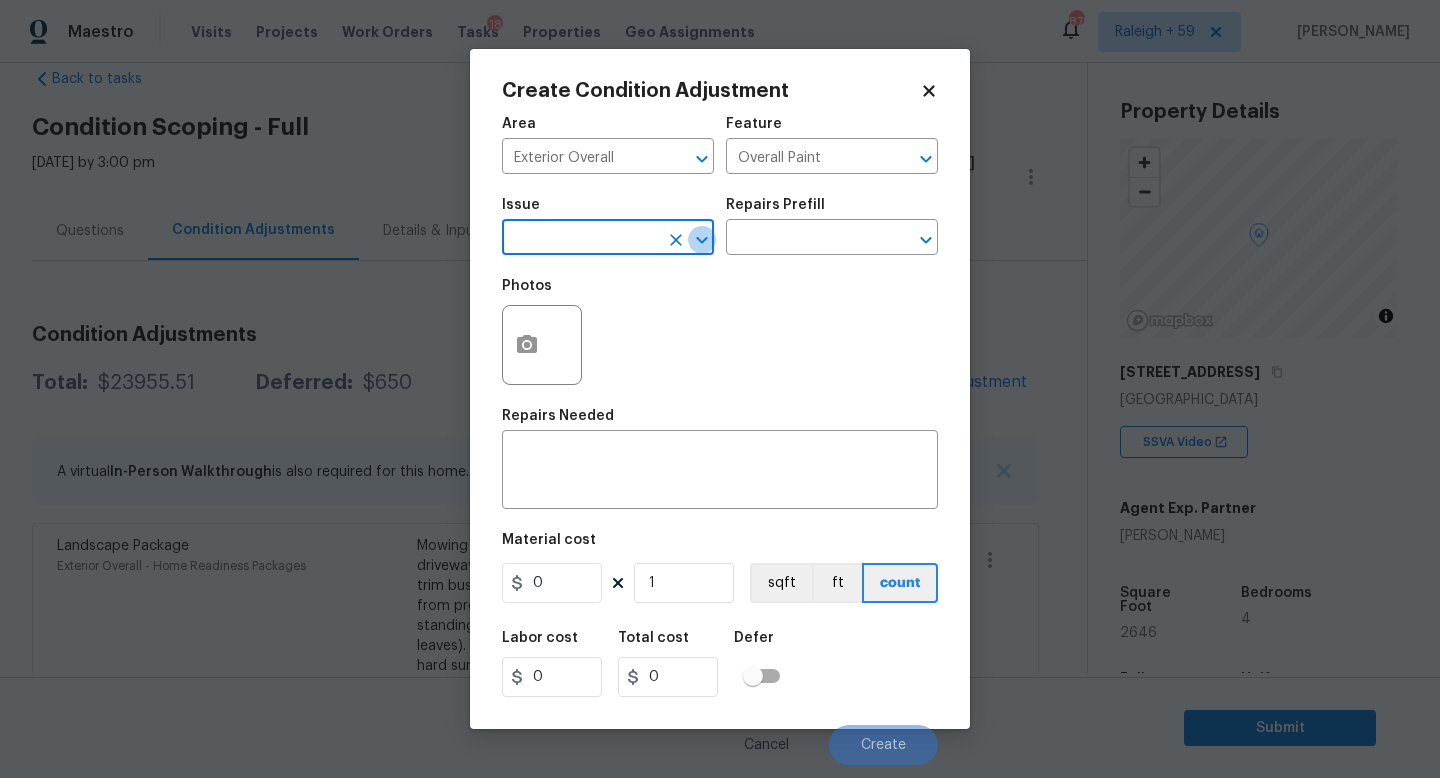 click 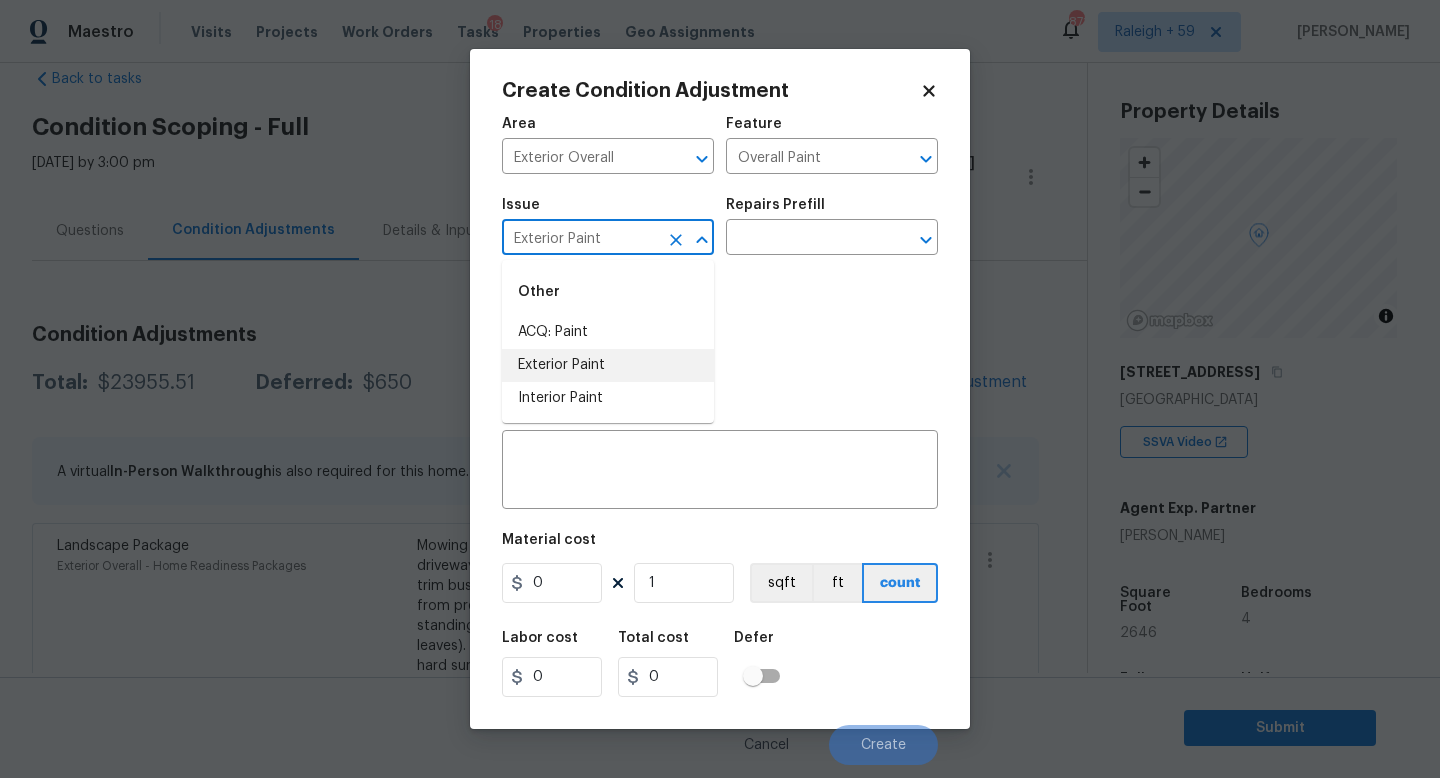 type on "Exterior Paint" 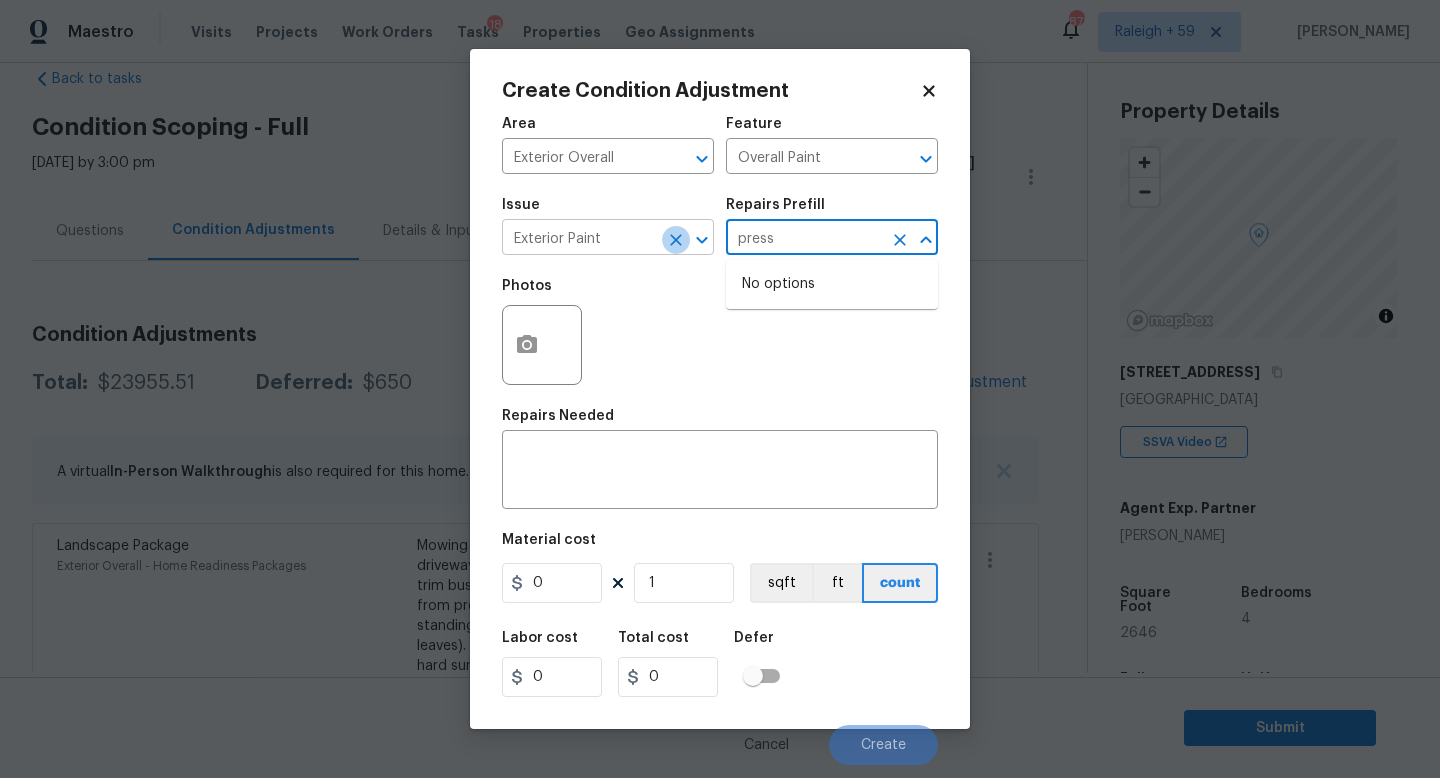 drag, startPoint x: 676, startPoint y: 243, endPoint x: 610, endPoint y: 243, distance: 66 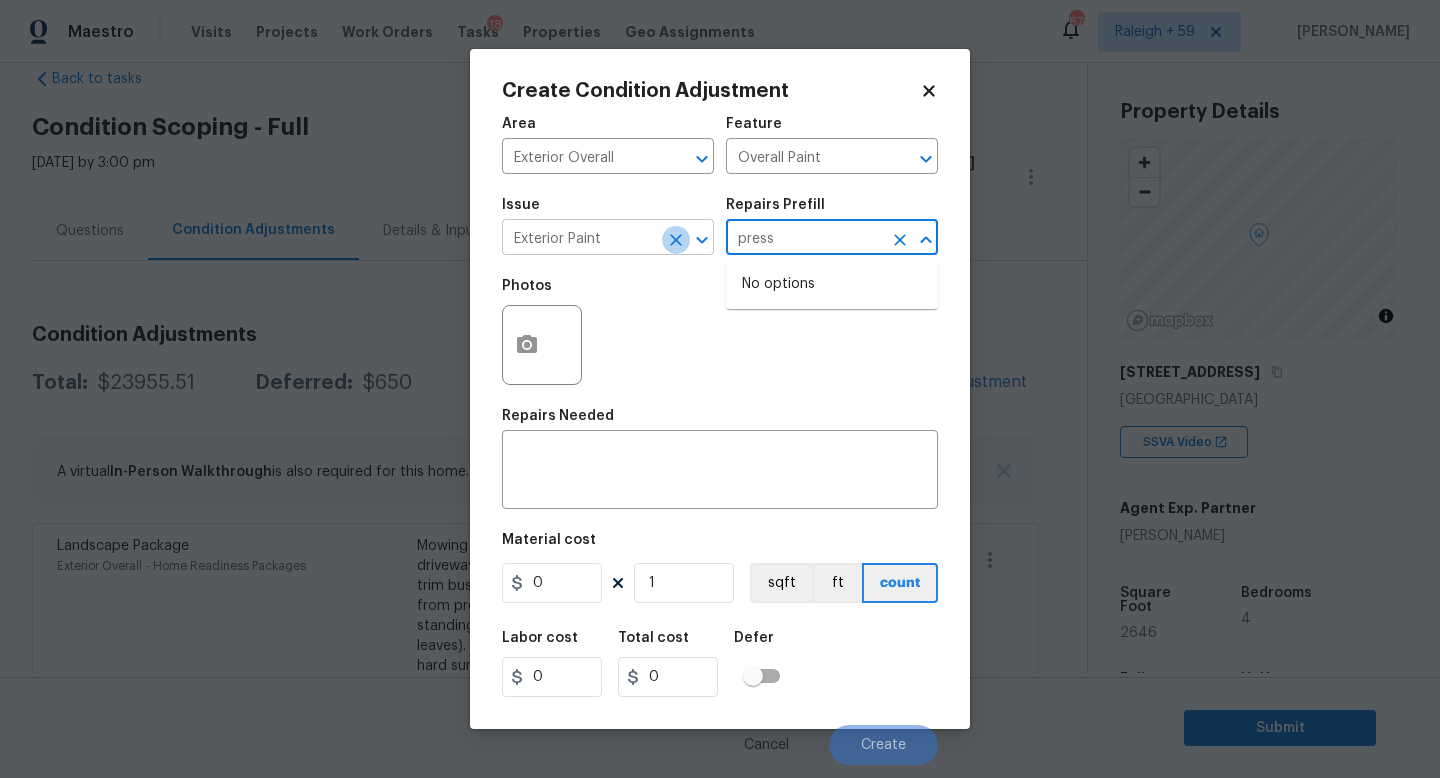 click 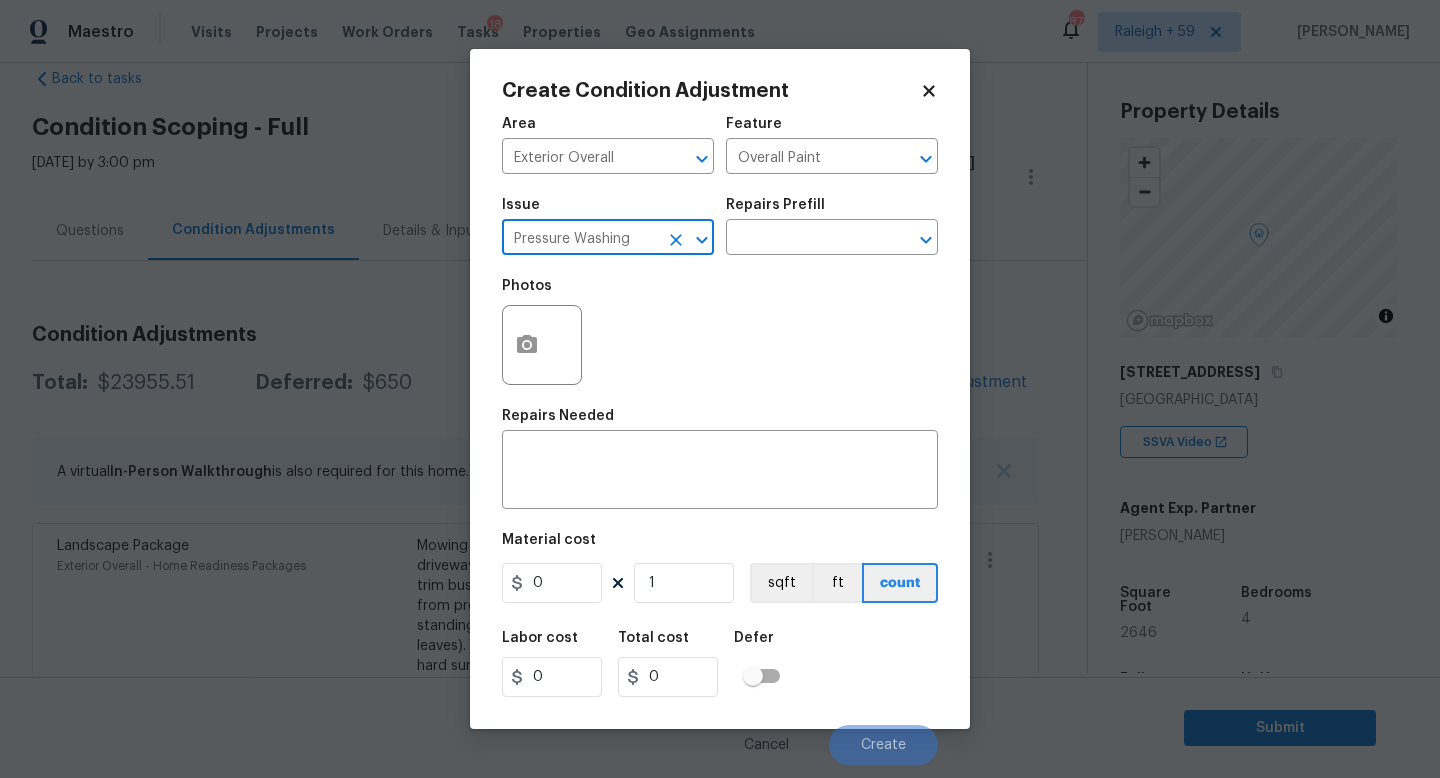 type on "Pressure Washing" 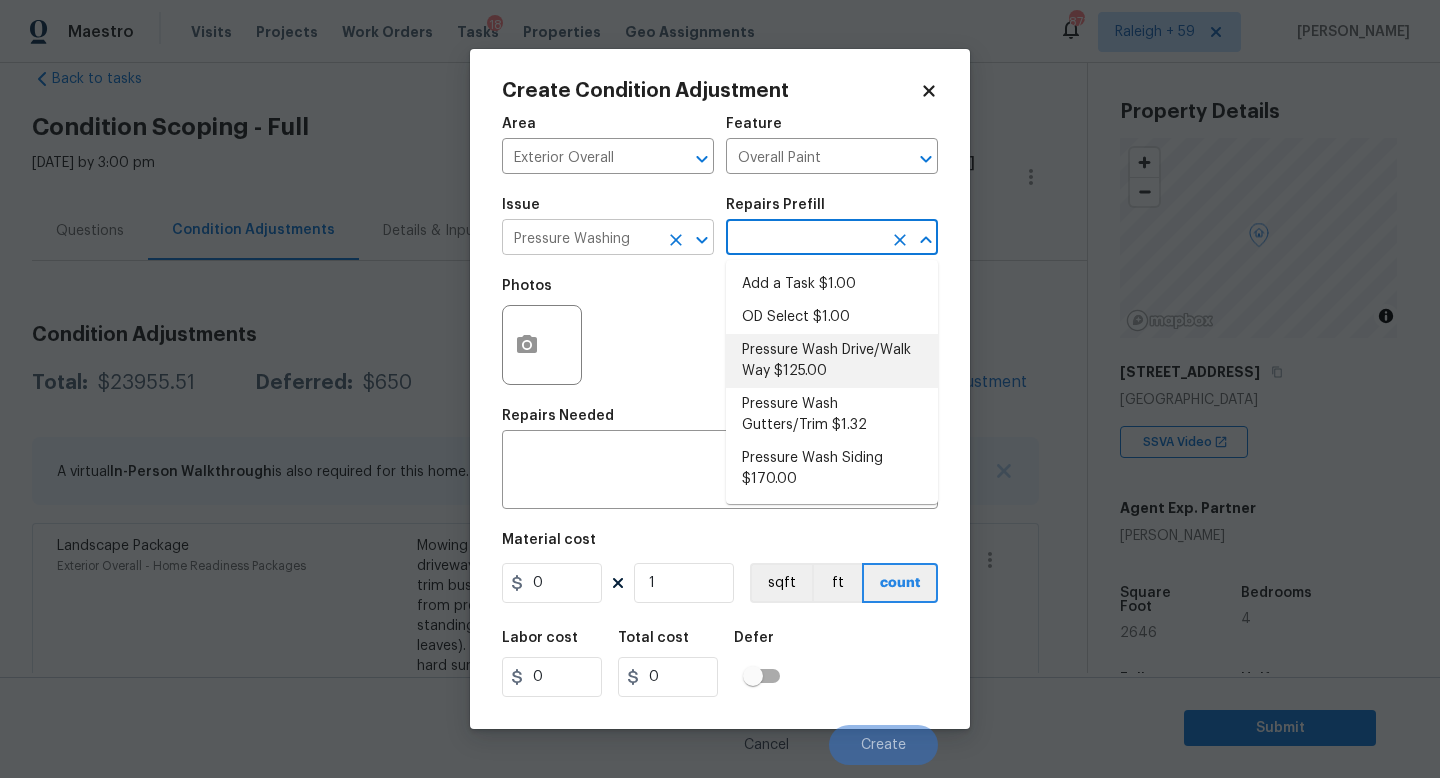 type on "Siding" 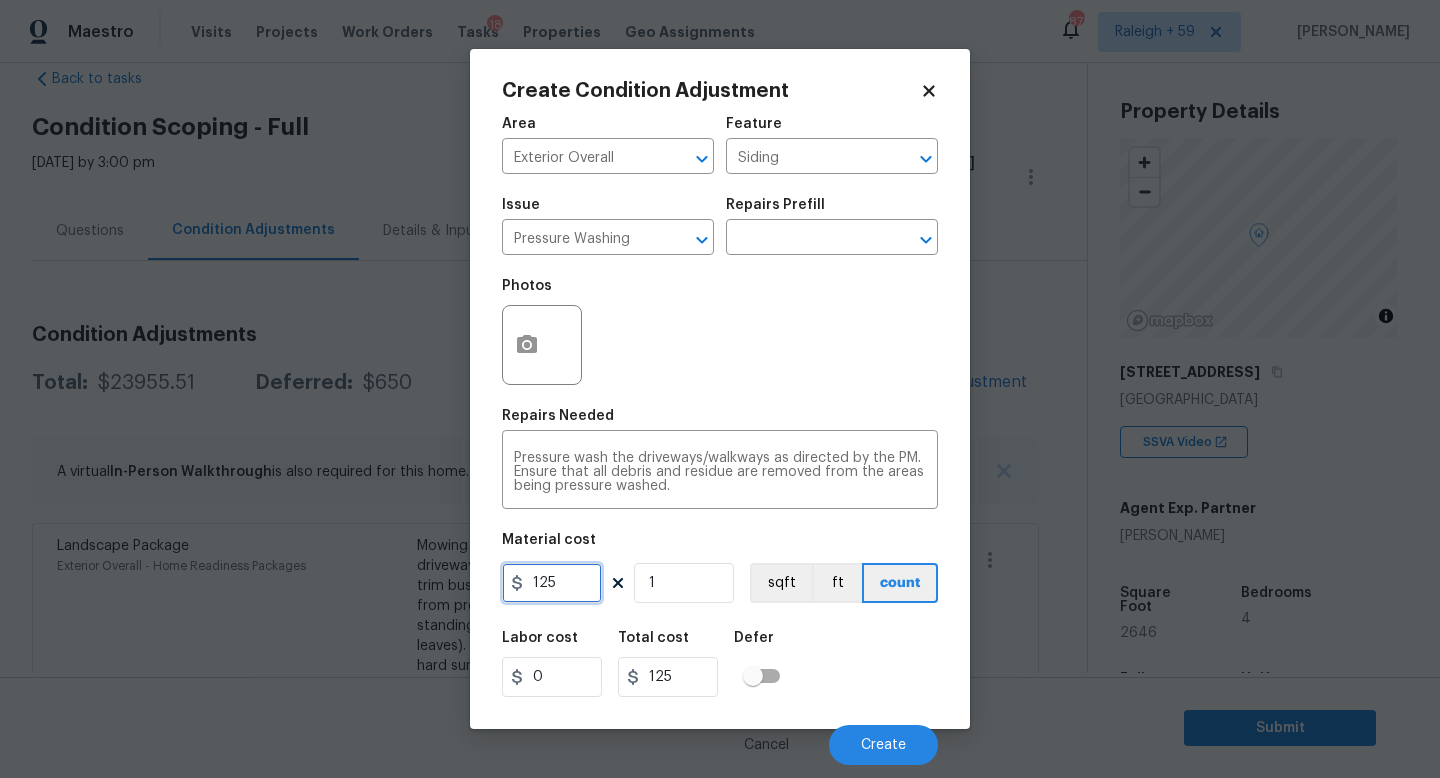 click on "125" at bounding box center (552, 583) 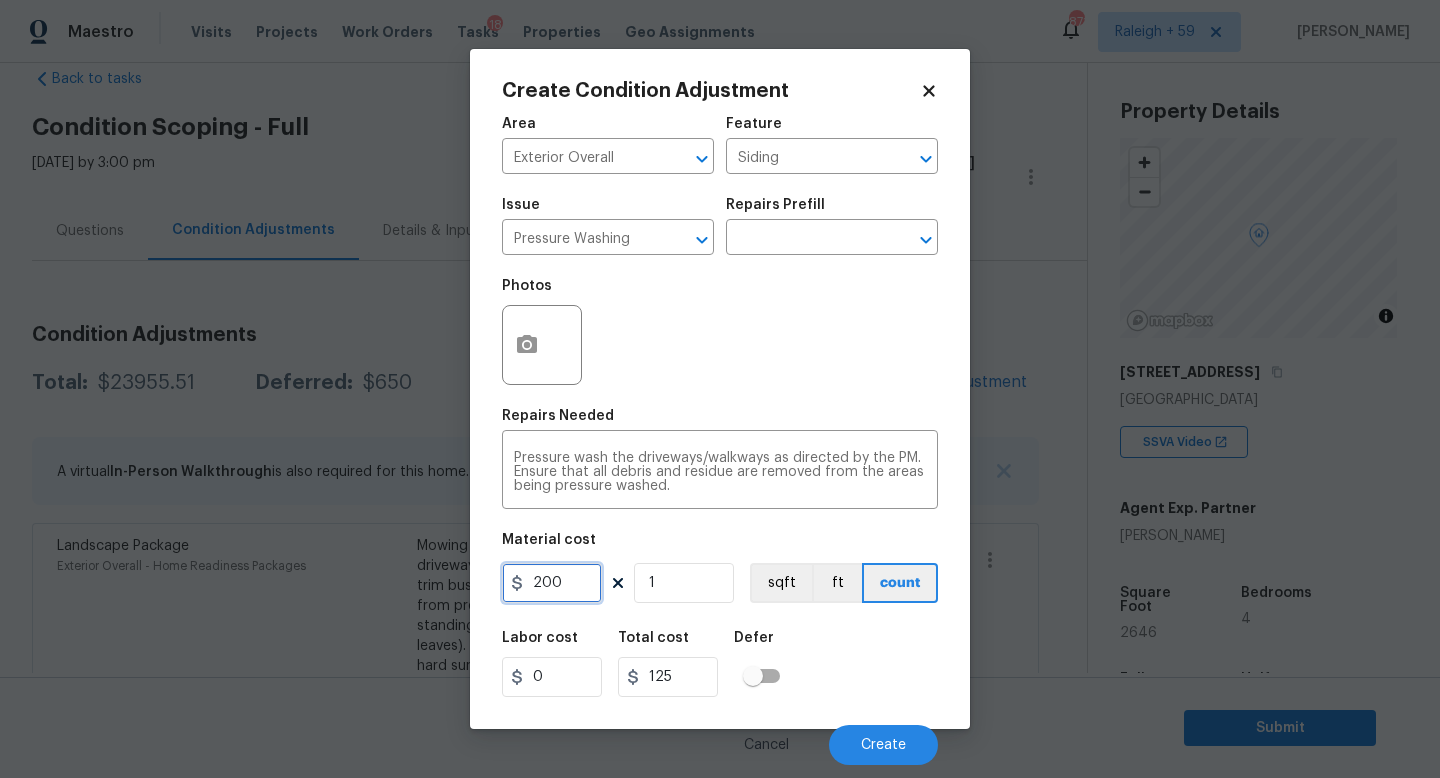 type on "200" 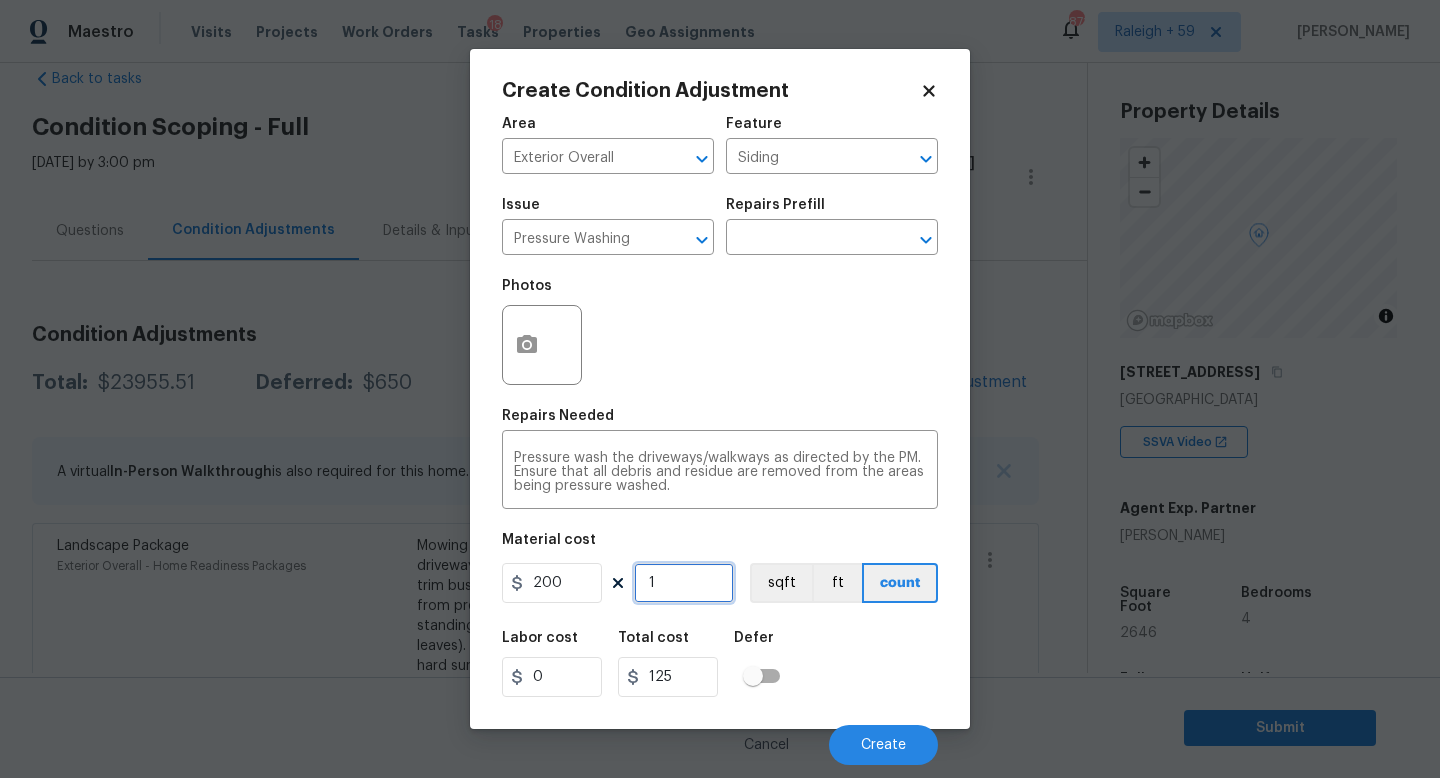 type on "200" 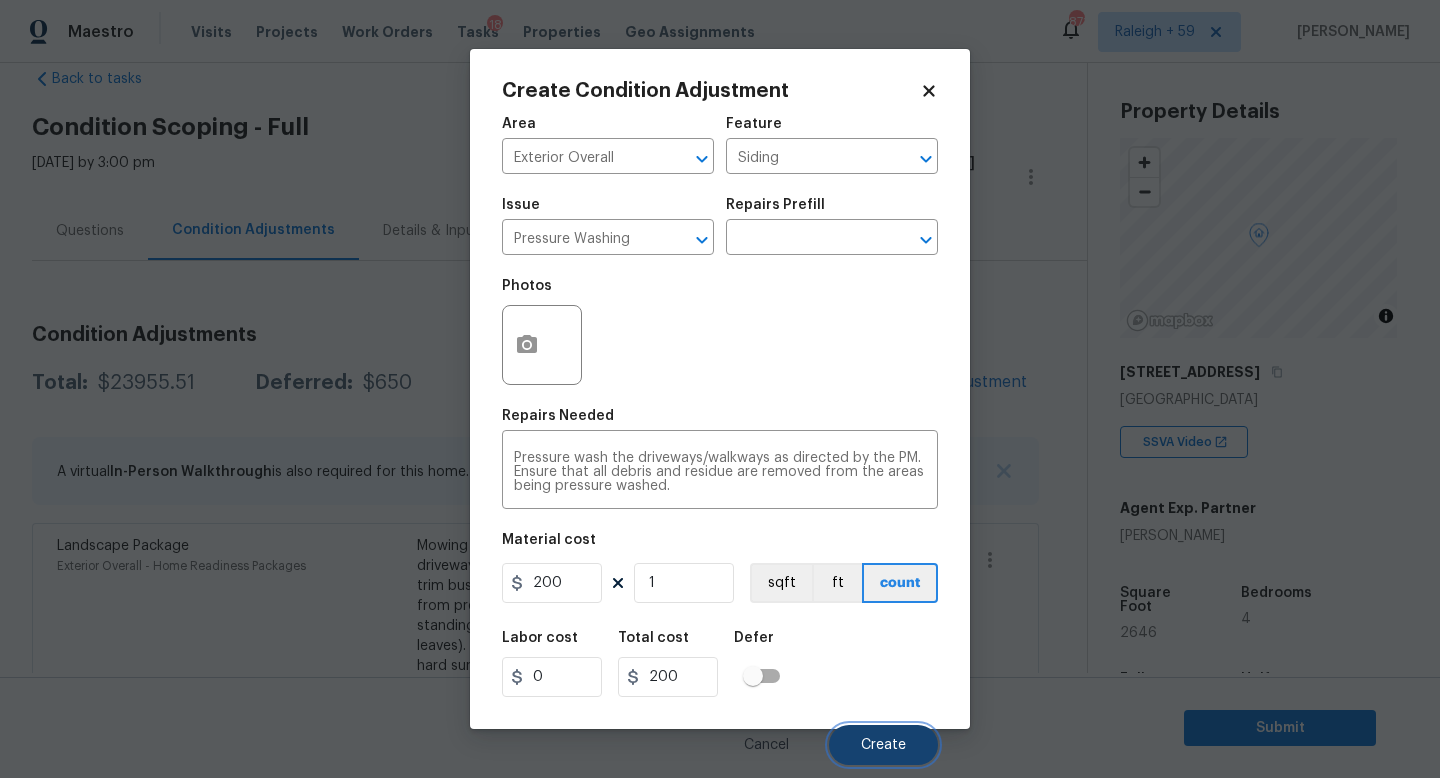 click on "Create" at bounding box center (883, 745) 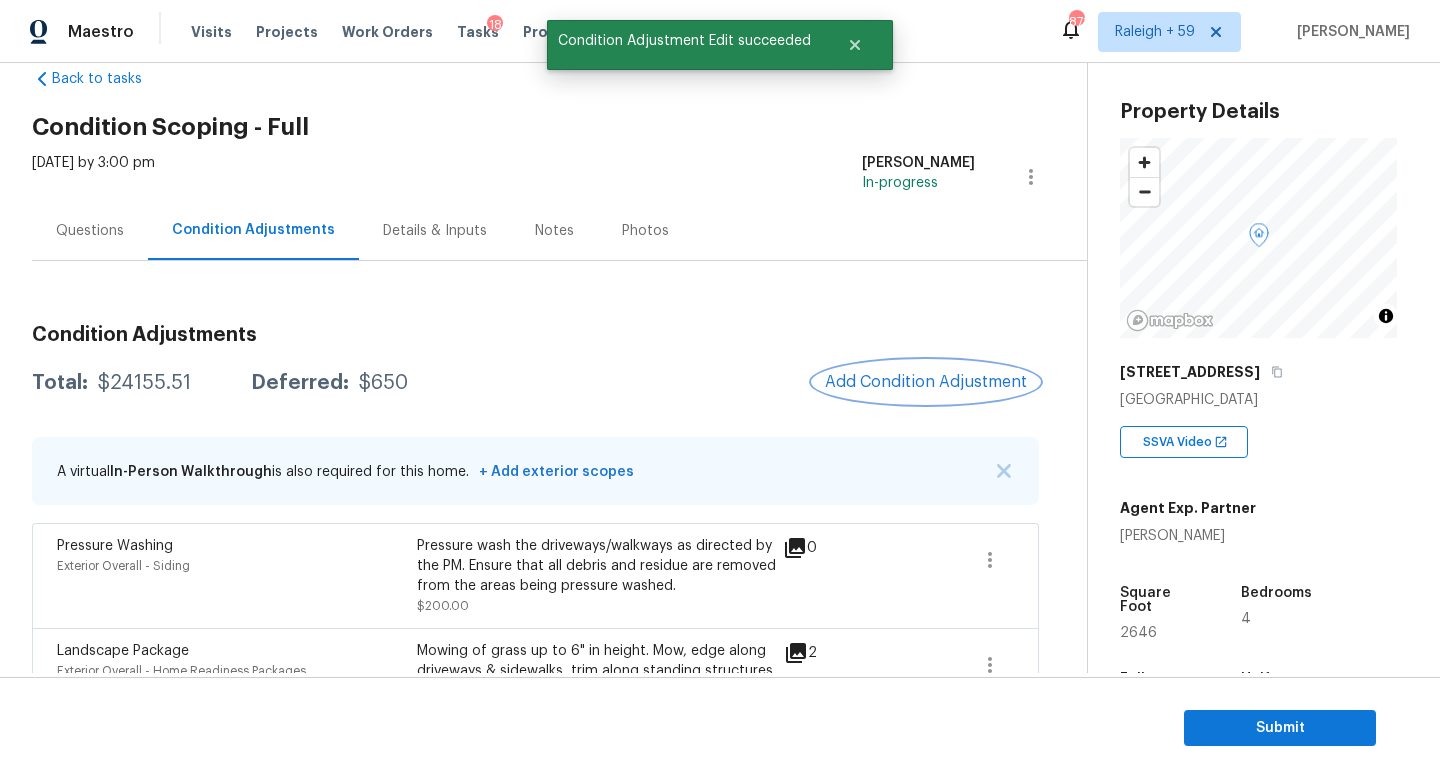 click on "Add Condition Adjustment" at bounding box center (926, 382) 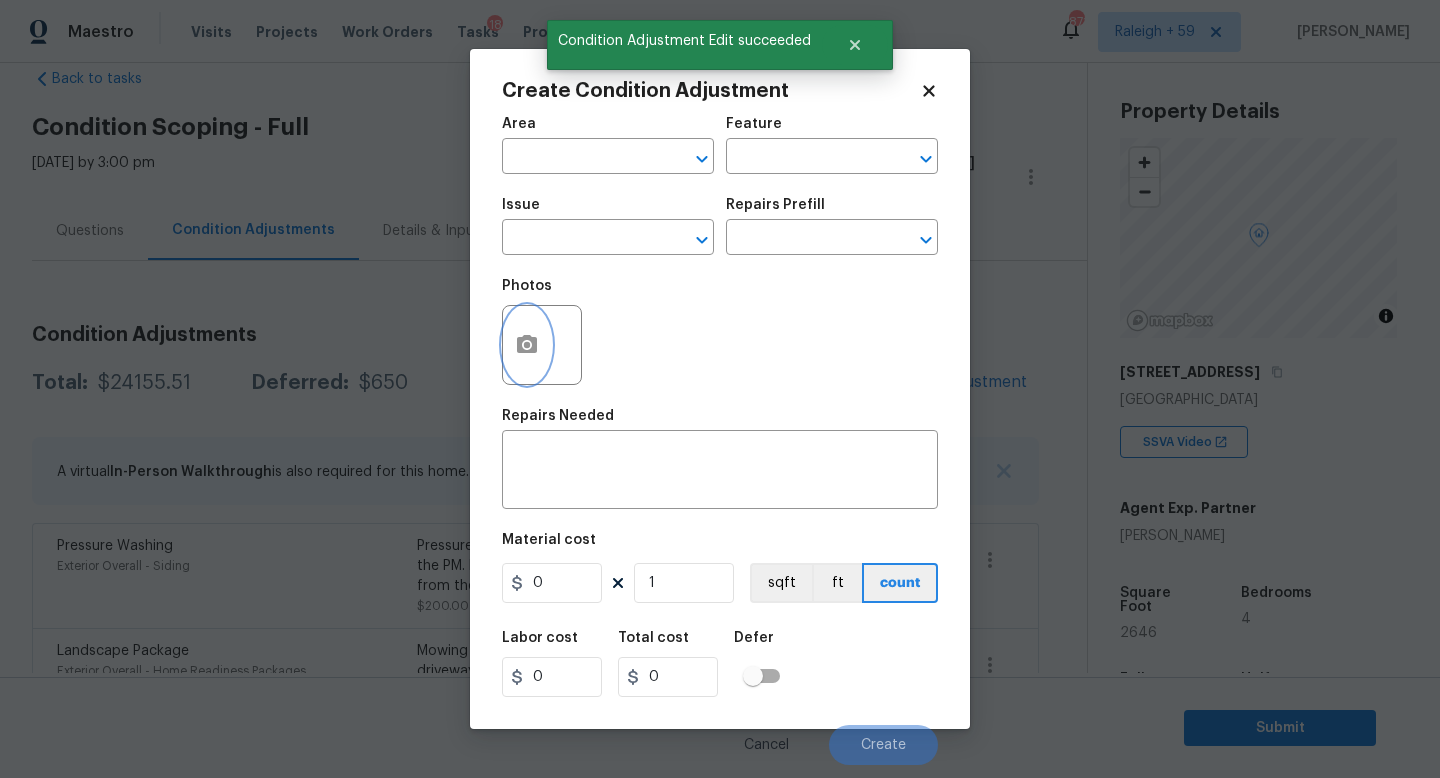 click at bounding box center [527, 345] 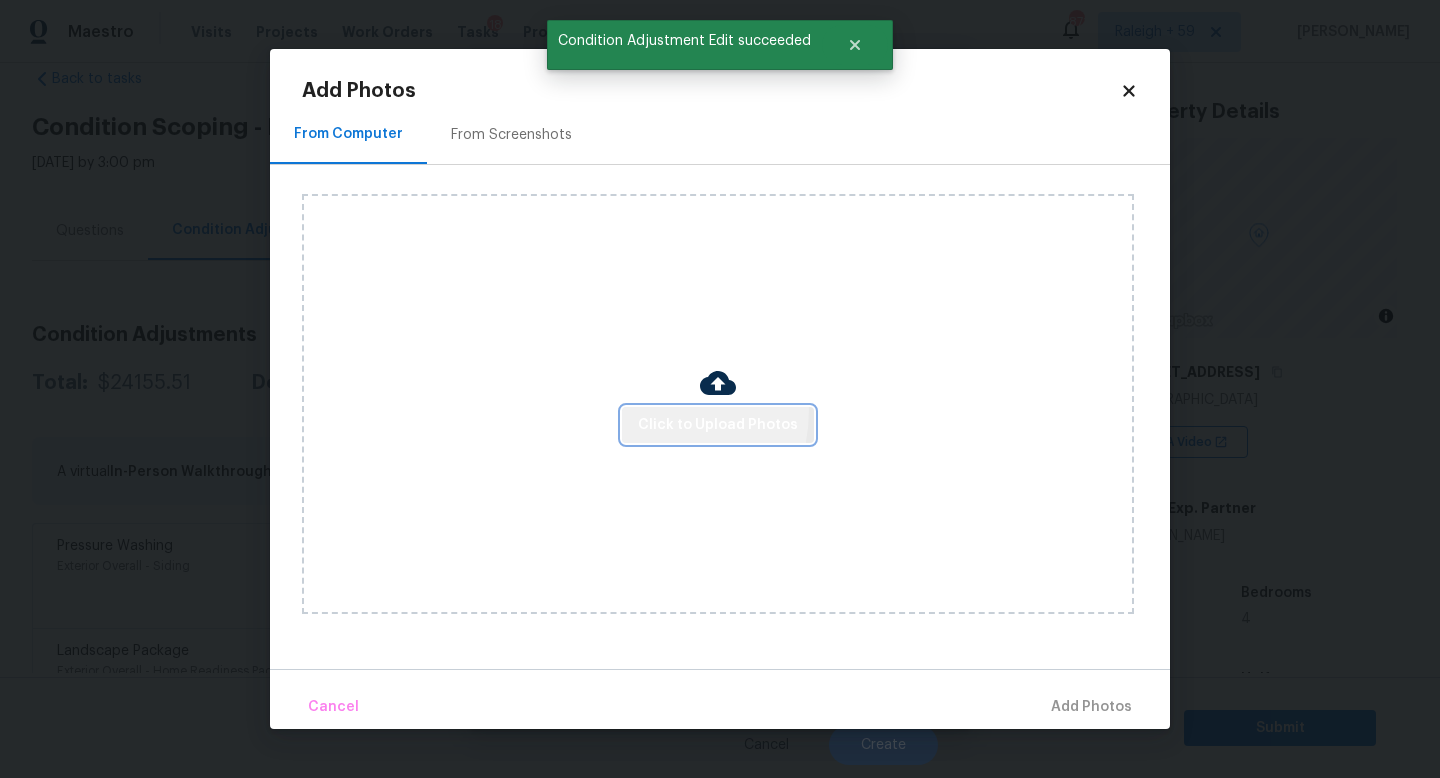click on "Click to Upload Photos" at bounding box center [718, 425] 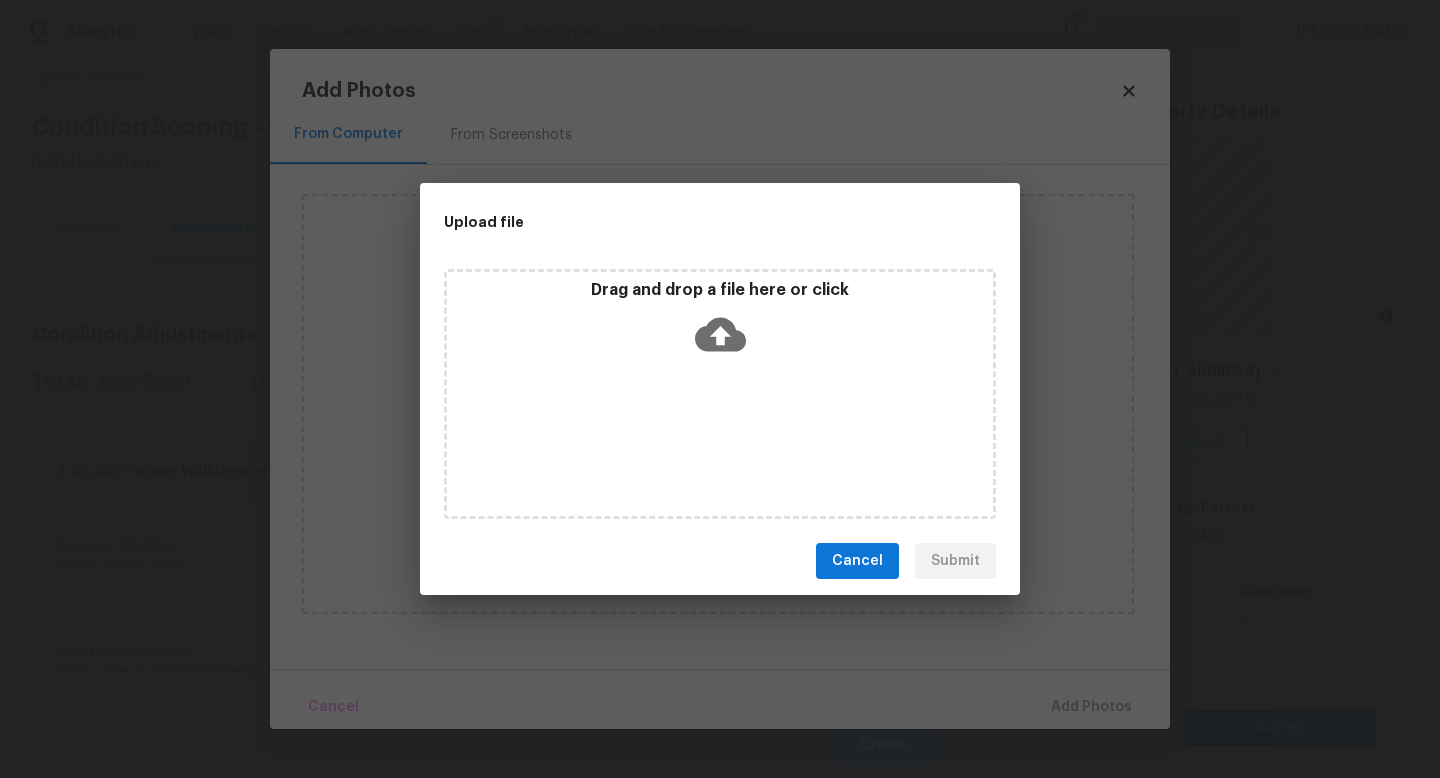 type 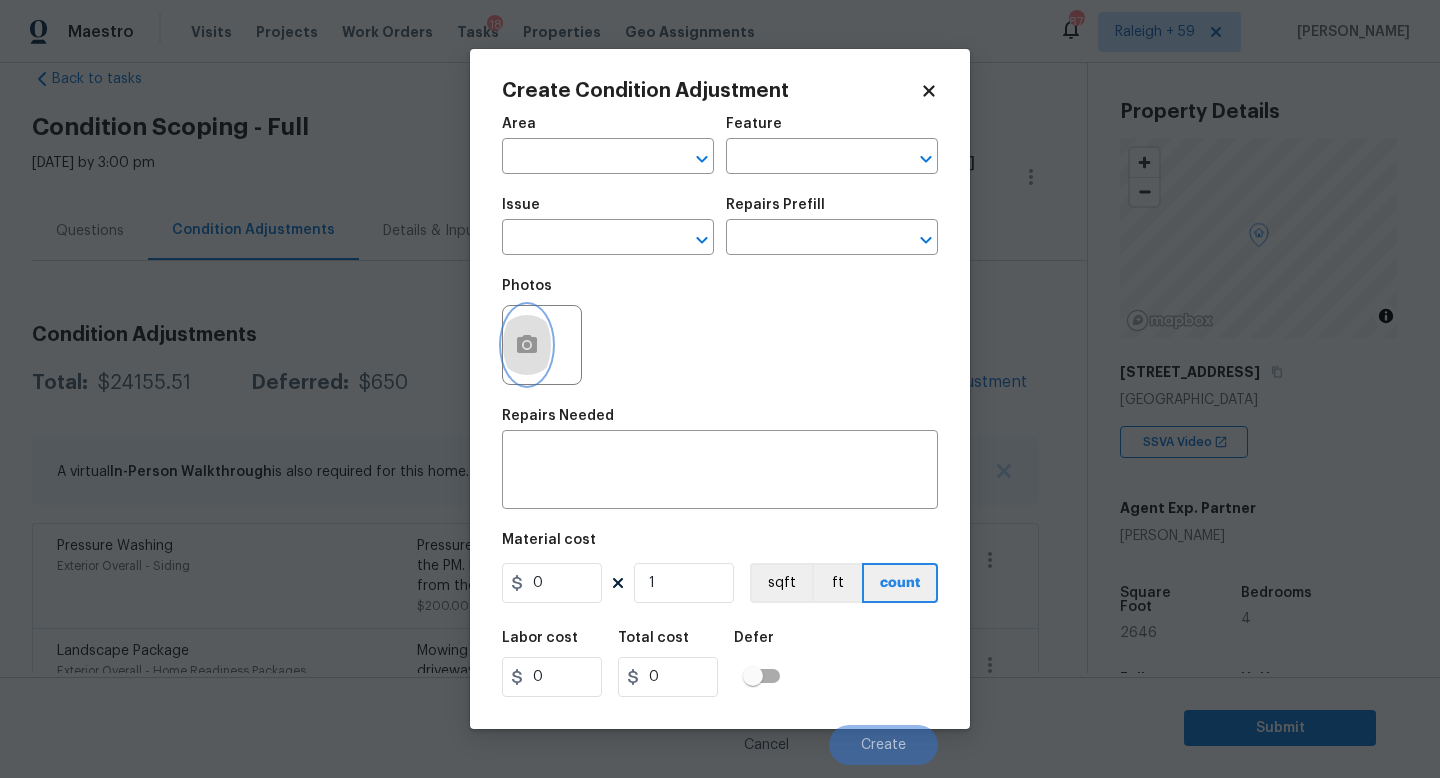type 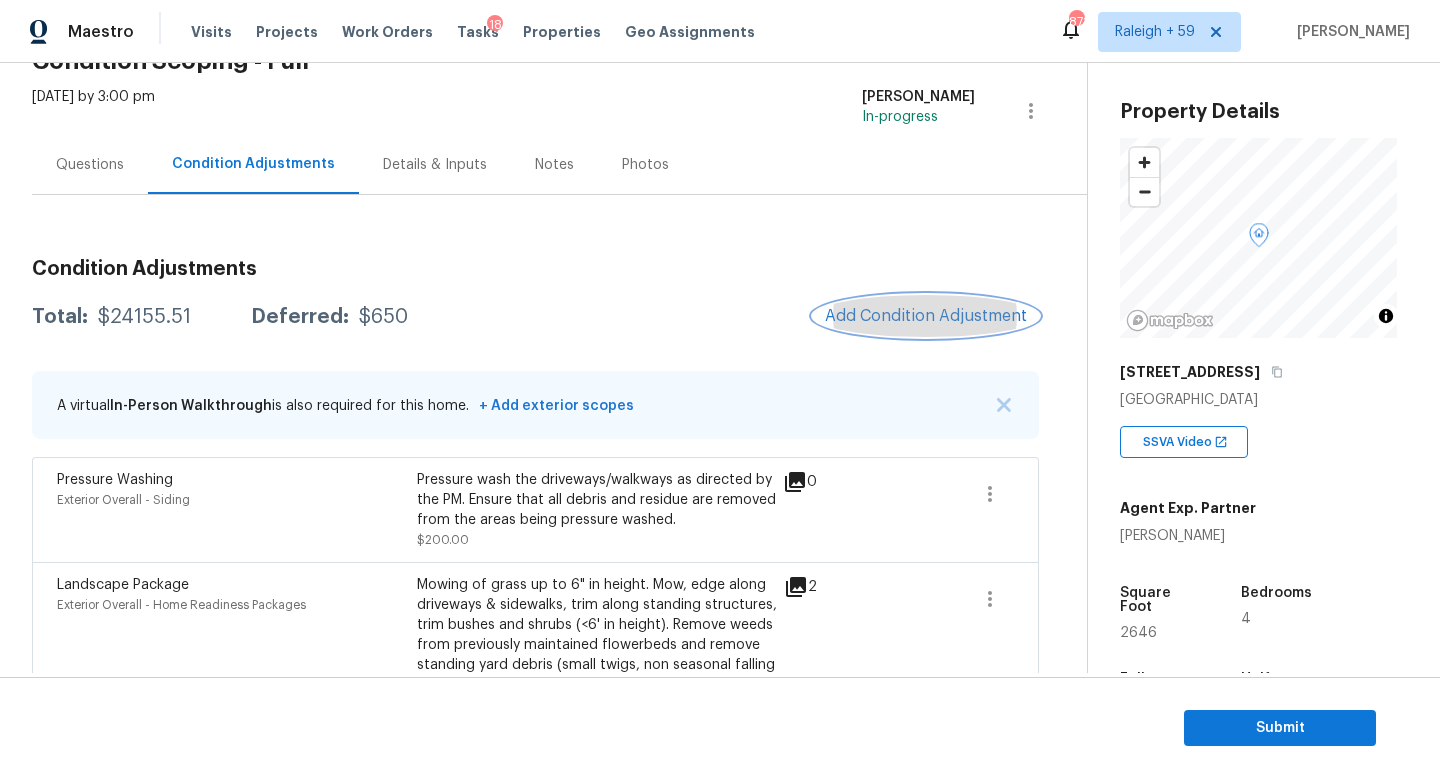 scroll, scrollTop: 0, scrollLeft: 0, axis: both 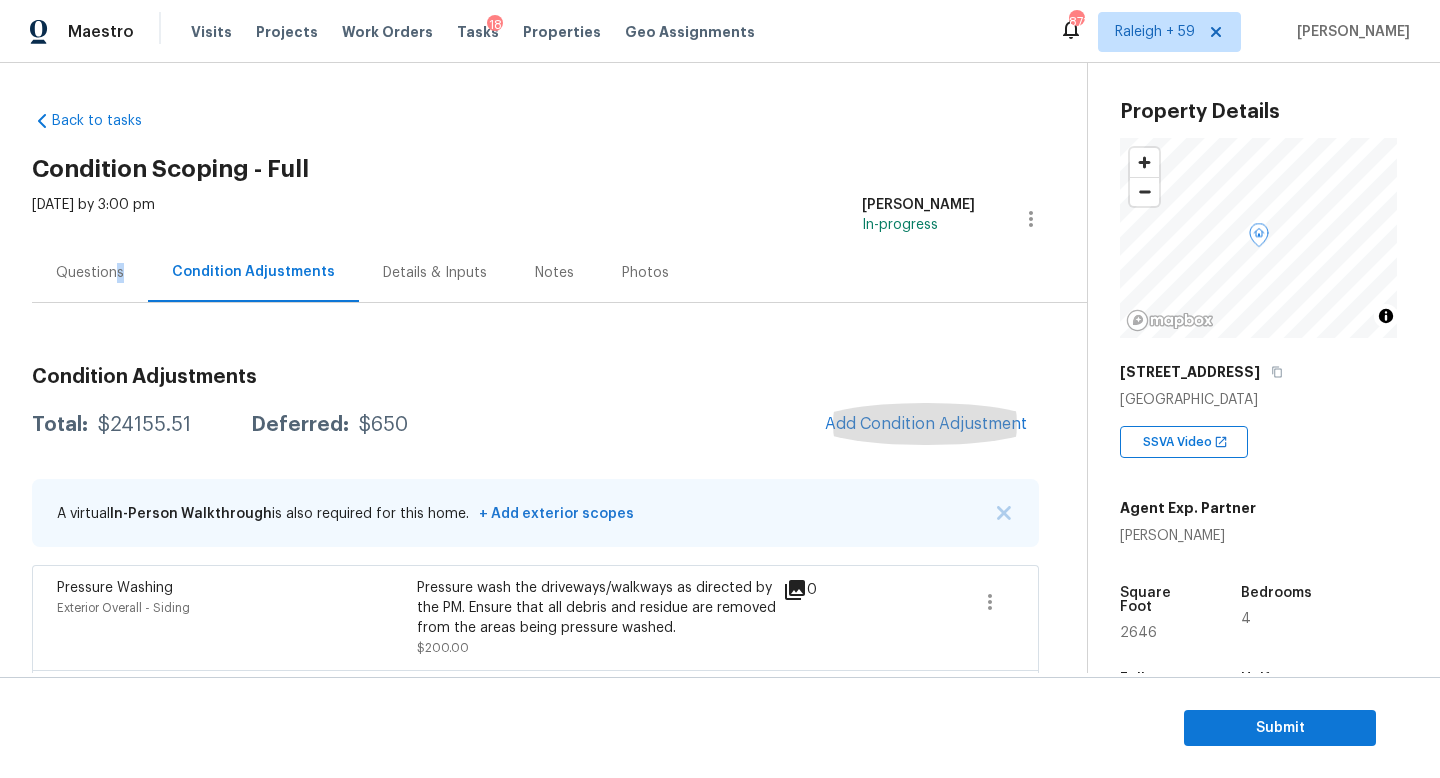 click on "Questions" at bounding box center (90, 272) 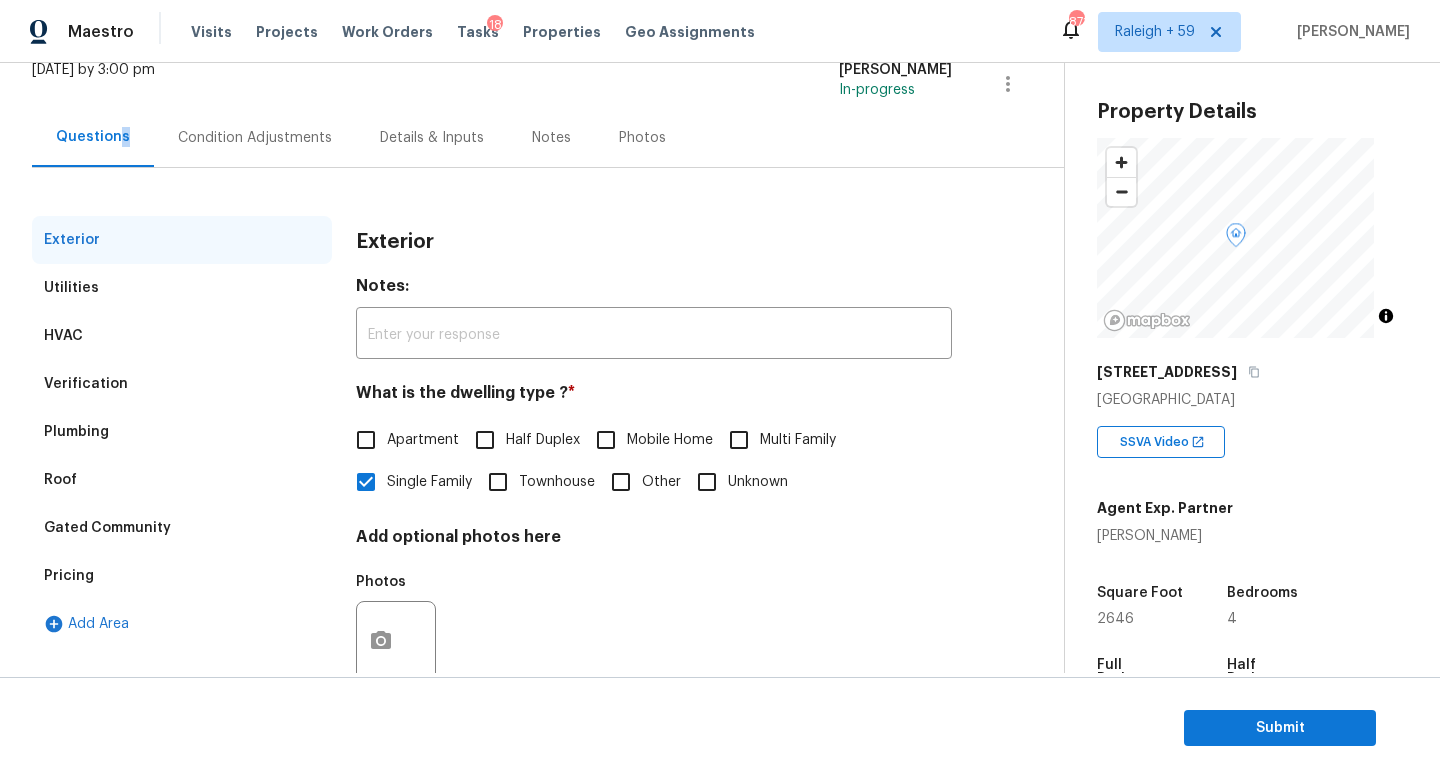 scroll, scrollTop: 173, scrollLeft: 0, axis: vertical 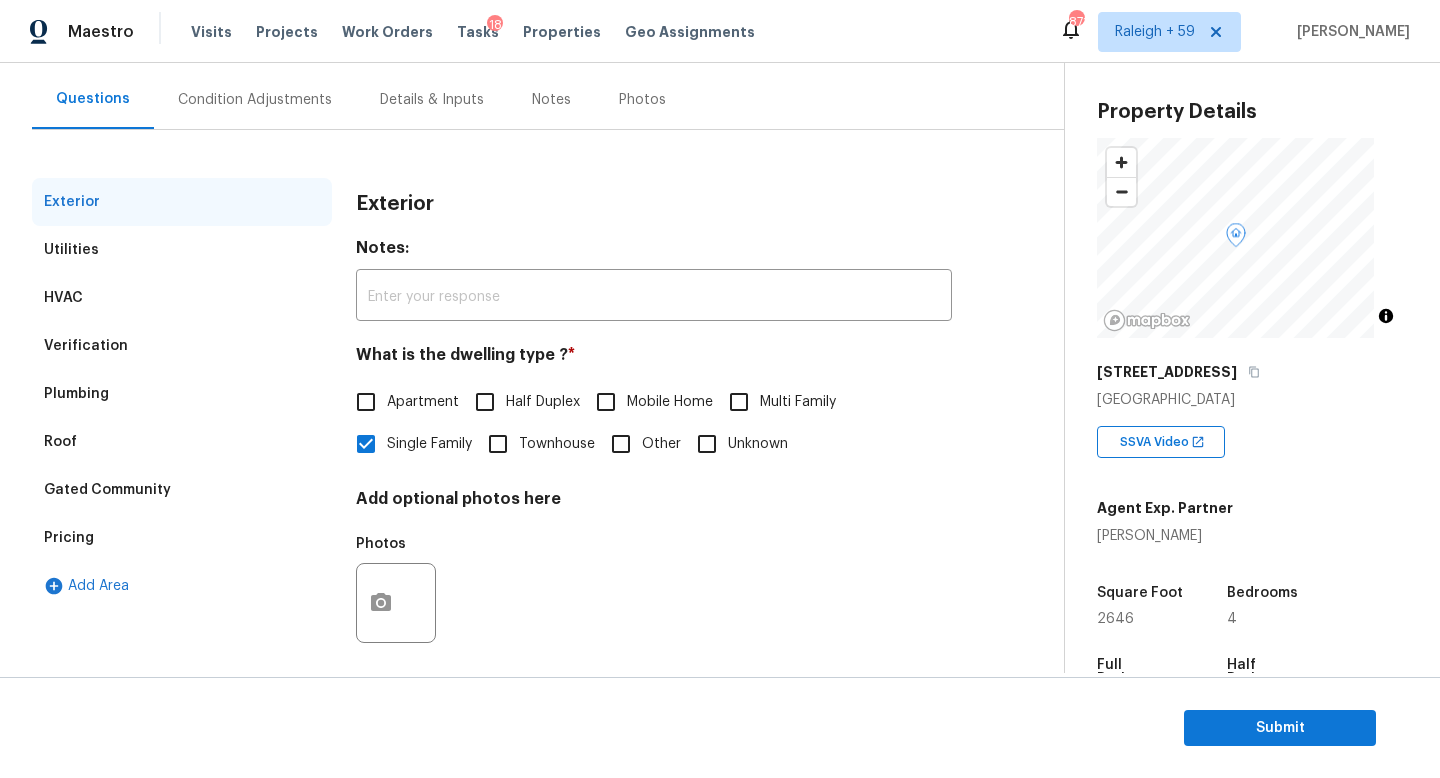 click on "Pricing" at bounding box center [182, 538] 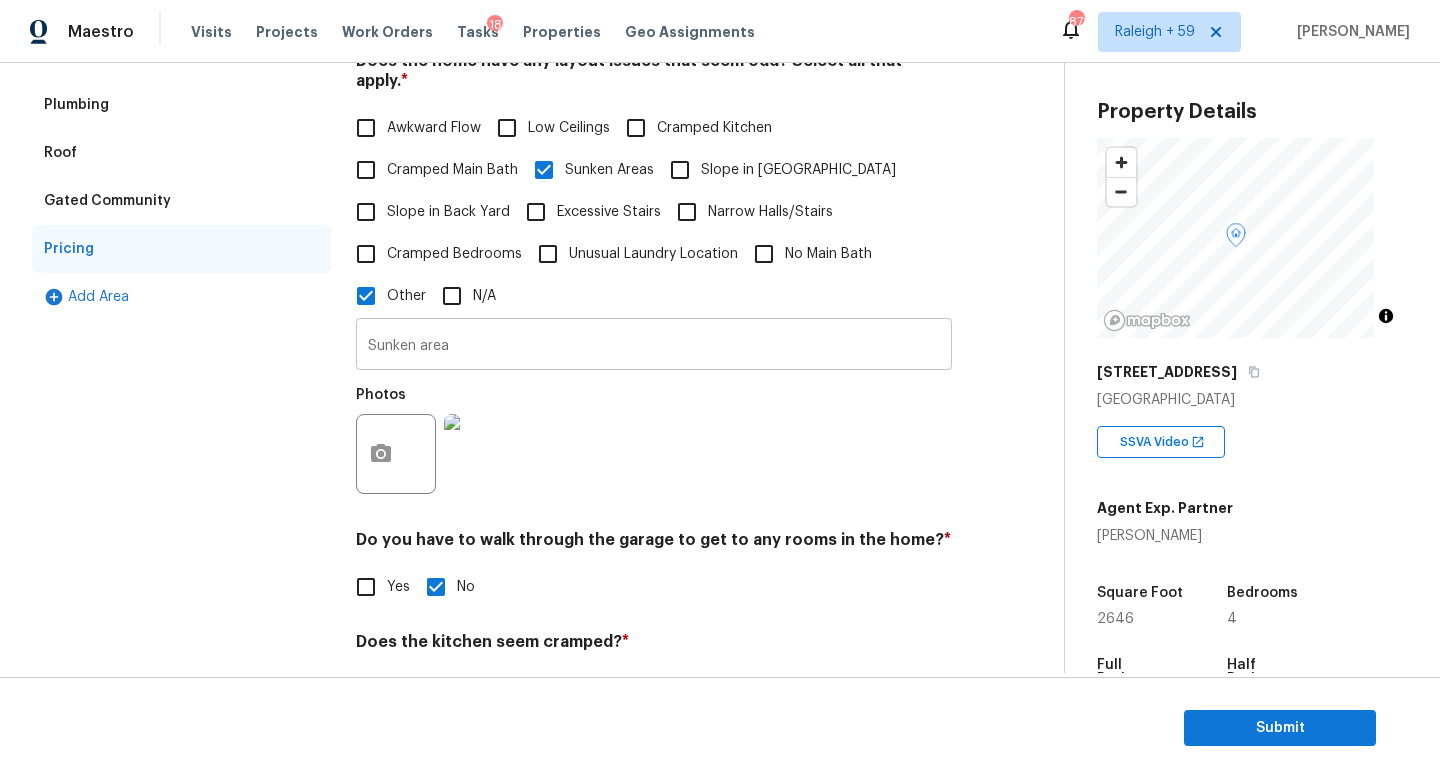 scroll, scrollTop: 428, scrollLeft: 0, axis: vertical 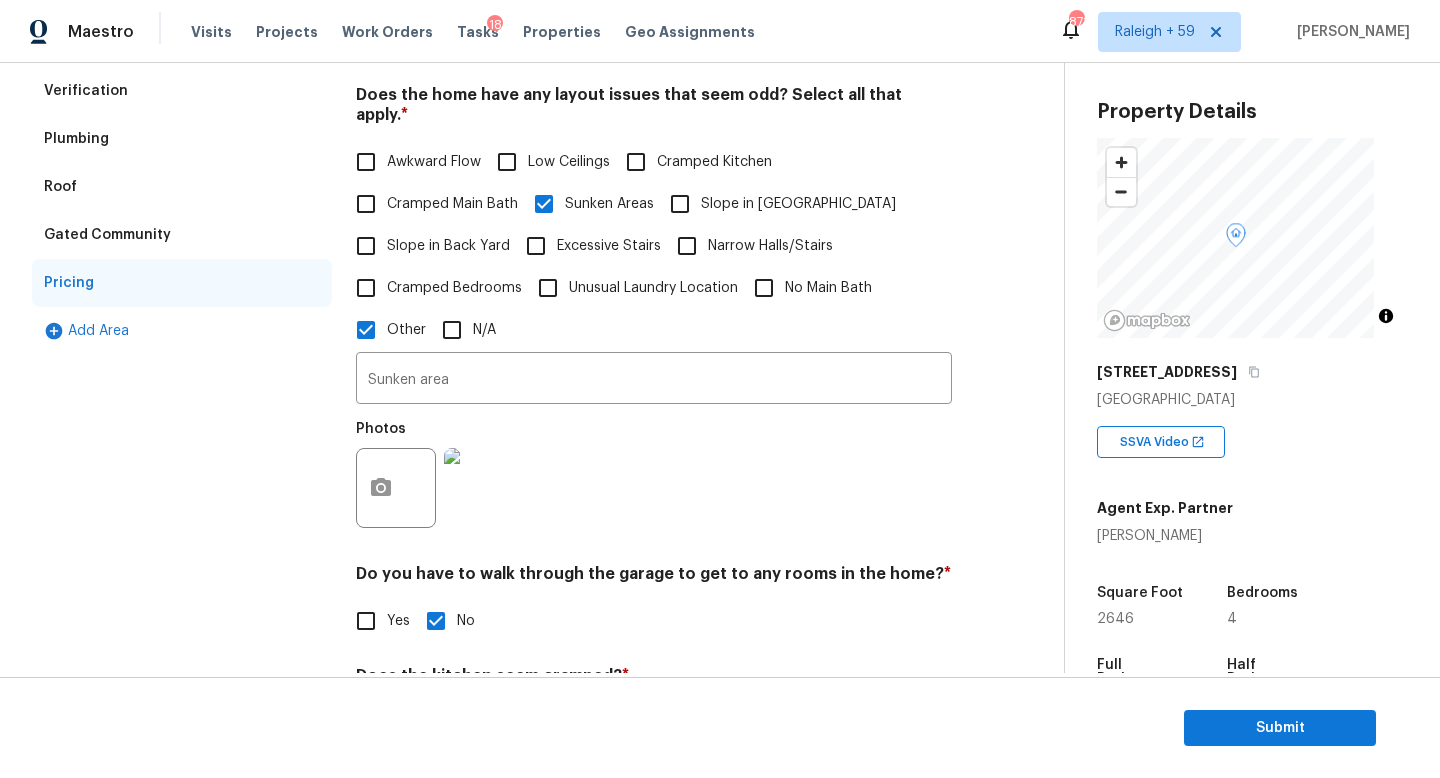 click on "Slope in Back Yard" at bounding box center (448, 246) 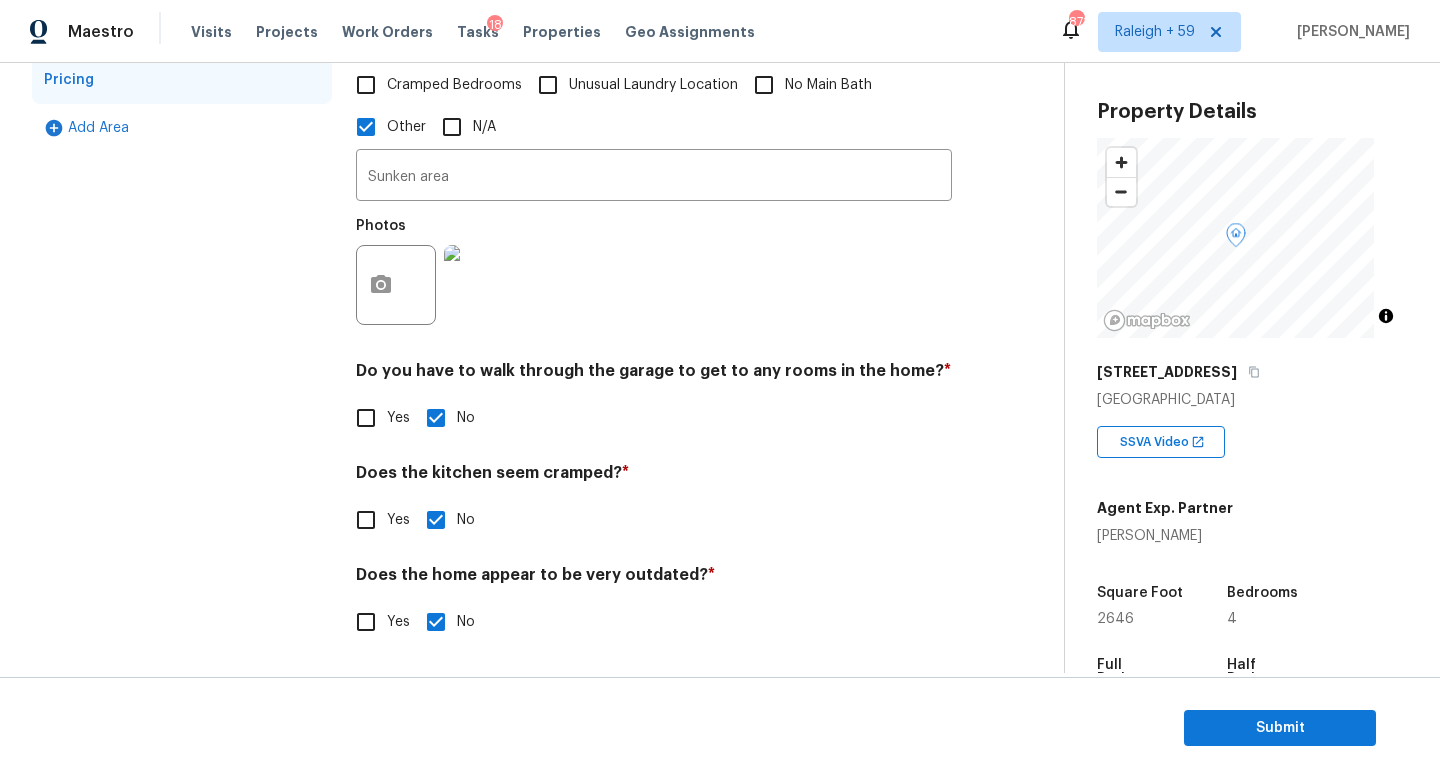 scroll, scrollTop: 0, scrollLeft: 0, axis: both 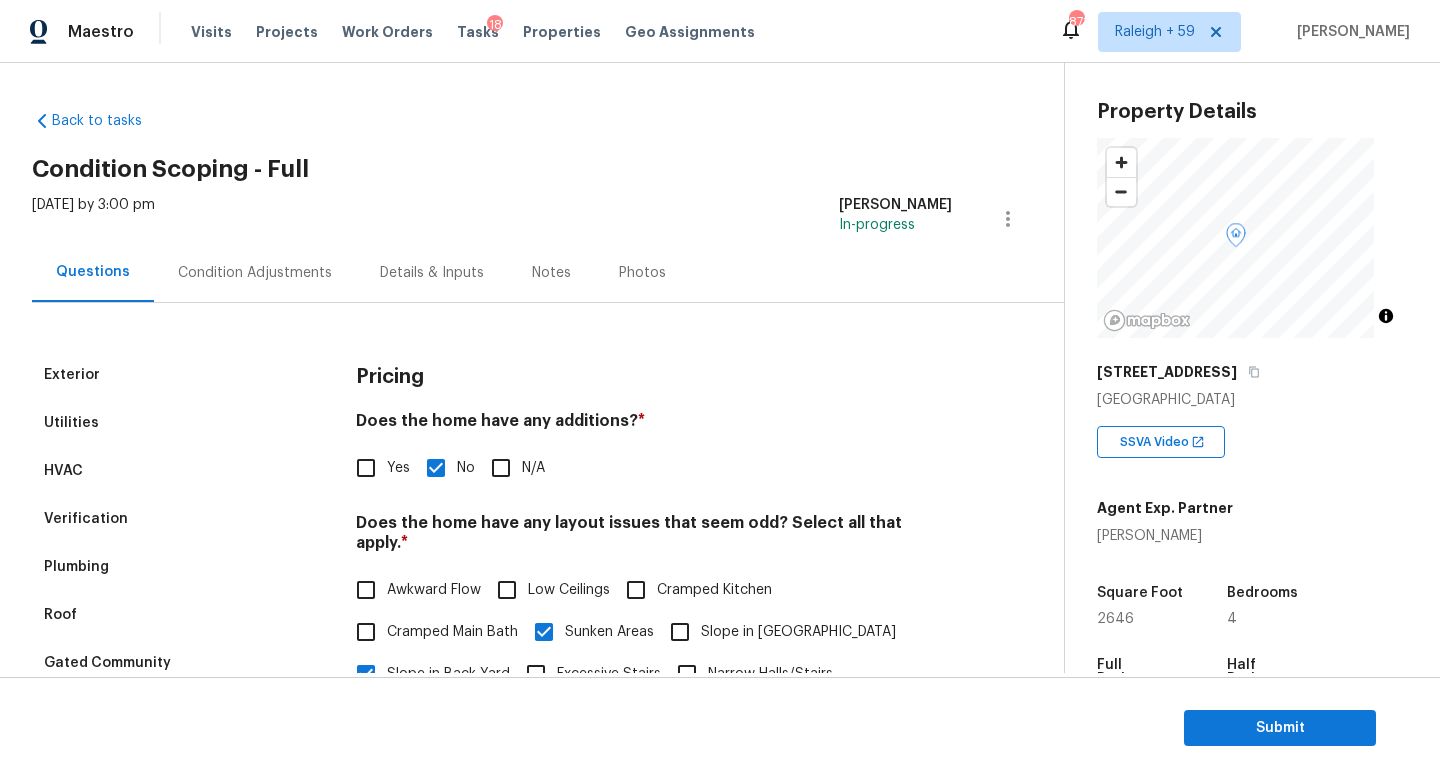 click on "Condition Adjustments" at bounding box center [255, 272] 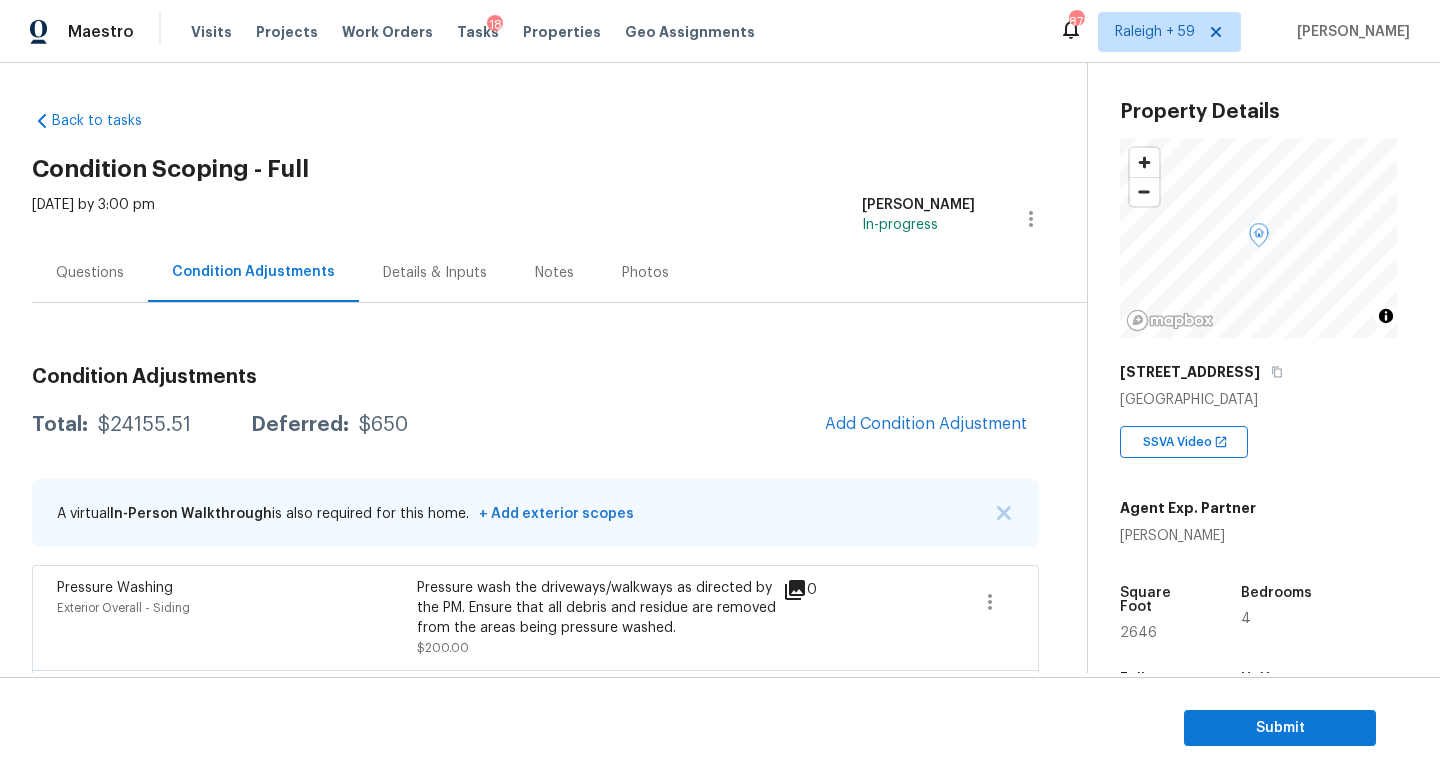 scroll, scrollTop: 166, scrollLeft: 0, axis: vertical 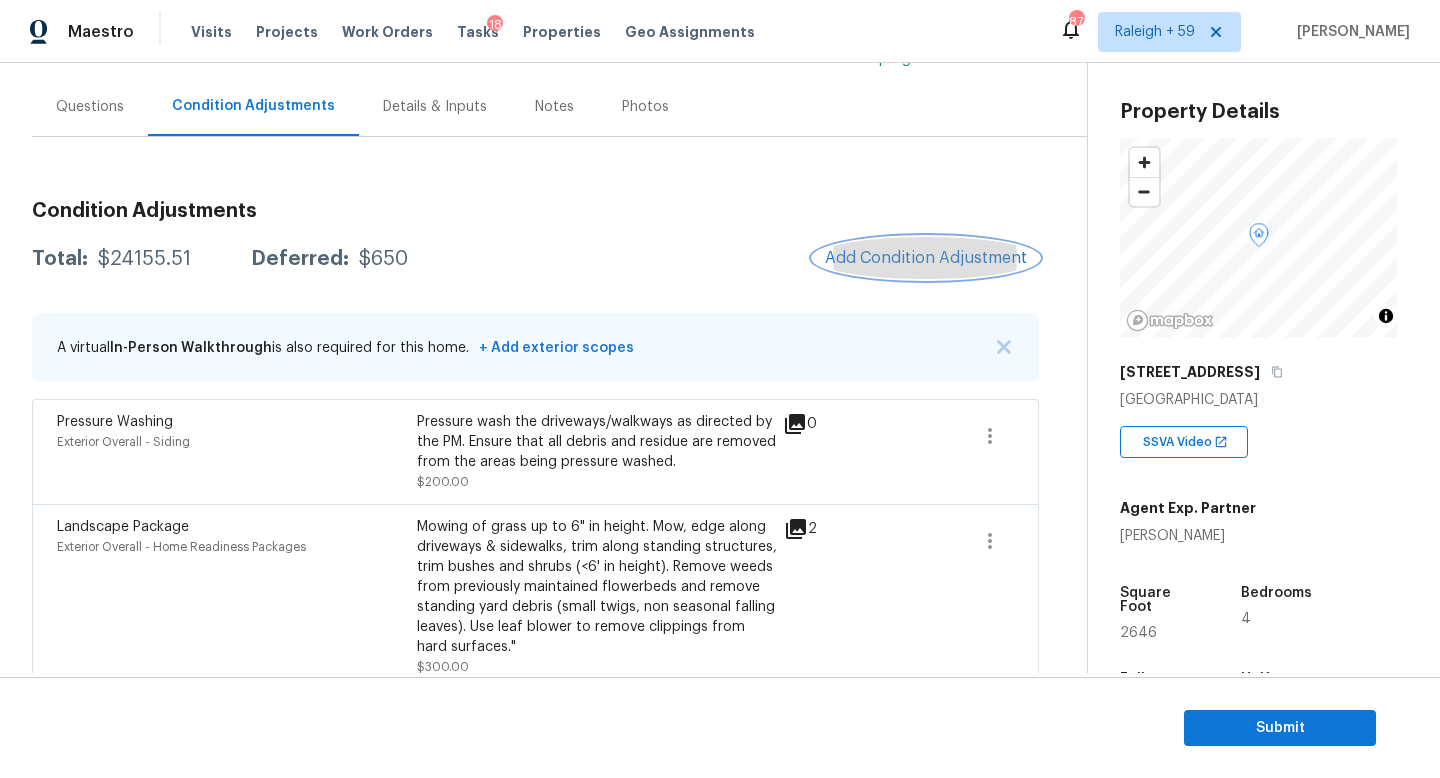 click on "Add Condition Adjustment" at bounding box center [926, 258] 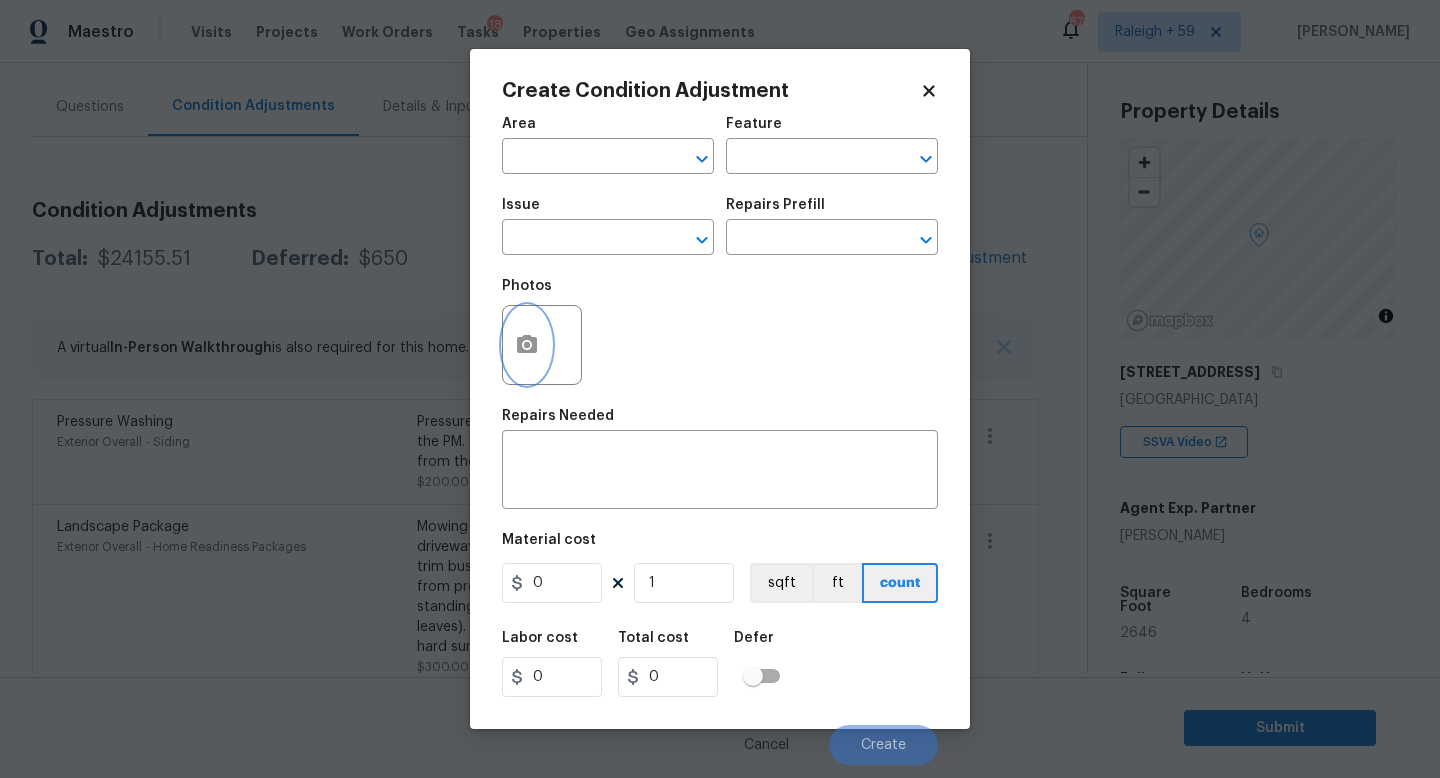 click 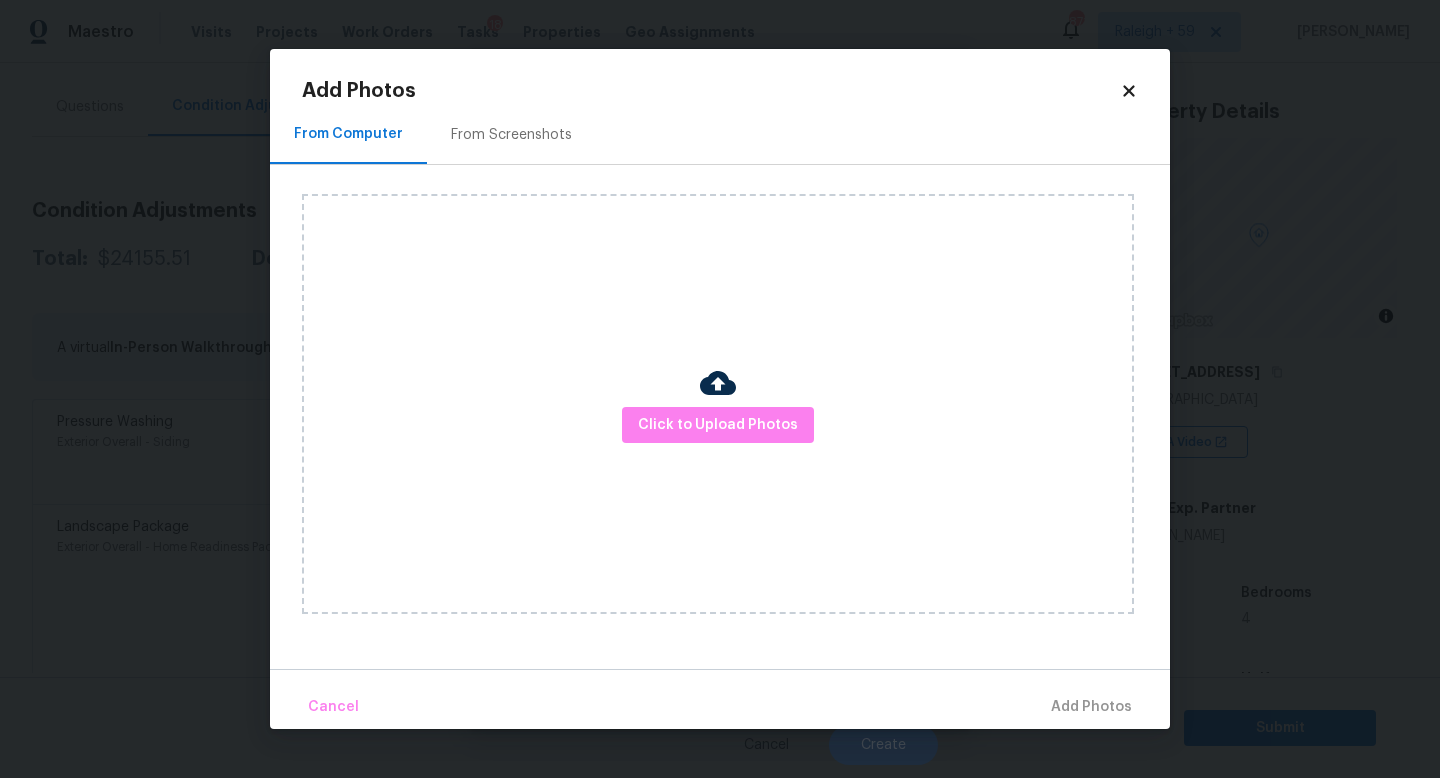 click on "Click to Upload Photos" at bounding box center [718, 404] 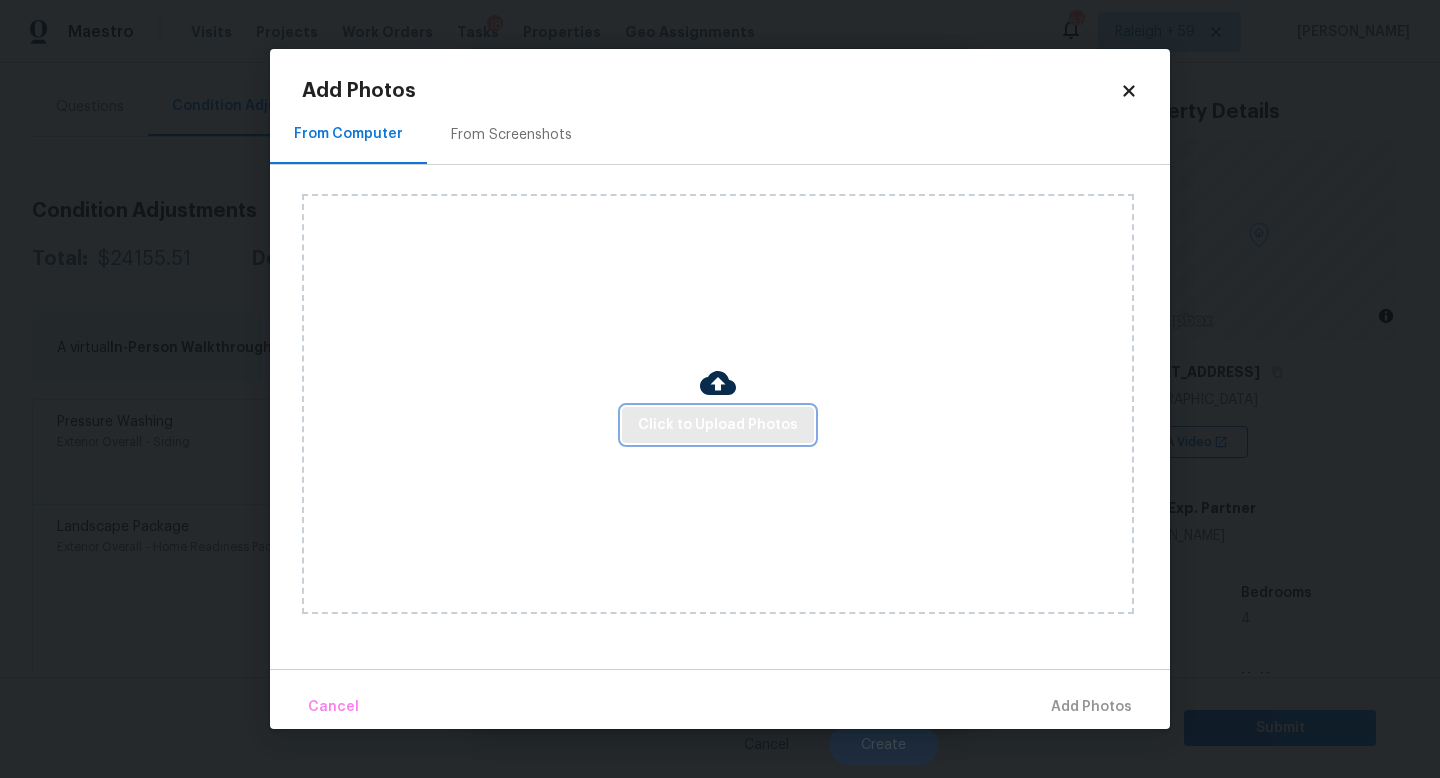 click on "Click to Upload Photos" at bounding box center (718, 425) 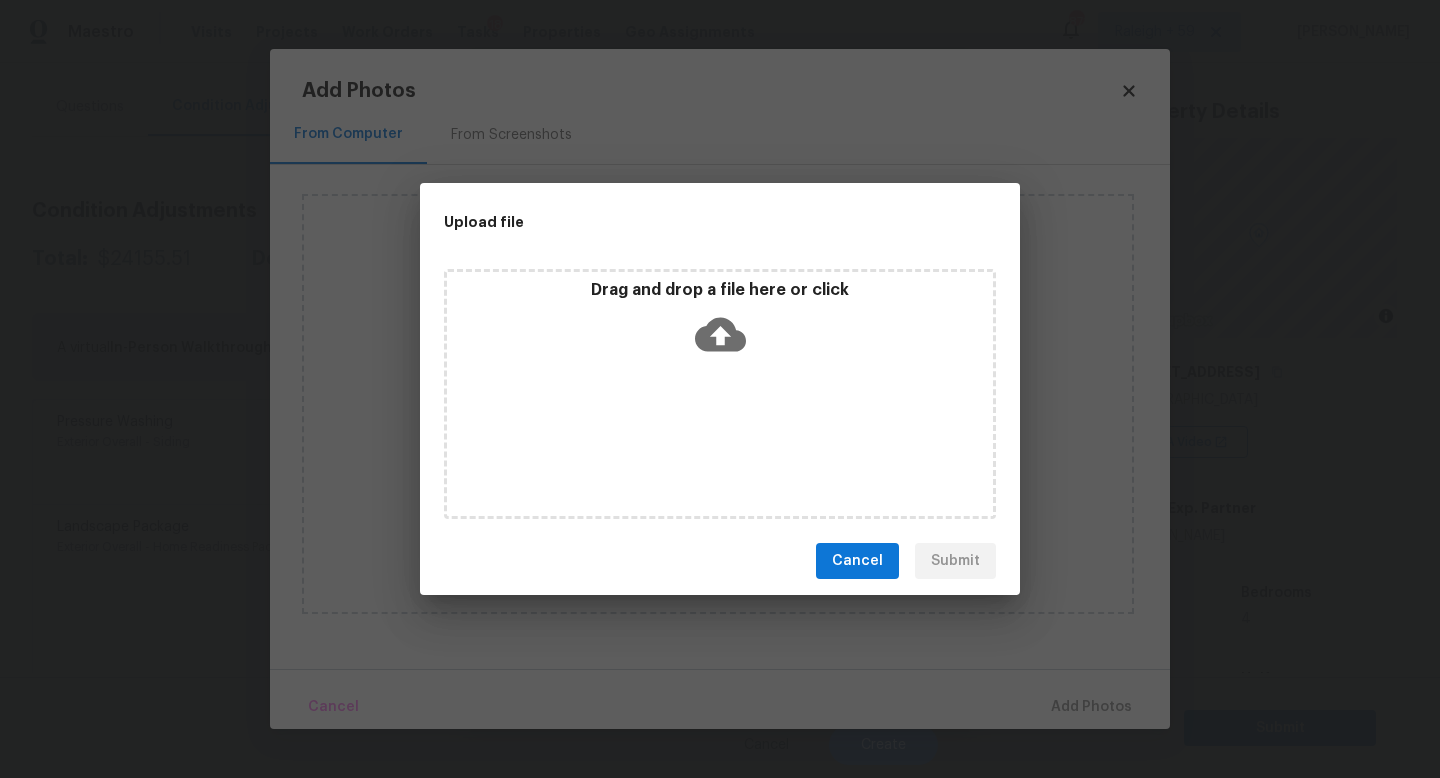 click on "Drag and drop a file here or click" at bounding box center [720, 394] 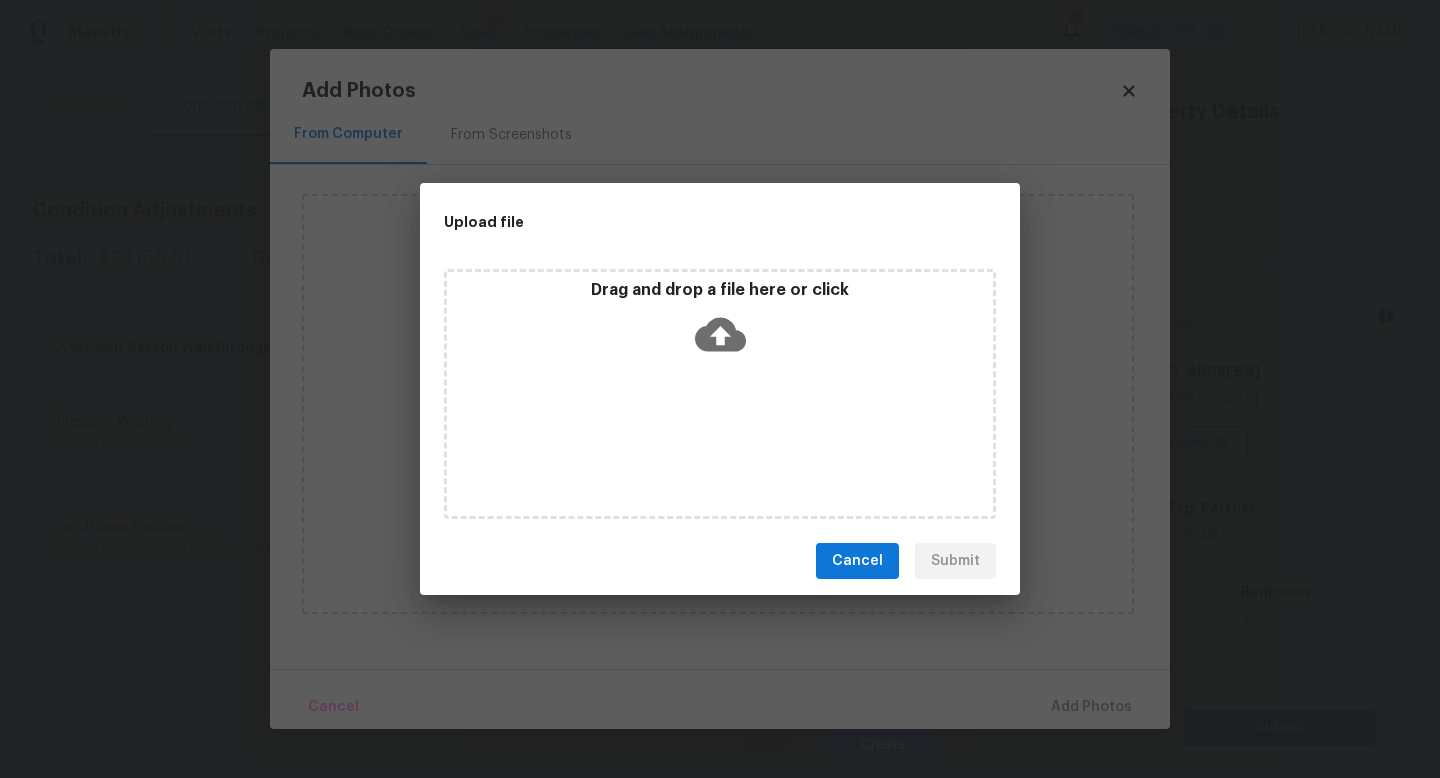 type 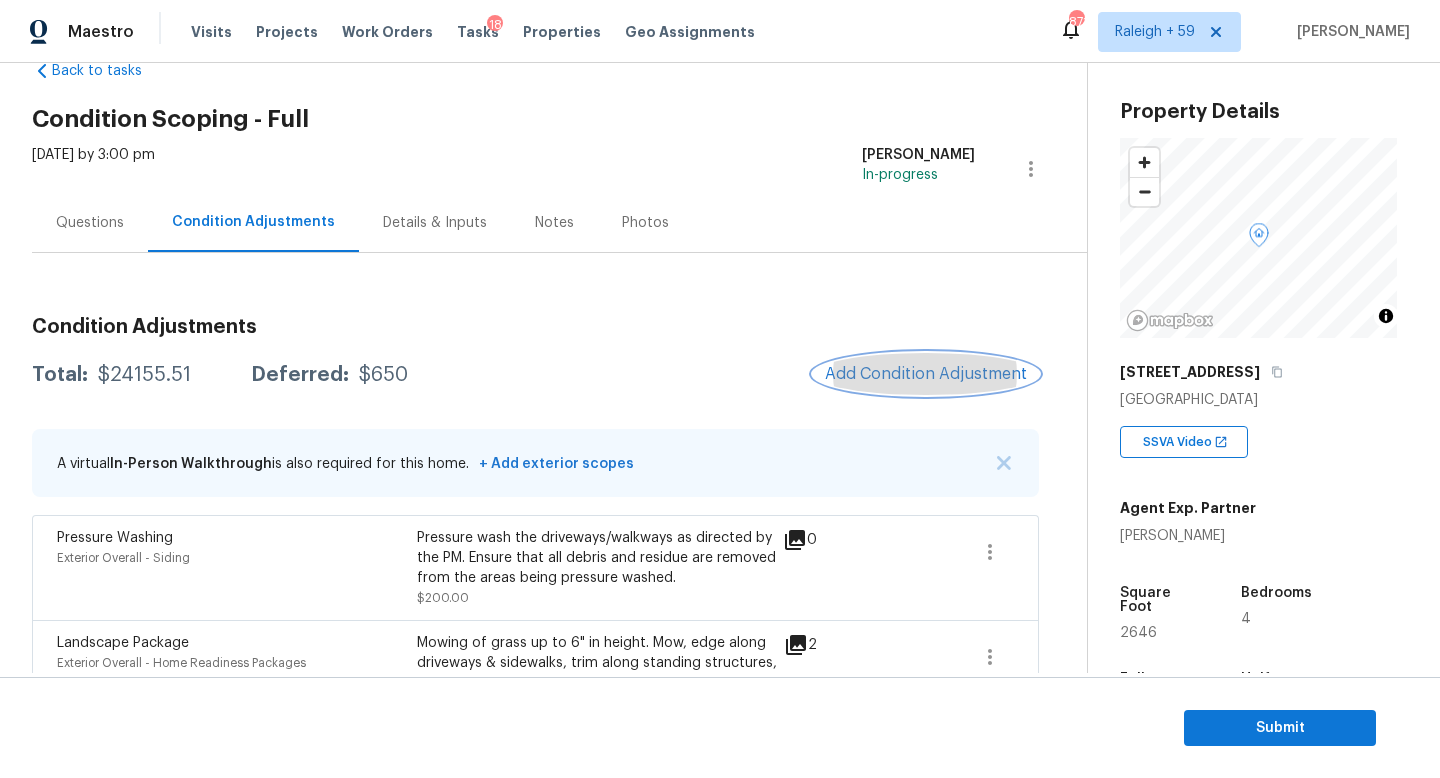 scroll, scrollTop: 0, scrollLeft: 0, axis: both 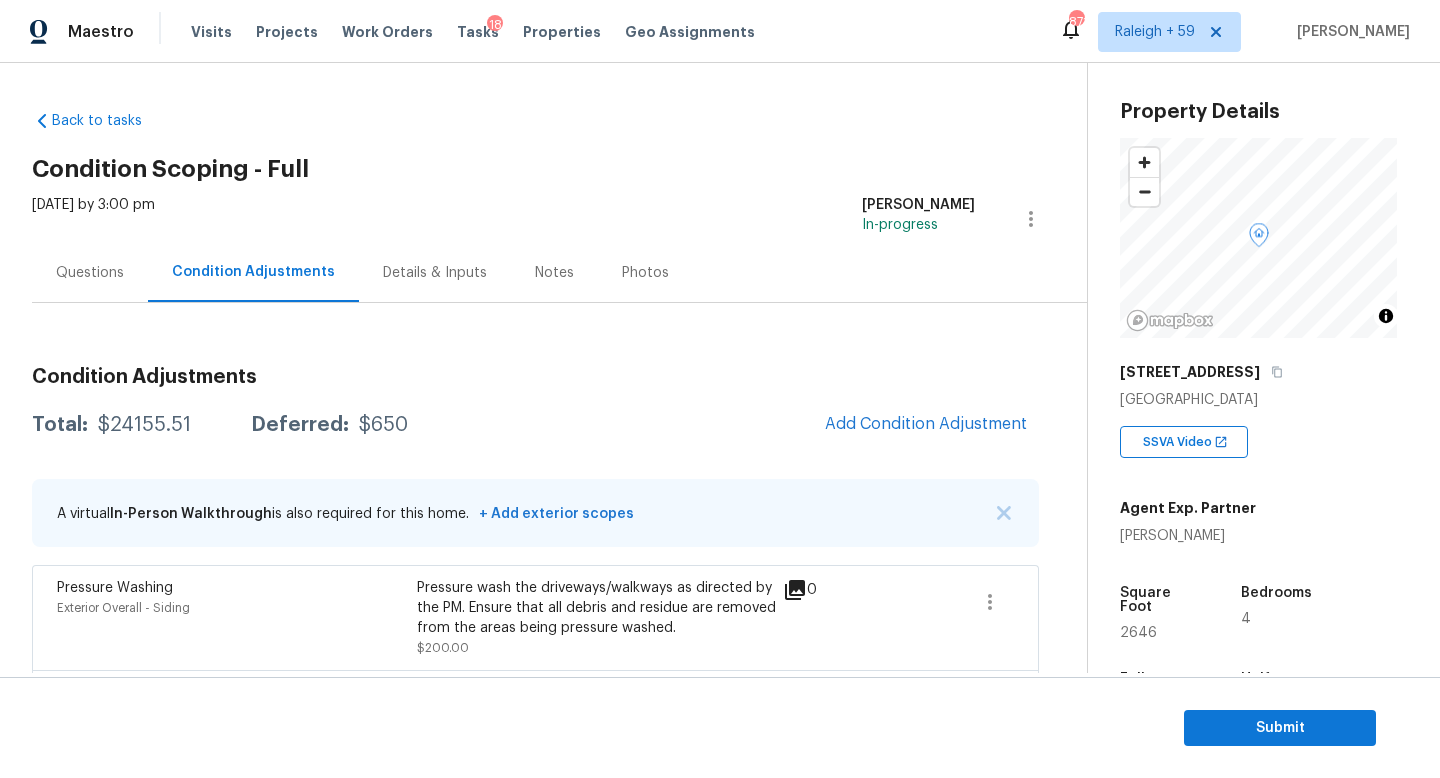 click on "Details & Inputs" at bounding box center (435, 272) 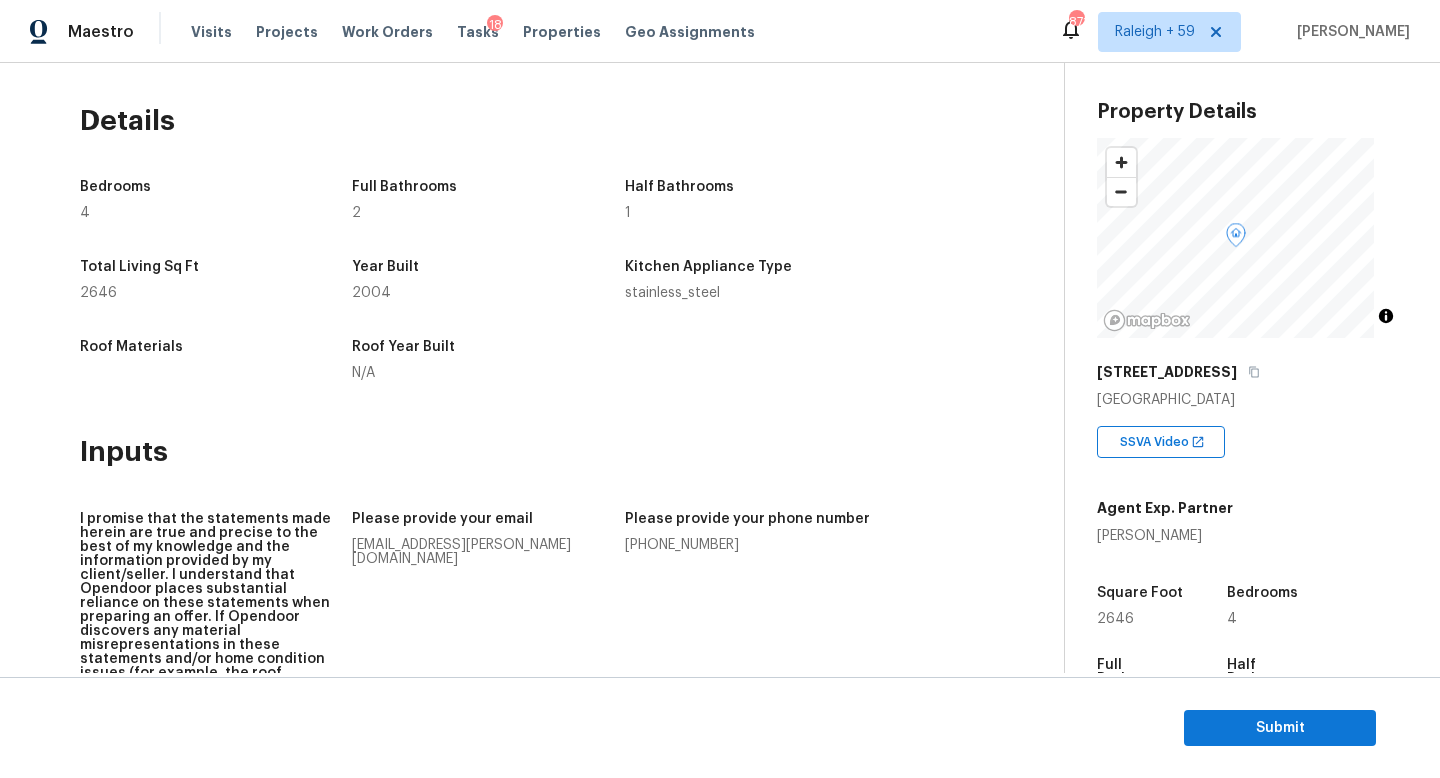 scroll, scrollTop: 0, scrollLeft: 0, axis: both 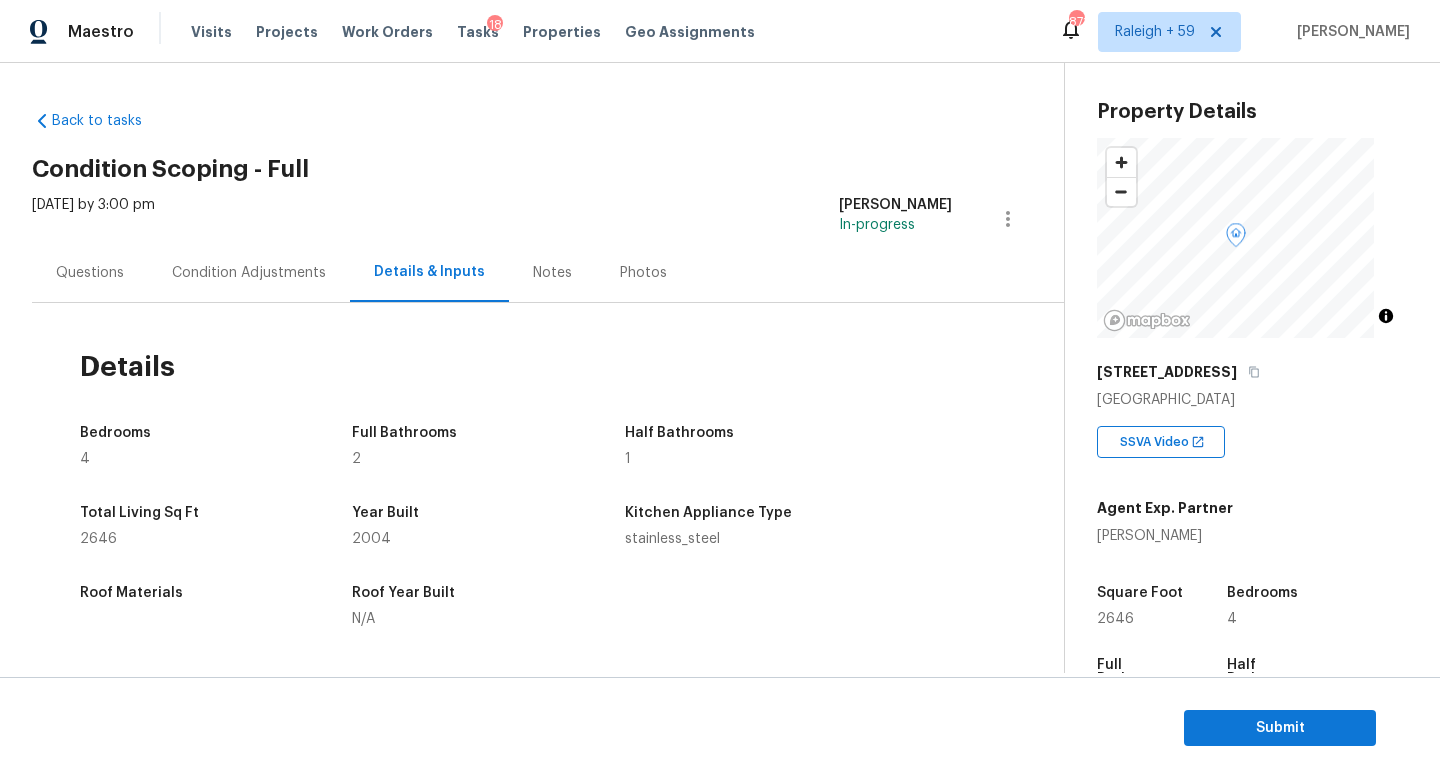 click on "Condition Adjustments" at bounding box center [249, 272] 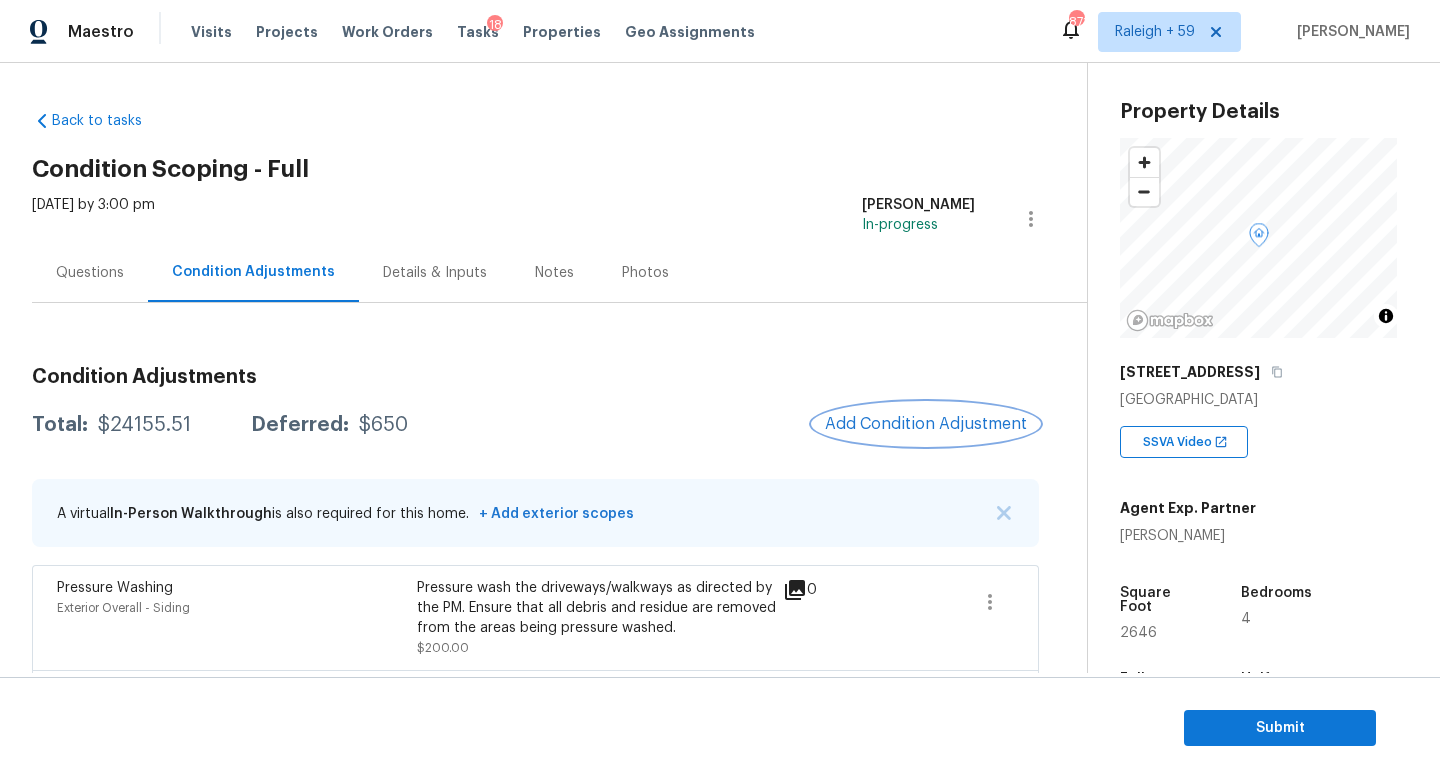 click on "Add Condition Adjustment" at bounding box center [926, 424] 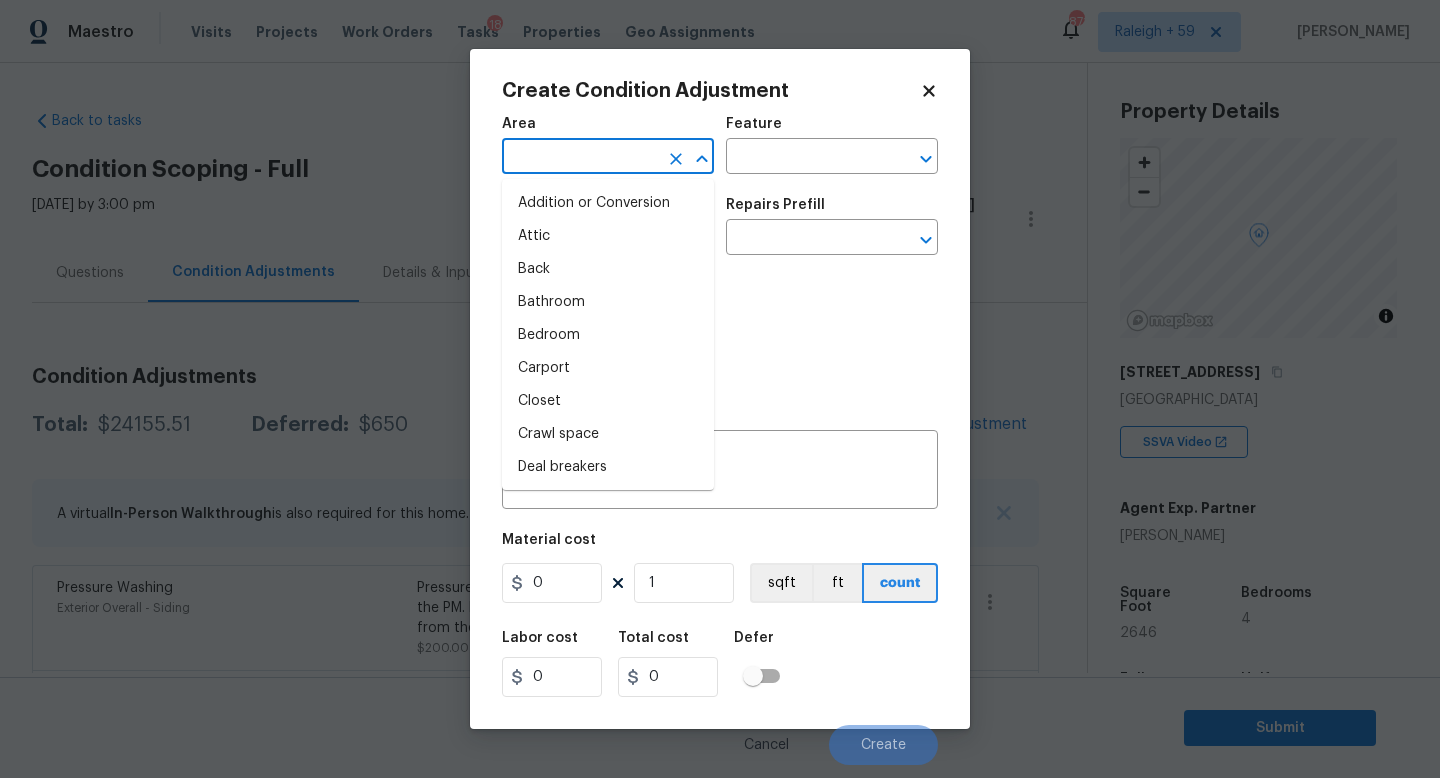 click at bounding box center [580, 158] 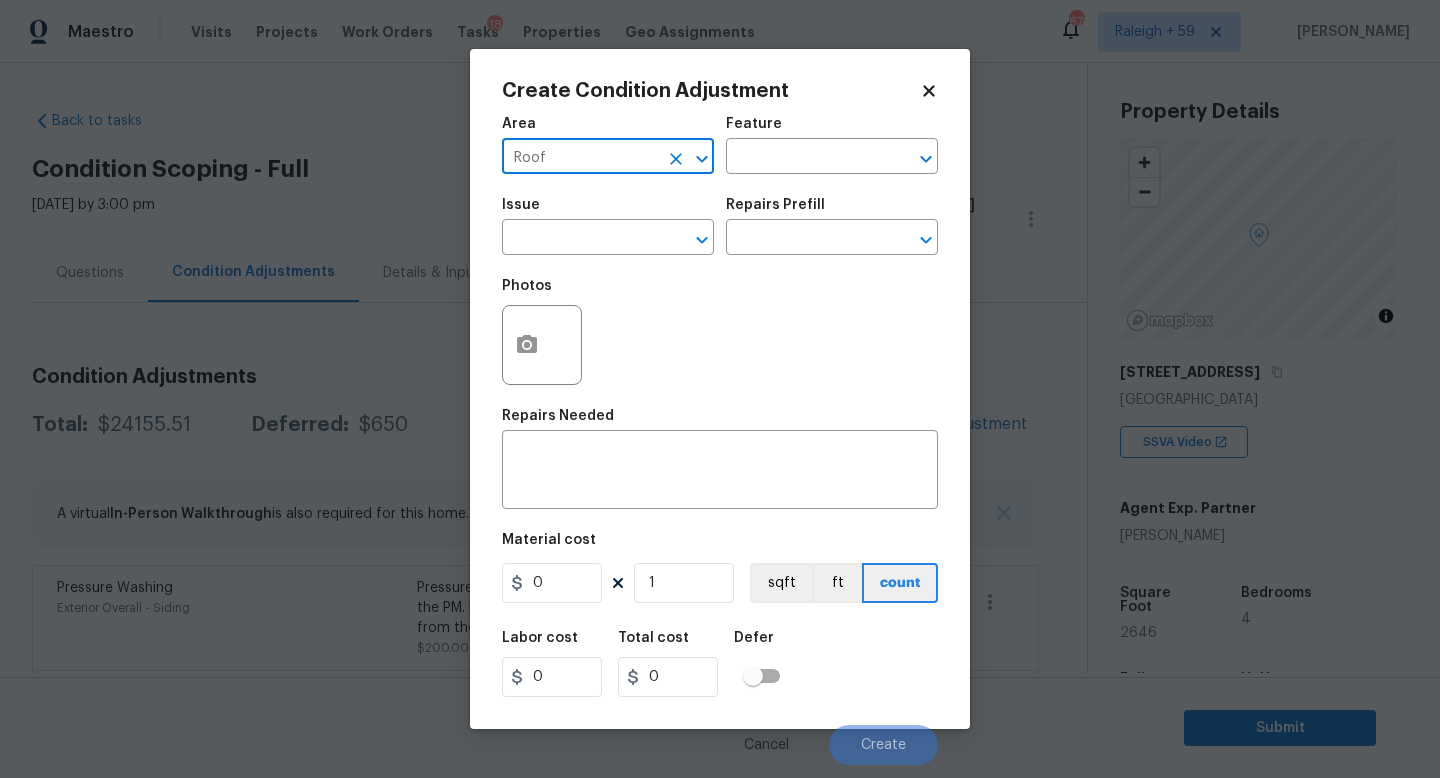 type on "Roof" 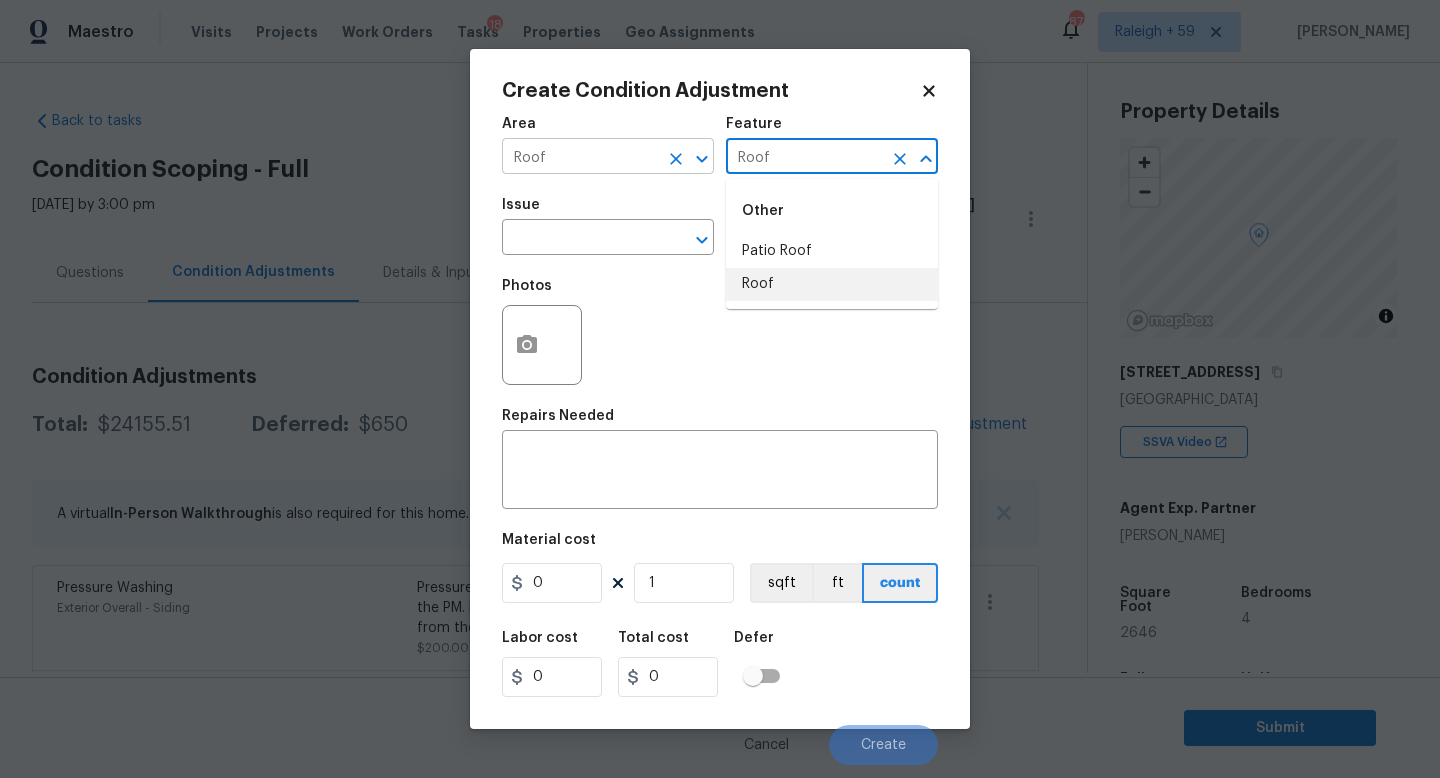 type on "Roof" 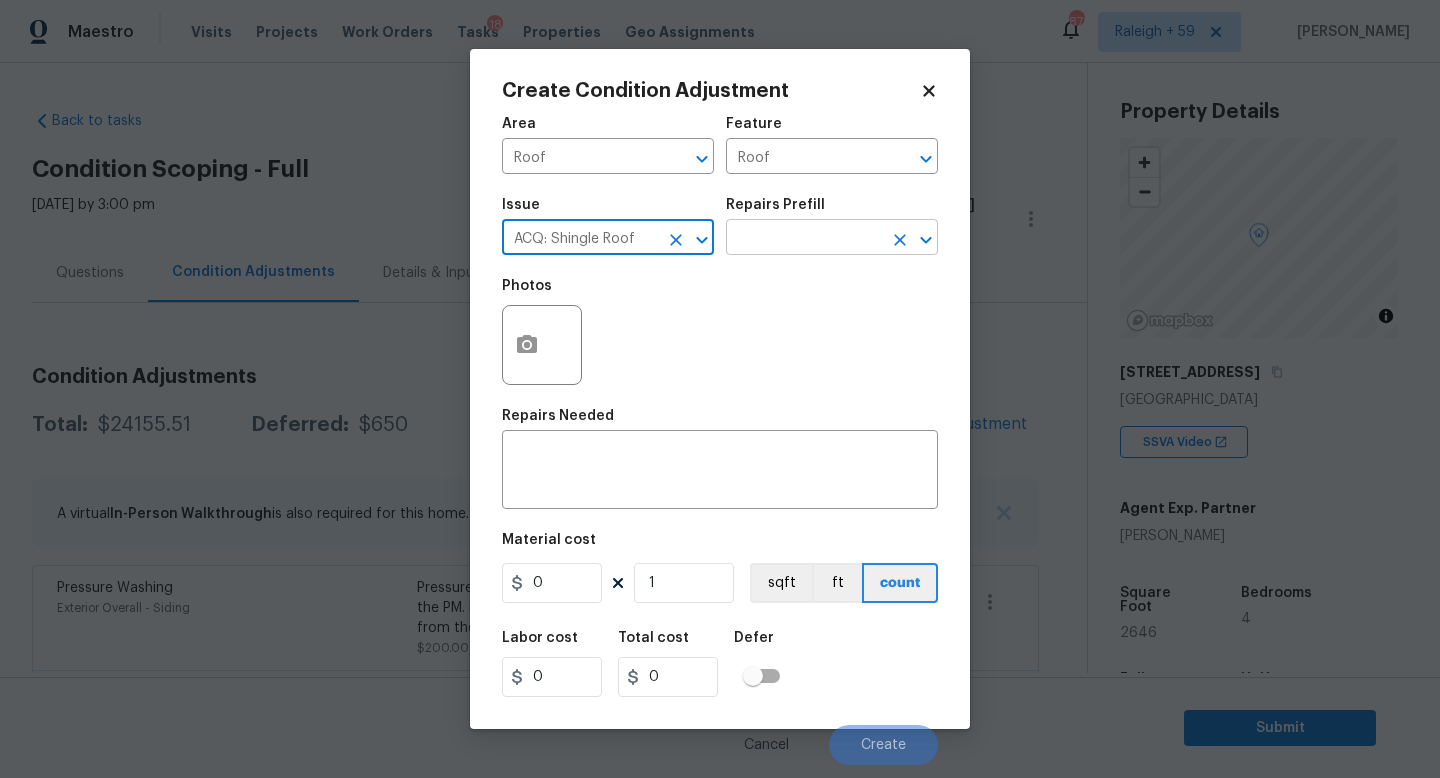 type on "ACQ: Shingle Roof" 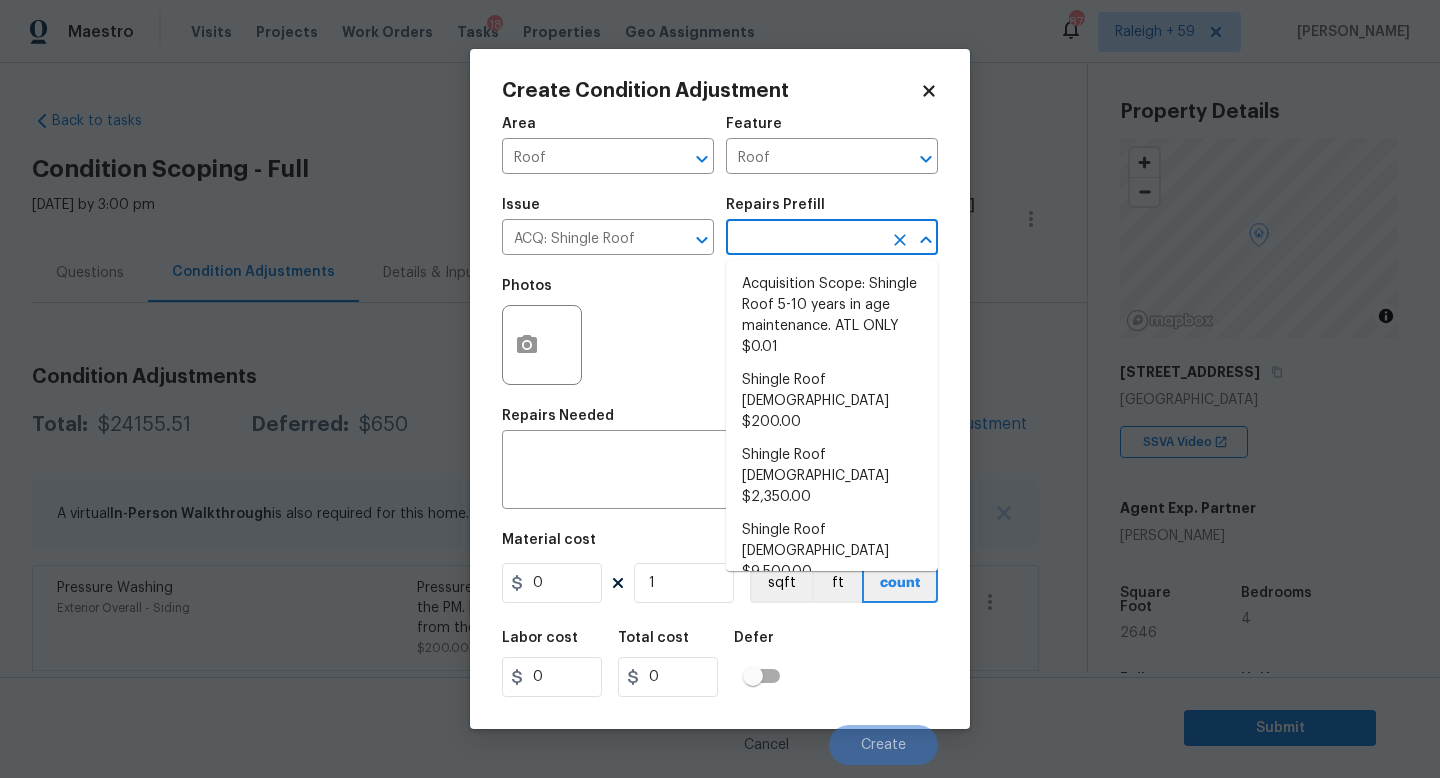click at bounding box center (804, 239) 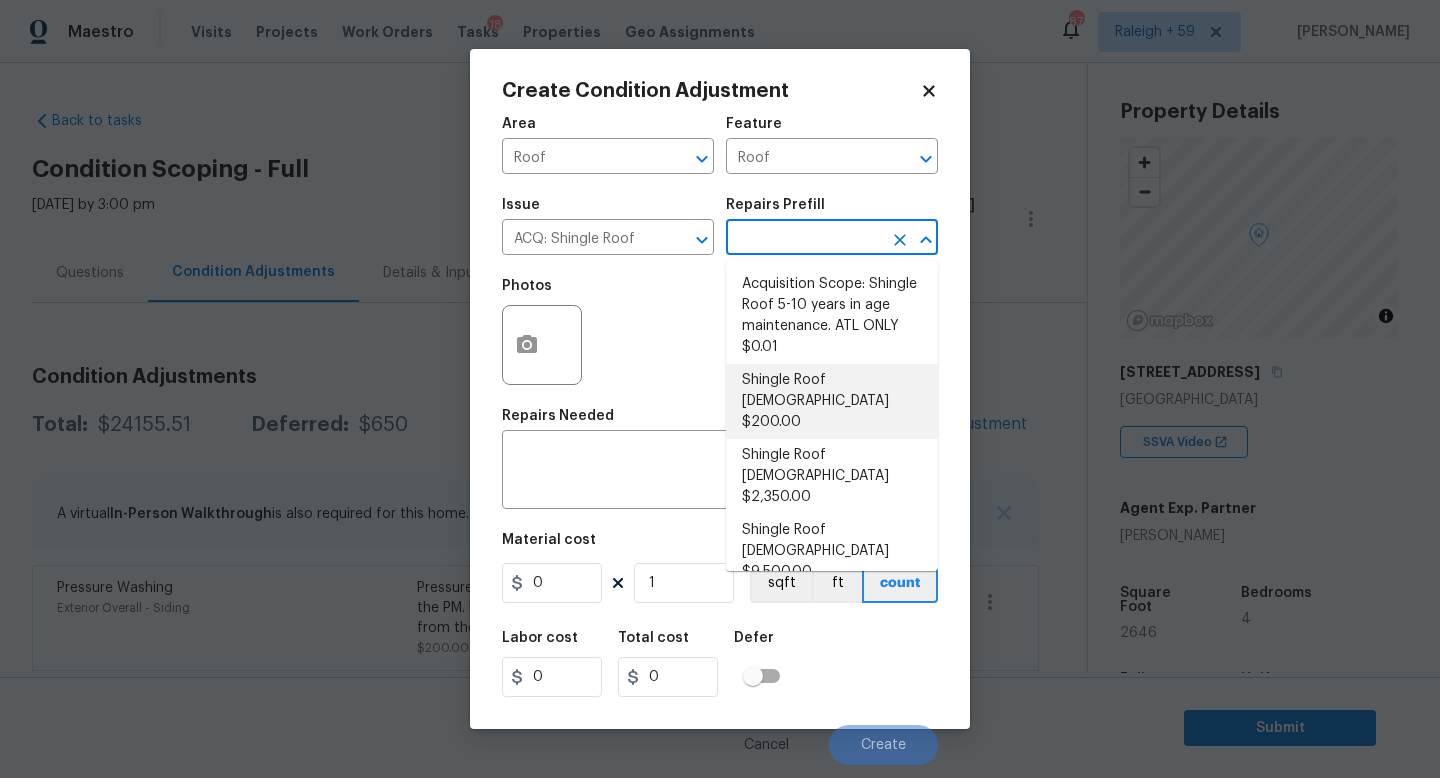 click on "Shingle Roof 0-10 Years Old $200.00" at bounding box center [832, 401] 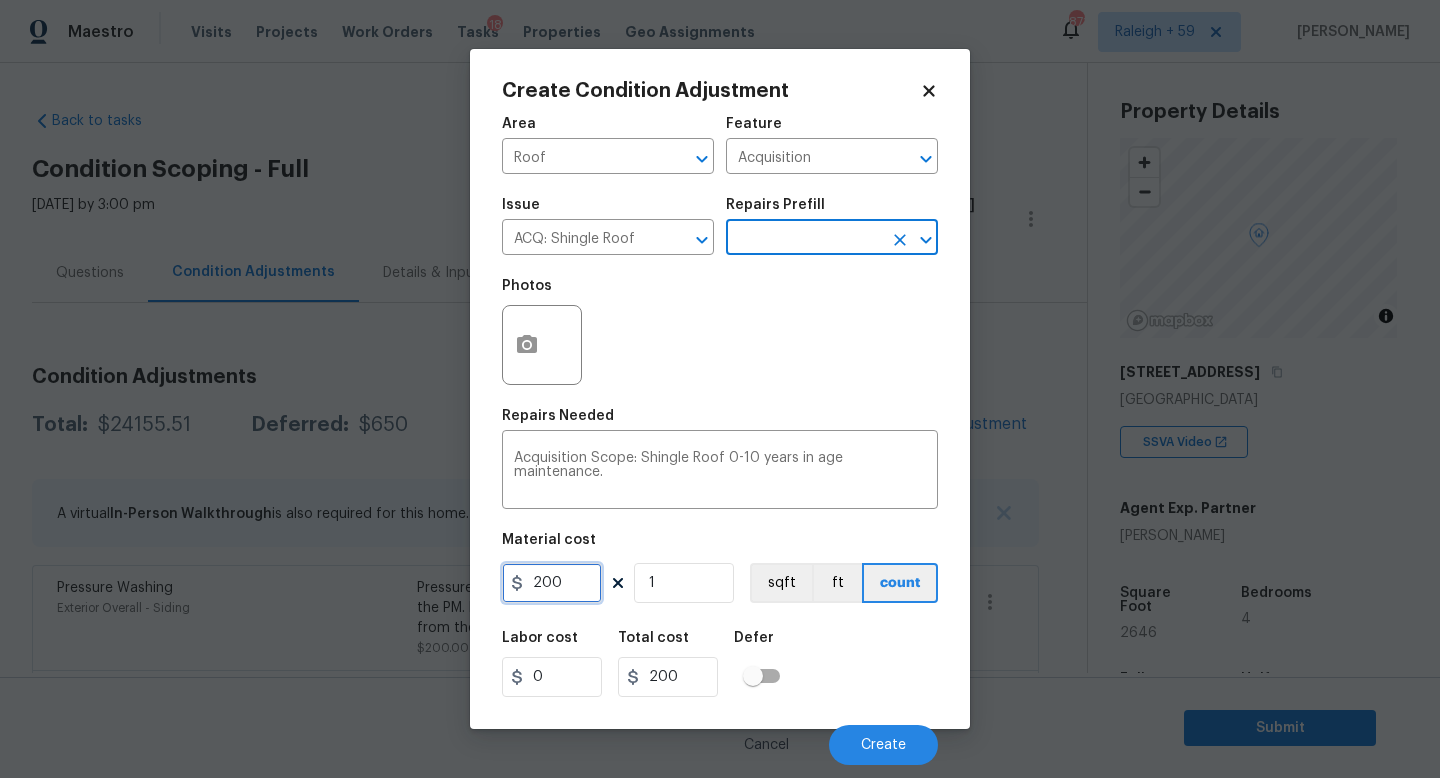 drag, startPoint x: 572, startPoint y: 585, endPoint x: 463, endPoint y: 595, distance: 109.457756 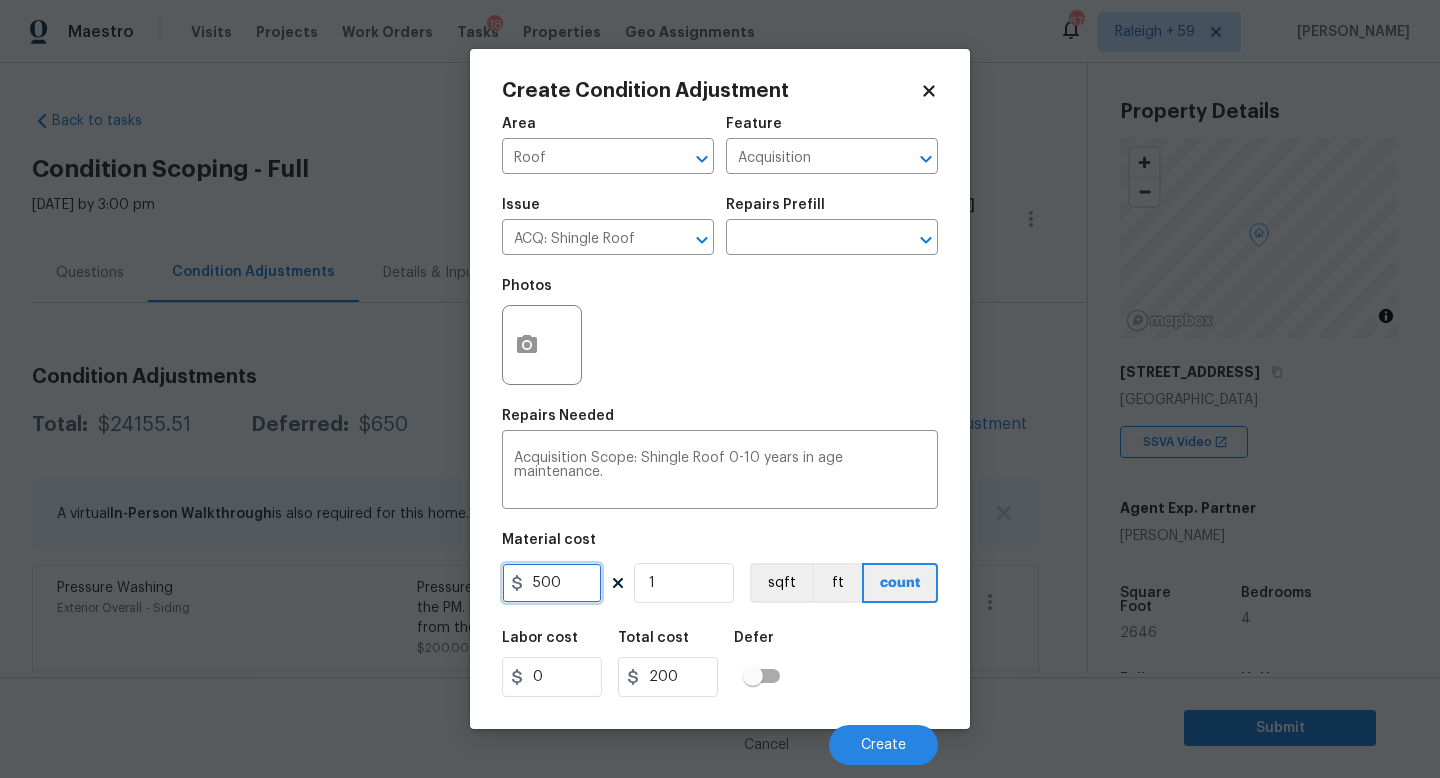 type on "500" 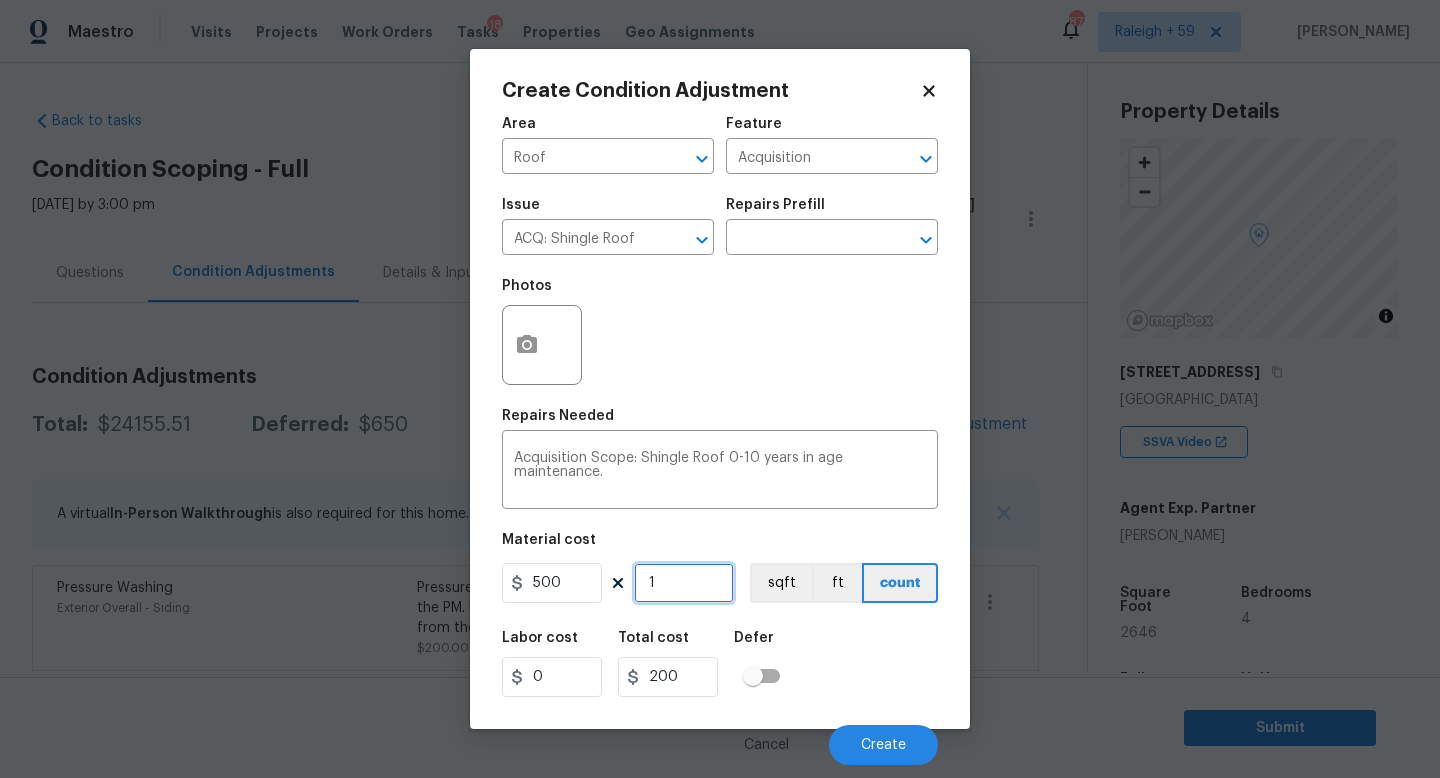 type on "500" 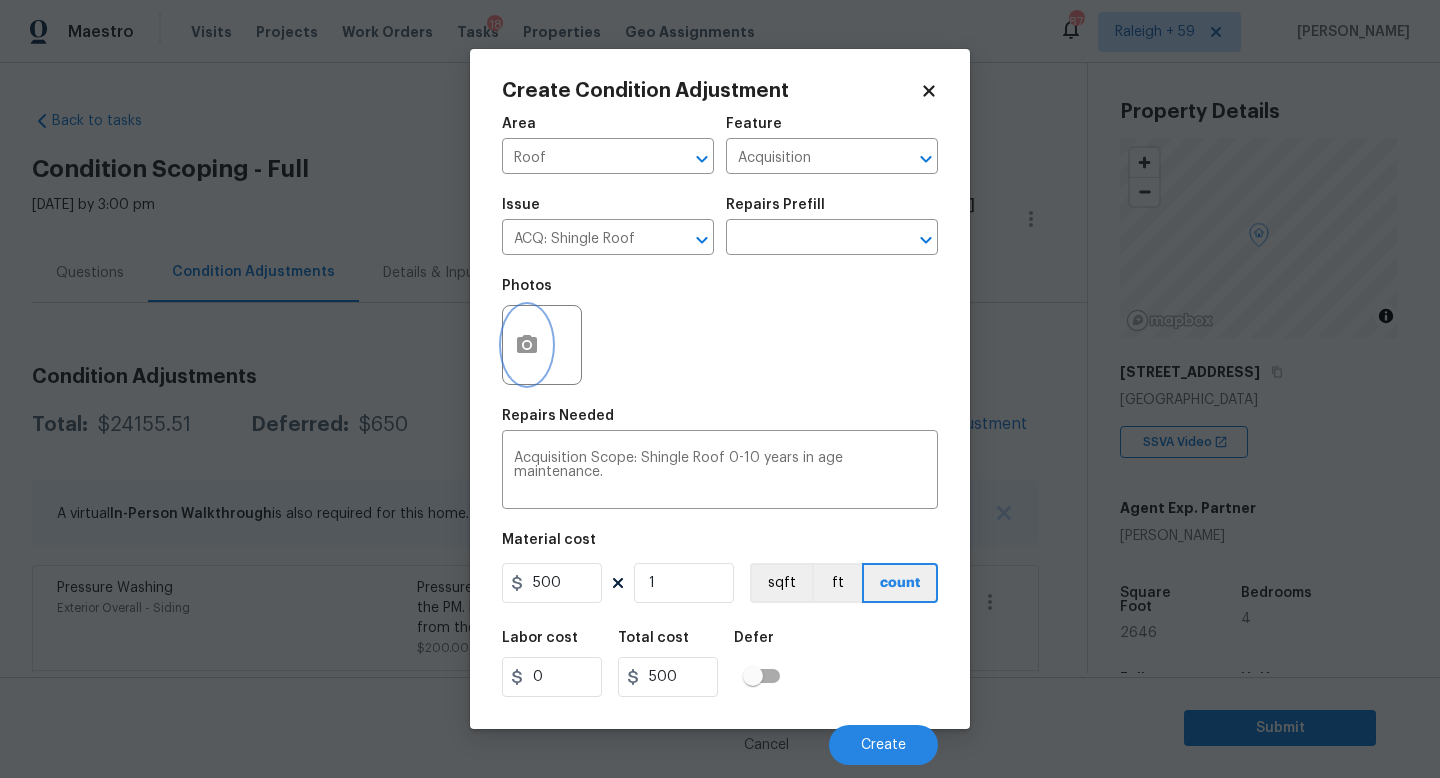 click at bounding box center (527, 345) 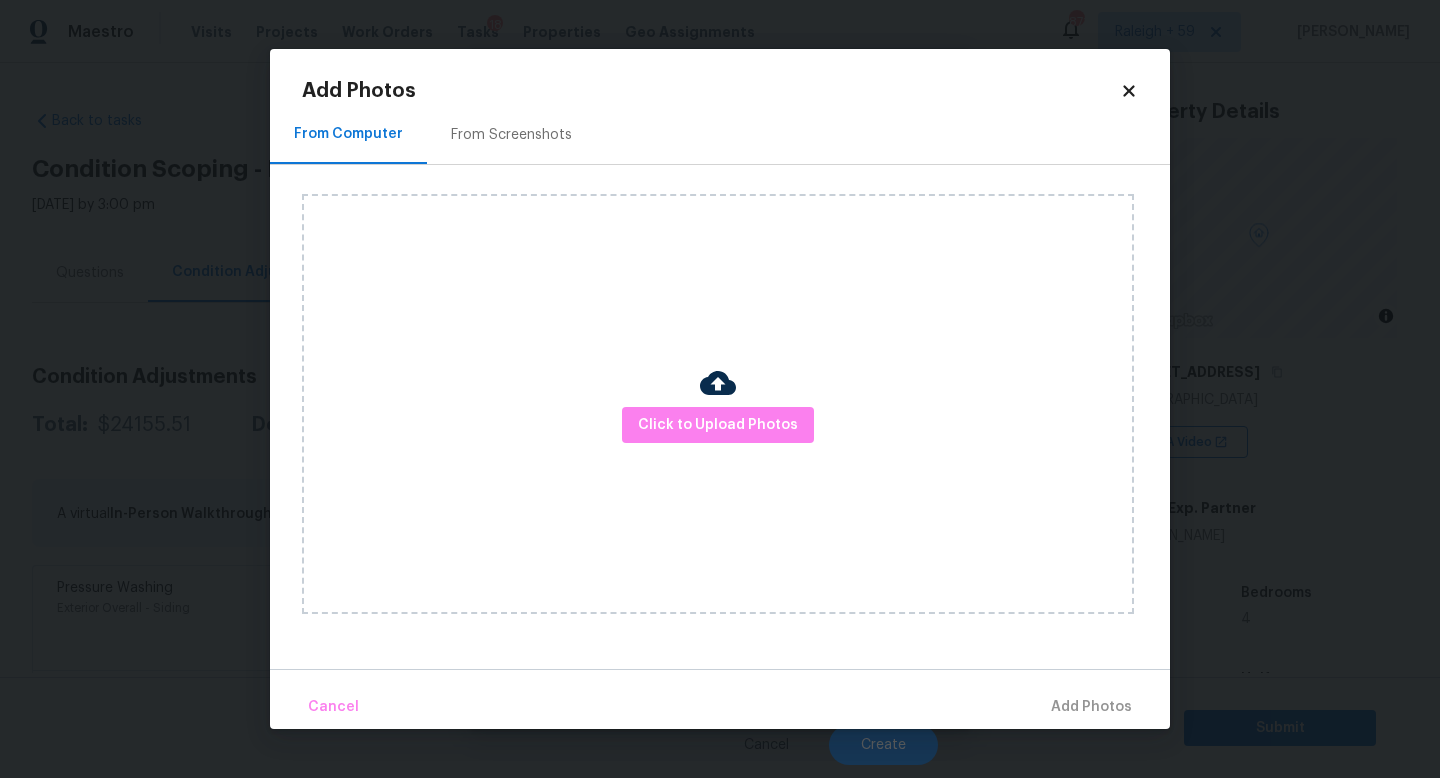 click on "Click to Upload Photos" at bounding box center (718, 404) 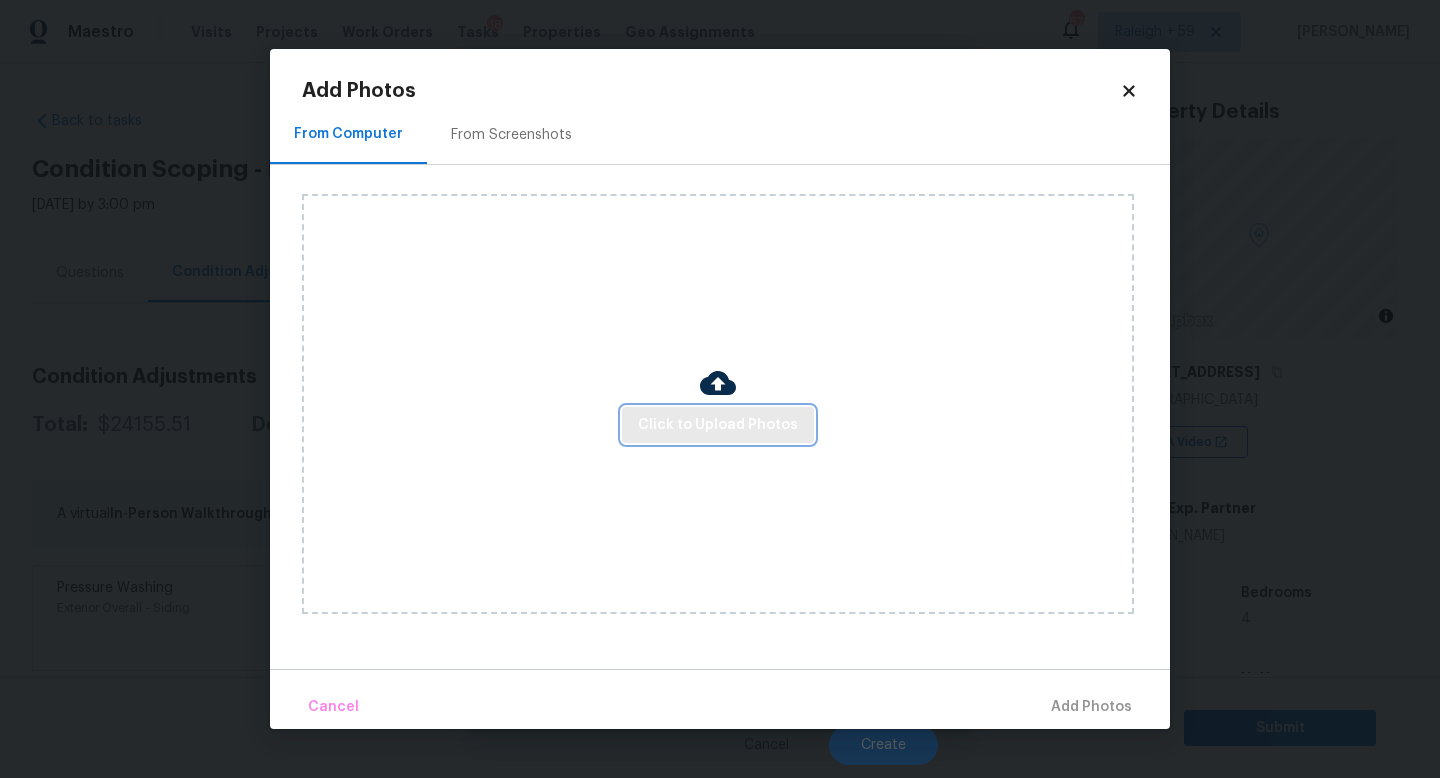click on "Click to Upload Photos" at bounding box center [718, 425] 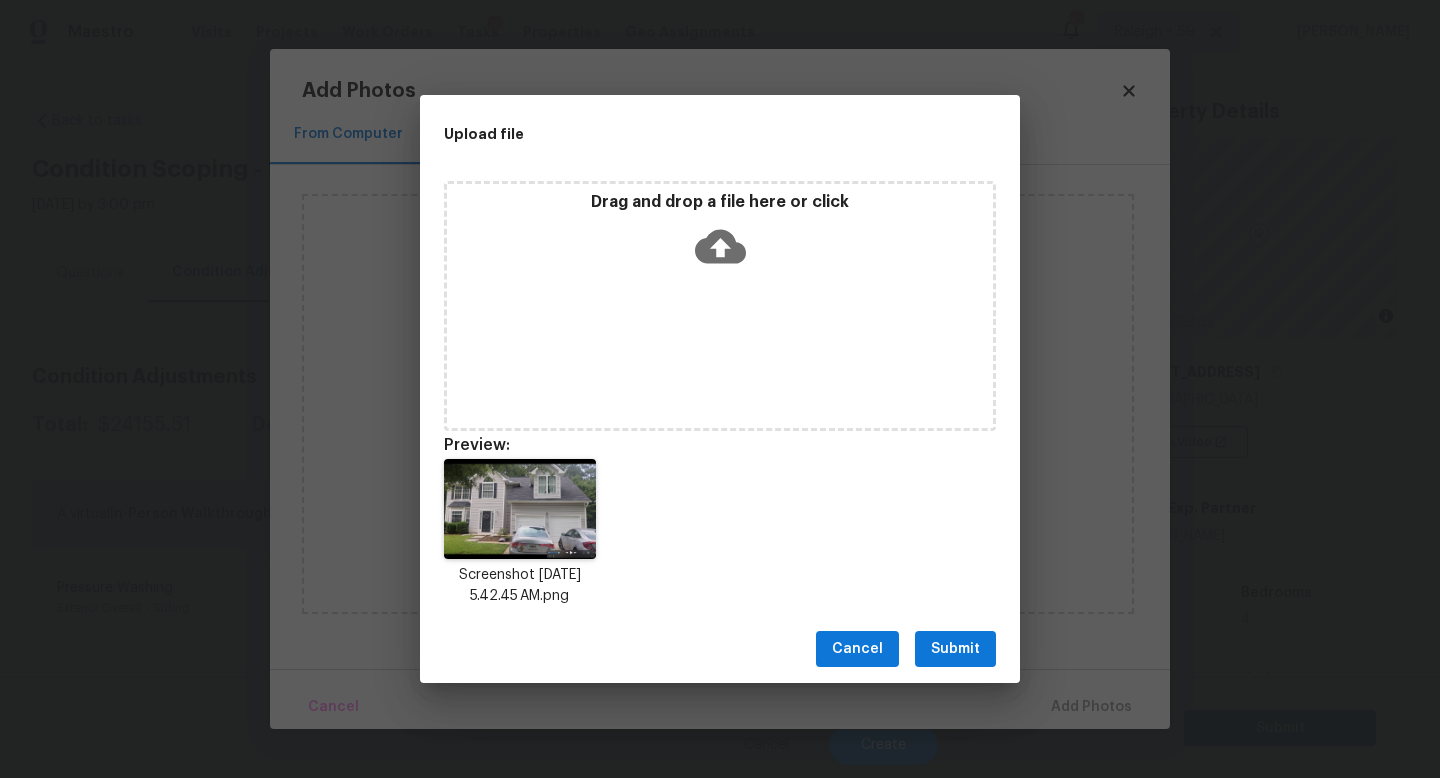 click on "Submit" at bounding box center [955, 649] 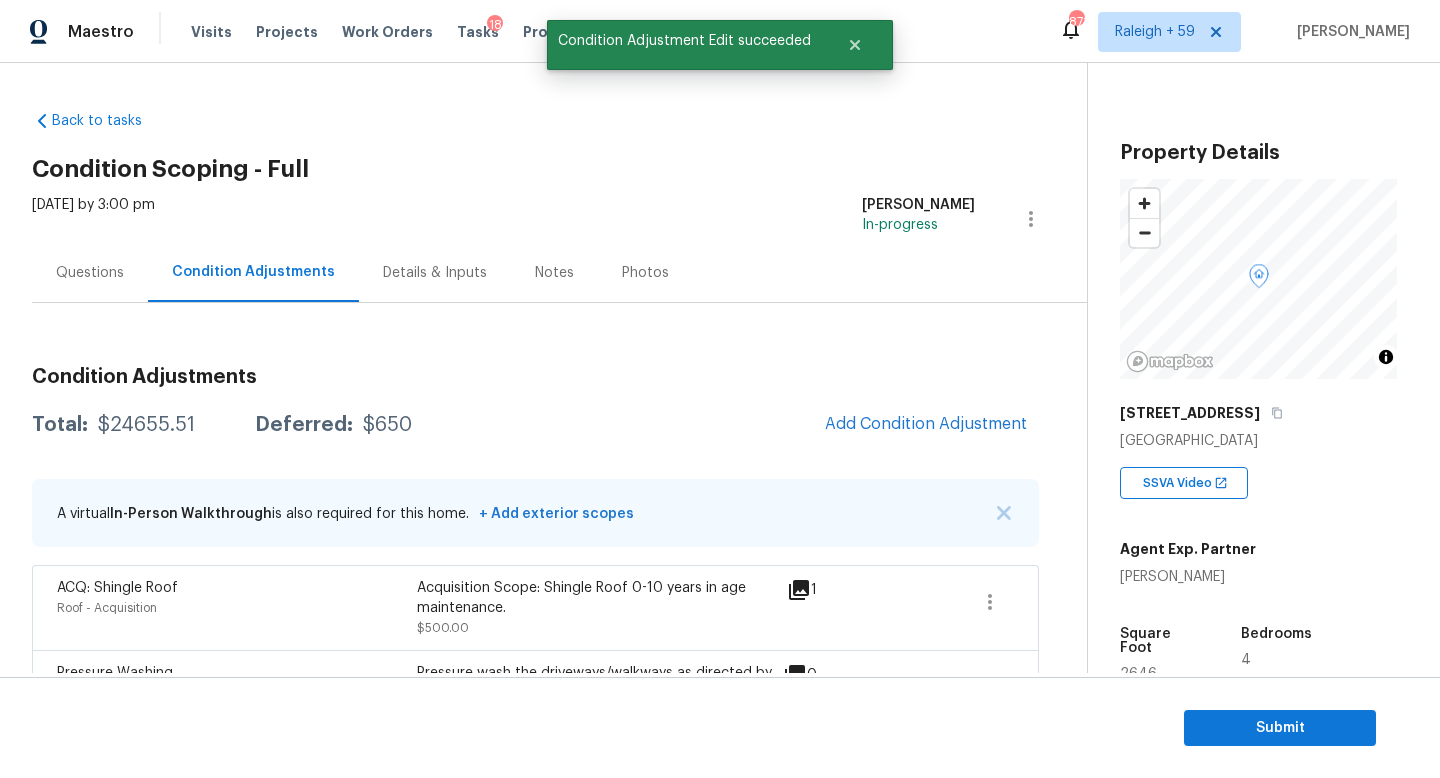 scroll, scrollTop: 0, scrollLeft: 0, axis: both 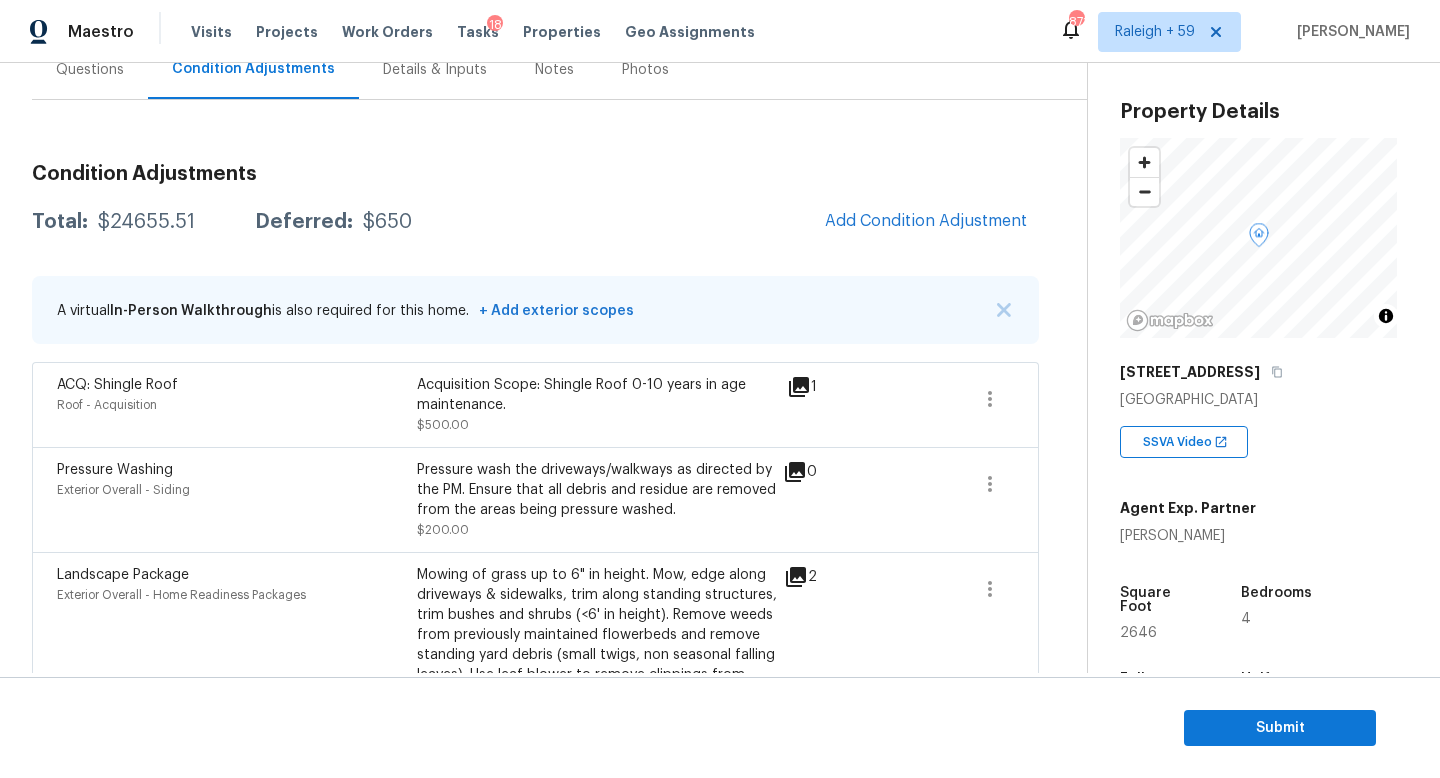 click on "Details & Inputs" at bounding box center [435, 69] 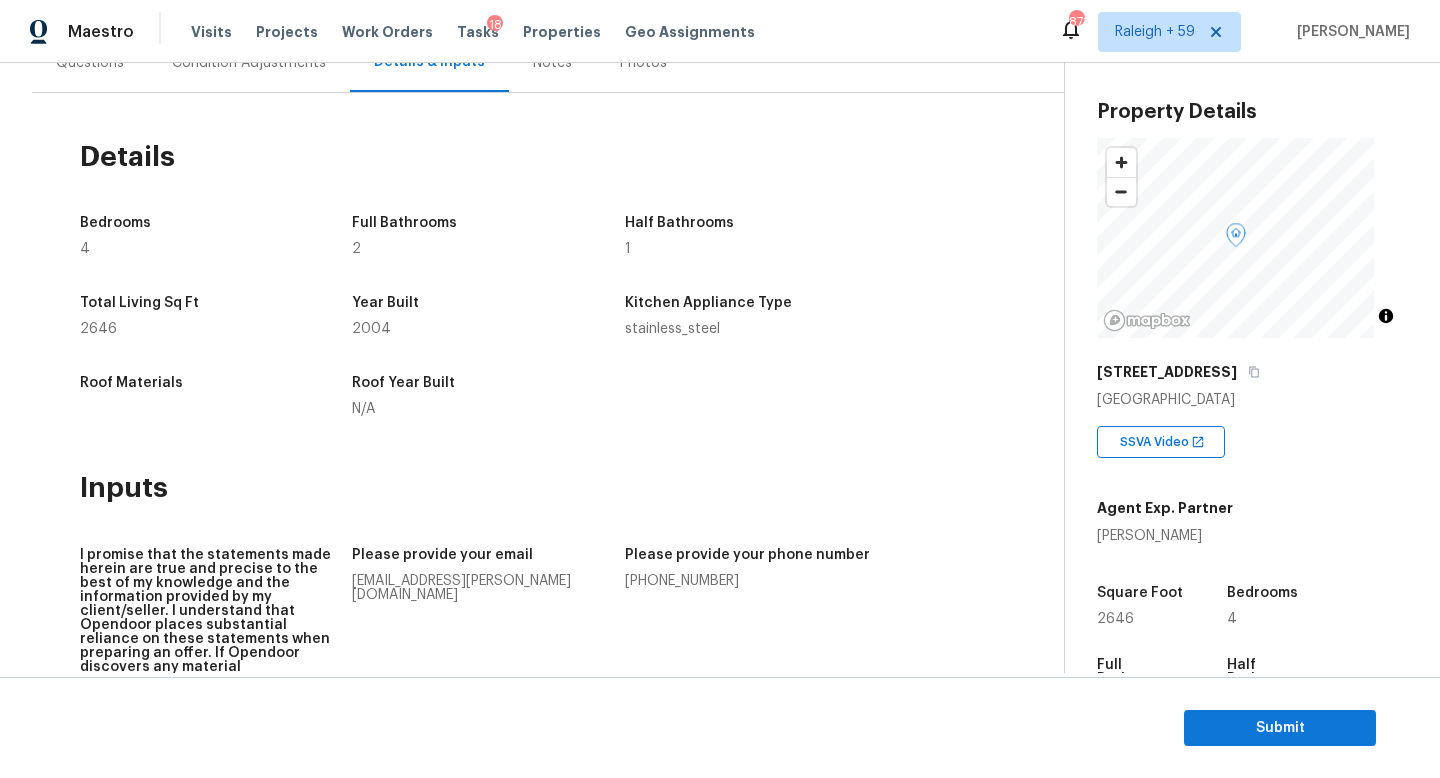 scroll, scrollTop: 0, scrollLeft: 0, axis: both 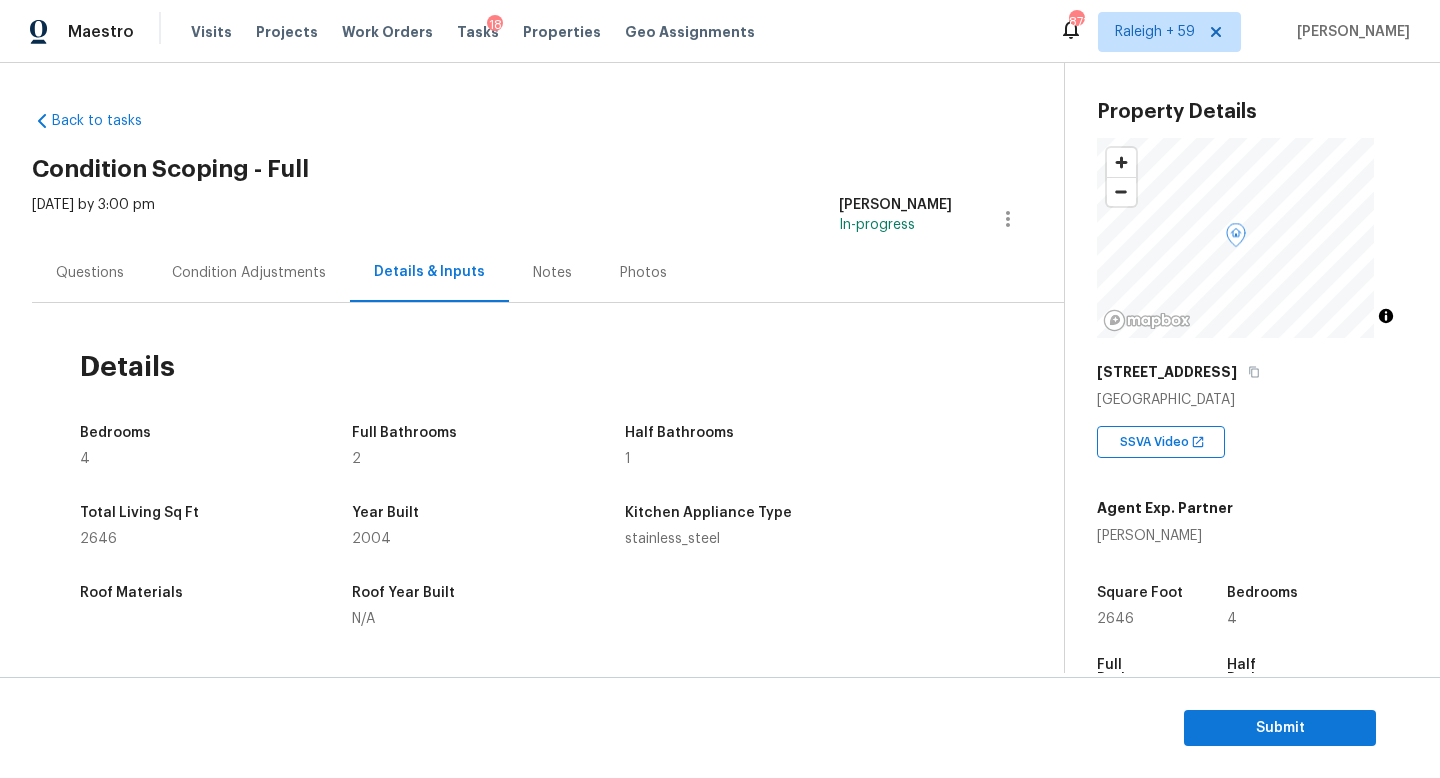 drag, startPoint x: 238, startPoint y: 258, endPoint x: 386, endPoint y: 300, distance: 153.84407 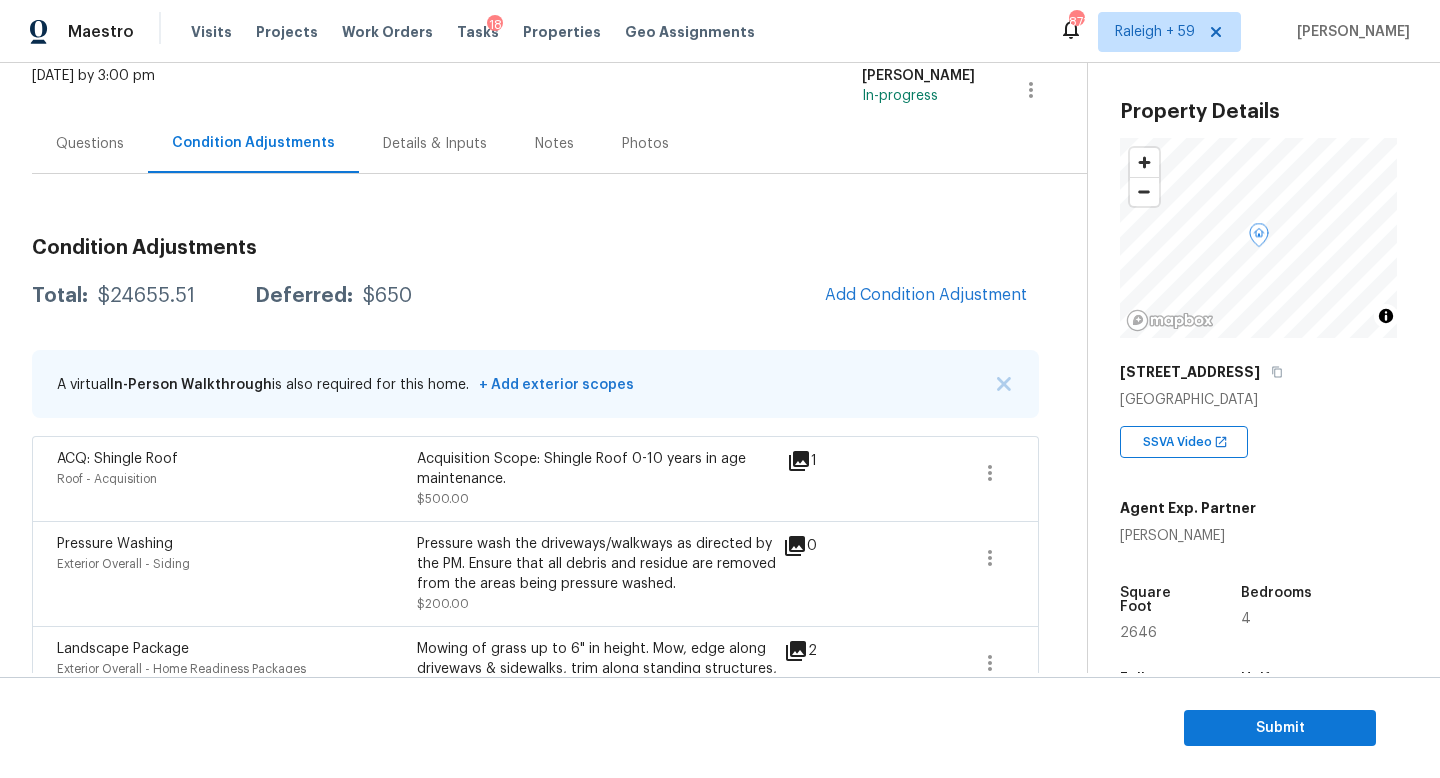 scroll, scrollTop: 204, scrollLeft: 0, axis: vertical 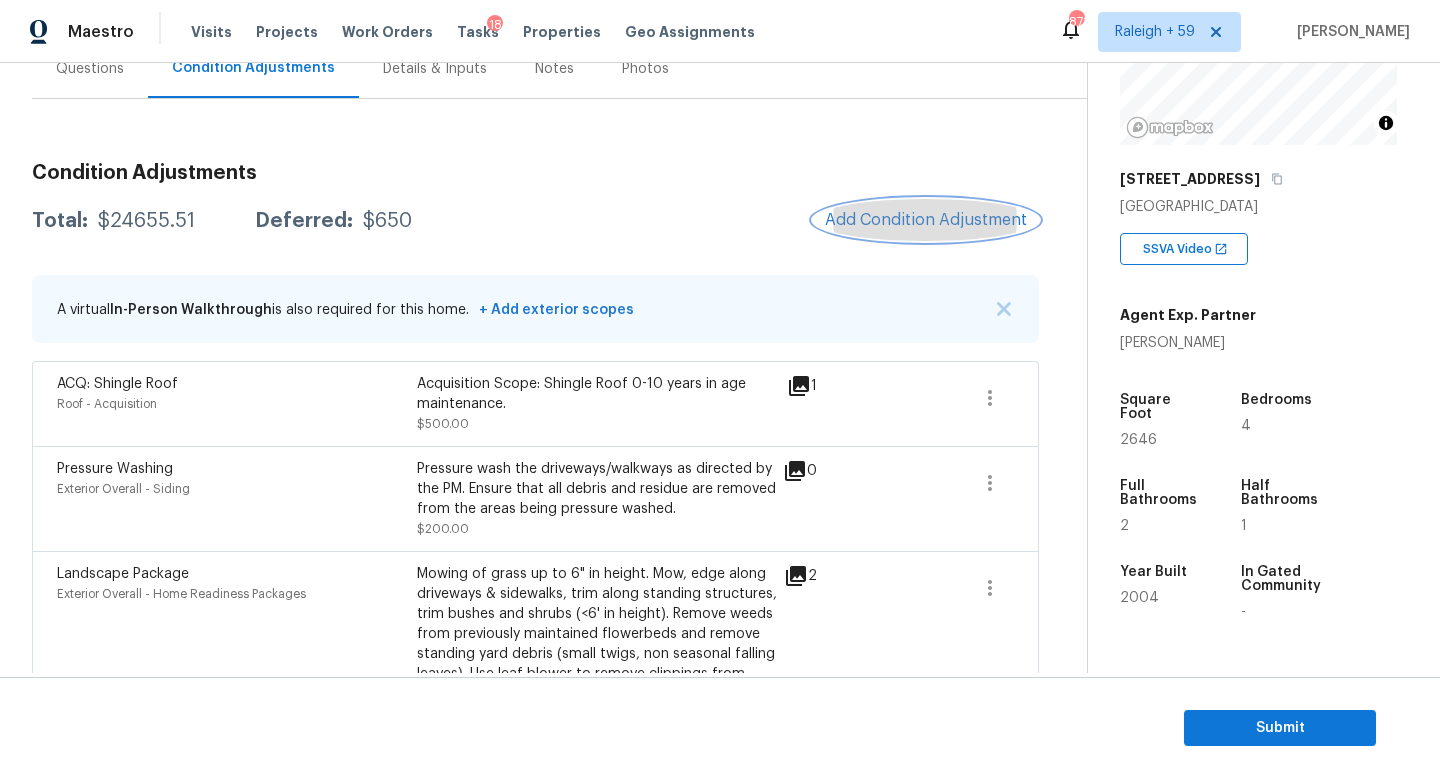 click on "Add Condition Adjustment" at bounding box center [926, 220] 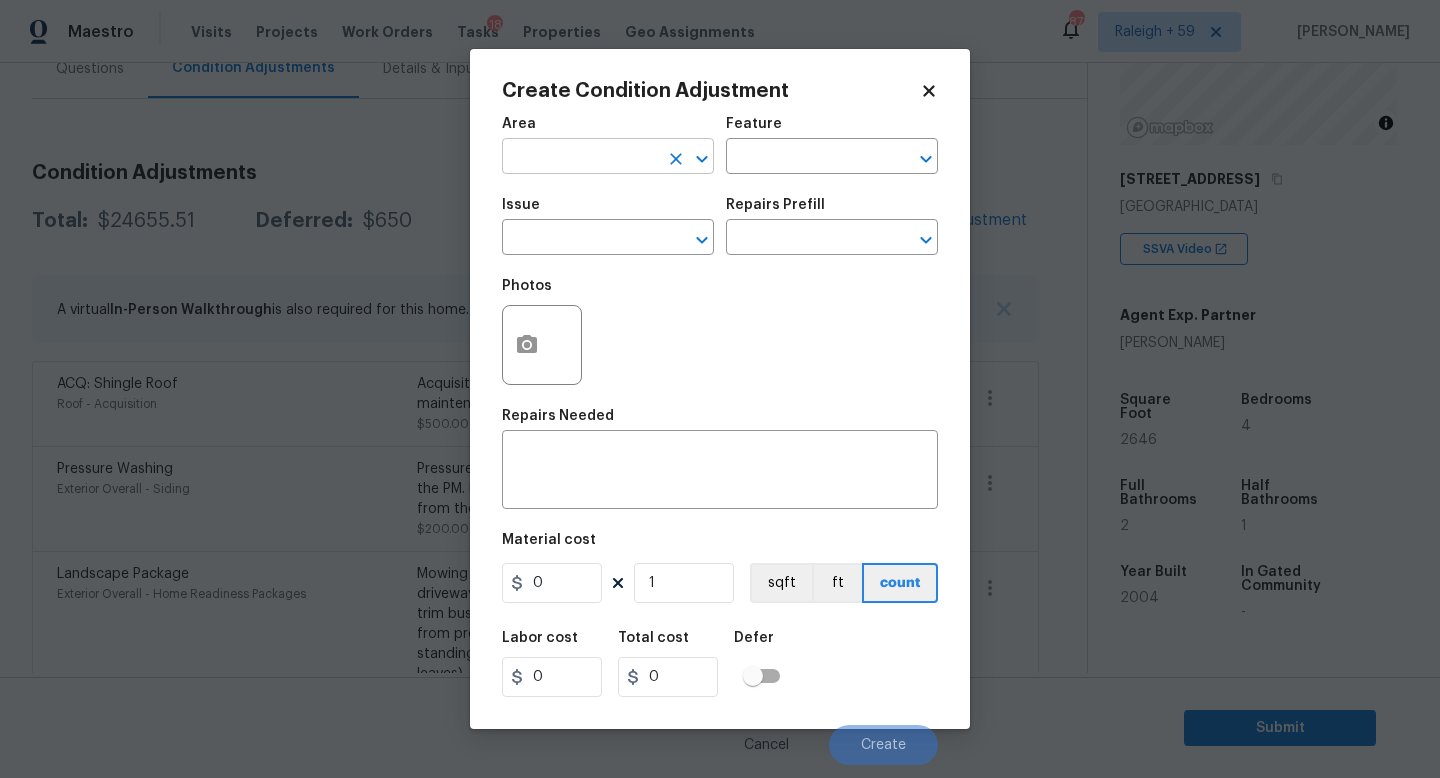 click at bounding box center (580, 158) 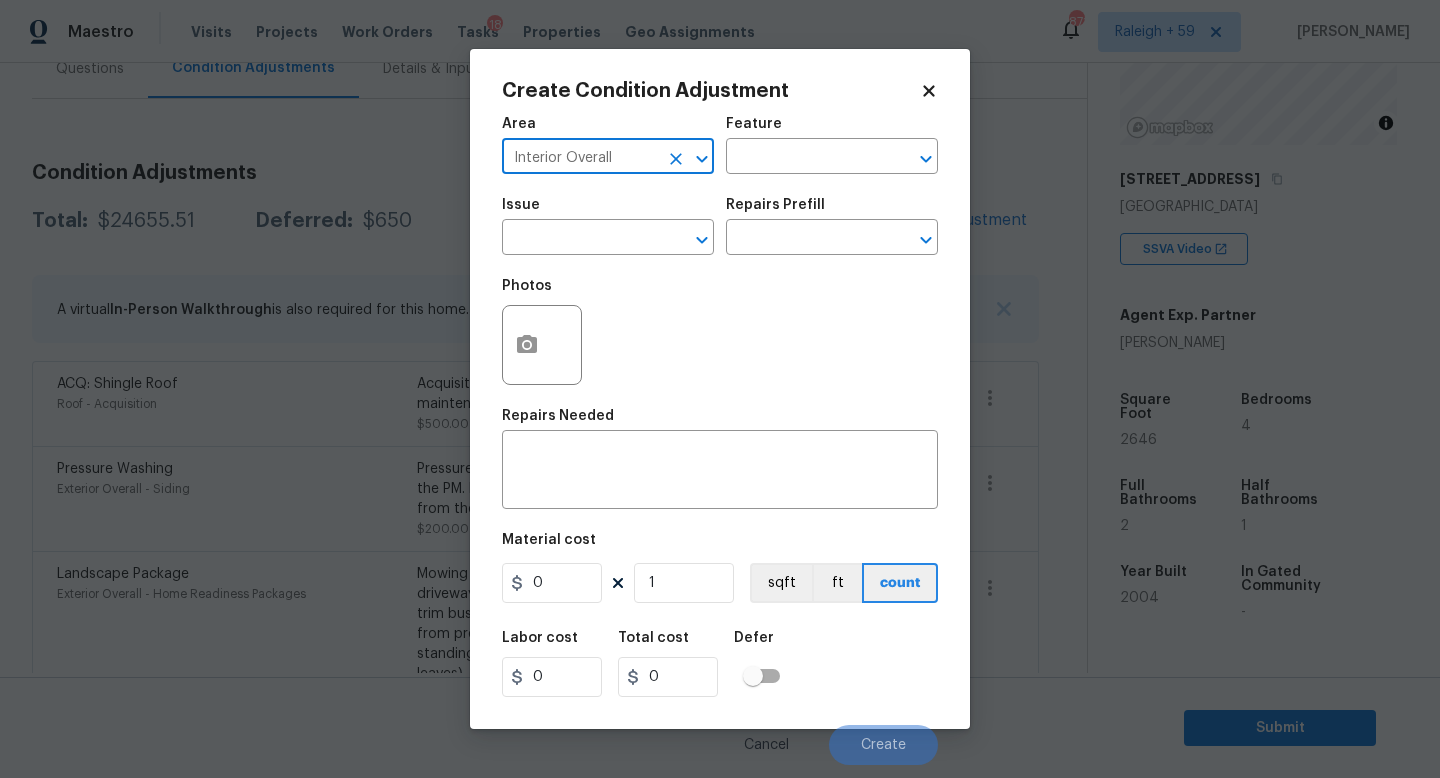 type on "Interior Overall" 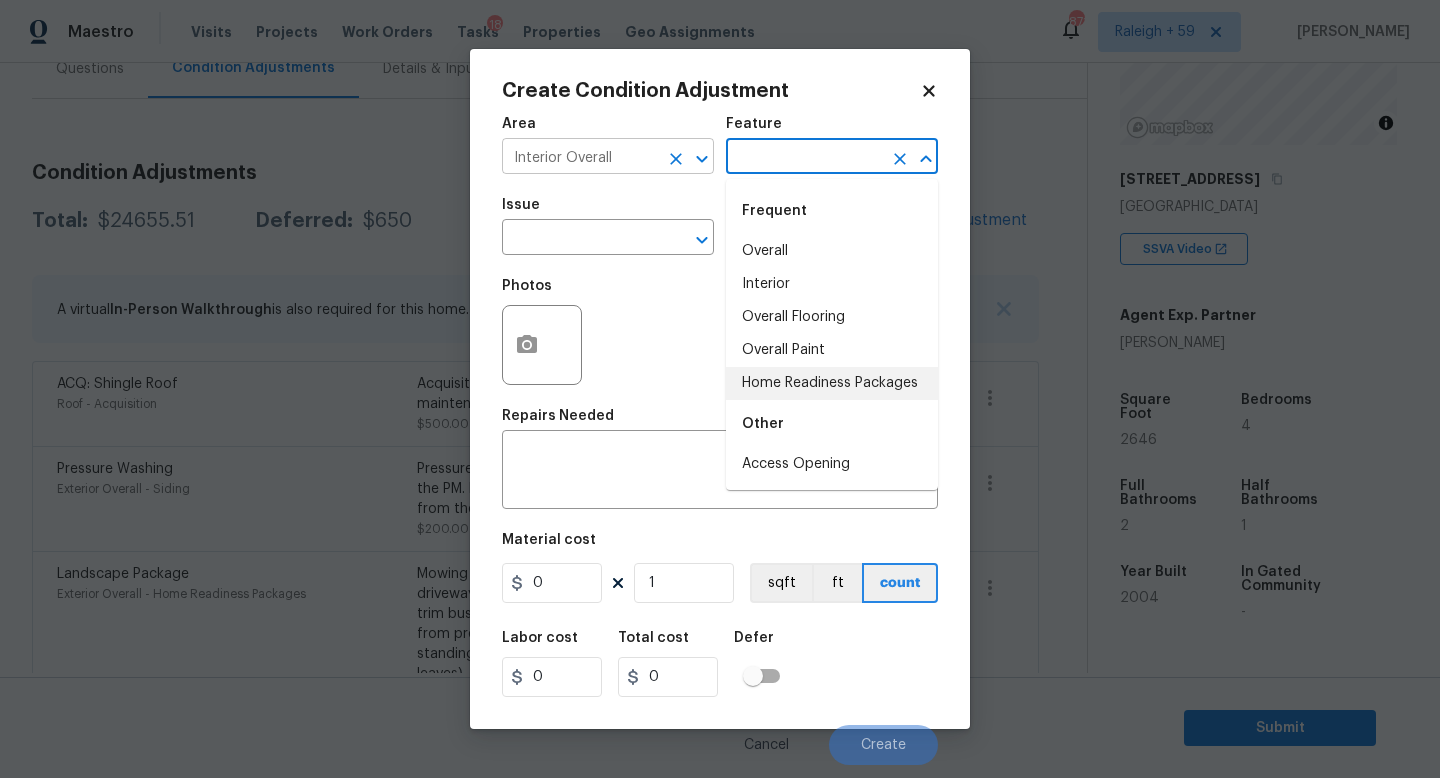 type on "Home Readiness Packages" 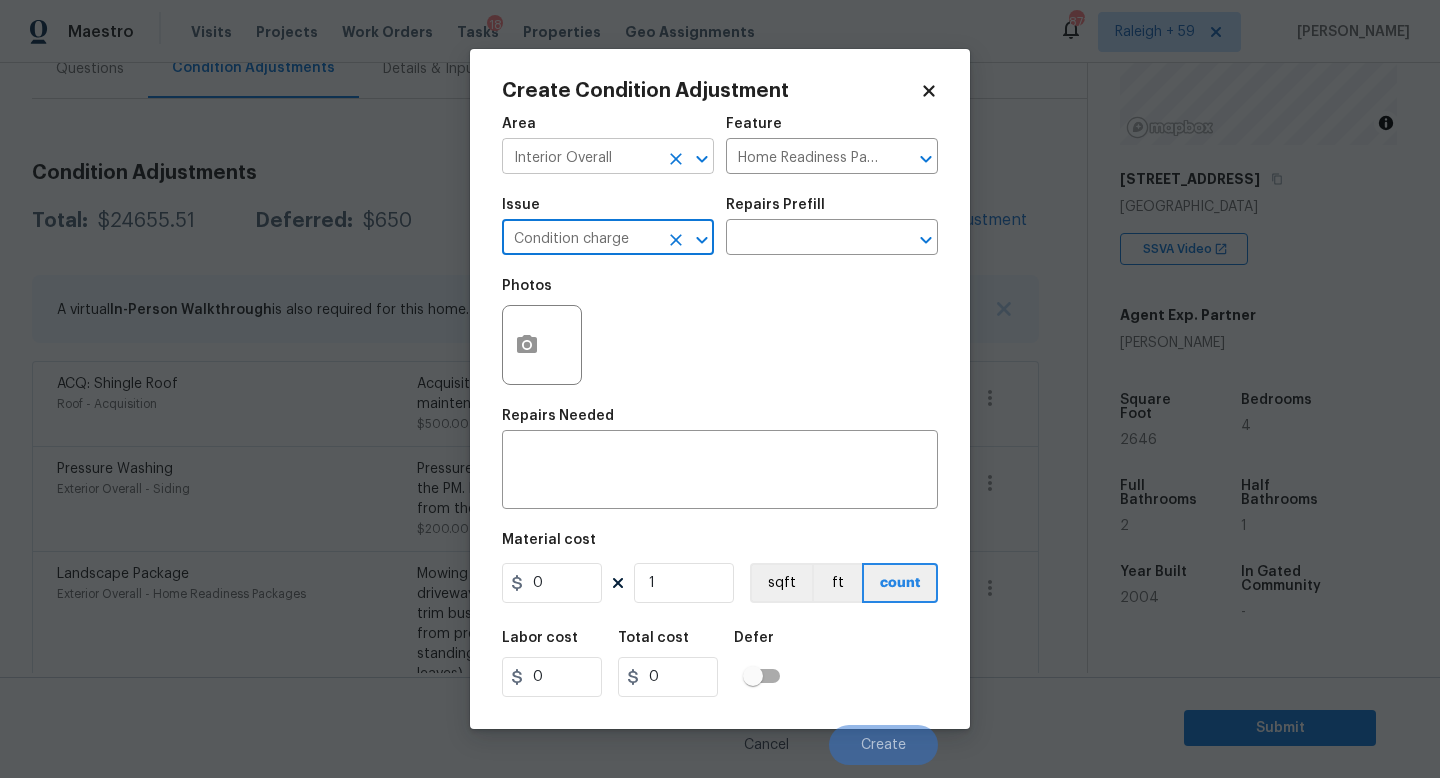 type on "Condition charge" 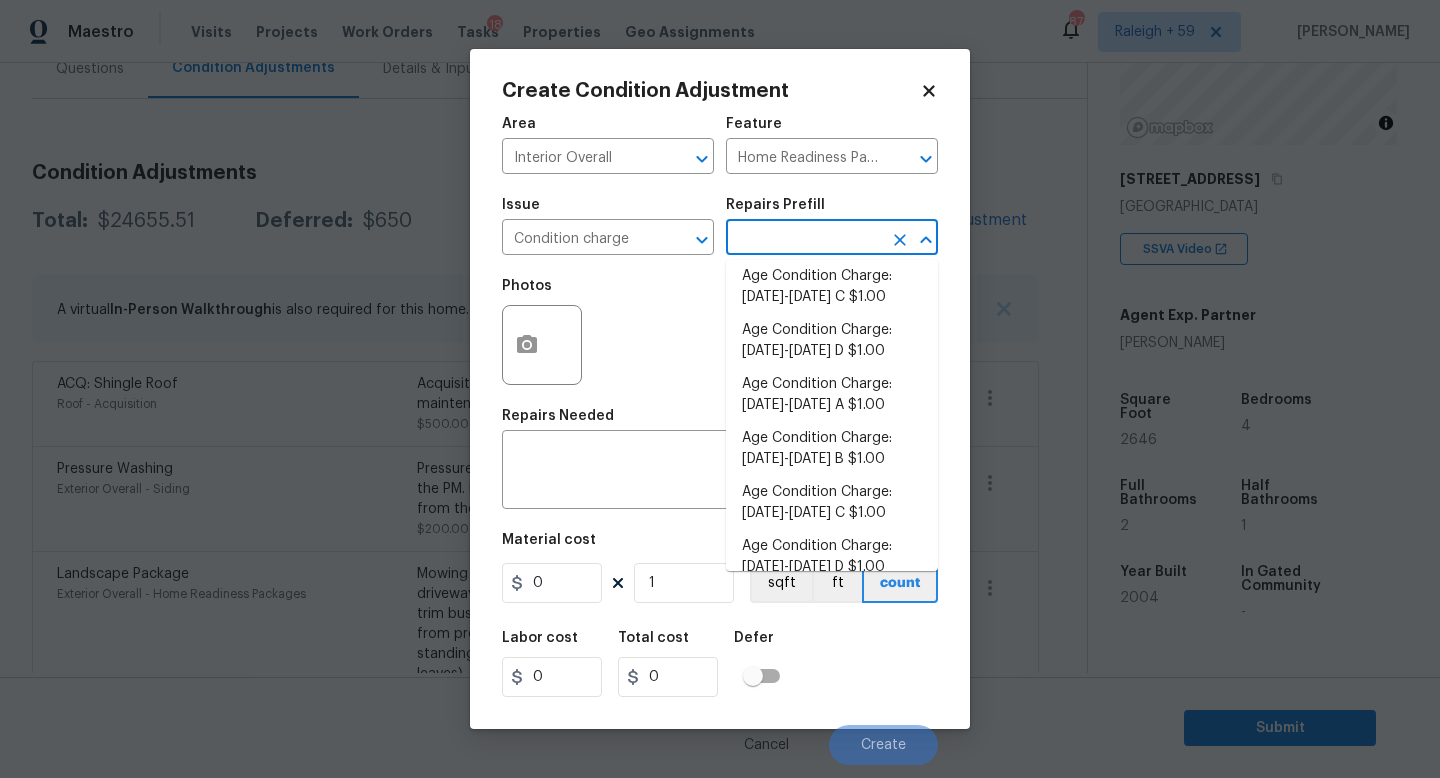 scroll, scrollTop: 405, scrollLeft: 0, axis: vertical 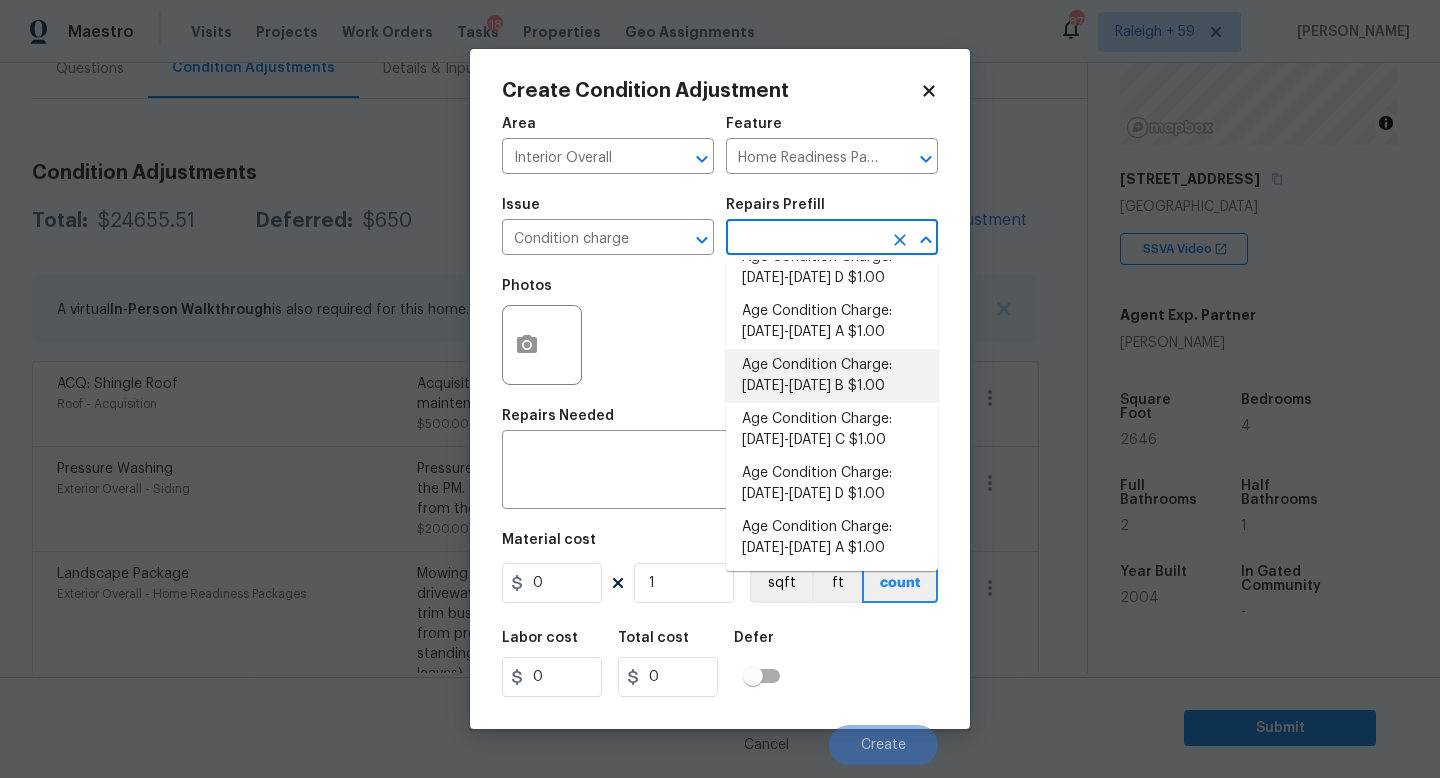 click on "Age Condition Charge: [DATE]-[DATE] B	 $1.00" at bounding box center [832, 376] 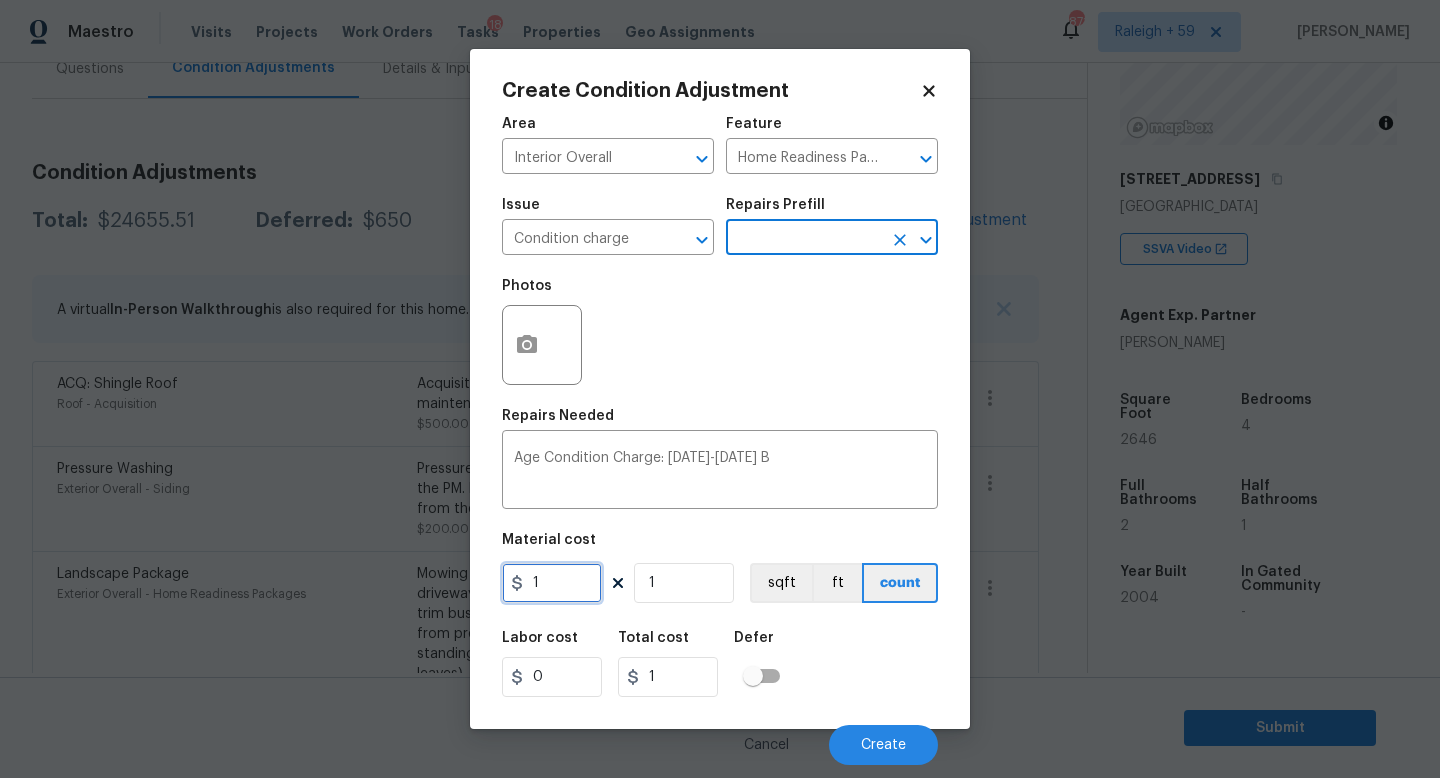 drag, startPoint x: 574, startPoint y: 588, endPoint x: 581, endPoint y: 576, distance: 13.892444 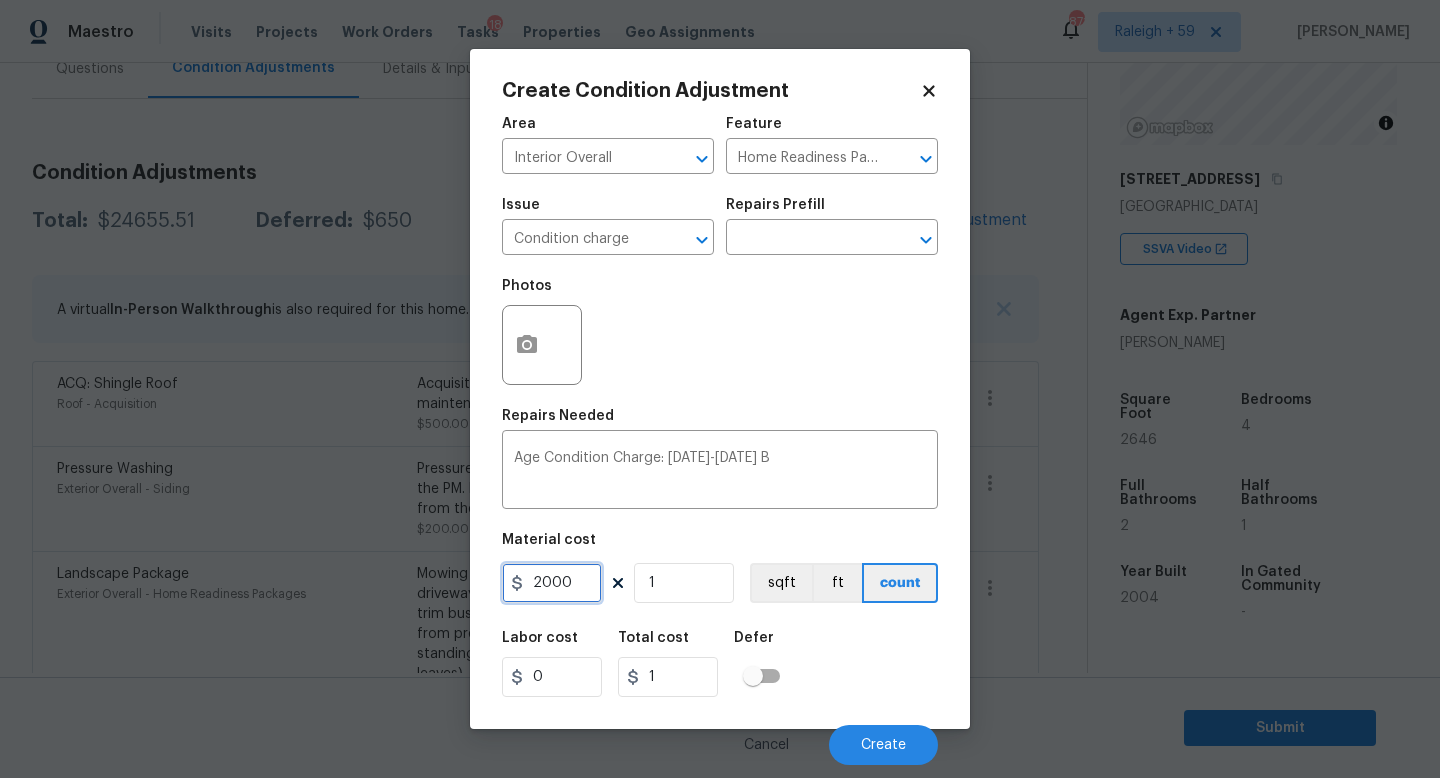 type on "2000" 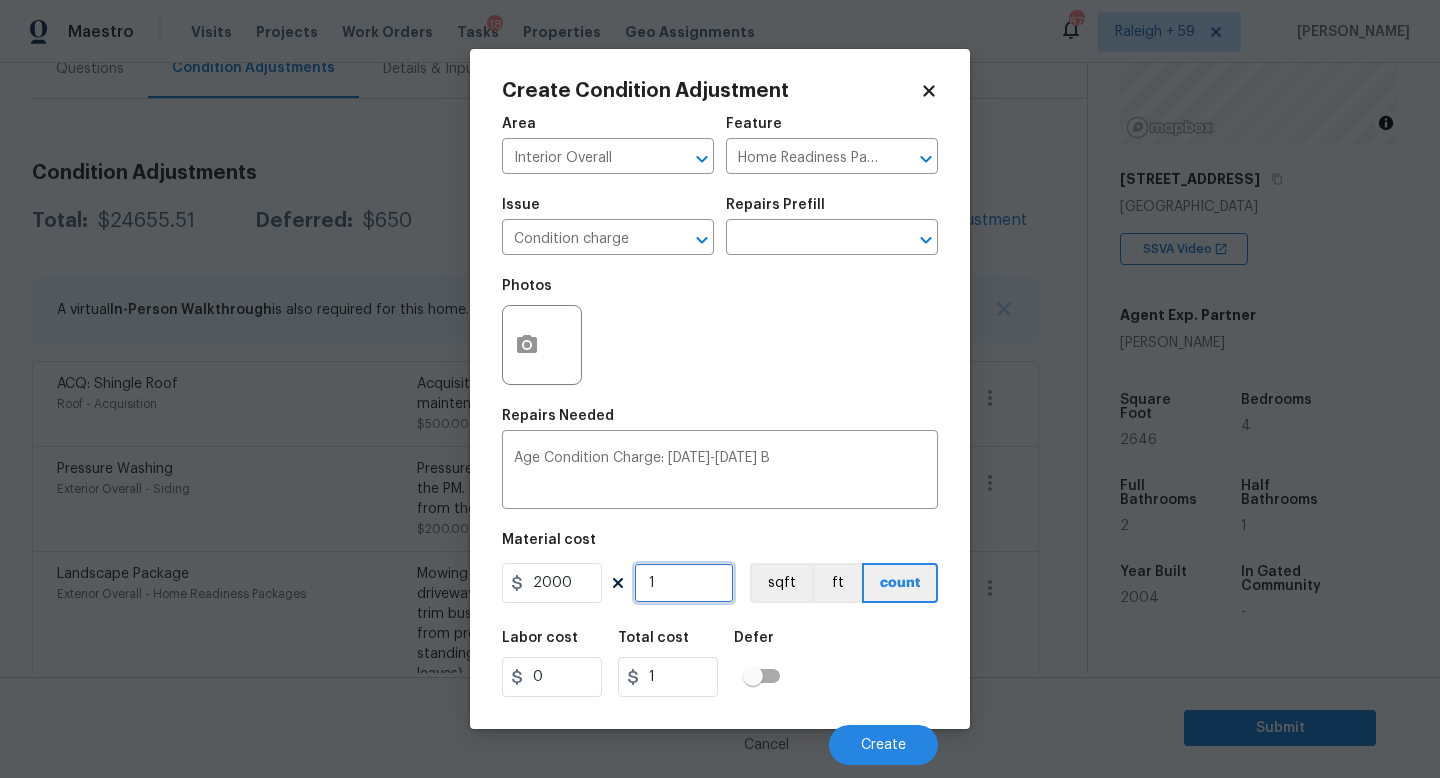 type on "2000" 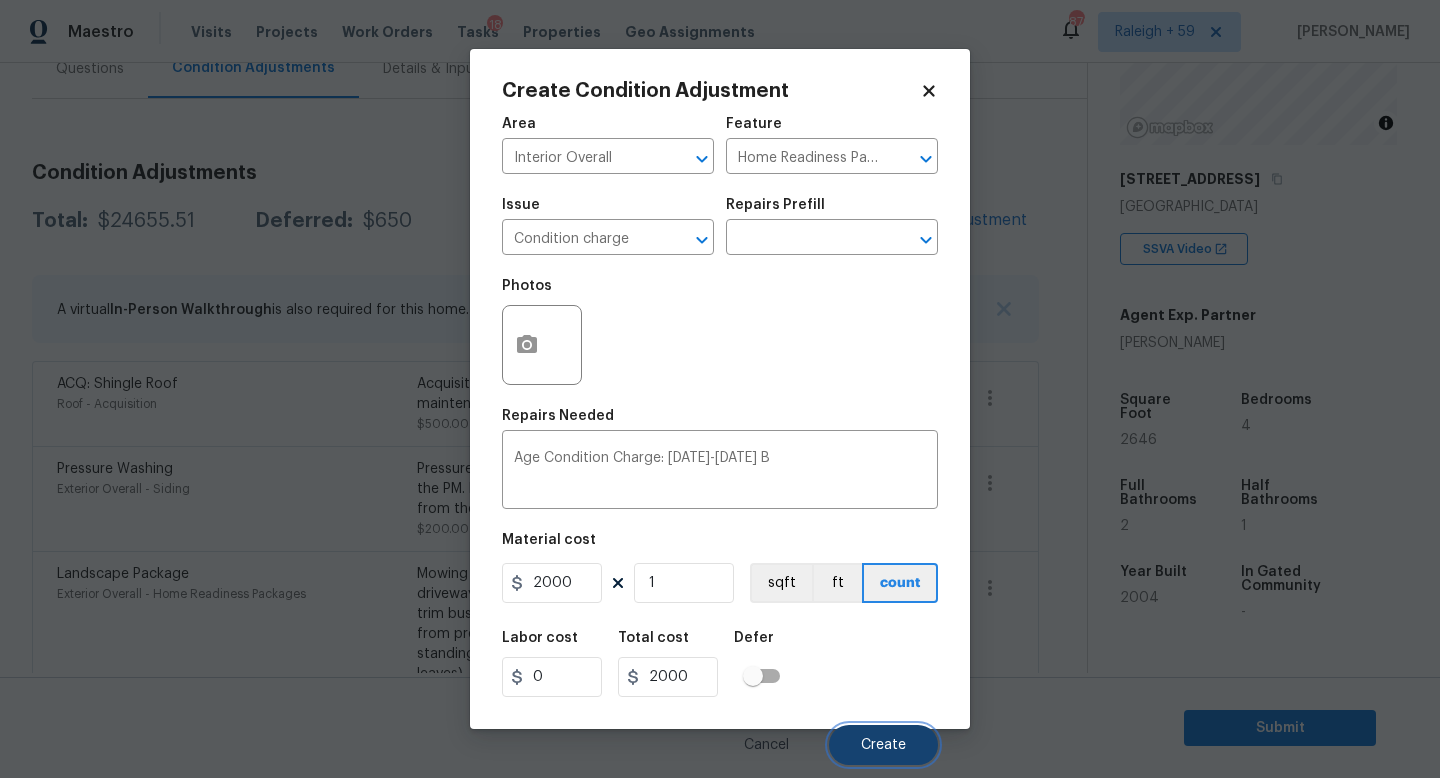 click on "Create" at bounding box center [883, 745] 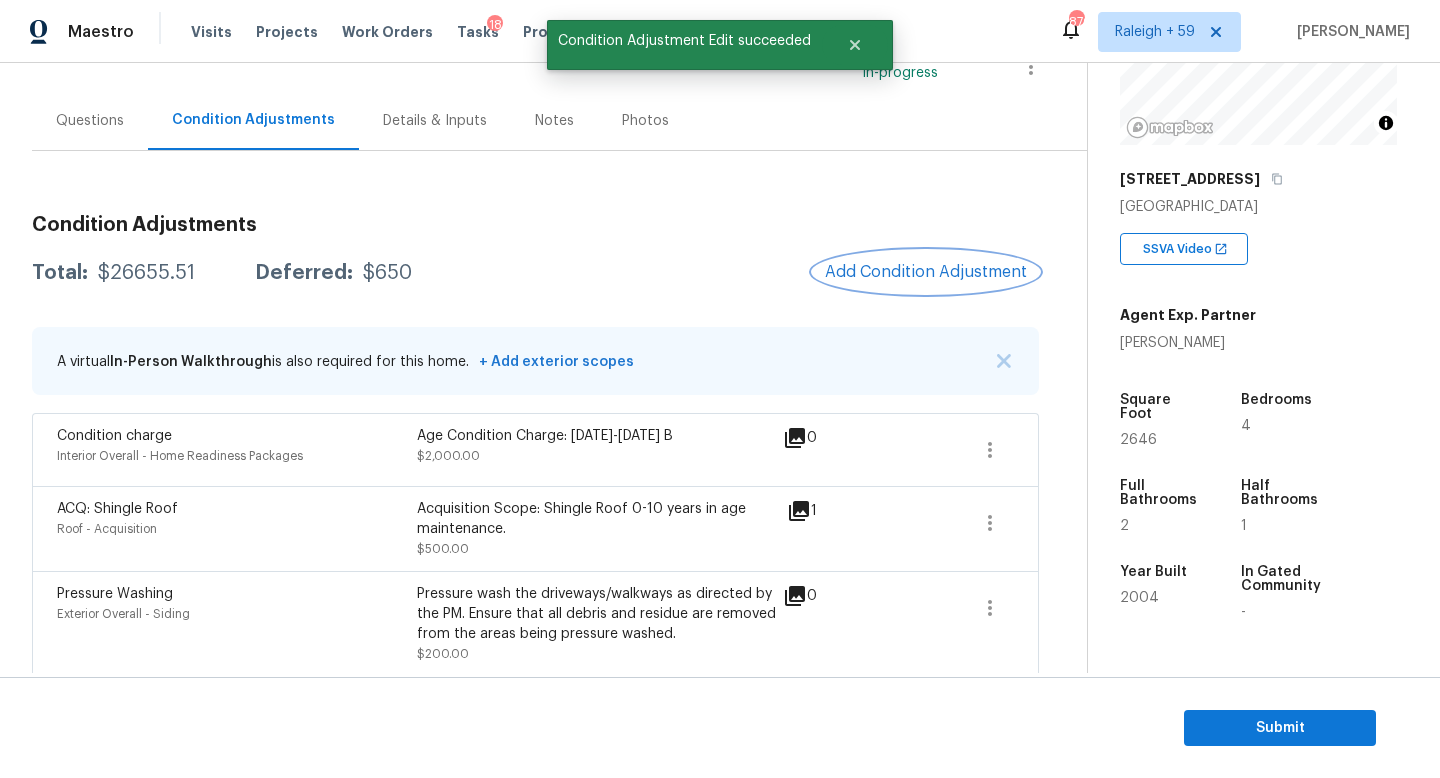 scroll, scrollTop: 45, scrollLeft: 0, axis: vertical 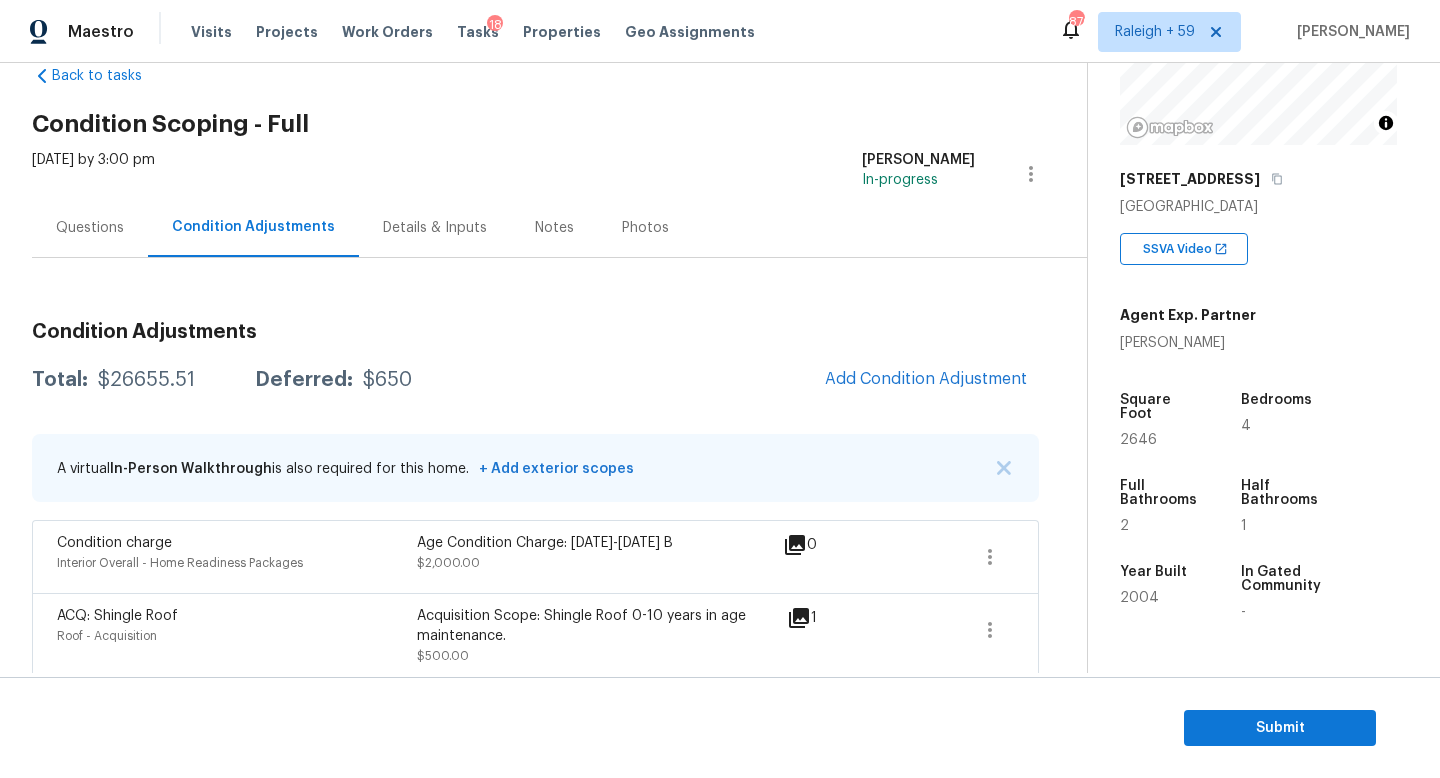 click on "Questions" at bounding box center [90, 228] 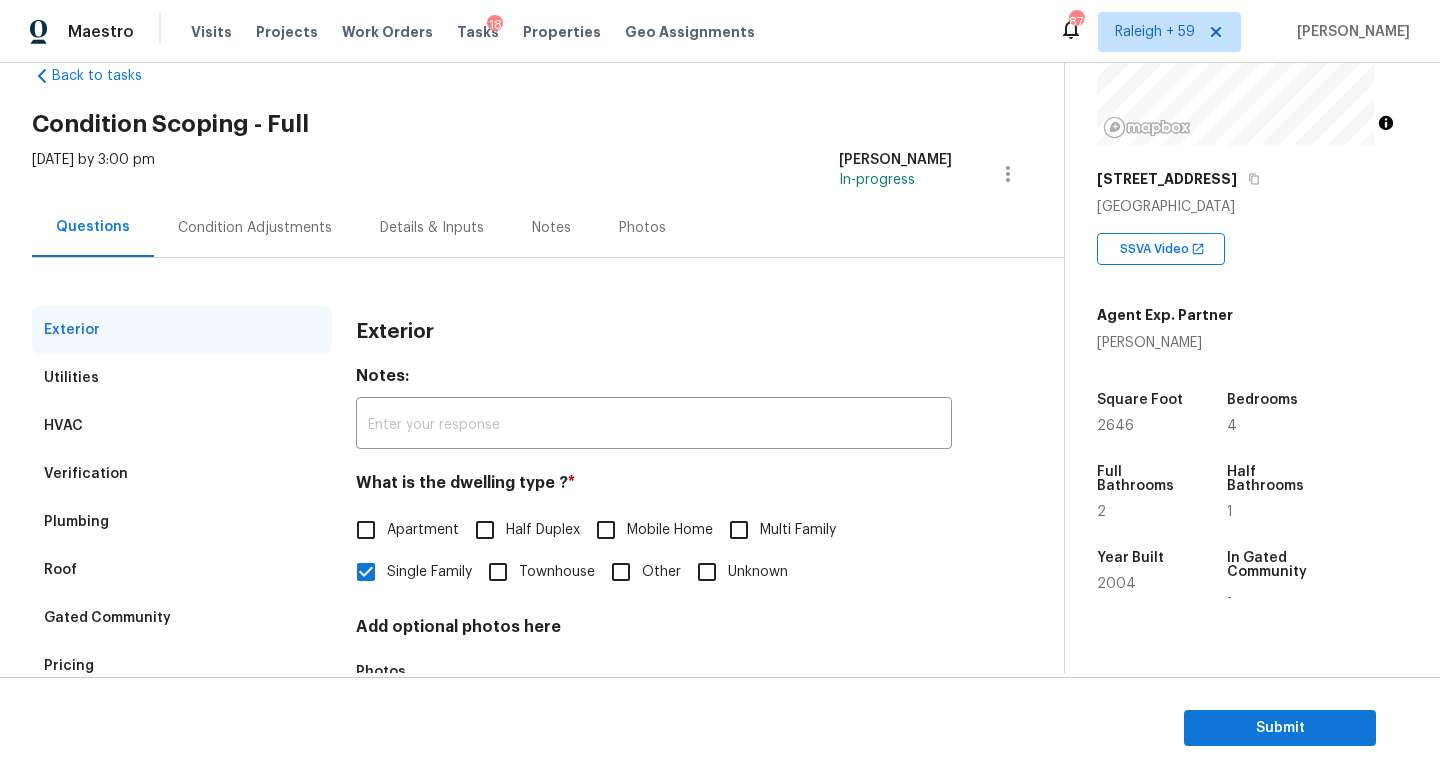 click on "Condition Adjustments" at bounding box center [255, 228] 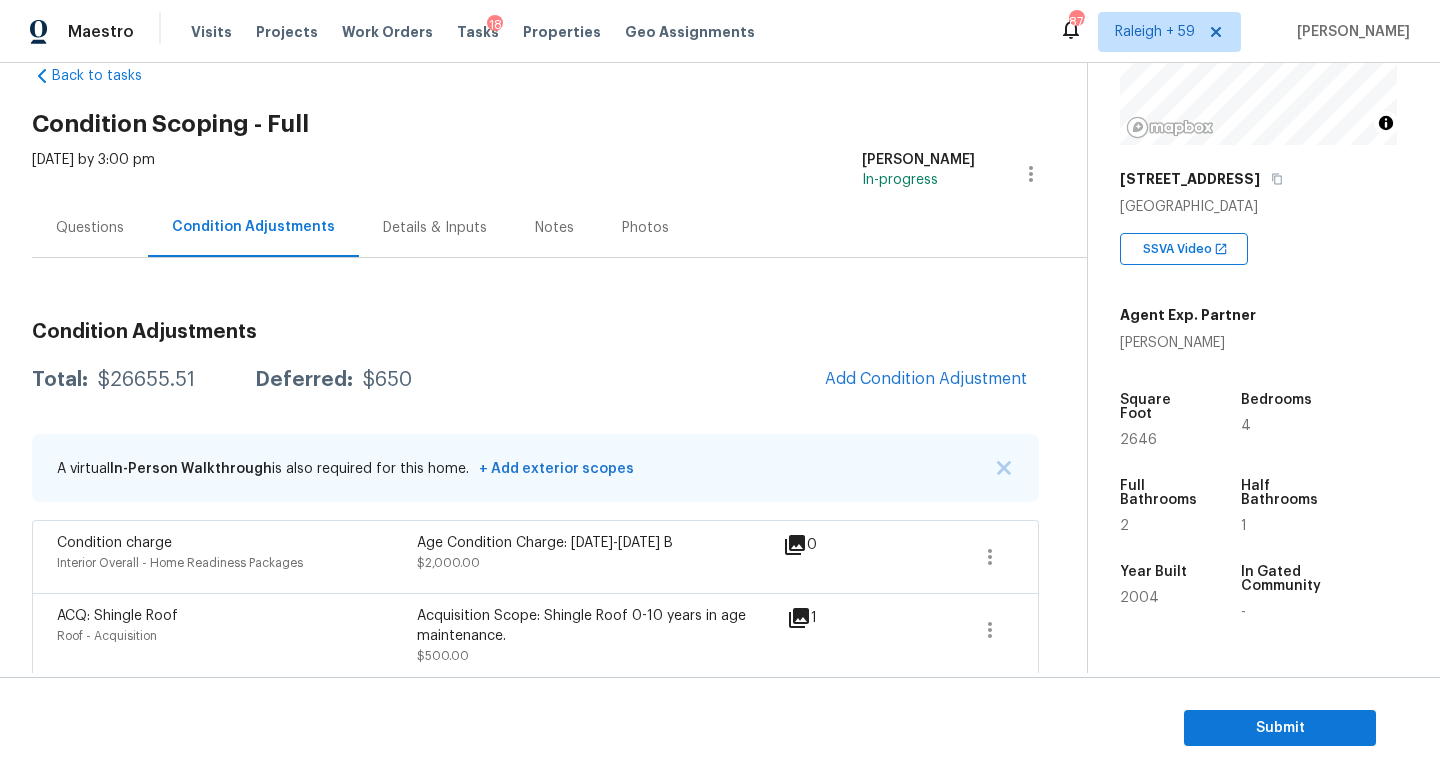 drag, startPoint x: 204, startPoint y: 379, endPoint x: 101, endPoint y: 402, distance: 105.53672 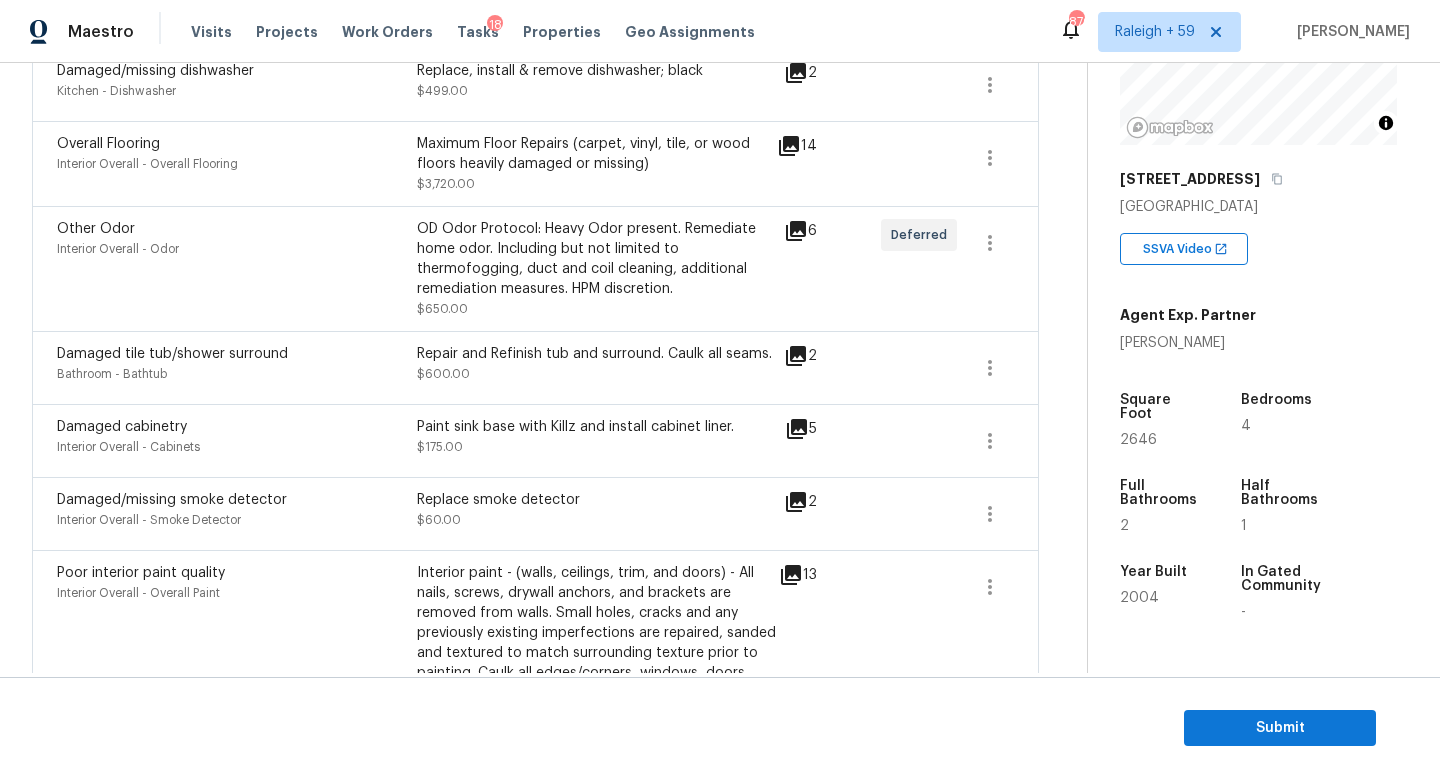 scroll, scrollTop: 2036, scrollLeft: 0, axis: vertical 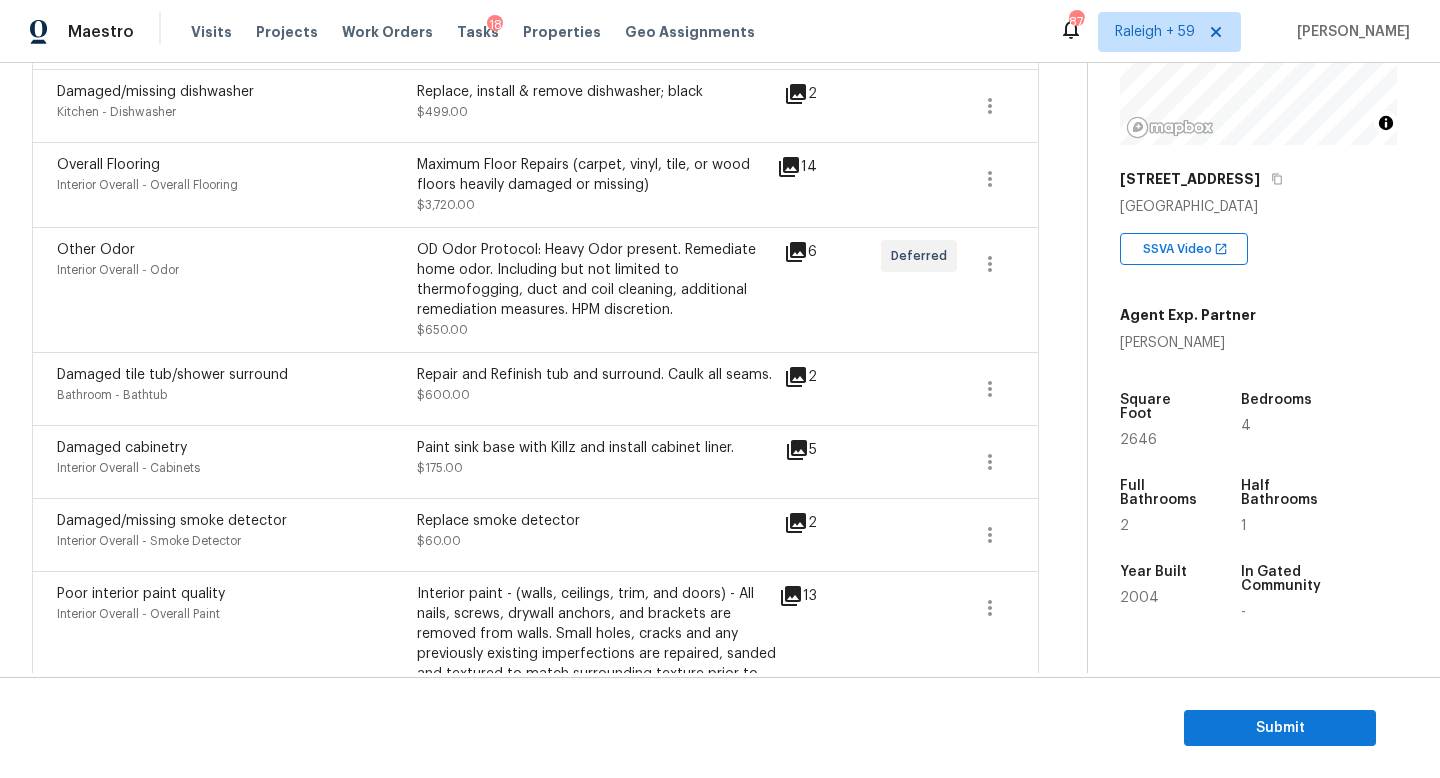 click 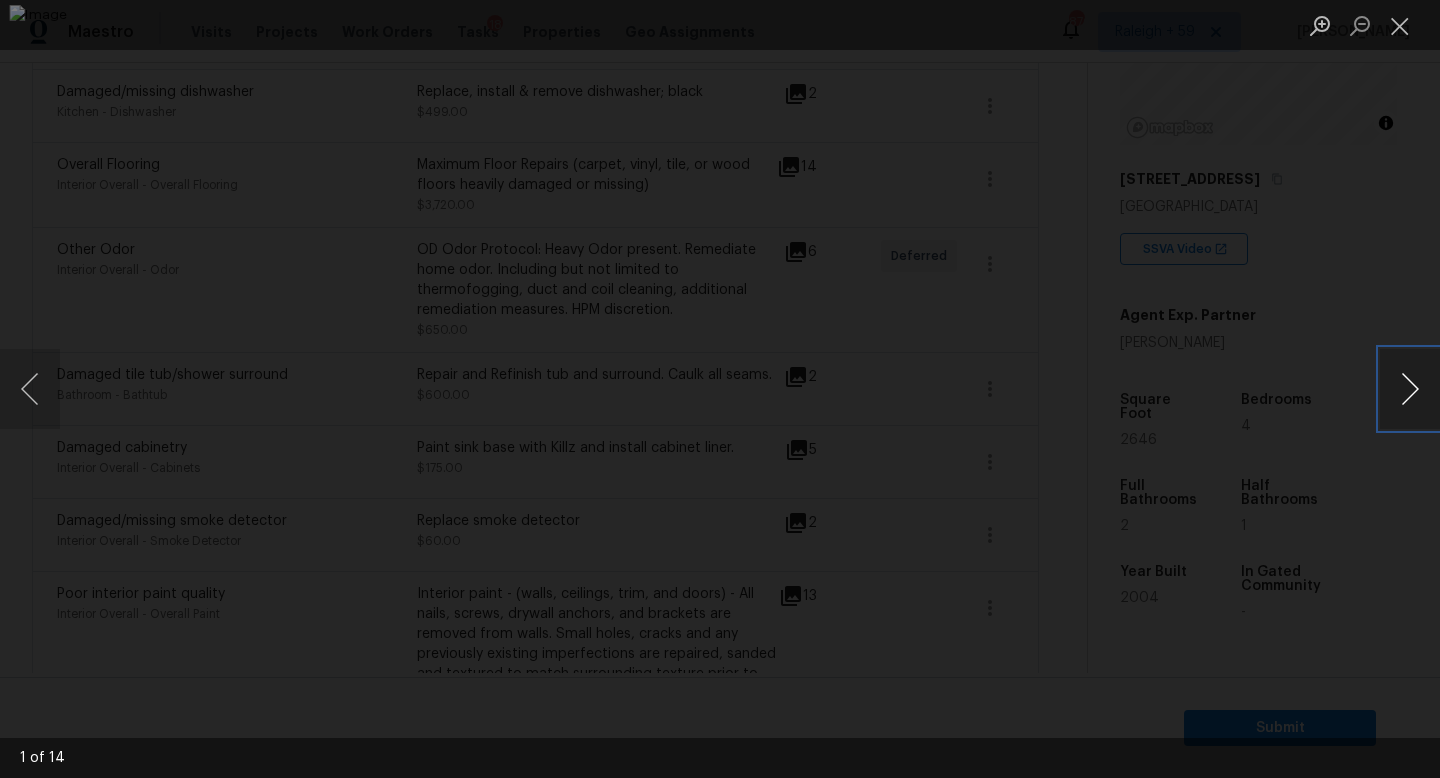 click at bounding box center (1410, 389) 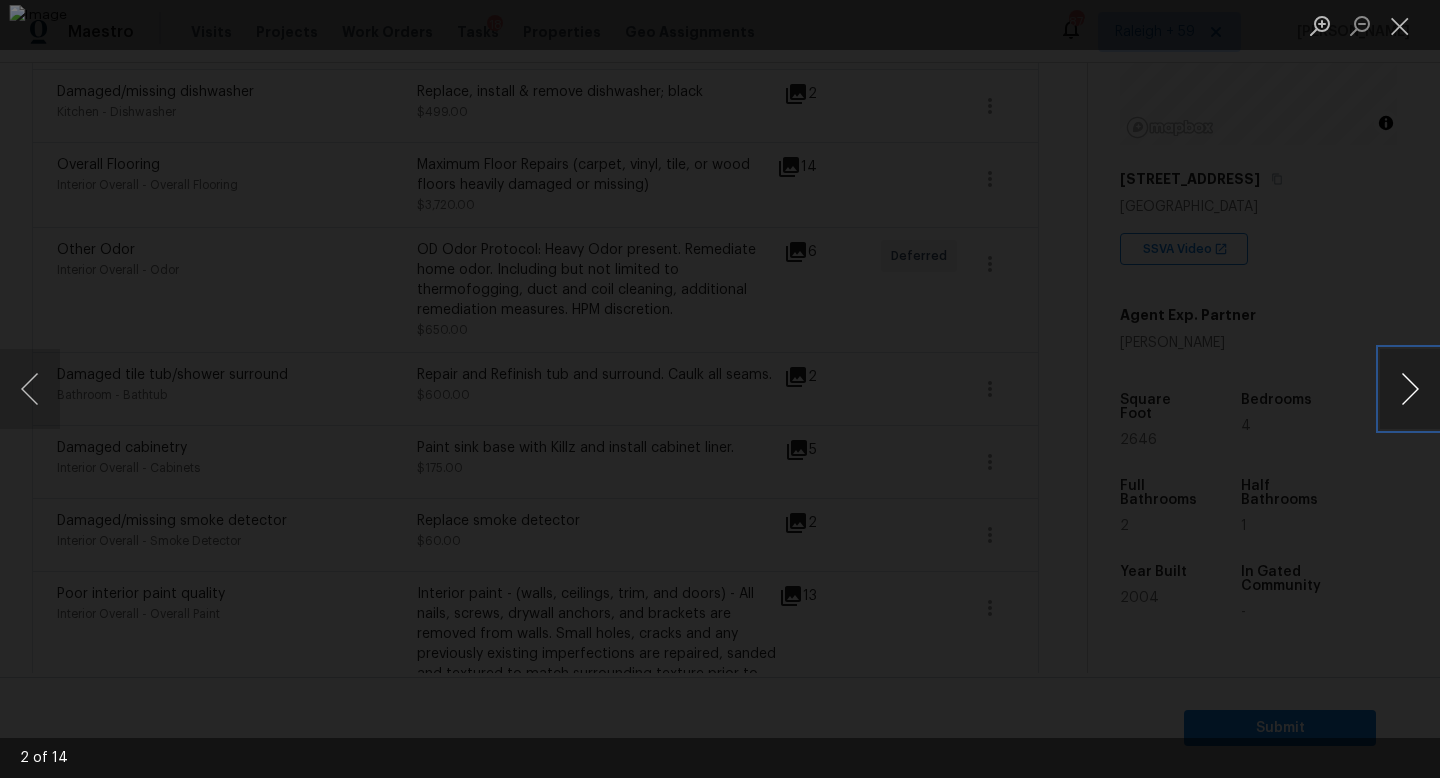click at bounding box center [1410, 389] 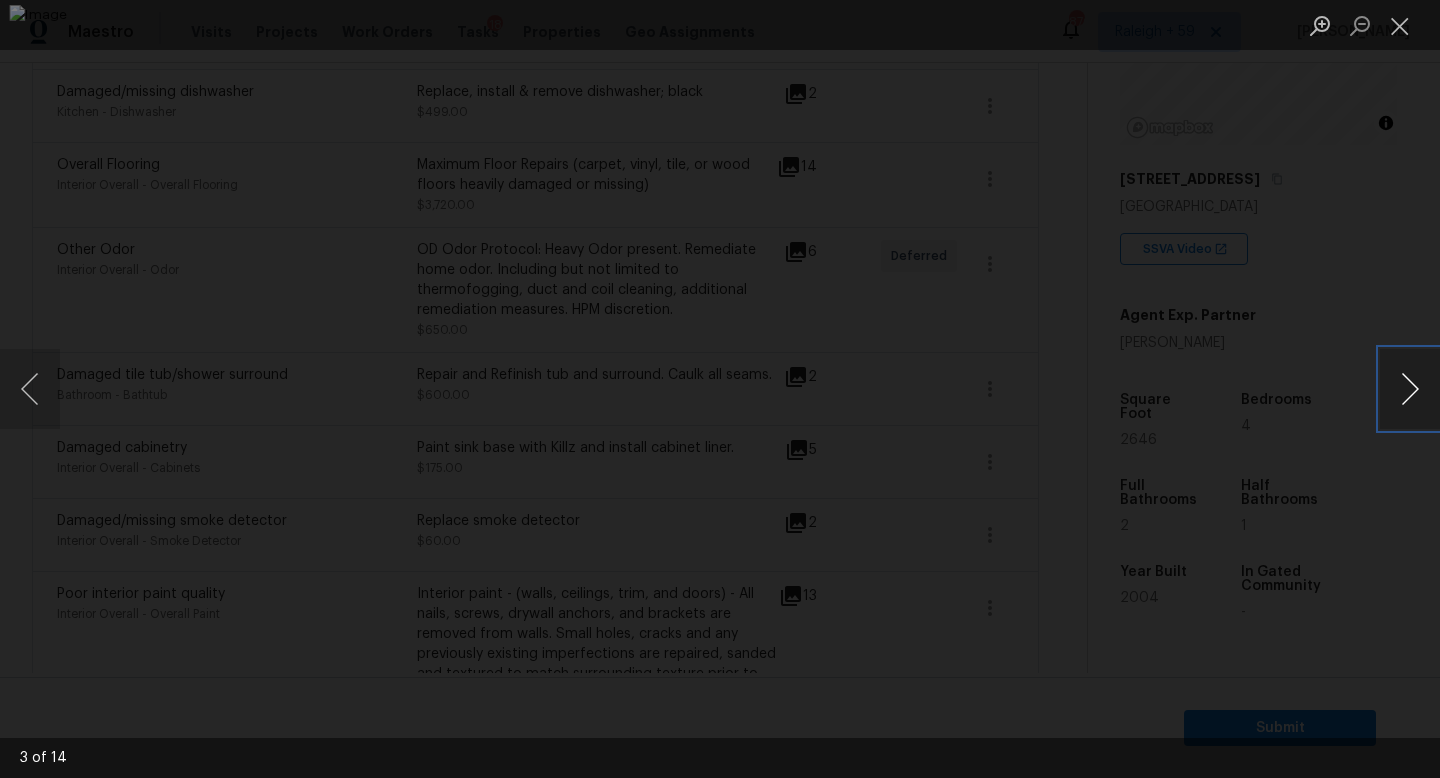 click at bounding box center (1410, 389) 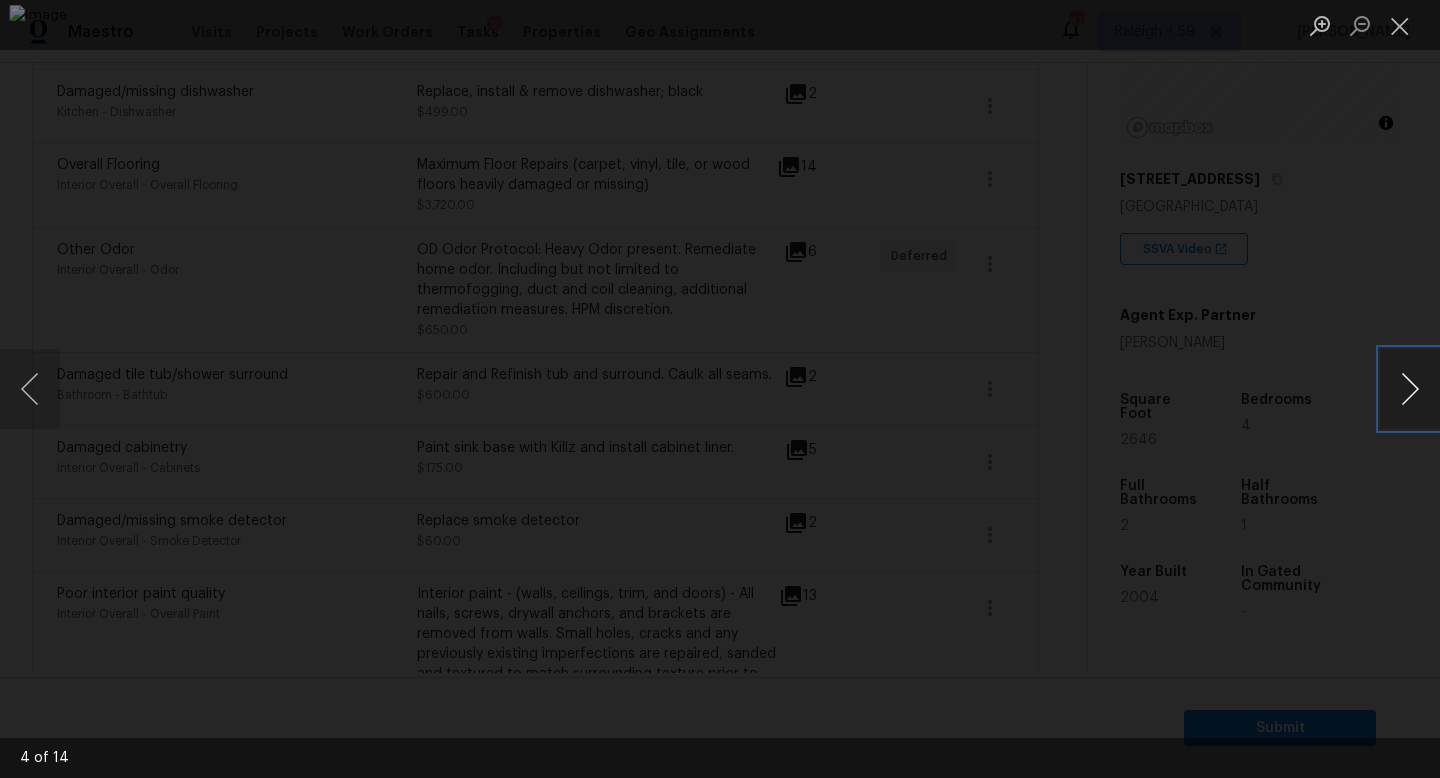 click at bounding box center [1410, 389] 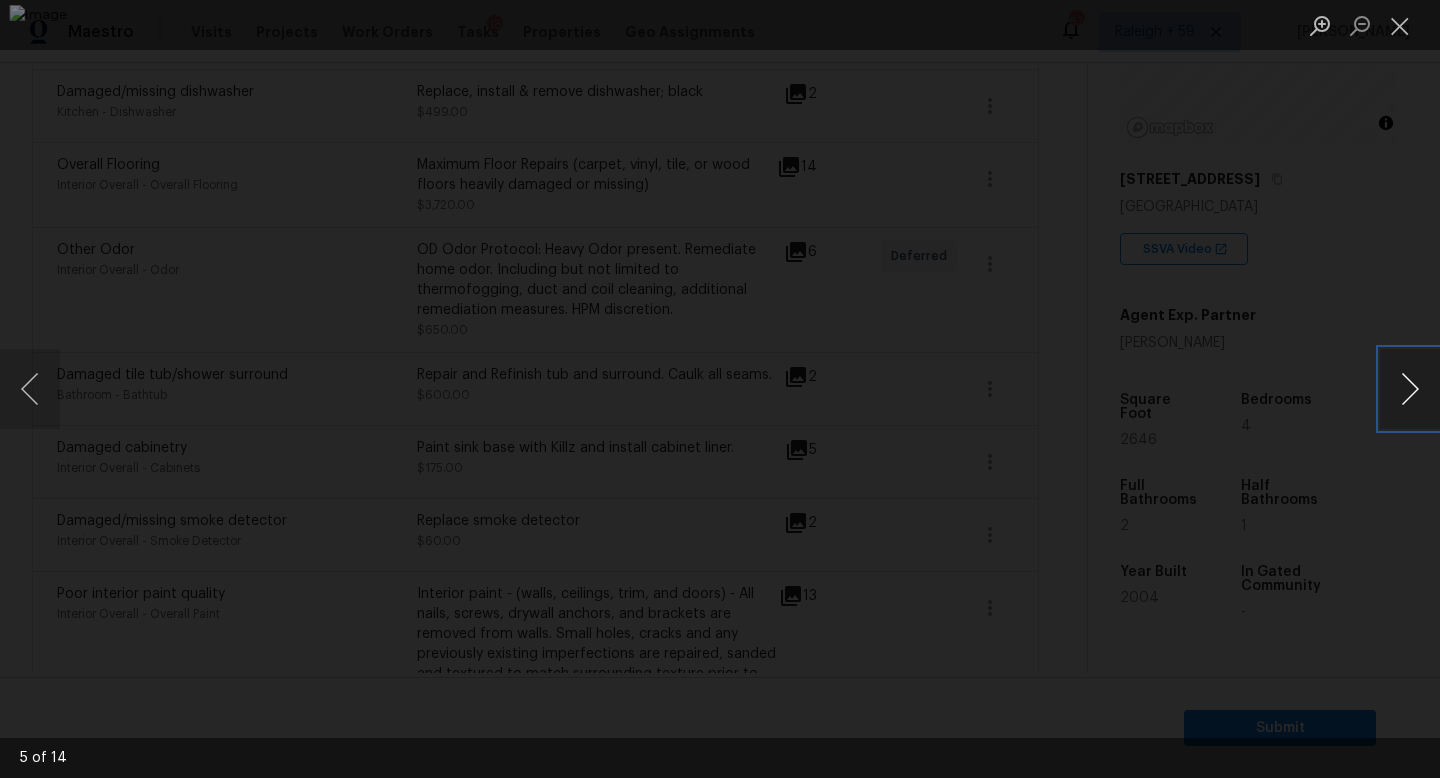 click at bounding box center [1410, 389] 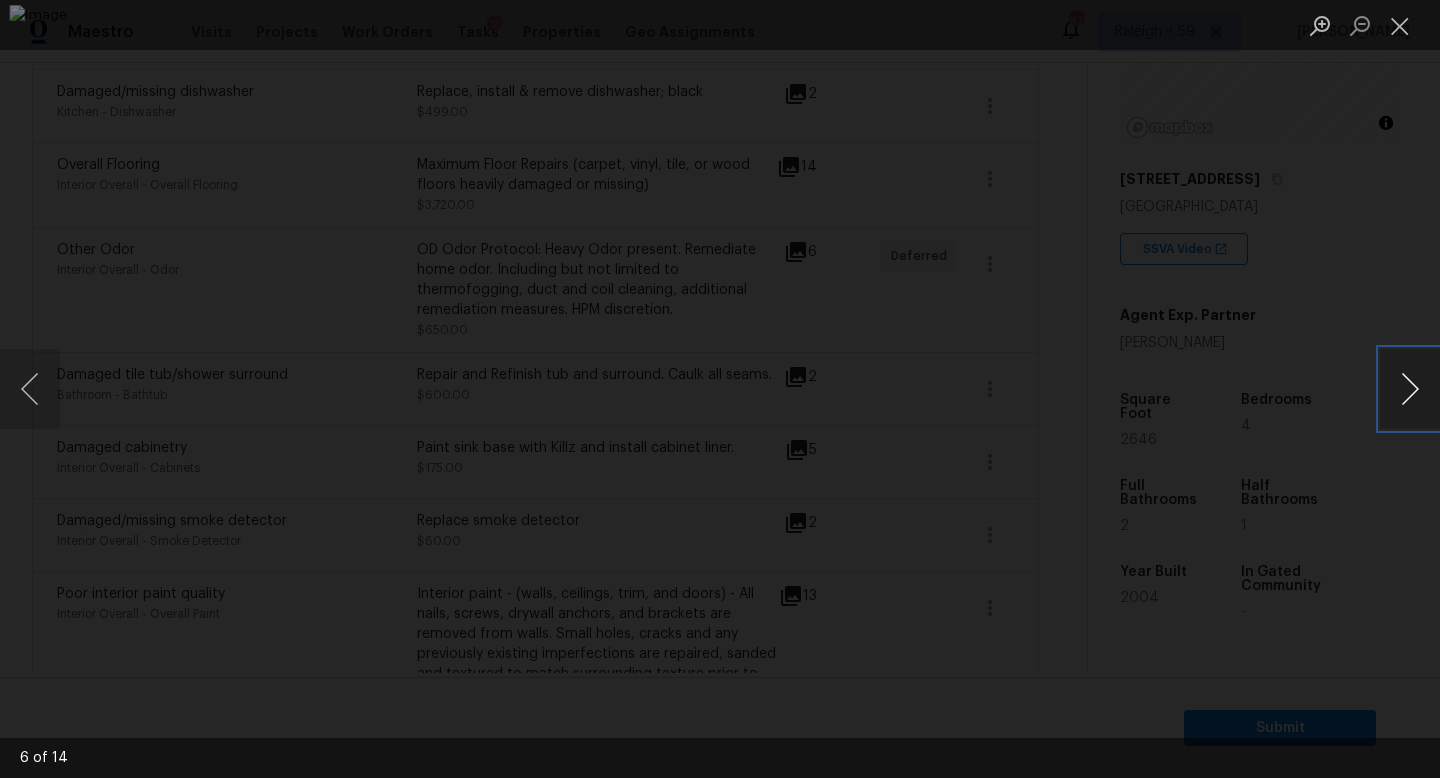click at bounding box center (1410, 389) 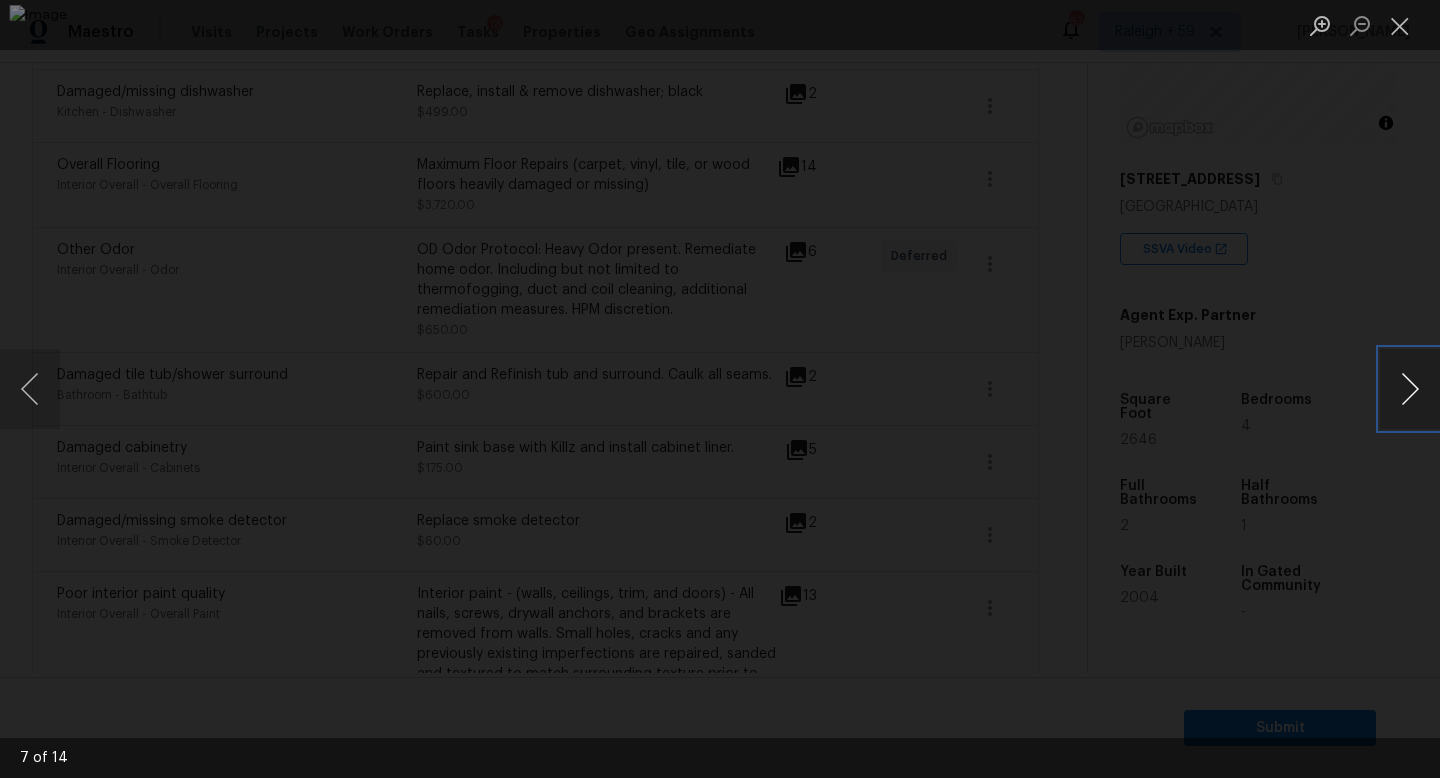 click at bounding box center [1410, 389] 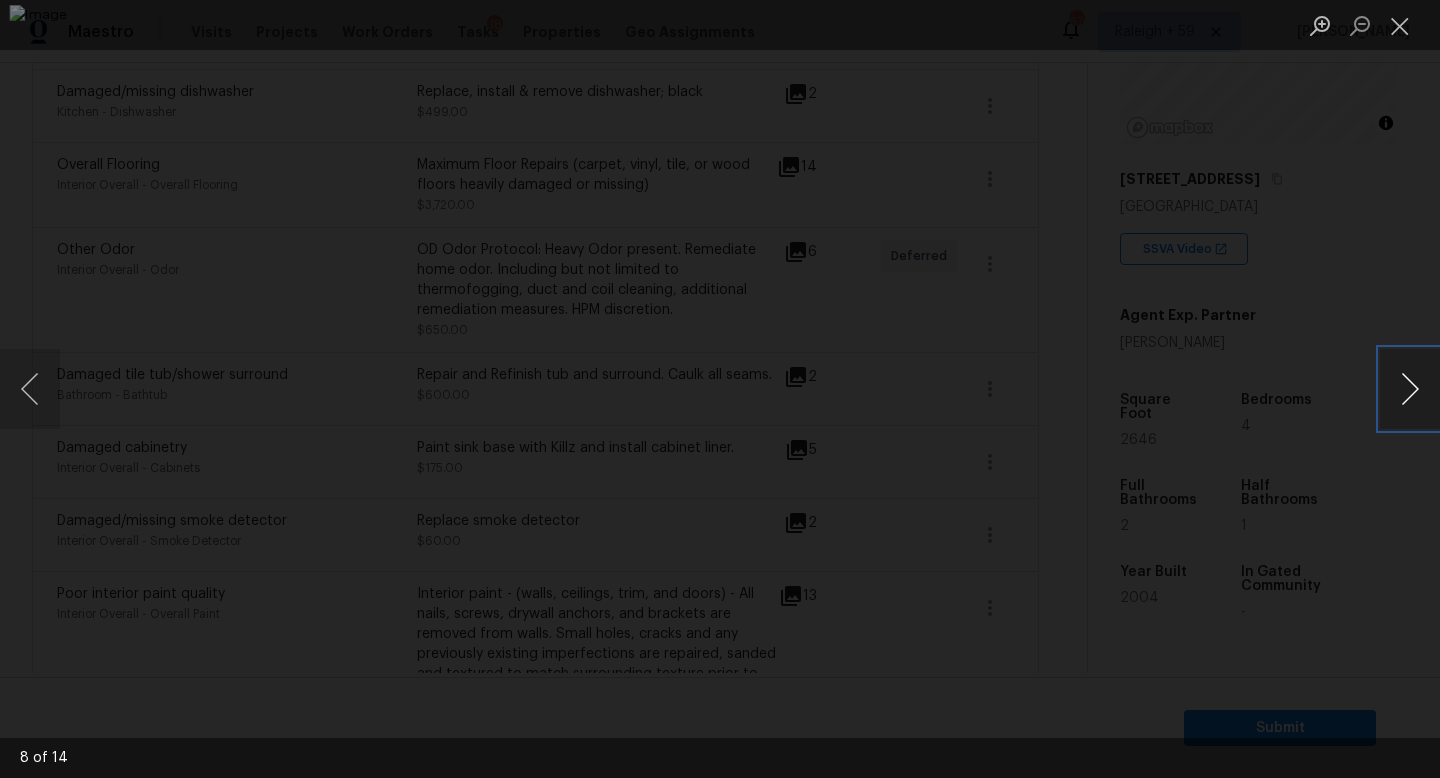 click at bounding box center [1410, 389] 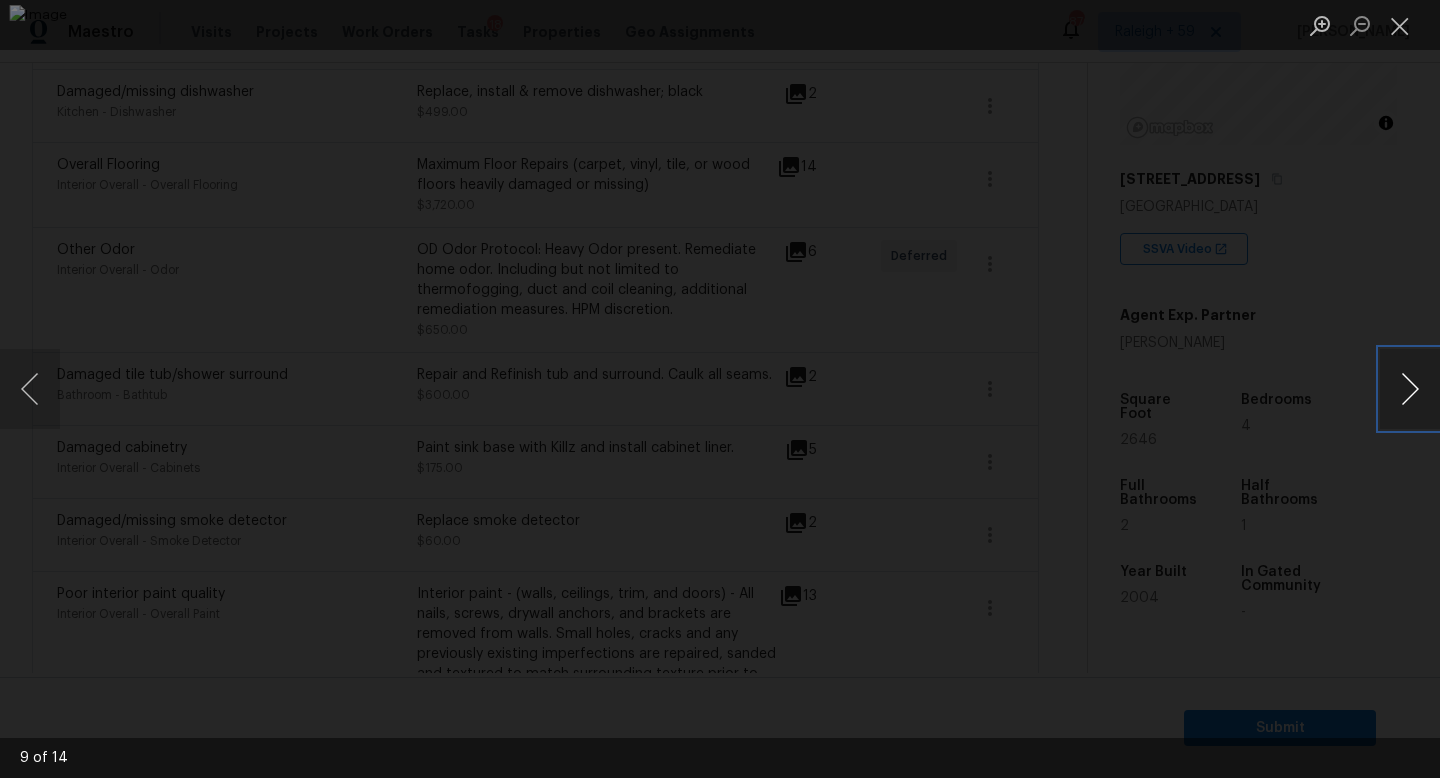 click at bounding box center [1410, 389] 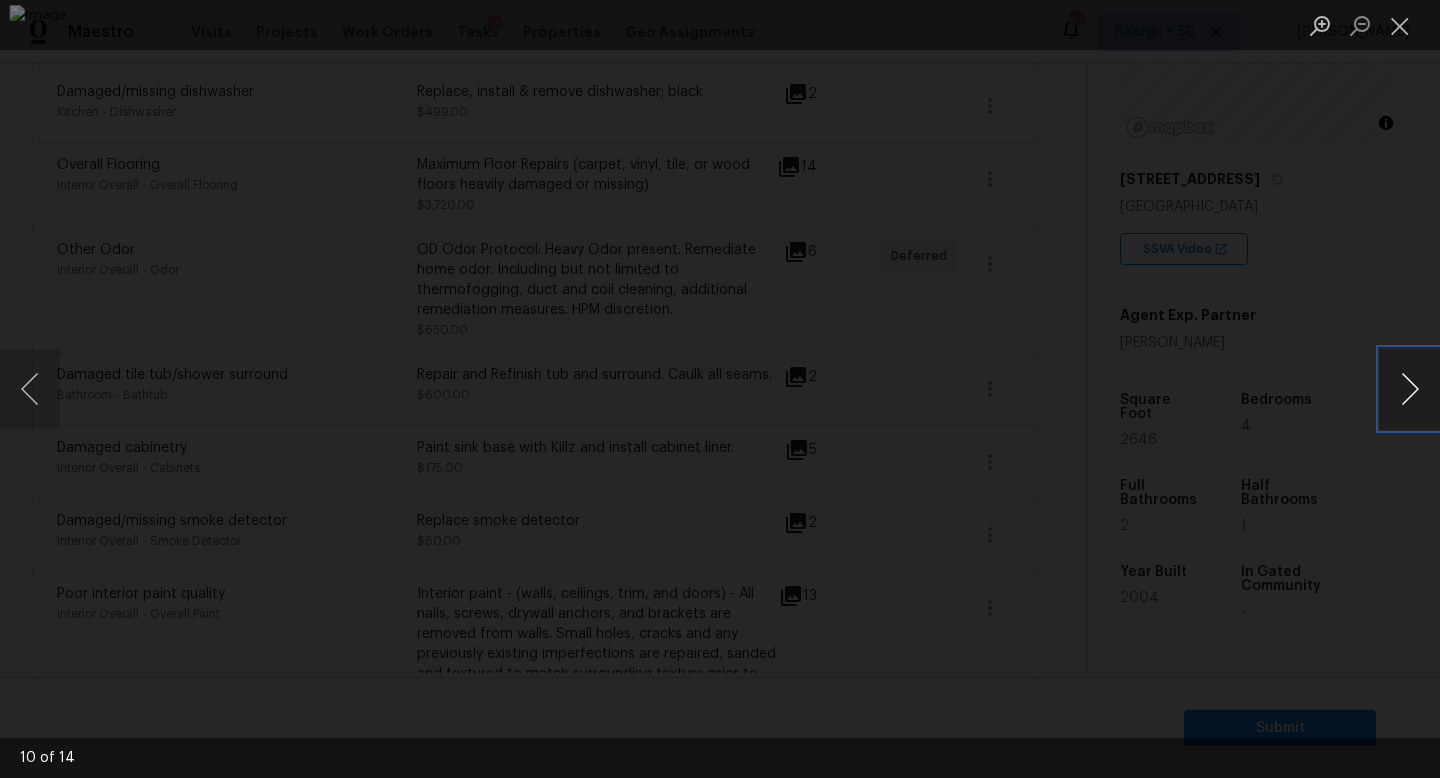 click at bounding box center (1410, 389) 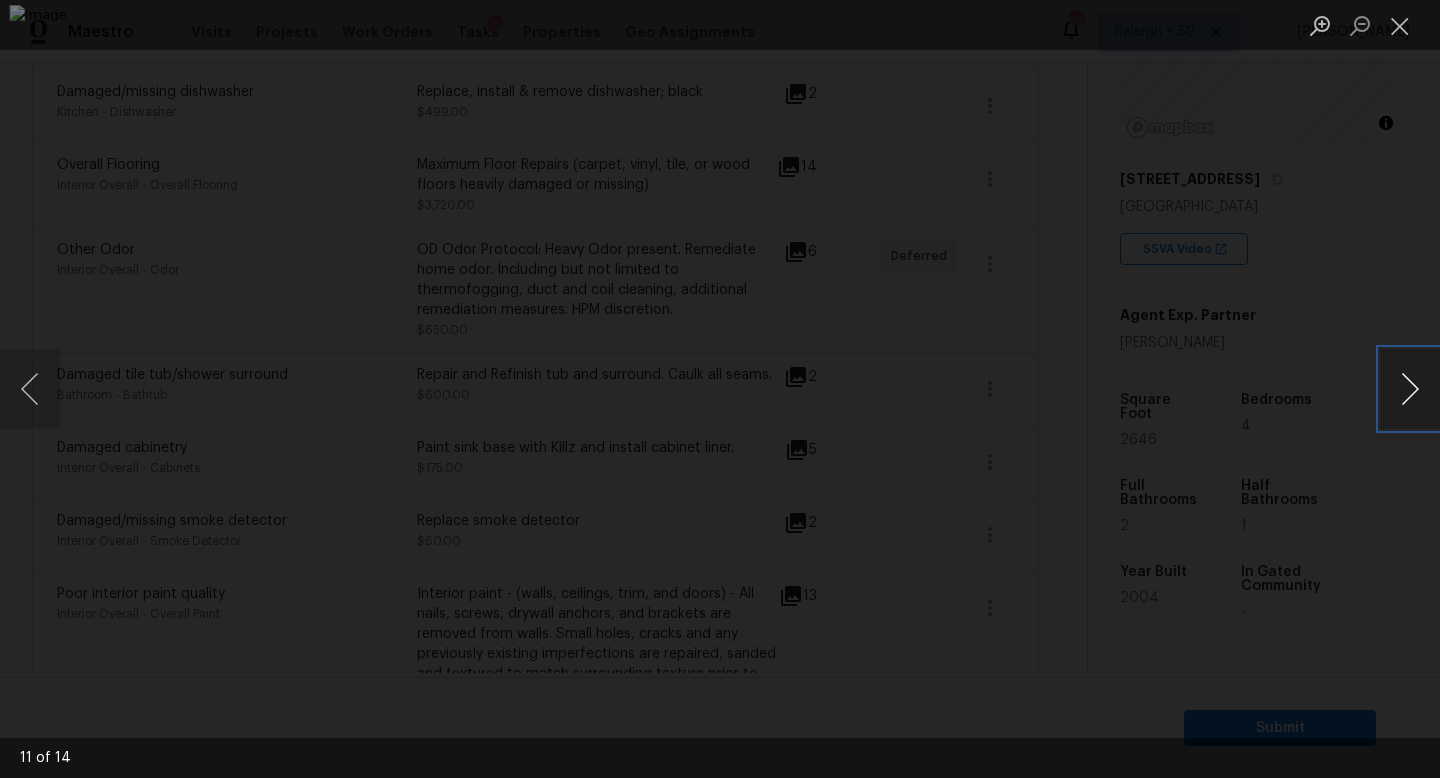 click at bounding box center (1410, 389) 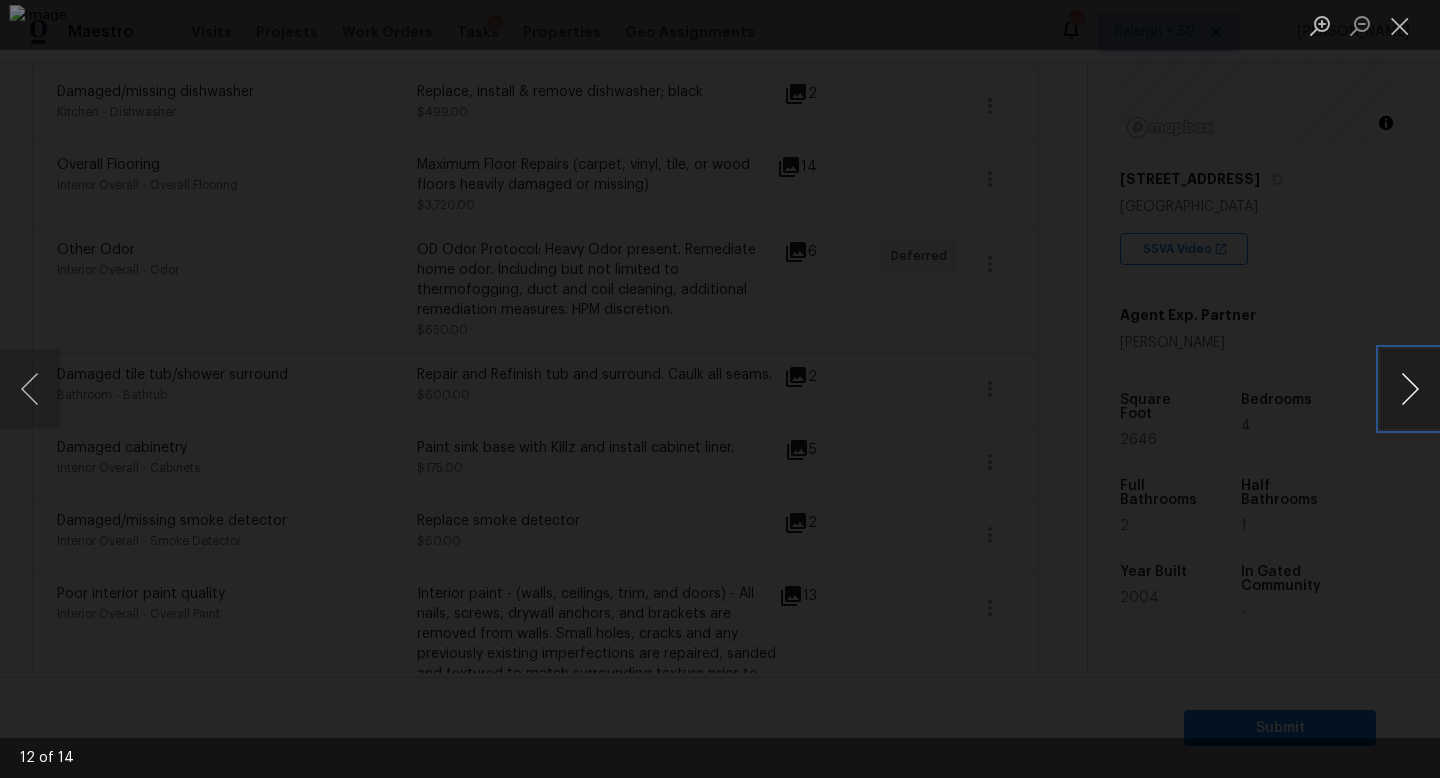 click at bounding box center (1410, 389) 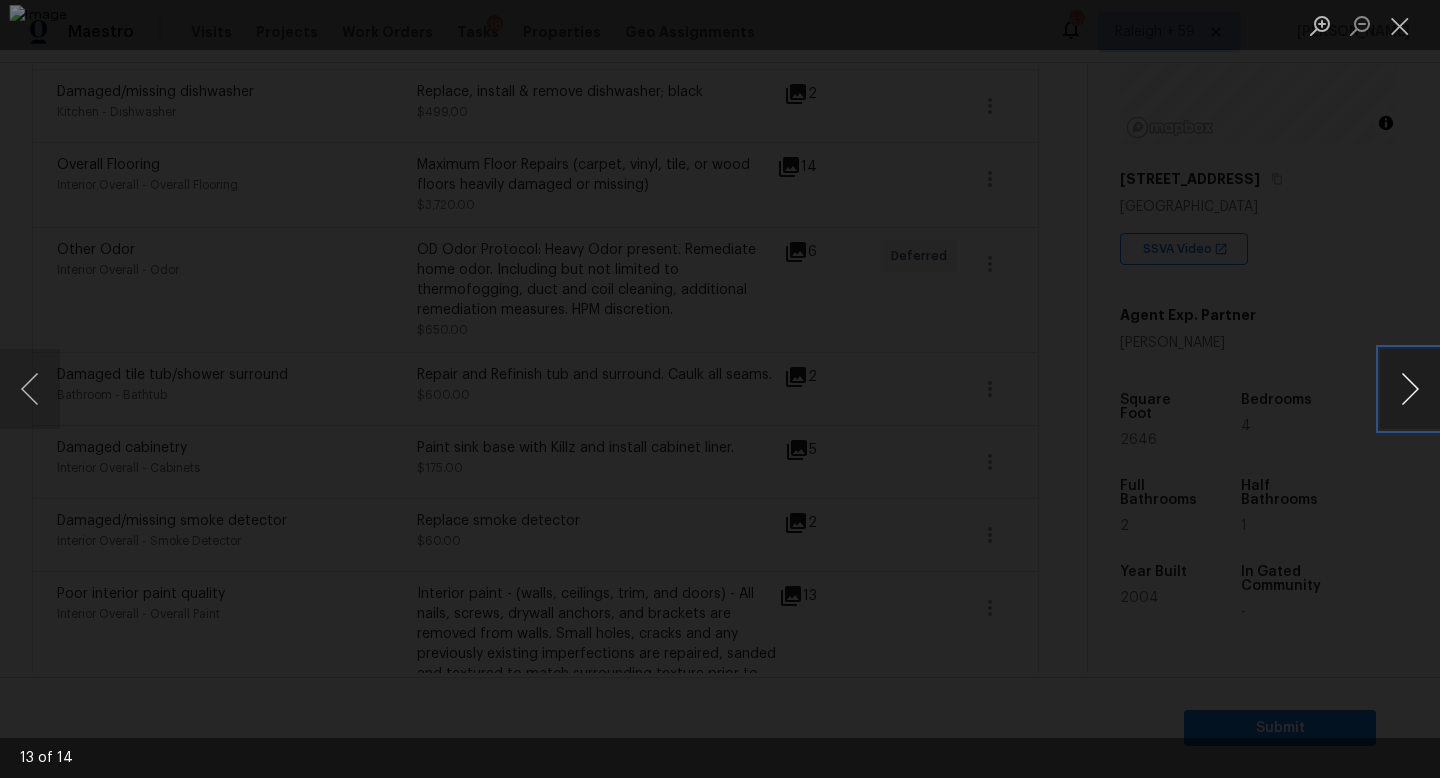 click at bounding box center (1410, 389) 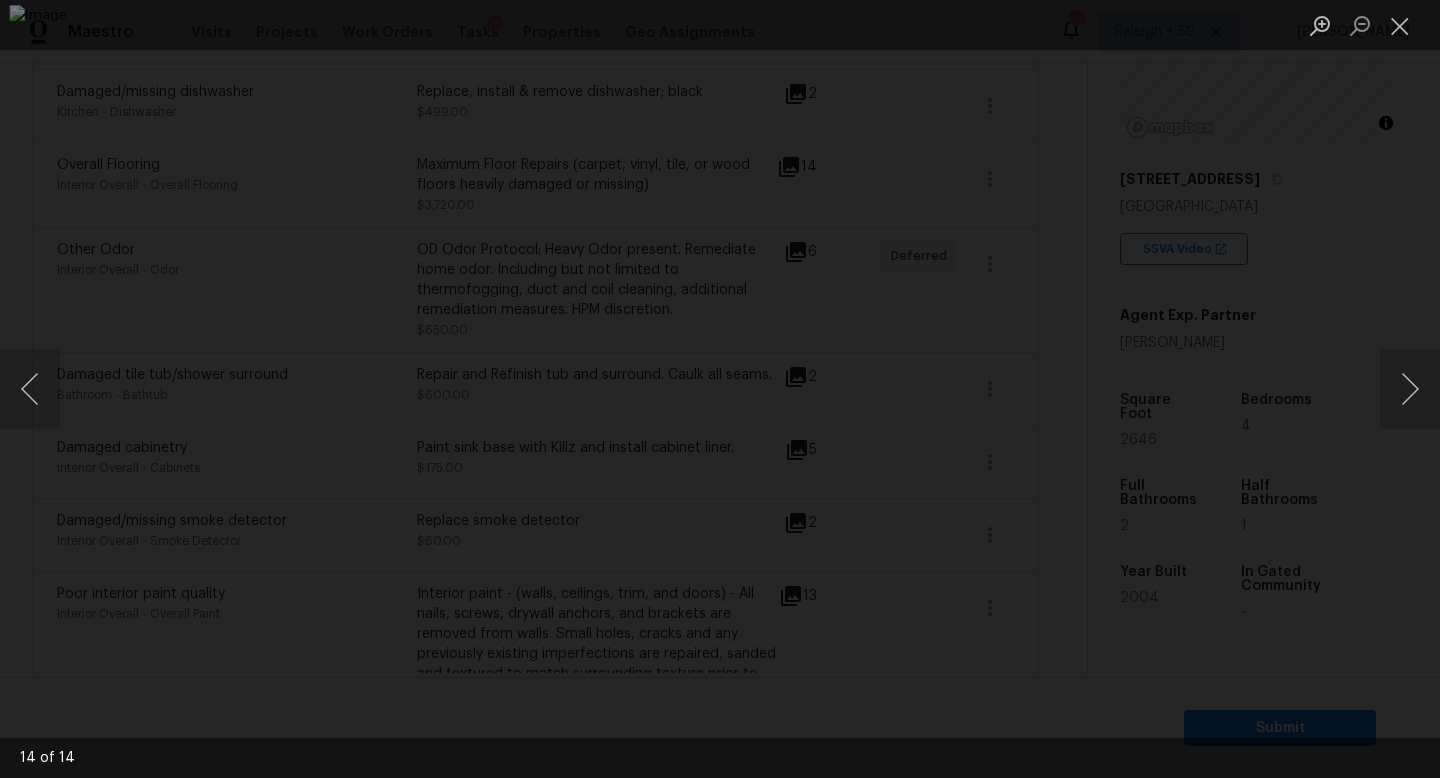 click at bounding box center [720, 389] 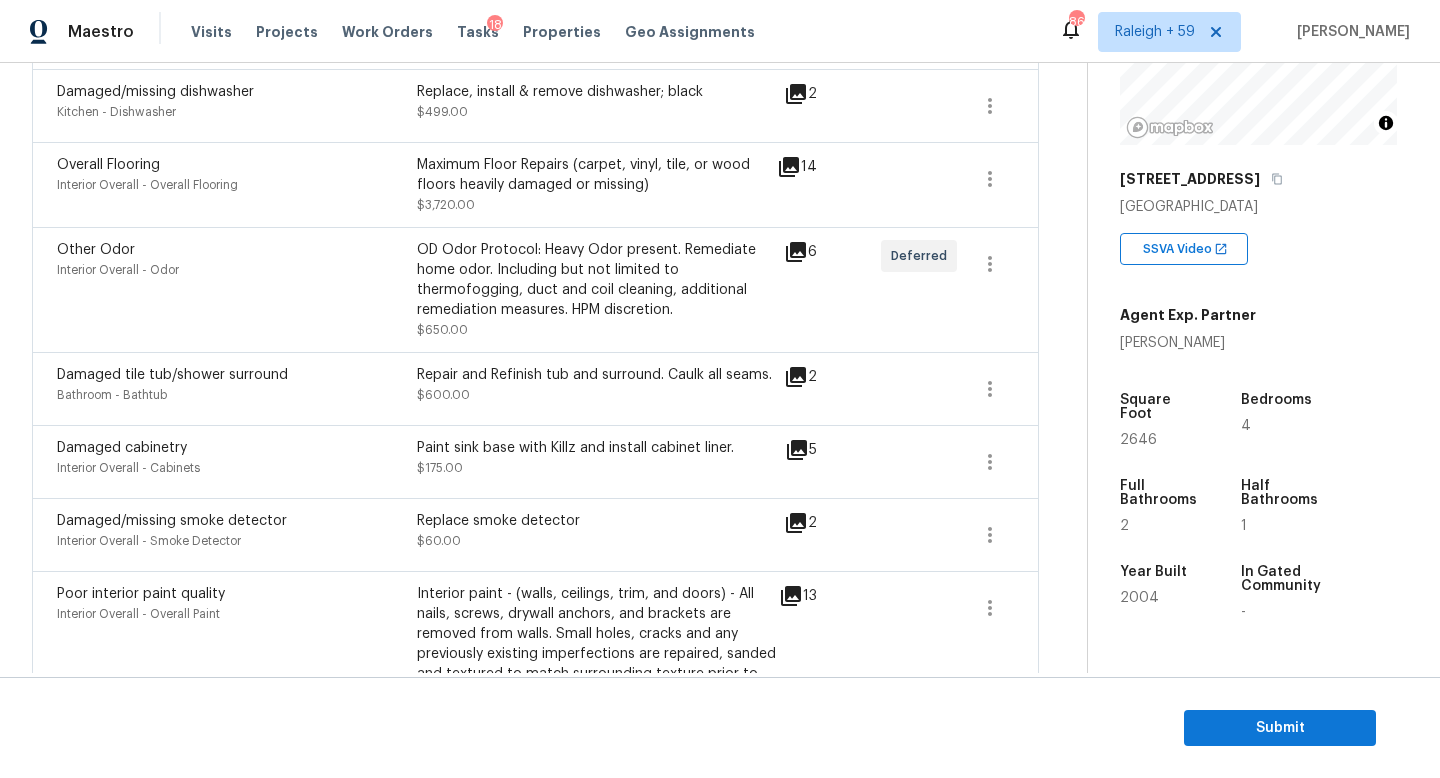 click 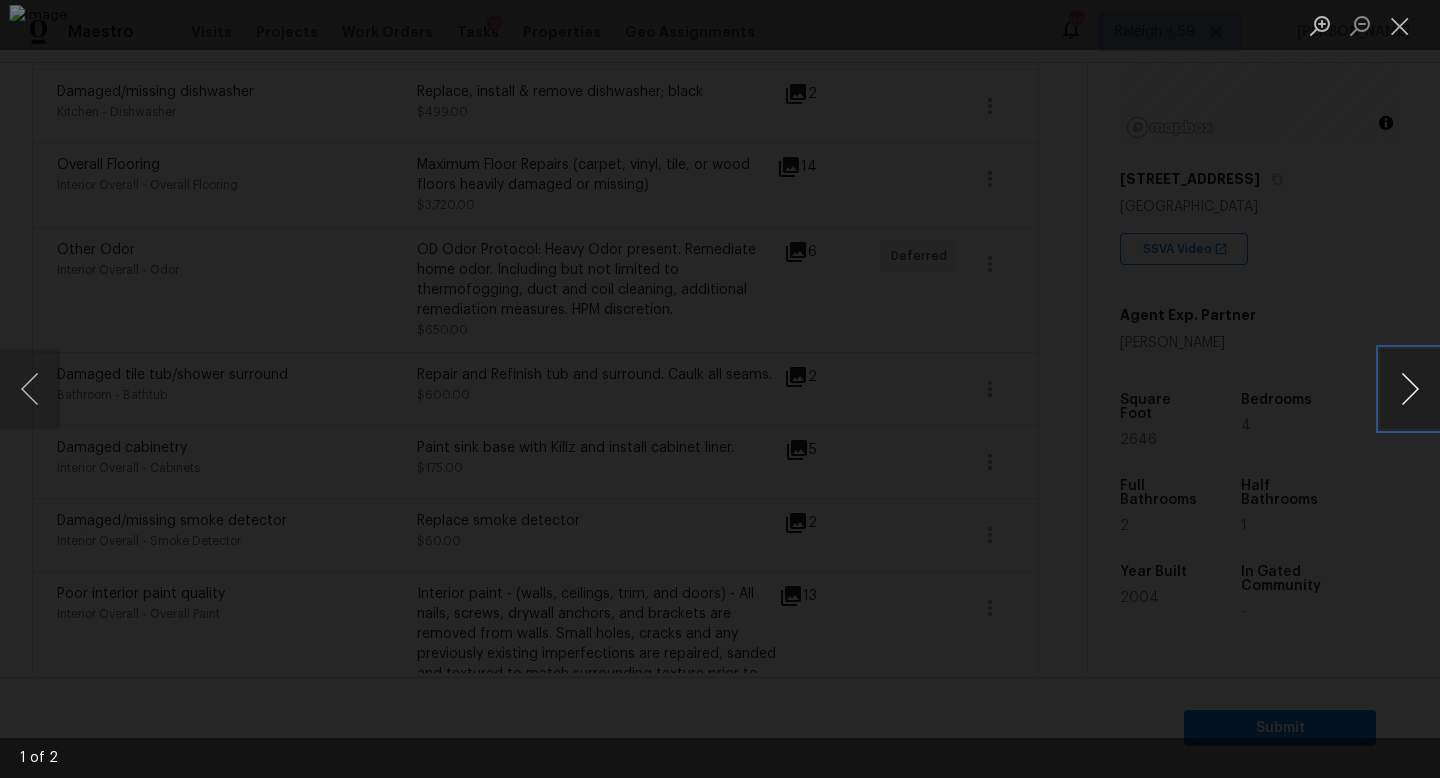 click at bounding box center [1410, 389] 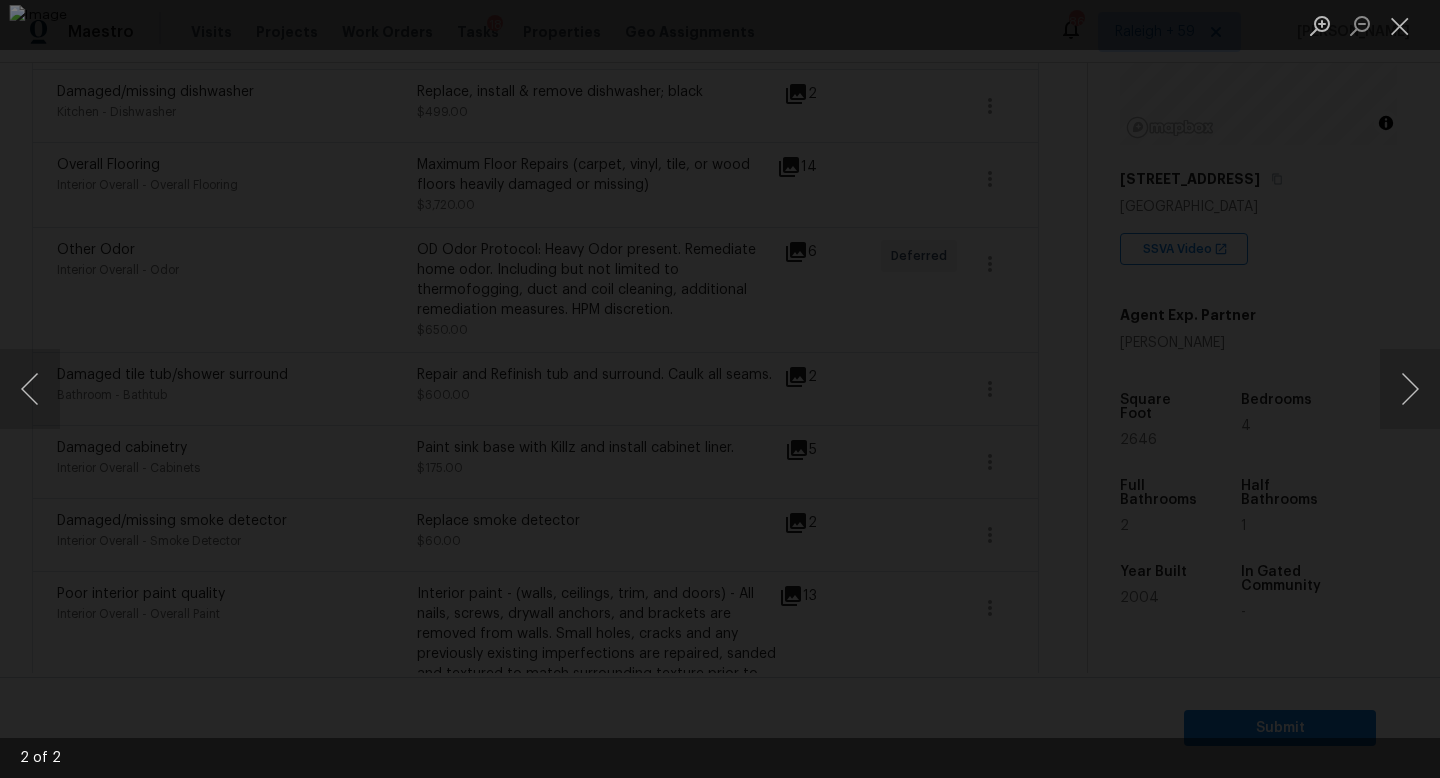 click at bounding box center [720, 389] 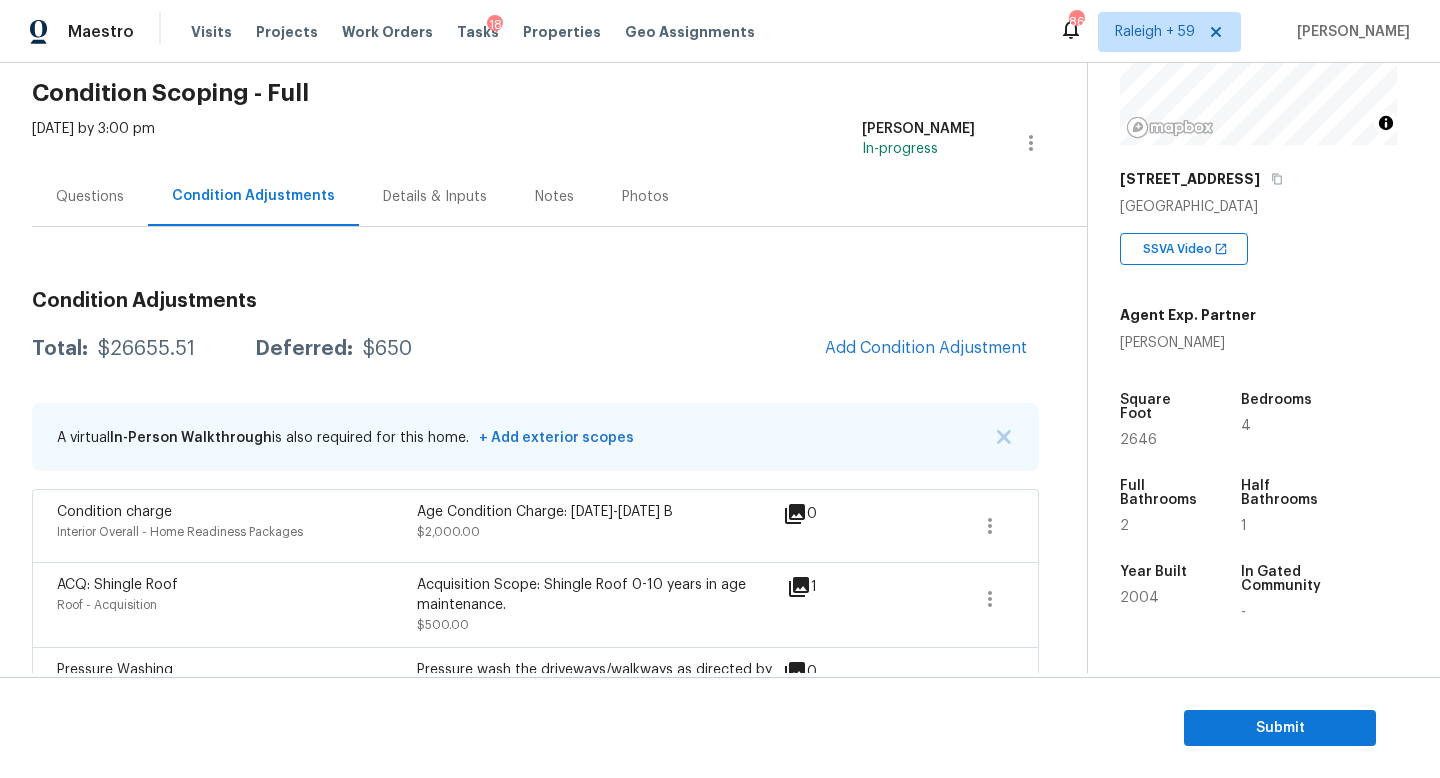scroll, scrollTop: 0, scrollLeft: 0, axis: both 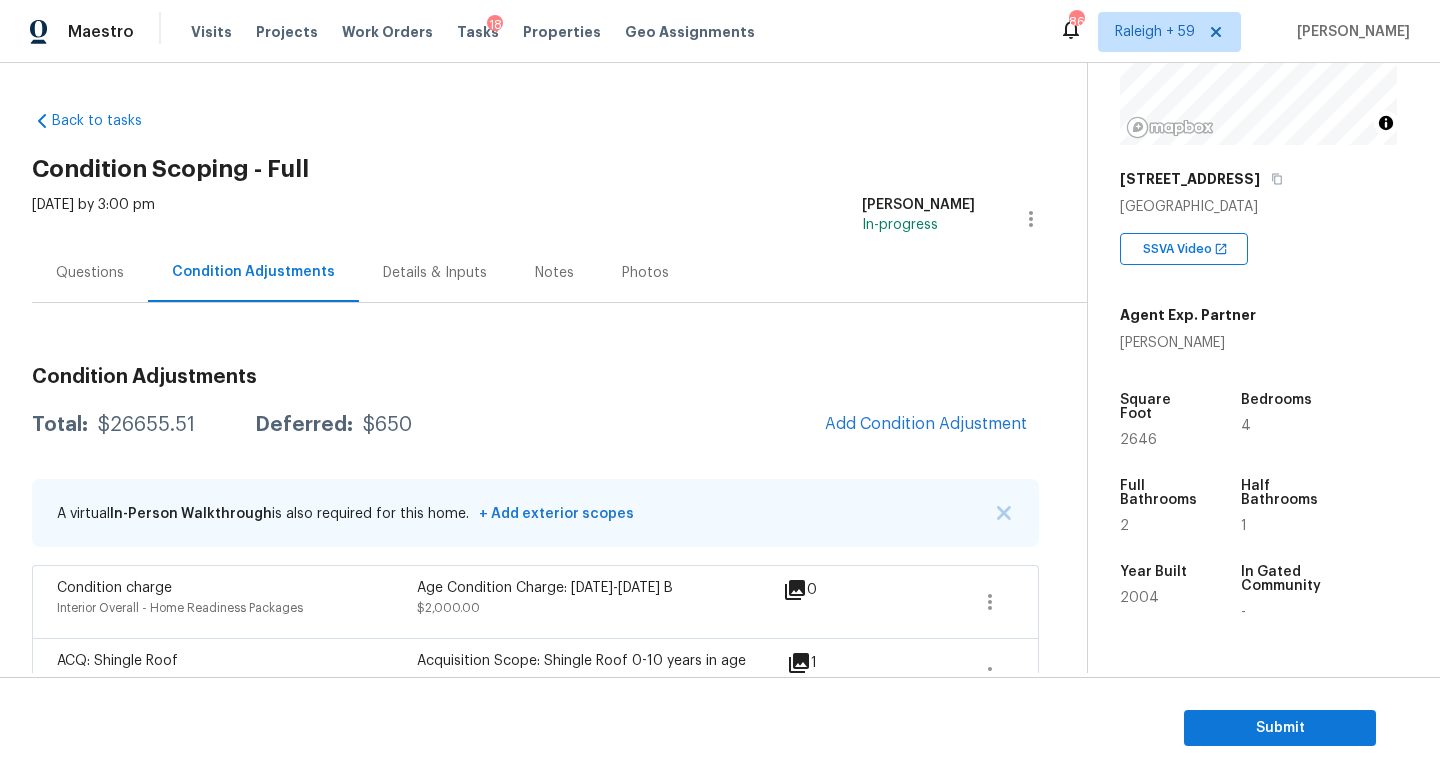 click on "Questions" at bounding box center [90, 272] 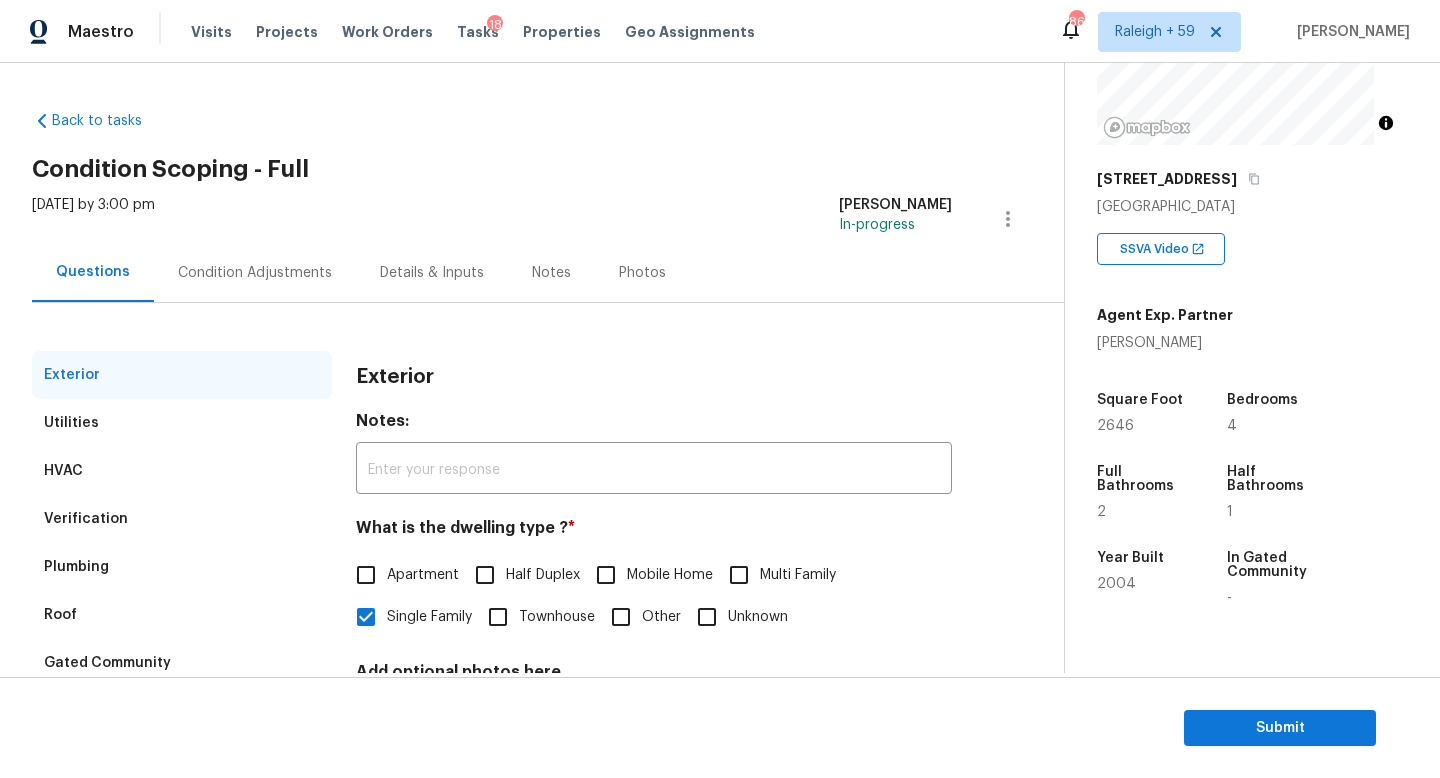 click on "Condition Adjustments" at bounding box center (255, 273) 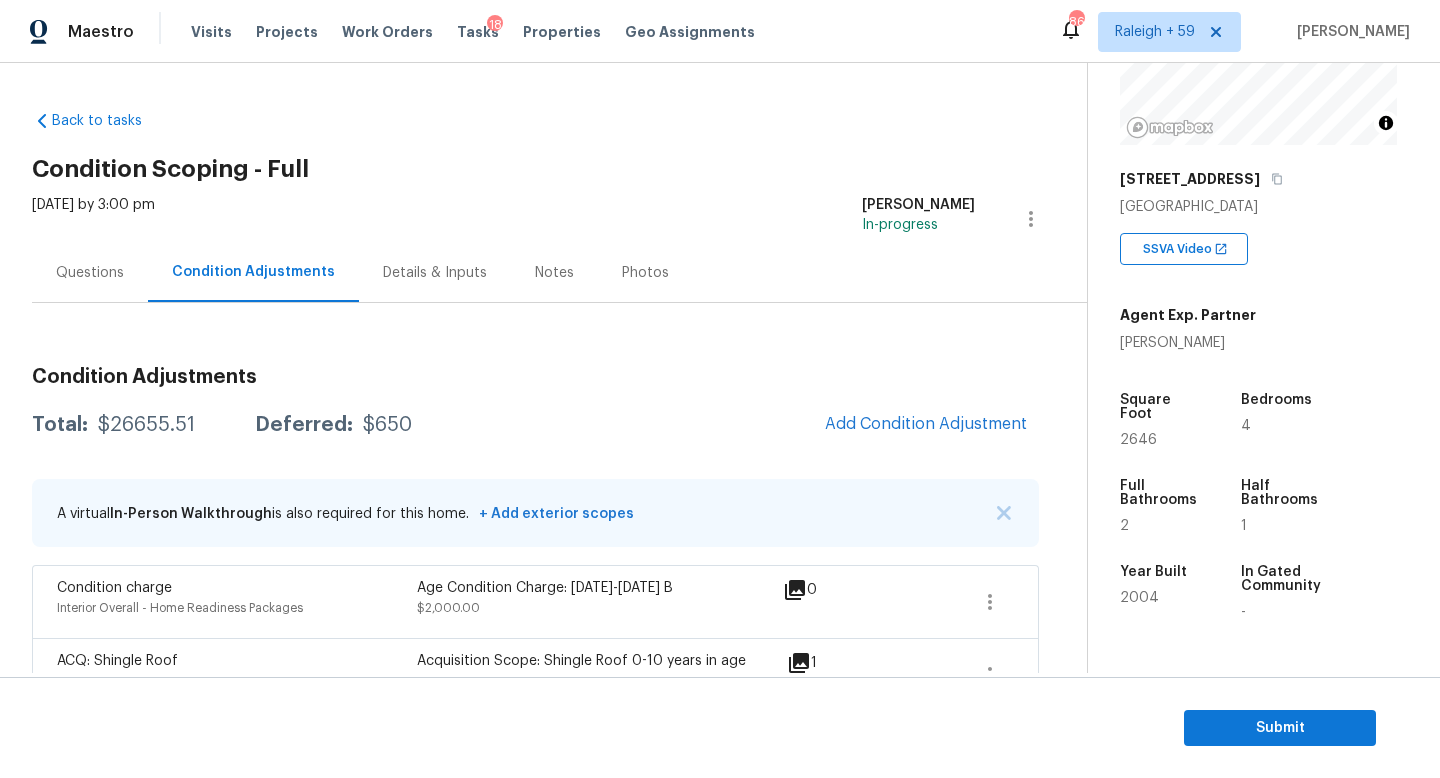 click on "Back to tasks Condition Scoping - Full Mon, Jul 14 2025 by 3:00 pm   Roopesh Jaikanth In-progress Questions Condition Adjustments Details & Inputs Notes Photos Condition Adjustments Total:  $26655.51 Deferred:  $650 Add Condition Adjustment A virtual  In-Person Walkthrough  is also required for this home.   + Add exterior scopes Condition charge Interior Overall - Home Readiness Packages Age Condition Charge: 1993-2008 B	 $2,000.00   0 ACQ: Shingle Roof Roof - Acquisition Acquisition Scope: Shingle Roof 0-10 years in age maintenance. $500.00   1 Pressure Washing Exterior Overall - Siding Pressure wash the driveways/walkways as directed by the PM. Ensure that all debris and residue are removed from the areas being pressure washed. $200.00   0 Landscape Package Exterior Overall - Home Readiness Packages $300.00   2 Light Pet Odor Interior Overall - Odor Acquisition Scope: 1-2 pets present $750.00   0 Interior Paint Interior Overall - Overall Paint $150.00   0 ACQ: Paint Interior Overall - Acquisition $979.02" at bounding box center (720, 368) 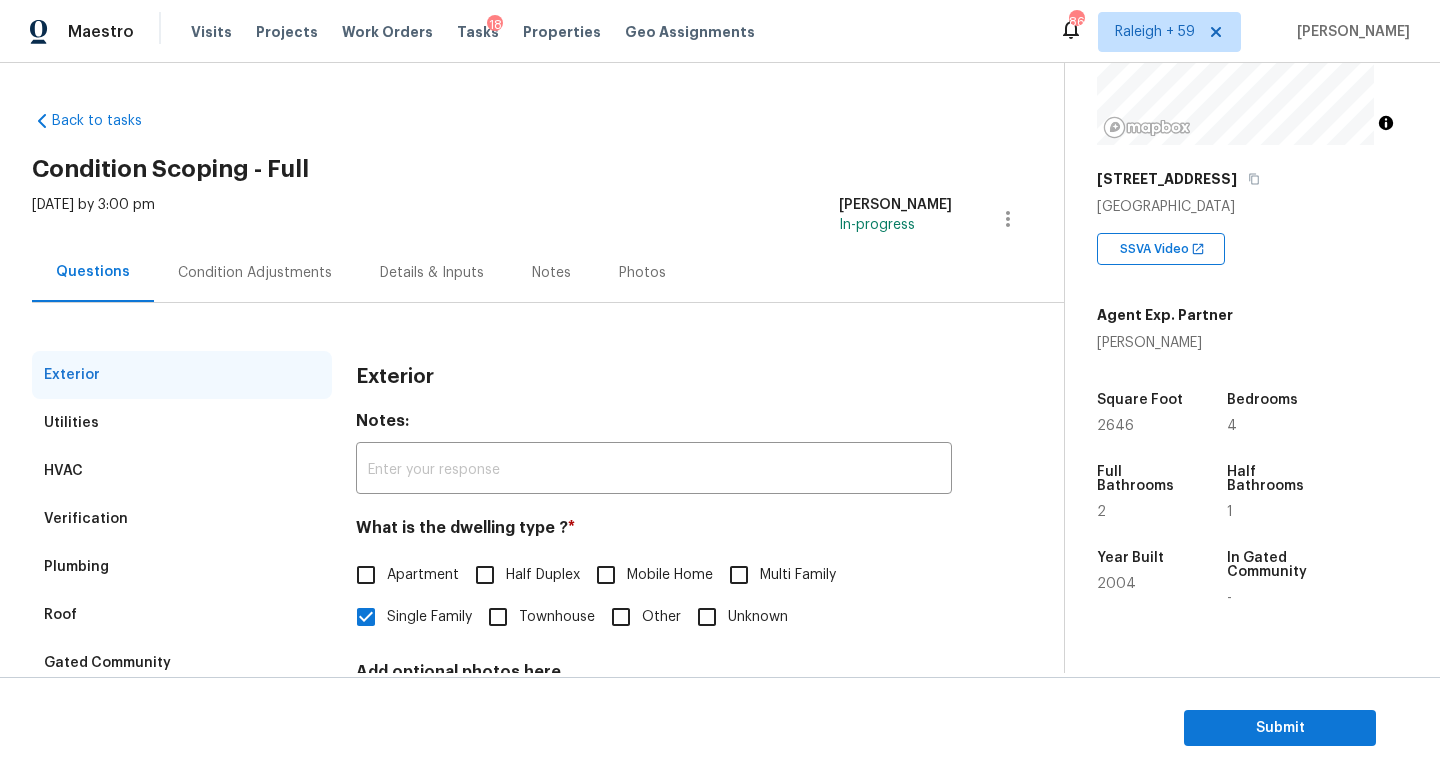 click on "Condition Adjustments" at bounding box center (255, 272) 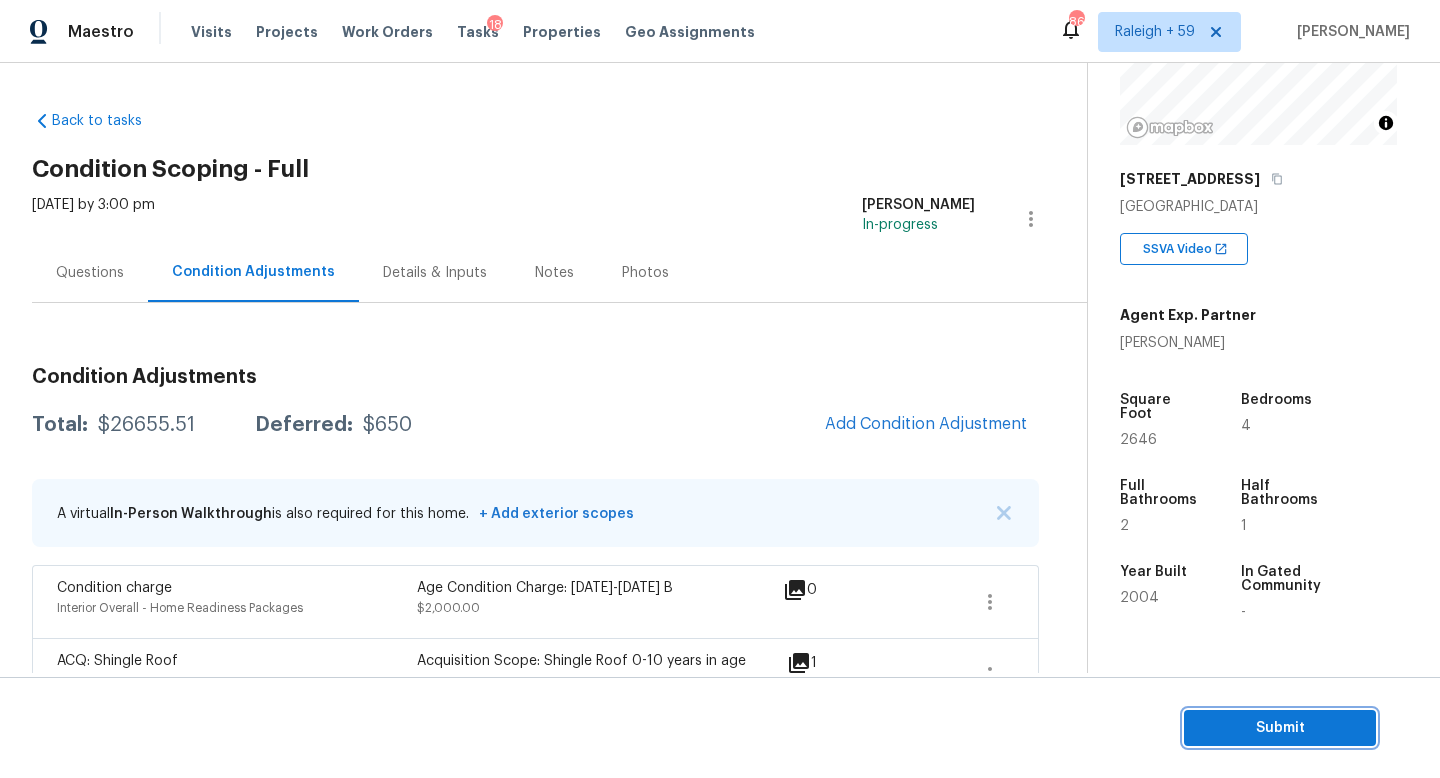 click on "Submit" at bounding box center (1280, 728) 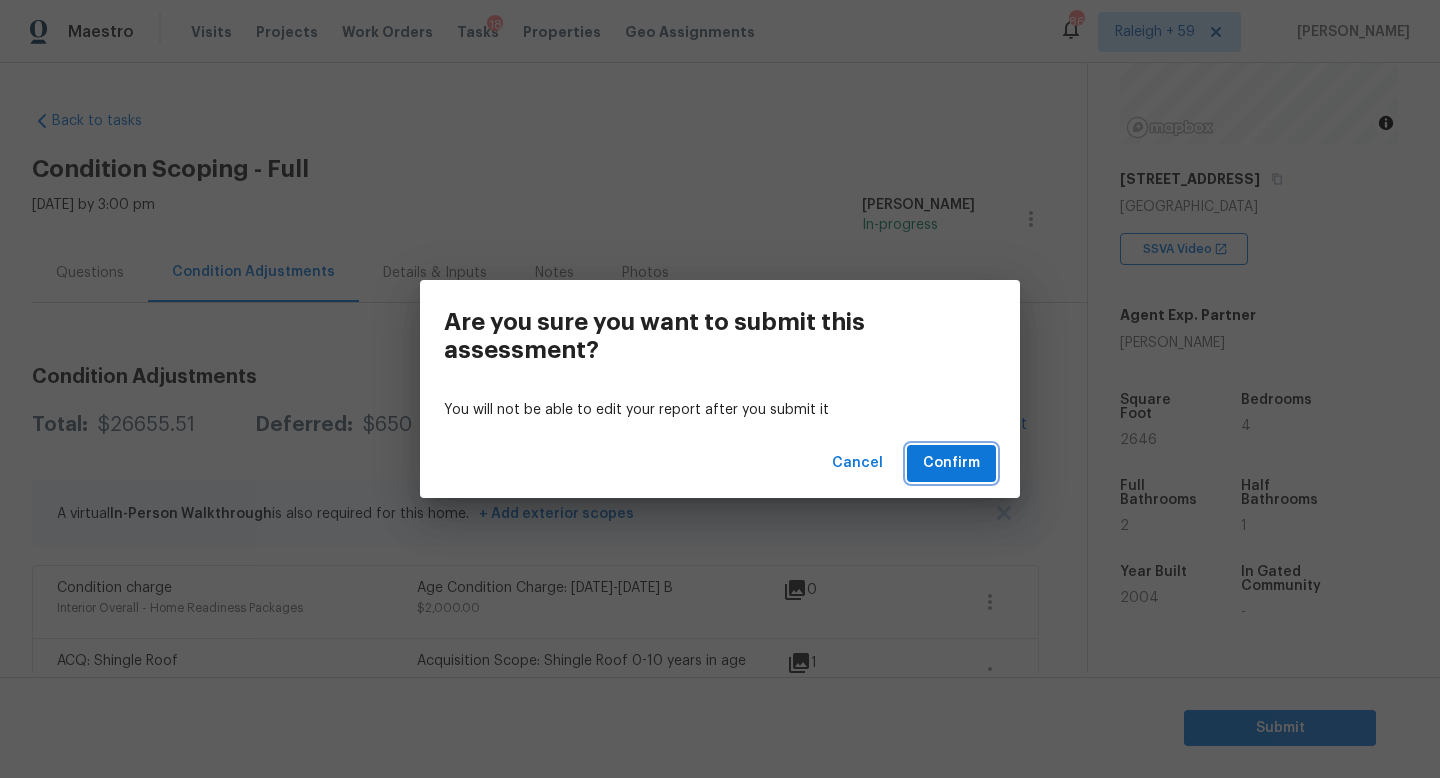 click on "Confirm" at bounding box center (951, 463) 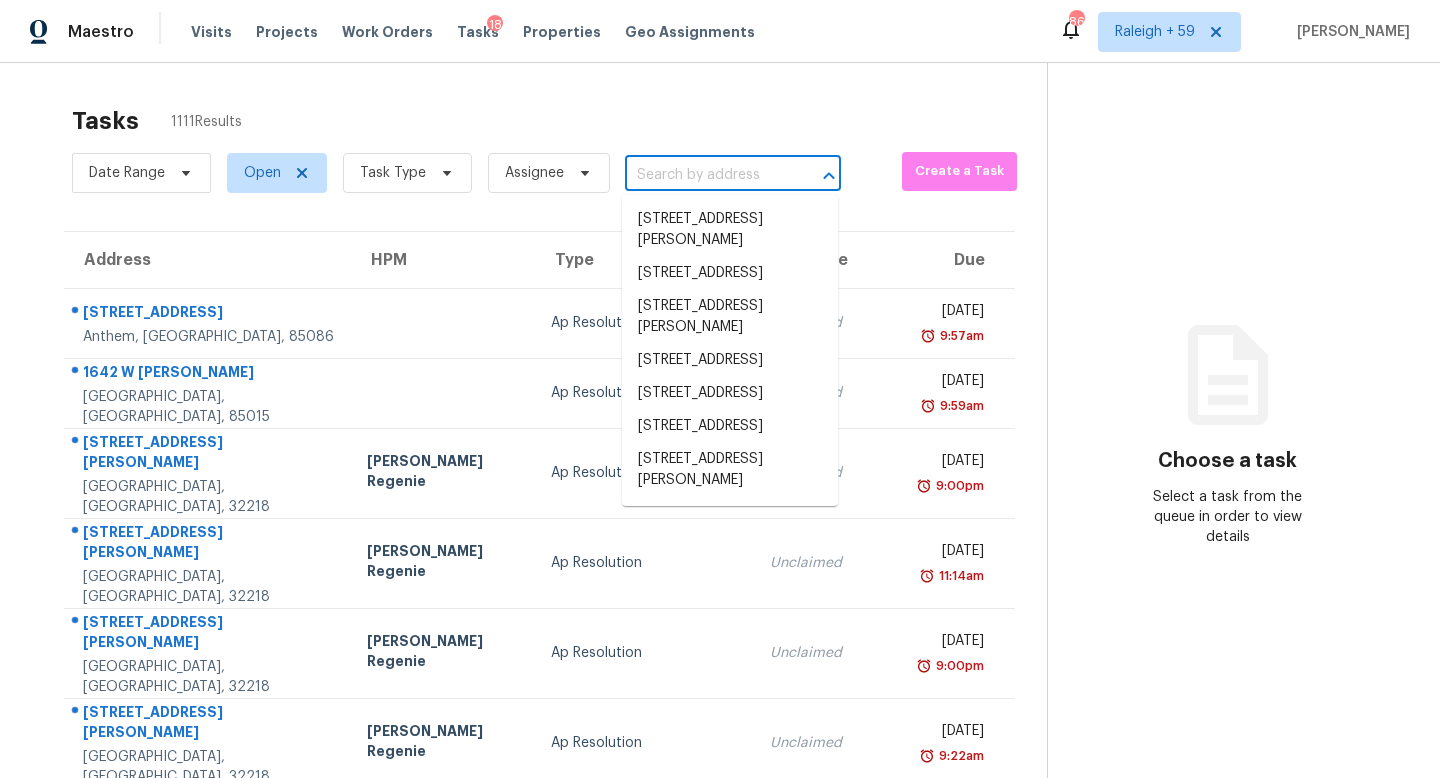 click at bounding box center [705, 175] 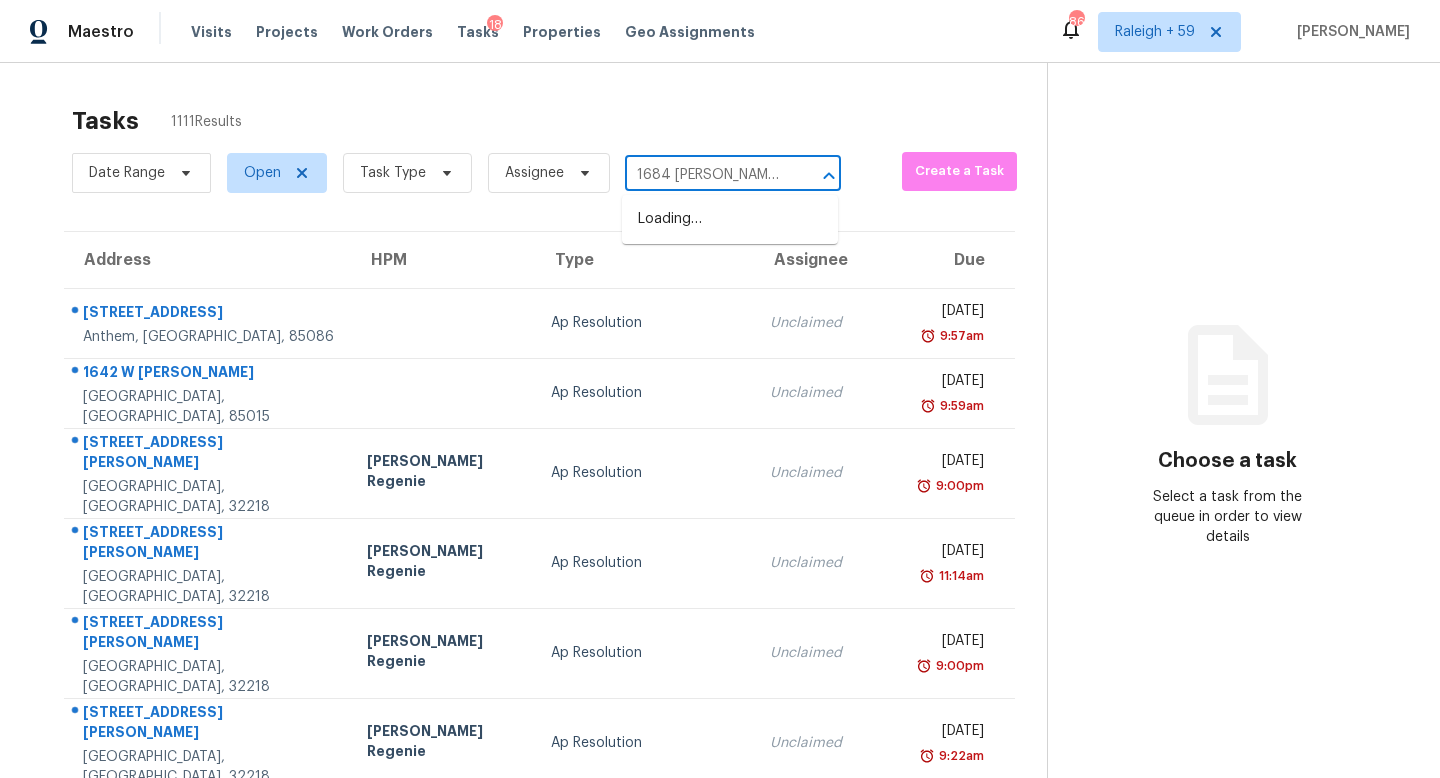 scroll, scrollTop: 0, scrollLeft: 111, axis: horizontal 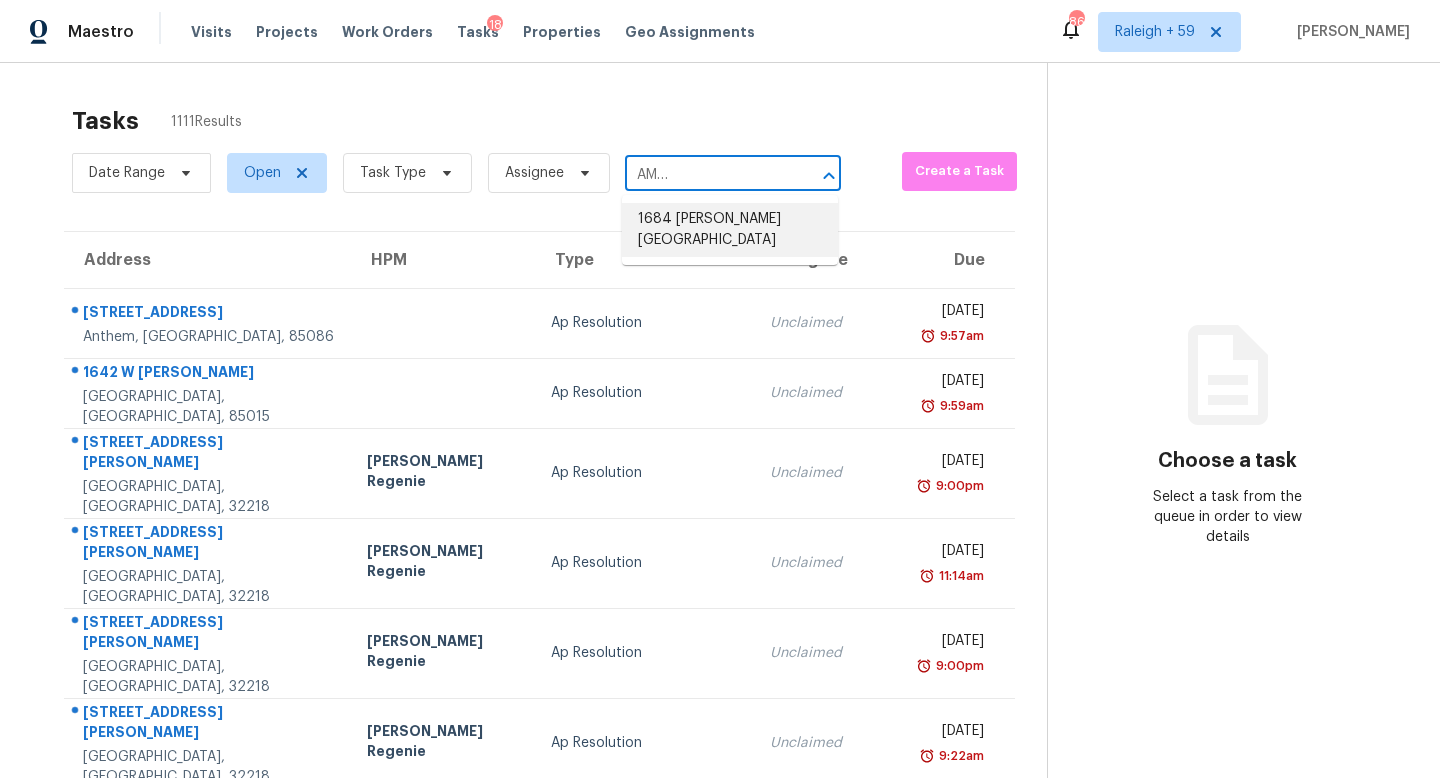 click on "1684 Thornton Pl SW, Atlanta, GA 30315" at bounding box center (730, 230) 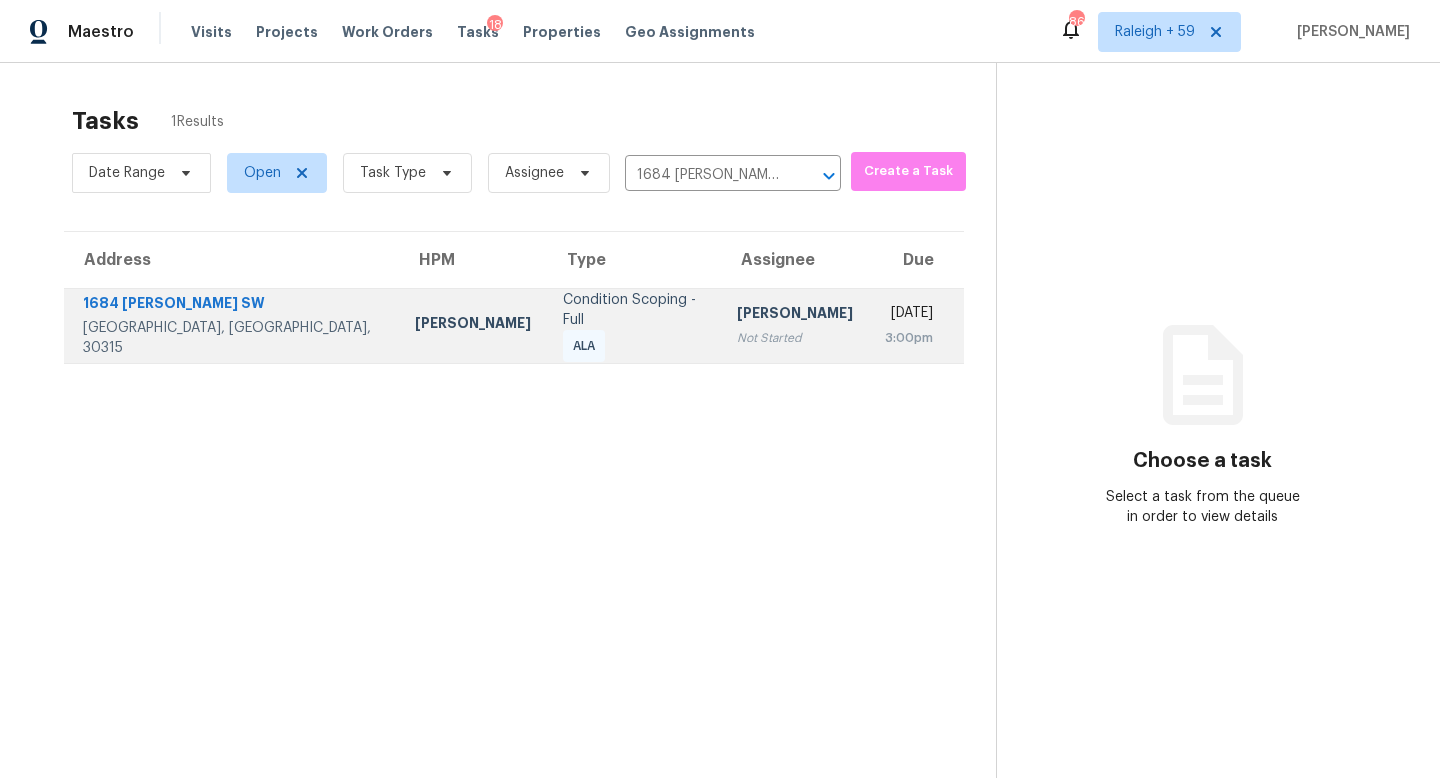 click on "[PERSON_NAME]" at bounding box center (795, 315) 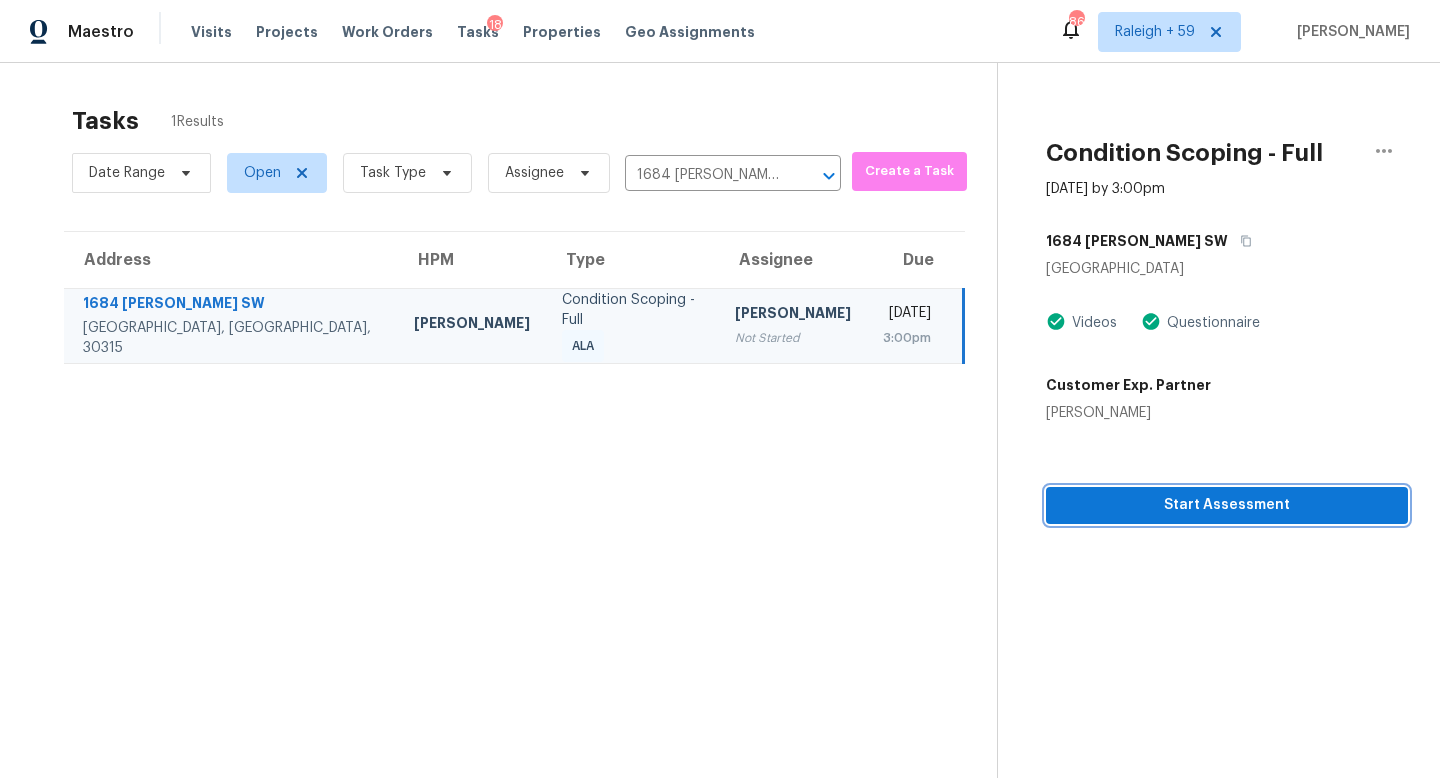 click on "Start Assessment" at bounding box center (1227, 505) 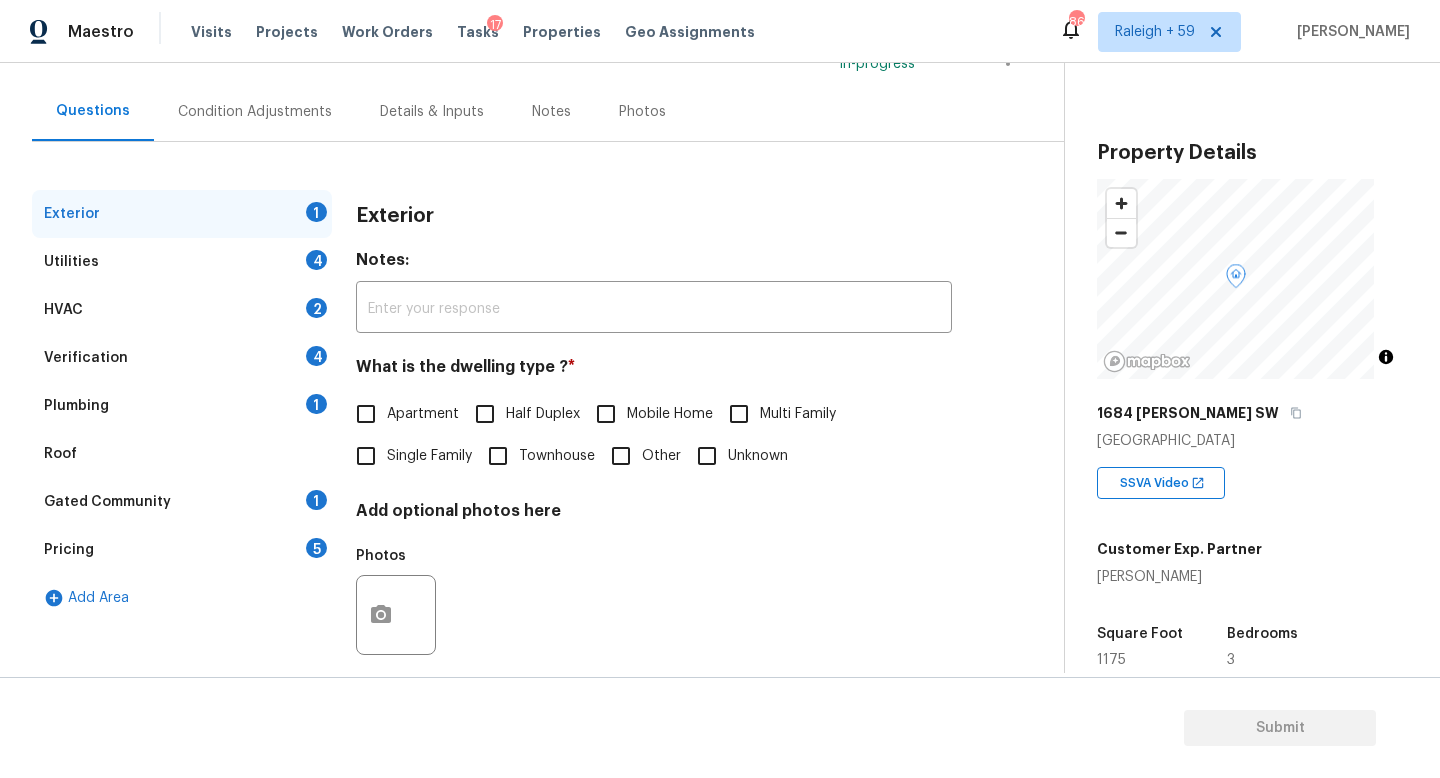 scroll, scrollTop: 200, scrollLeft: 0, axis: vertical 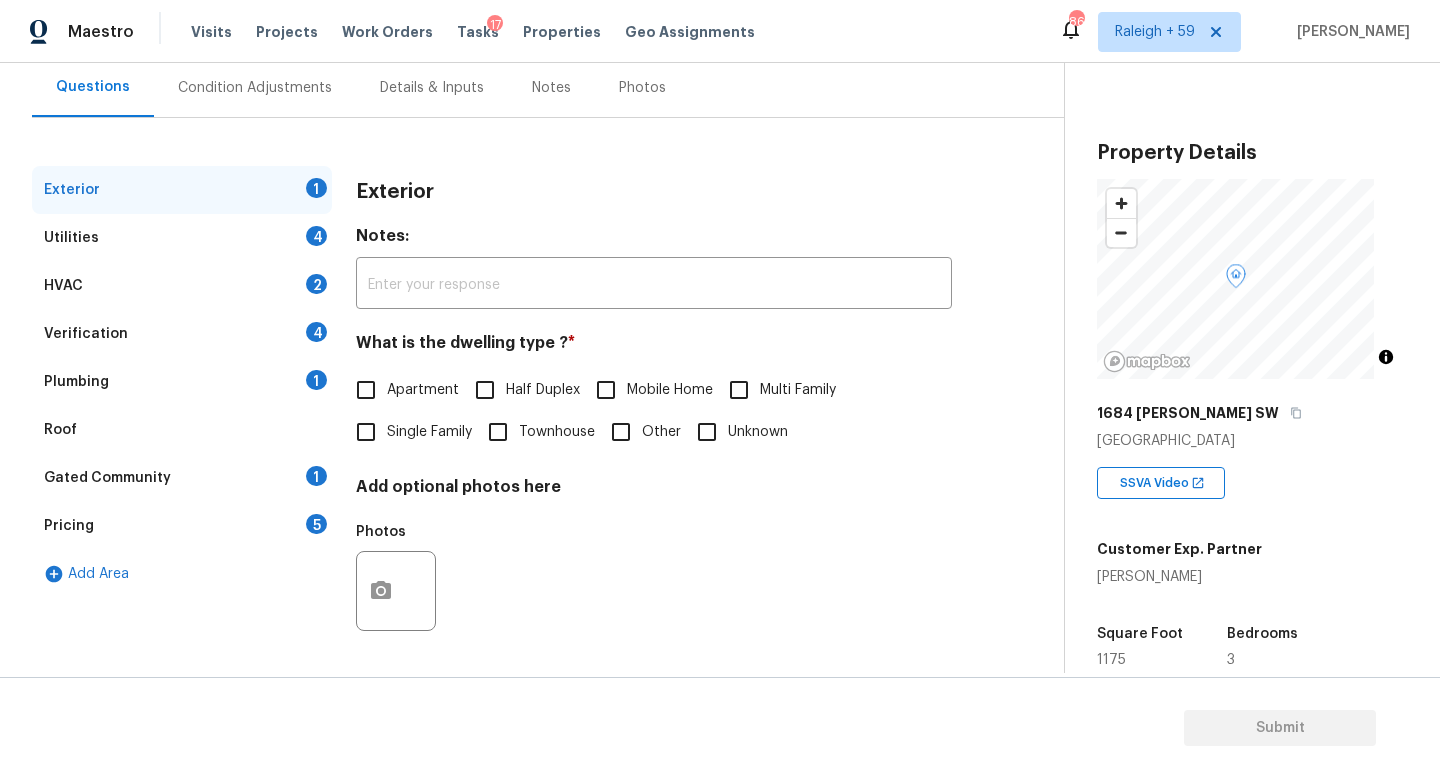 click on "Plumbing 1" at bounding box center (182, 382) 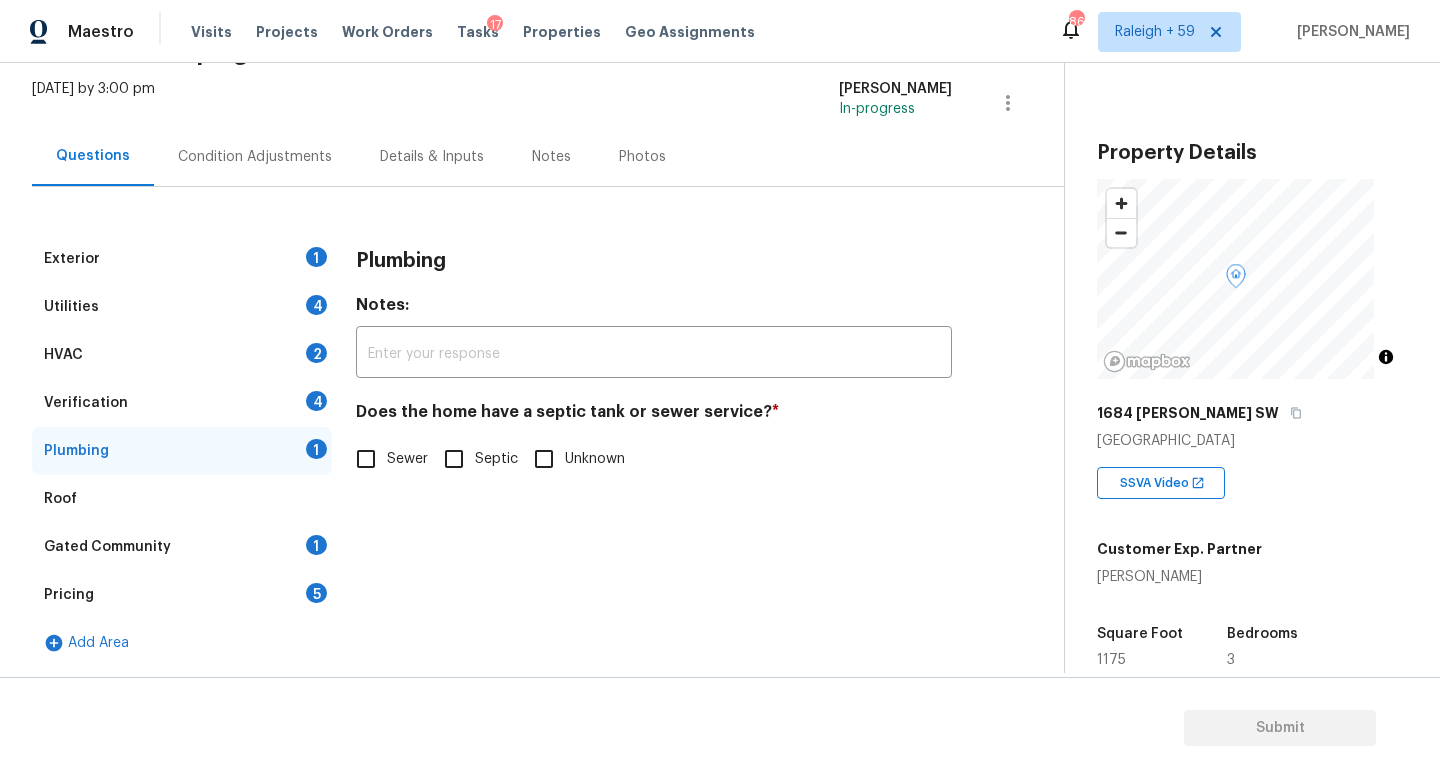 scroll, scrollTop: 131, scrollLeft: 0, axis: vertical 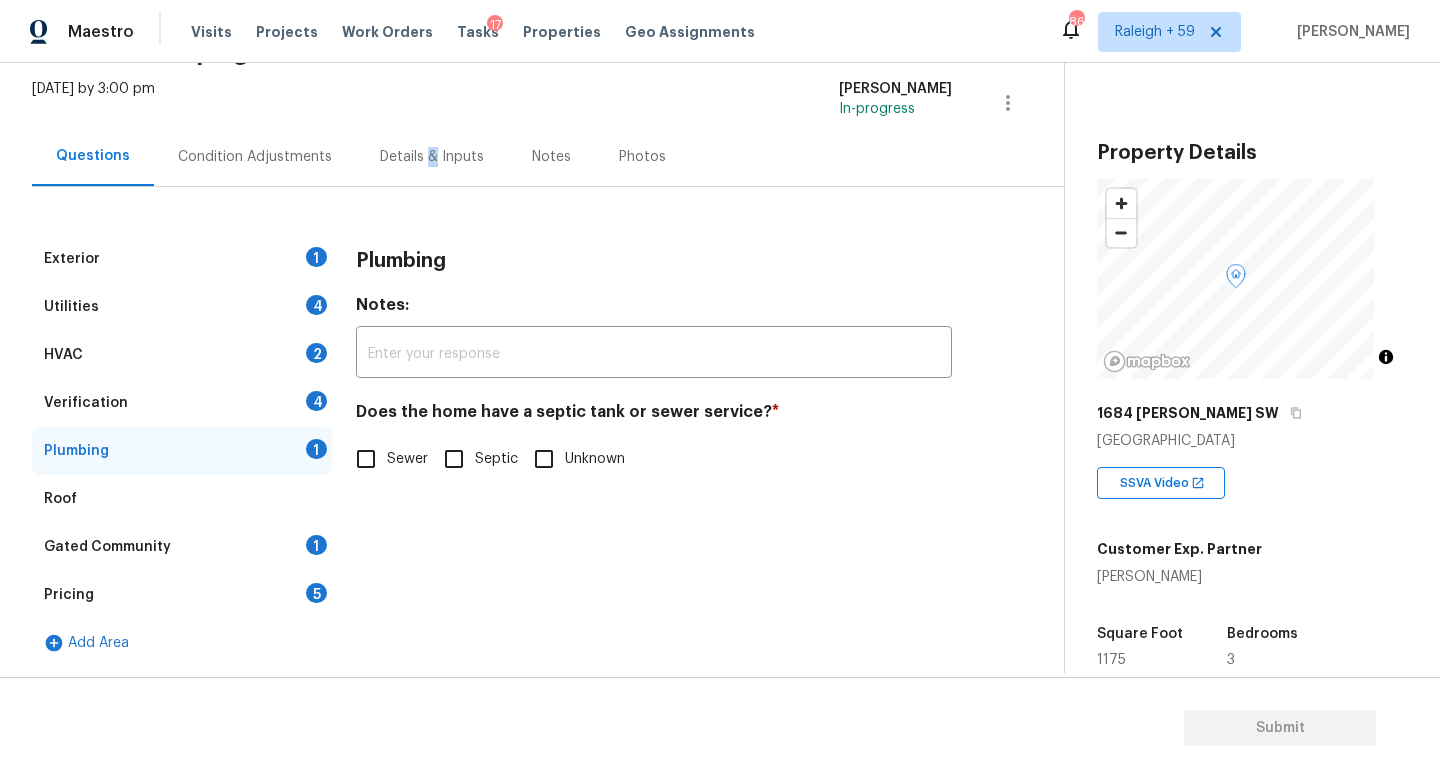 click on "Details & Inputs" at bounding box center (432, 157) 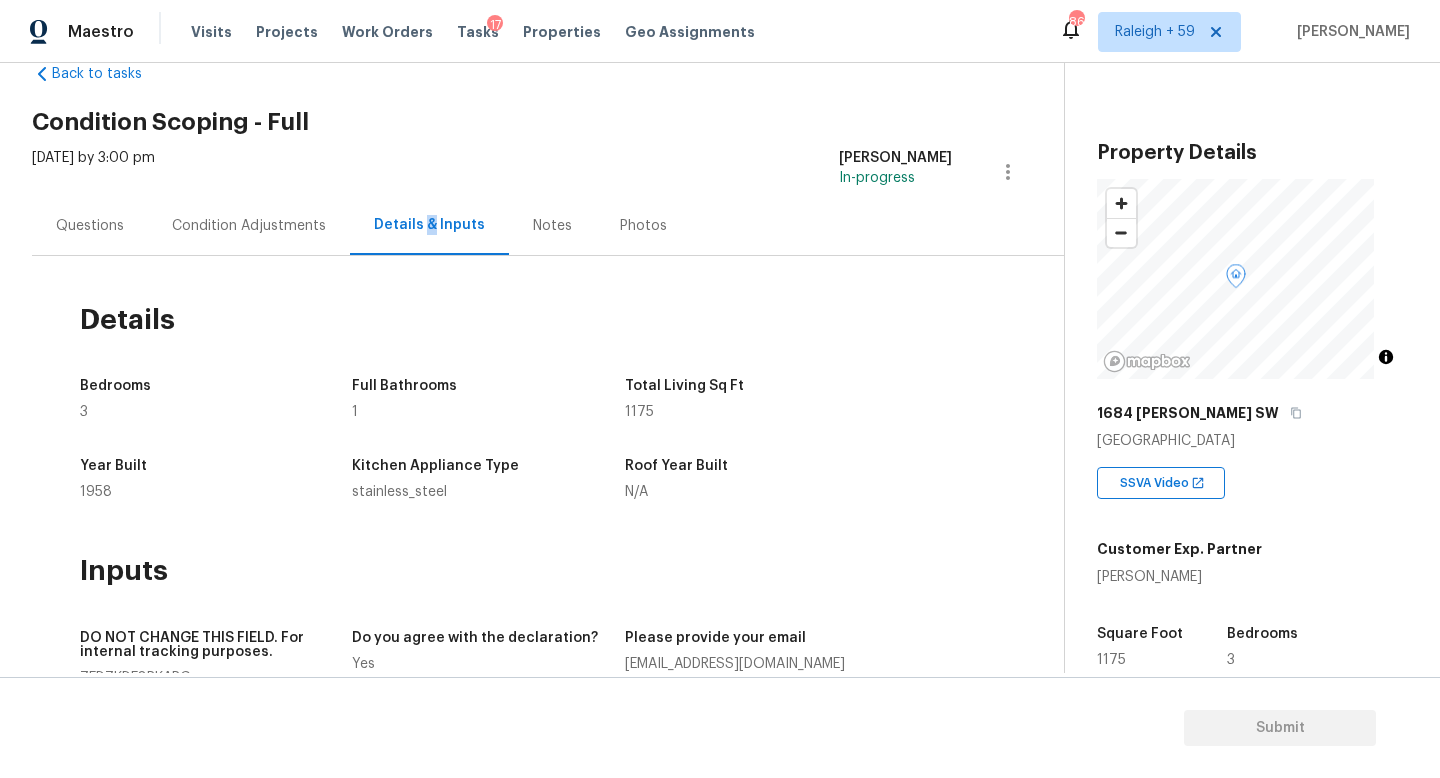 scroll, scrollTop: 0, scrollLeft: 0, axis: both 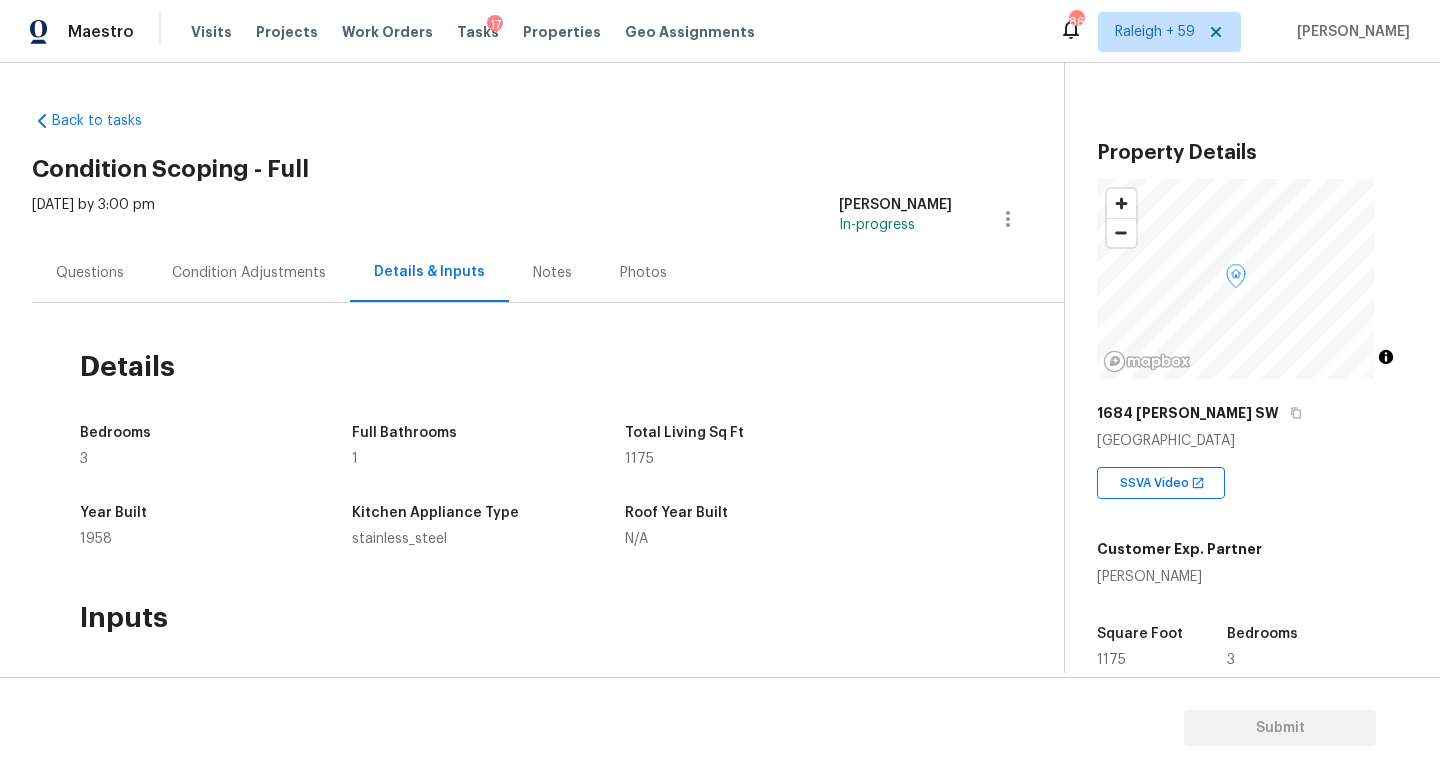 click on "[DATE] by 3:00 pm" at bounding box center (93, 219) 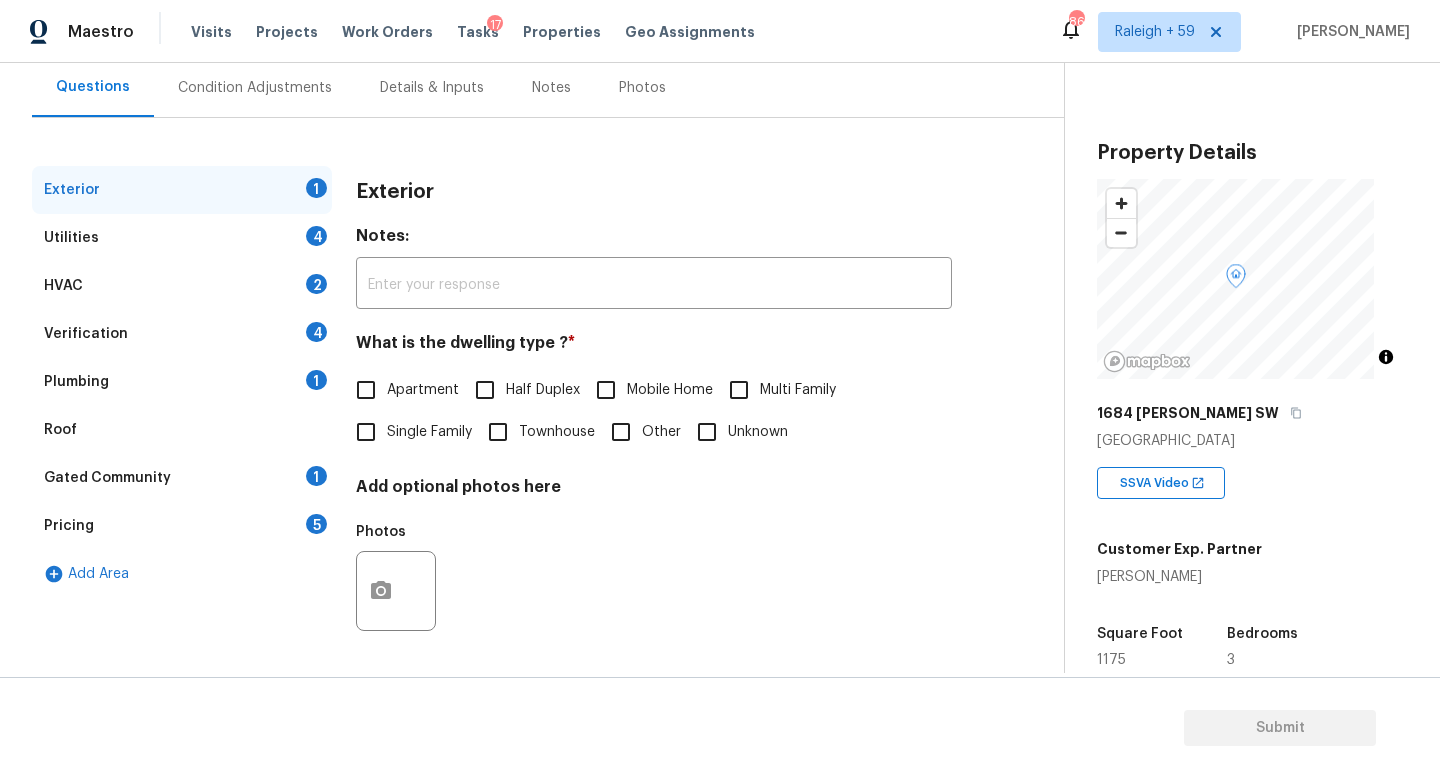 drag, startPoint x: 268, startPoint y: 356, endPoint x: 280, endPoint y: 359, distance: 12.369317 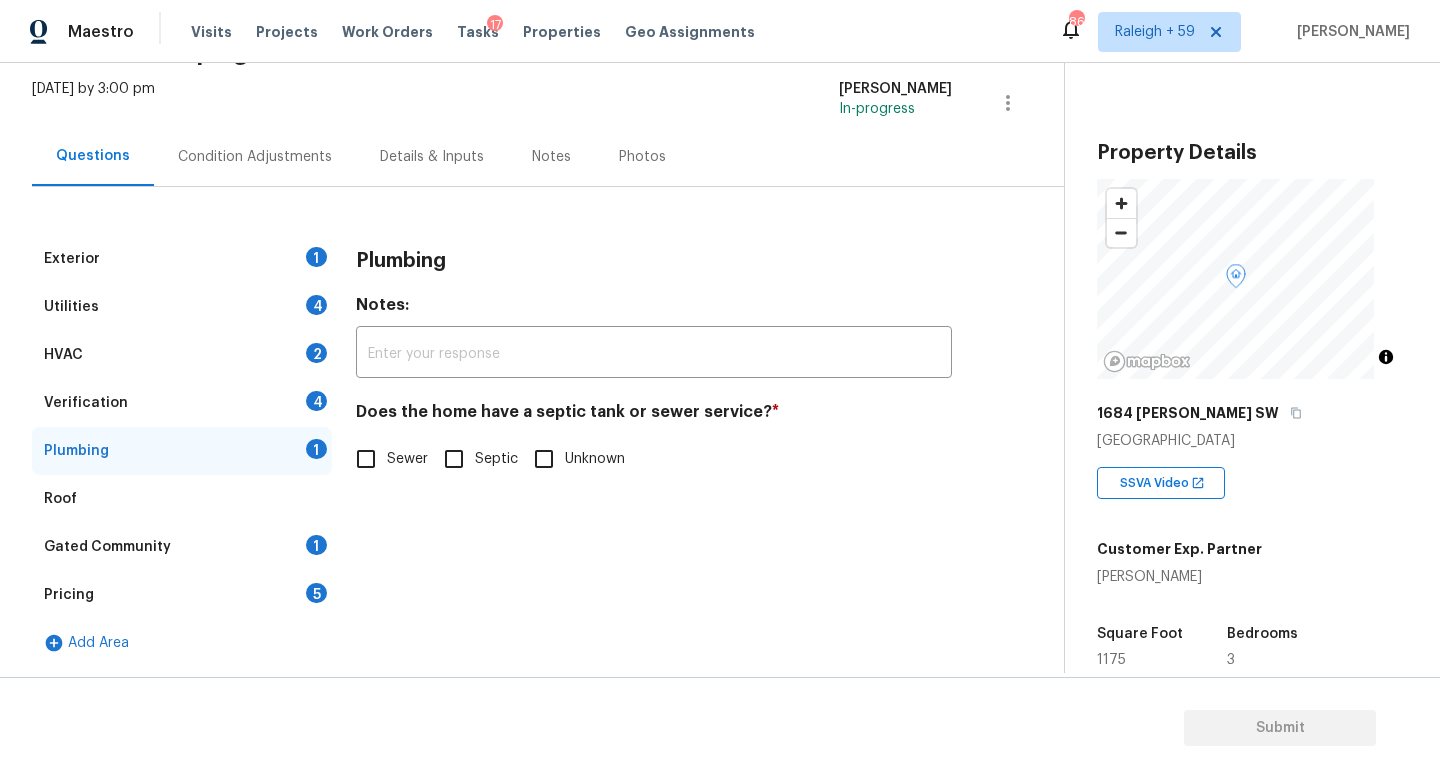 scroll, scrollTop: 131, scrollLeft: 0, axis: vertical 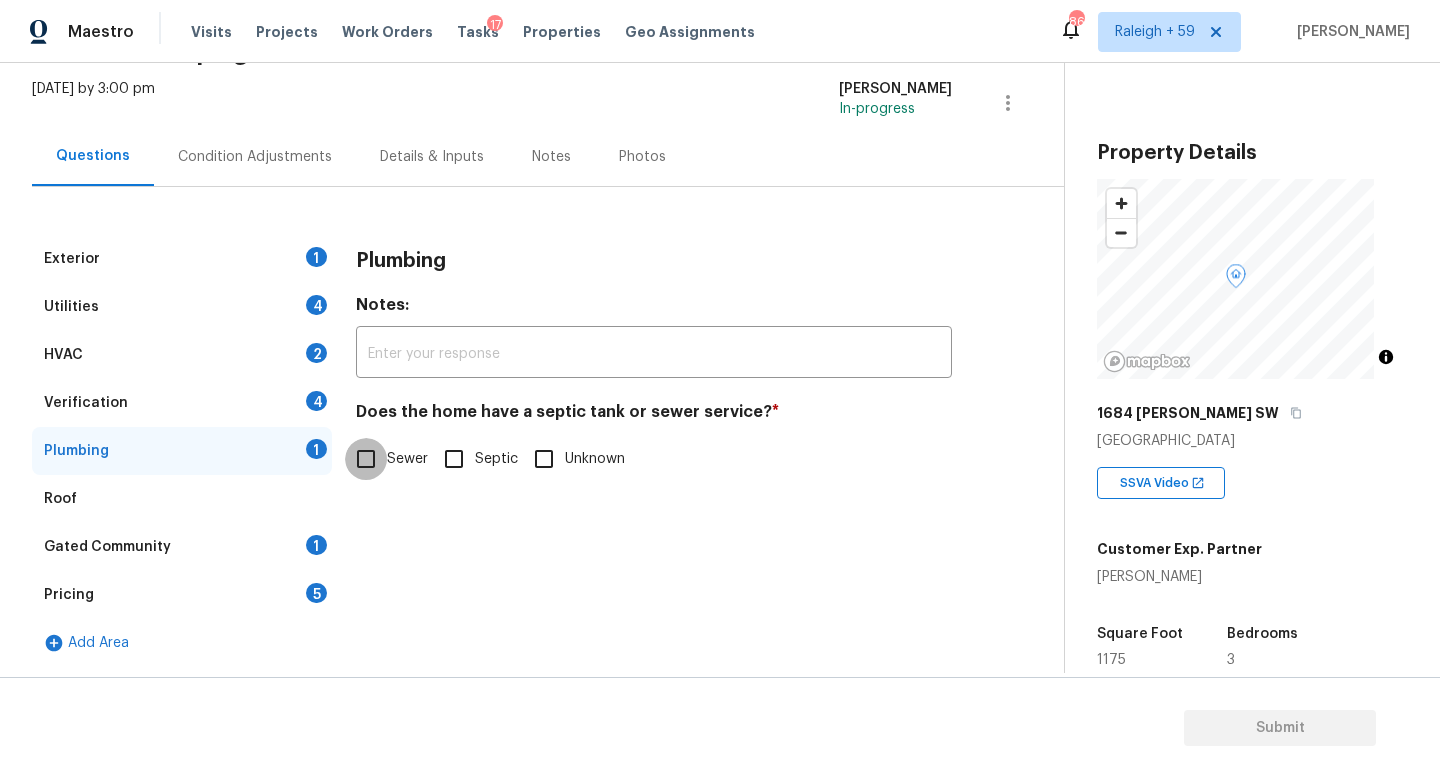 click on "Sewer" at bounding box center (366, 459) 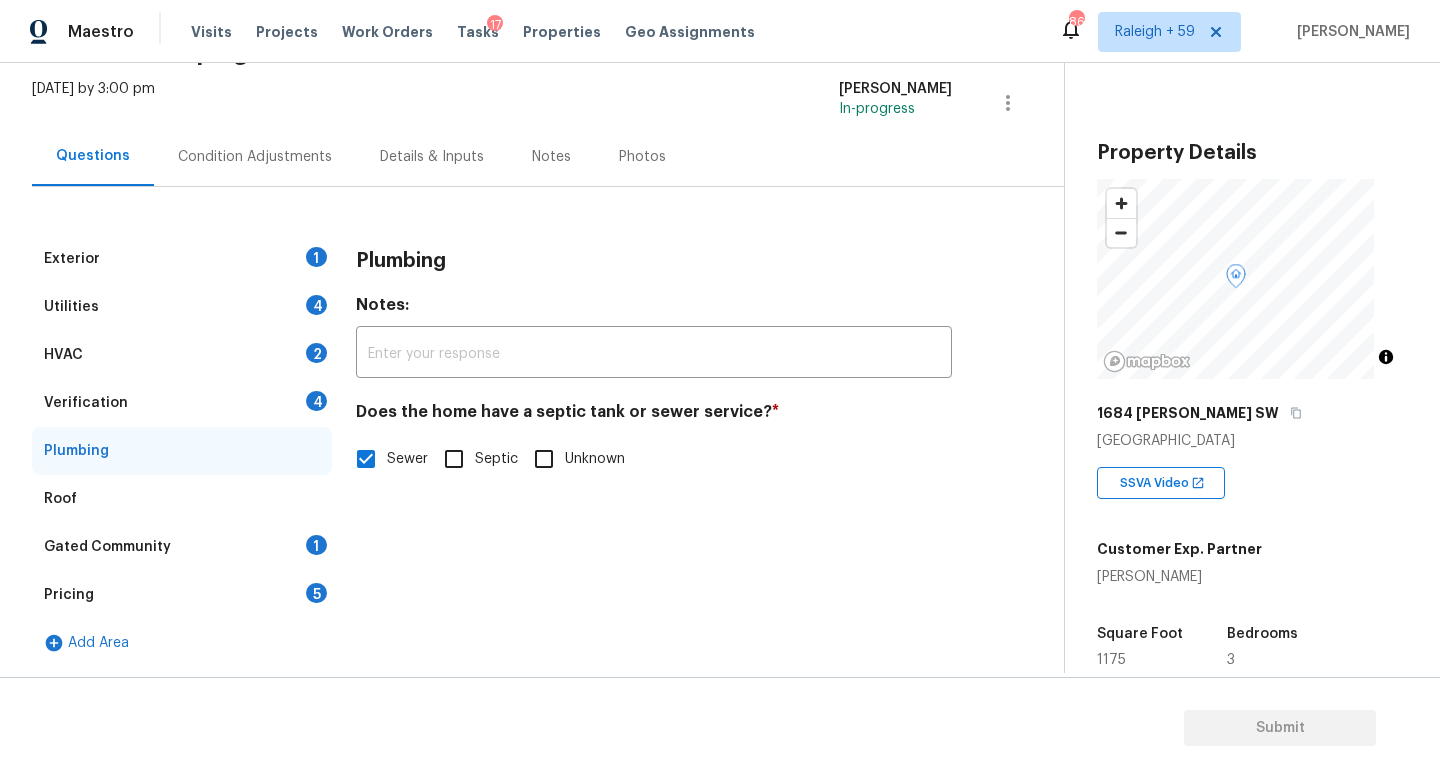 click on "Gated Community 1" at bounding box center [182, 547] 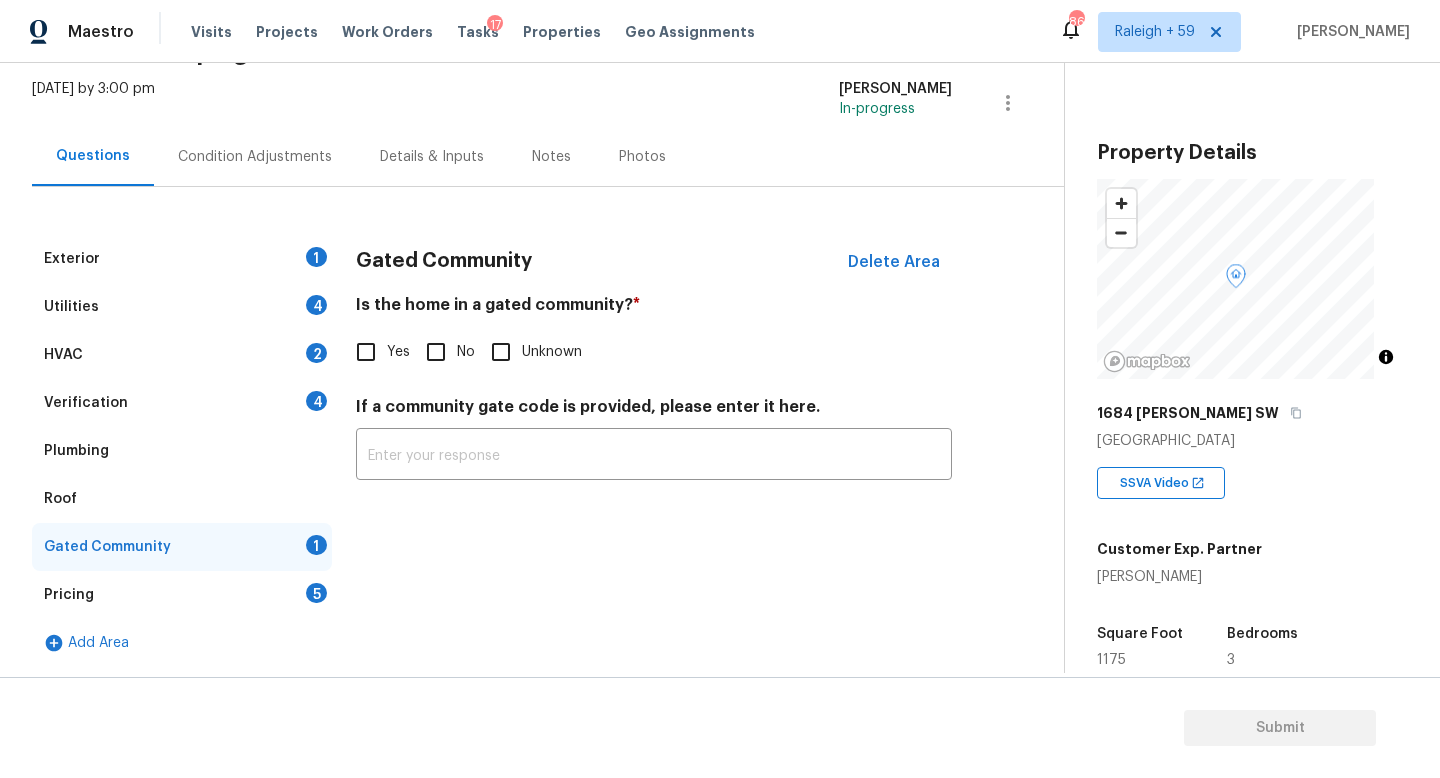 click on "Gated Community Delete Area Is the home in a gated community?  * Yes No Unknown If a community gate code is provided, please enter it here. ​" at bounding box center (654, 369) 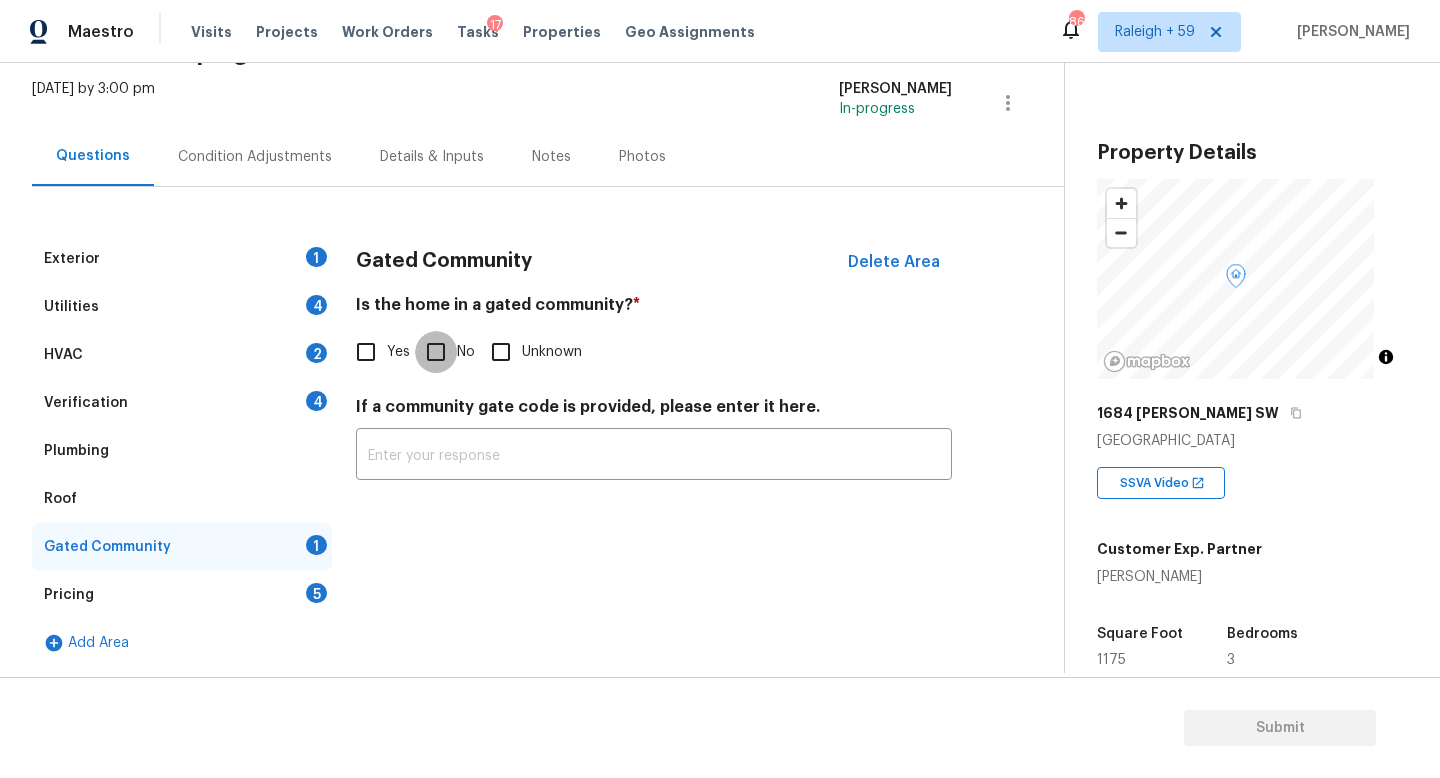 click on "No" at bounding box center (436, 352) 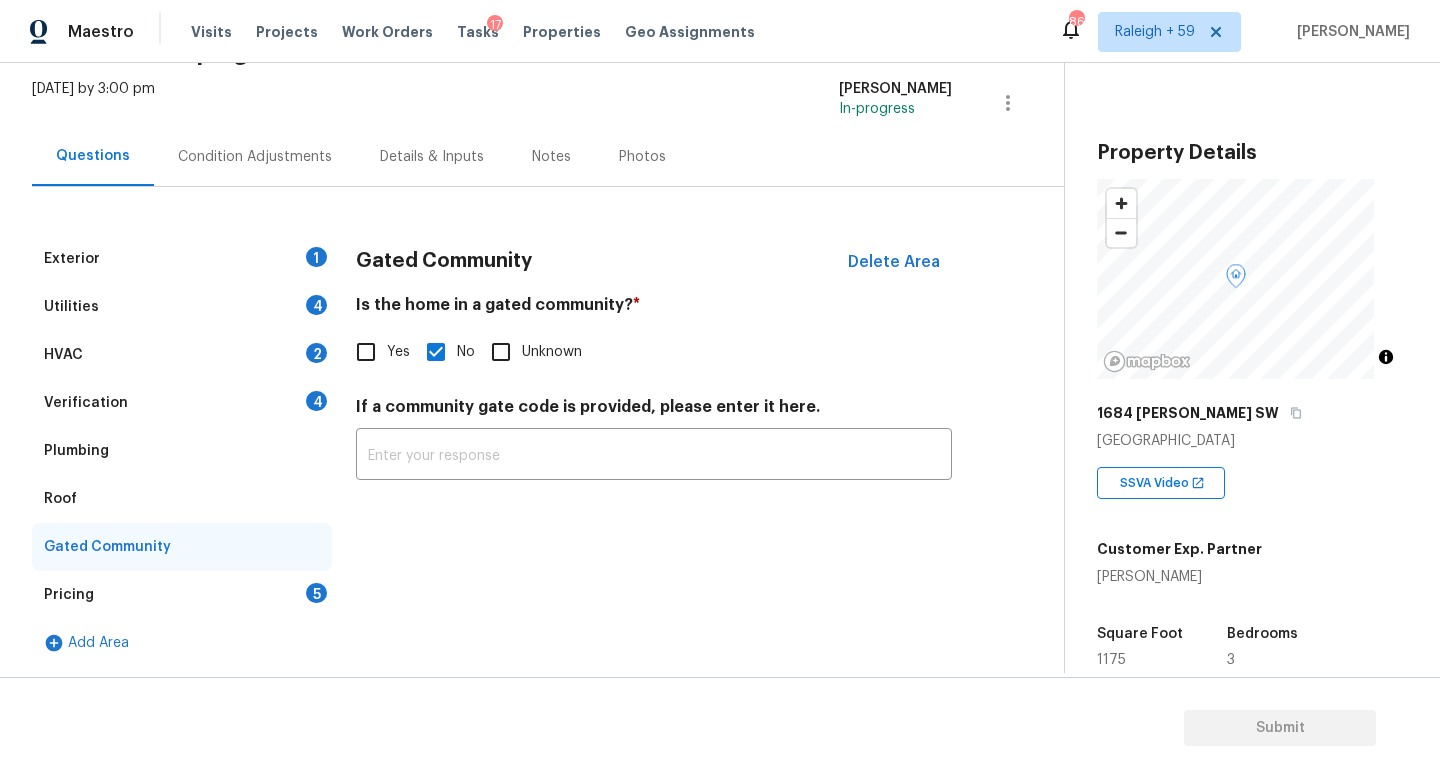 click on "Exterior 1" at bounding box center (182, 259) 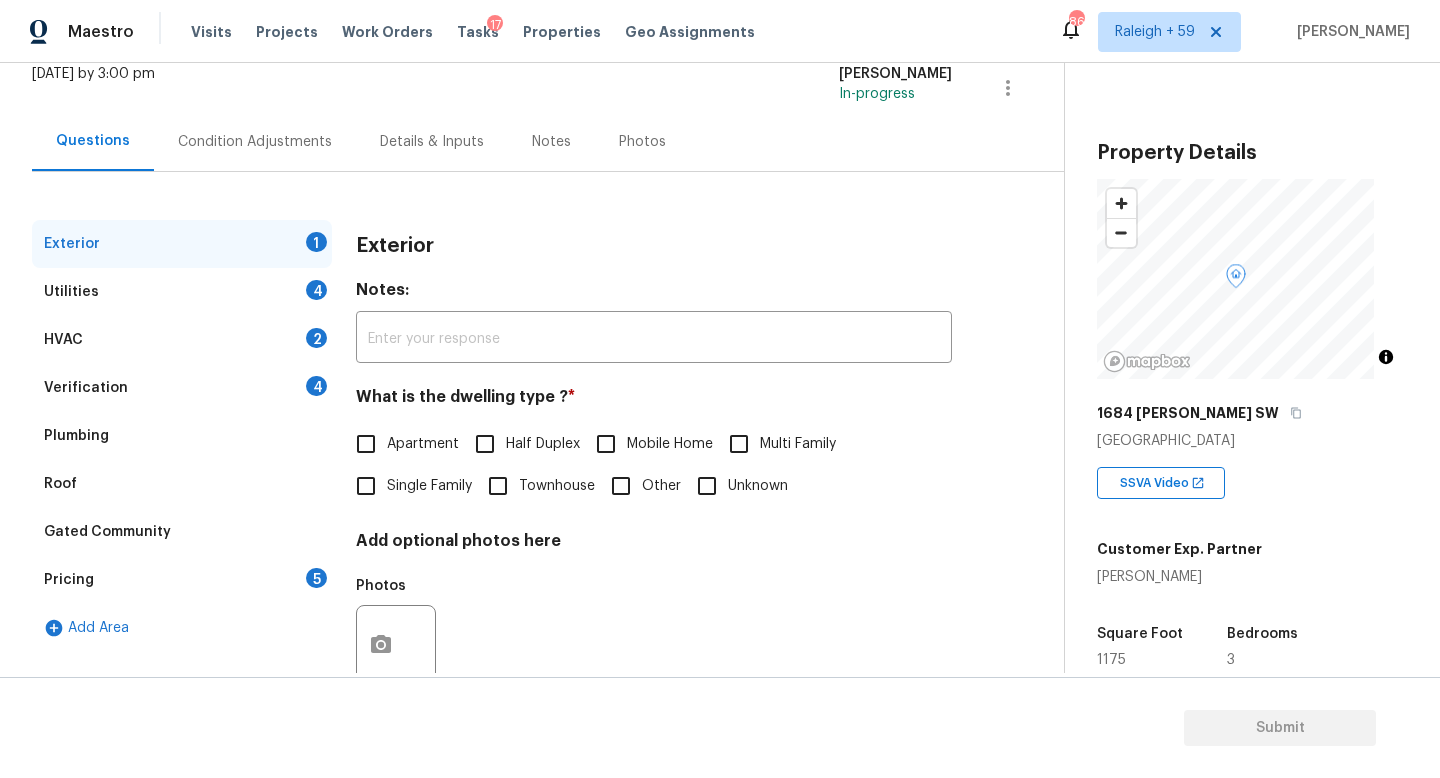 click on "Single Family" at bounding box center [429, 486] 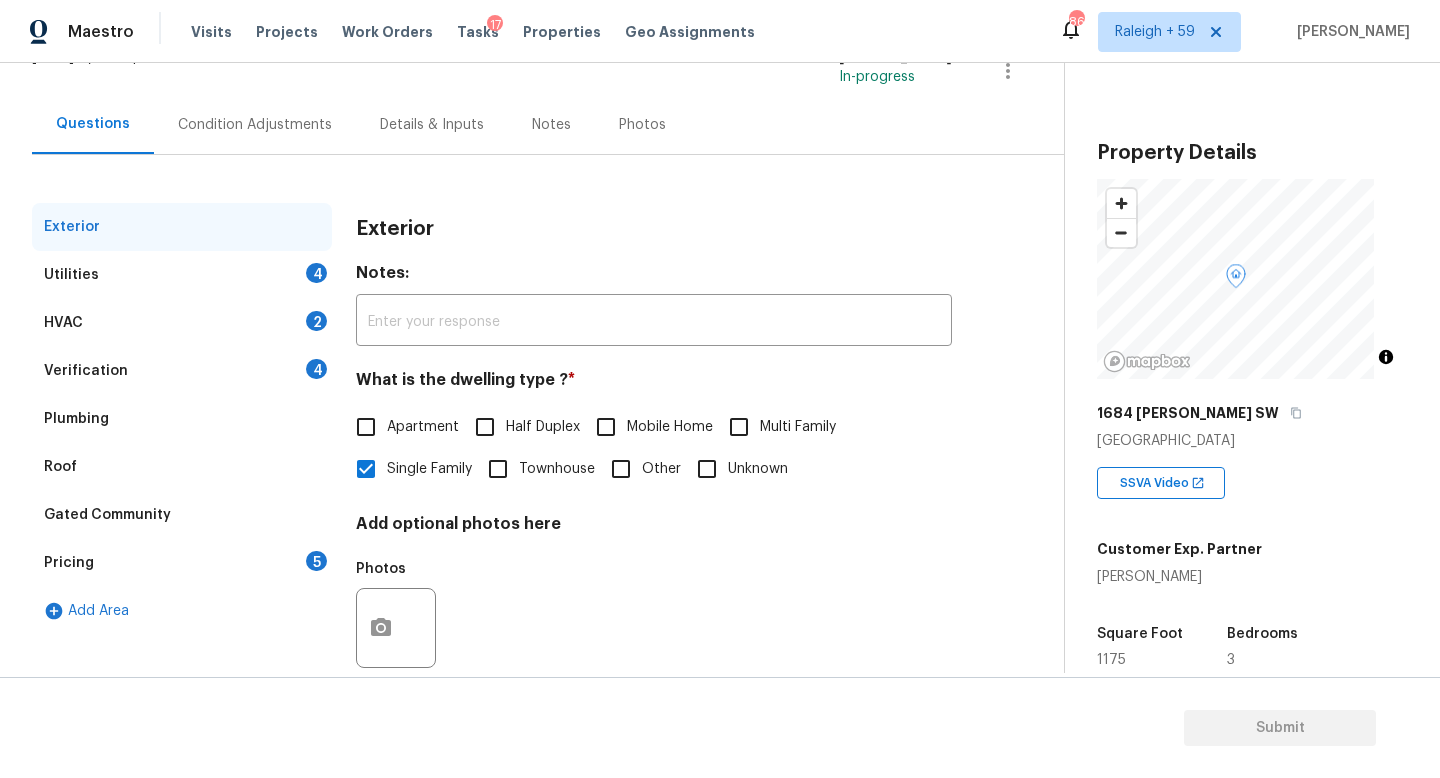 scroll, scrollTop: 172, scrollLeft: 0, axis: vertical 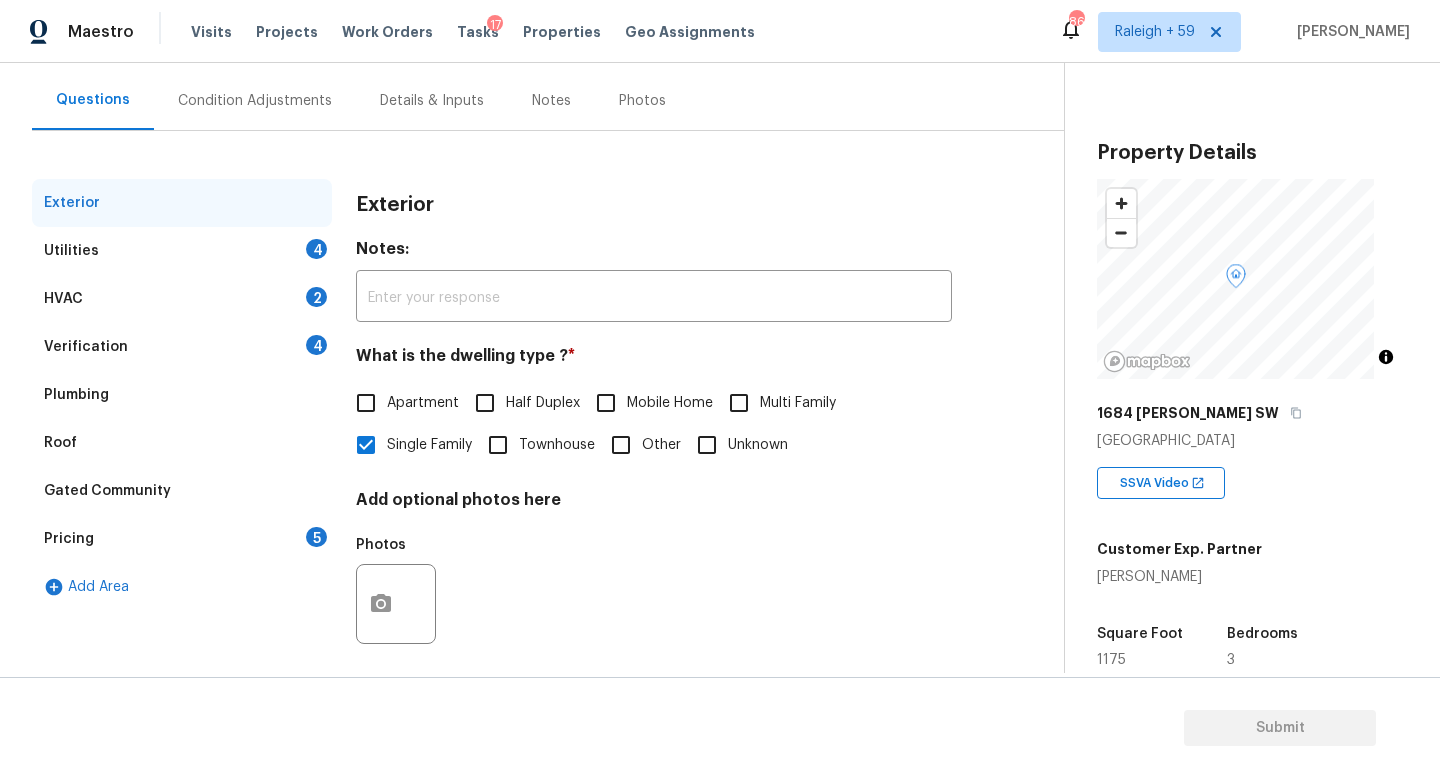 click on "Verification 4" at bounding box center [182, 347] 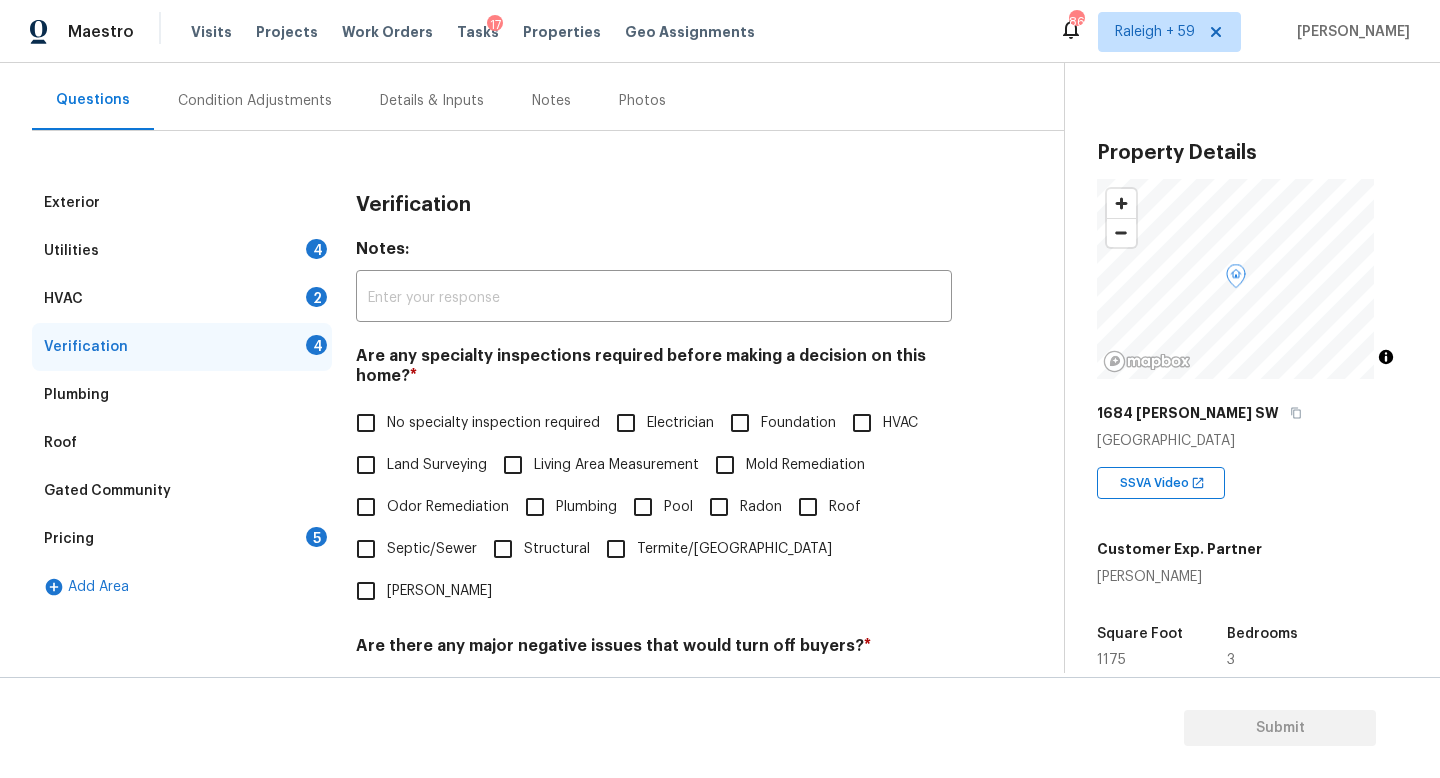 click on "No specialty inspection required" at bounding box center [493, 423] 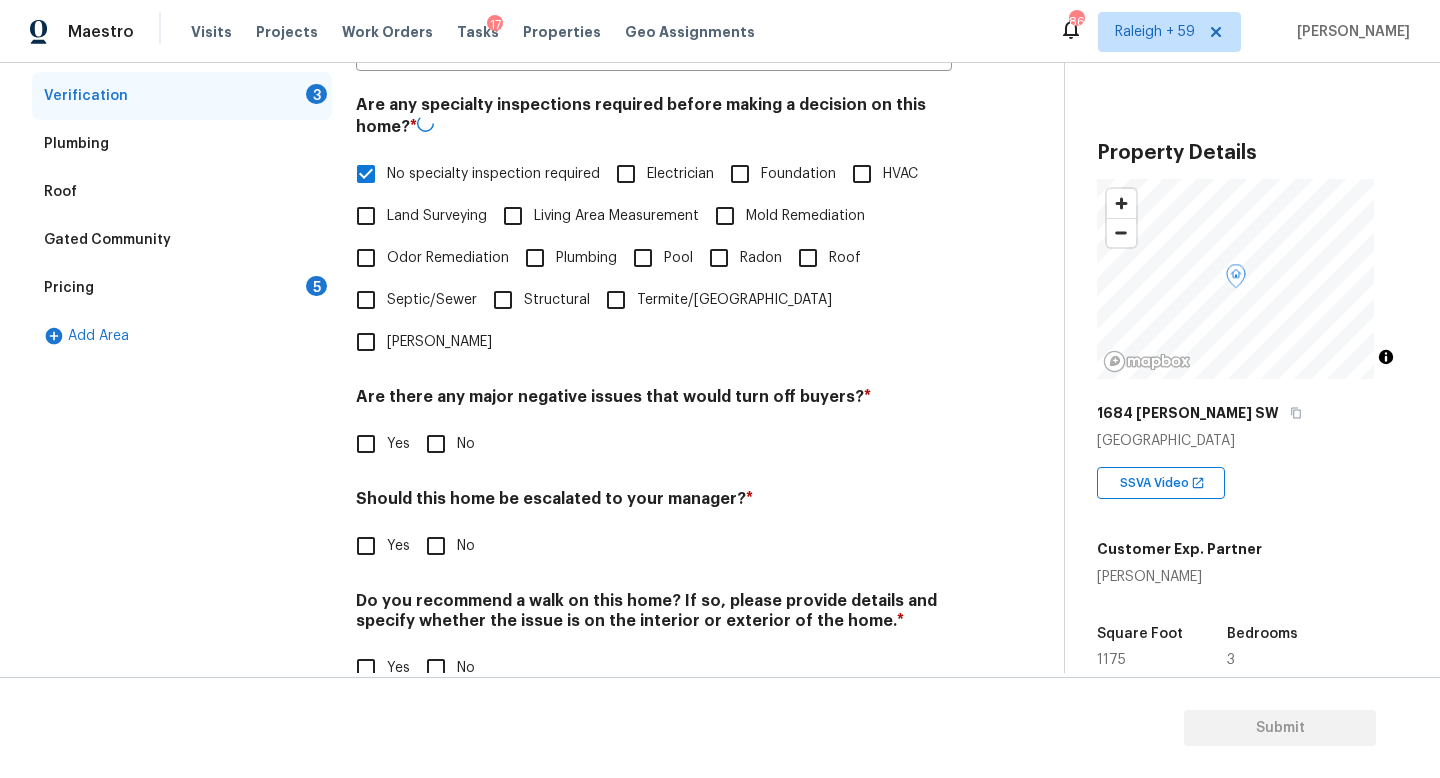 scroll, scrollTop: 482, scrollLeft: 0, axis: vertical 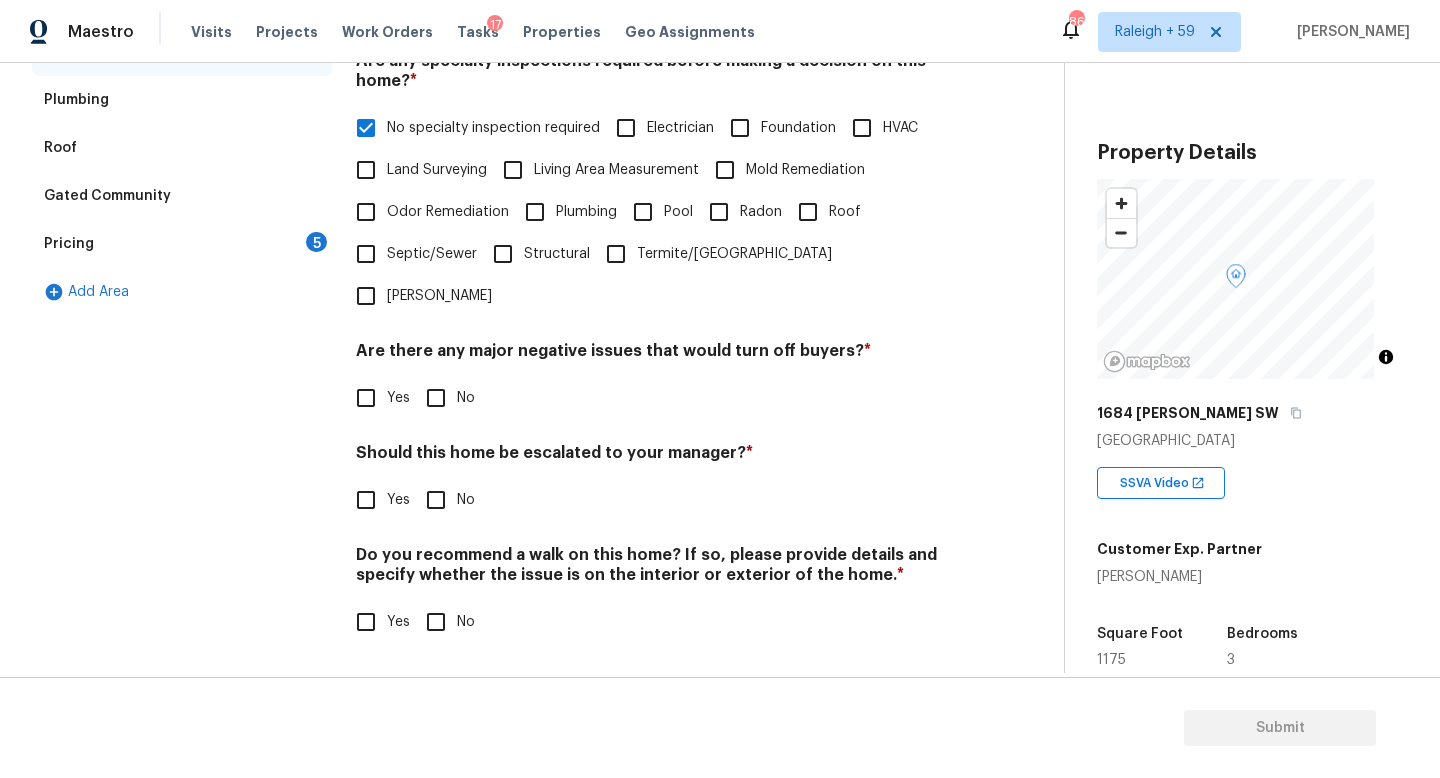 click on "No" at bounding box center (436, 398) 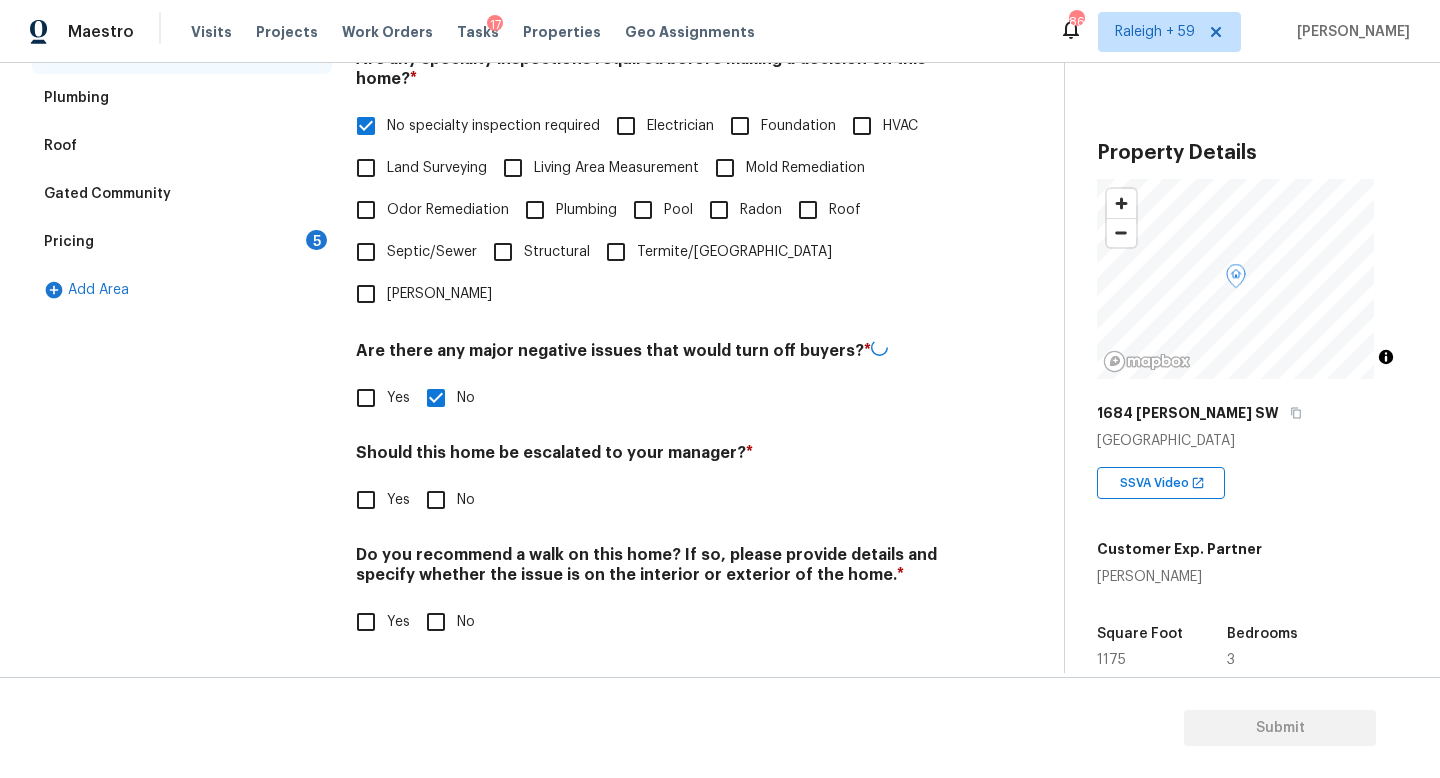 click on "Yes" at bounding box center [366, 500] 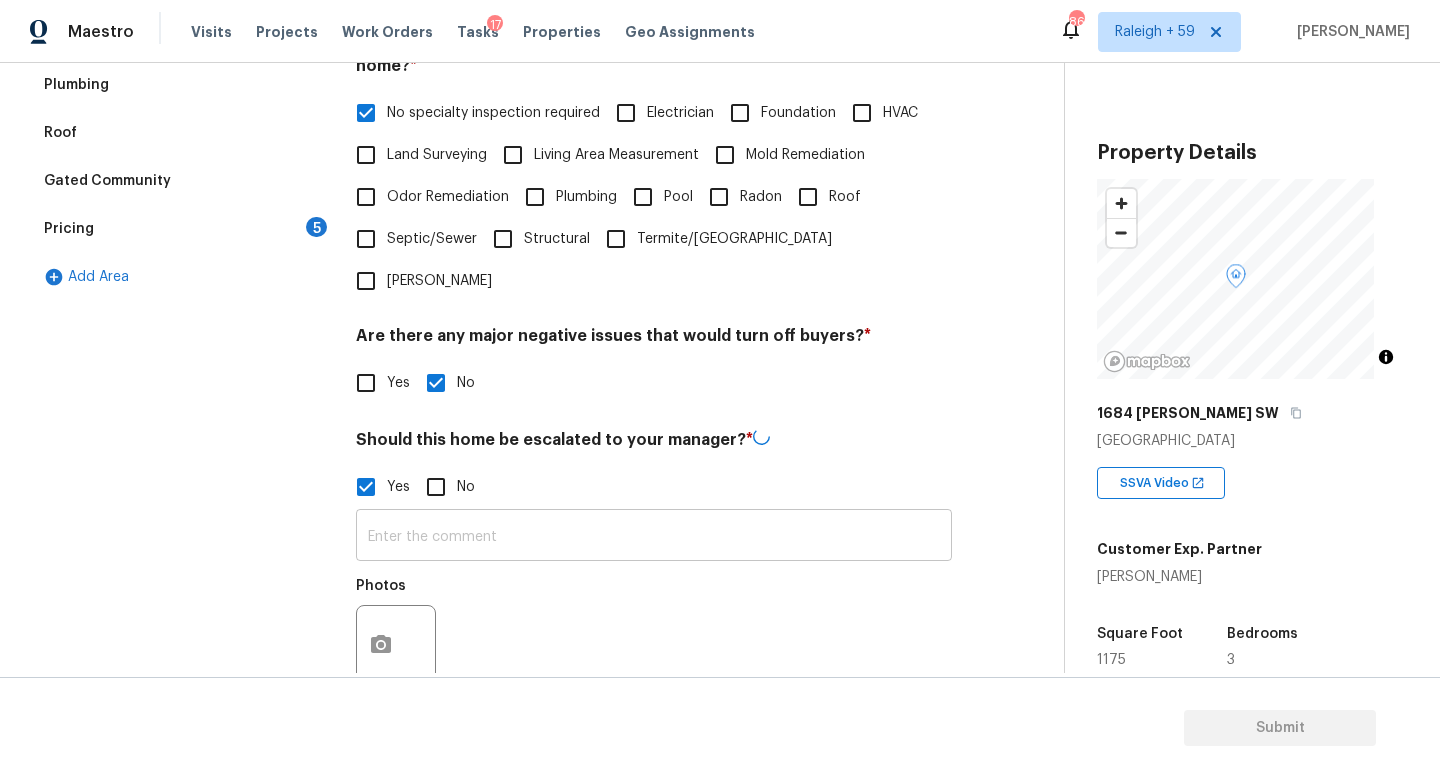click at bounding box center [654, 537] 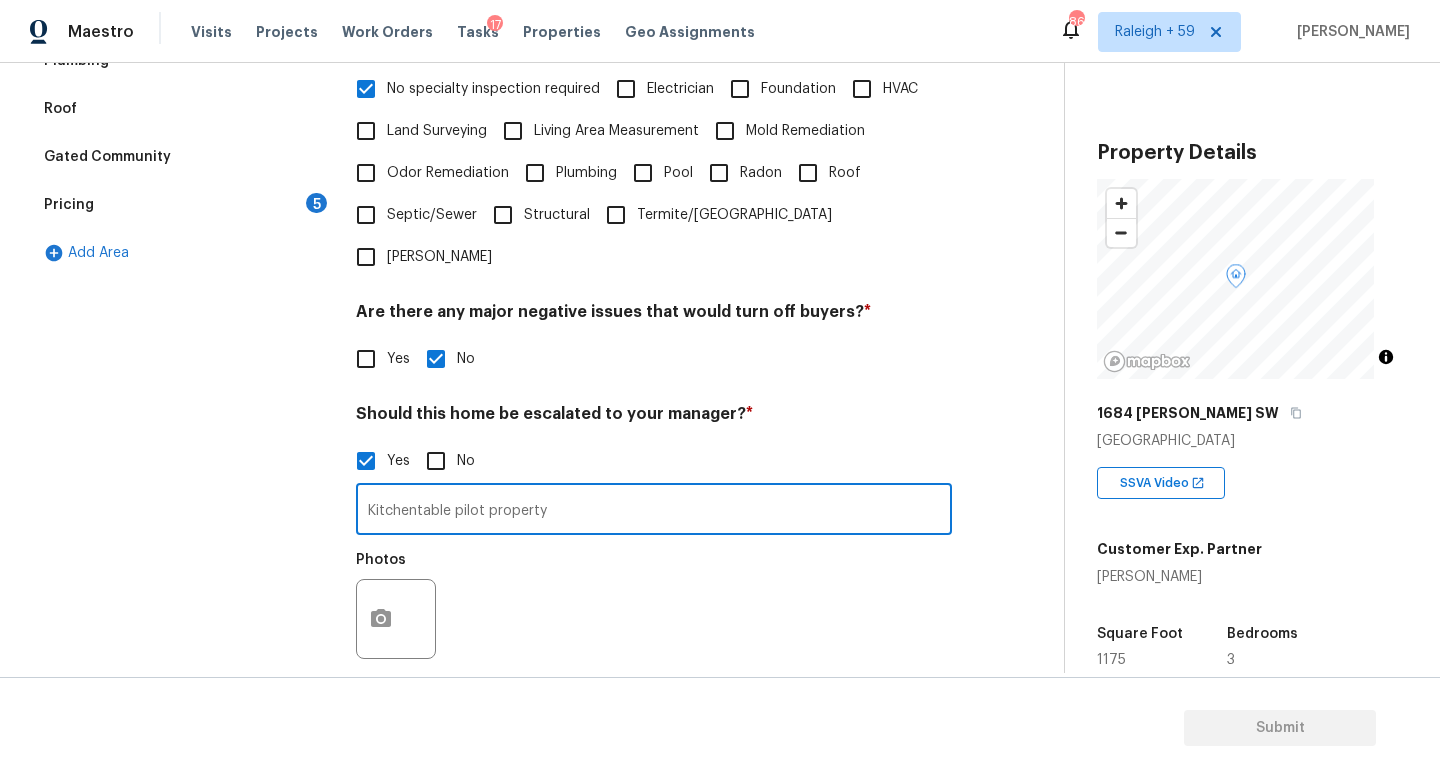 scroll, scrollTop: 519, scrollLeft: 0, axis: vertical 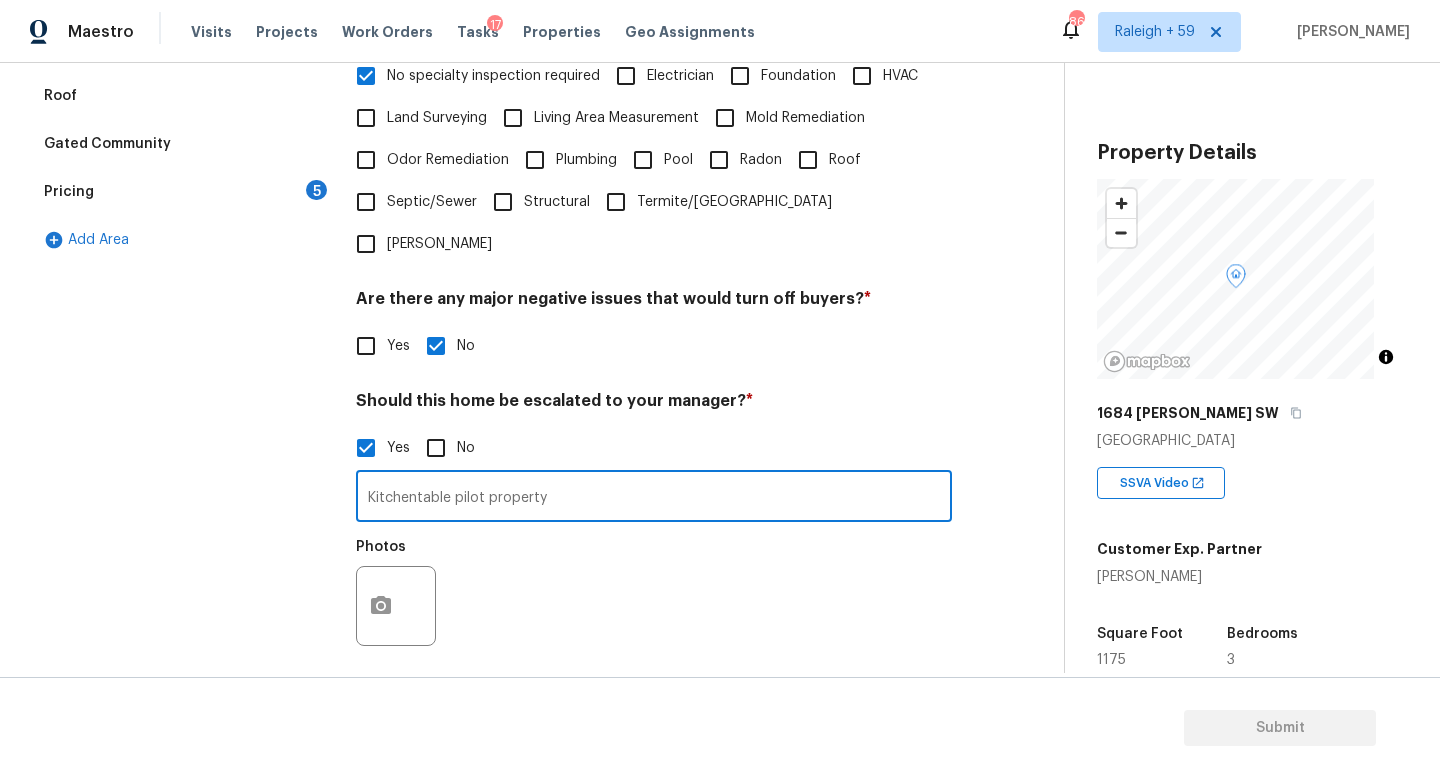 type on "Kitchentable pilot property" 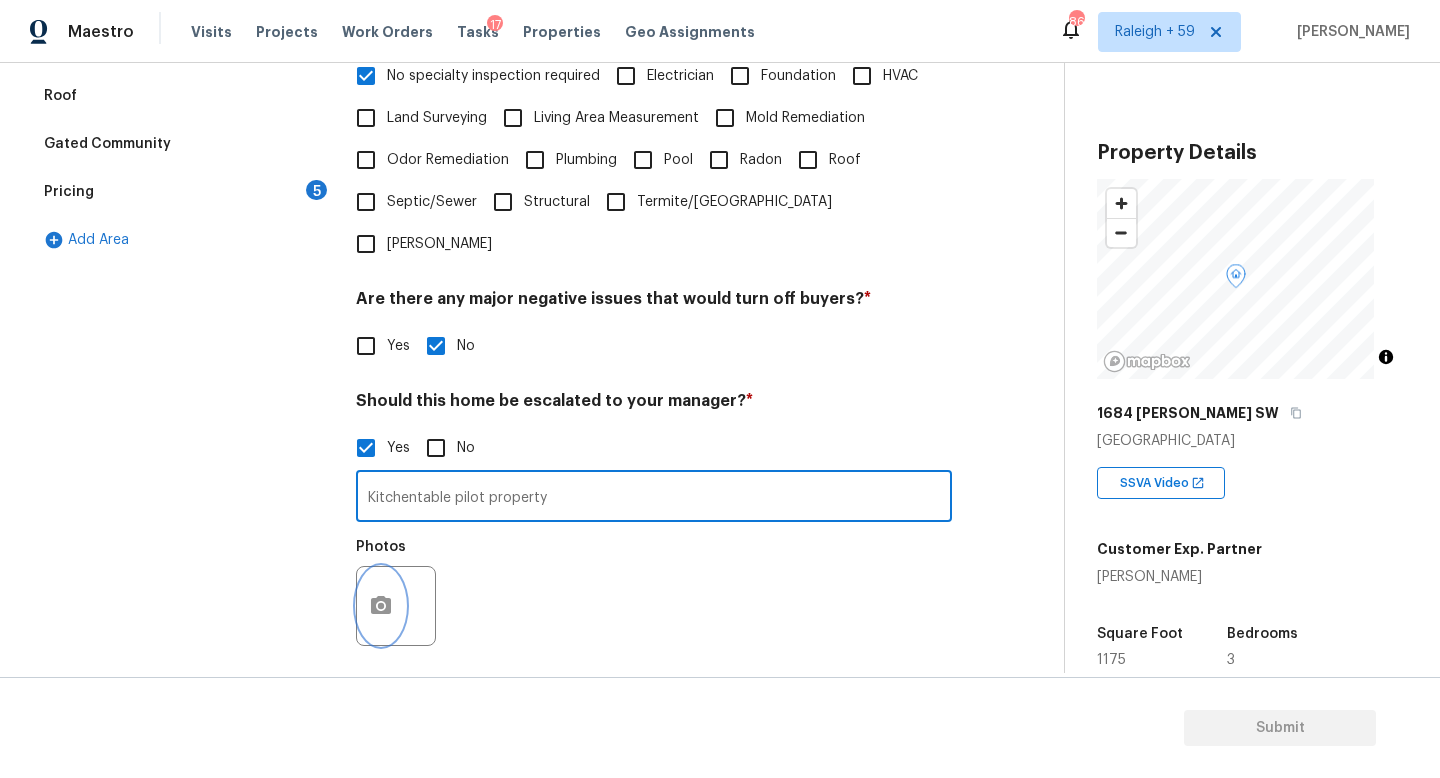 click at bounding box center (381, 606) 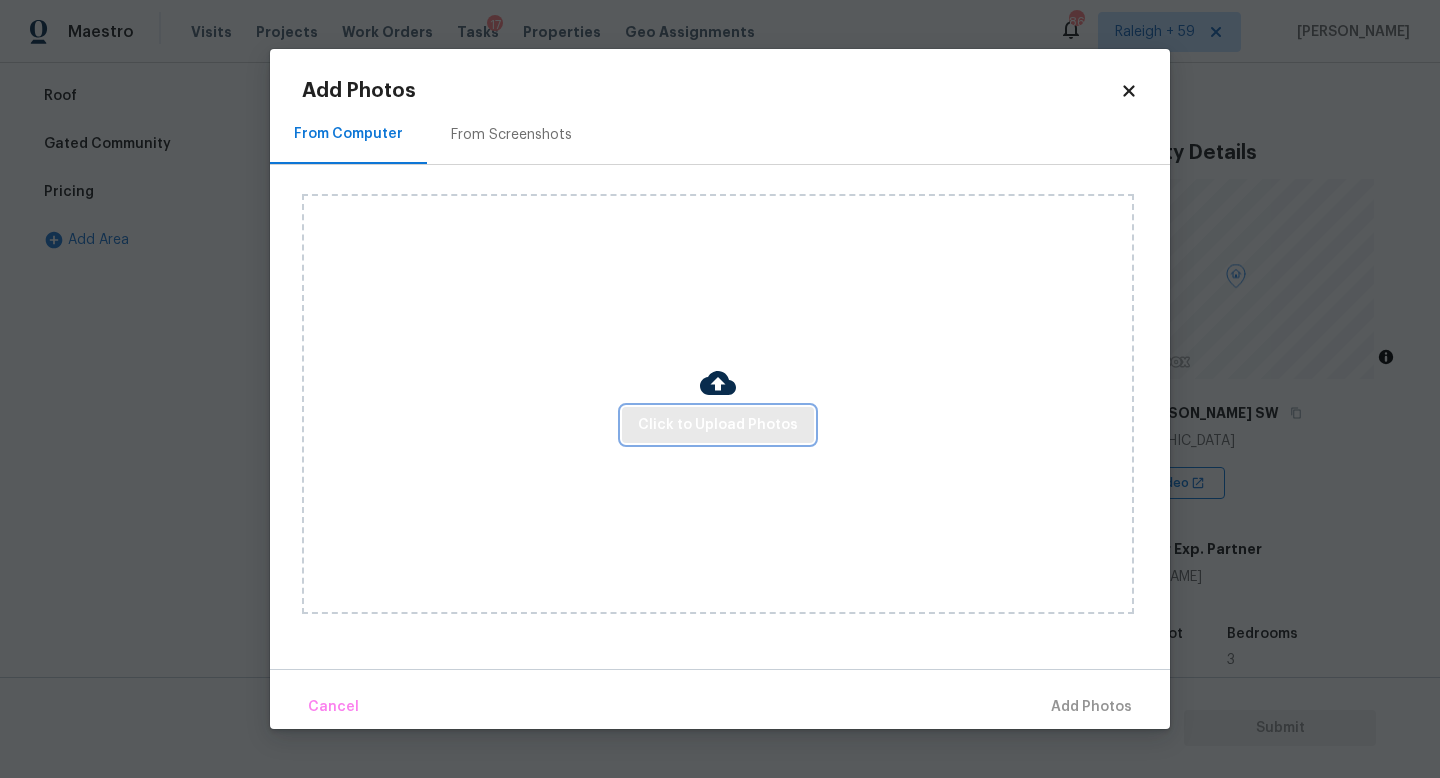 click on "Click to Upload Photos" at bounding box center (718, 425) 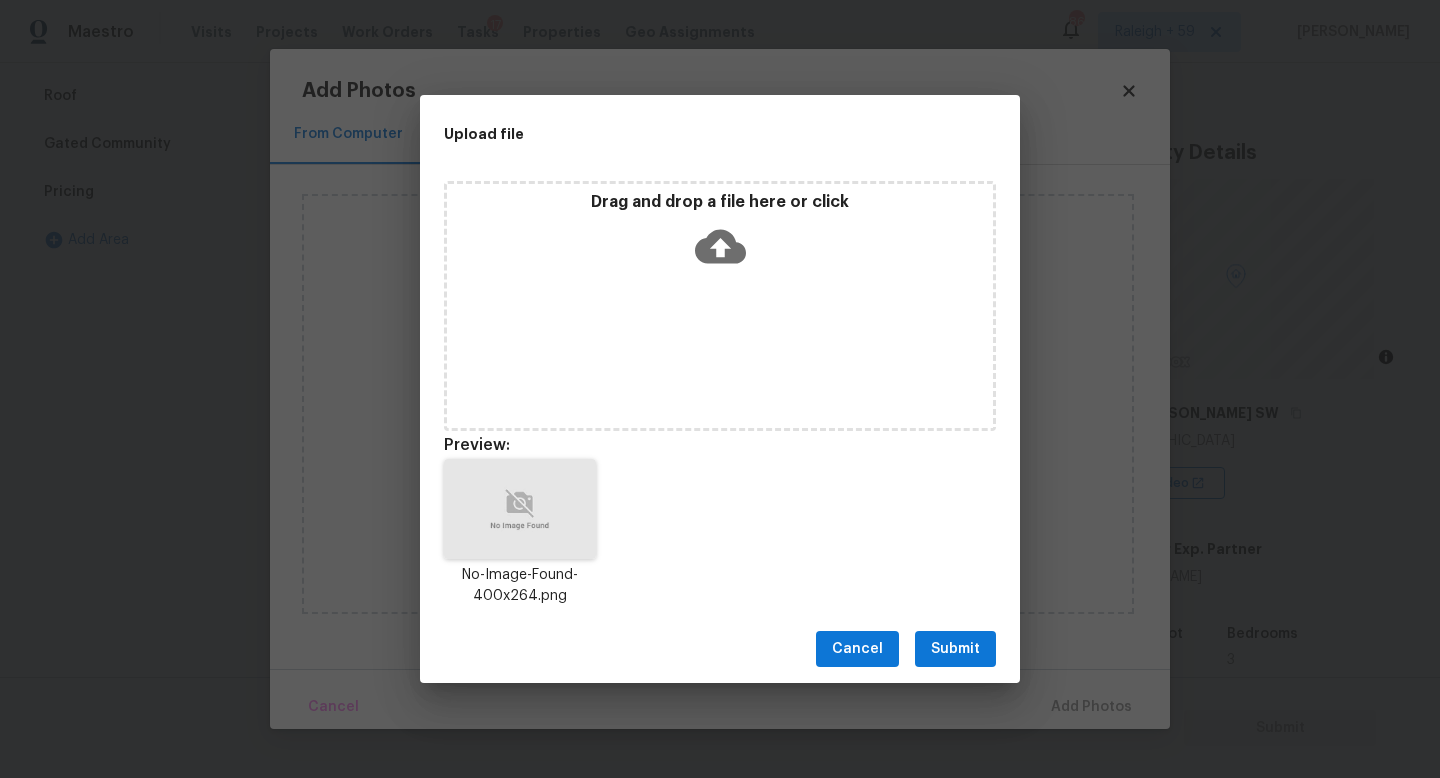 click on "Submit" at bounding box center [955, 649] 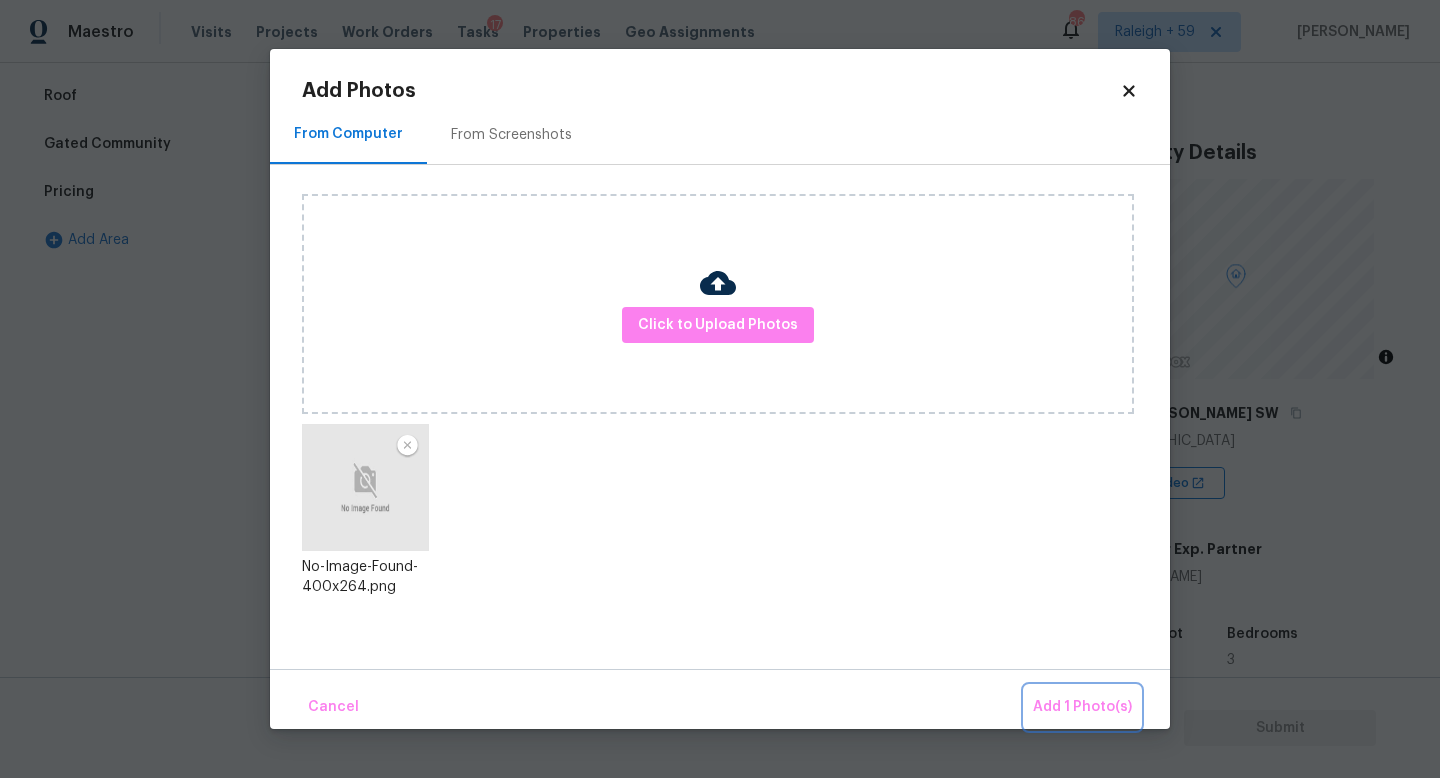 click on "Add 1 Photo(s)" at bounding box center (1082, 707) 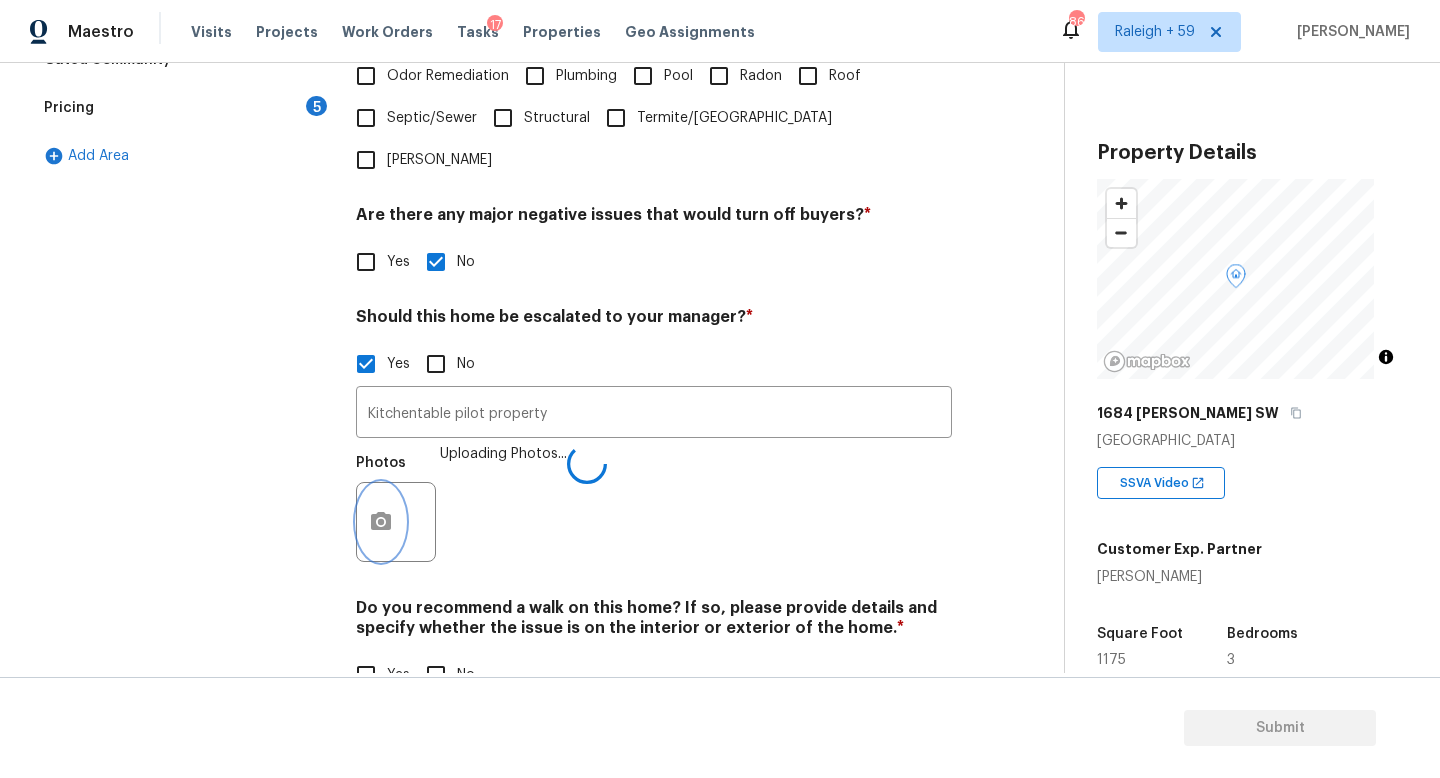 scroll, scrollTop: 672, scrollLeft: 0, axis: vertical 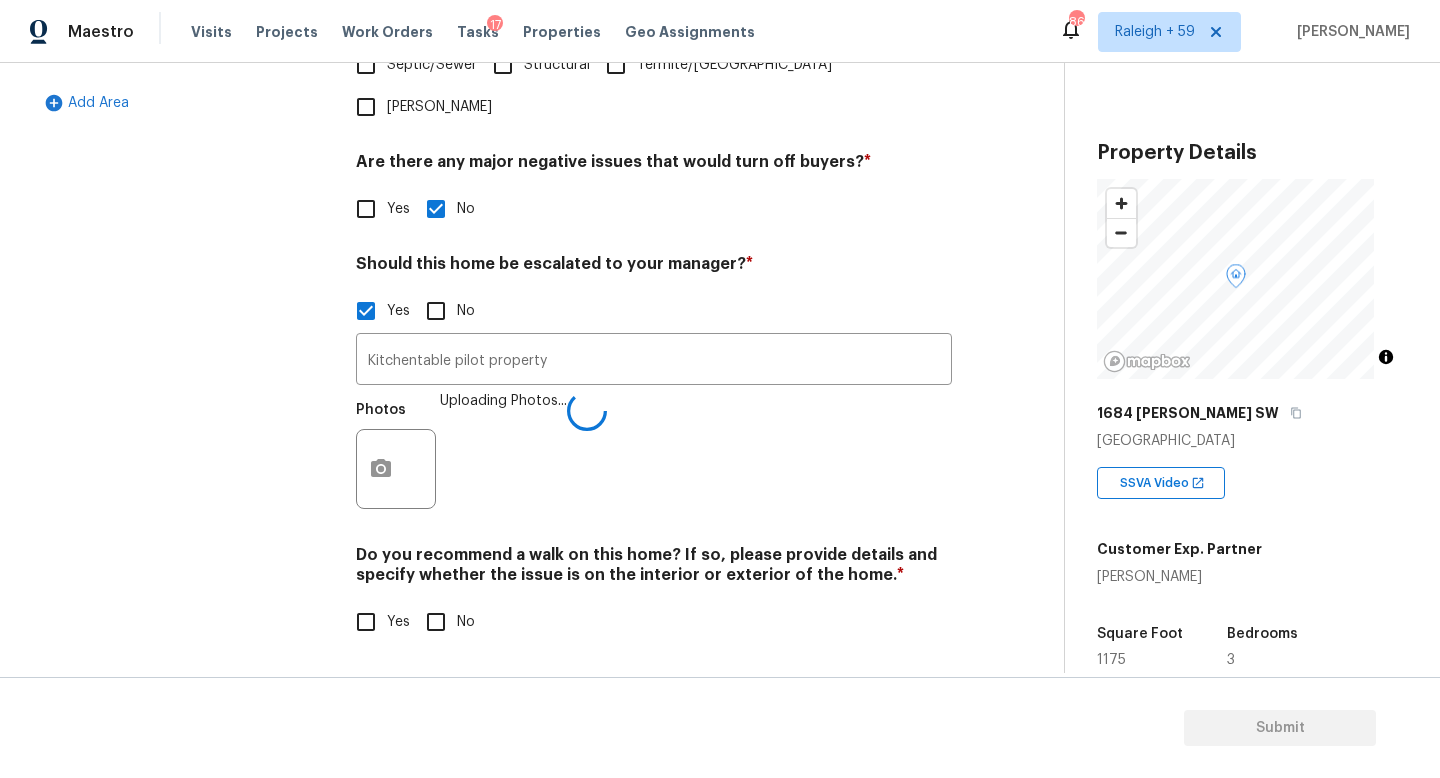 click on "Do you recommend a walk on this home? If so, please provide details and specify whether the issue is on the interior or exterior of the home.  *" at bounding box center (654, 569) 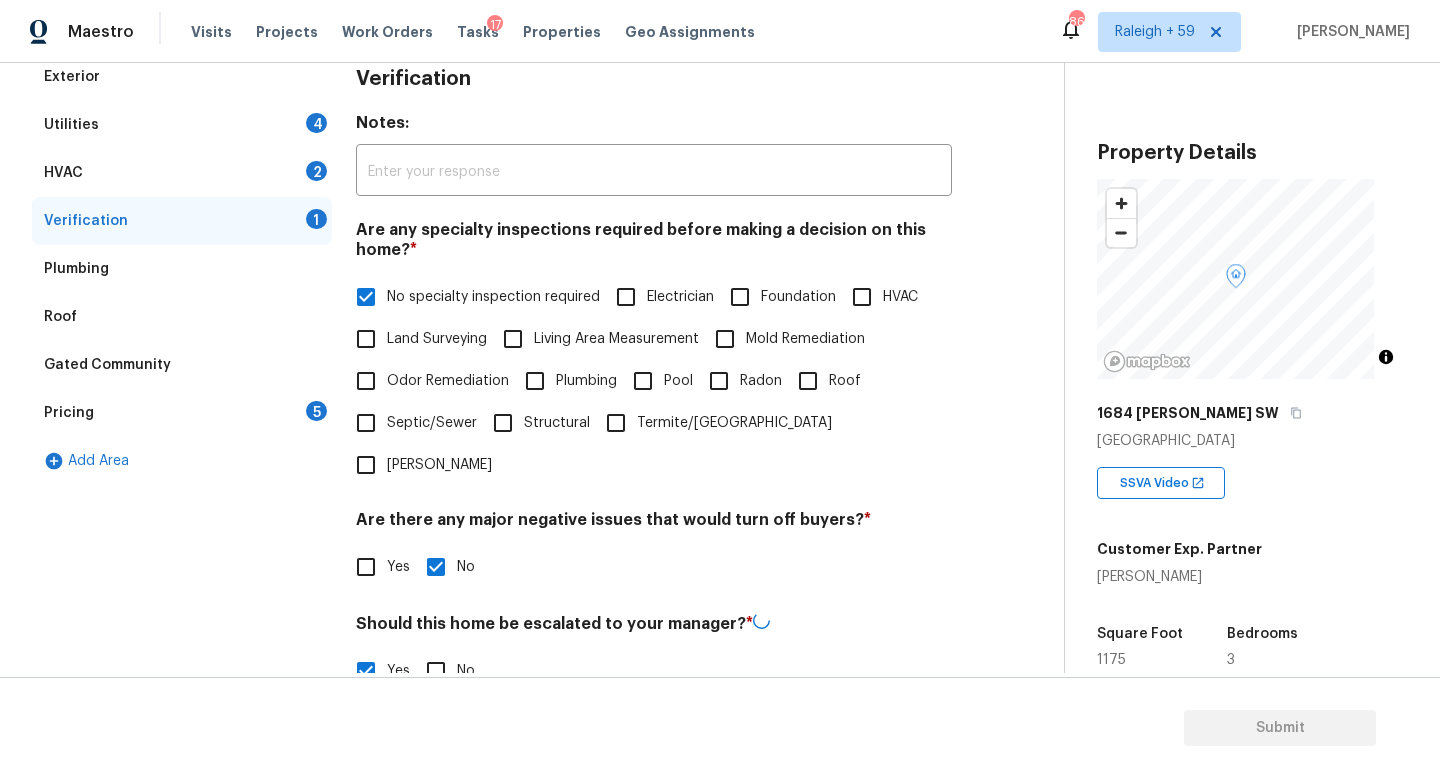 scroll, scrollTop: 75, scrollLeft: 0, axis: vertical 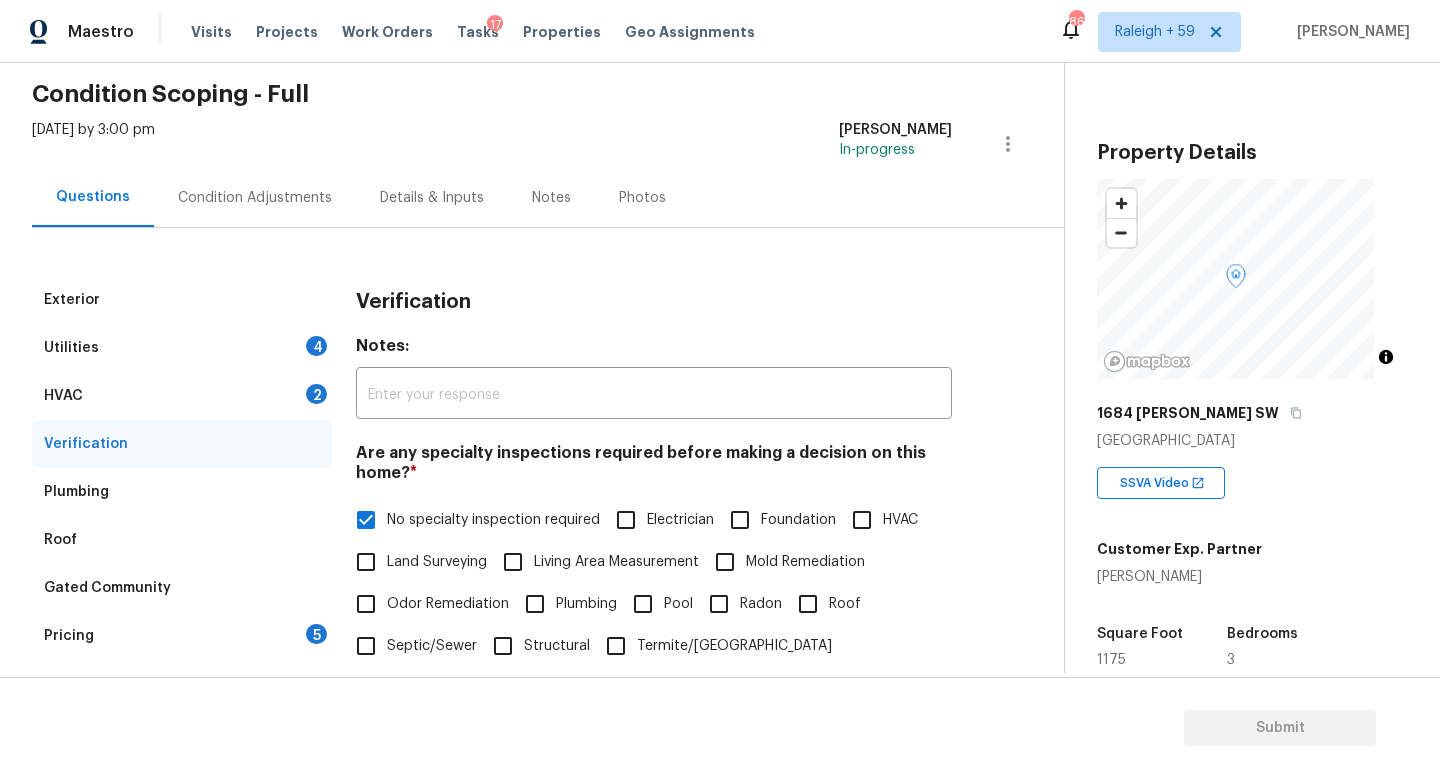 click on "Details & Inputs" at bounding box center [432, 198] 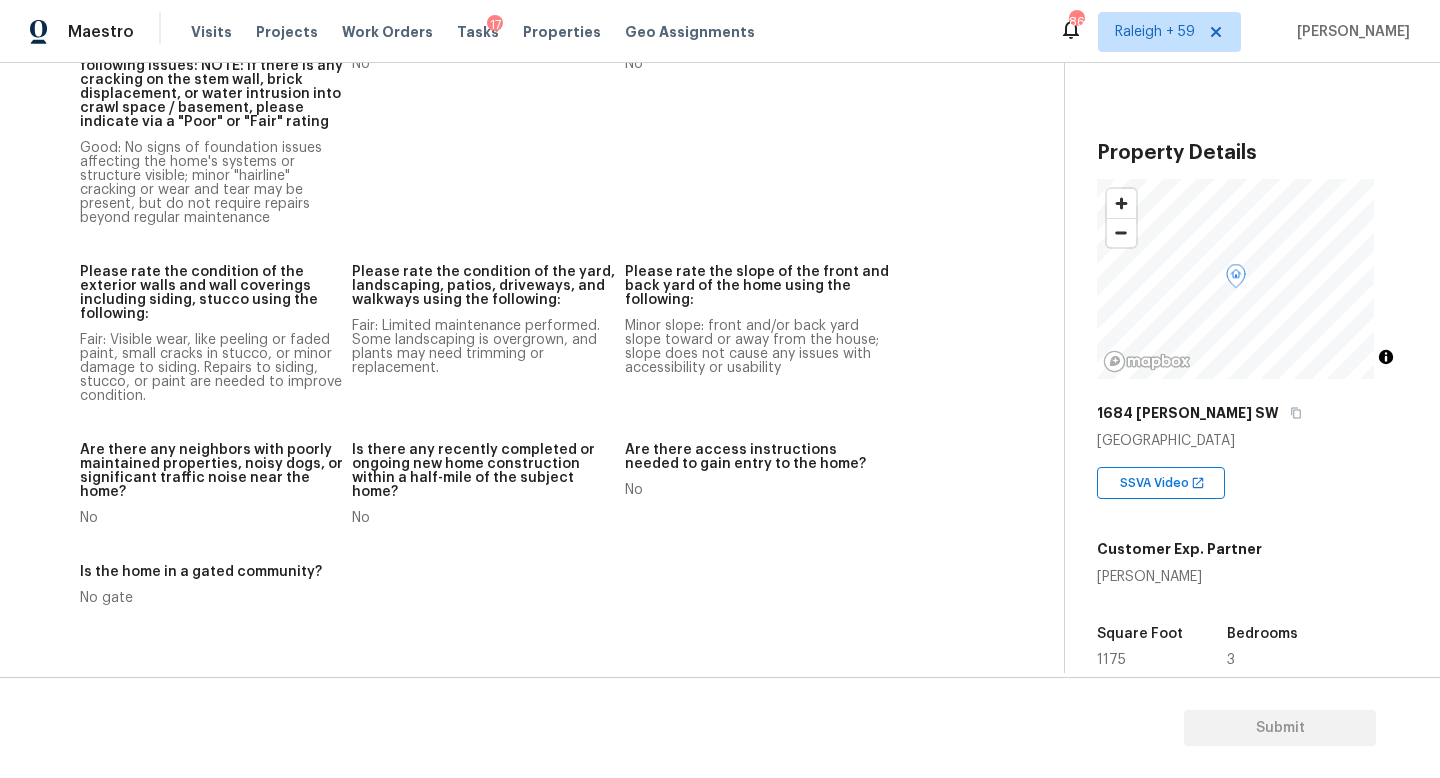 scroll, scrollTop: 2312, scrollLeft: 0, axis: vertical 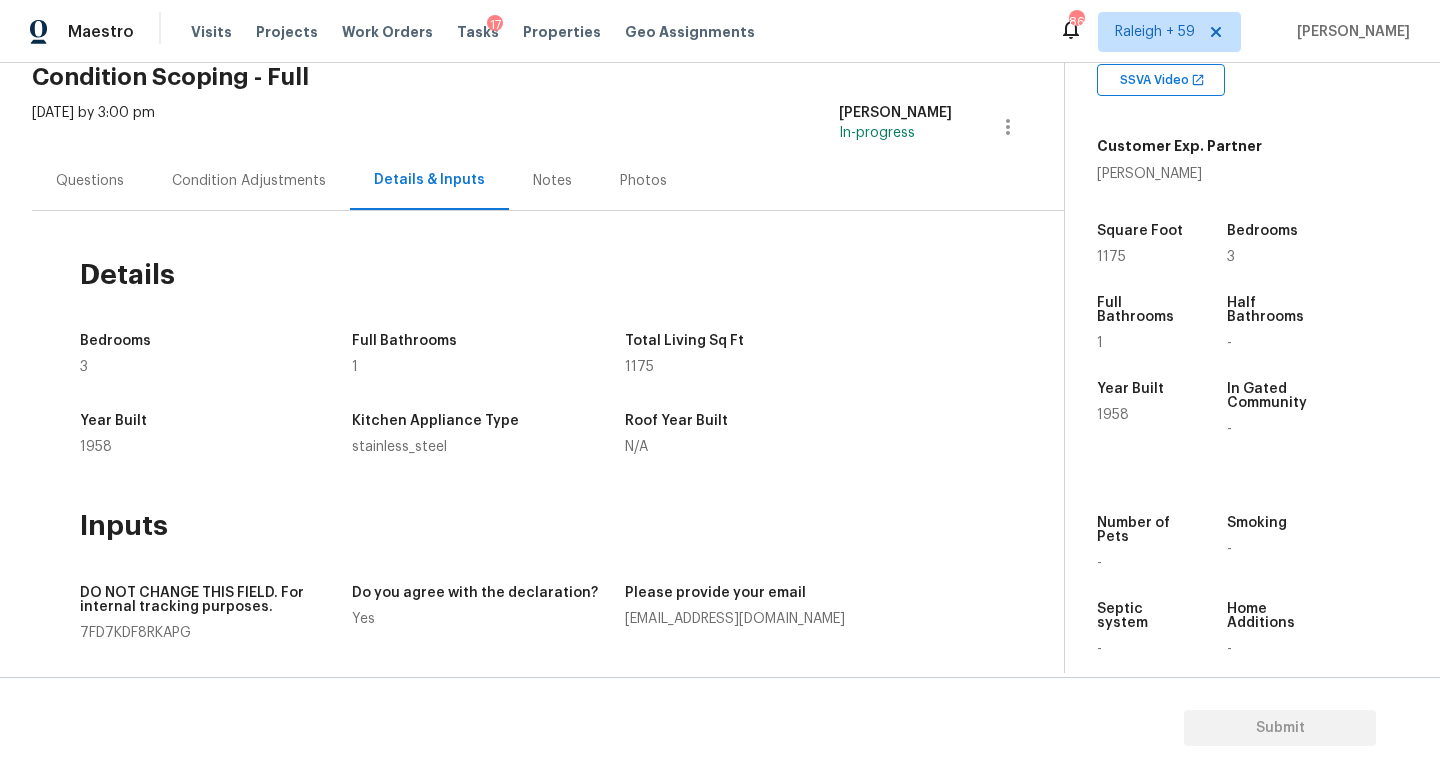 click on "Questions" at bounding box center [90, 180] 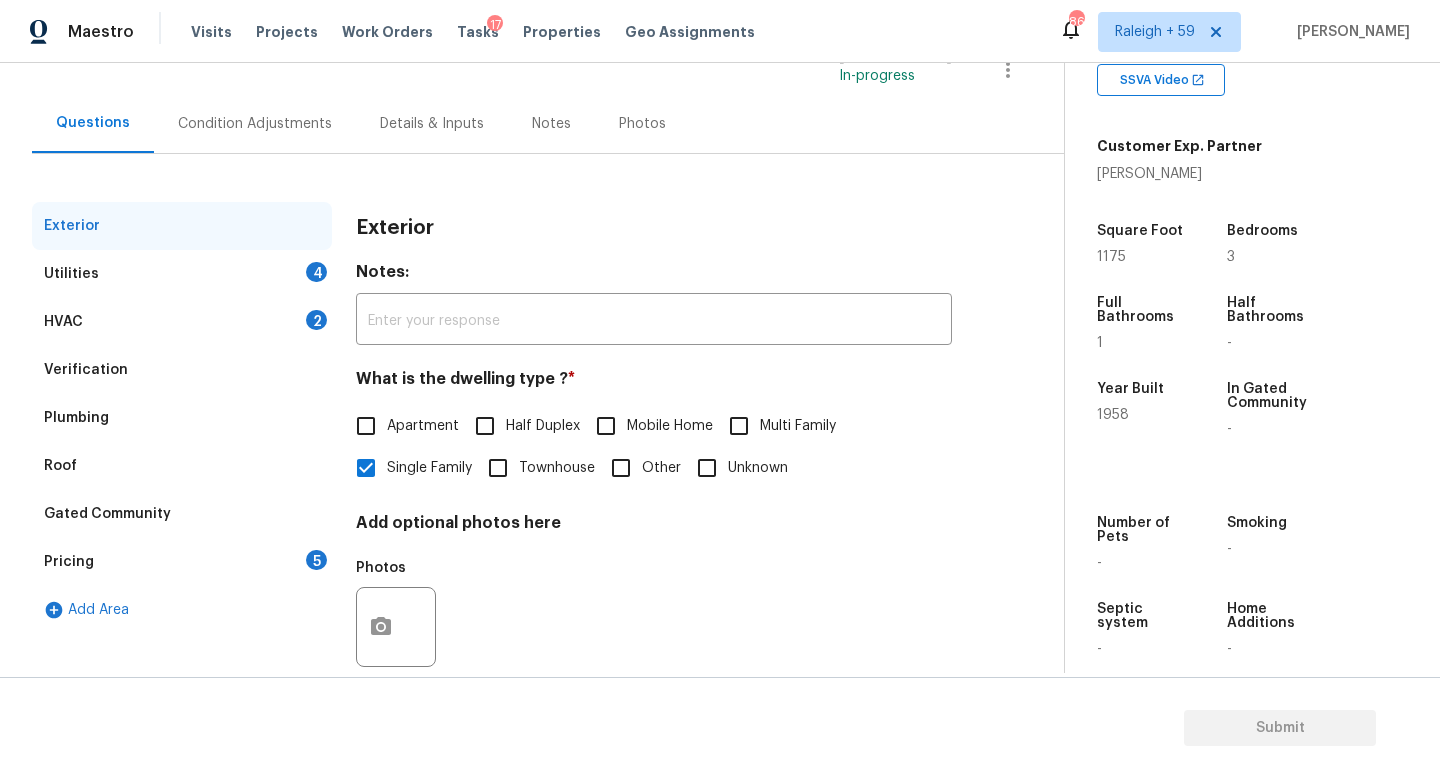 scroll, scrollTop: 200, scrollLeft: 0, axis: vertical 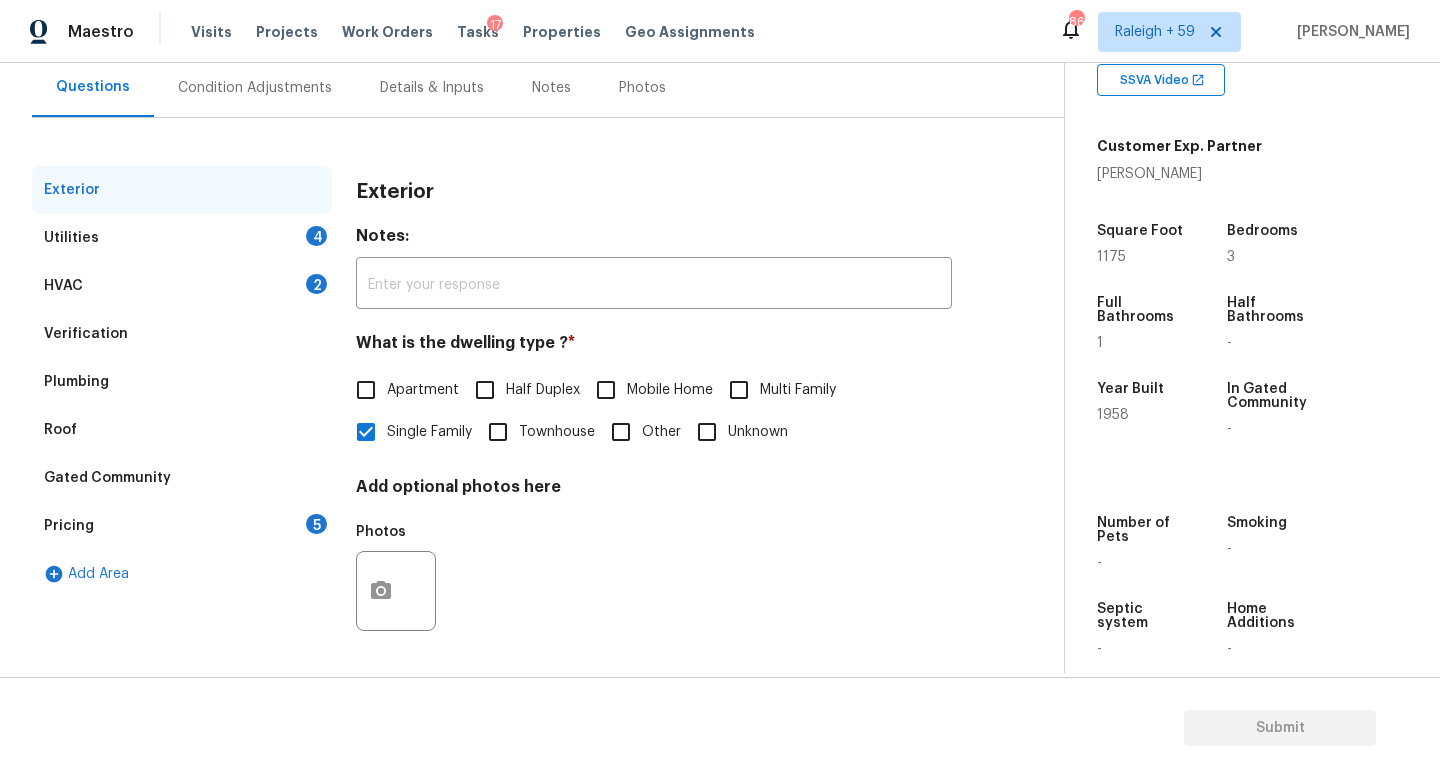 click on "HVAC 2" at bounding box center [182, 286] 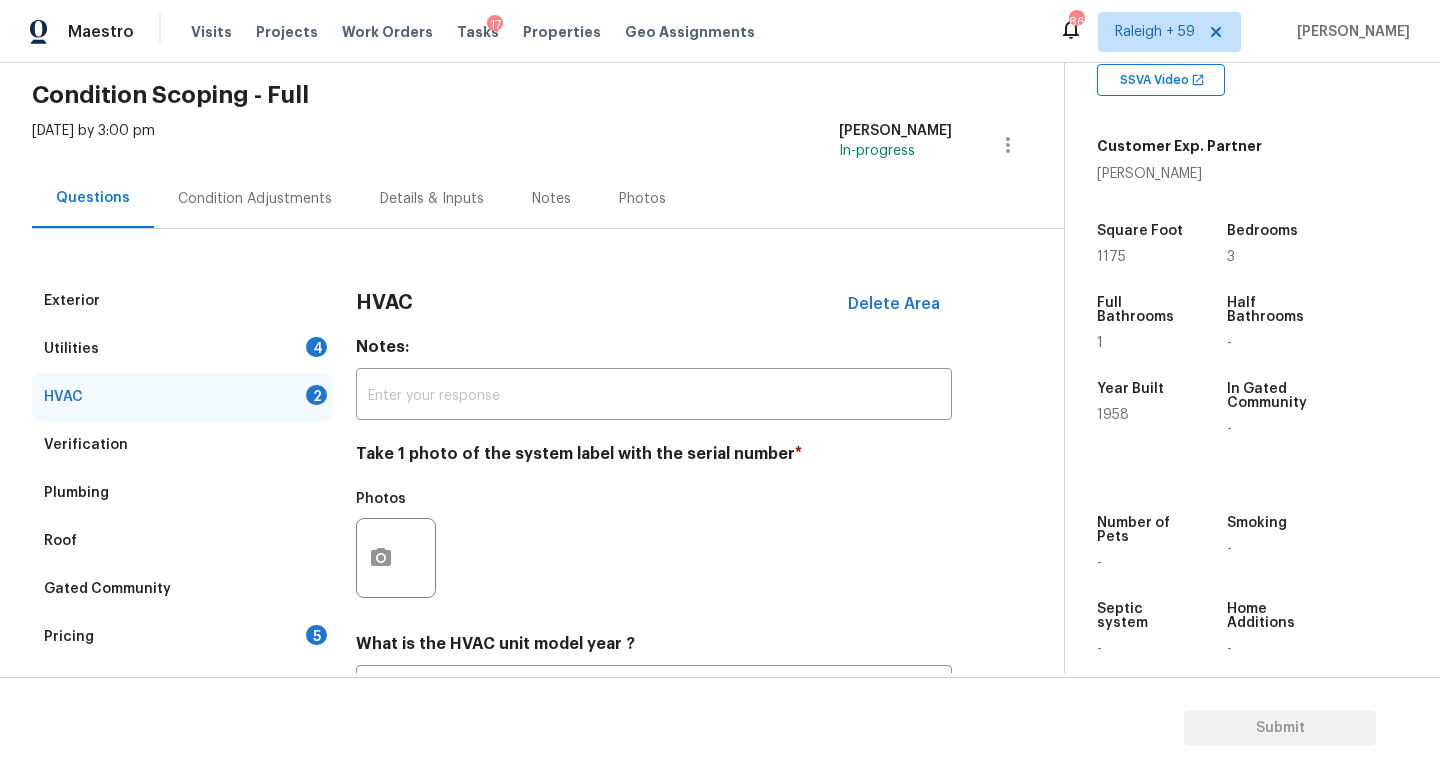 scroll, scrollTop: 0, scrollLeft: 0, axis: both 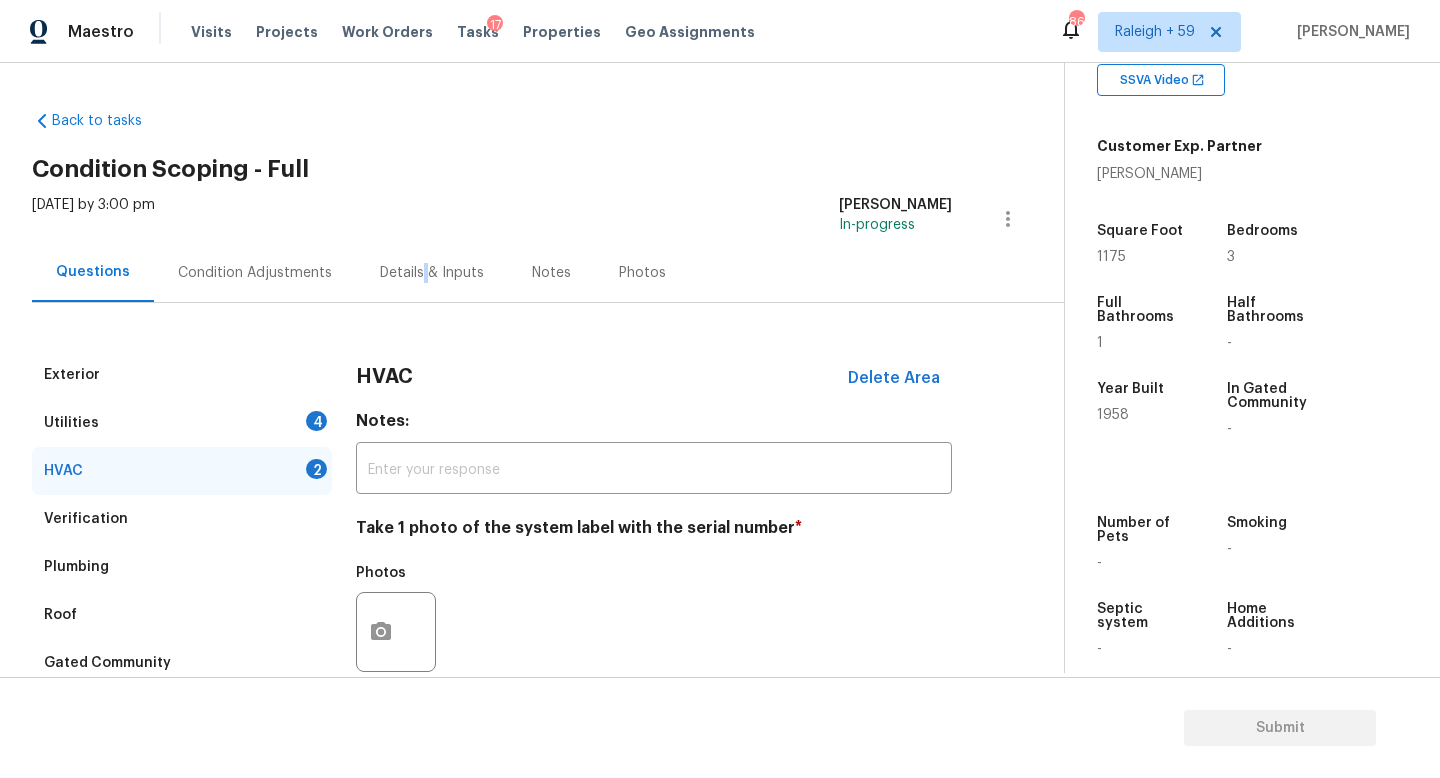 drag, startPoint x: 417, startPoint y: 275, endPoint x: 418, endPoint y: 285, distance: 10.049875 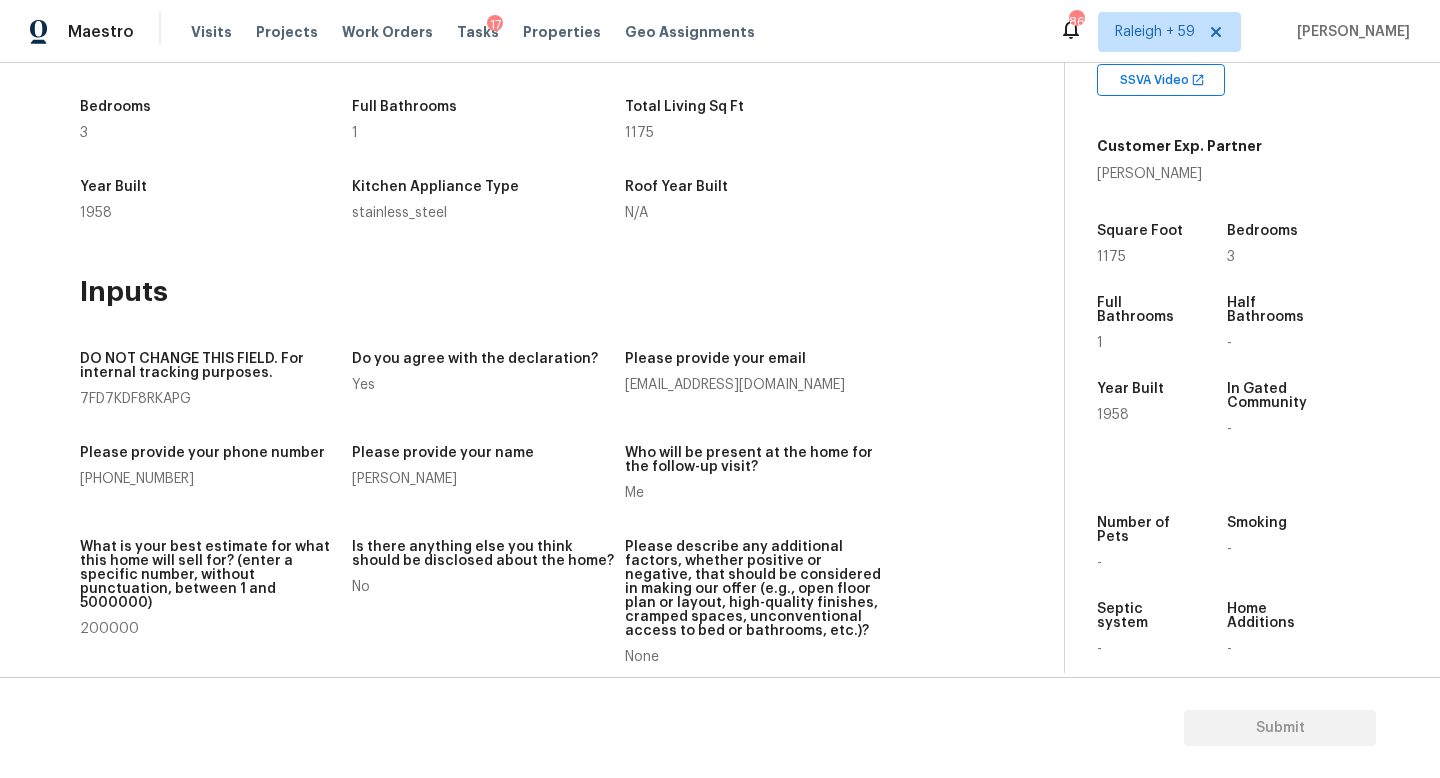 scroll, scrollTop: 0, scrollLeft: 0, axis: both 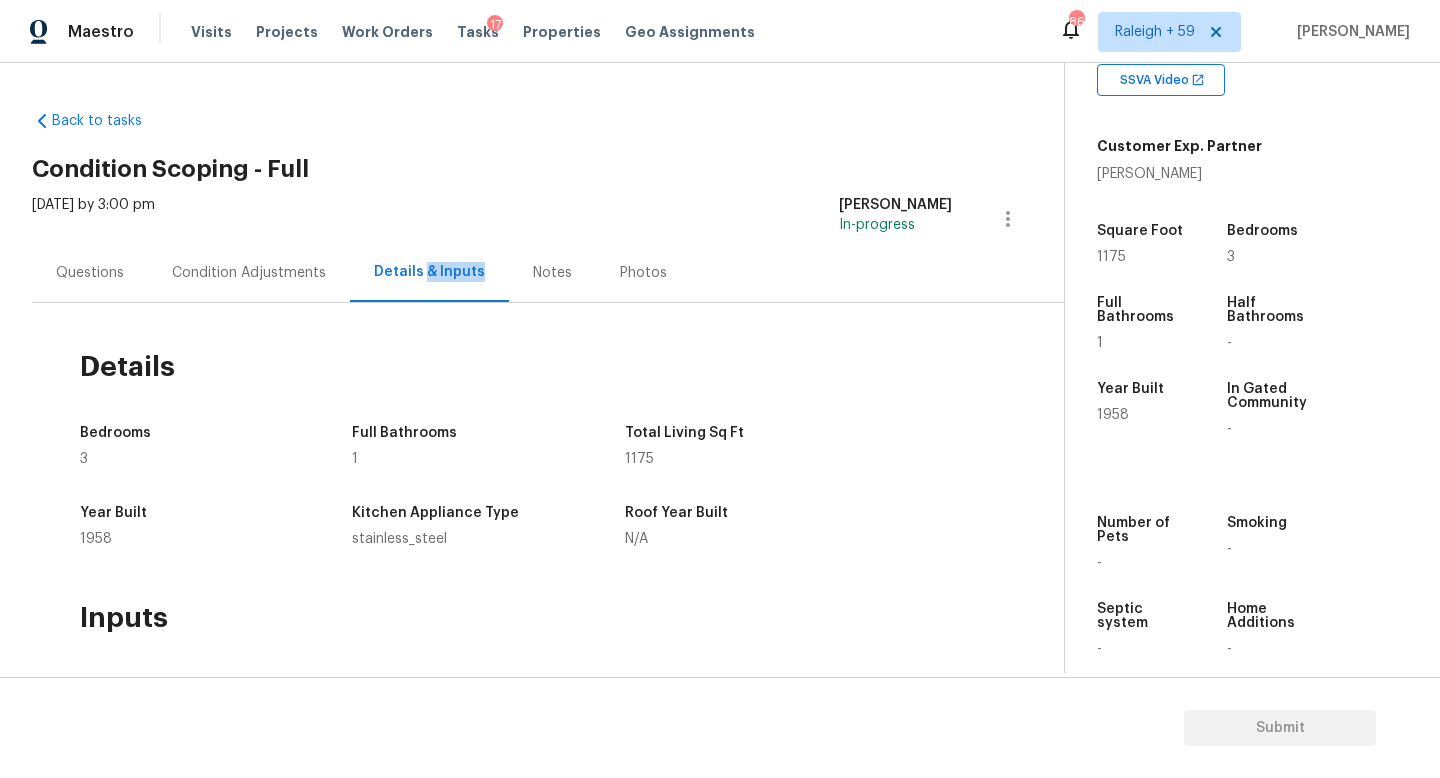 click on "Back to tasks Condition Scoping - Full Mon, Jul 14 2025 by 3:00 pm   Roopesh Jaikanth In-progress Questions Condition Adjustments Details & Inputs Notes Photos Details Bedrooms 3 Full Bathrooms 1 Total Living Sq Ft 1175 Year Built 1958 Kitchen Appliance Type stainless_steel Roof Year Built N/A Inputs DO NOT CHANGE THIS FIELD.
For internal tracking purposes. 7FD7KDF8RKAPG Do you agree with the declaration? Yes Please provide your email pisabiry@yahoo.com Please provide your phone number 914-419-3842 Please provide your name Peter ISABIRYE Who will be present at the home for the follow-up visit? Me What is your best estimate for what this home will sell for? (enter a specific number, without punctuation, between 1 and 5000000) 200000 Is there anything else you think should be disclosed about the home?  No None Please provide the nature, extent, and estimate of repairs, if available, of the damage of any issues identified.  (if all answers were "No", please enter N/A) The bathroom has a leak over the shower No" at bounding box center [548, 1546] 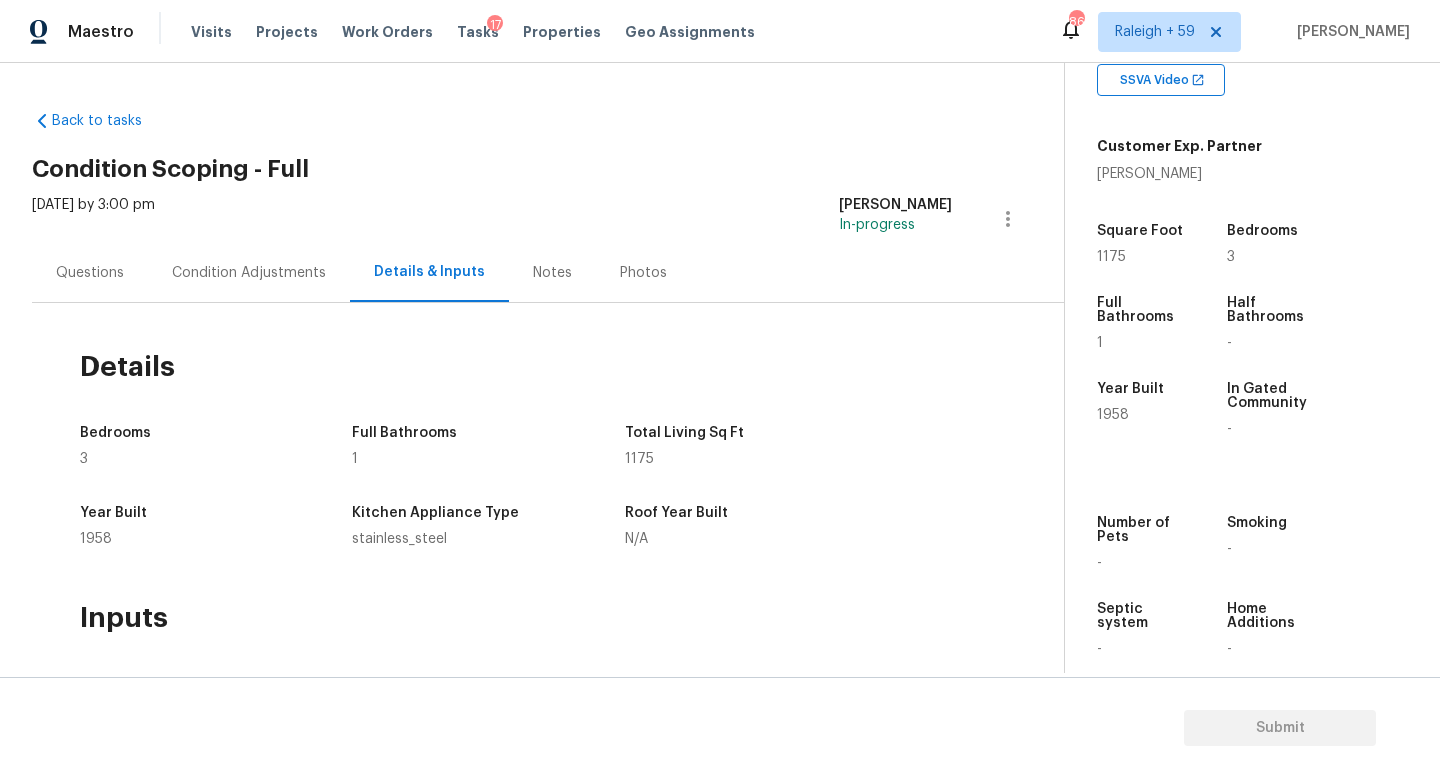 click on "Questions" at bounding box center (90, 272) 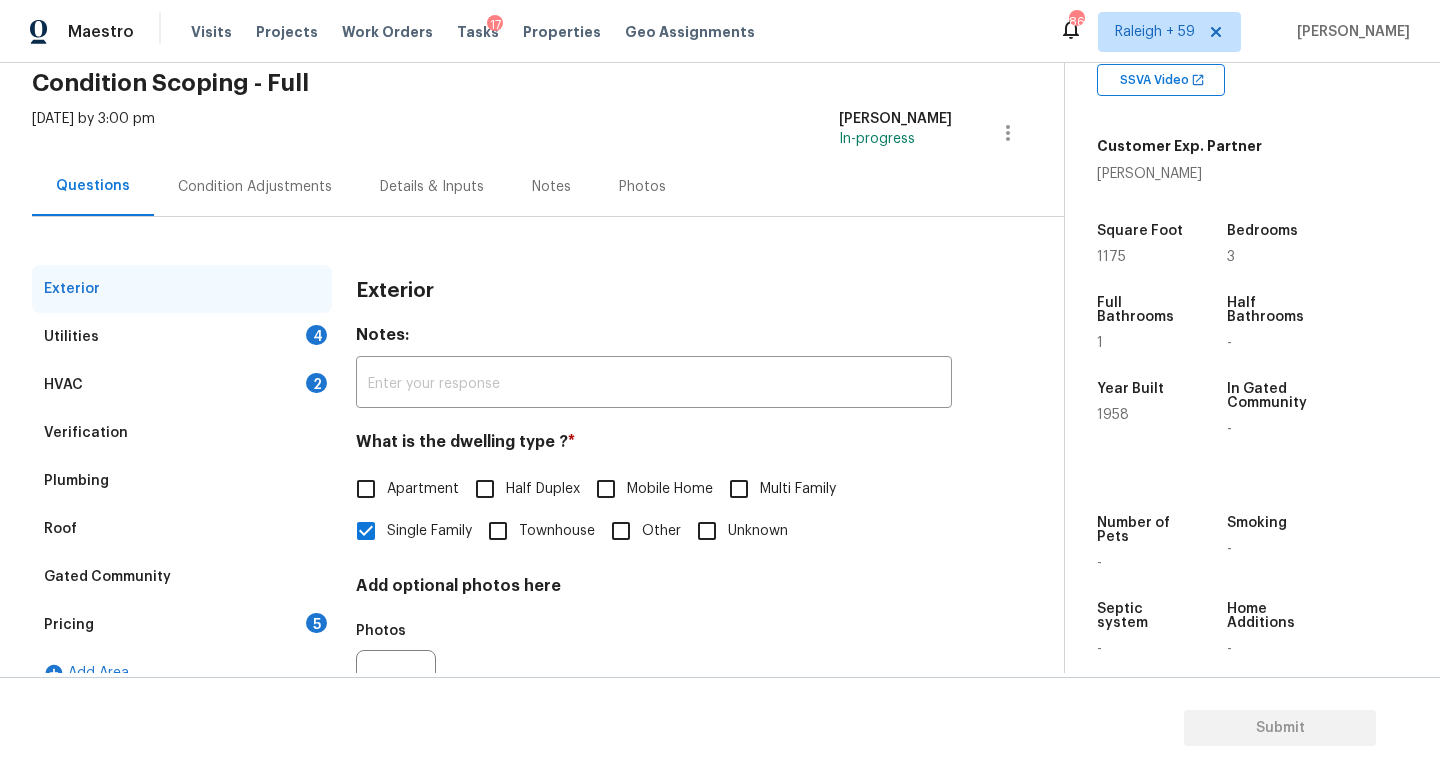 scroll, scrollTop: 200, scrollLeft: 0, axis: vertical 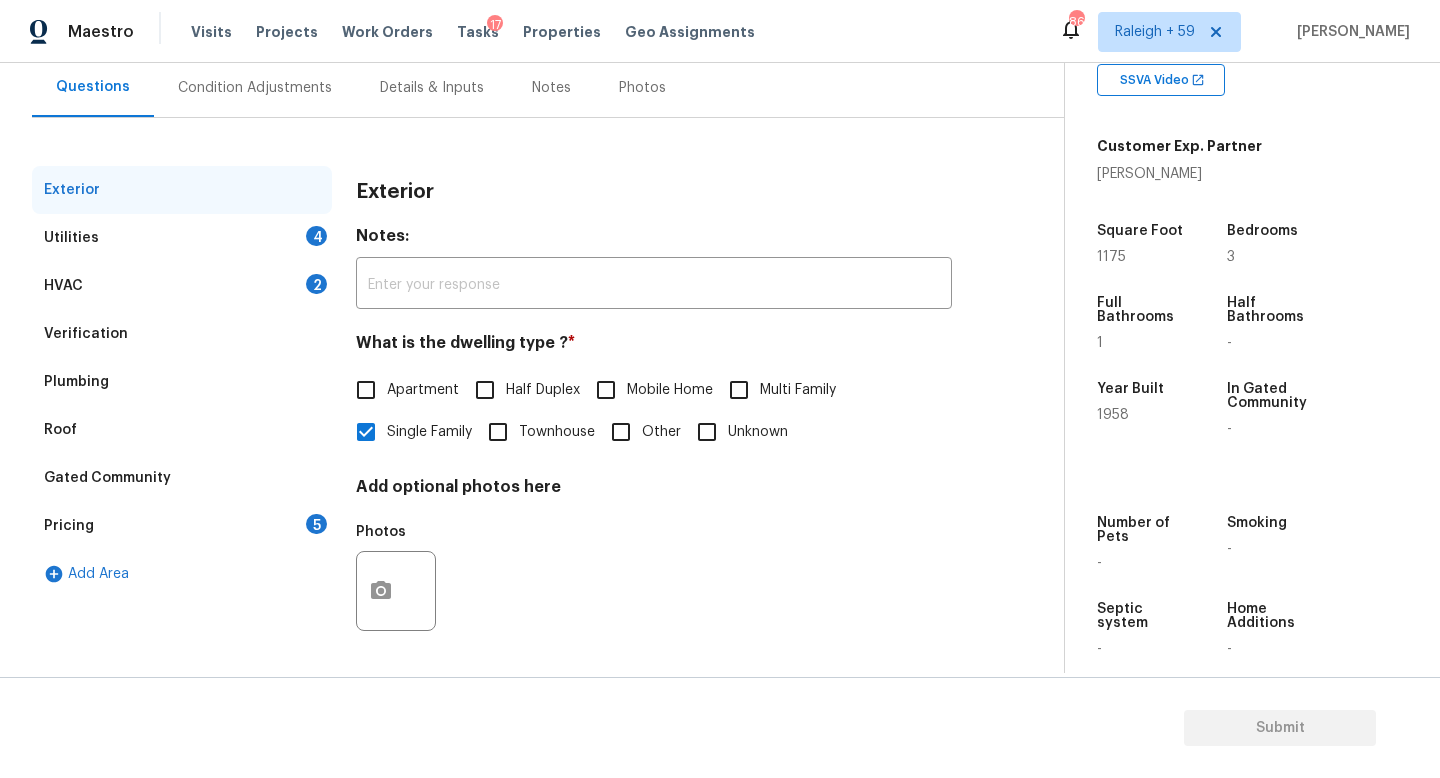 click on "HVAC 2" at bounding box center (182, 286) 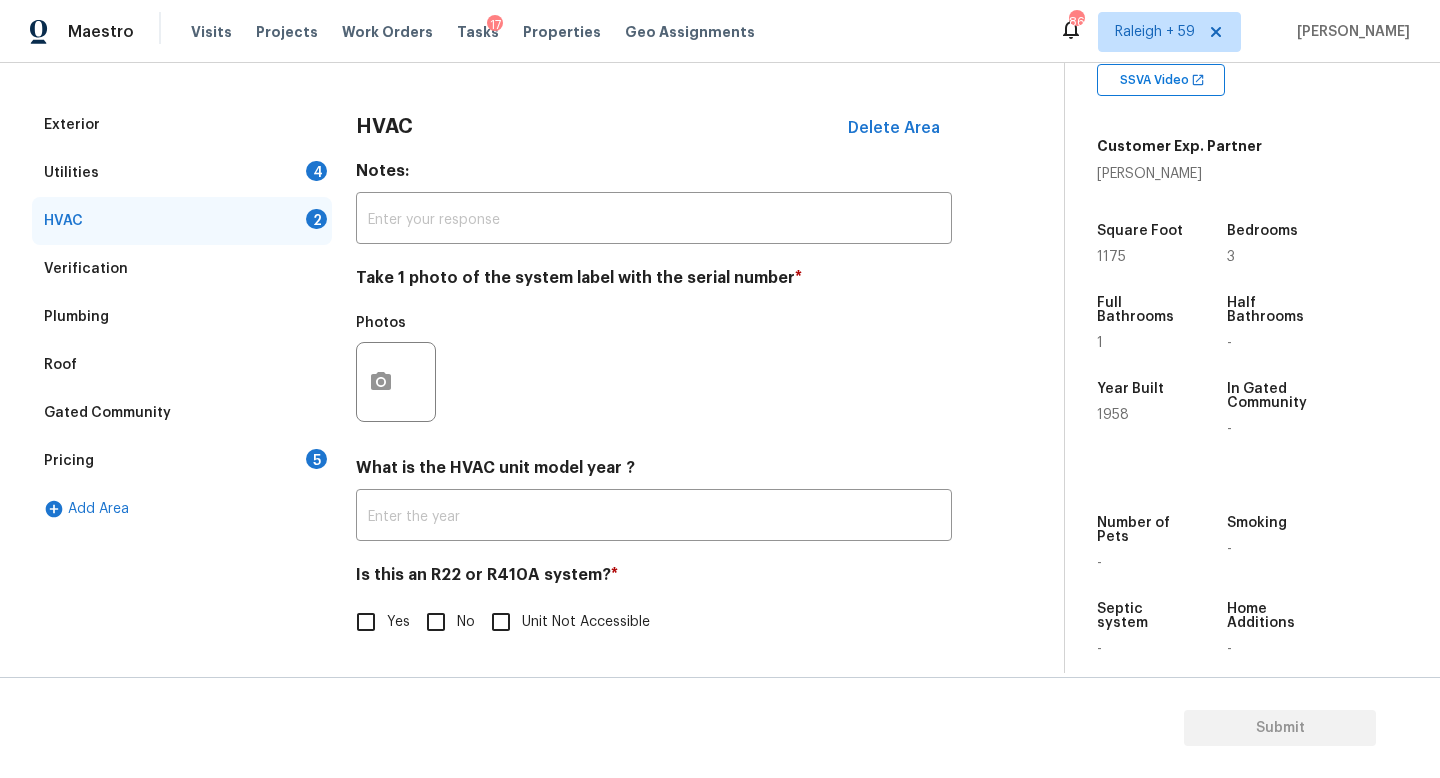 scroll, scrollTop: 266, scrollLeft: 0, axis: vertical 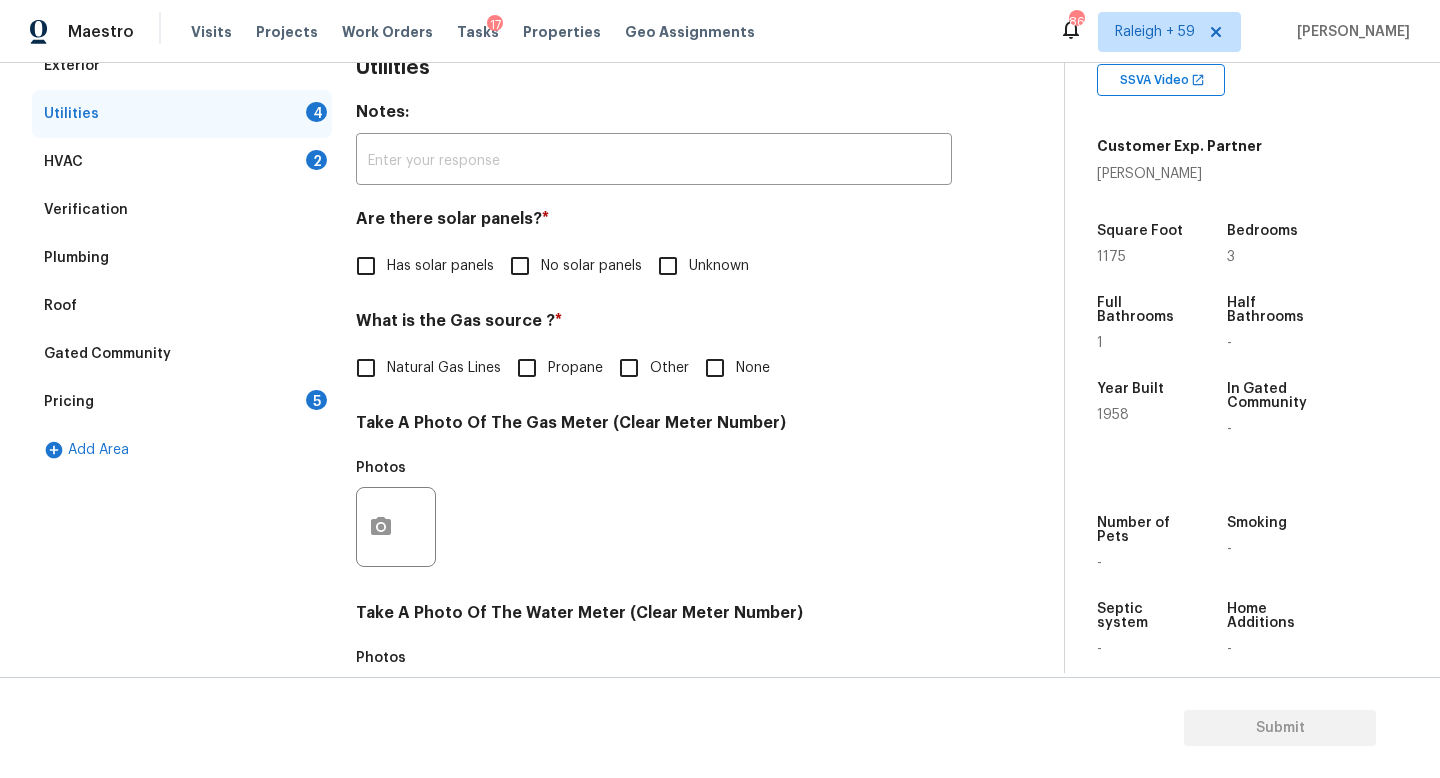 click on "No solar panels" at bounding box center (591, 266) 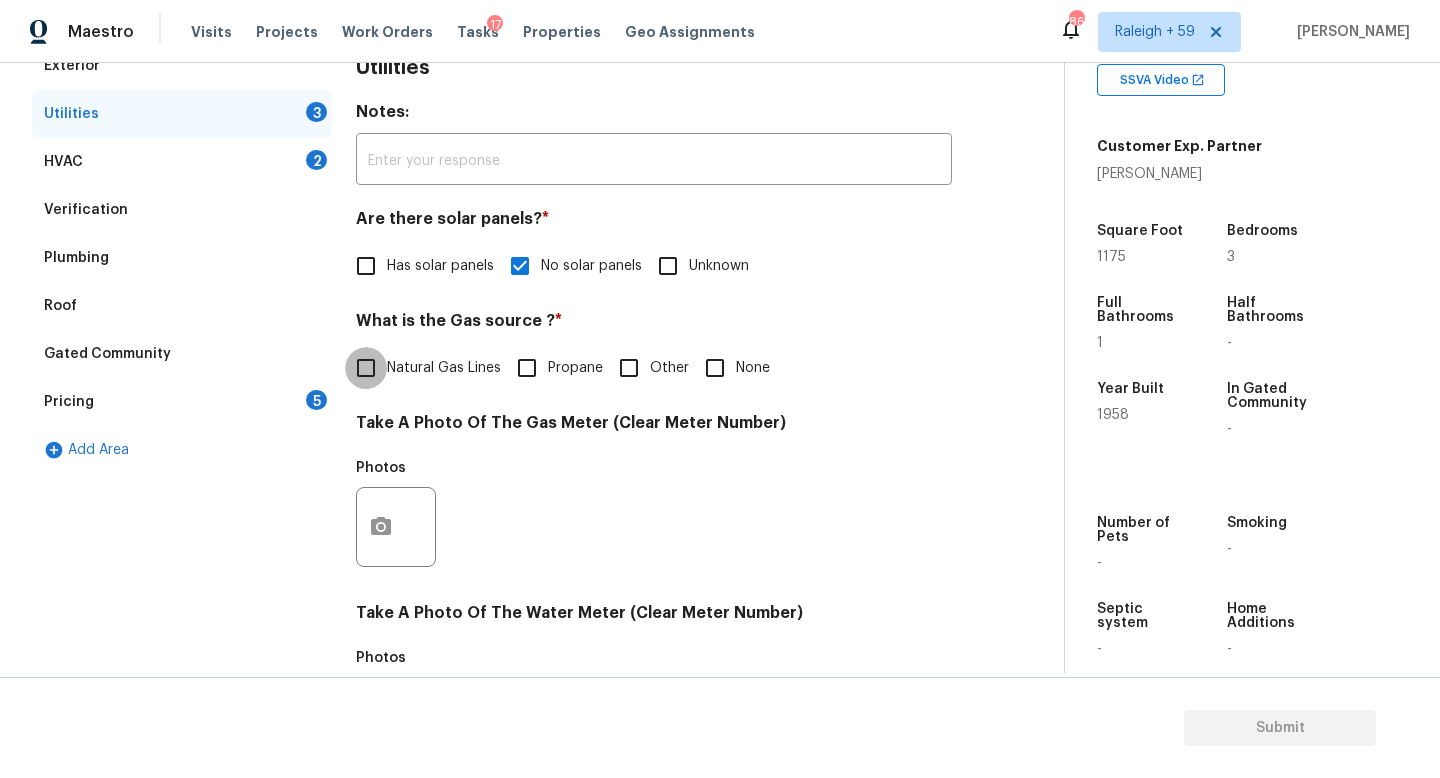 click on "Natural Gas Lines" at bounding box center [366, 368] 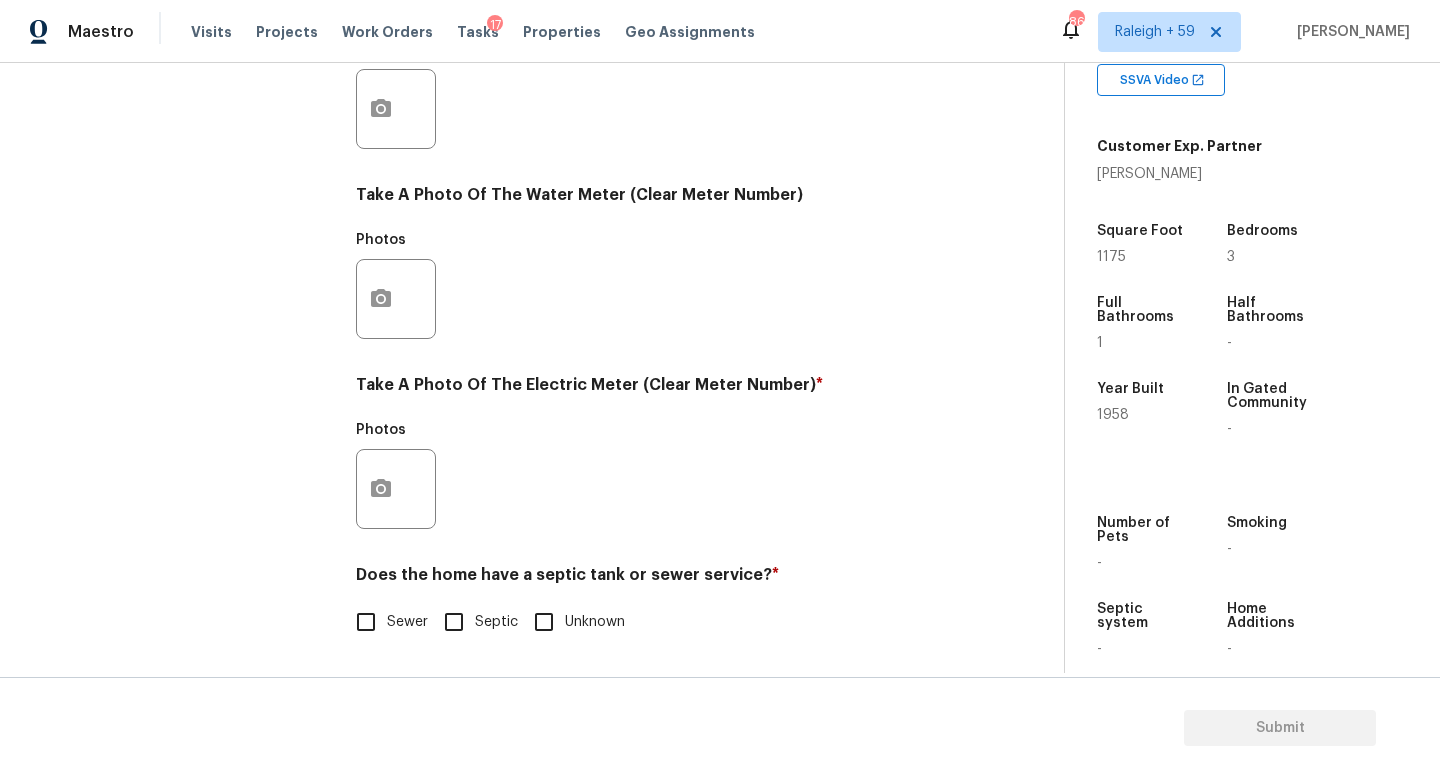 scroll, scrollTop: 742, scrollLeft: 0, axis: vertical 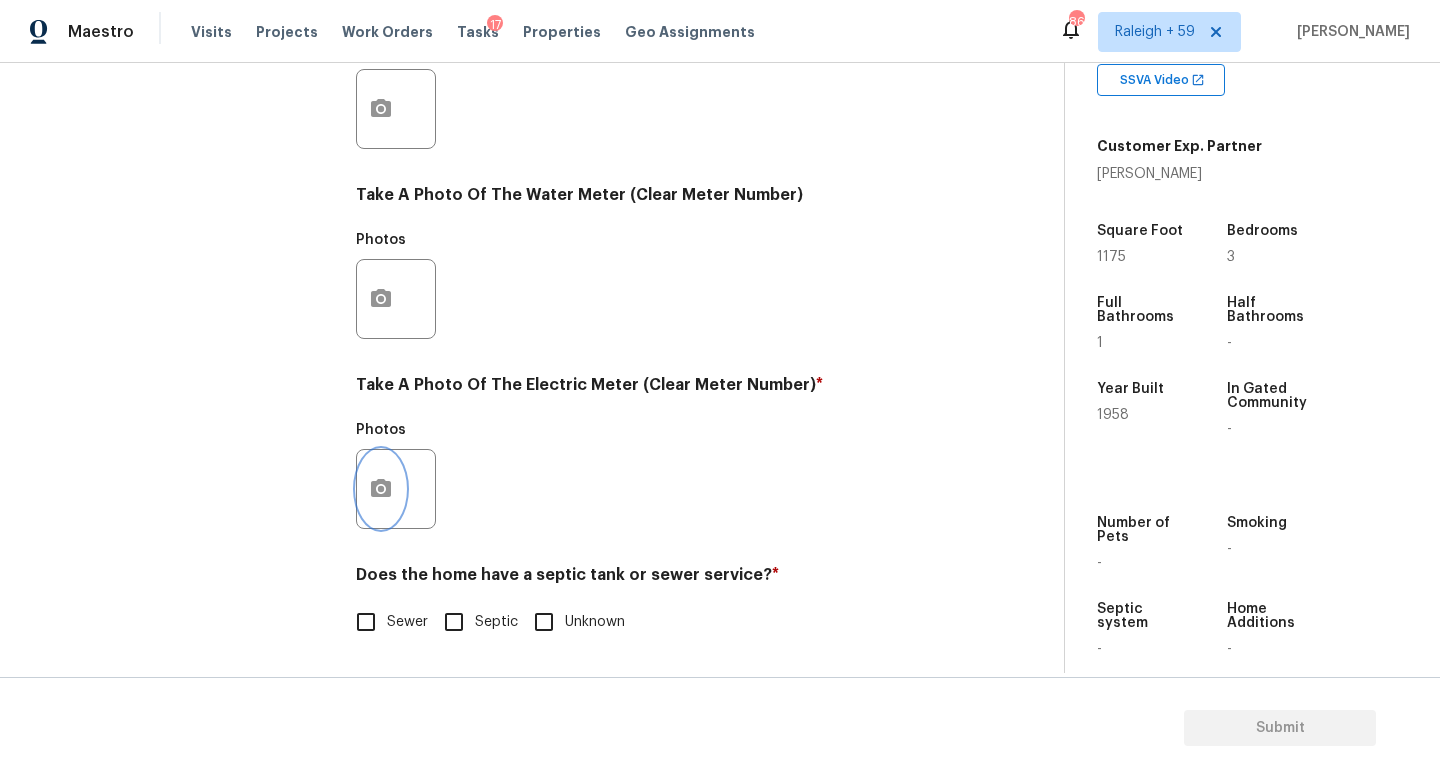 click at bounding box center (381, 489) 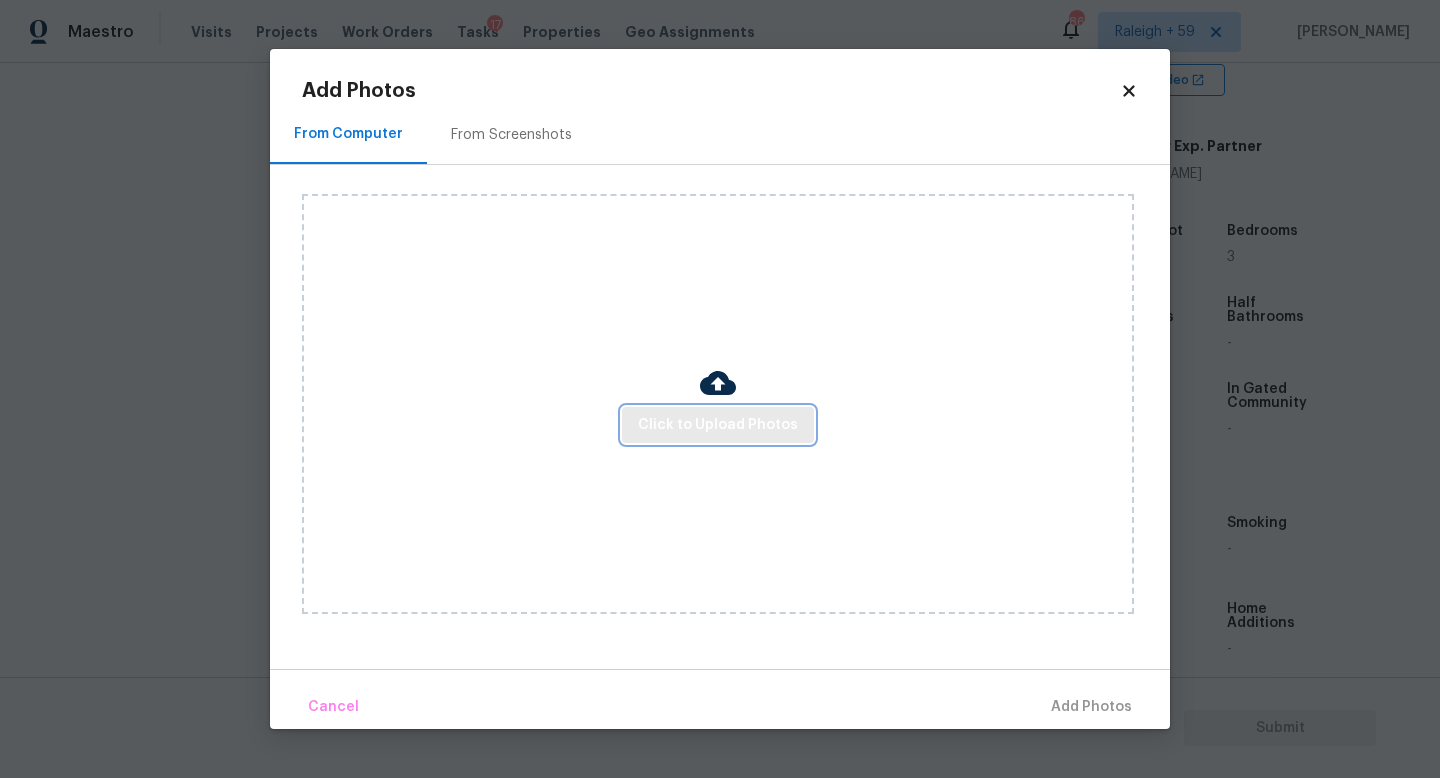 click on "Click to Upload Photos" at bounding box center (718, 425) 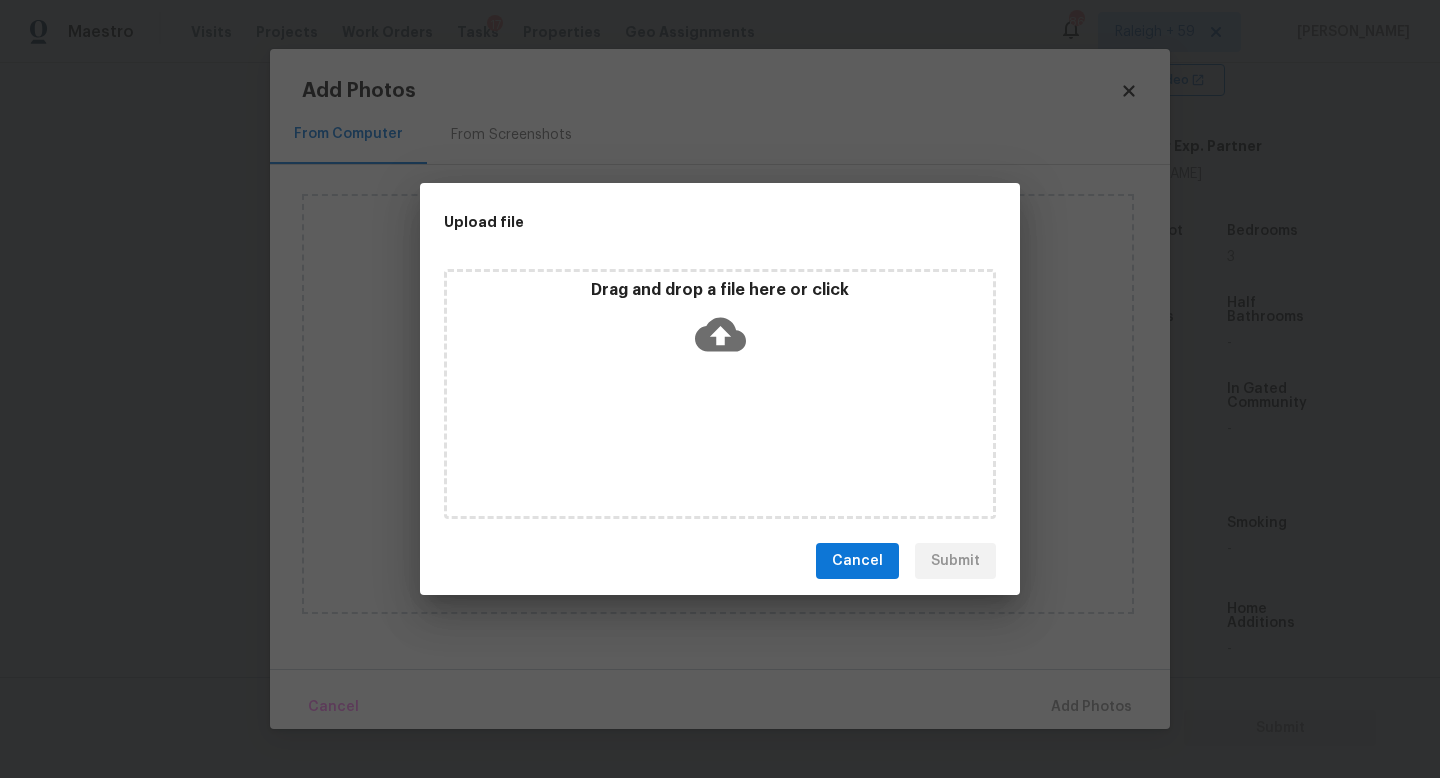 click on "Drag and drop a file here or click" at bounding box center [720, 394] 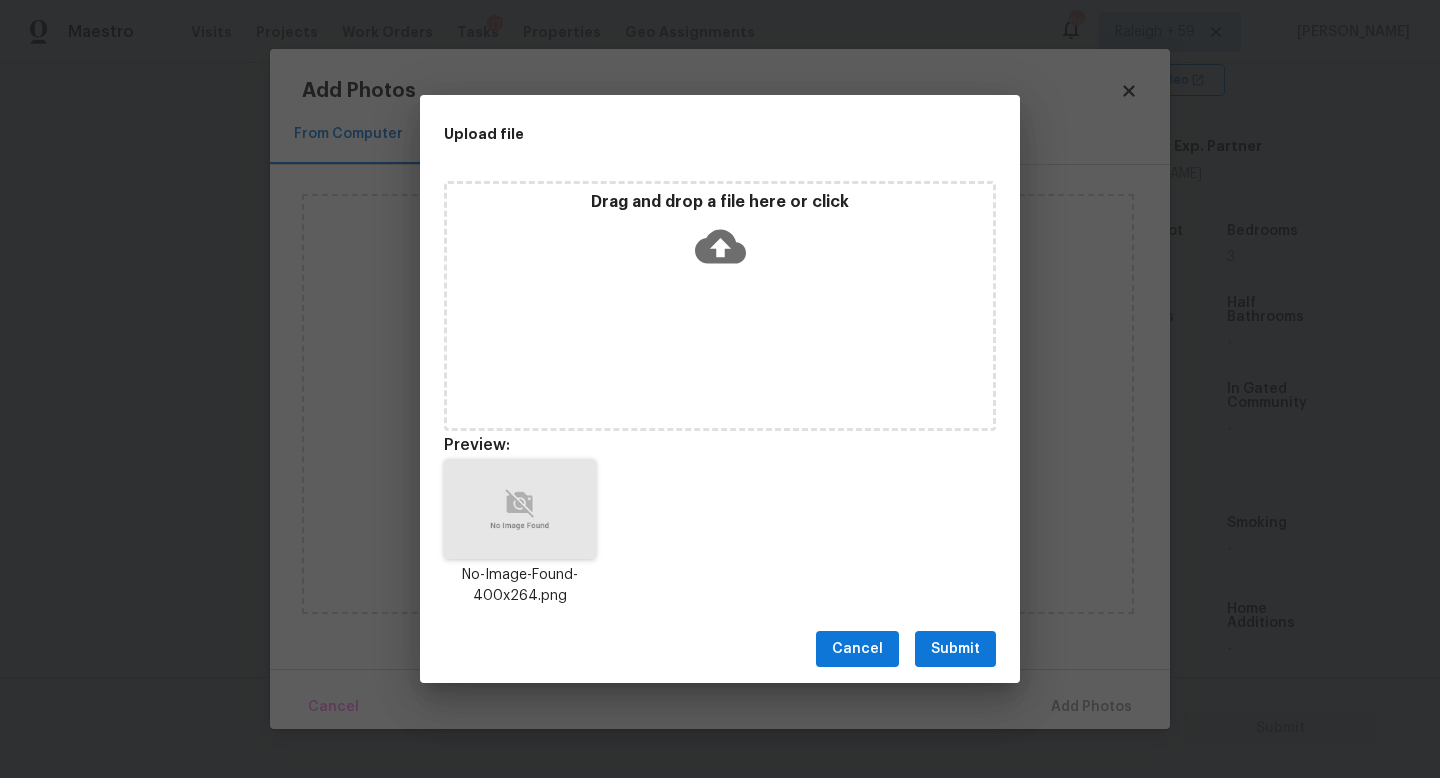 click on "Submit" at bounding box center (955, 649) 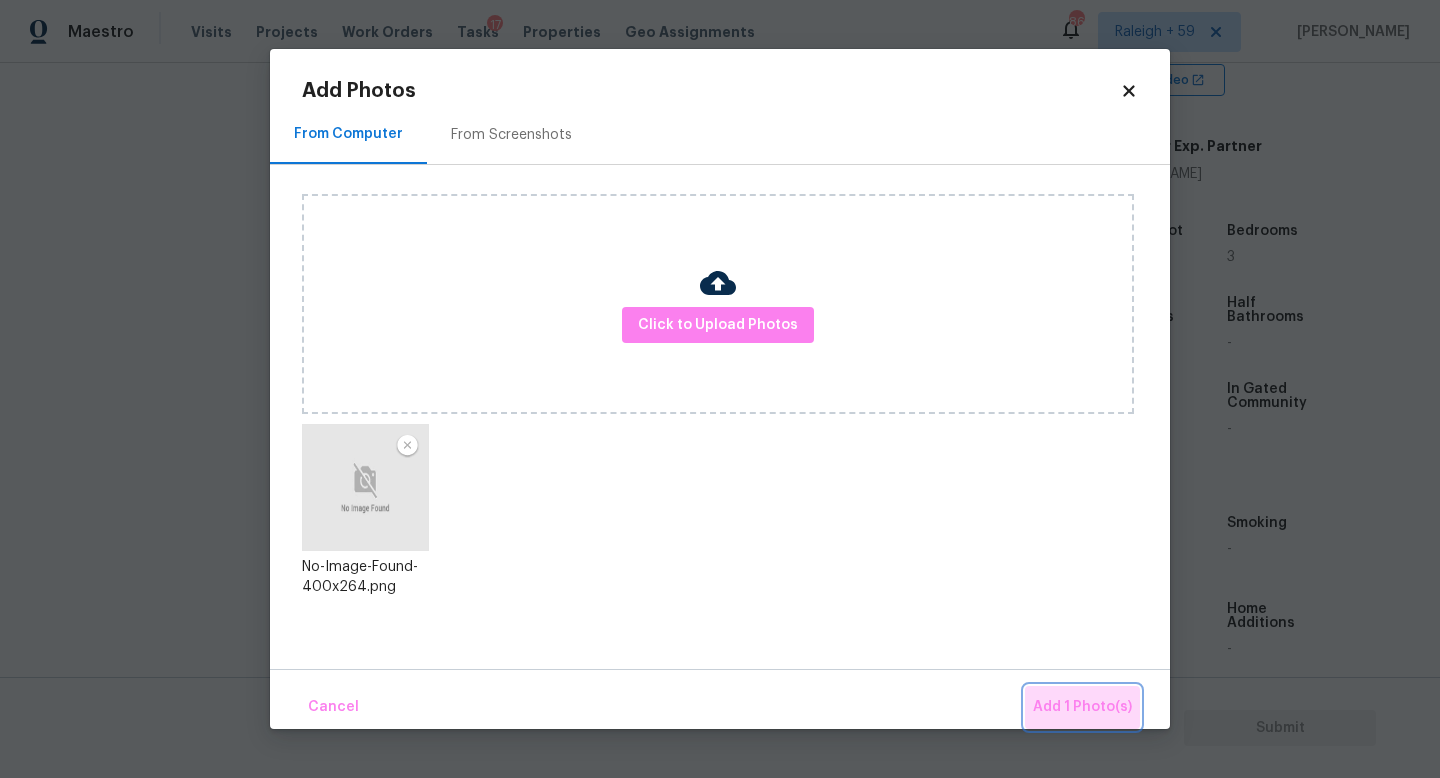 click on "Add 1 Photo(s)" at bounding box center [1082, 707] 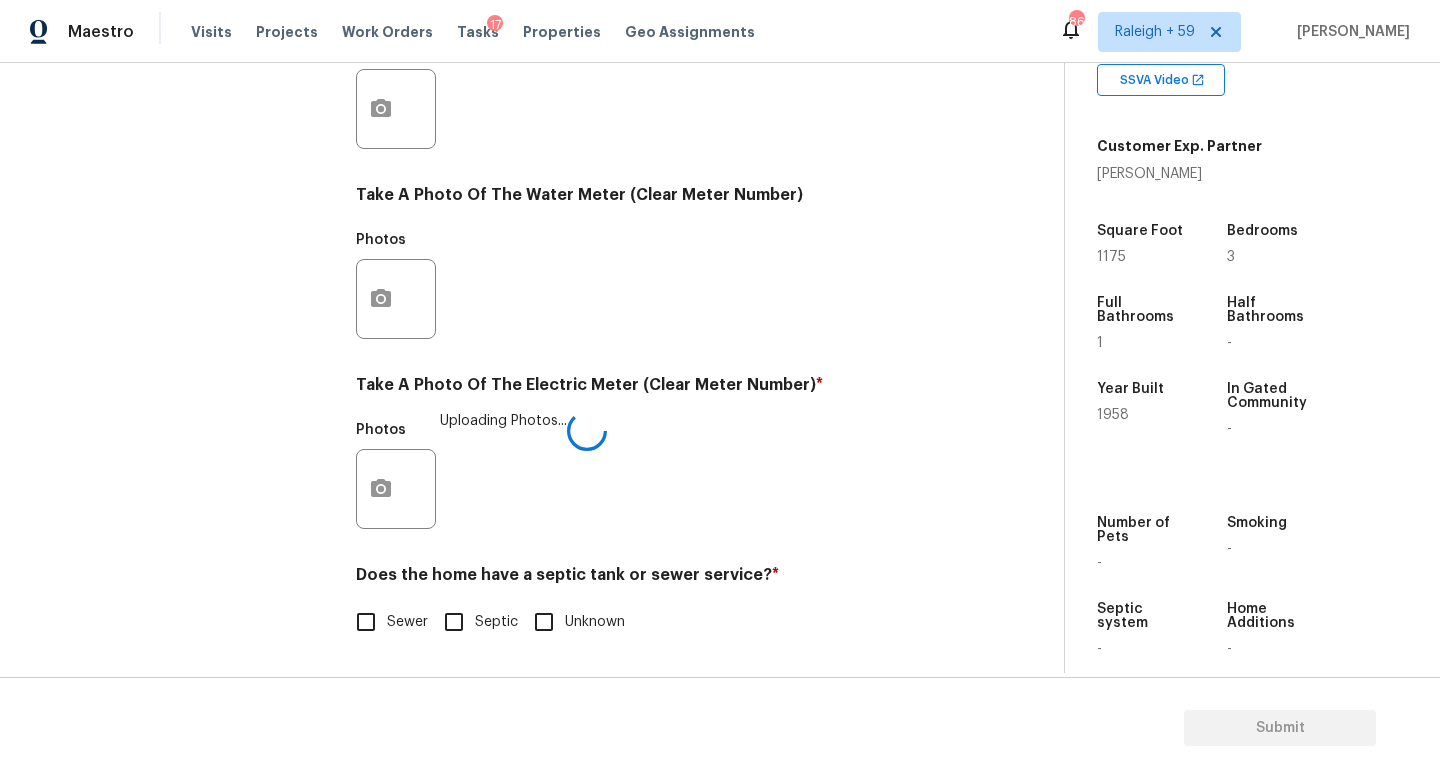 click on "Sewer" at bounding box center [407, 622] 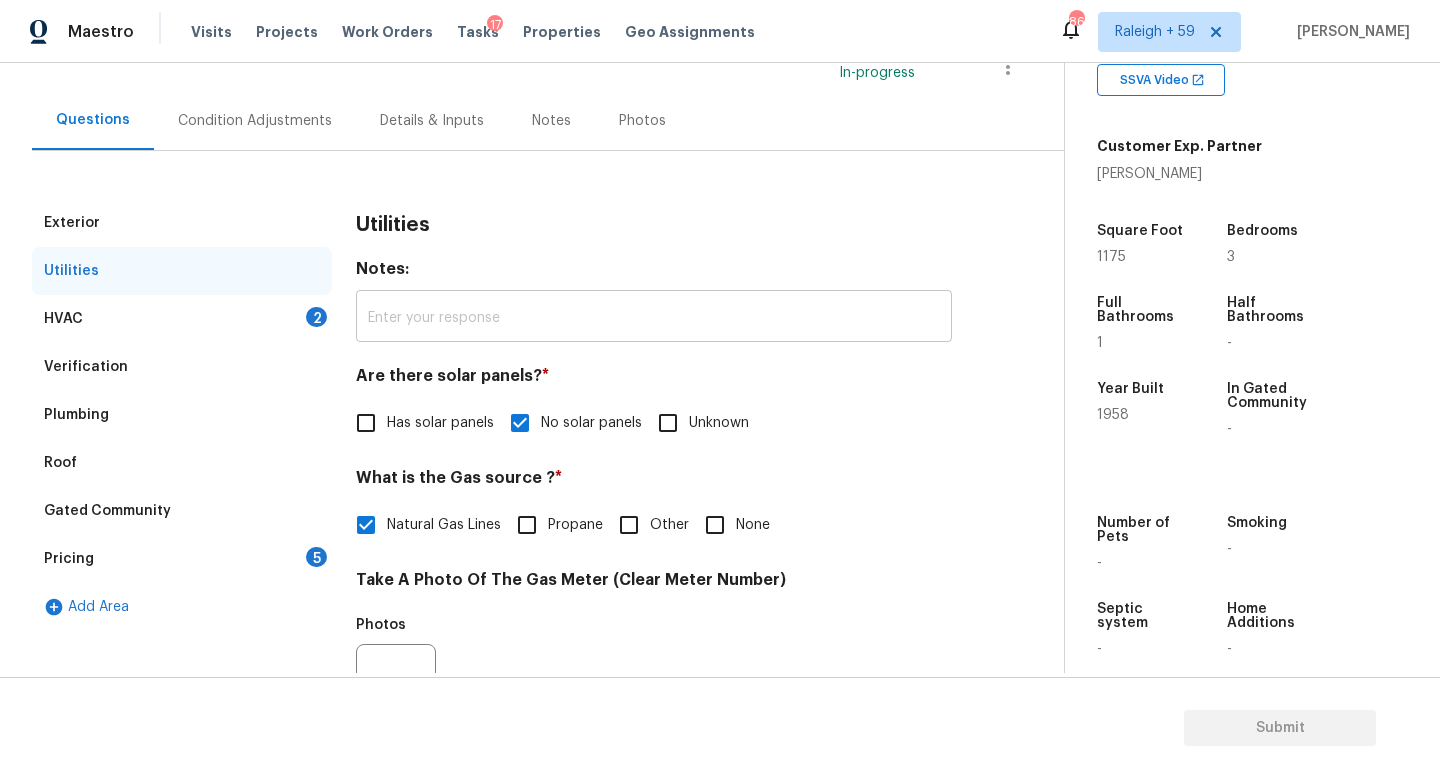 scroll, scrollTop: 0, scrollLeft: 0, axis: both 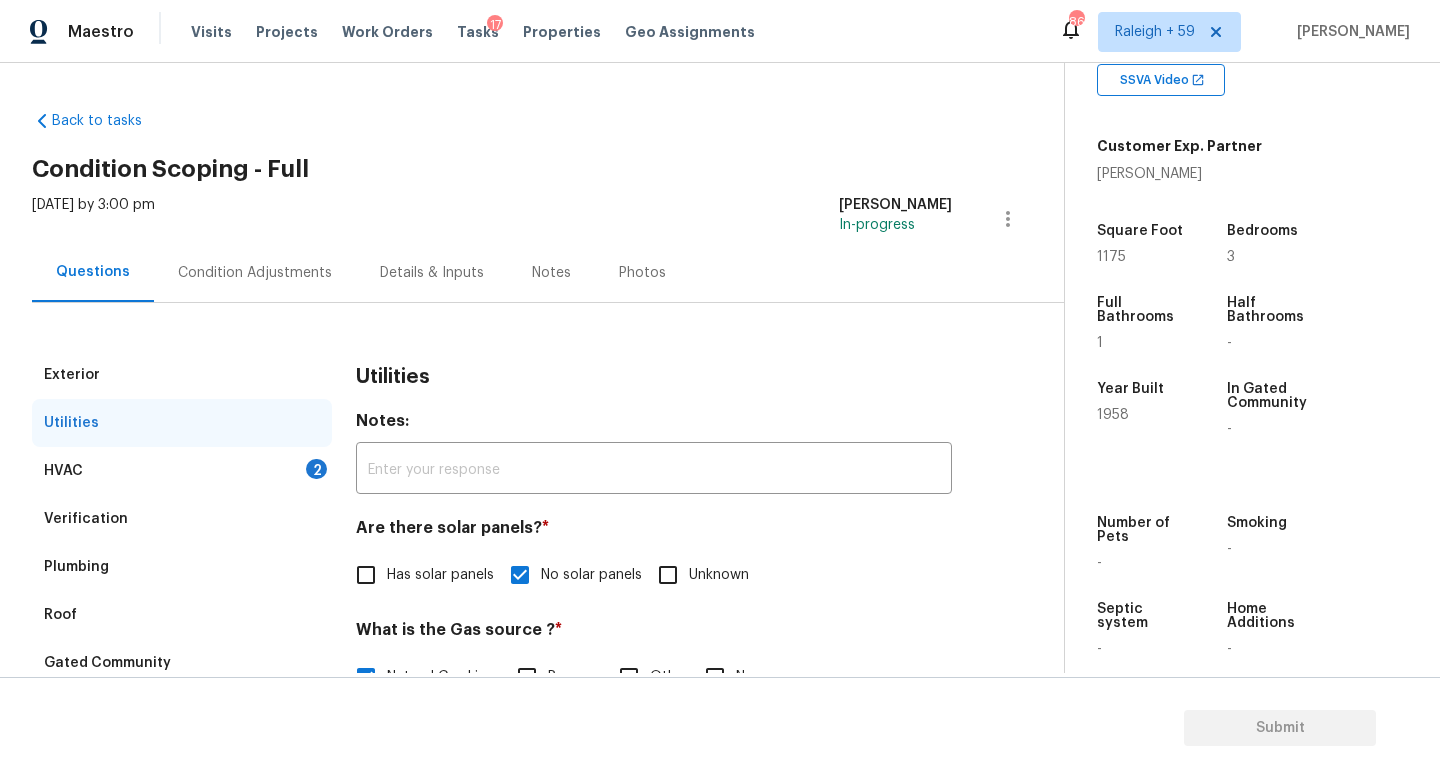 click on "Details & Inputs" at bounding box center (432, 273) 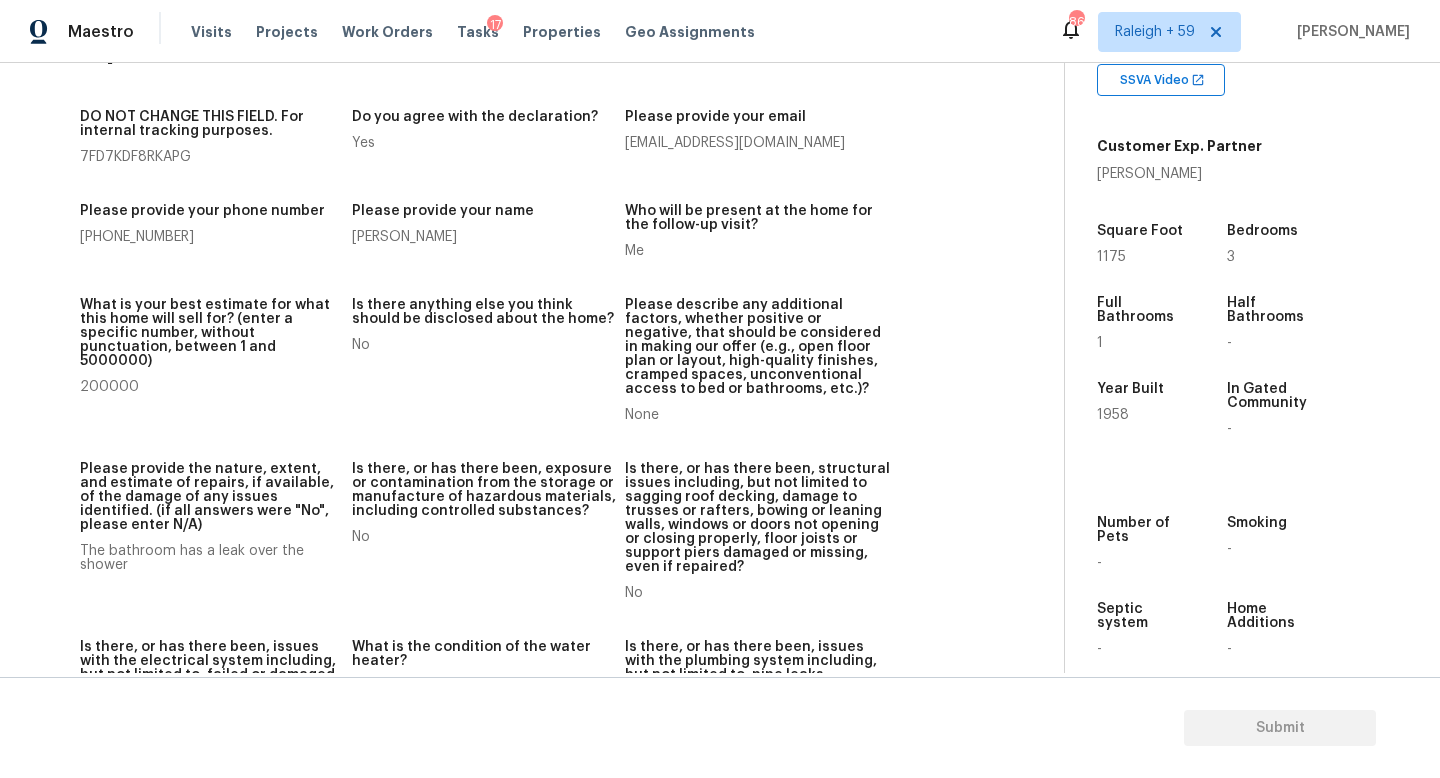 scroll, scrollTop: 0, scrollLeft: 0, axis: both 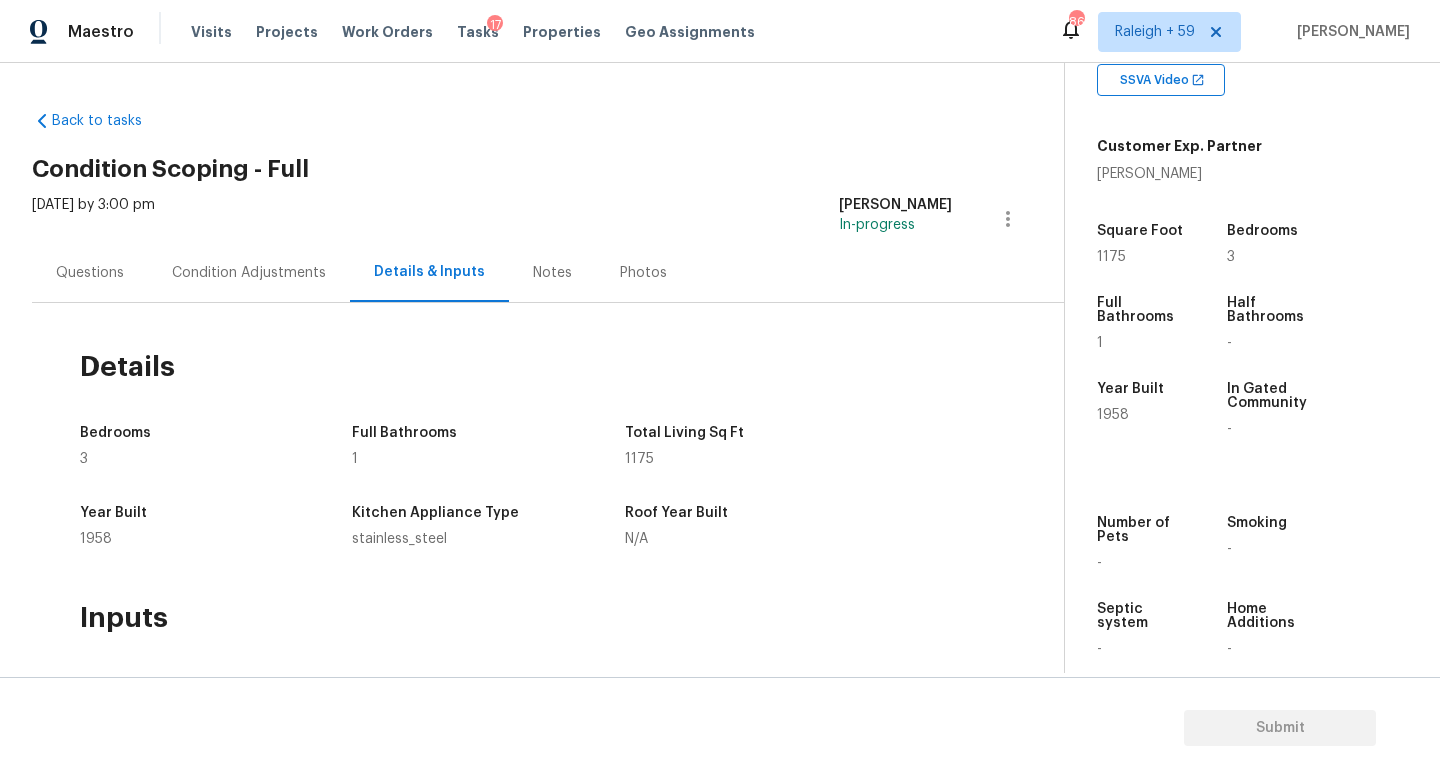 click on "Questions" at bounding box center [90, 273] 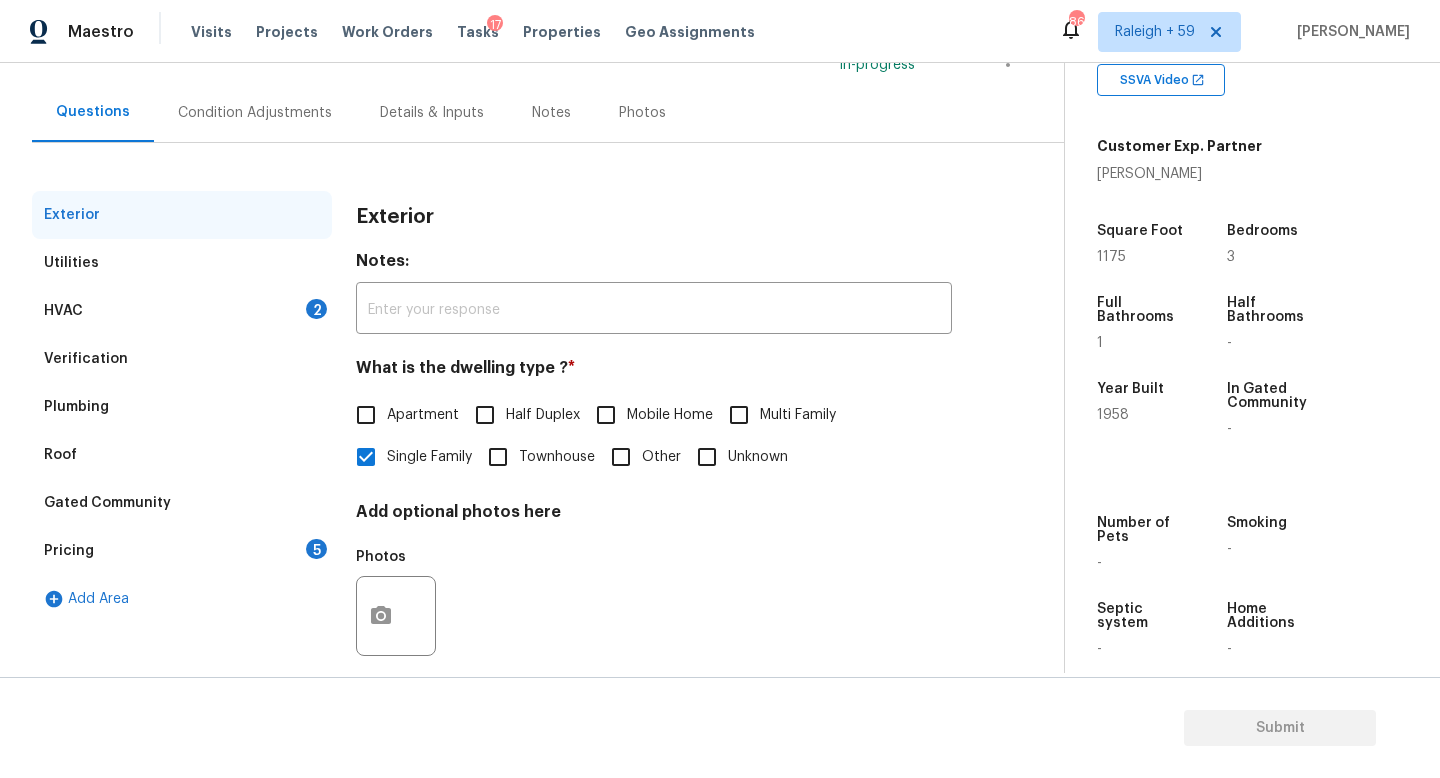 scroll, scrollTop: 200, scrollLeft: 0, axis: vertical 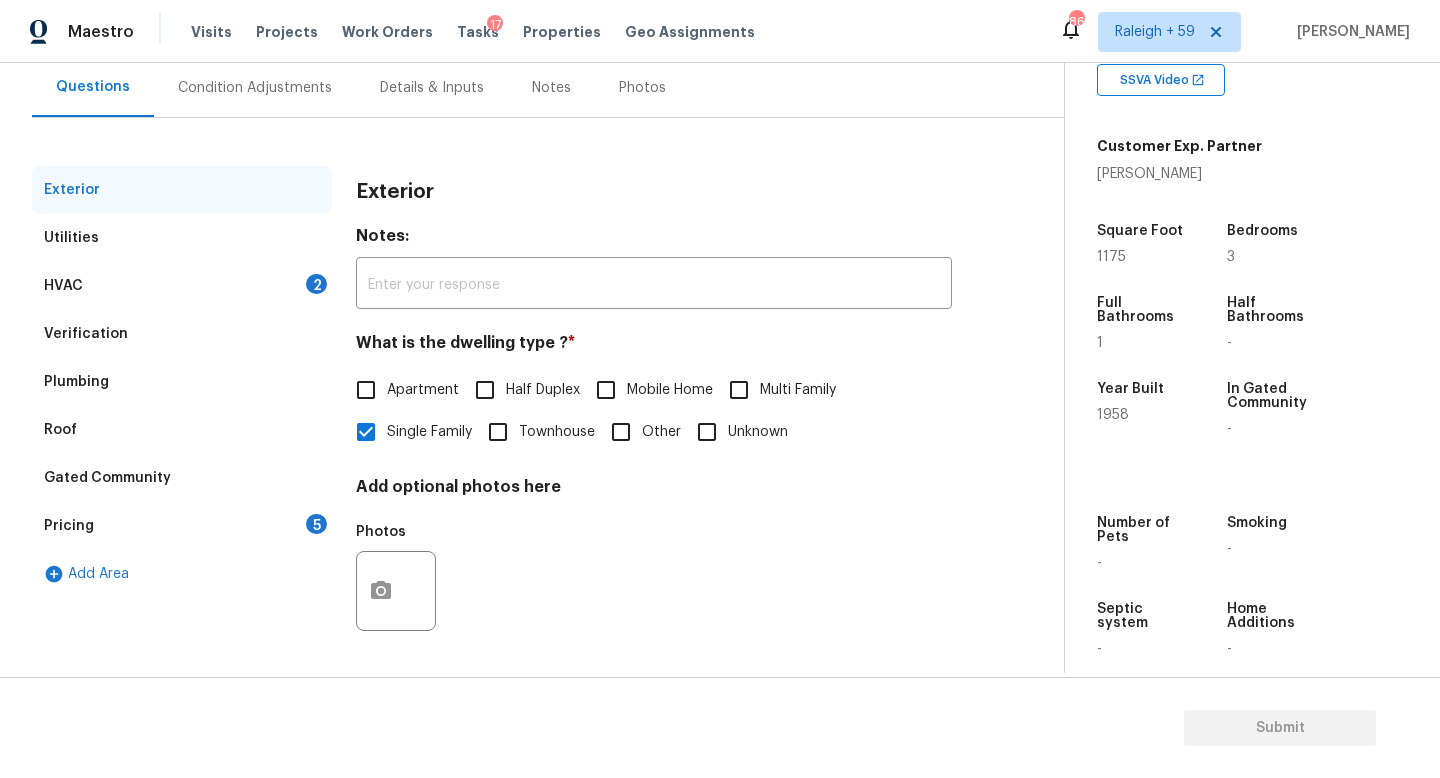 click on "HVAC 2" at bounding box center [182, 286] 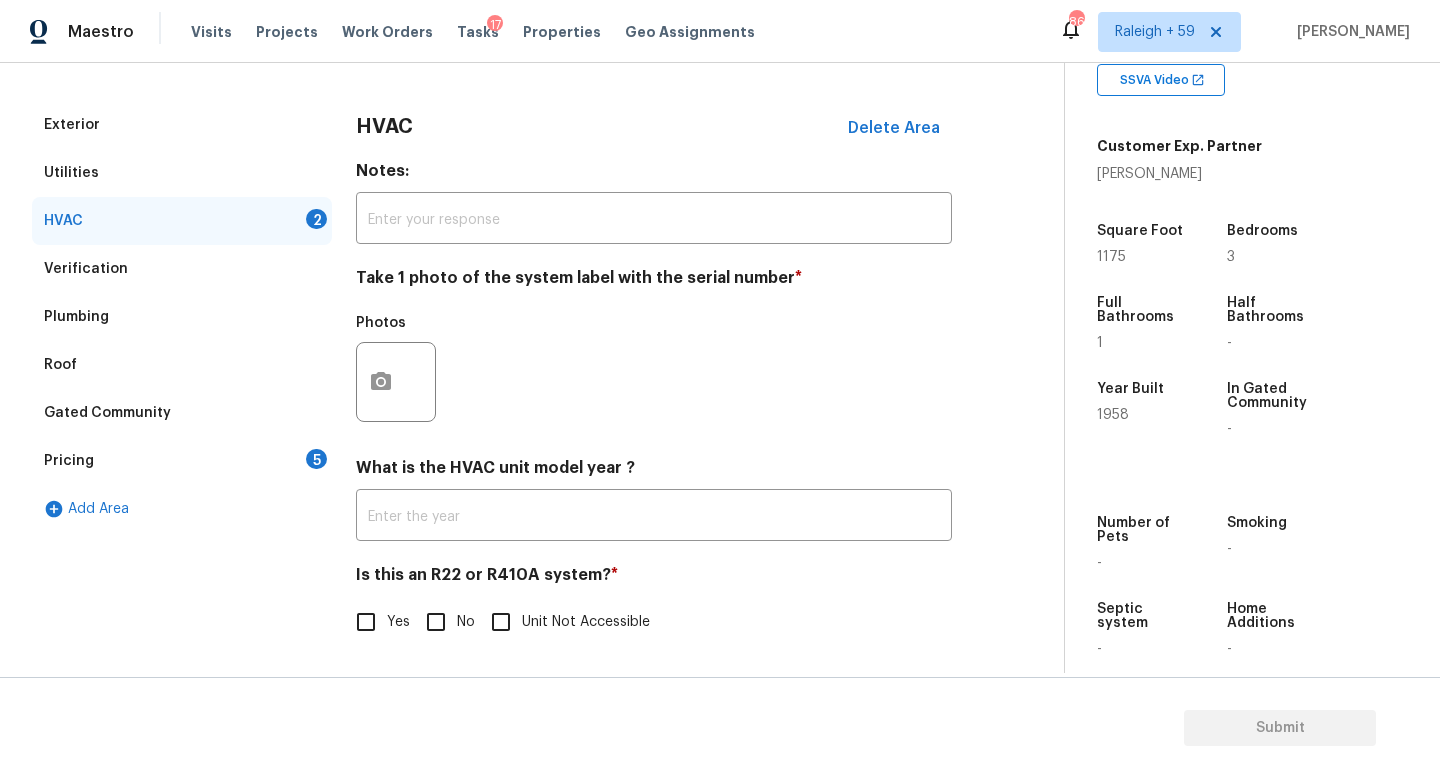 scroll, scrollTop: 266, scrollLeft: 0, axis: vertical 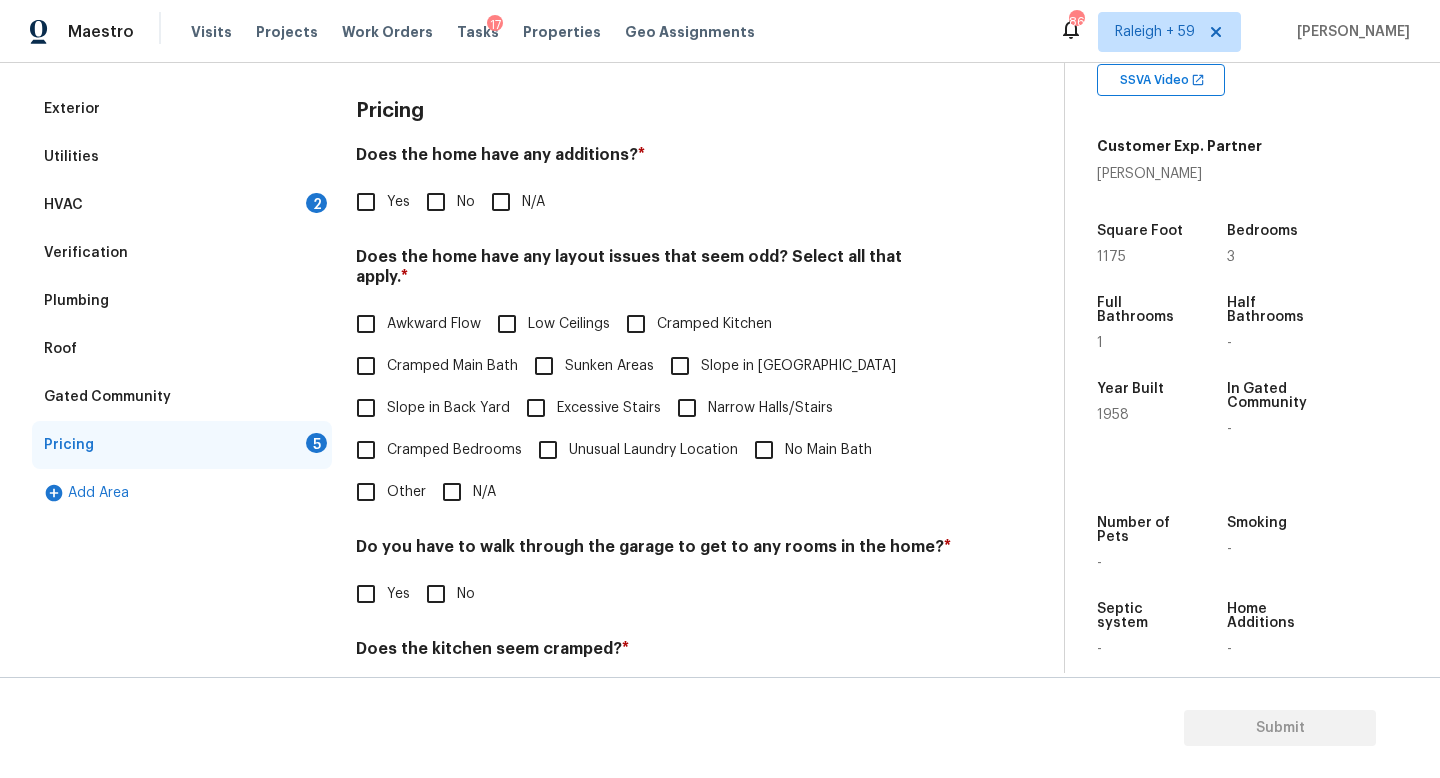 click on "No" at bounding box center (436, 202) 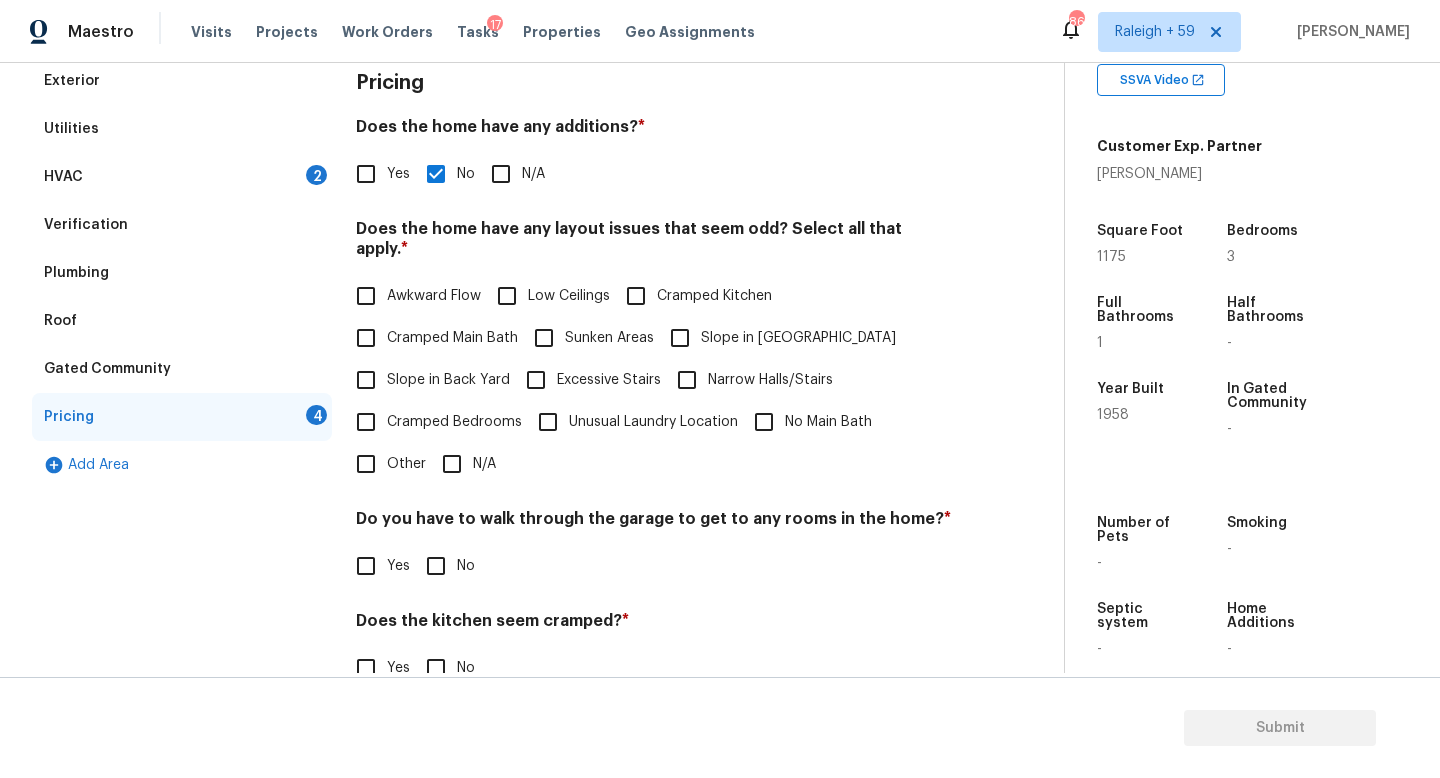 scroll, scrollTop: 419, scrollLeft: 0, axis: vertical 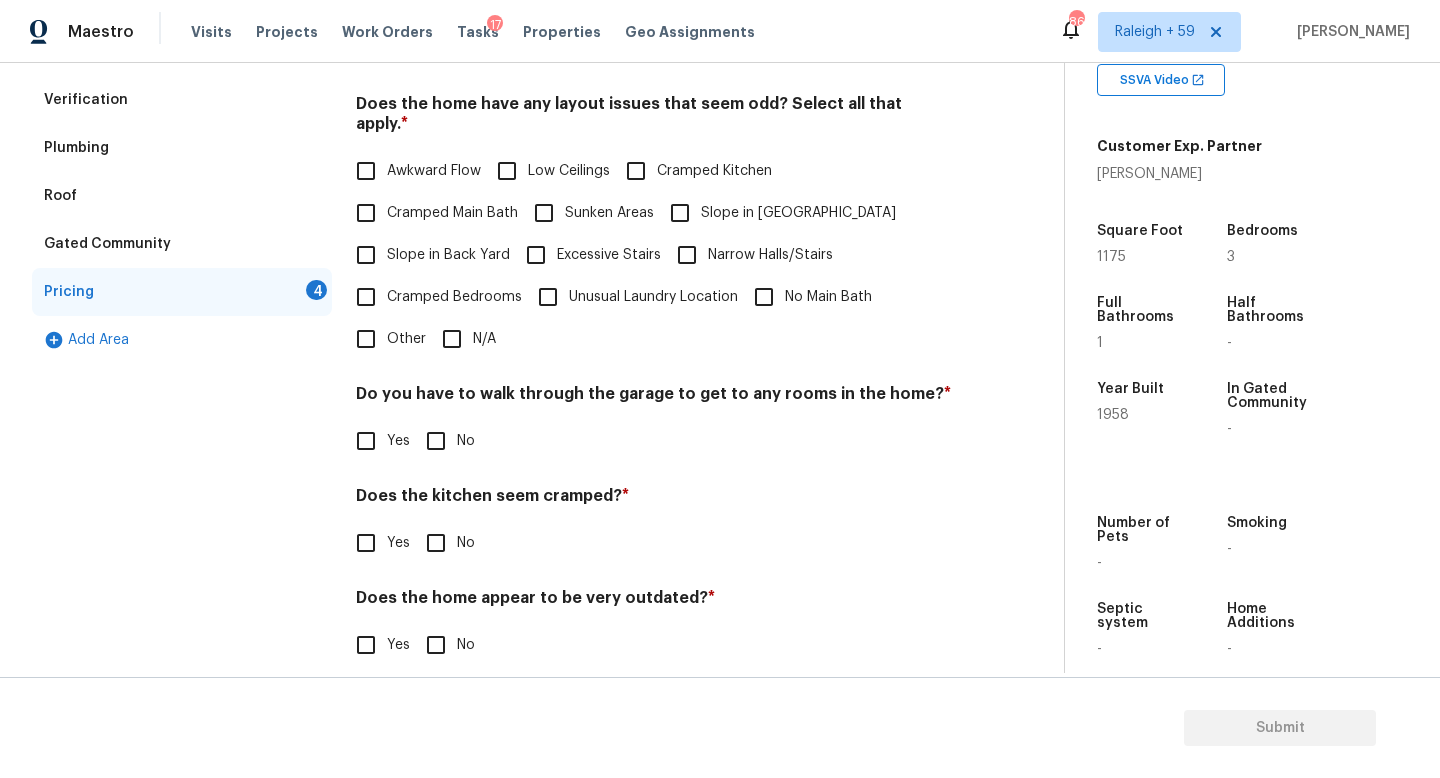 click on "N/A" at bounding box center (452, 339) 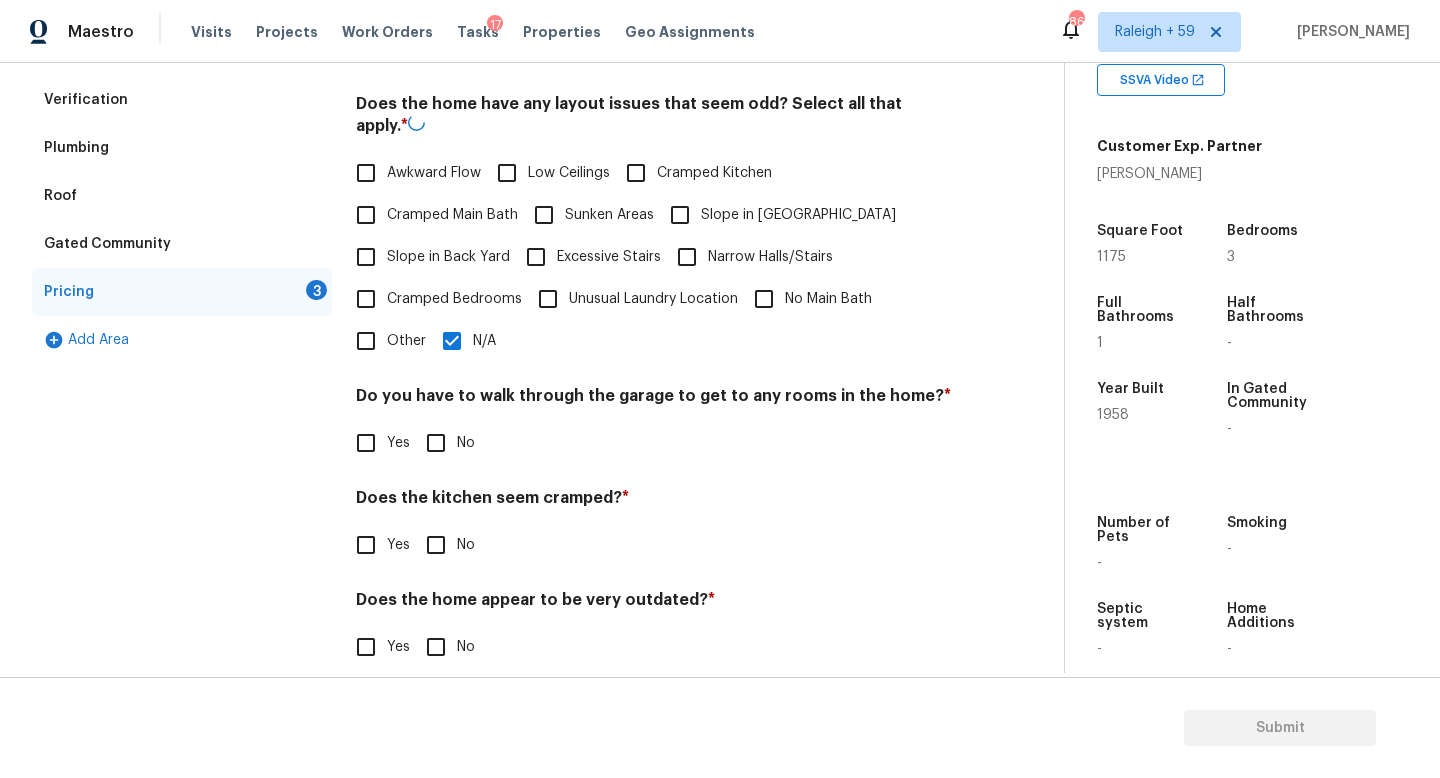 click on "No" at bounding box center [436, 443] 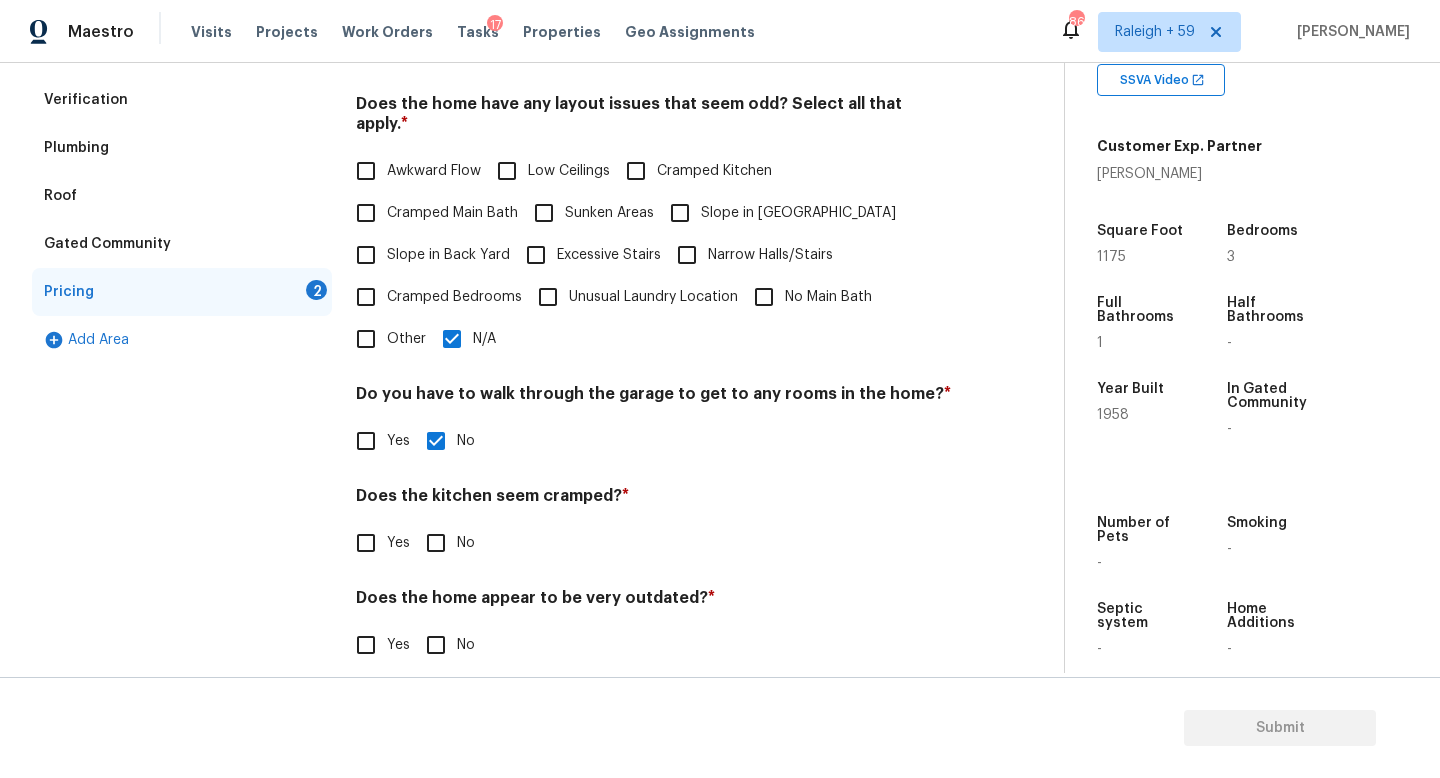 click on "Does the kitchen seem cramped?  * Yes No" at bounding box center [654, 525] 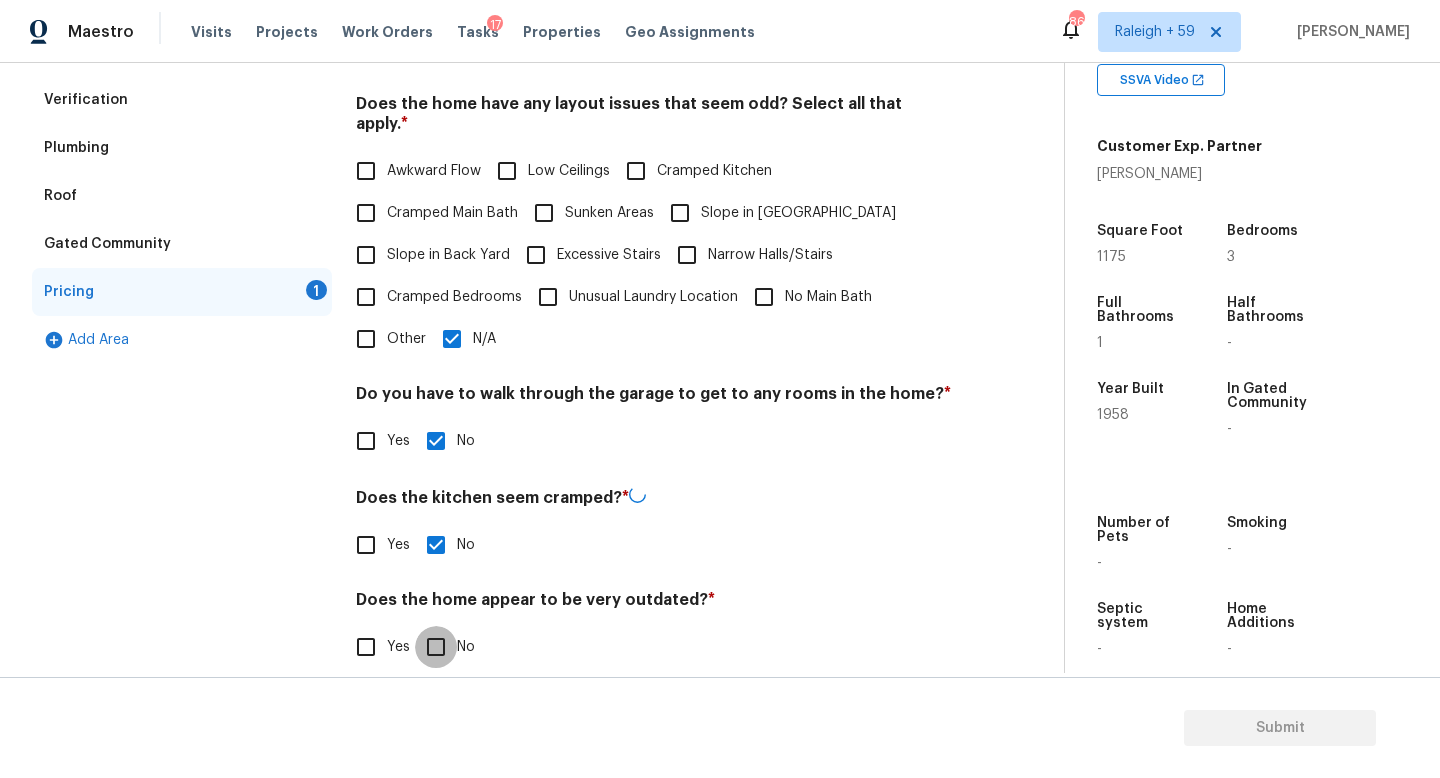 click on "No" at bounding box center [436, 647] 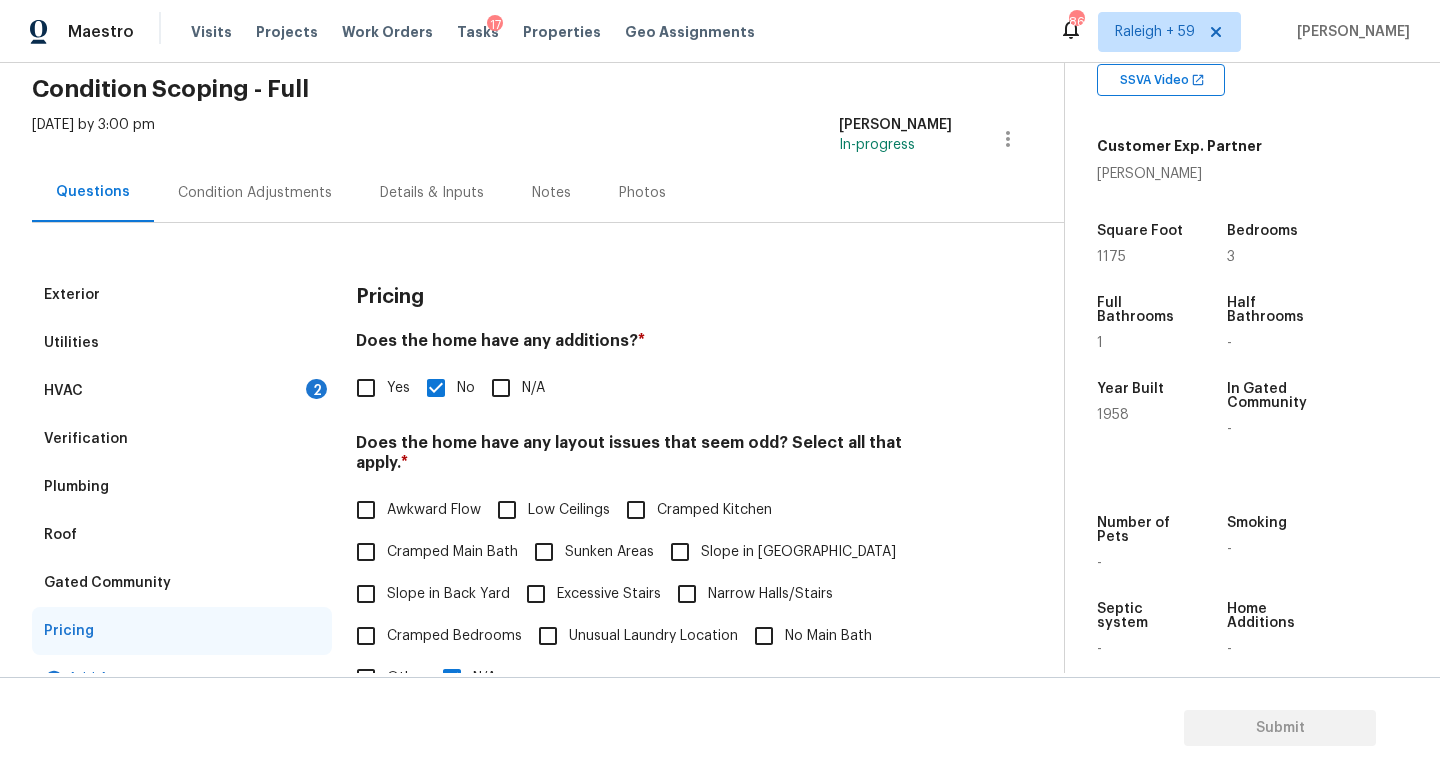 scroll, scrollTop: 0, scrollLeft: 0, axis: both 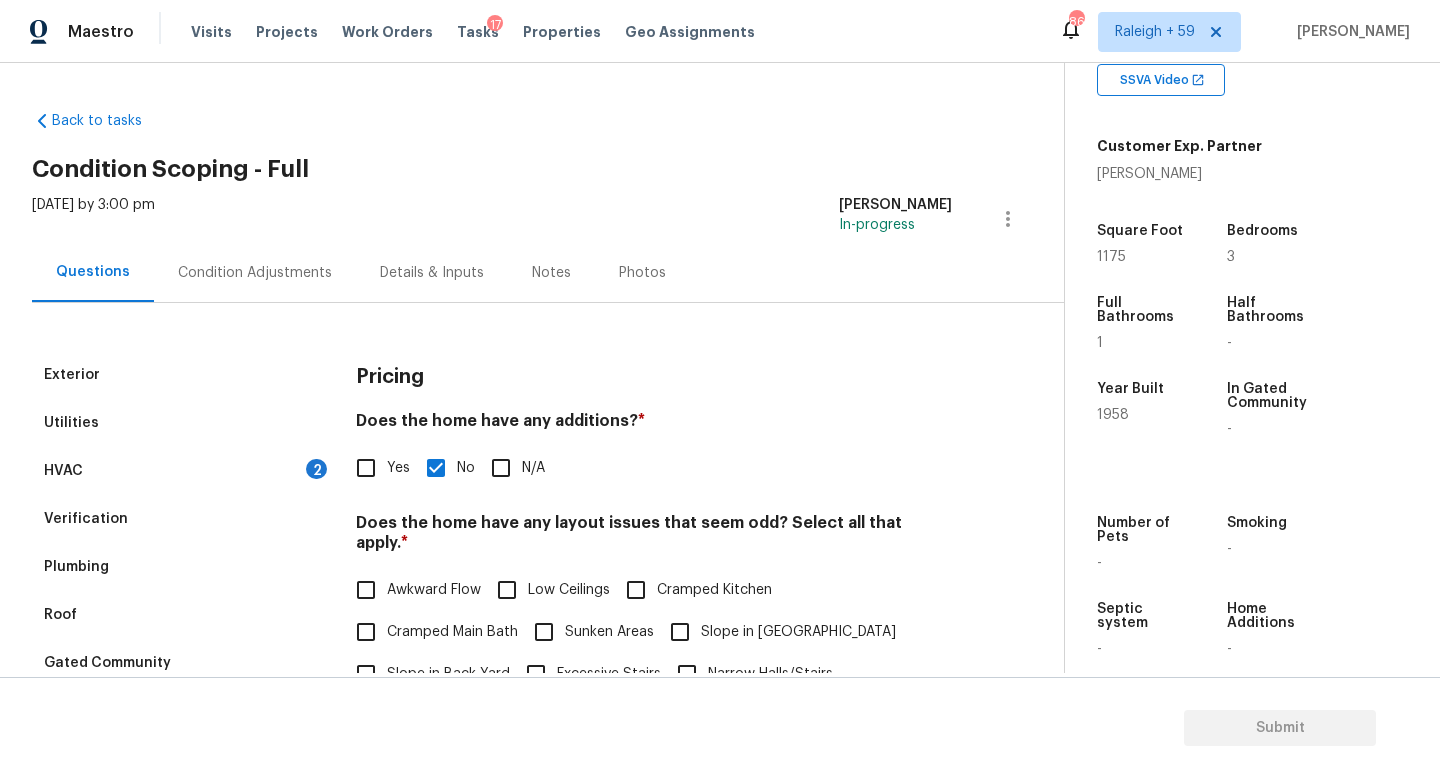 click on "Condition Adjustments" at bounding box center (255, 273) 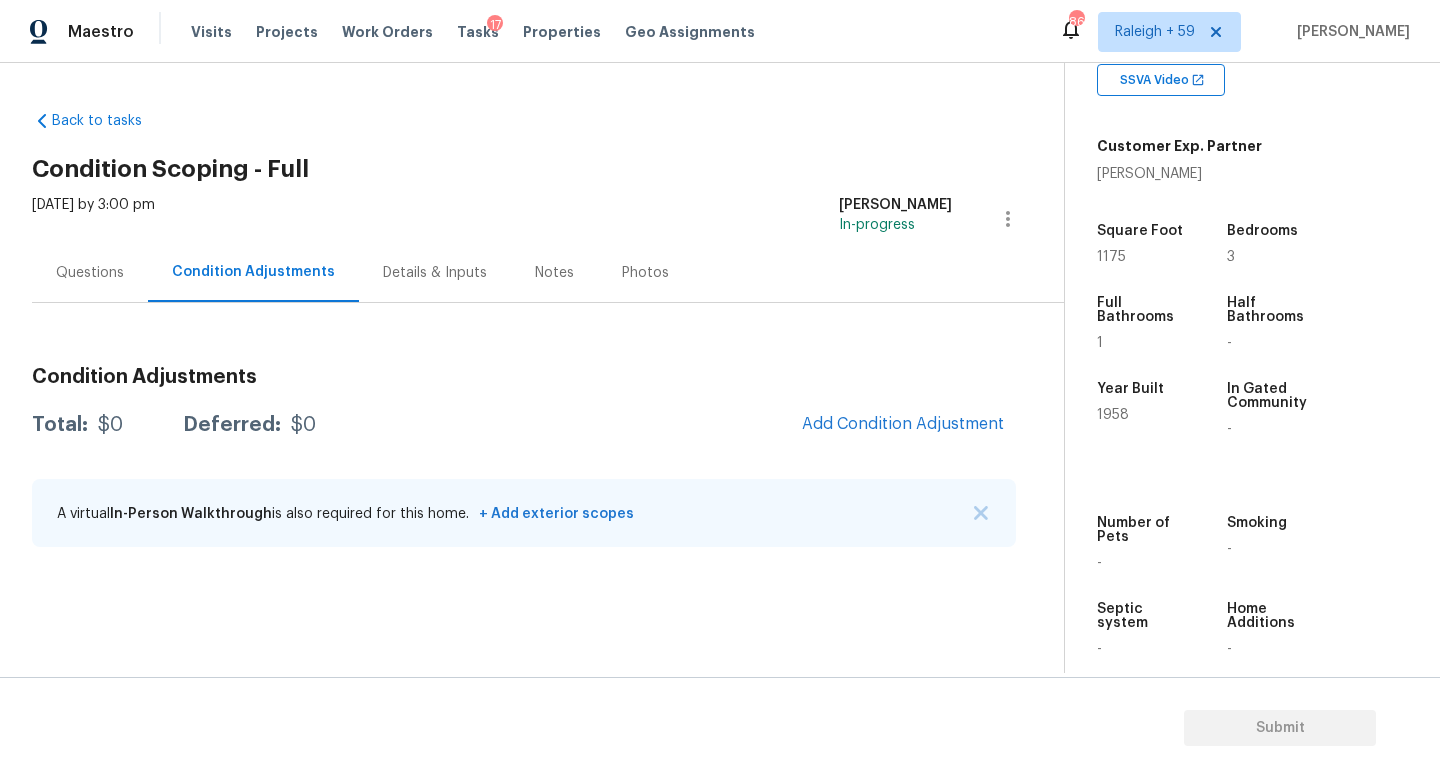click on "Questions" at bounding box center [90, 273] 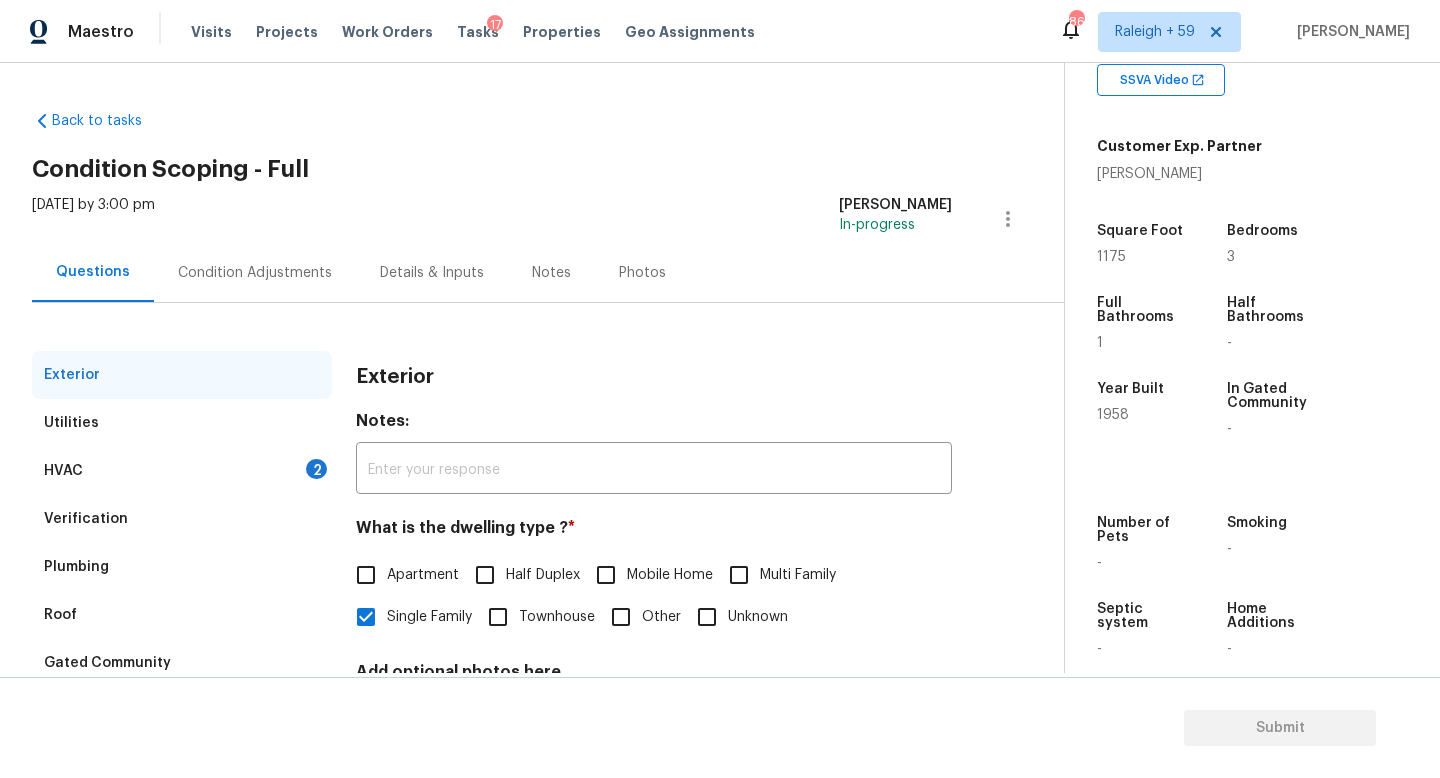 scroll, scrollTop: 200, scrollLeft: 0, axis: vertical 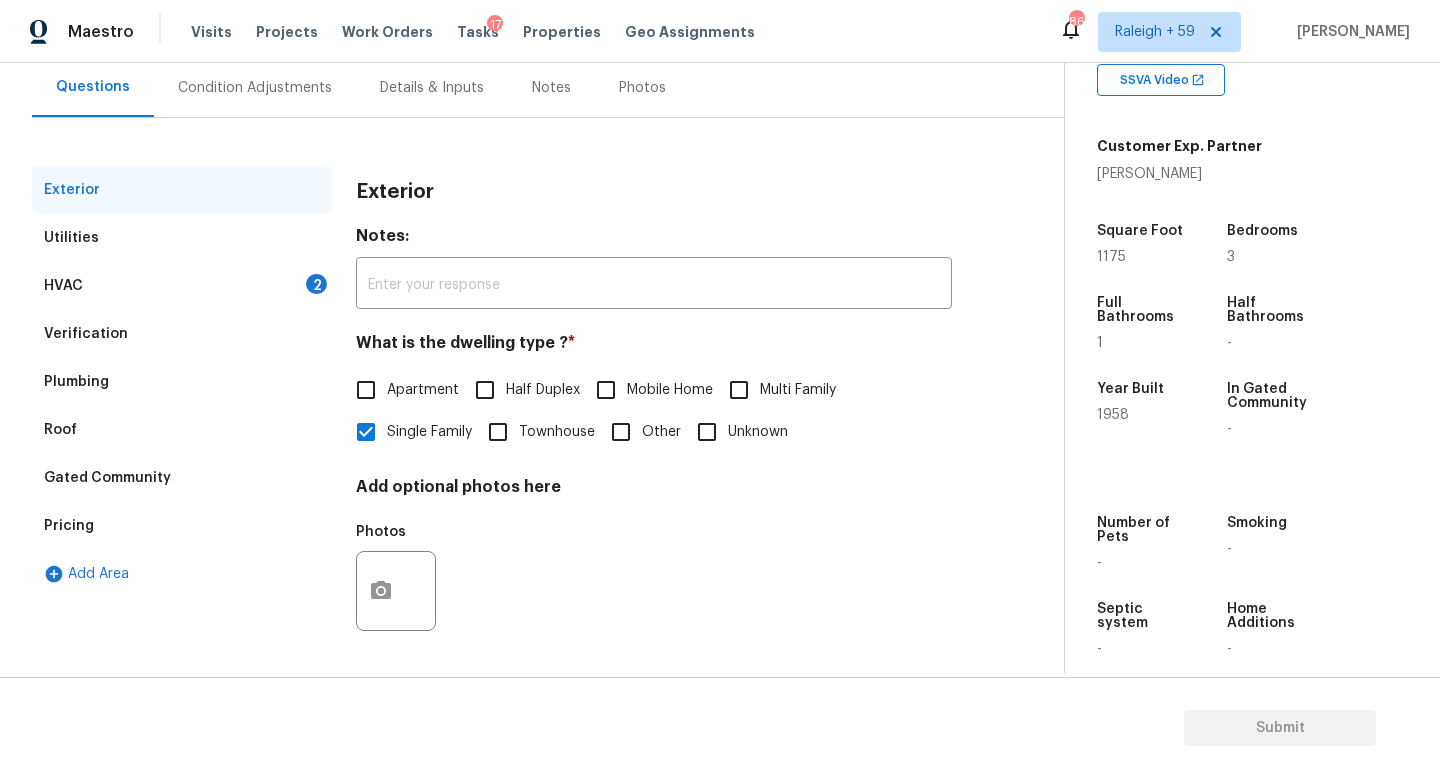click on "Pricing" at bounding box center (182, 526) 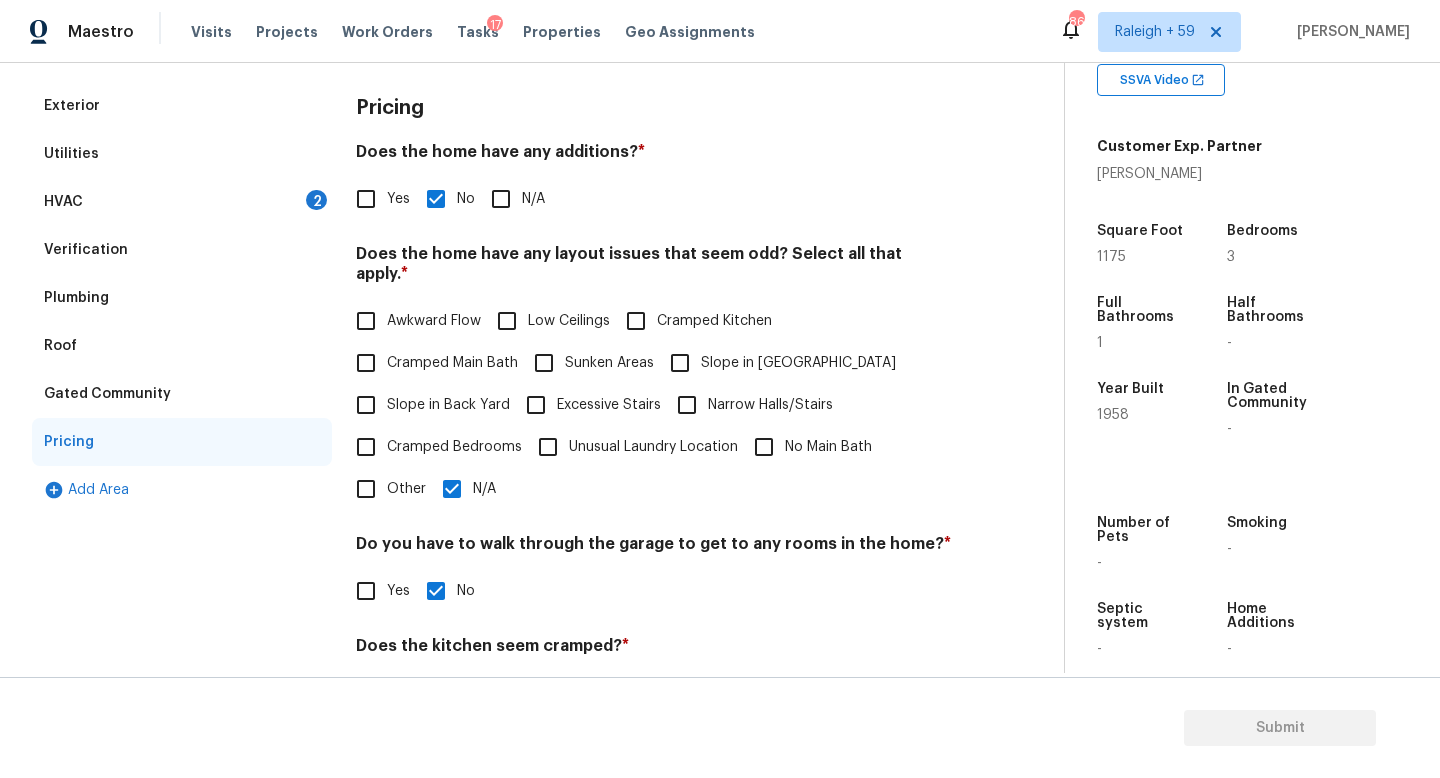 scroll, scrollTop: 457, scrollLeft: 0, axis: vertical 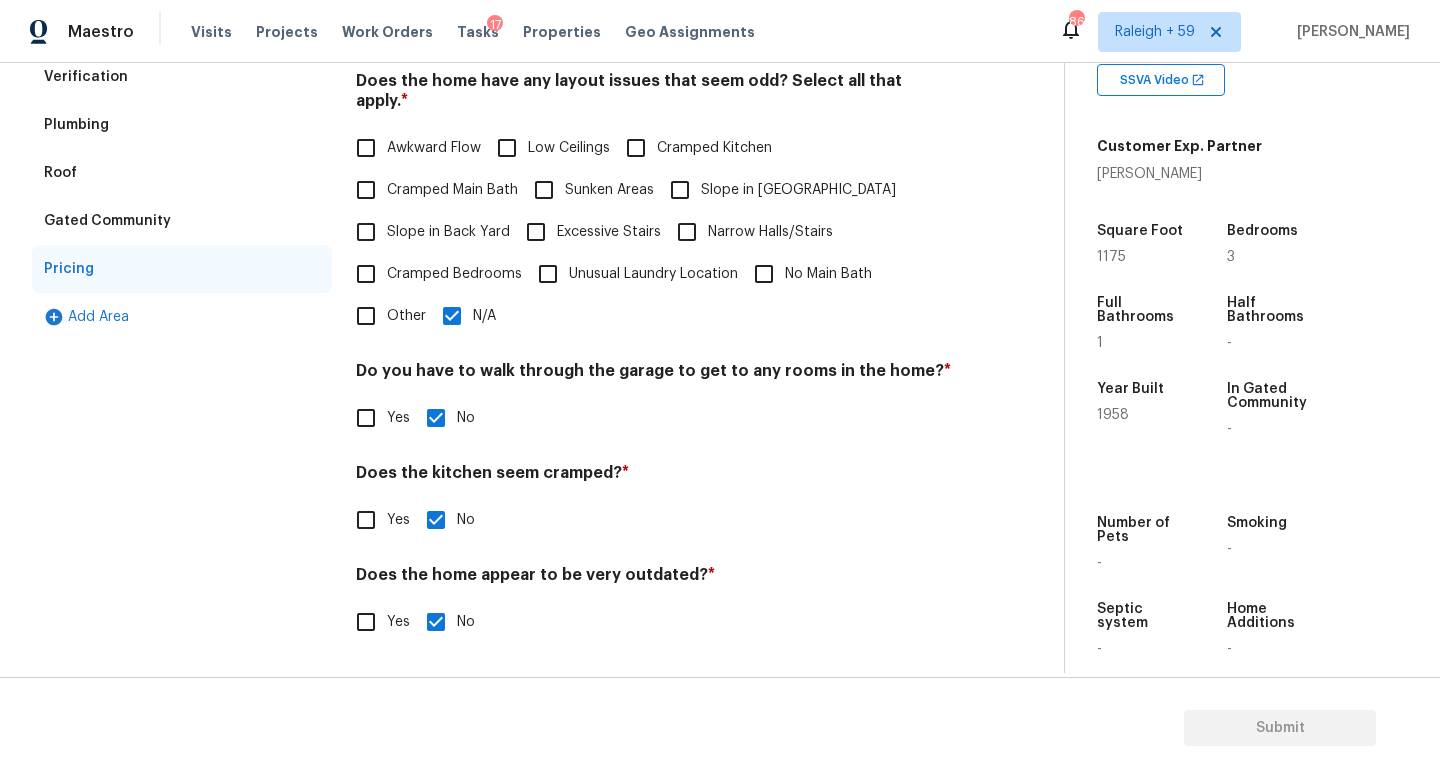 click on "Other" at bounding box center [366, 316] 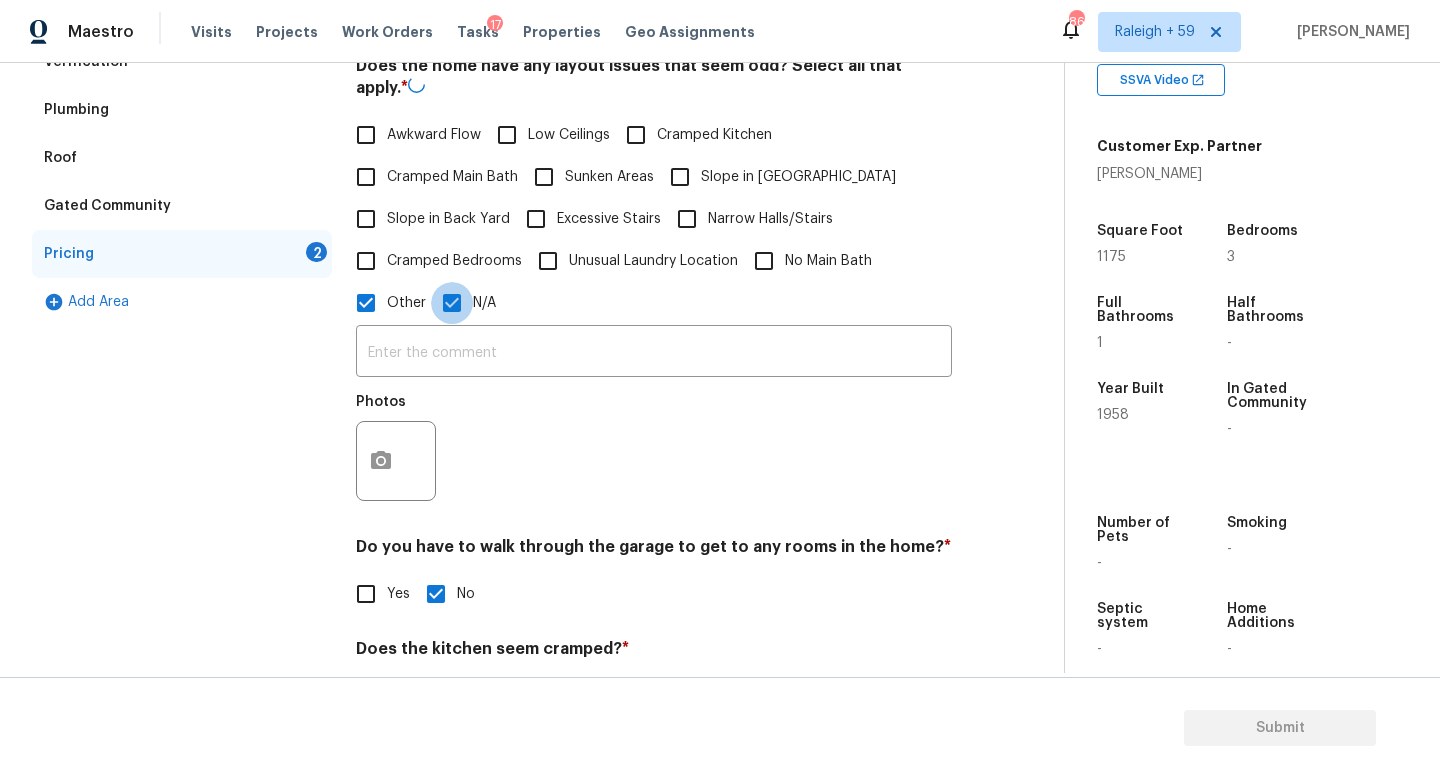 drag, startPoint x: 455, startPoint y: 309, endPoint x: 453, endPoint y: 354, distance: 45.044422 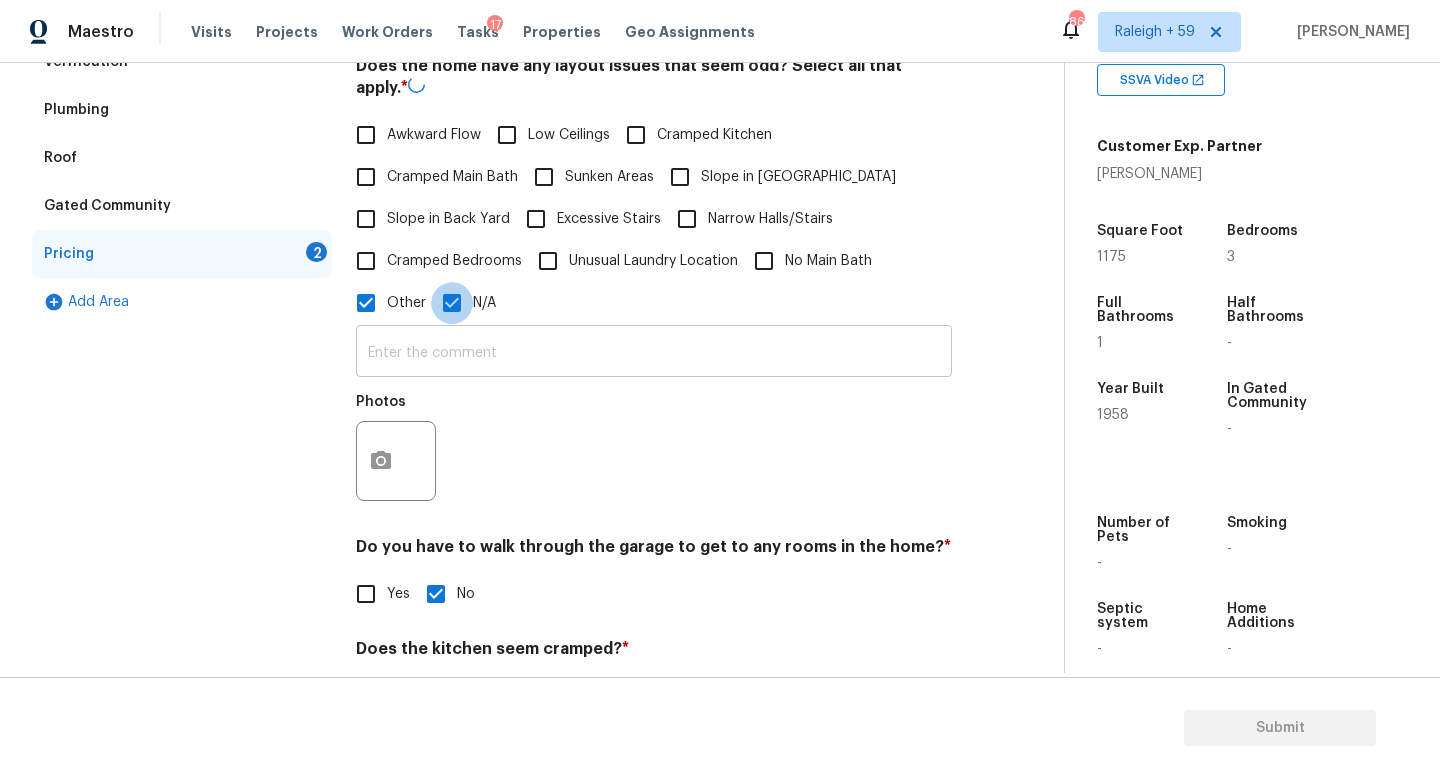 click on "N/A" at bounding box center (452, 303) 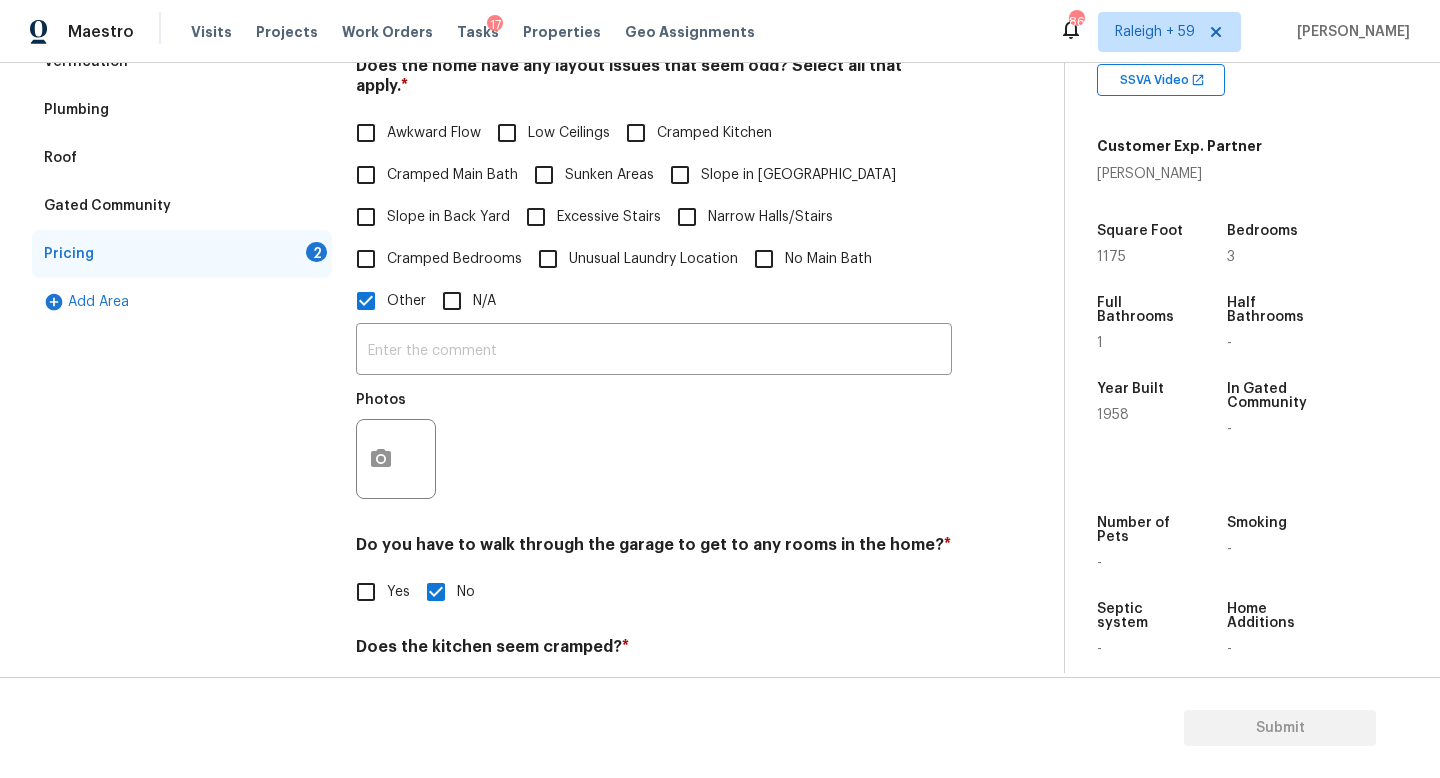 click on "​ Photos" at bounding box center [654, 416] 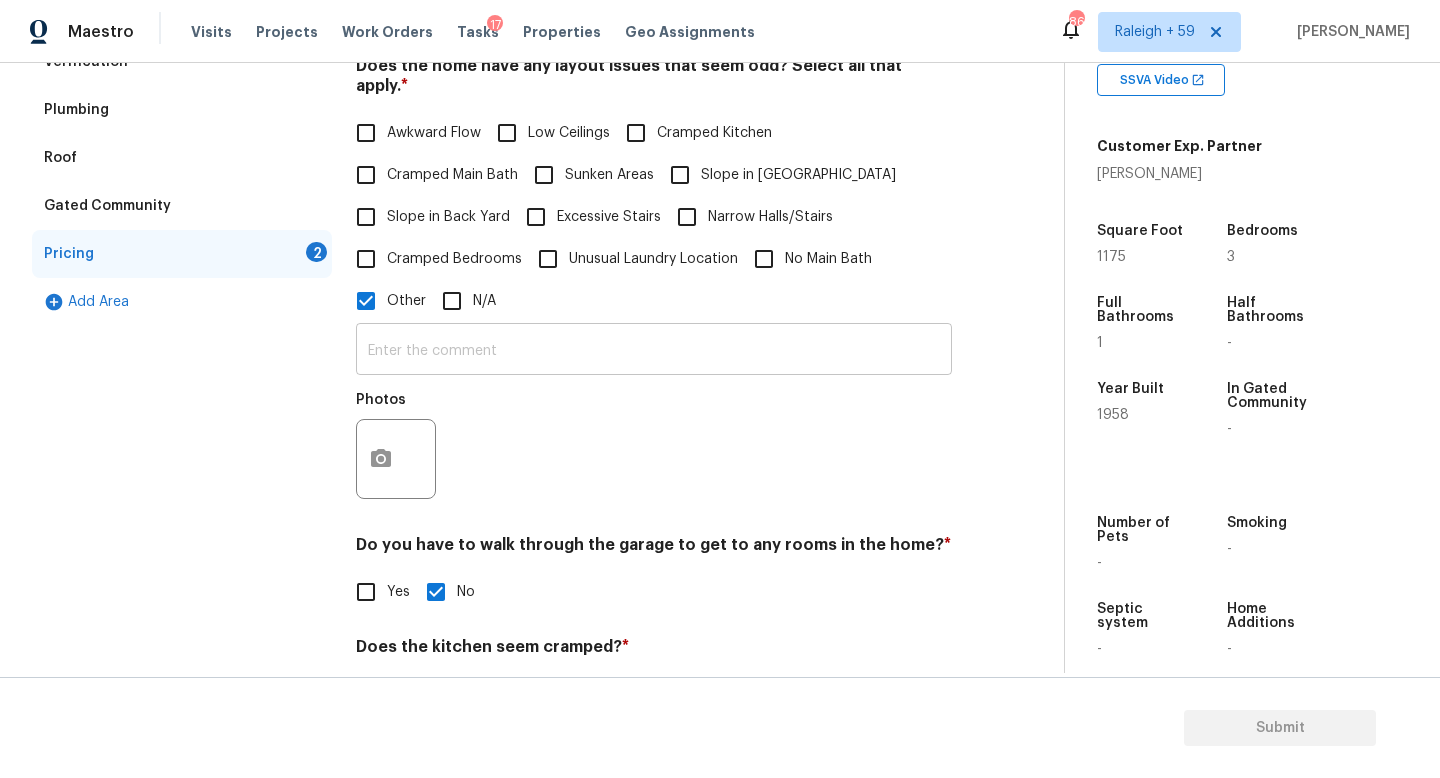 click at bounding box center (654, 351) 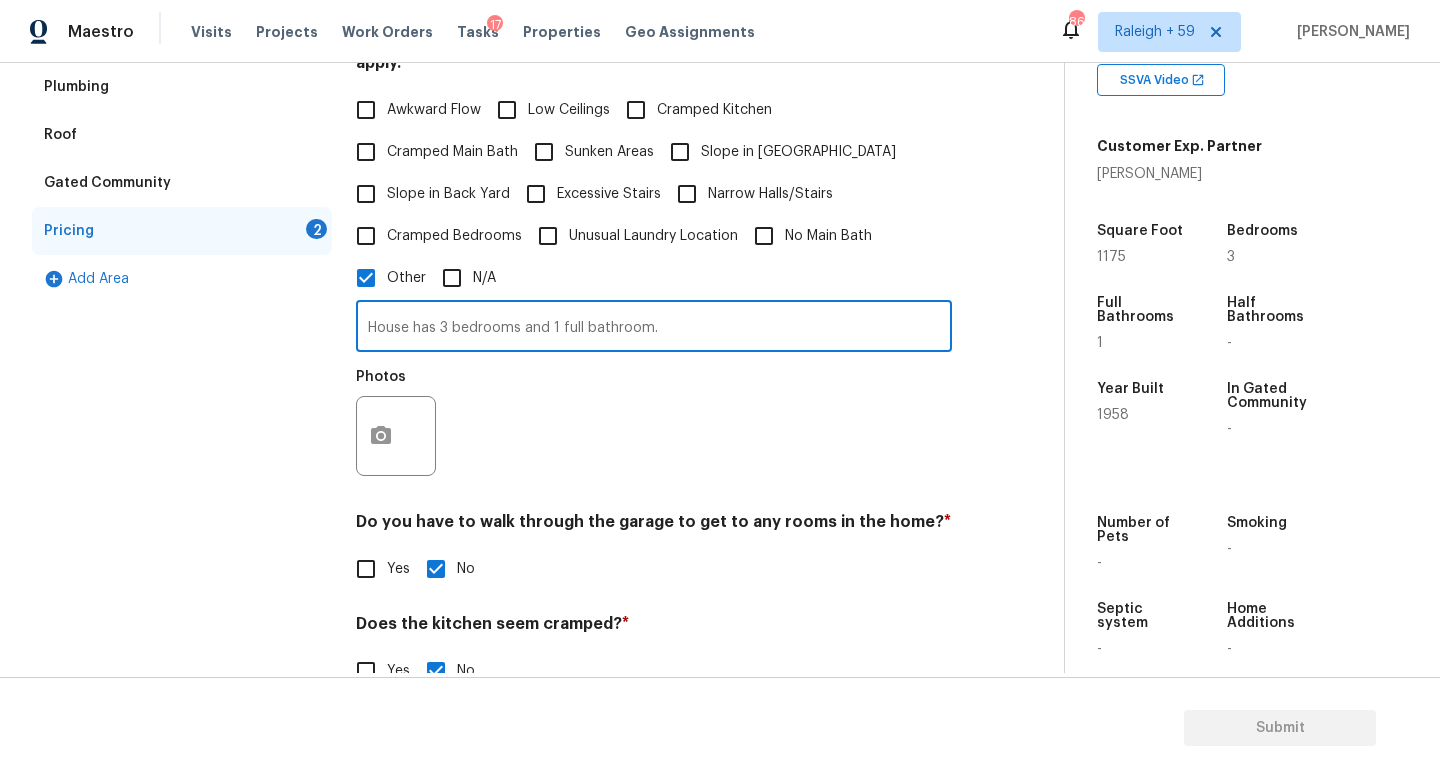 scroll, scrollTop: 503, scrollLeft: 0, axis: vertical 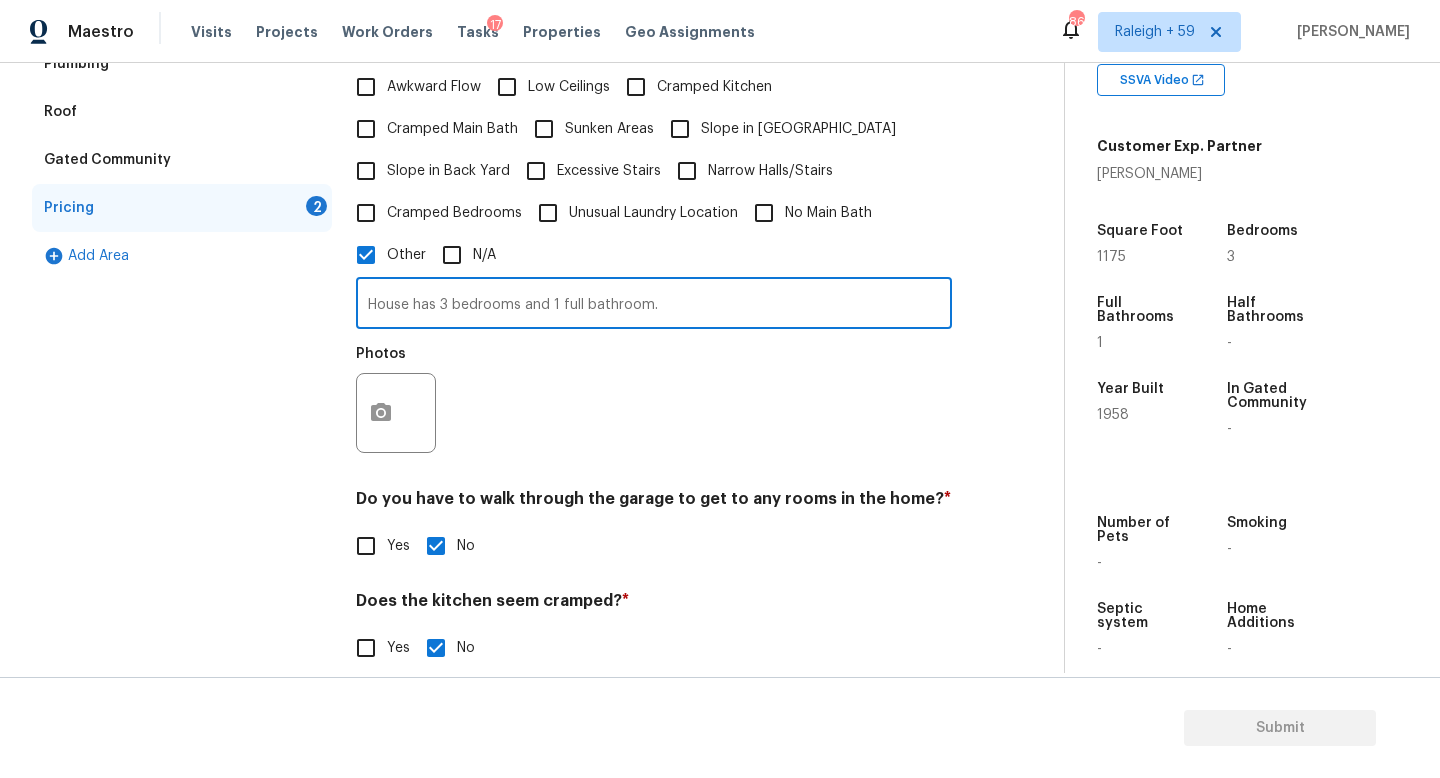 type on "House has 3 bedrooms and 1 full bathroom." 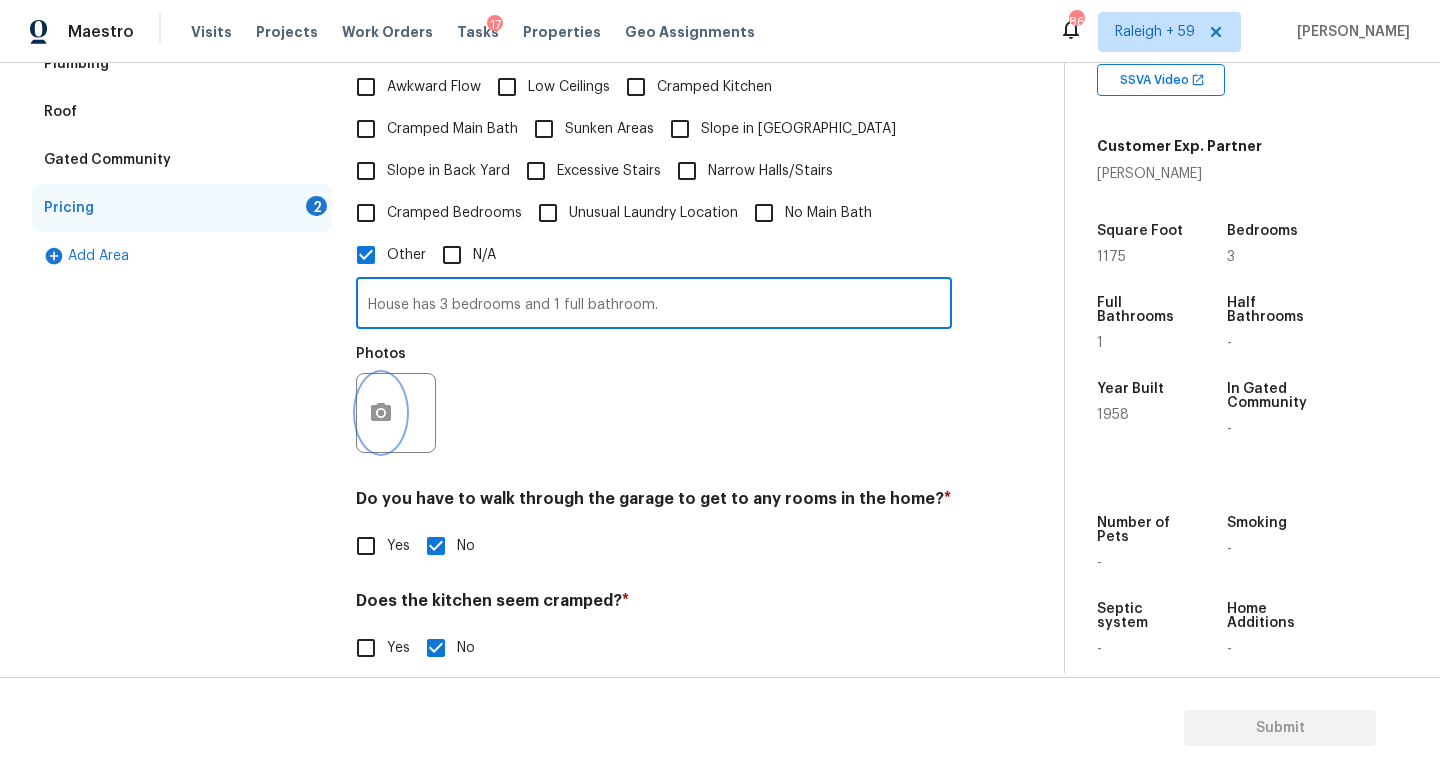 click 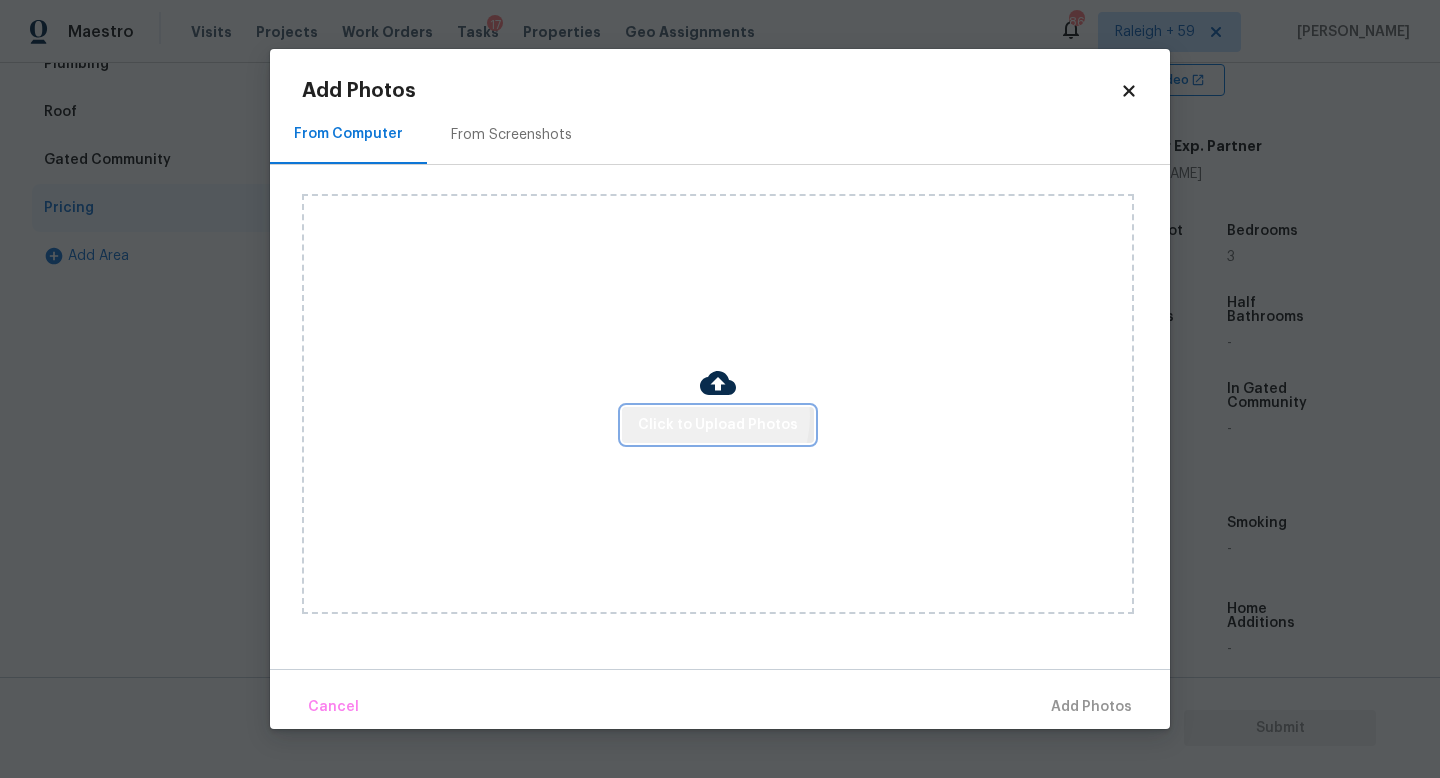 click on "Click to Upload Photos" at bounding box center (718, 425) 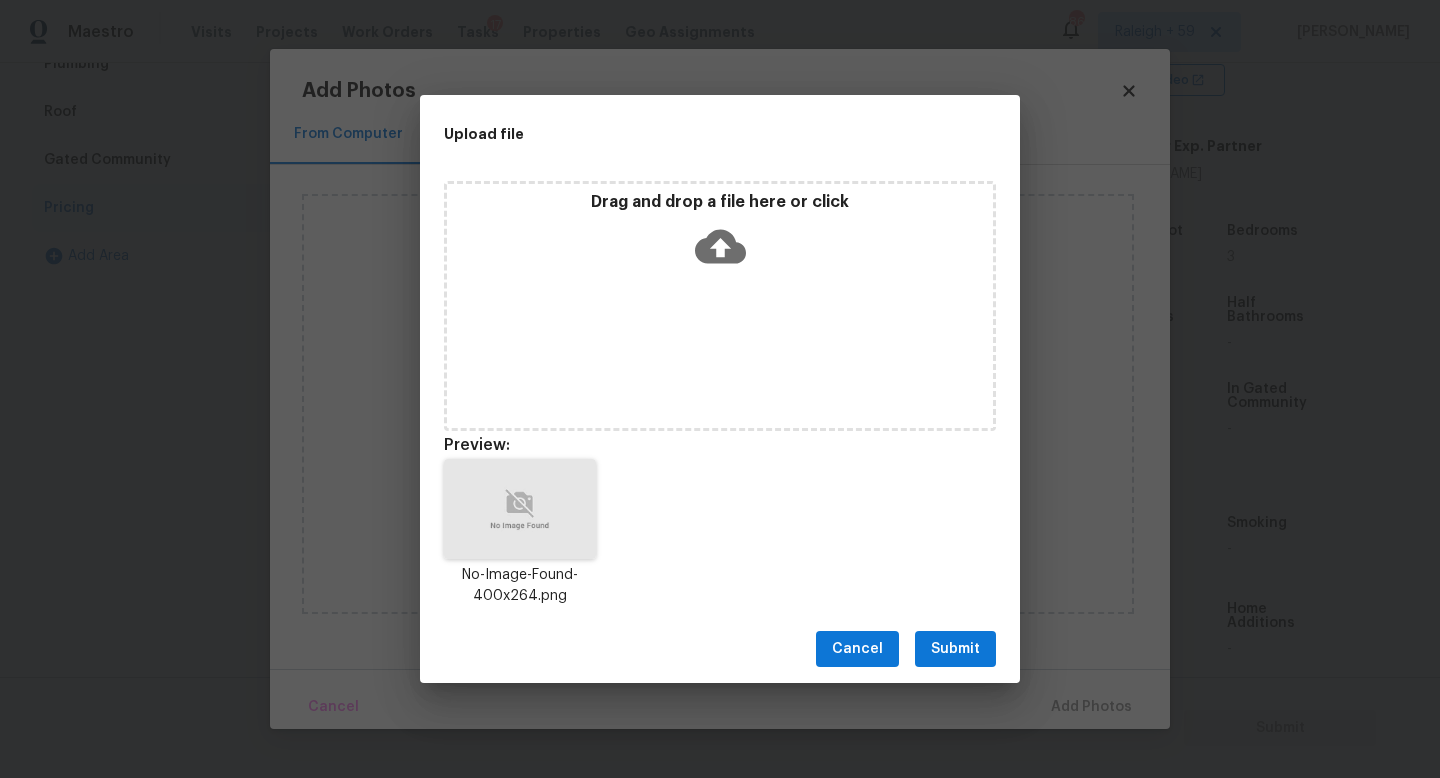 click on "Cancel Submit" at bounding box center [720, 649] 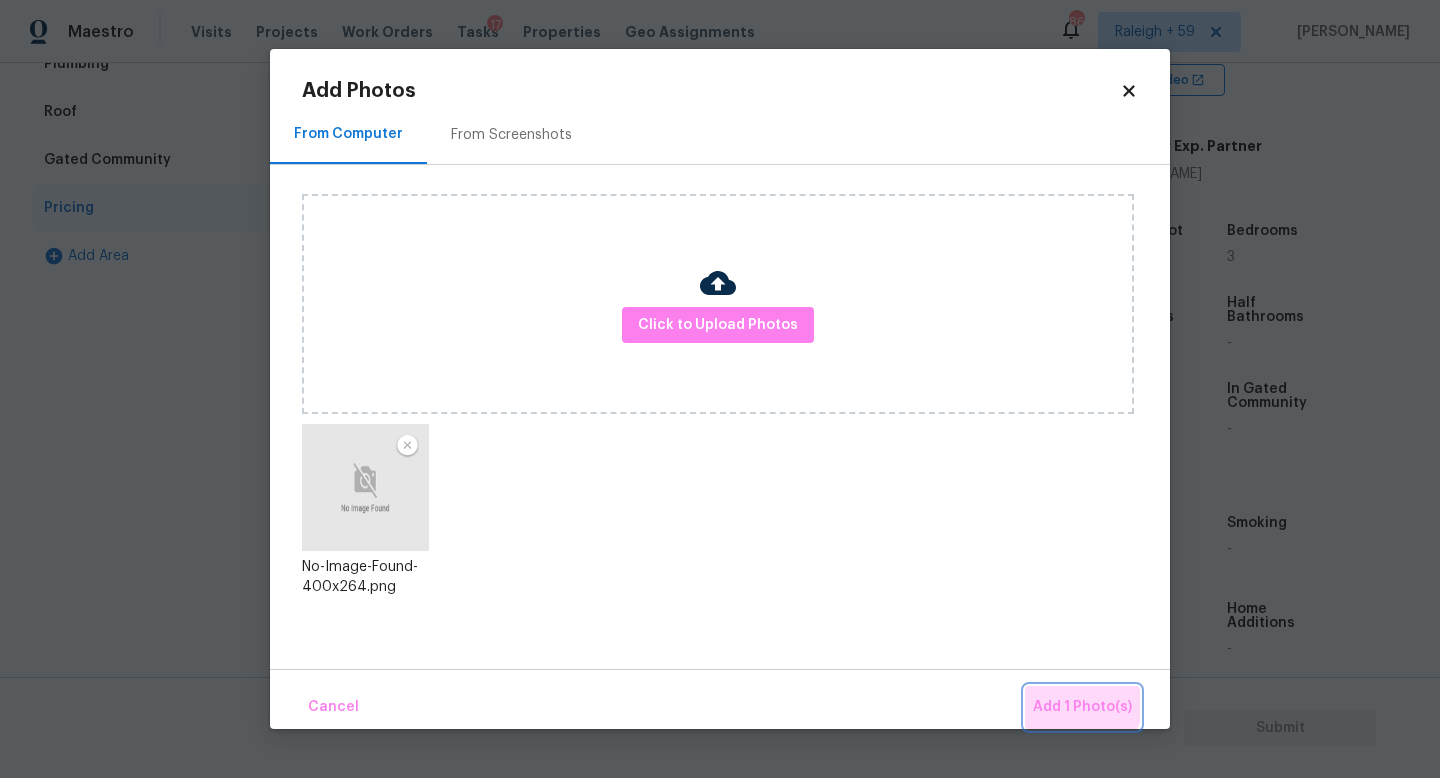 click on "Add 1 Photo(s)" at bounding box center [1082, 707] 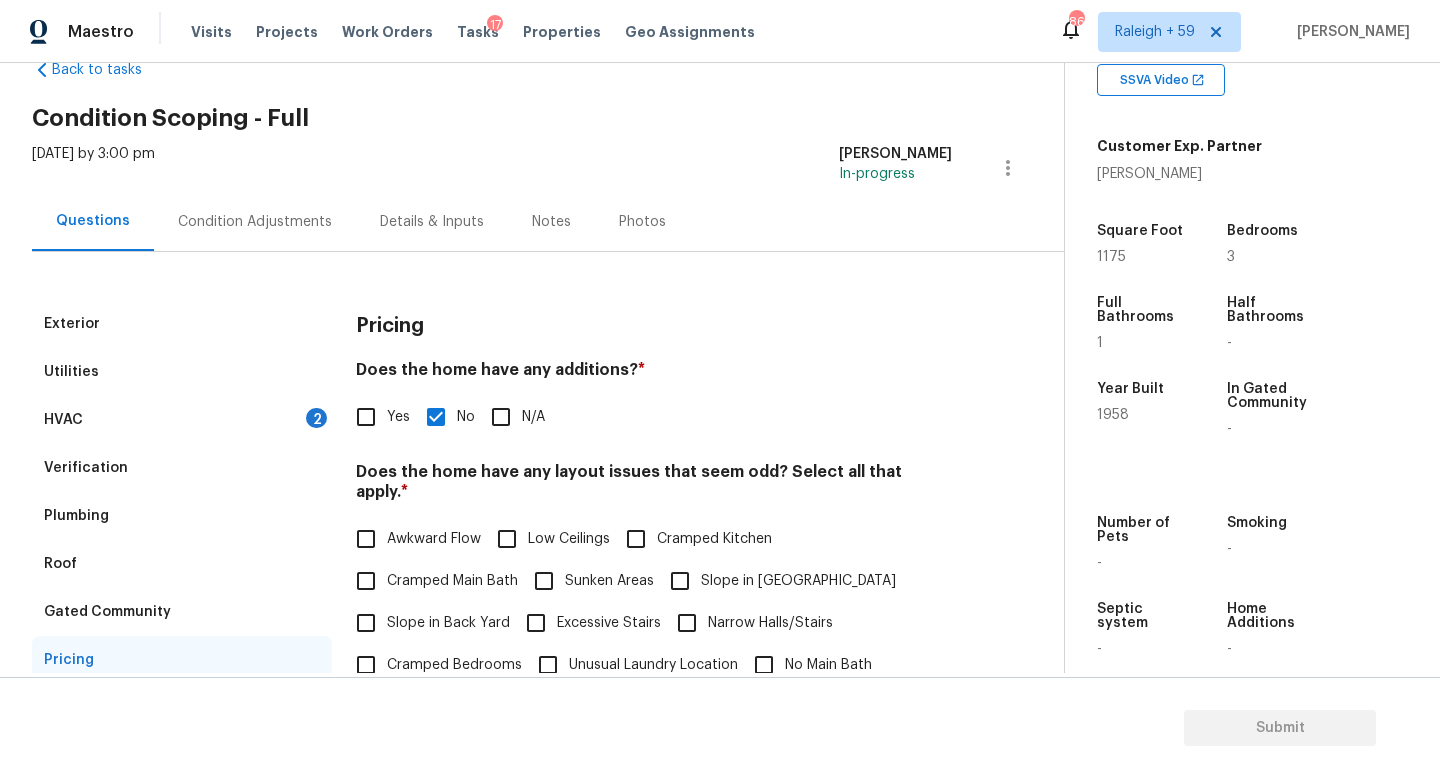 scroll, scrollTop: 0, scrollLeft: 0, axis: both 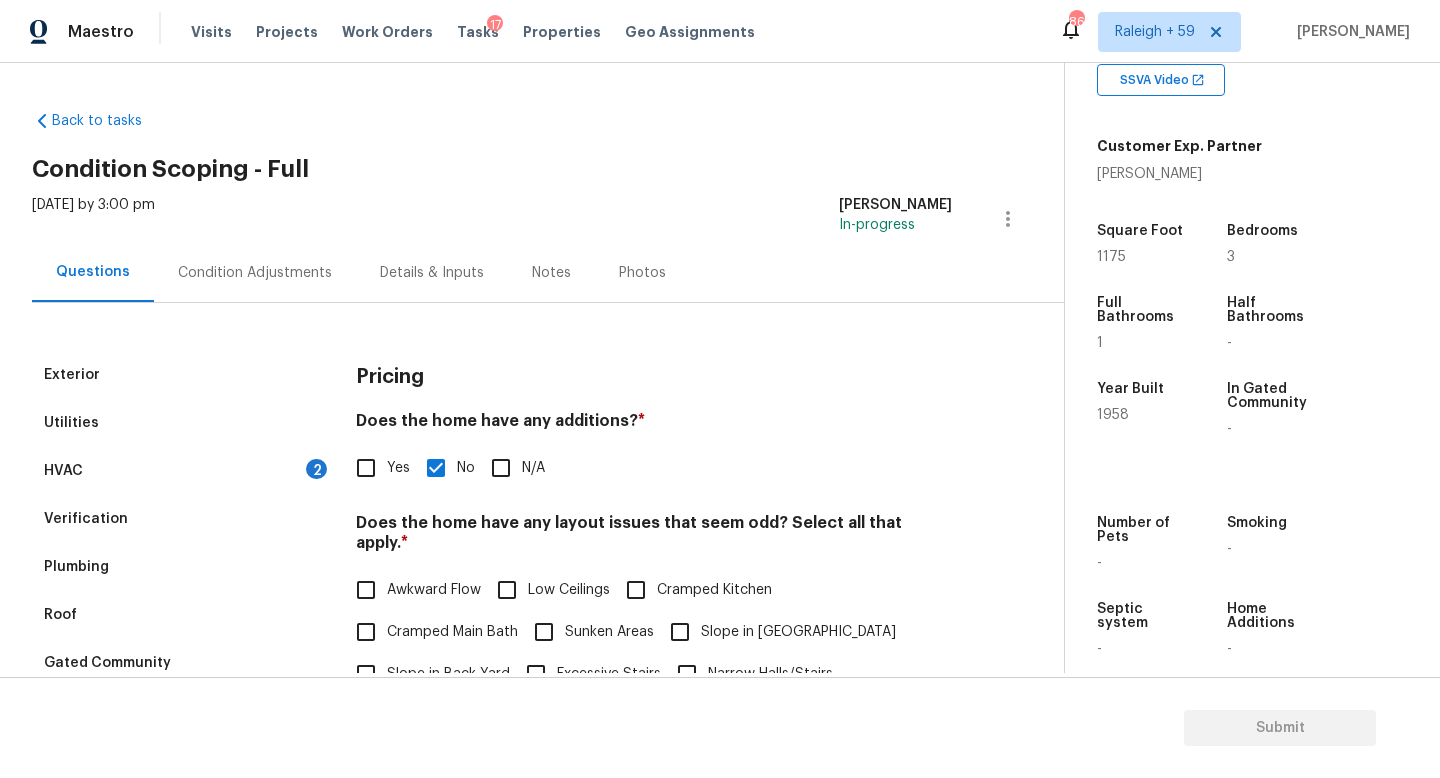 click on "Condition Adjustments" at bounding box center (255, 272) 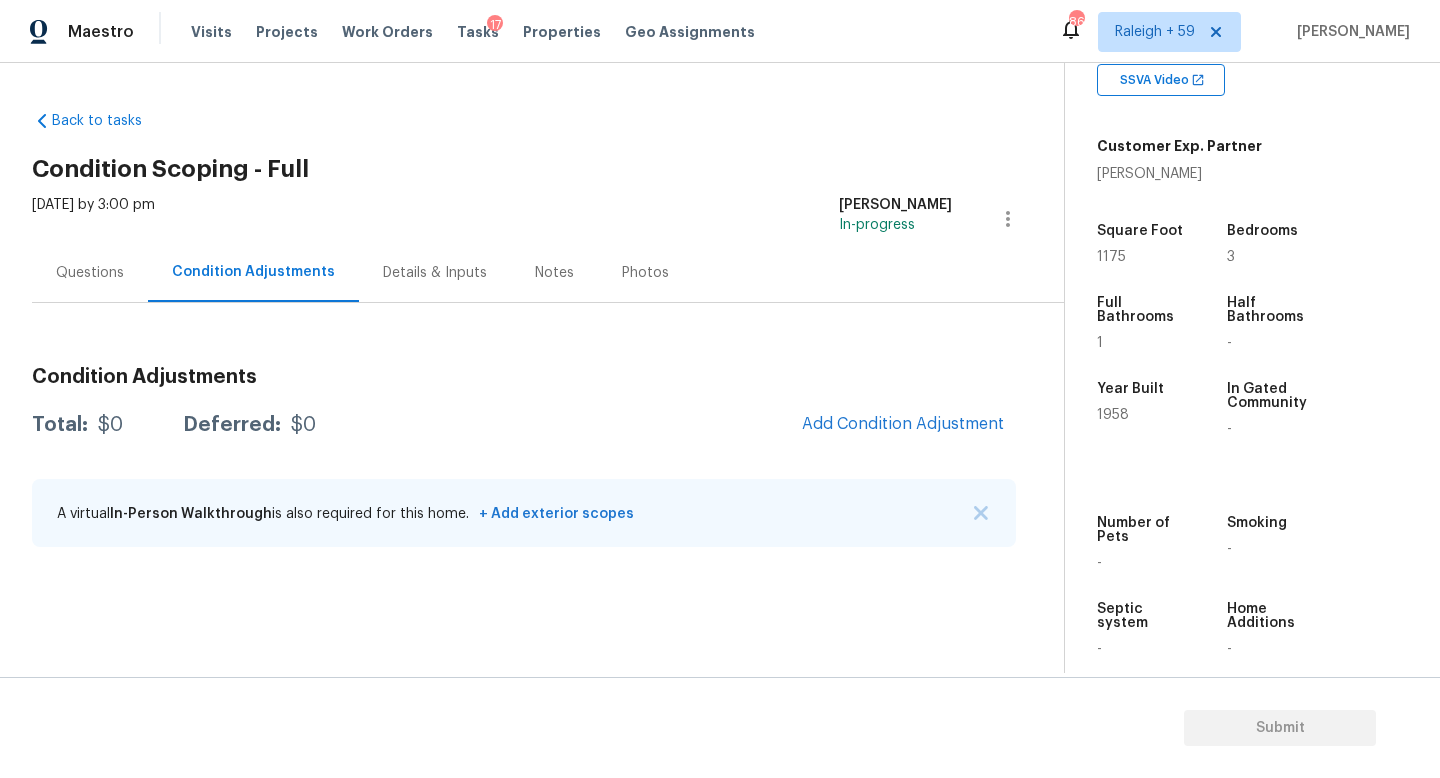 click on "Details & Inputs" at bounding box center [435, 273] 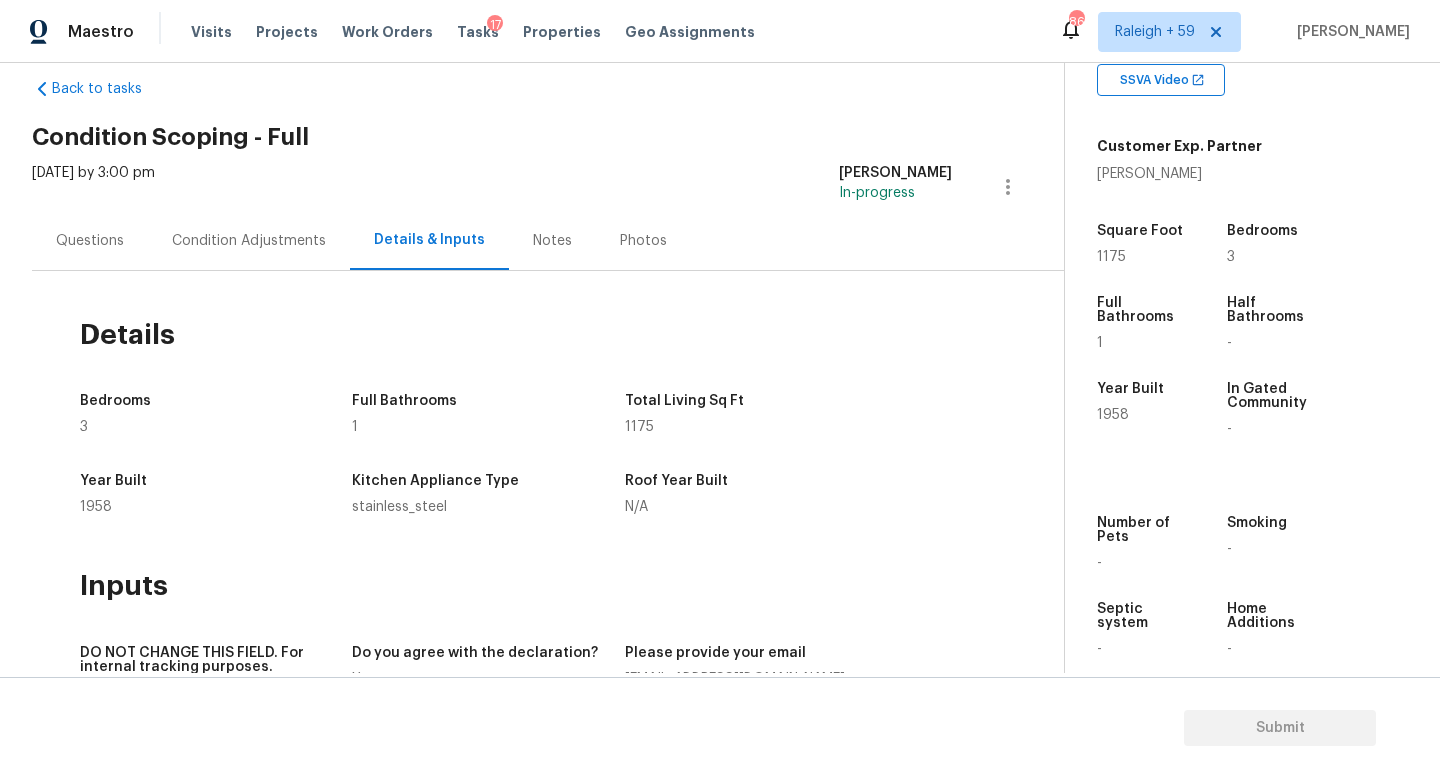 scroll, scrollTop: 0, scrollLeft: 0, axis: both 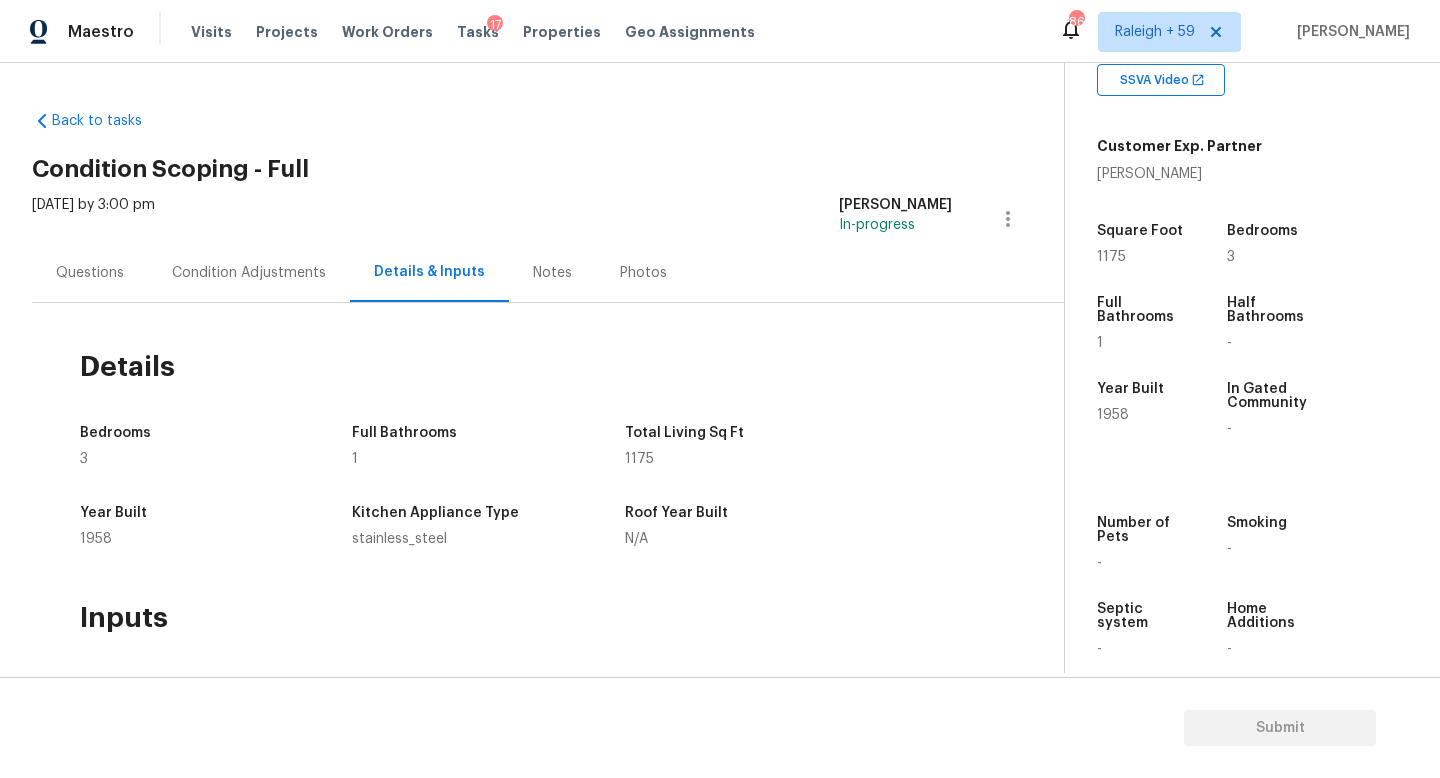 click on "Questions" at bounding box center [90, 272] 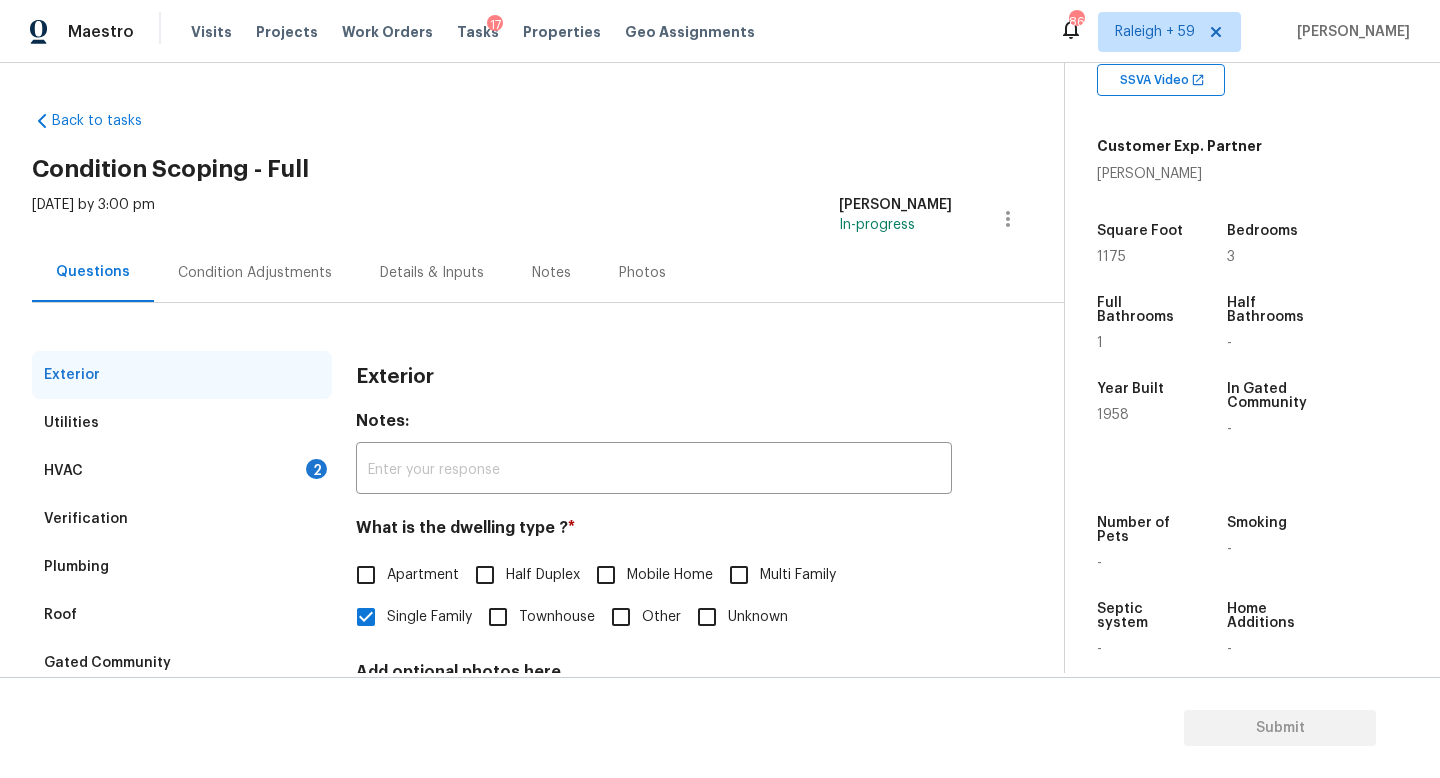 click on "Condition Adjustments" at bounding box center (255, 273) 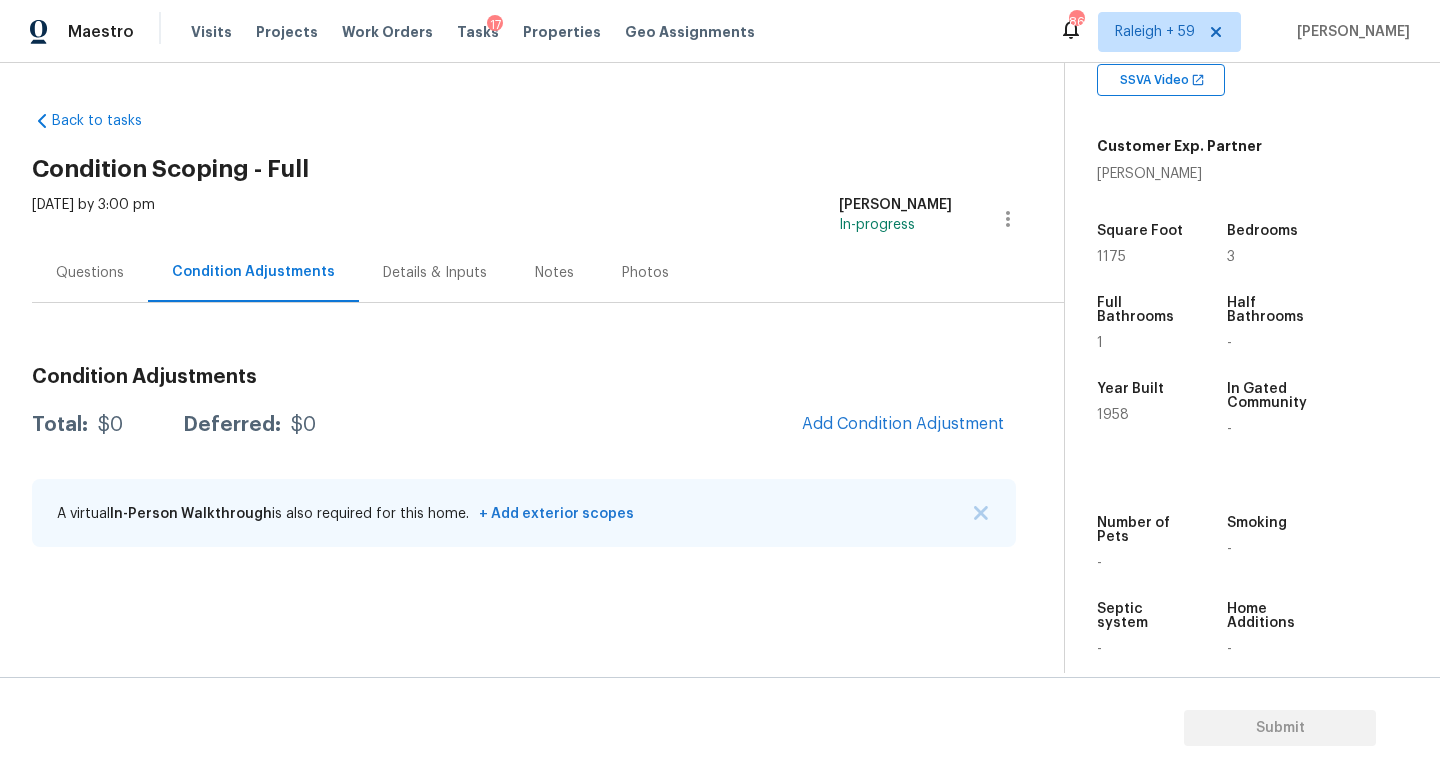 click on "Questions" at bounding box center [90, 272] 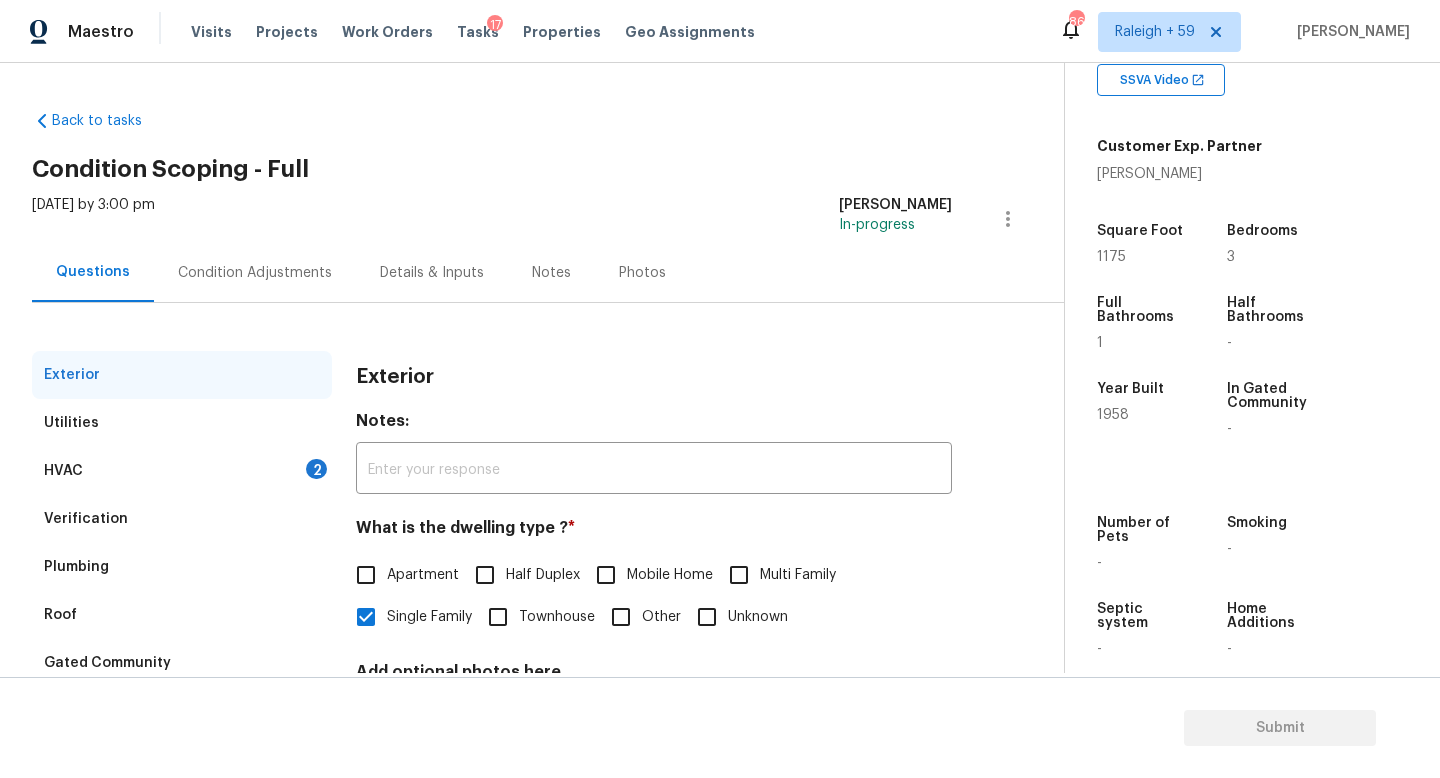 click on "Condition Adjustments" at bounding box center (255, 272) 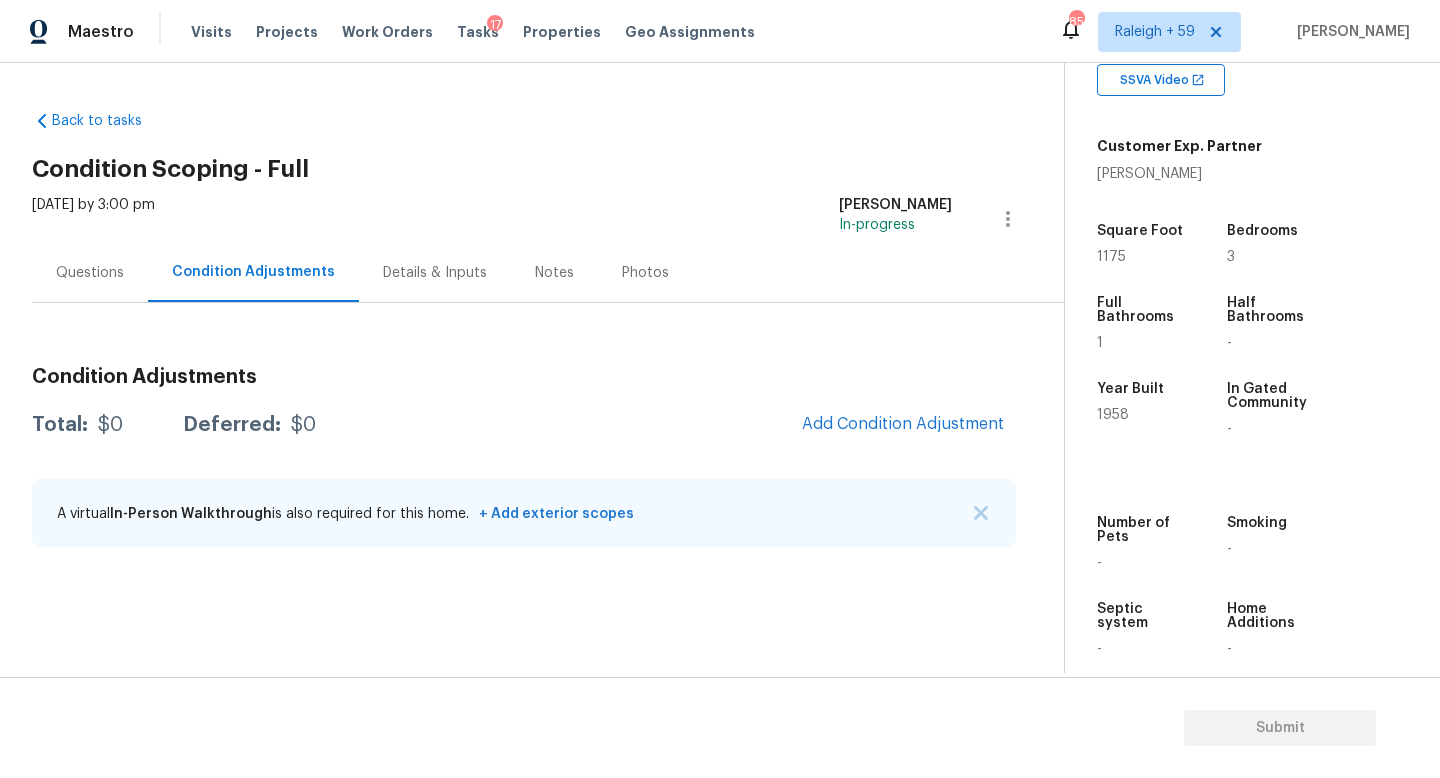 drag, startPoint x: 123, startPoint y: 282, endPoint x: 129, endPoint y: 292, distance: 11.661903 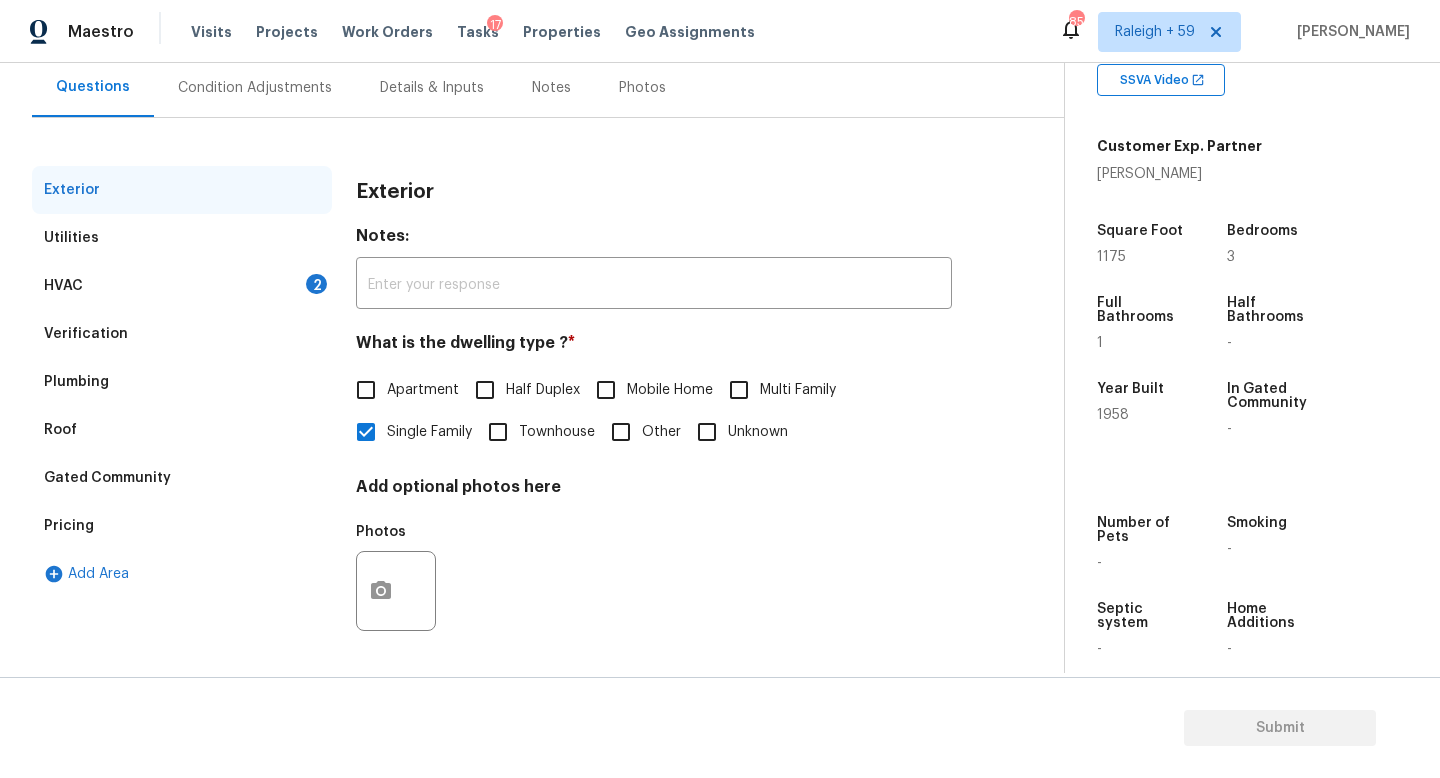 click on "Pricing" at bounding box center (182, 526) 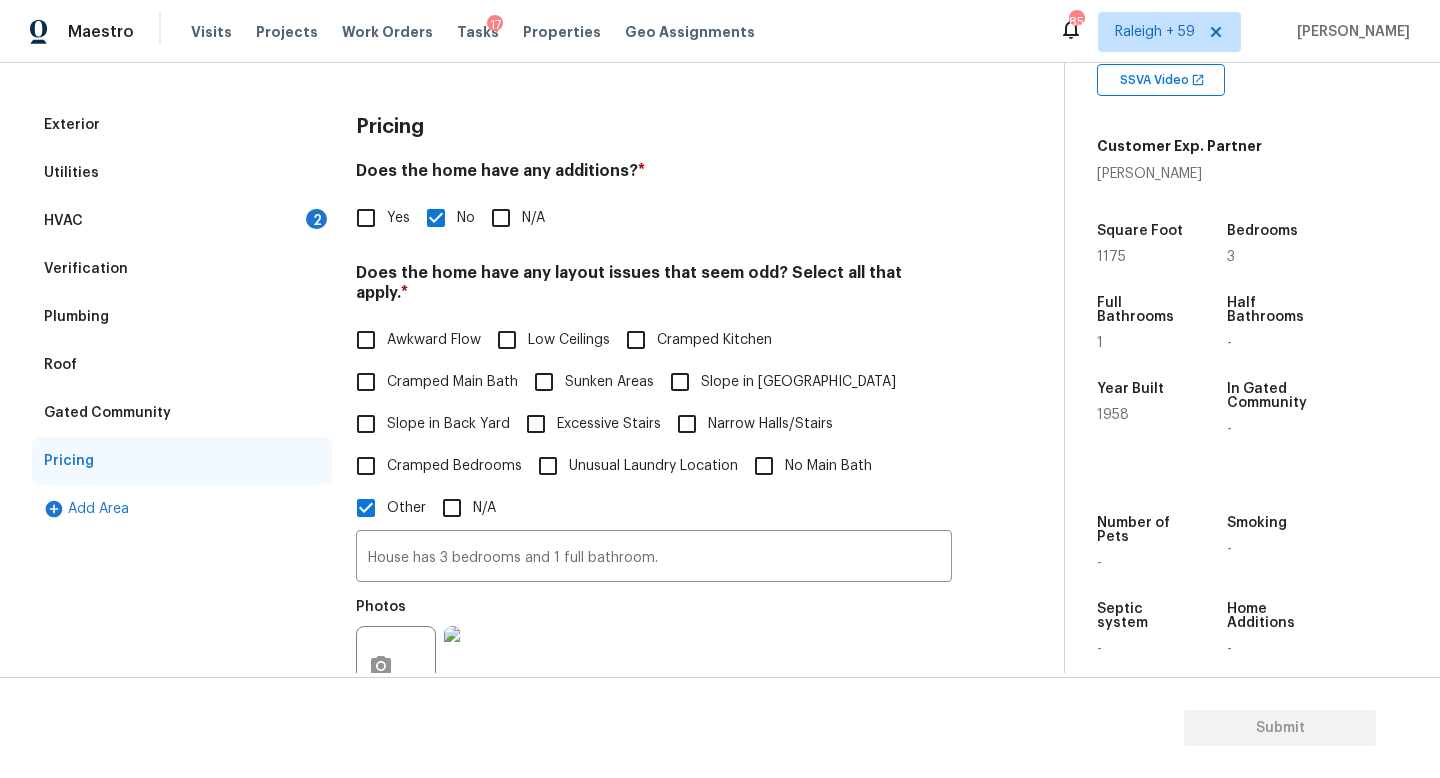 scroll, scrollTop: 273, scrollLeft: 0, axis: vertical 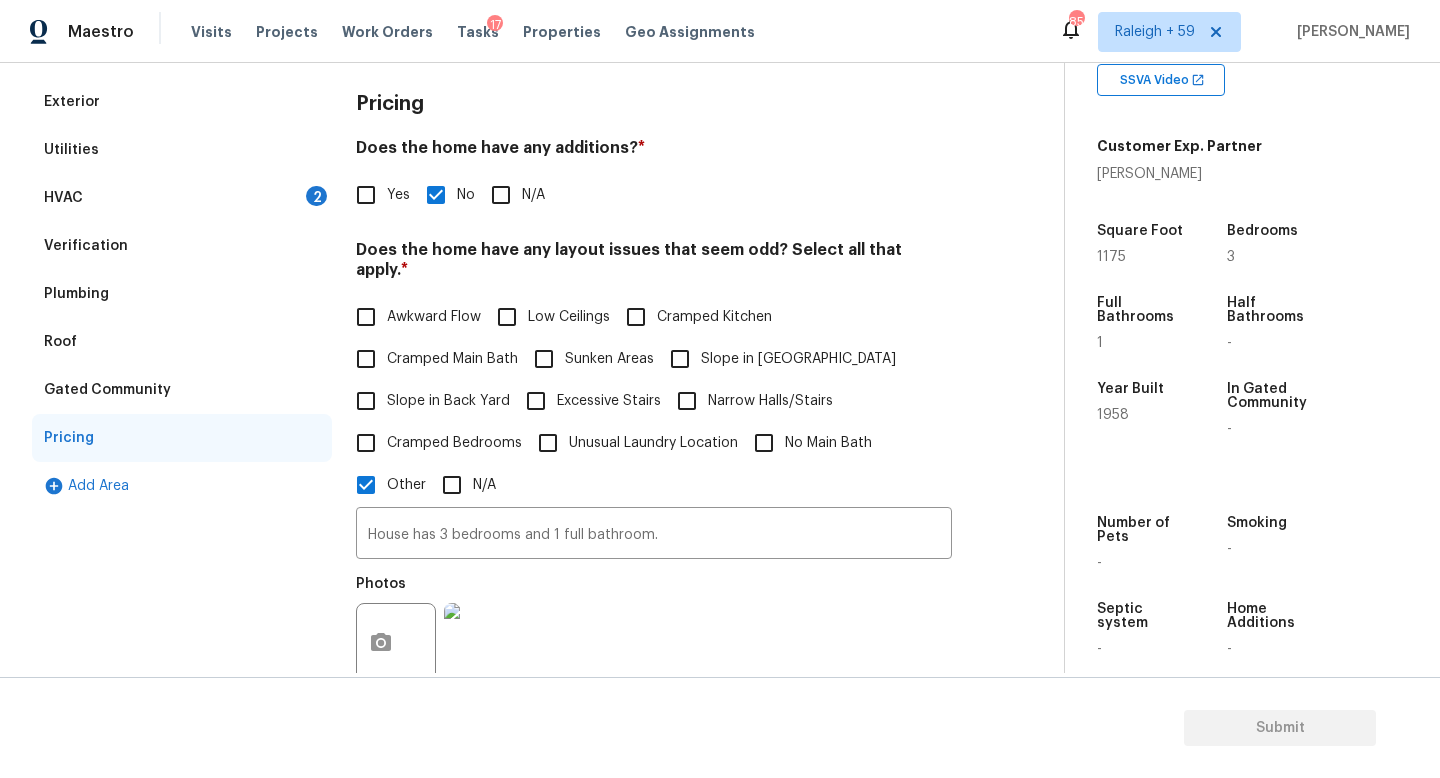 click on "Sunken Areas" at bounding box center (588, 359) 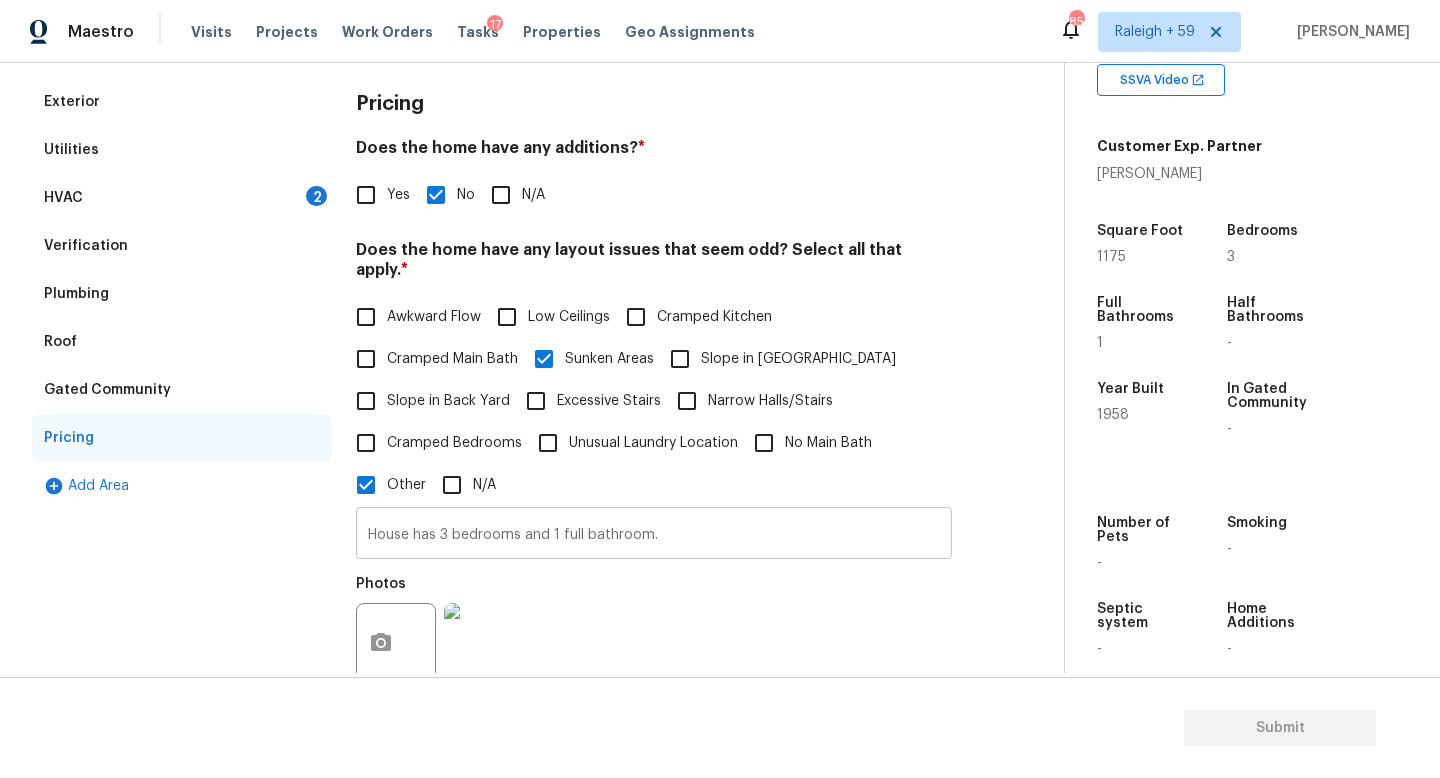 click on "House has 3 bedrooms and 1 full bathroom." at bounding box center [654, 535] 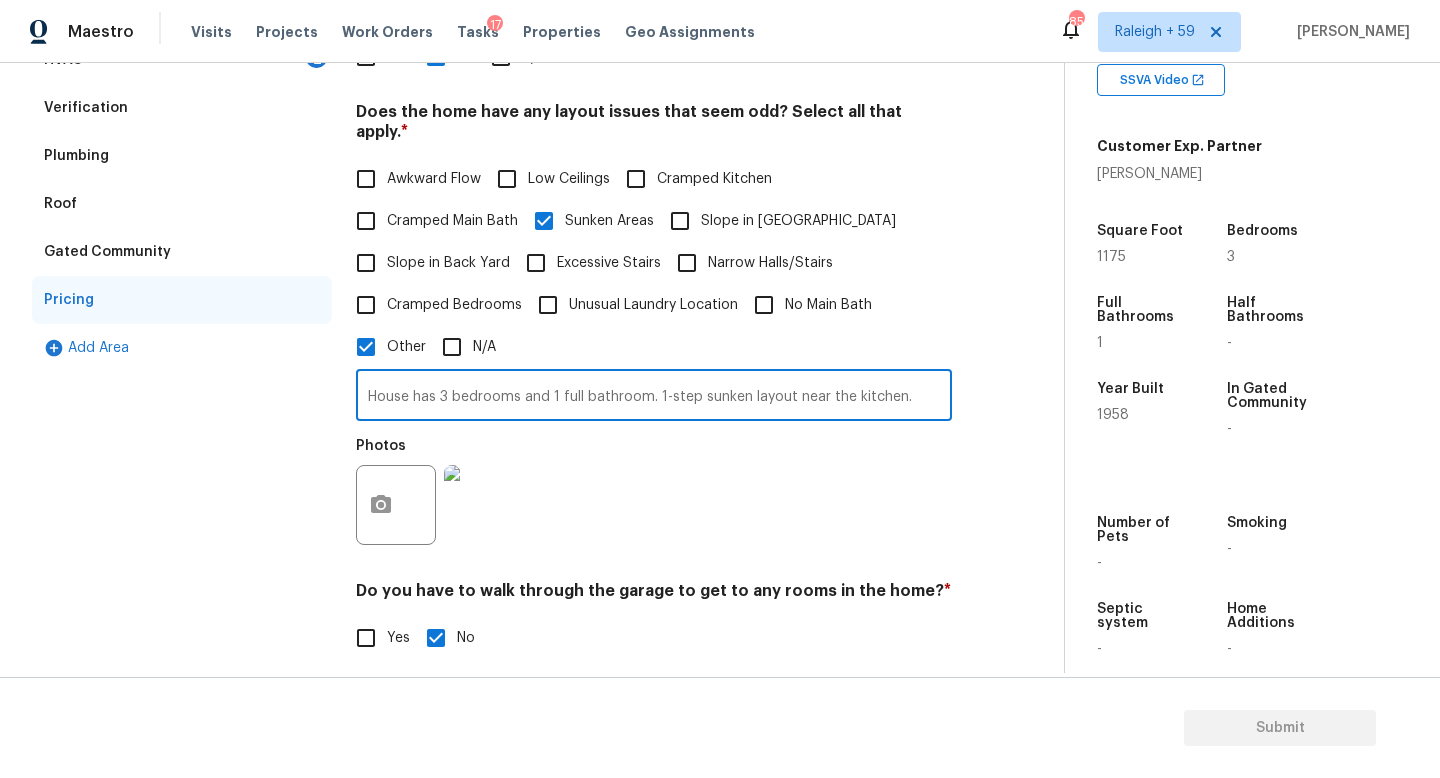 scroll, scrollTop: 414, scrollLeft: 0, axis: vertical 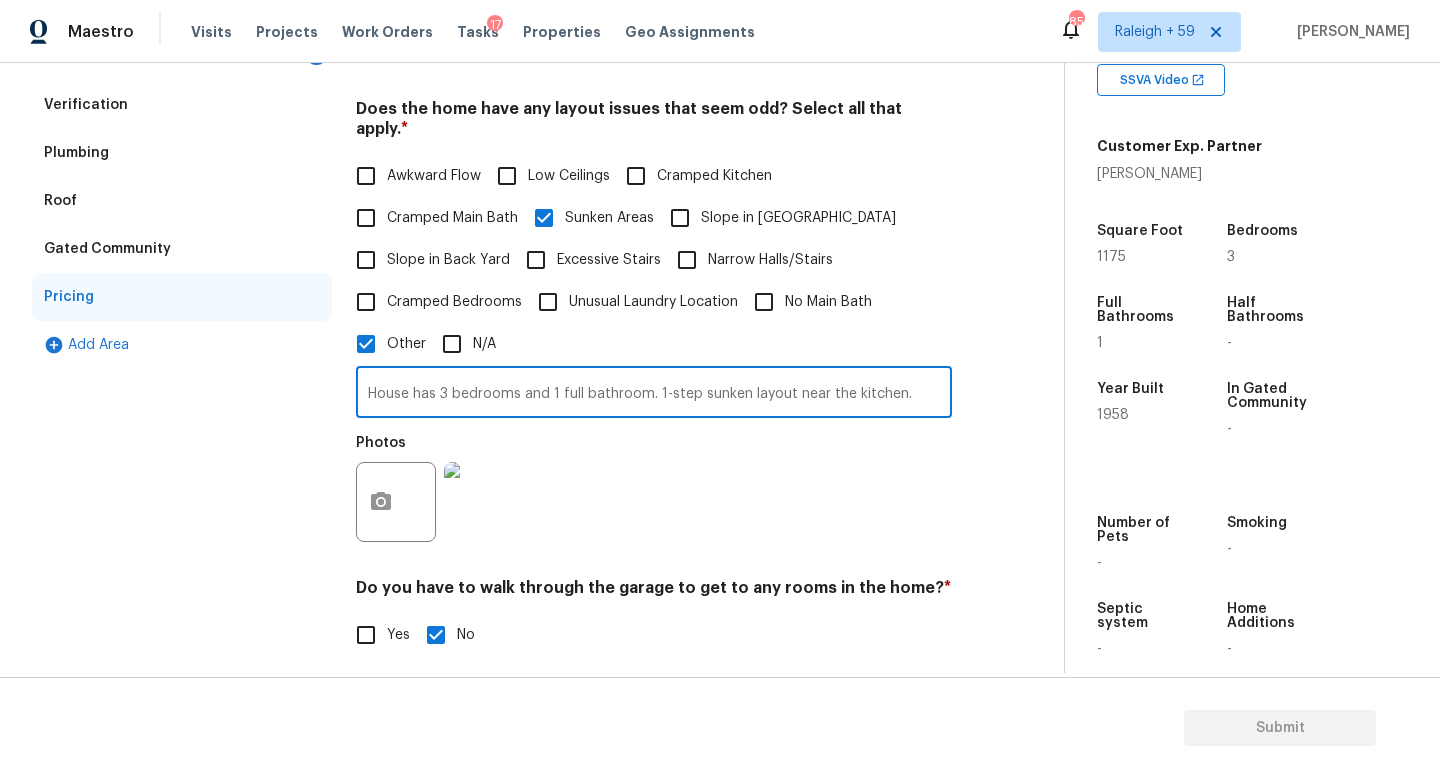 type on "House has 3 bedrooms and 1 full bathroom. 1-step sunken layout near the kitchen." 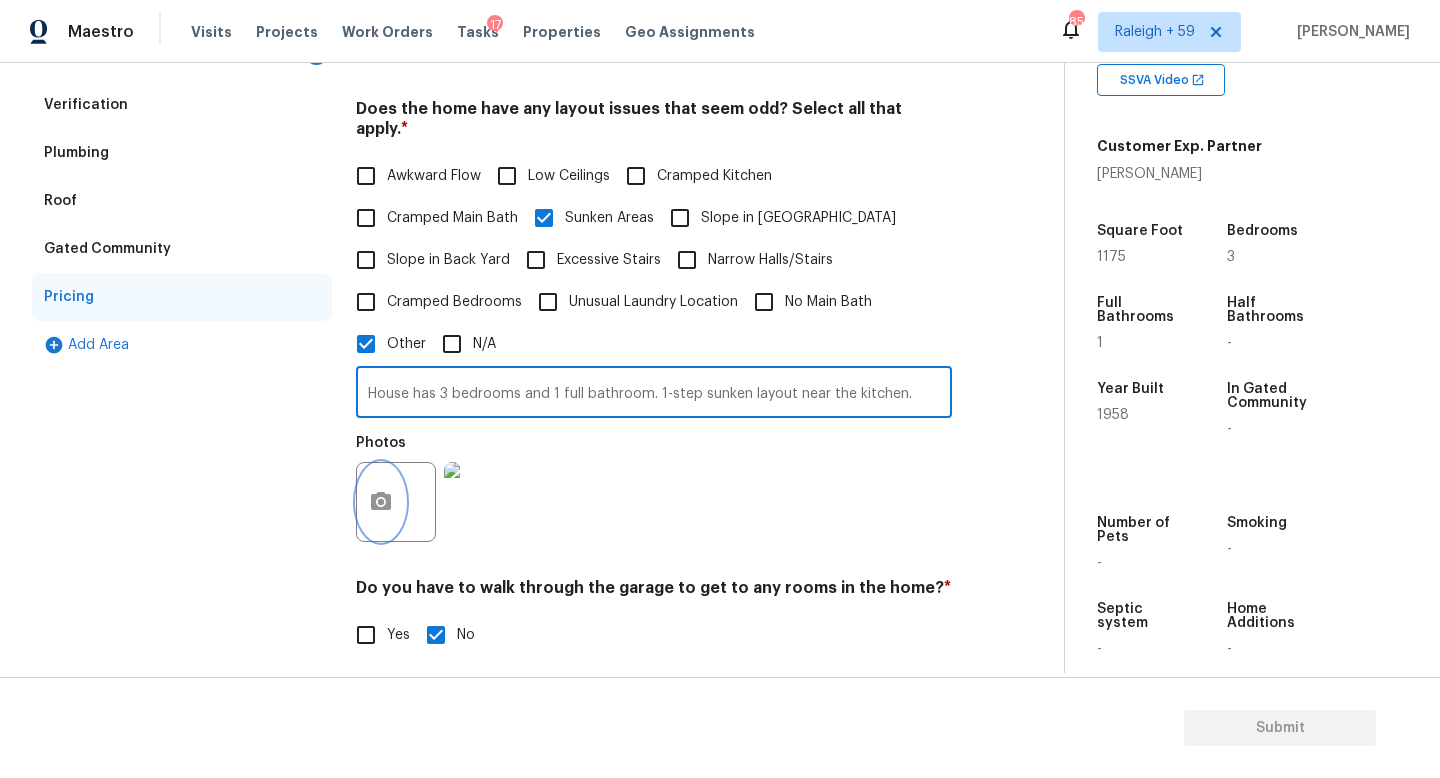 click at bounding box center (396, 502) 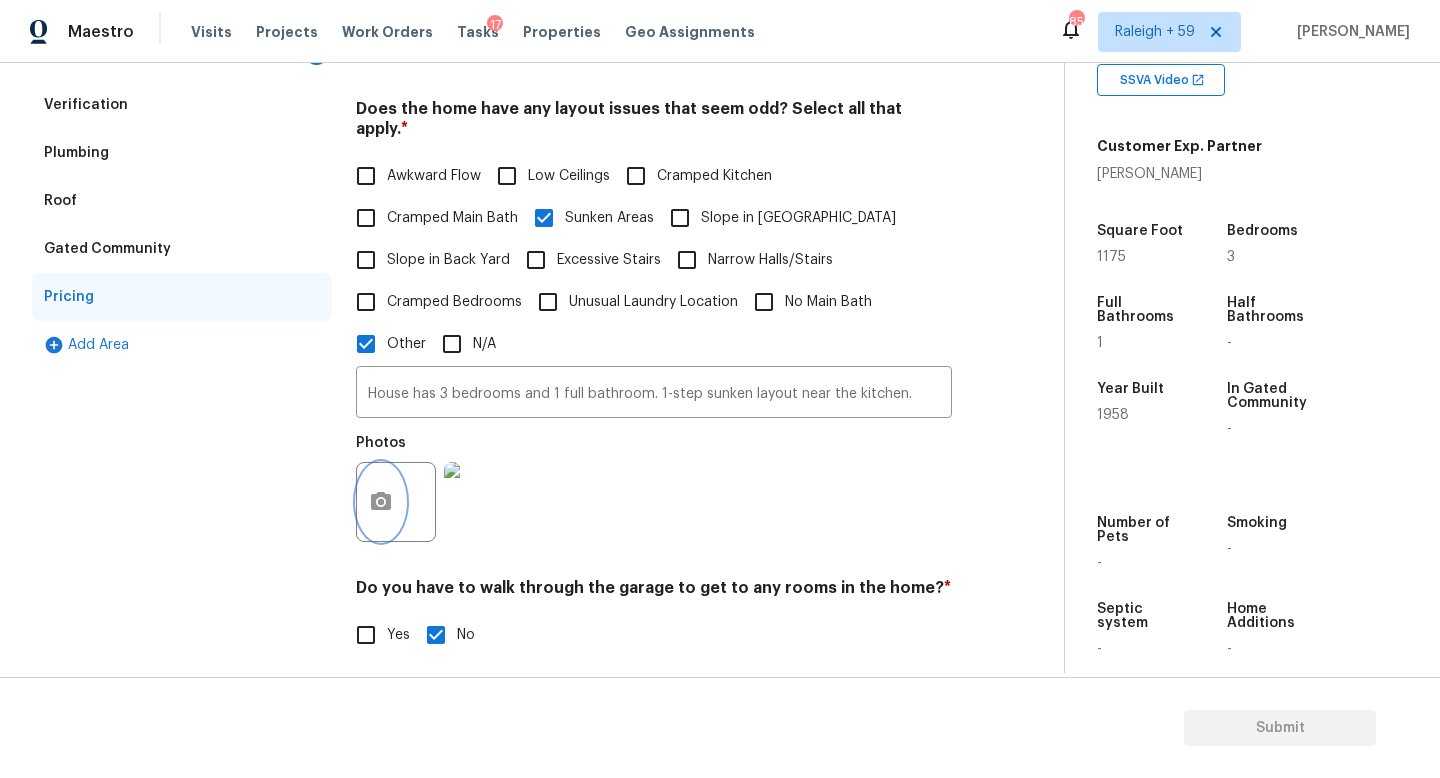 click 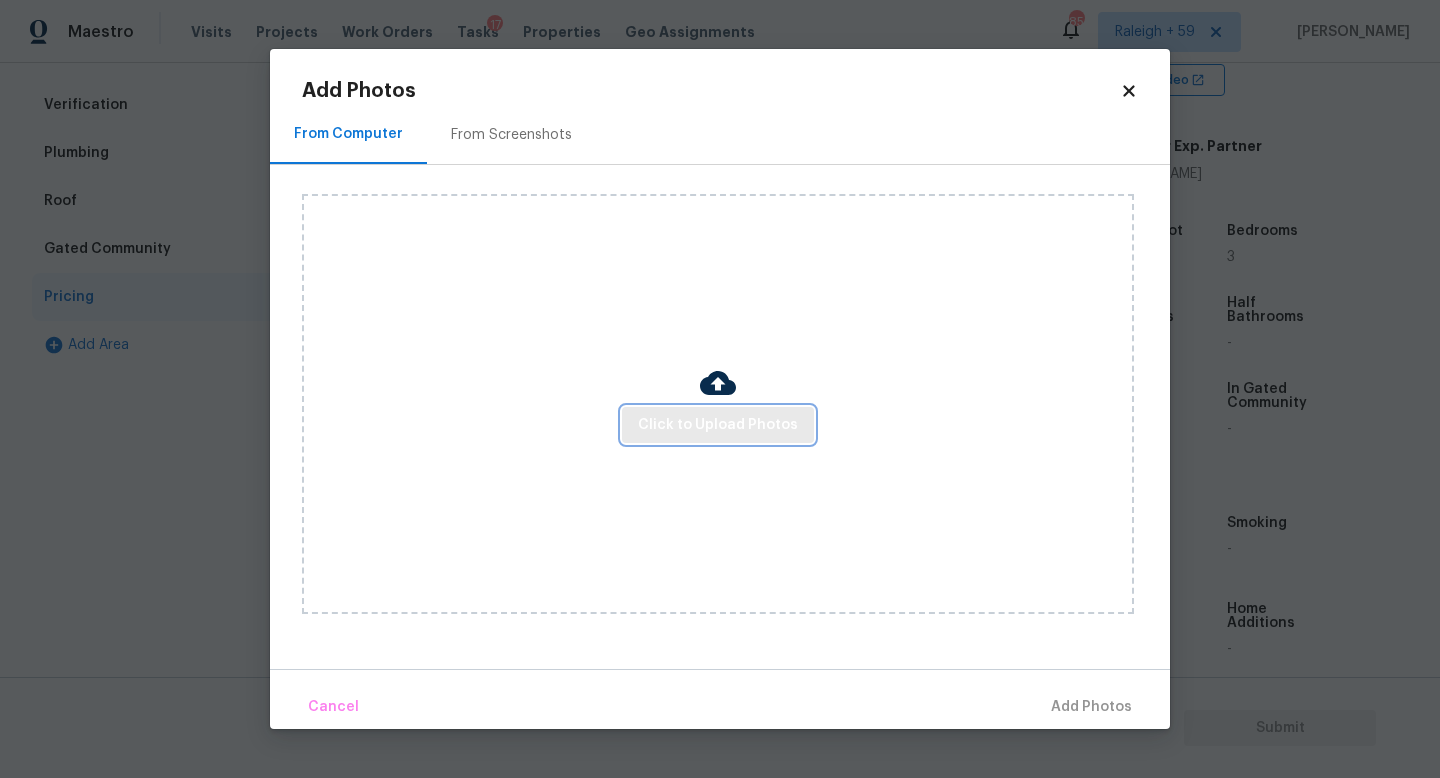 click on "Click to Upload Photos" at bounding box center [718, 425] 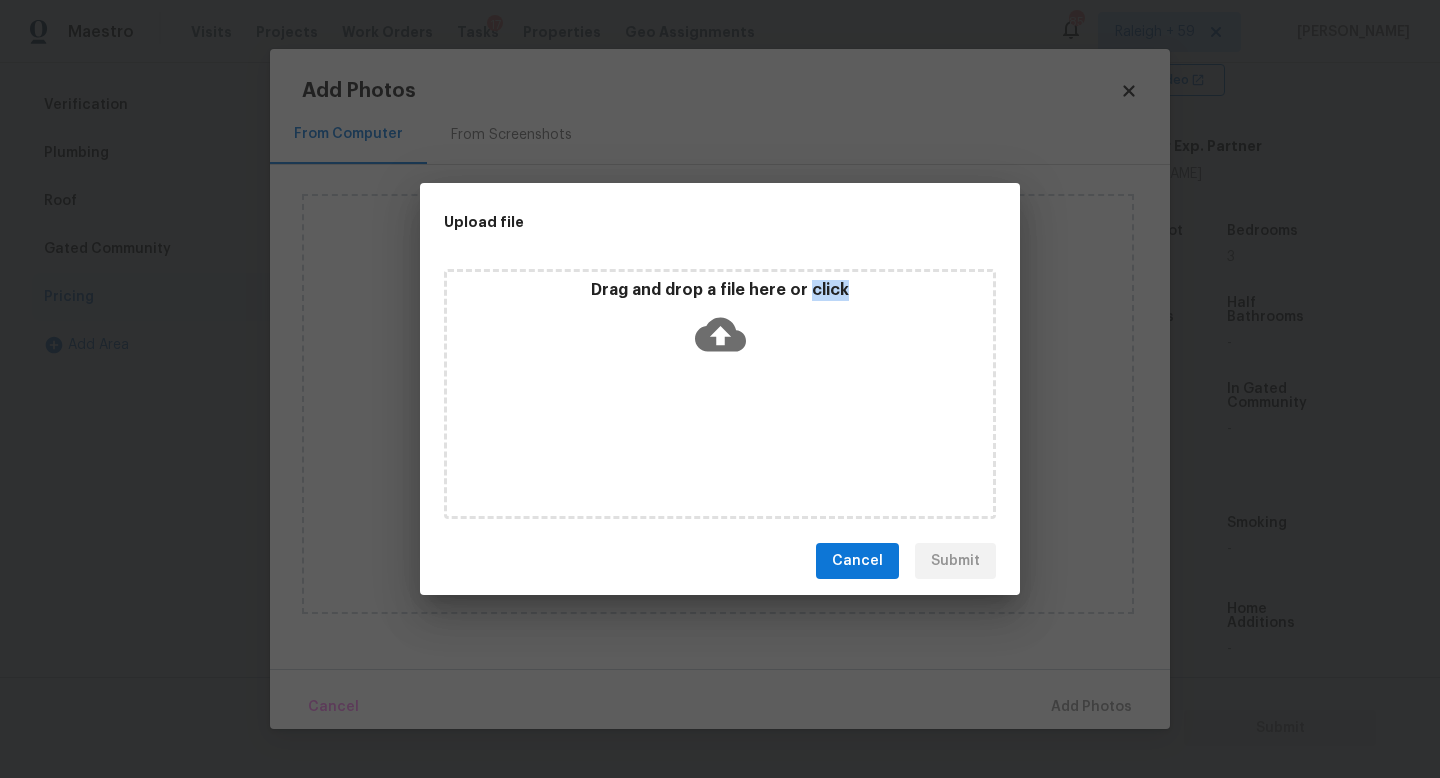 click on "Drag and drop a file here or click" at bounding box center (720, 394) 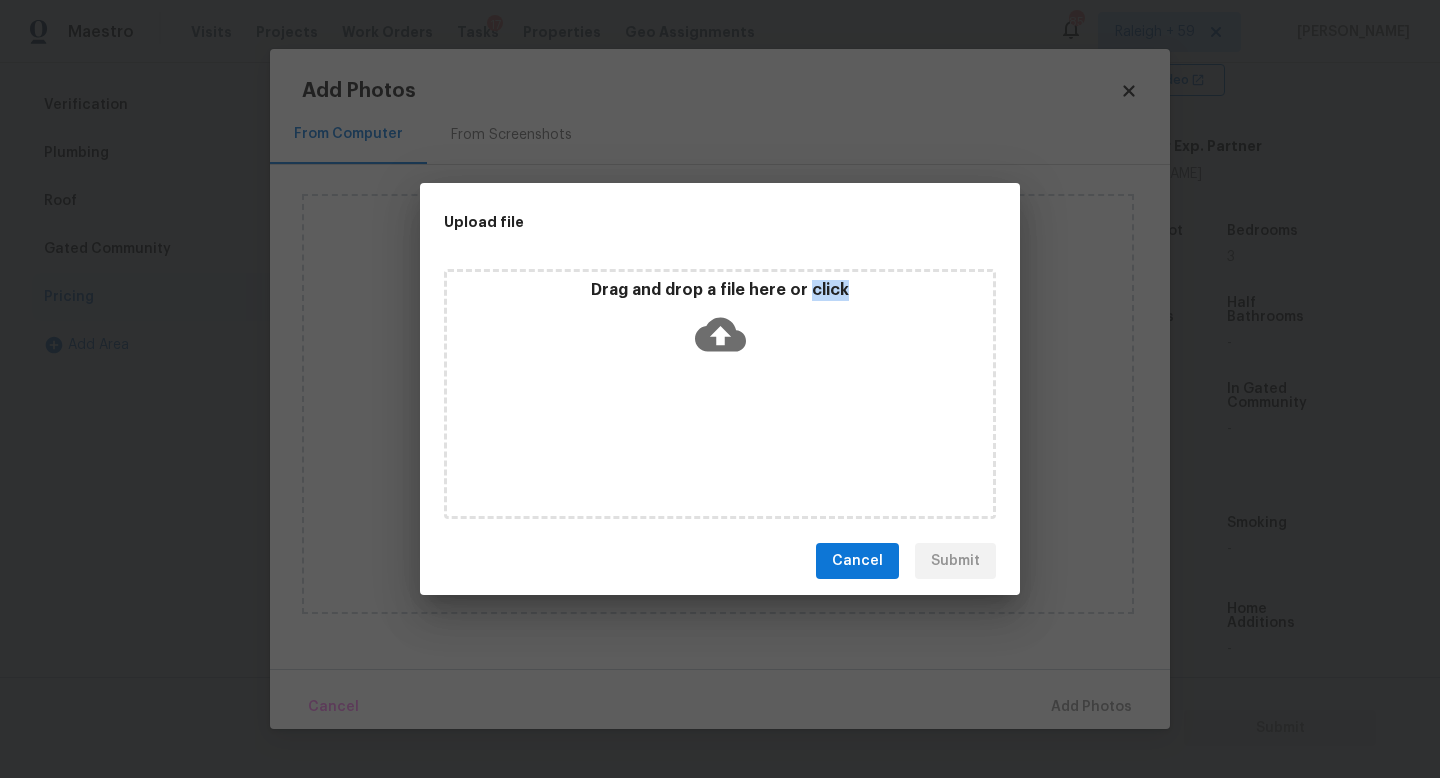 type 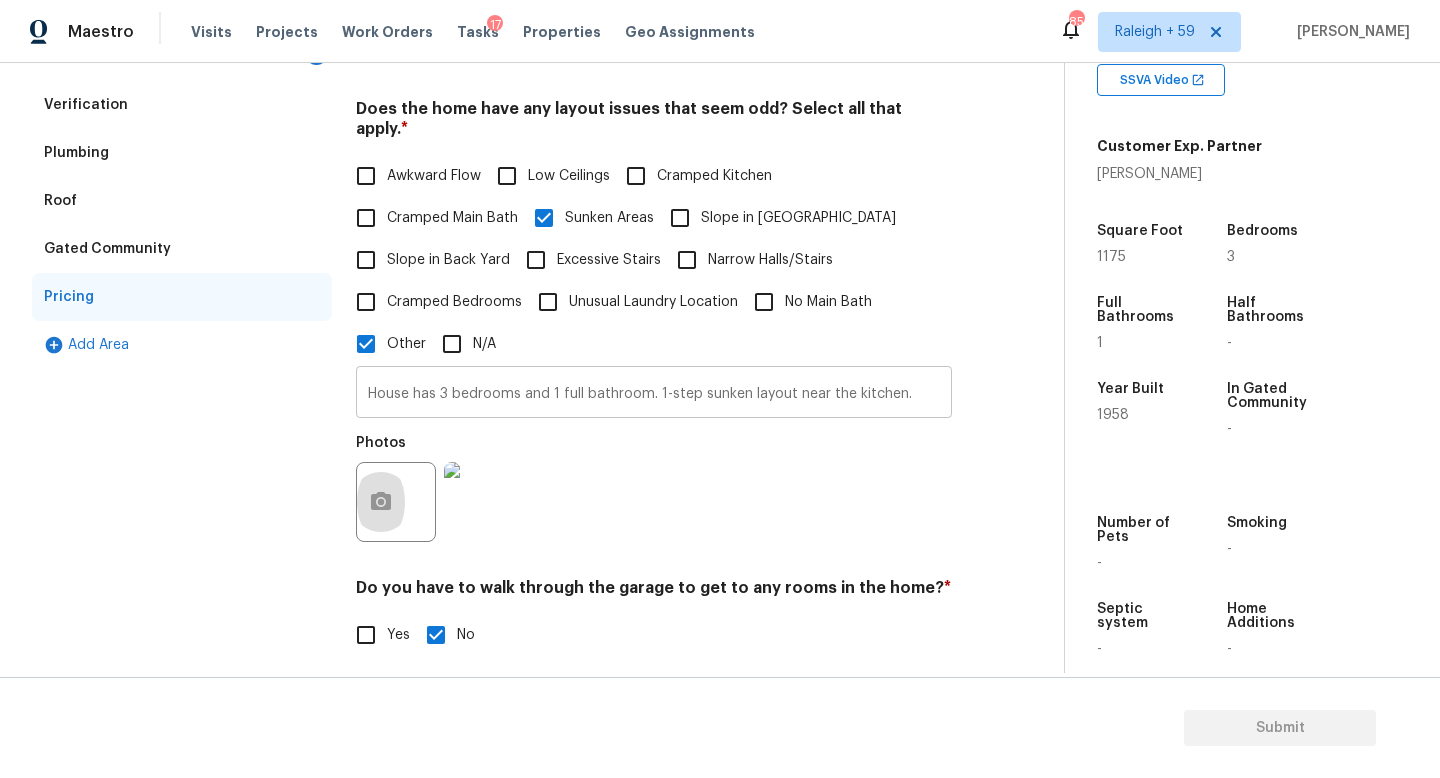 click on "House has 3 bedrooms and 1 full bathroom. 1-step sunken layout near the kitchen." at bounding box center [654, 394] 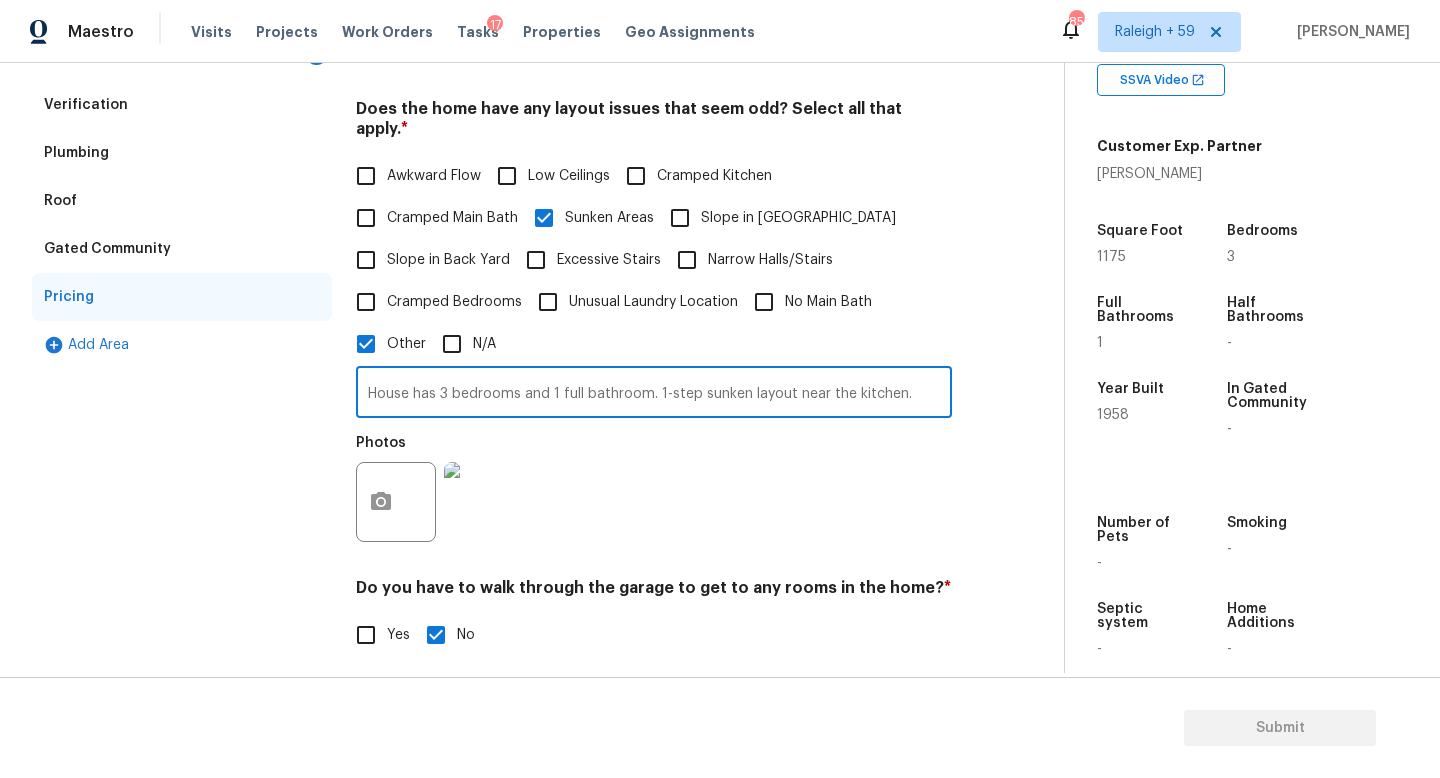 click on "House has 3 bedrooms and 1 full bathroom. 1-step sunken layout near the kitchen." at bounding box center [654, 394] 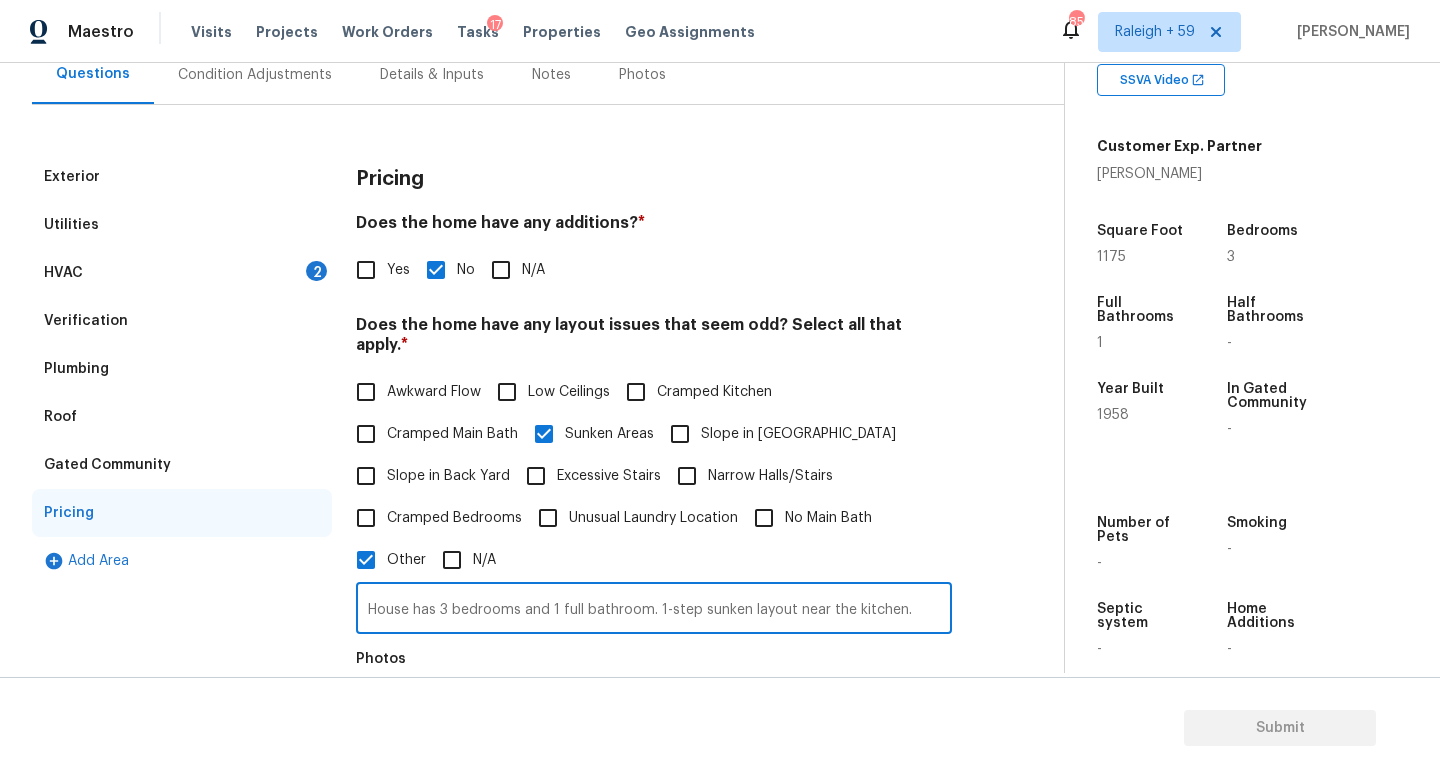 scroll, scrollTop: 0, scrollLeft: 0, axis: both 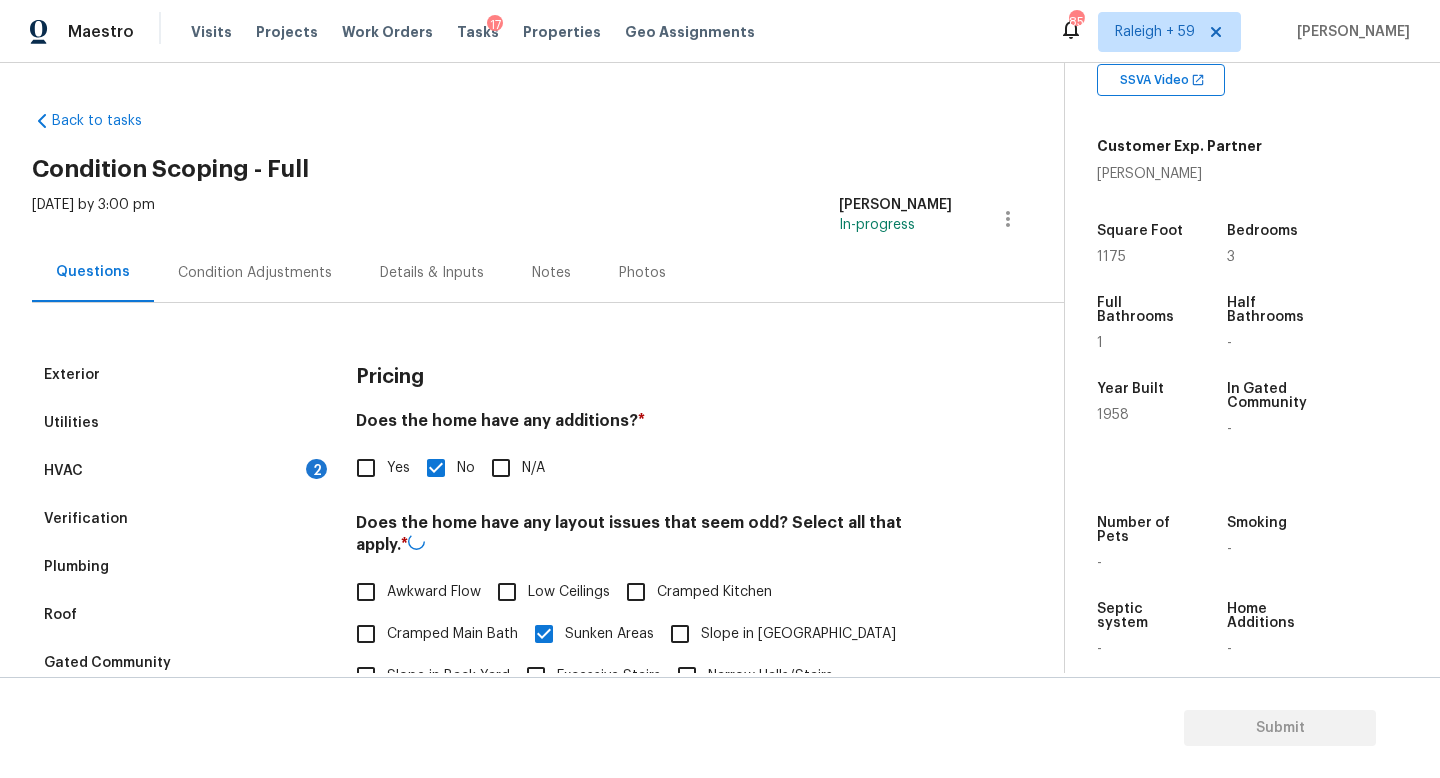 click on "HVAC 2" at bounding box center (182, 471) 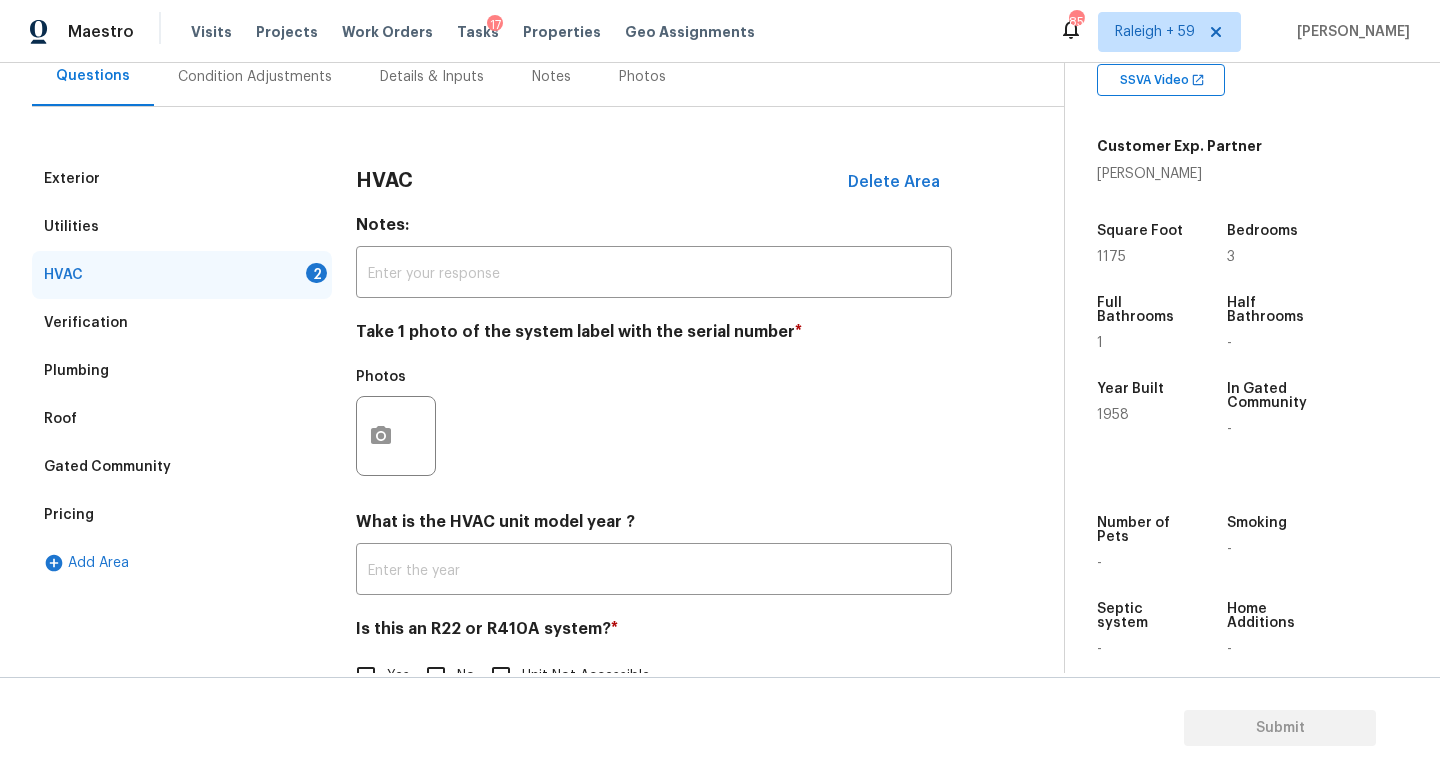 scroll, scrollTop: 266, scrollLeft: 0, axis: vertical 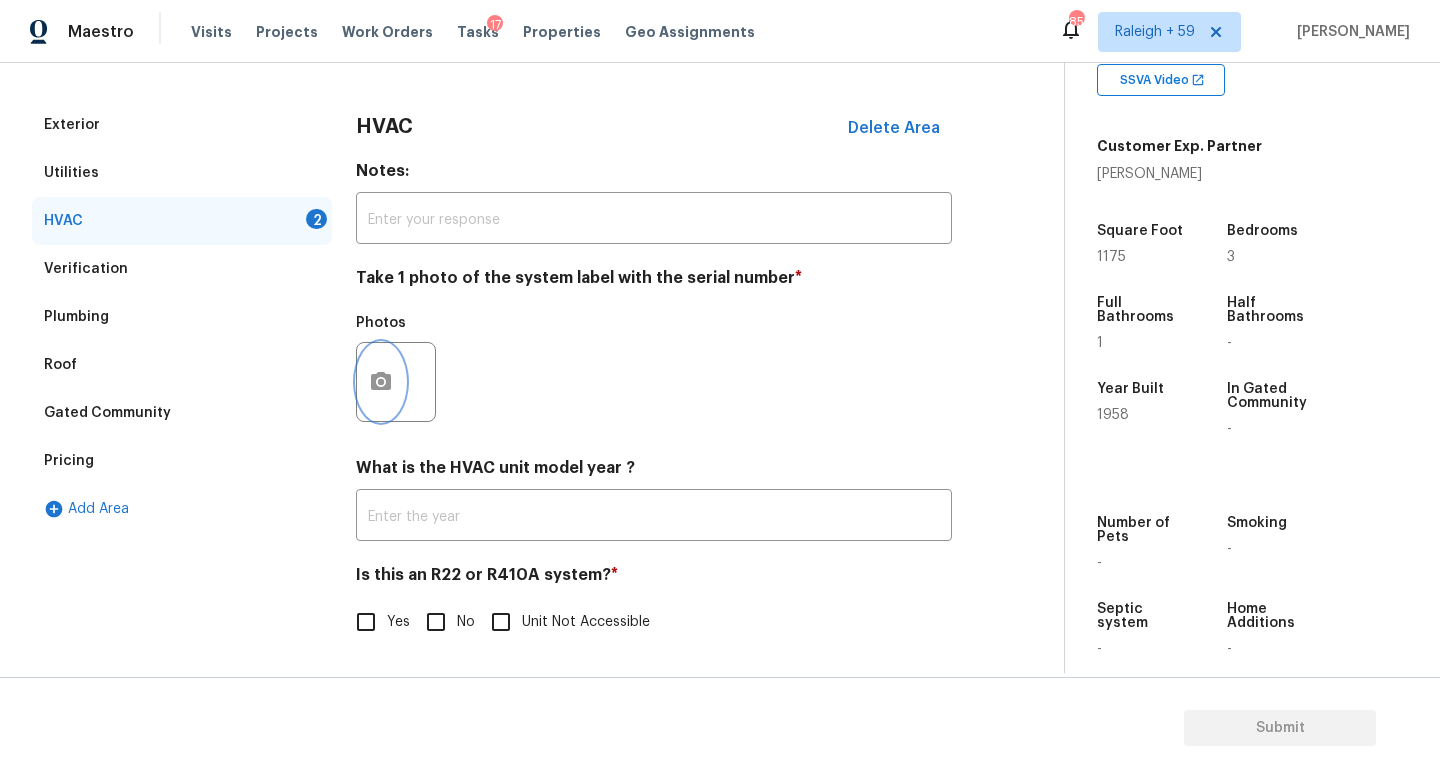 click at bounding box center [381, 382] 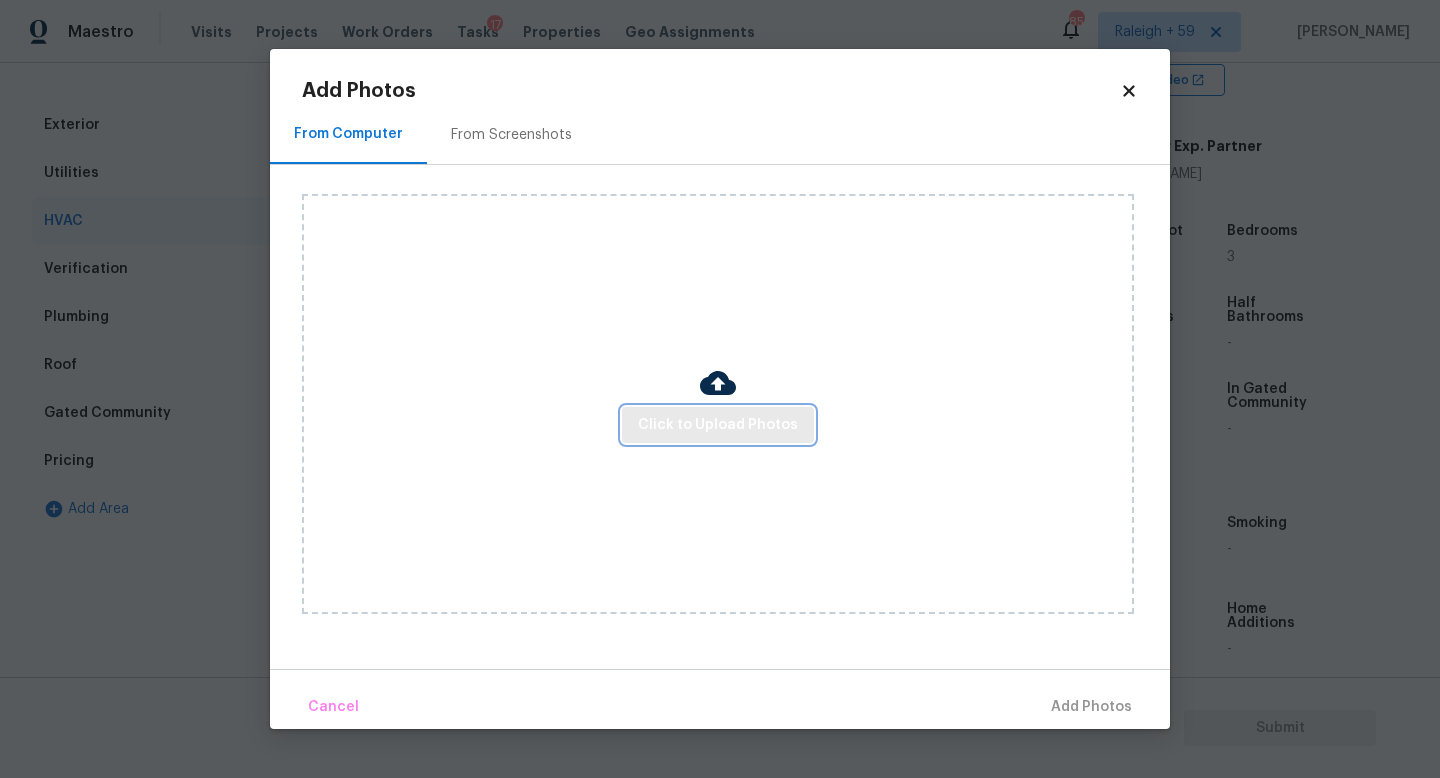 click on "Click to Upload Photos" at bounding box center (718, 425) 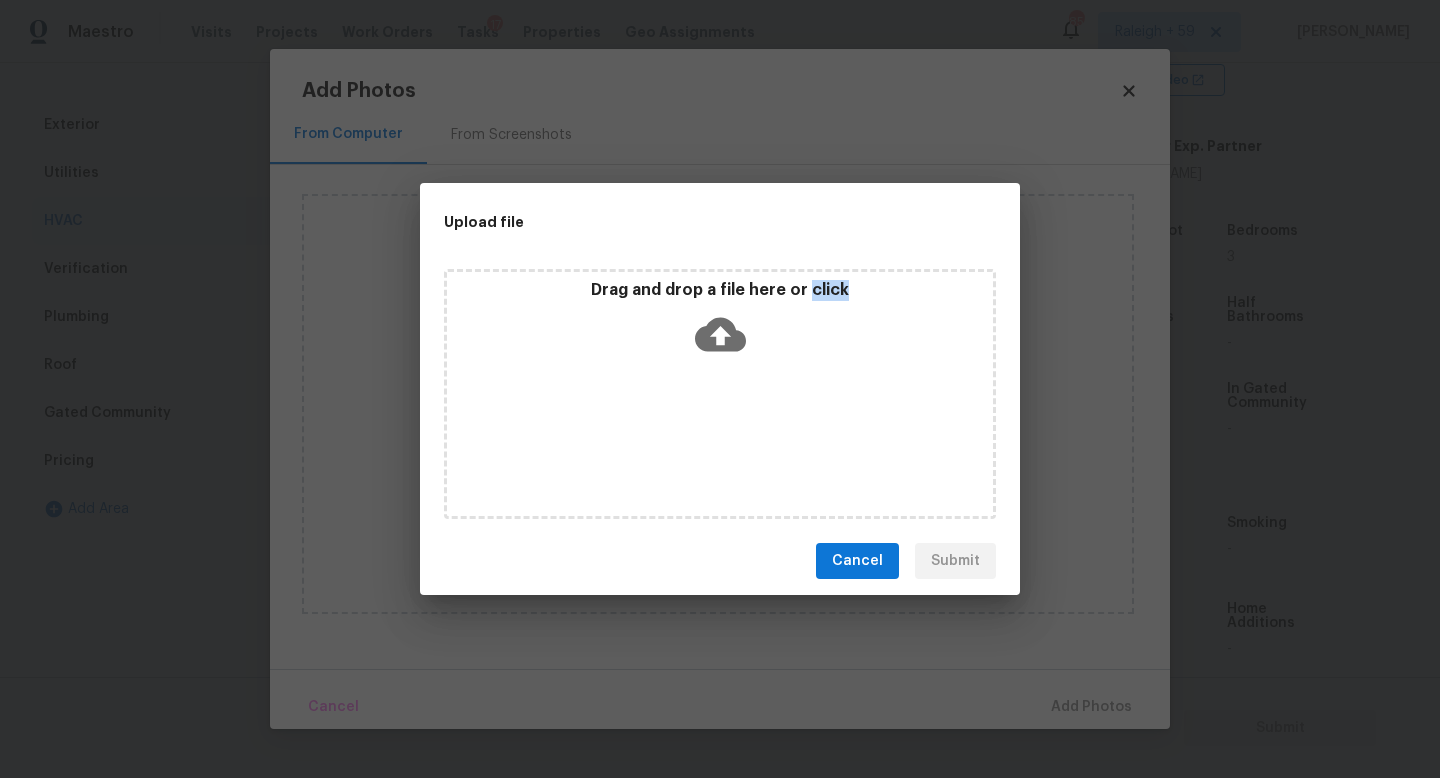 click on "Drag and drop a file here or click" at bounding box center (720, 394) 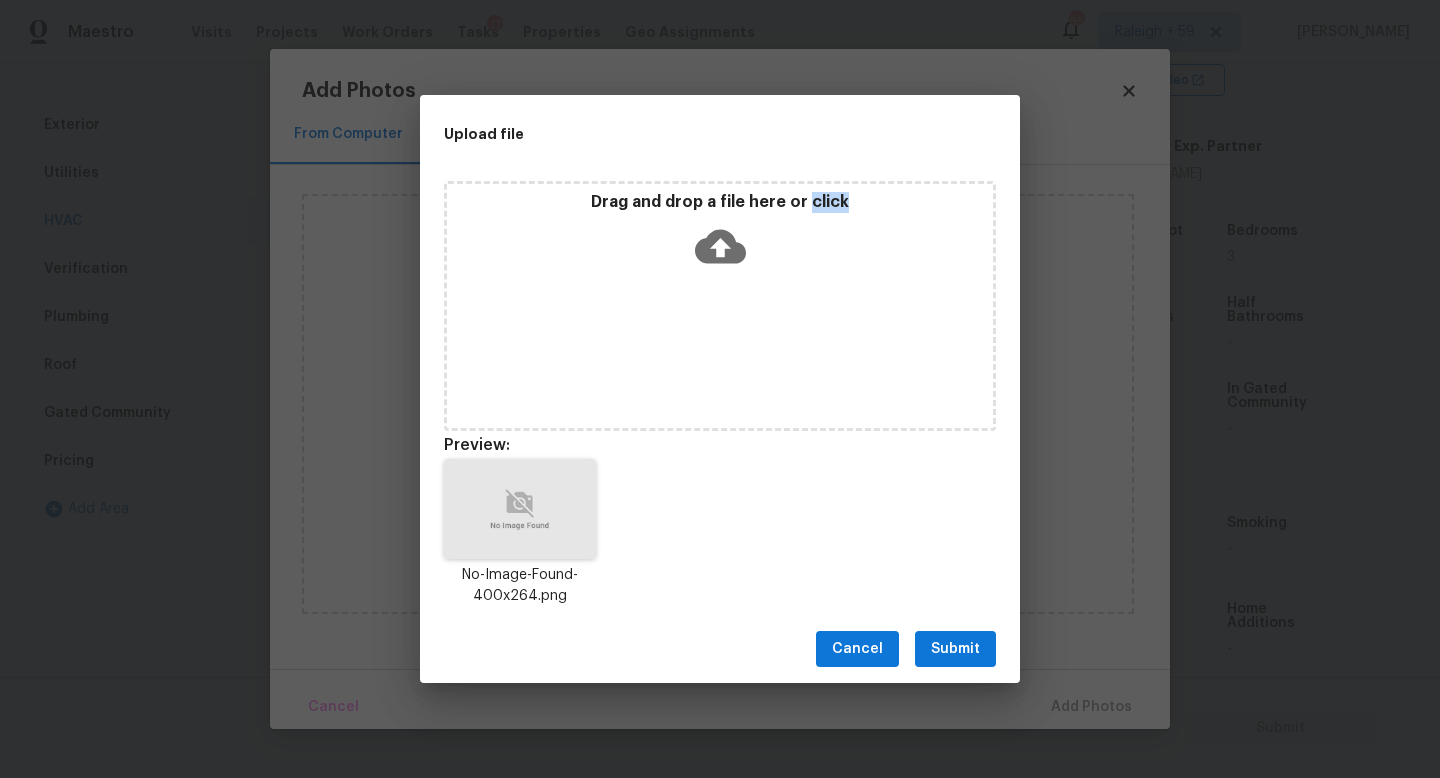 drag, startPoint x: 944, startPoint y: 647, endPoint x: 1042, endPoint y: 683, distance: 104.40307 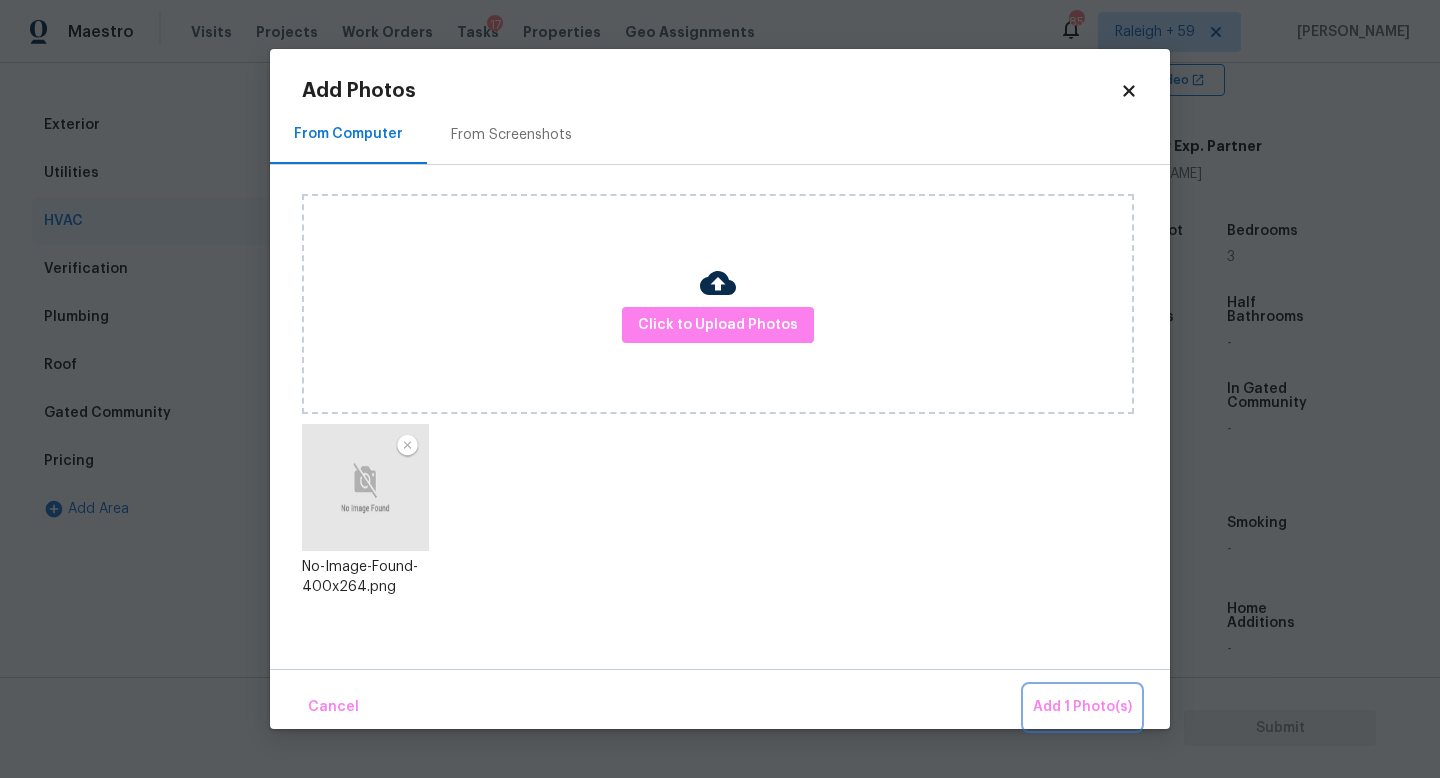 click on "Add 1 Photo(s)" at bounding box center [1082, 707] 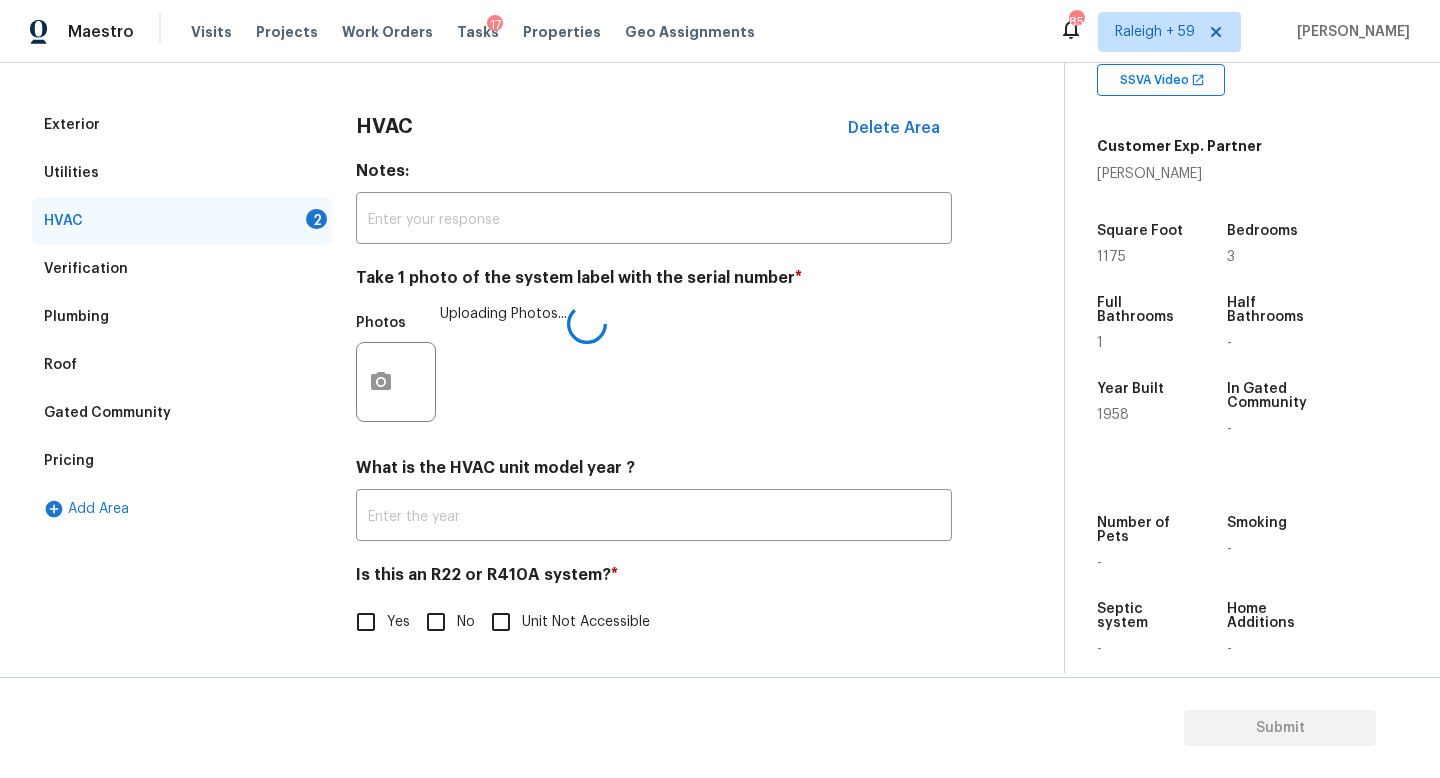 click on "No" at bounding box center (436, 622) 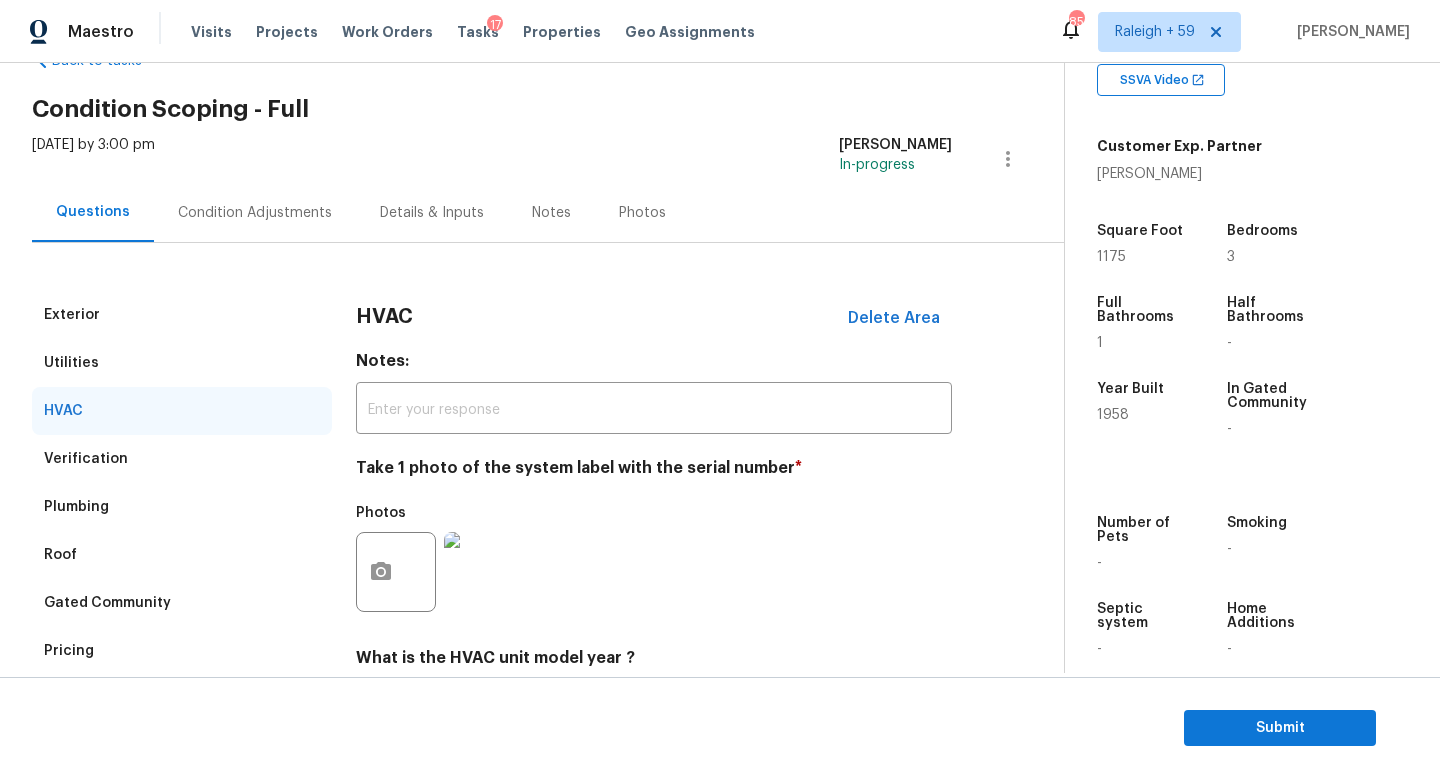 scroll, scrollTop: 0, scrollLeft: 0, axis: both 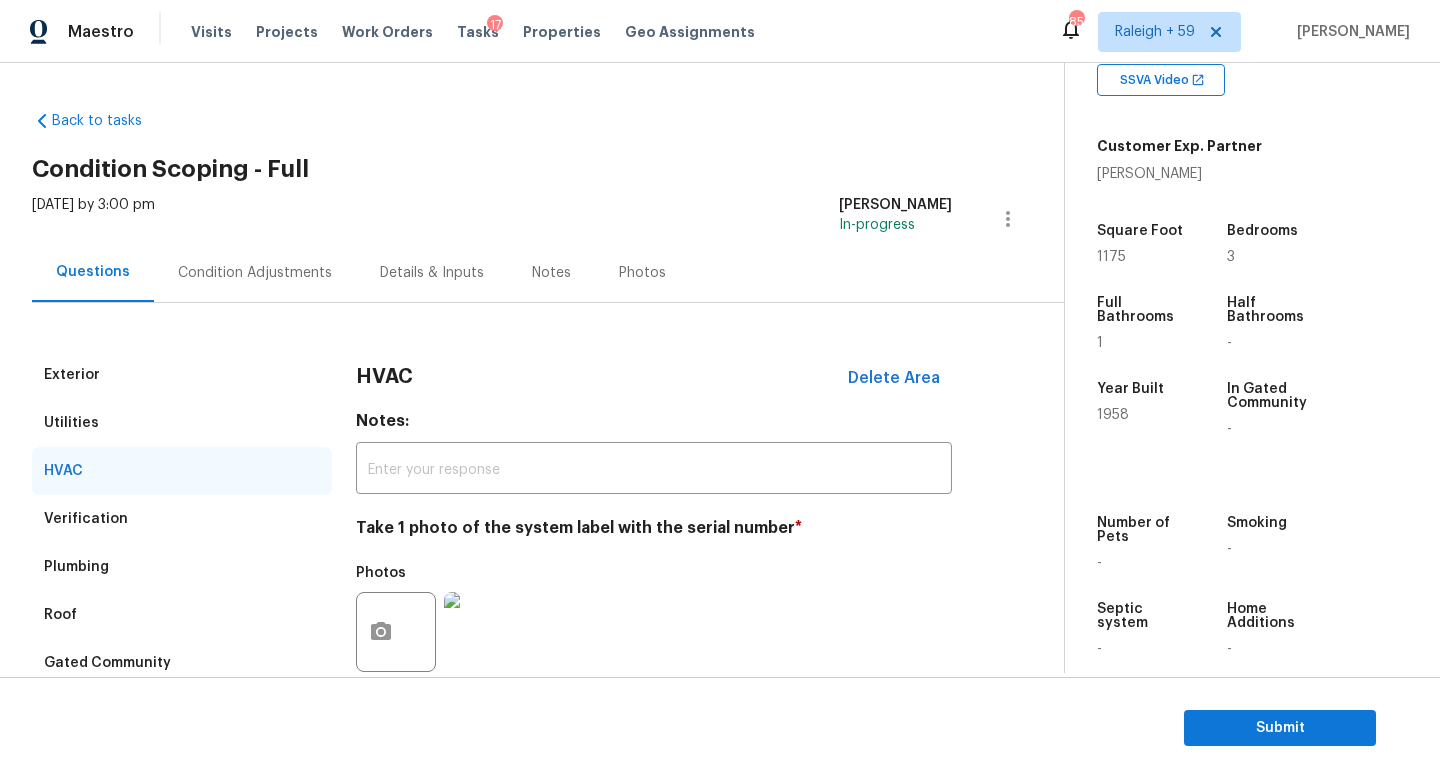 click on "Condition Adjustments" at bounding box center (255, 272) 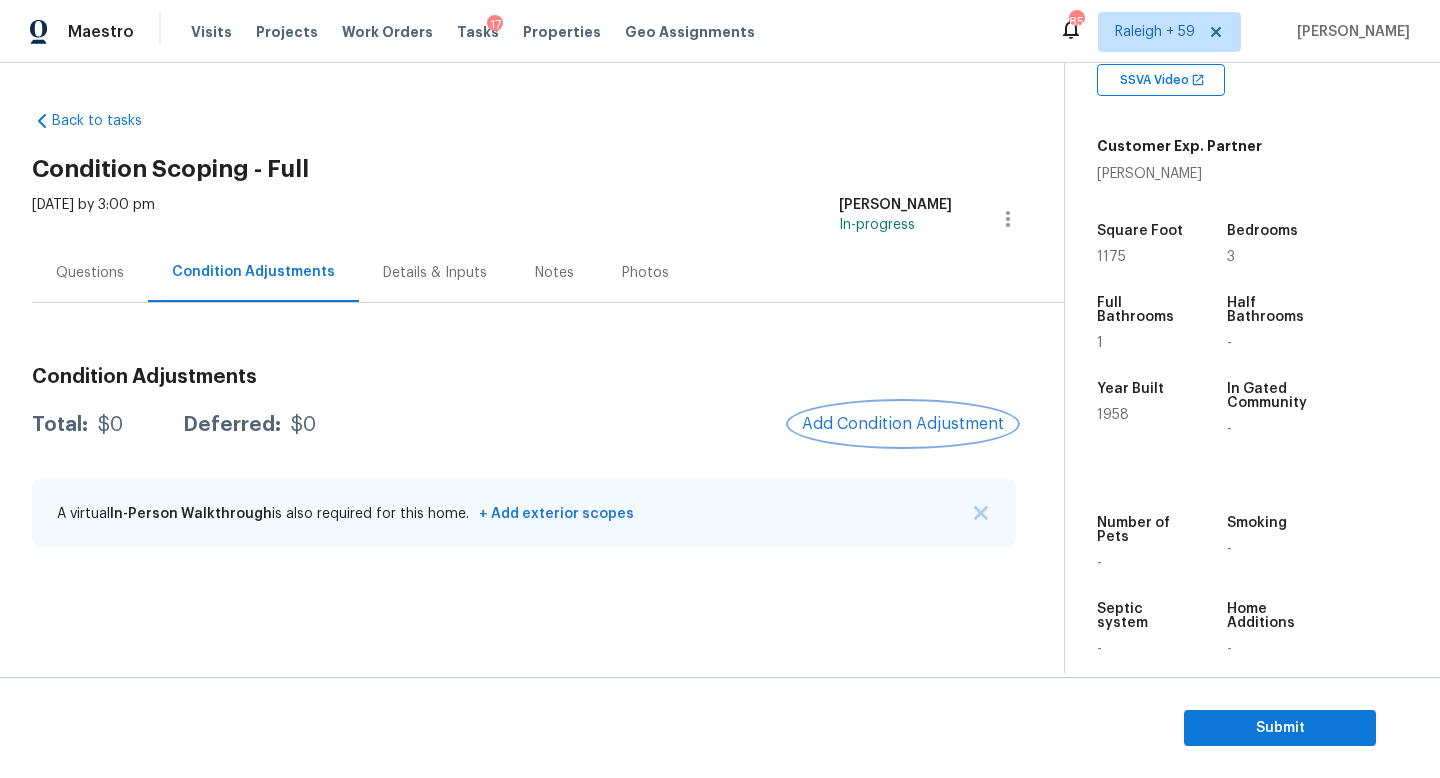 click on "Add Condition Adjustment" at bounding box center [903, 424] 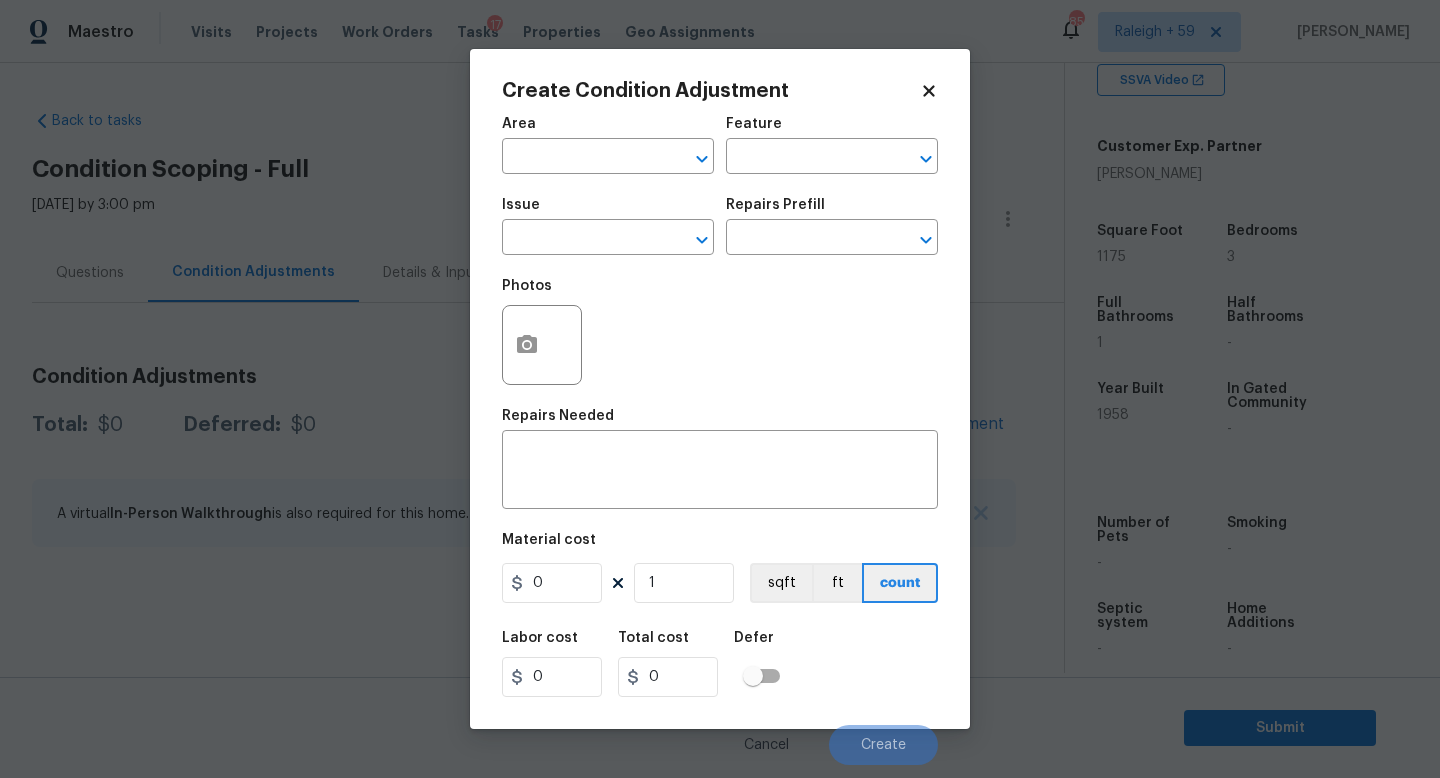 click on "Create Condition Adjustment Area ​ Feature ​ Issue ​ Repairs Prefill ​ Photos Repairs Needed x ​ Material cost 0 1 sqft ft count Labor cost 0 Total cost 0 Defer Cancel Create" at bounding box center [720, 389] 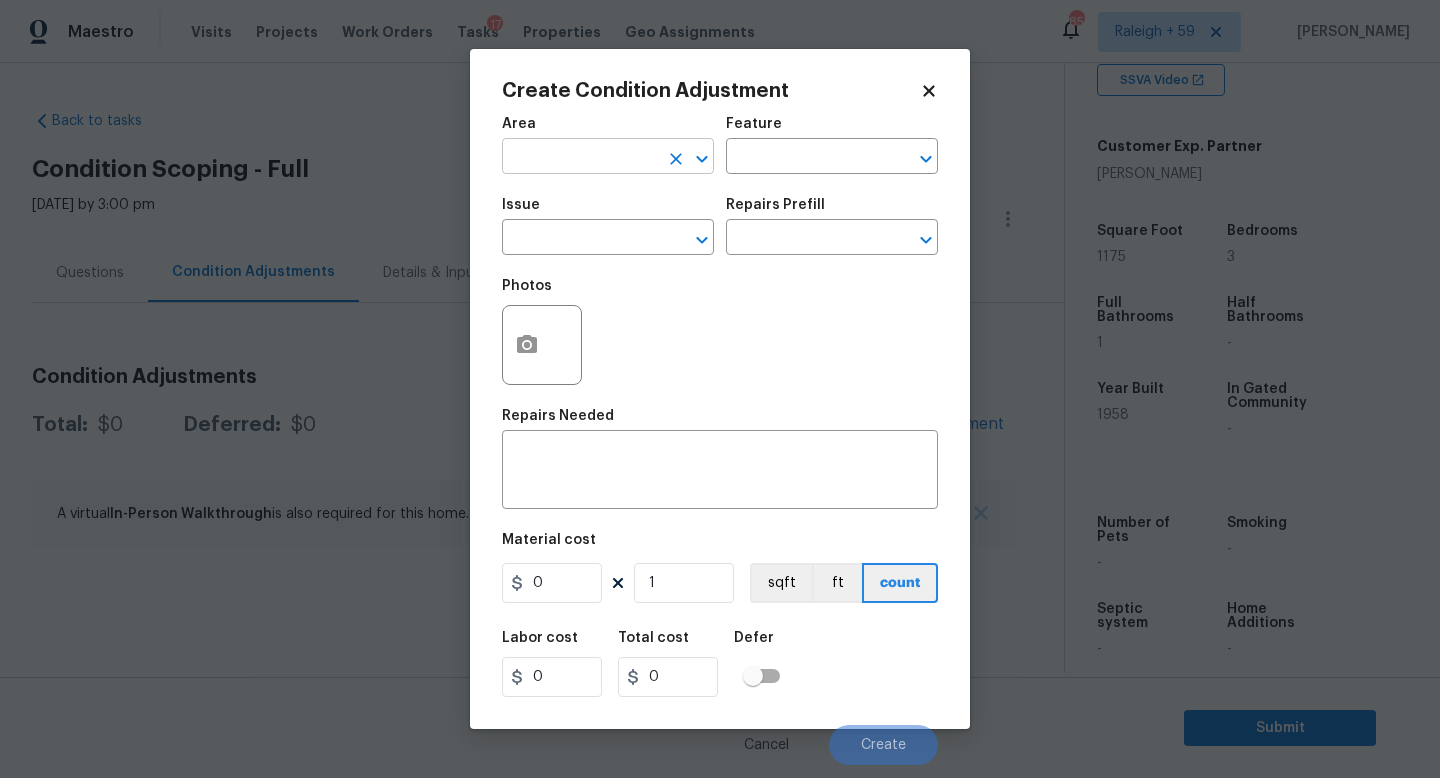 click at bounding box center (580, 158) 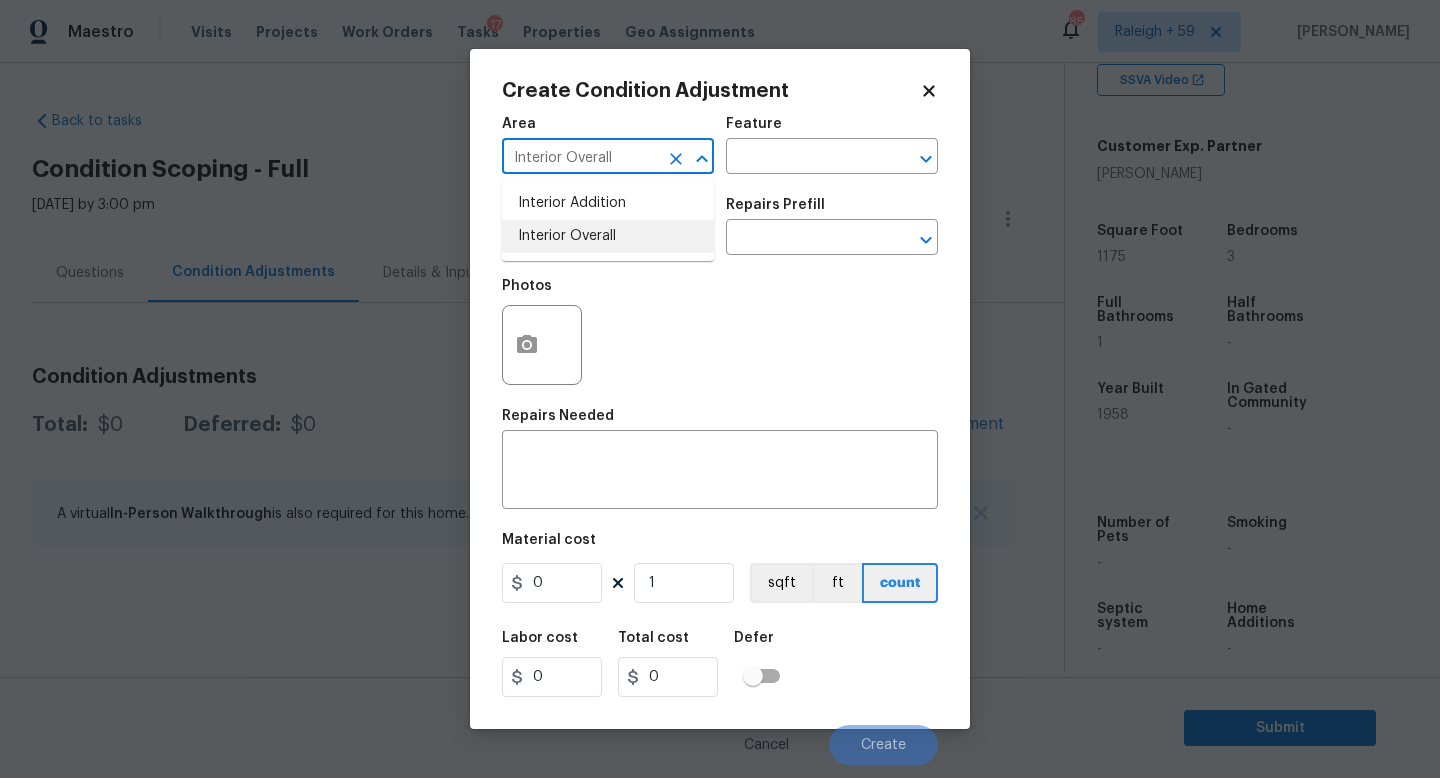 type on "Interior Overall" 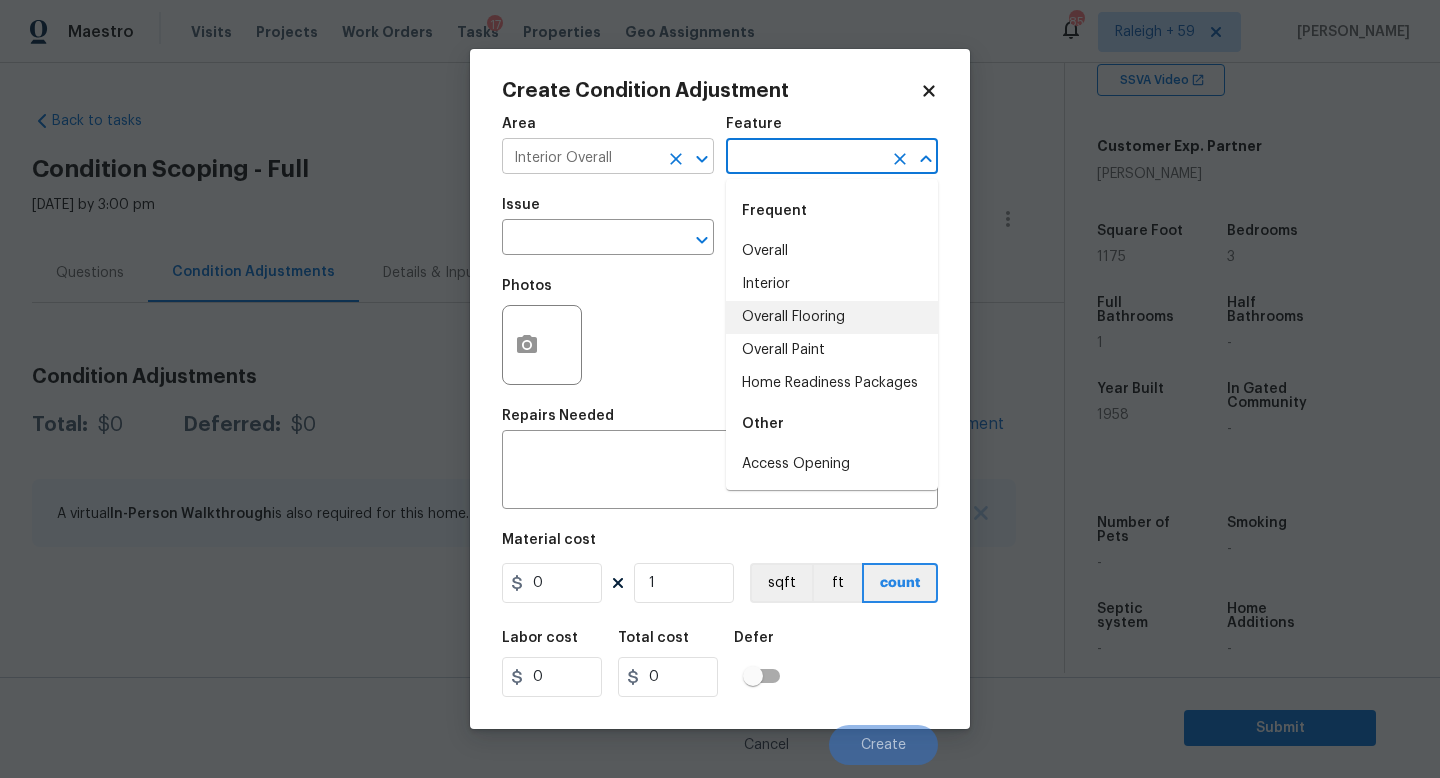type on "Overall Flooring" 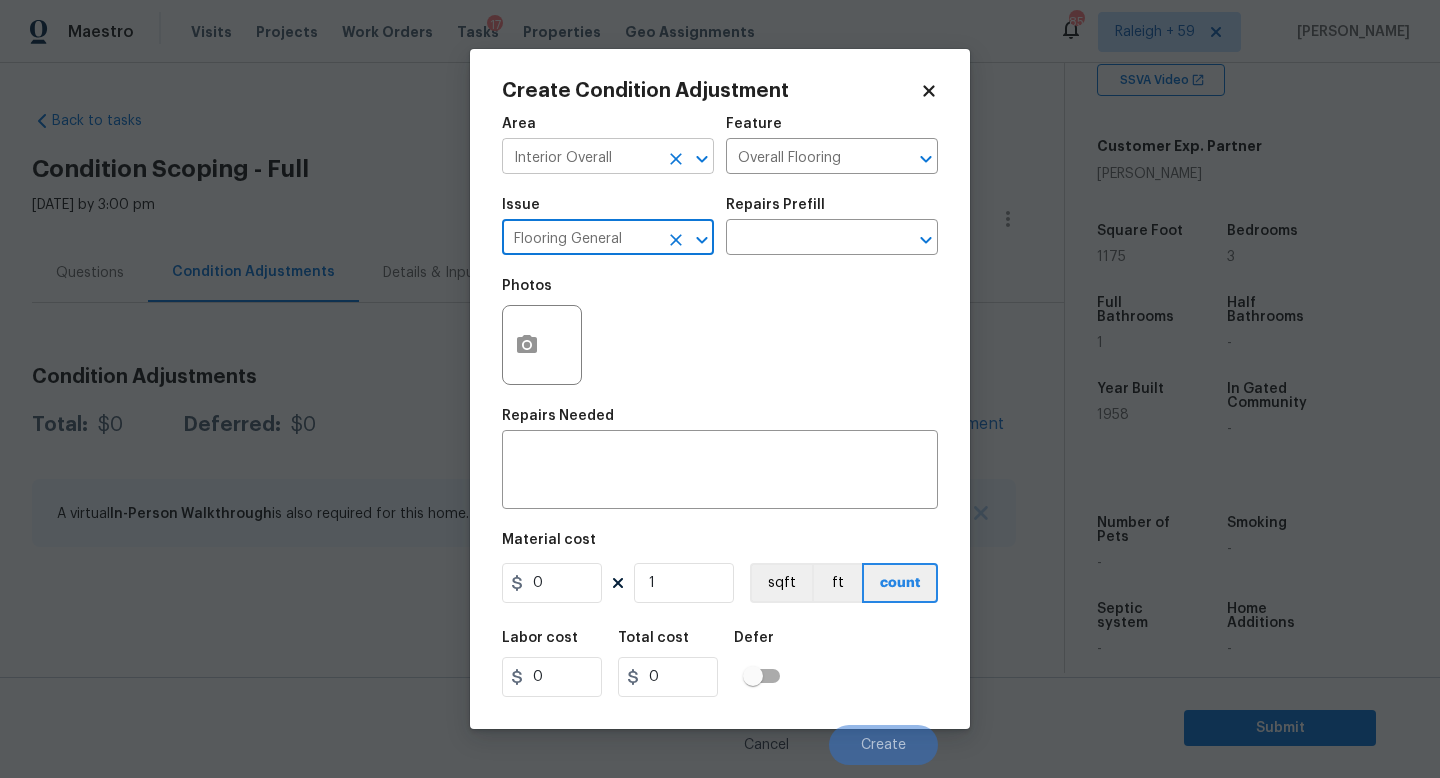 type on "Flooring General" 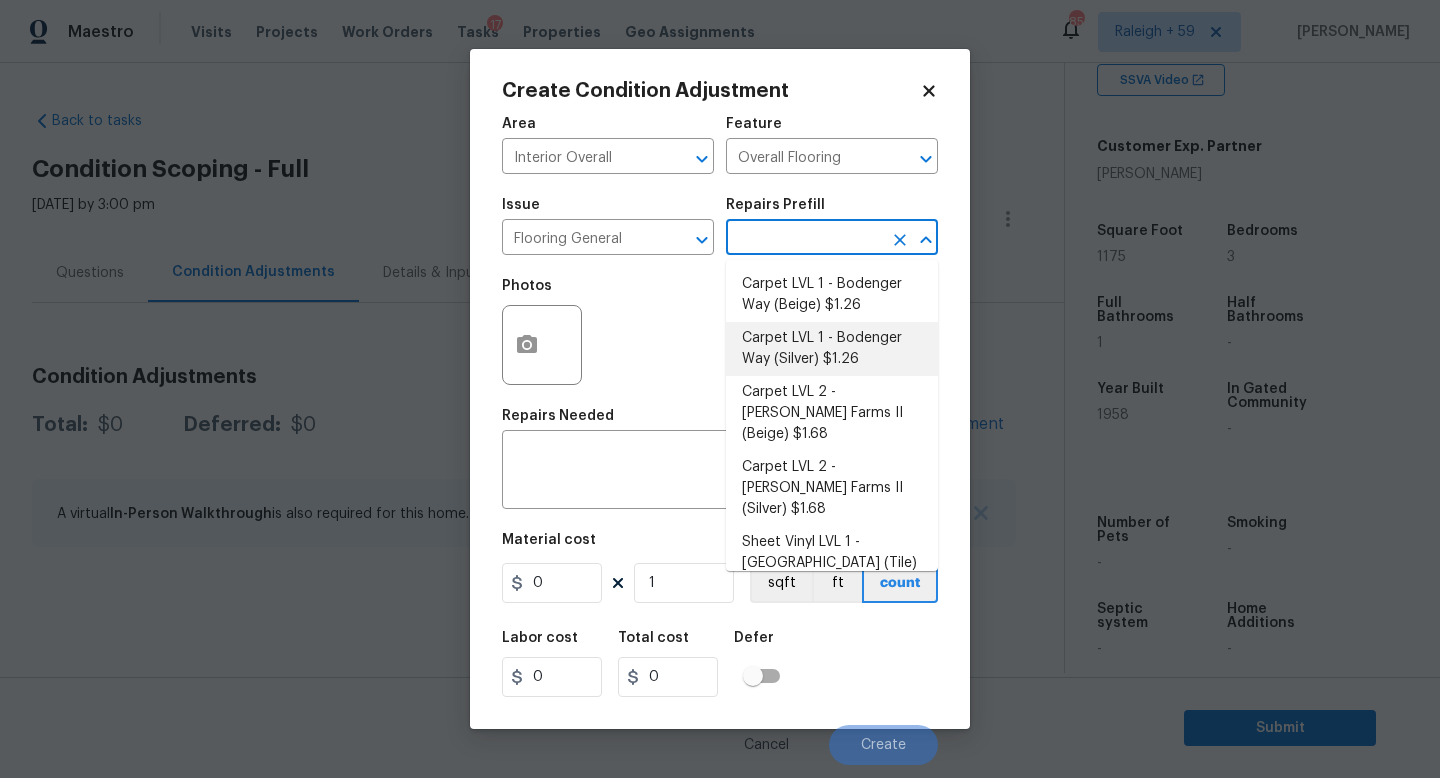 click on "Carpet LVL 1 - Bodenger Way (Silver) $1.26" at bounding box center [832, 349] 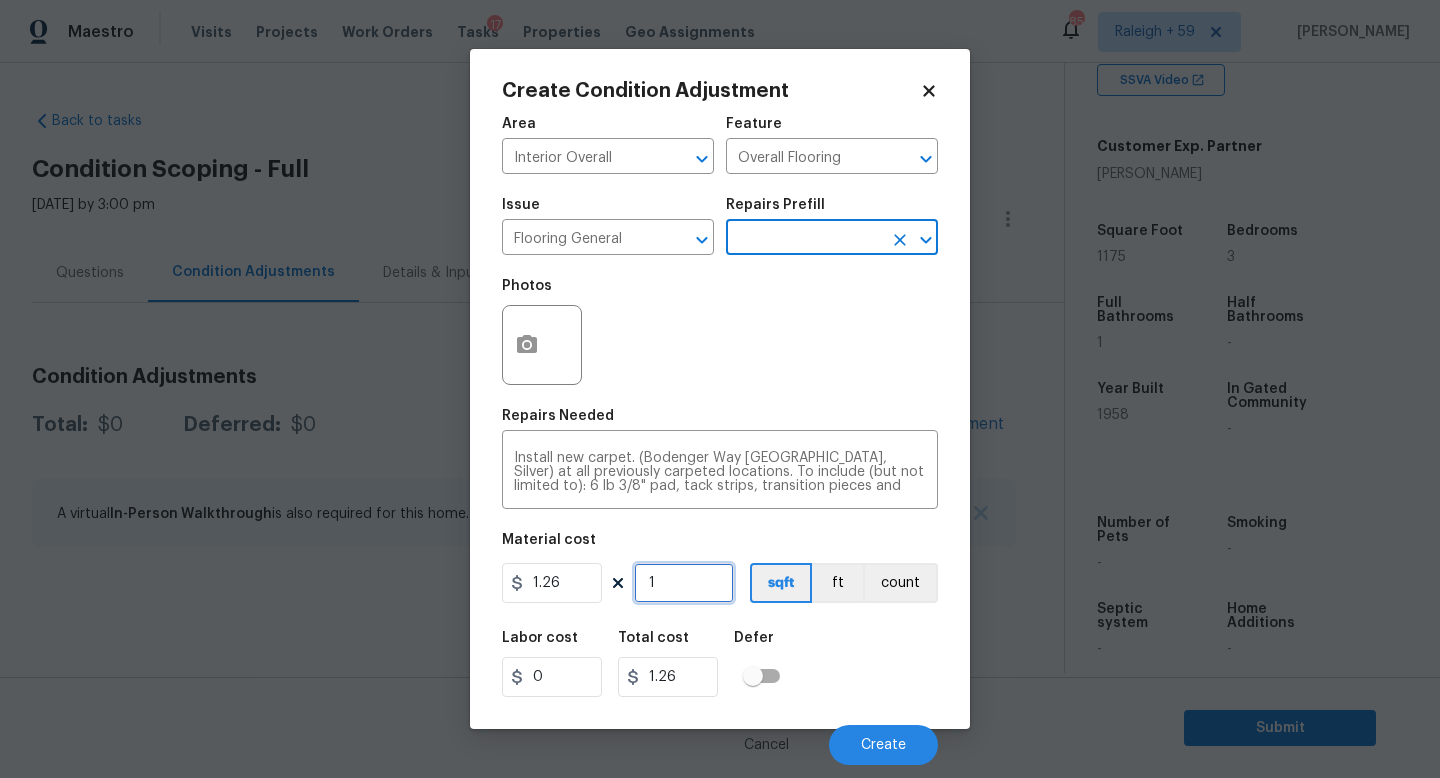 click on "1" at bounding box center (684, 583) 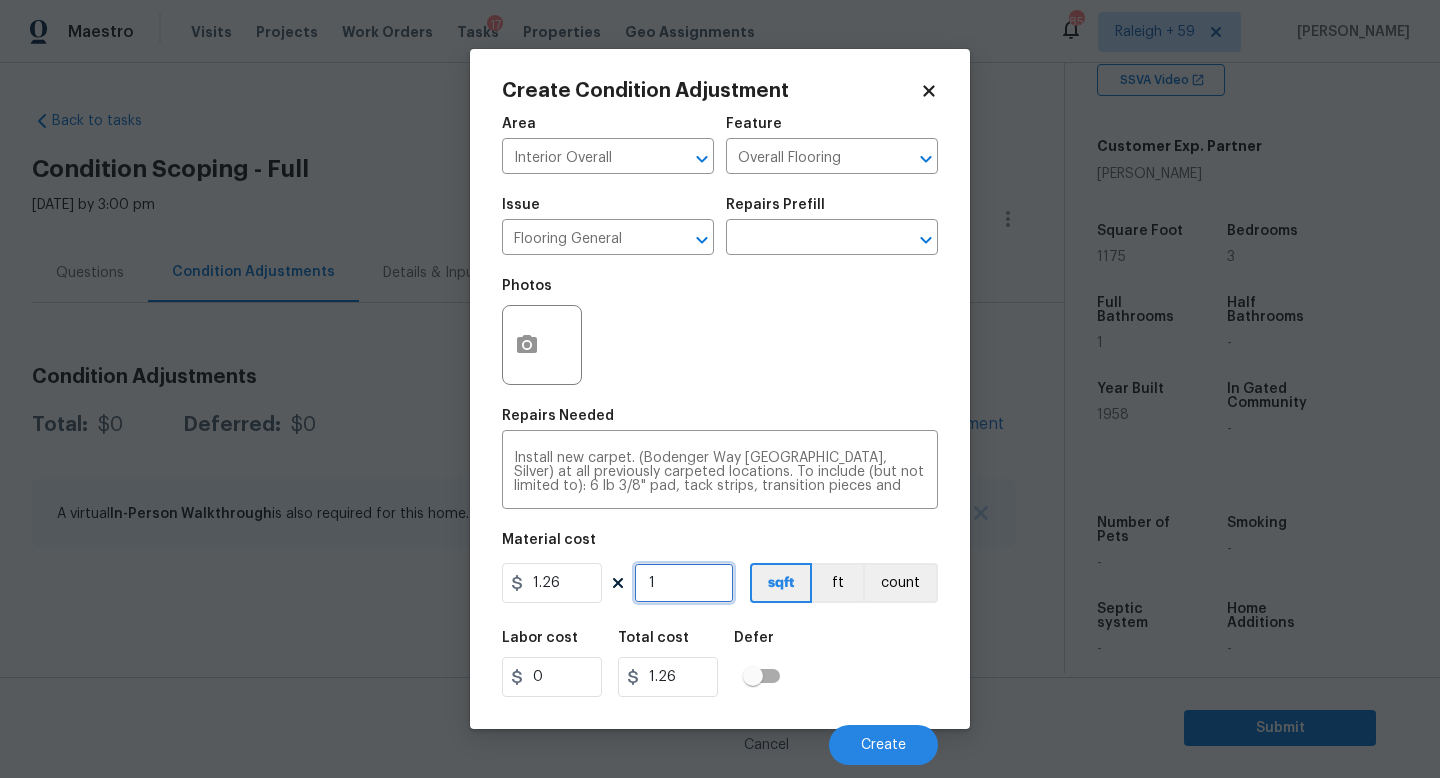 type on "11" 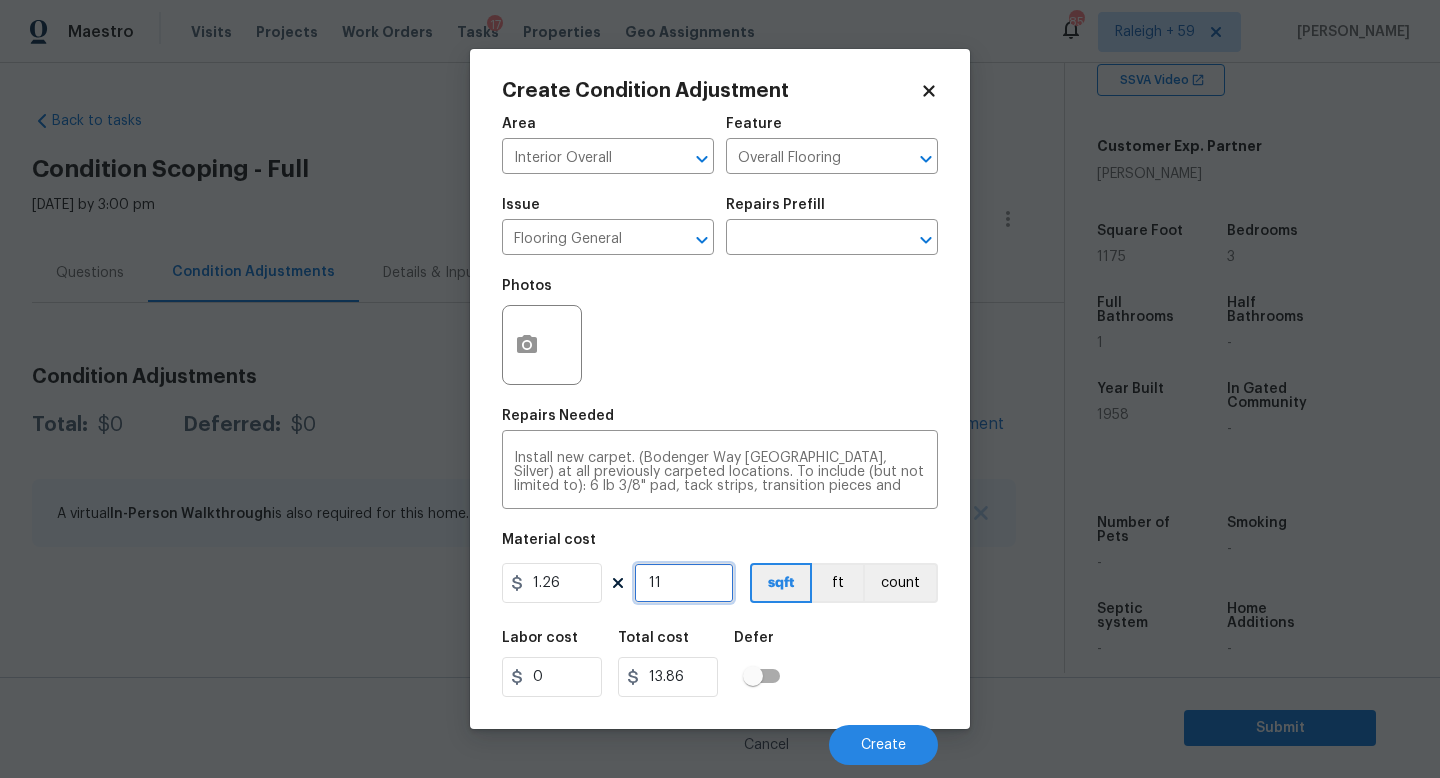 type on "117" 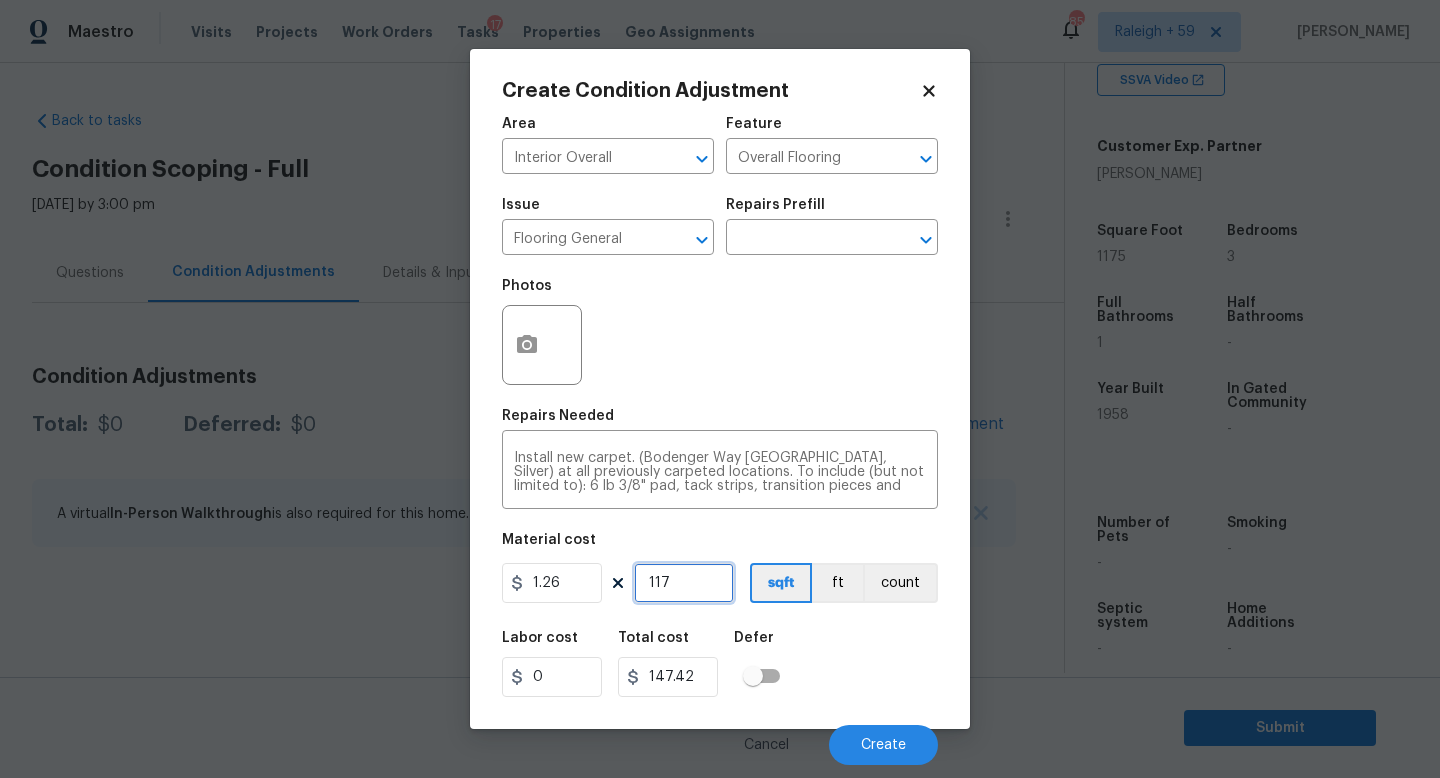 type on "1175" 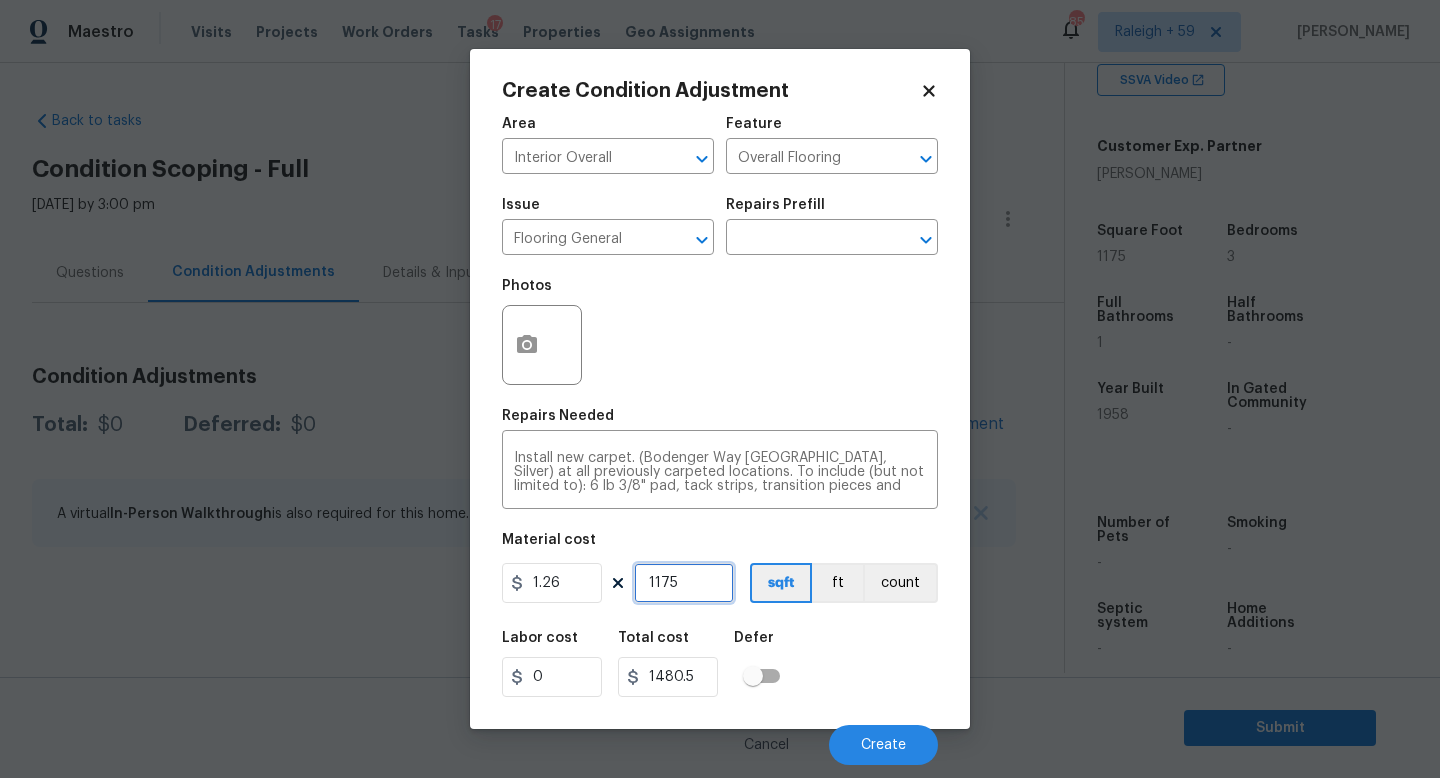 type on "1175" 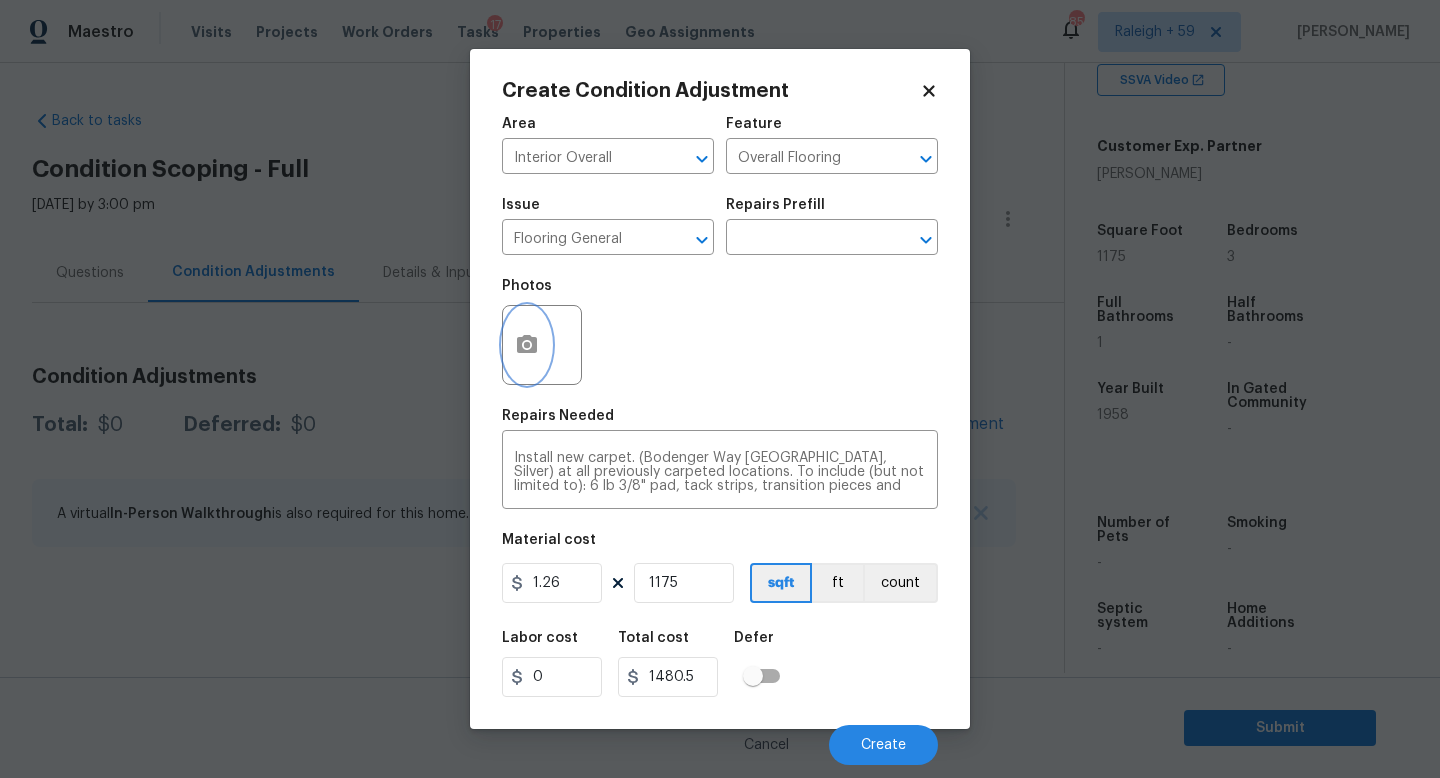 click 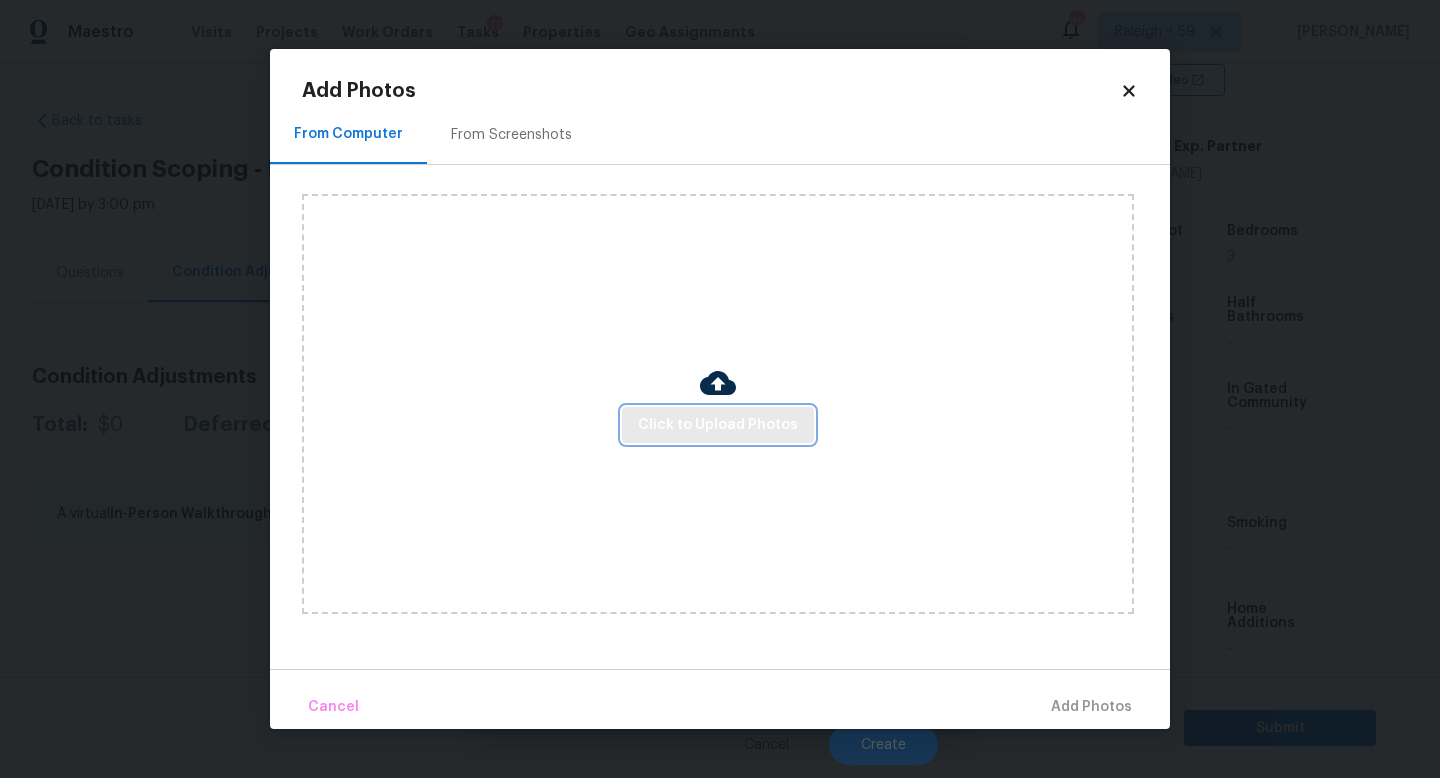 click on "Click to Upload Photos" at bounding box center [718, 425] 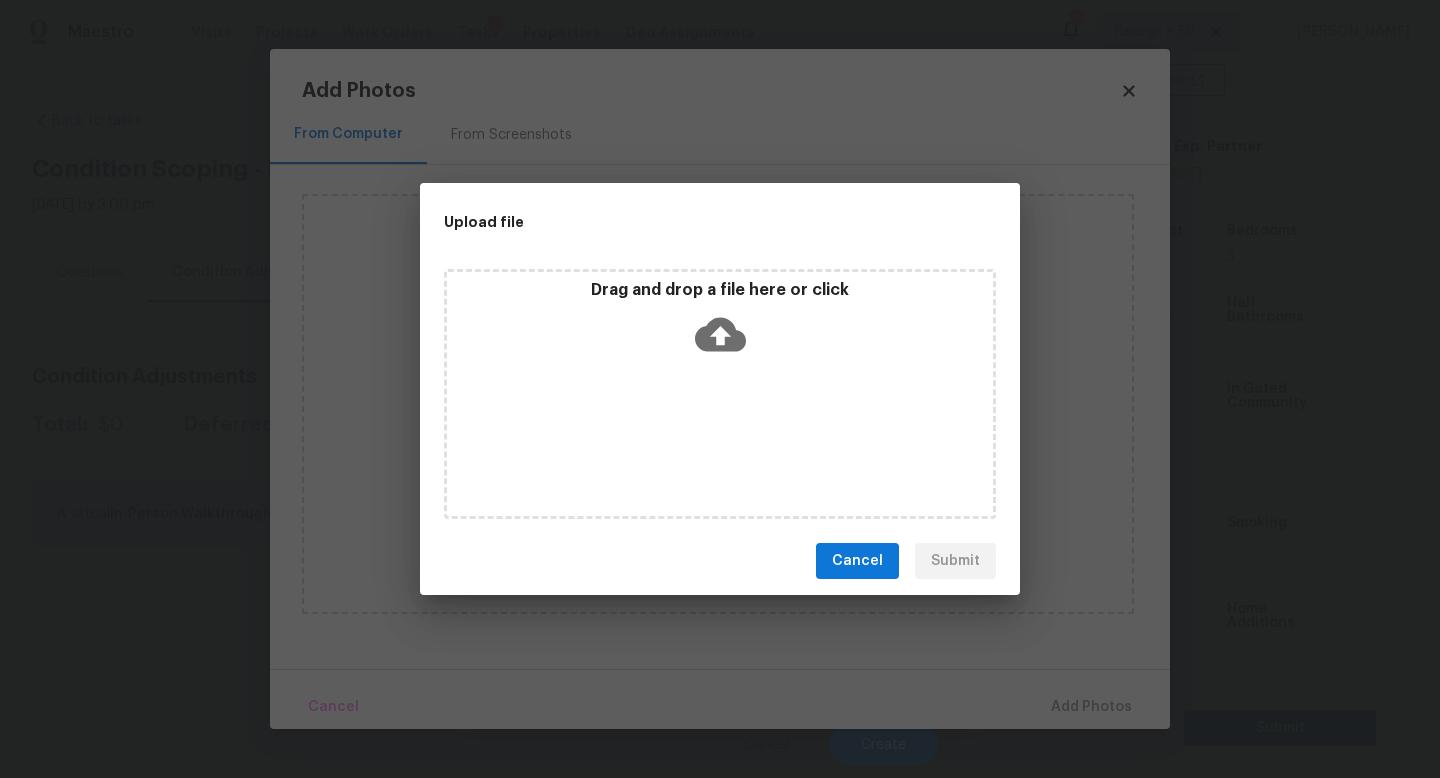 click on "Drag and drop a file here or click" at bounding box center [720, 394] 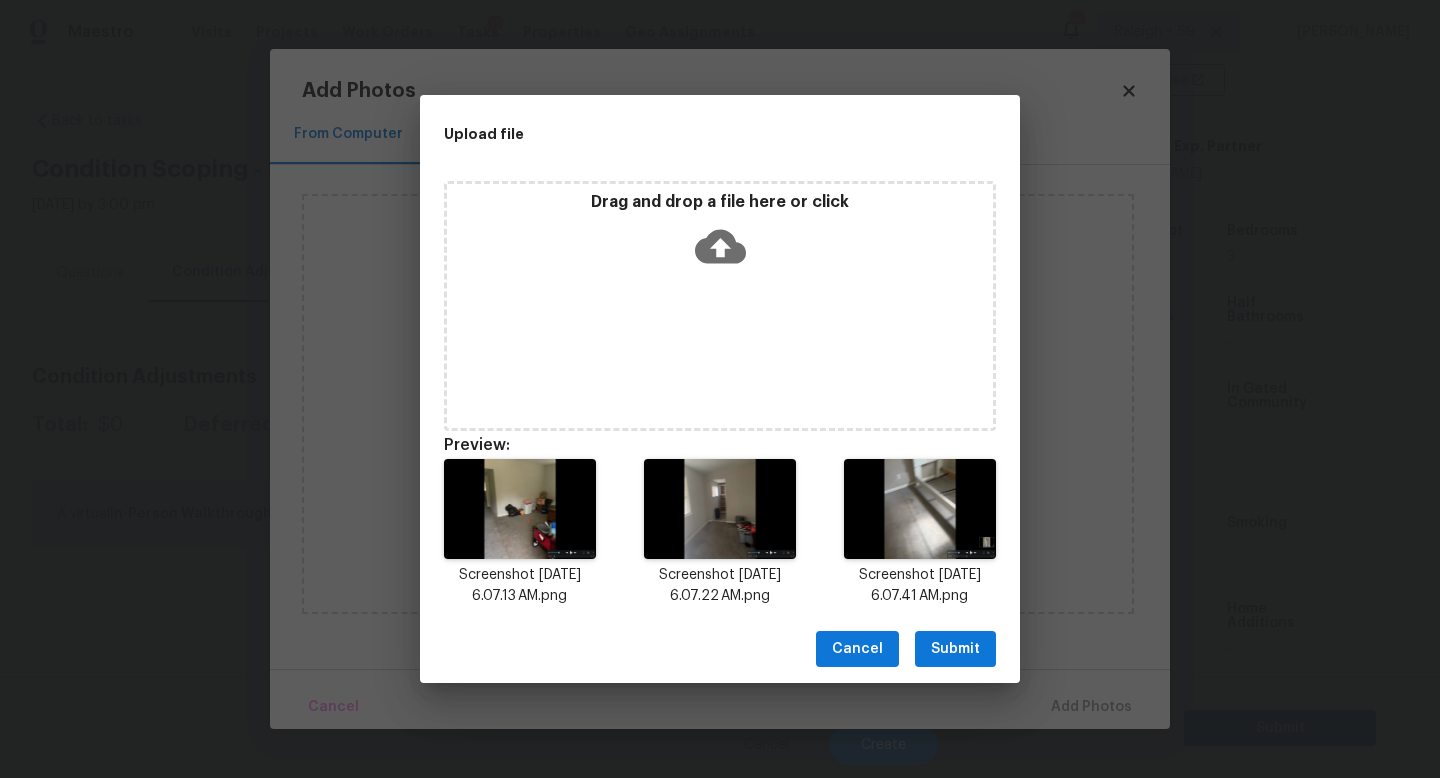 click on "Submit" at bounding box center [955, 649] 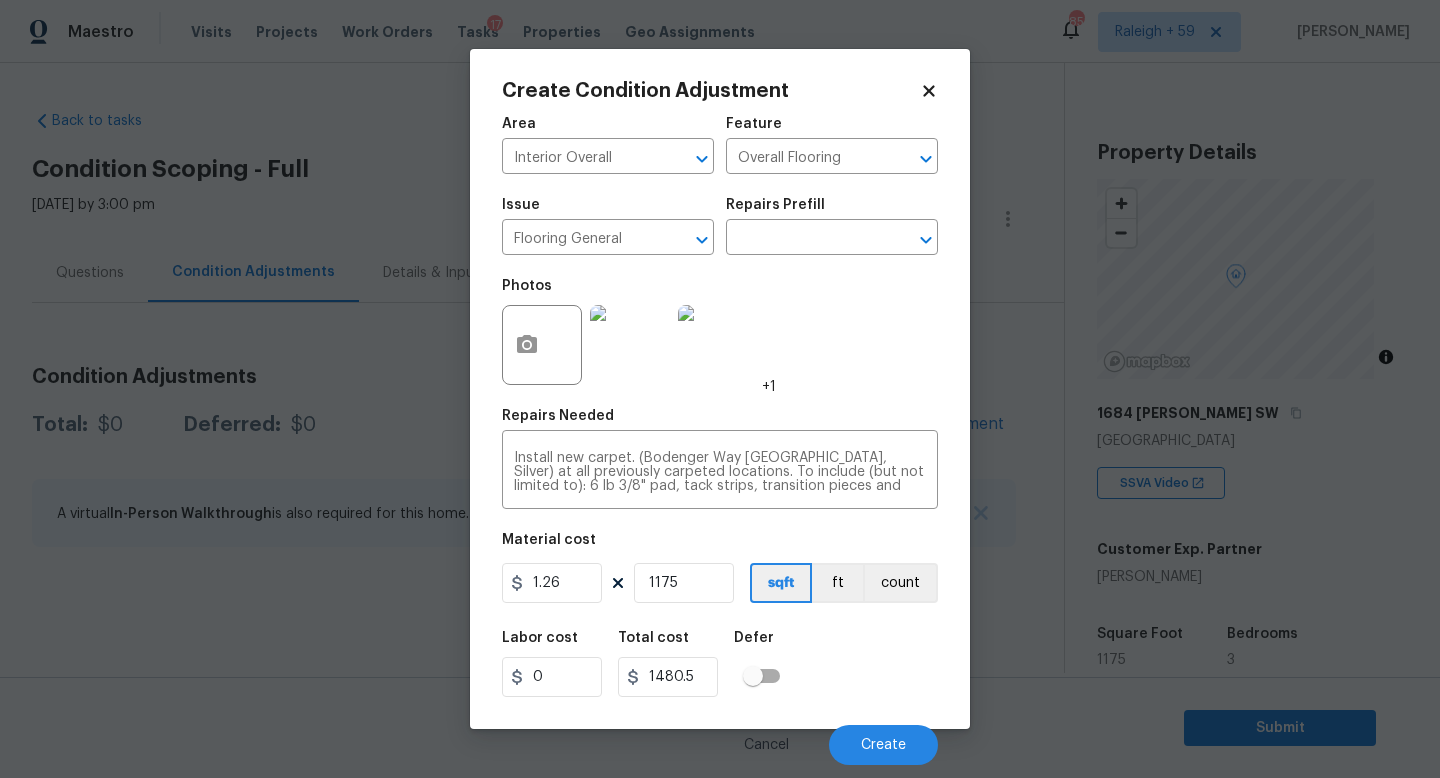 scroll, scrollTop: 0, scrollLeft: 0, axis: both 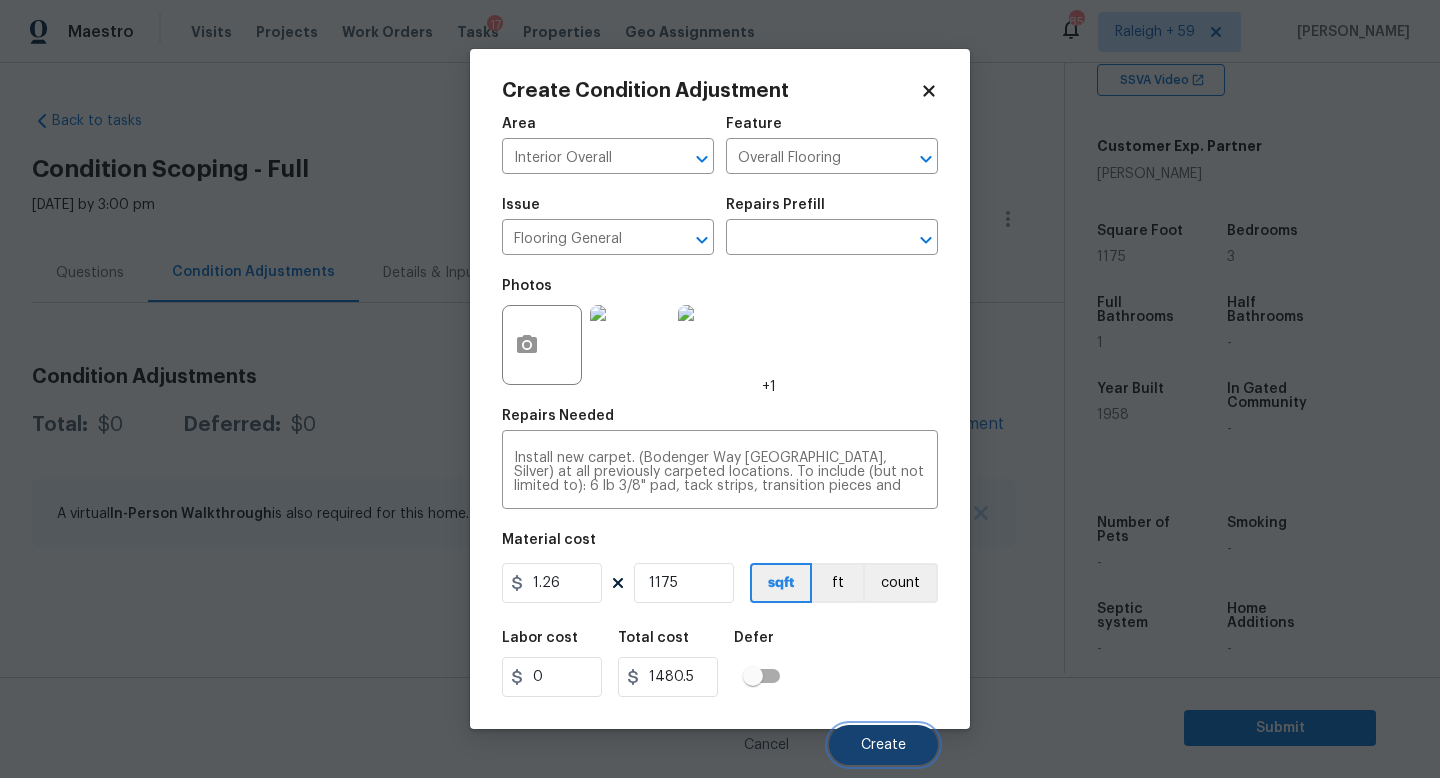 click on "Create" at bounding box center (883, 745) 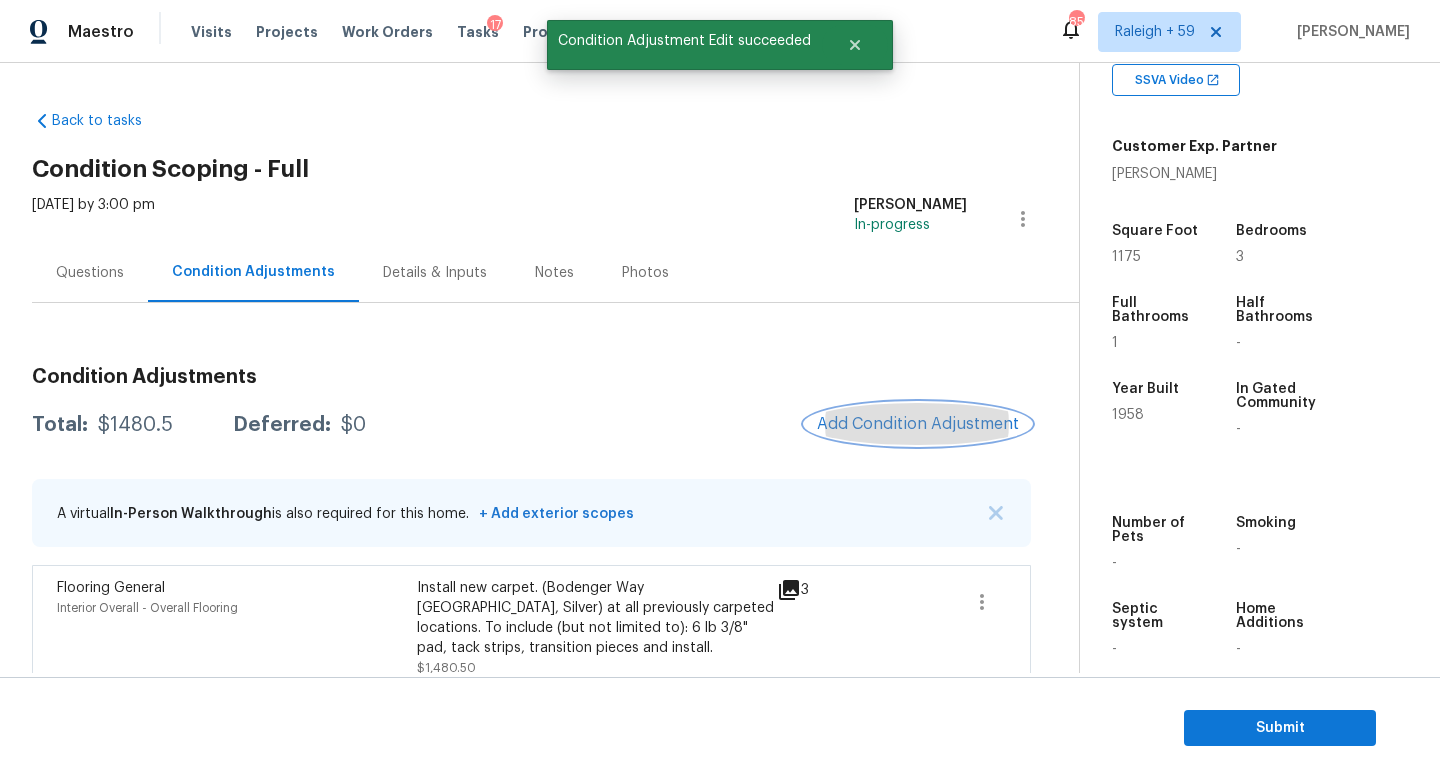 click on "Add Condition Adjustment" at bounding box center [918, 424] 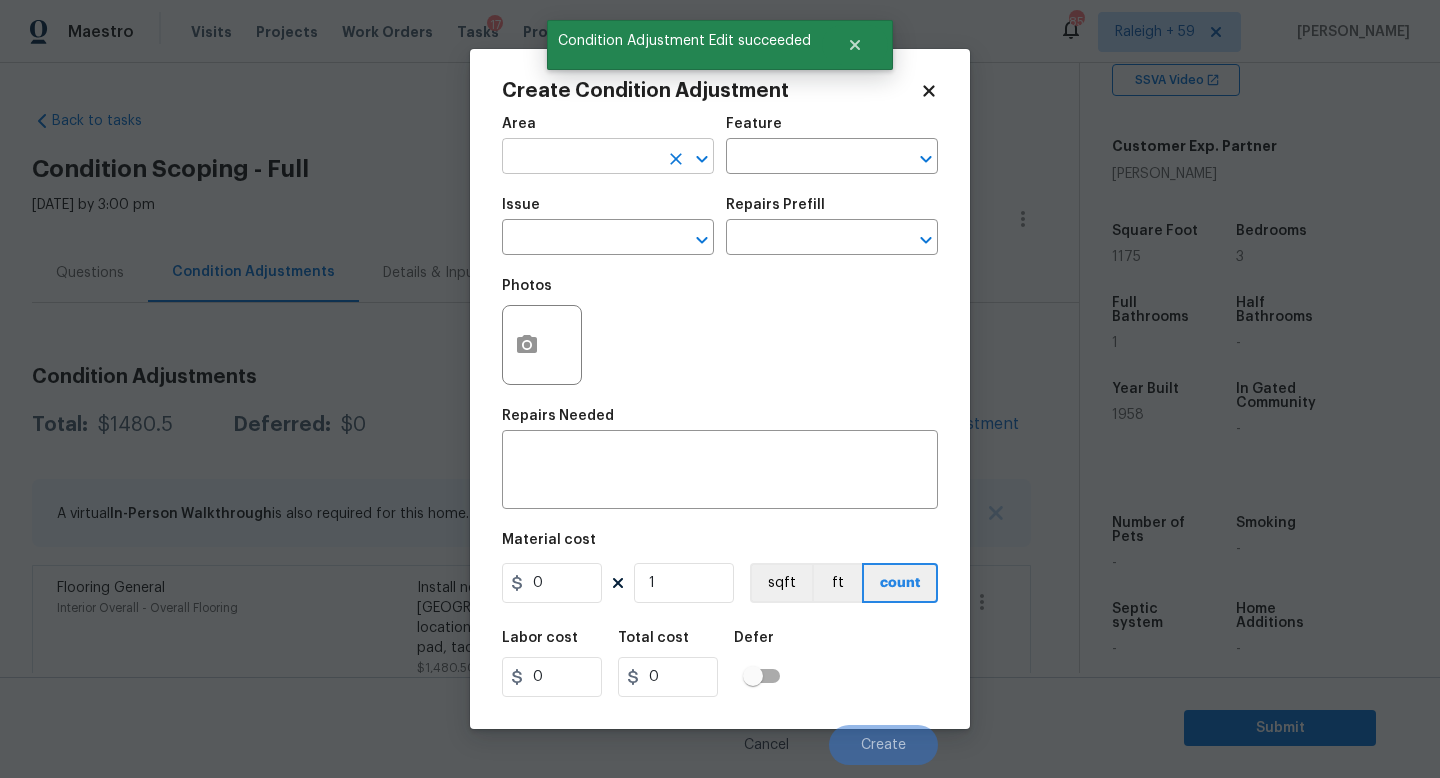 click at bounding box center [580, 158] 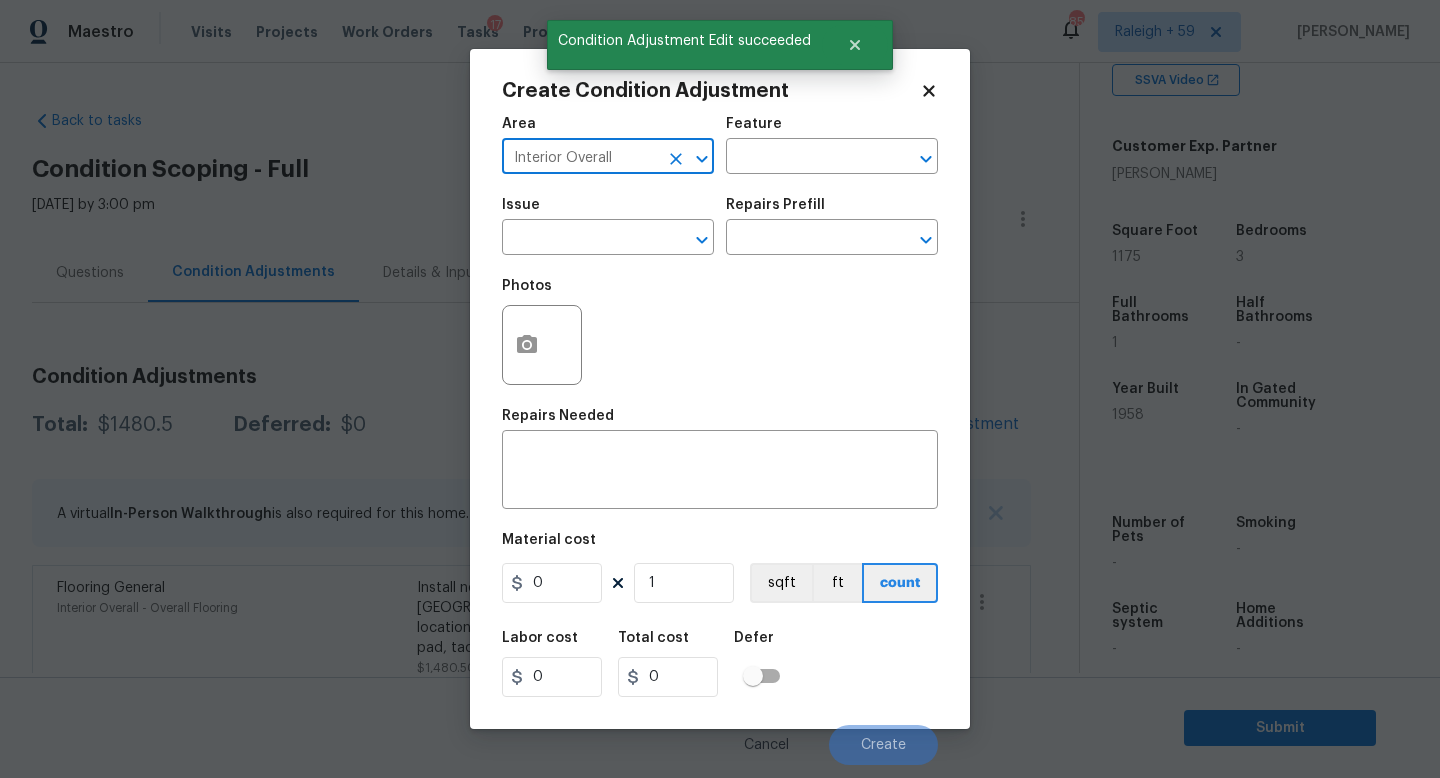 type on "Interior Overall" 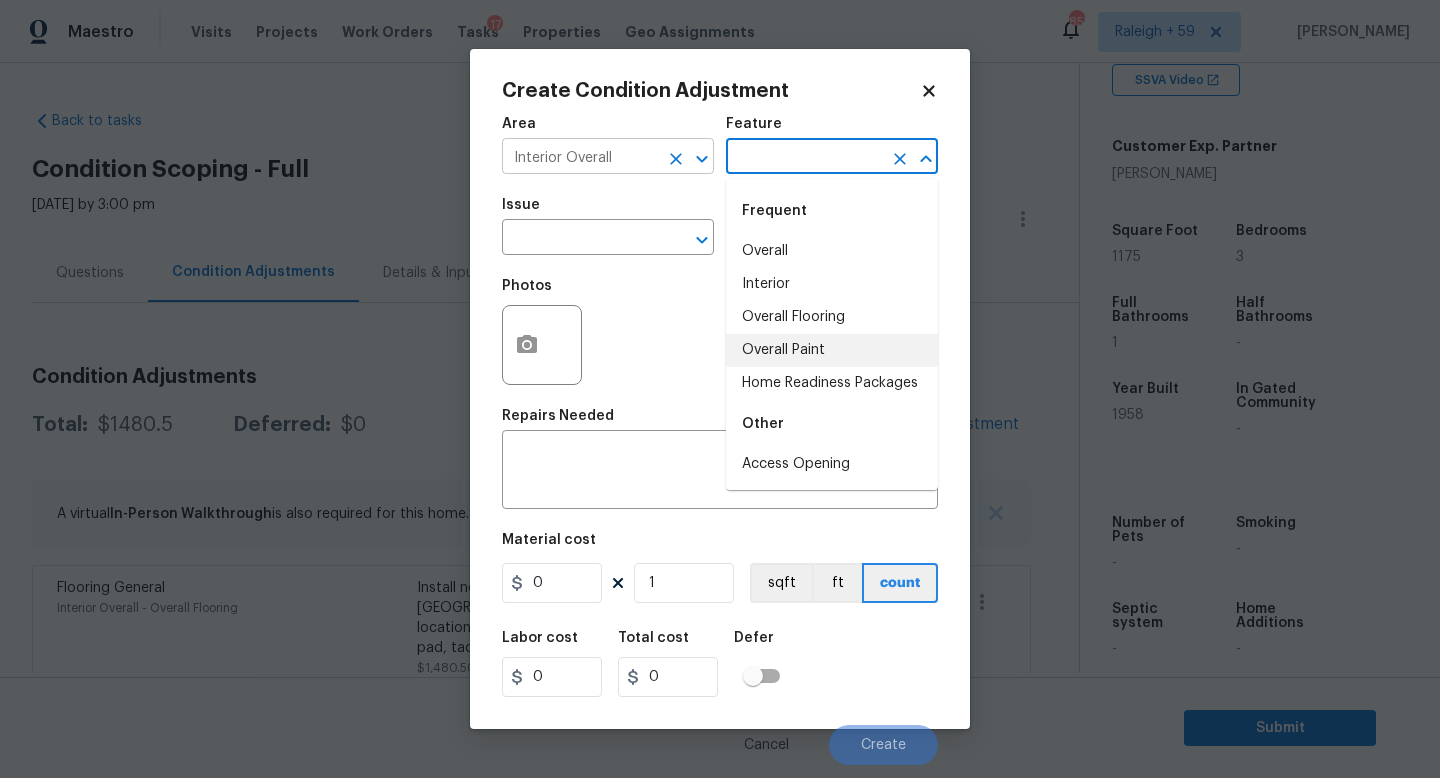 type on "Overall Paint" 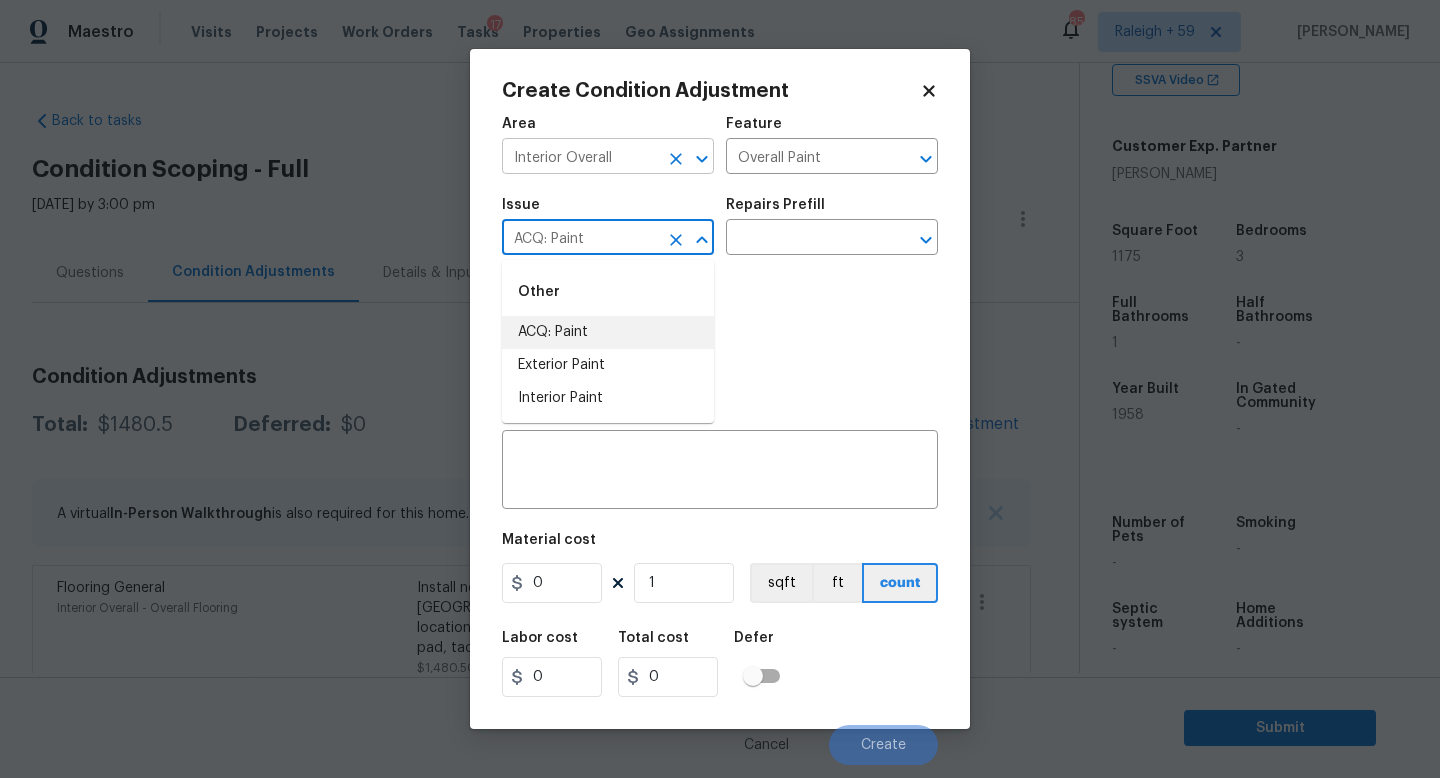 type on "ACQ: Paint" 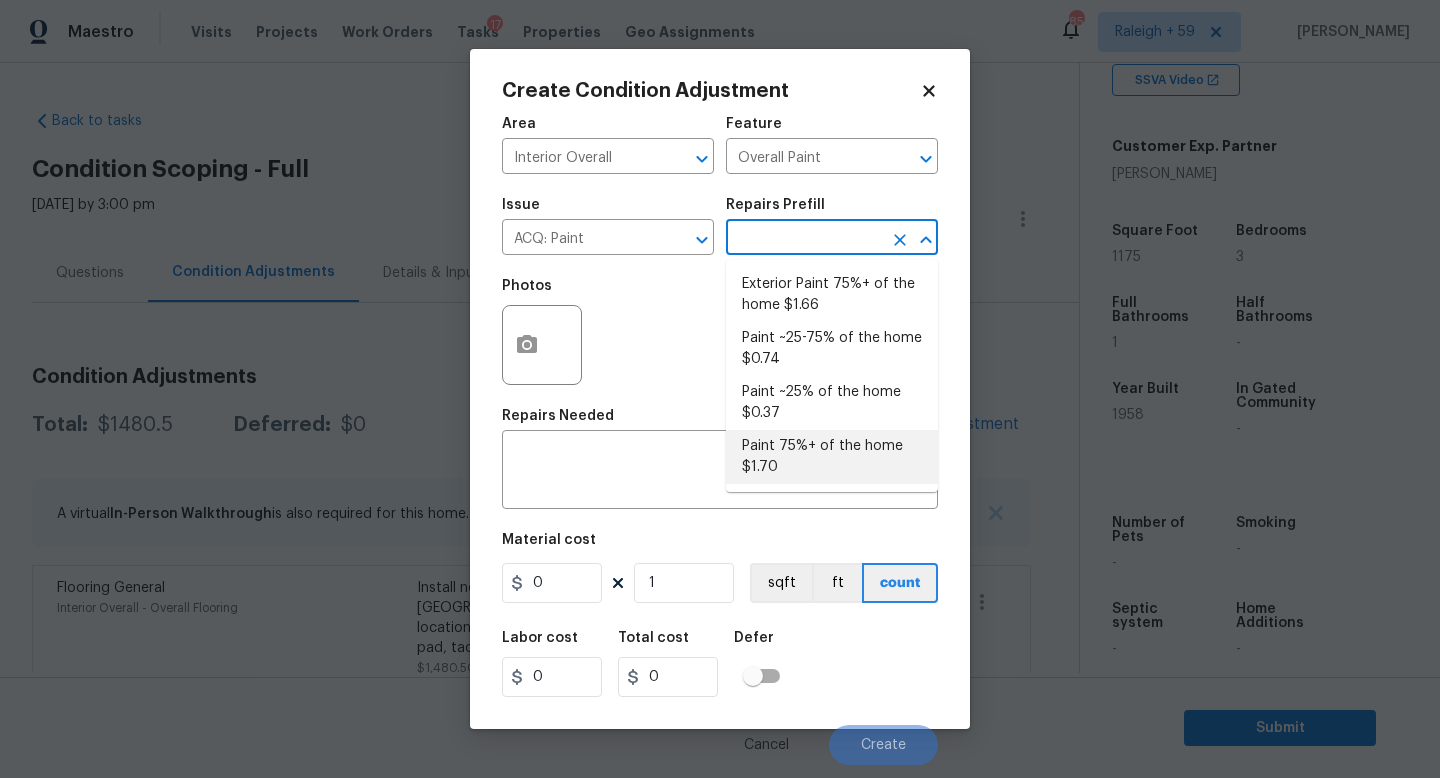 click on "Paint 75%+ of the home $1.70" at bounding box center (832, 457) 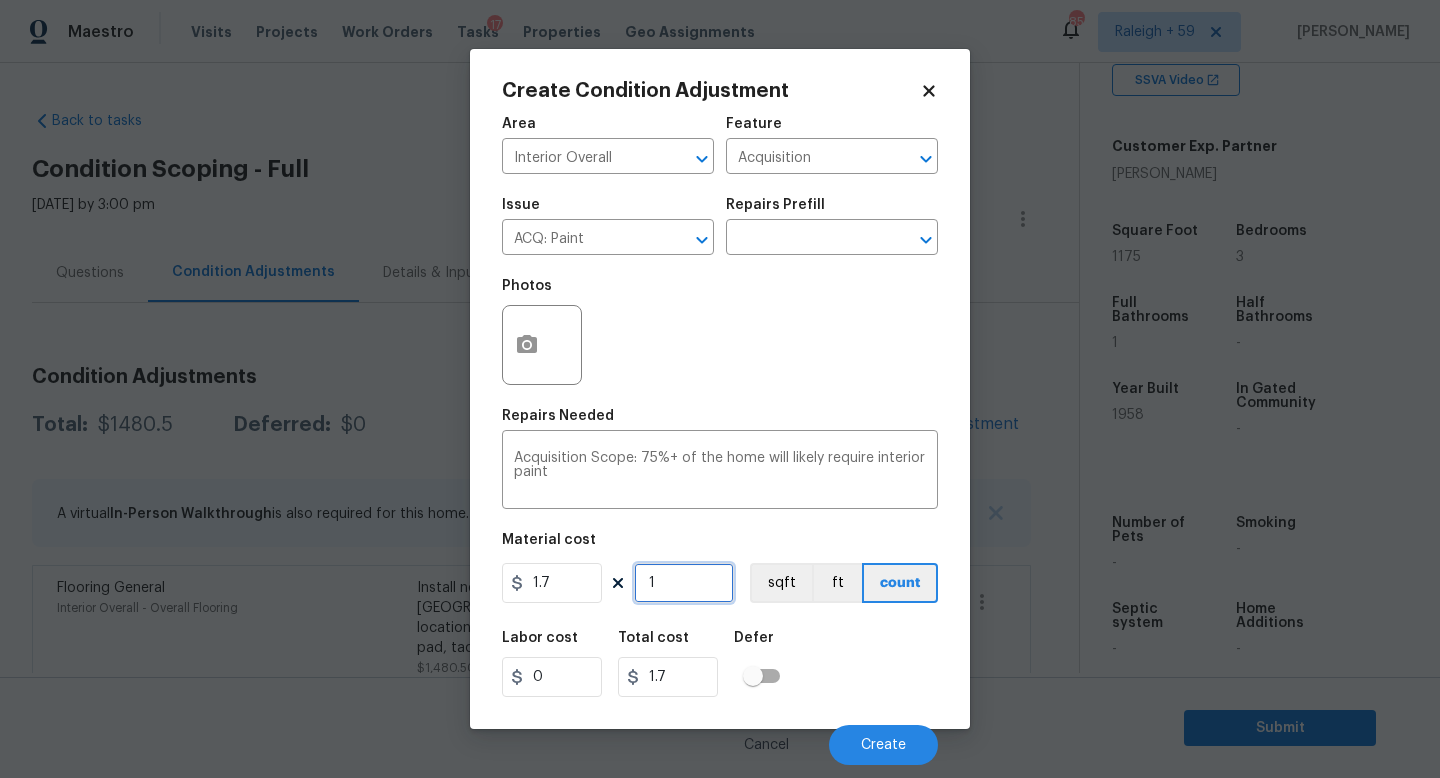 click on "1" at bounding box center (684, 583) 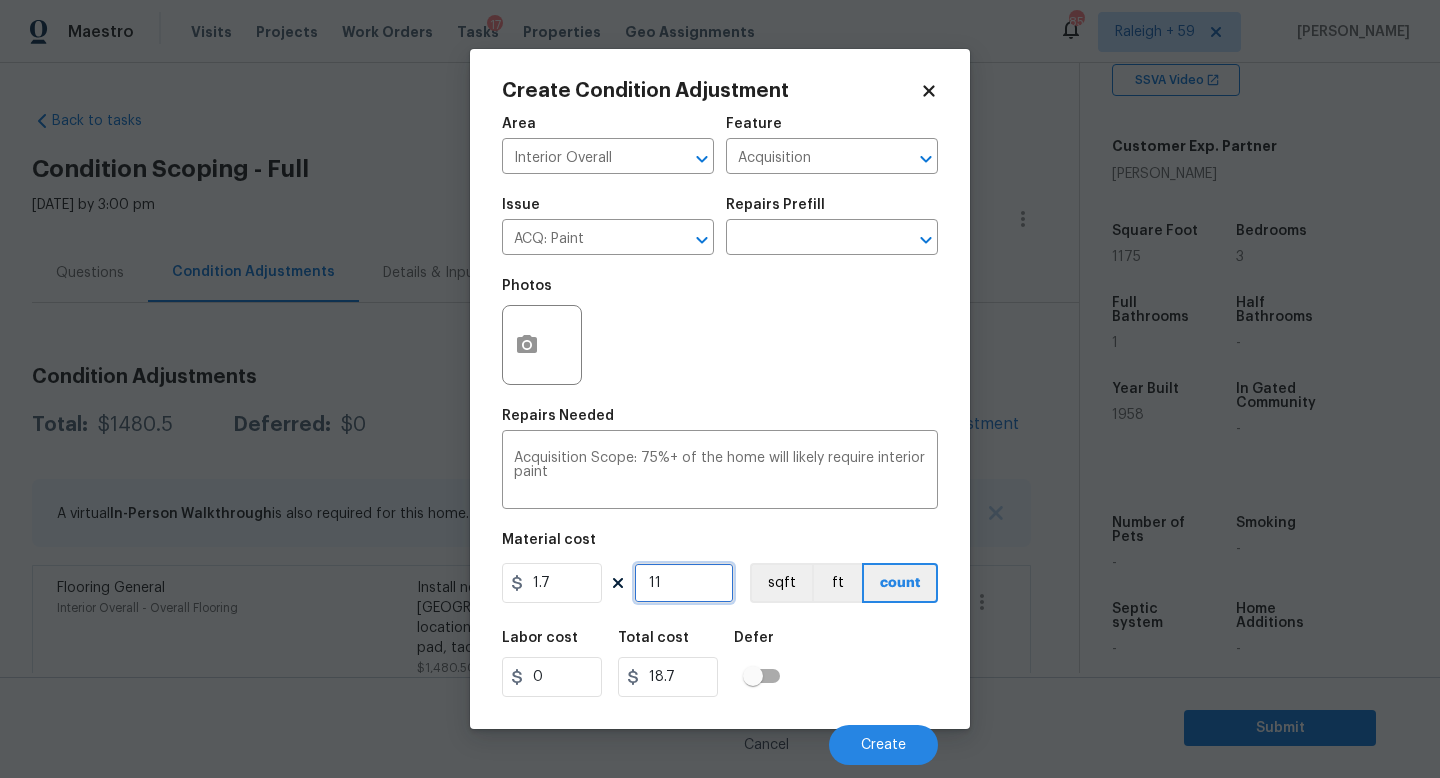 type on "117" 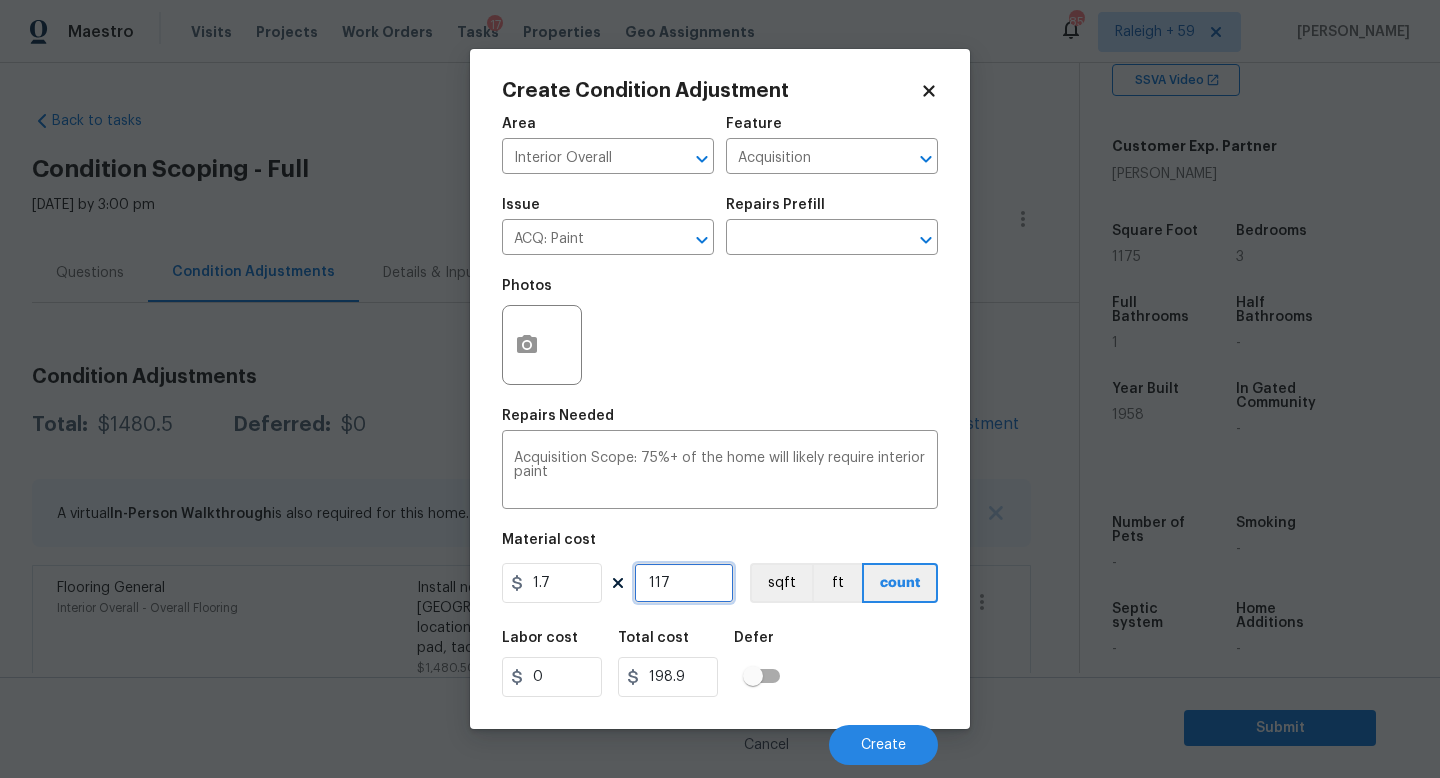 type on "1175" 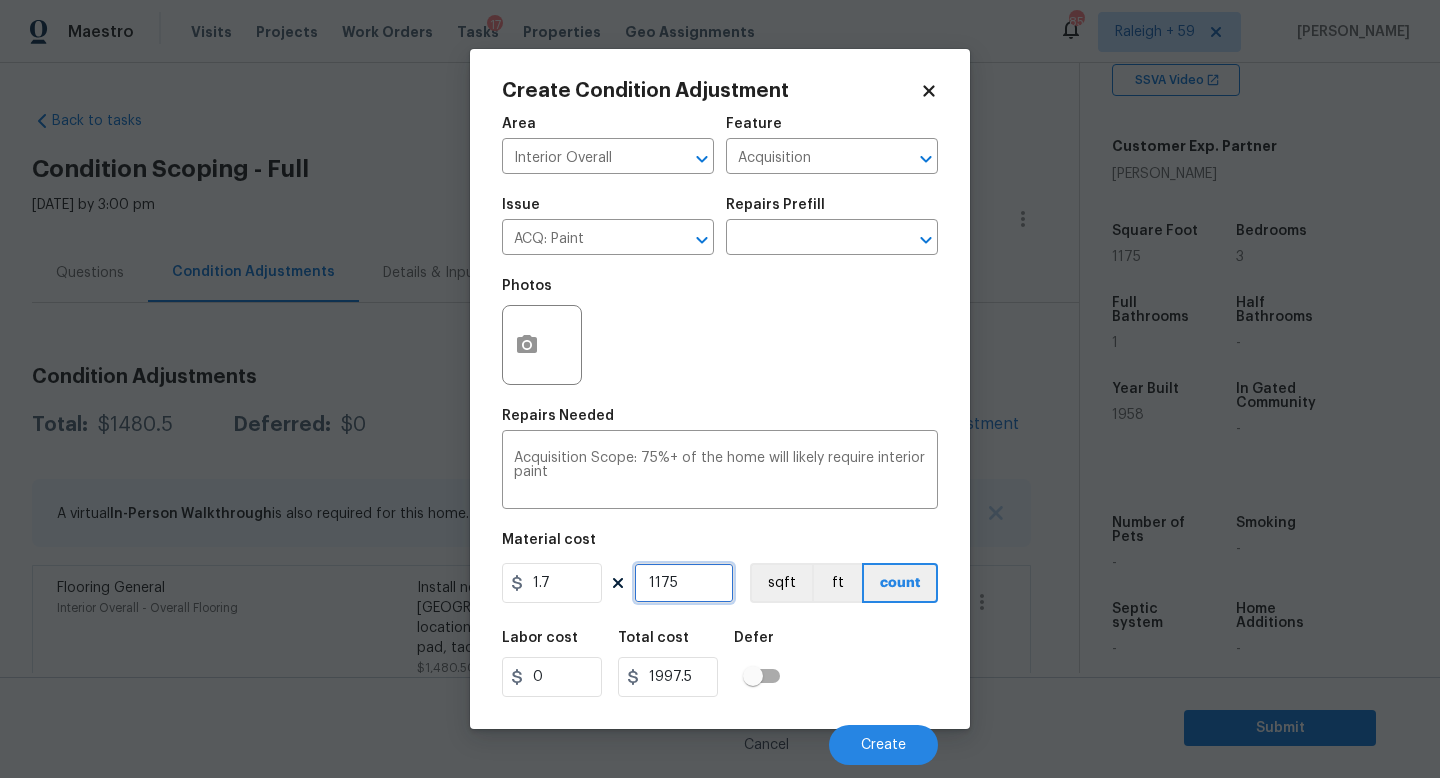 type on "1175" 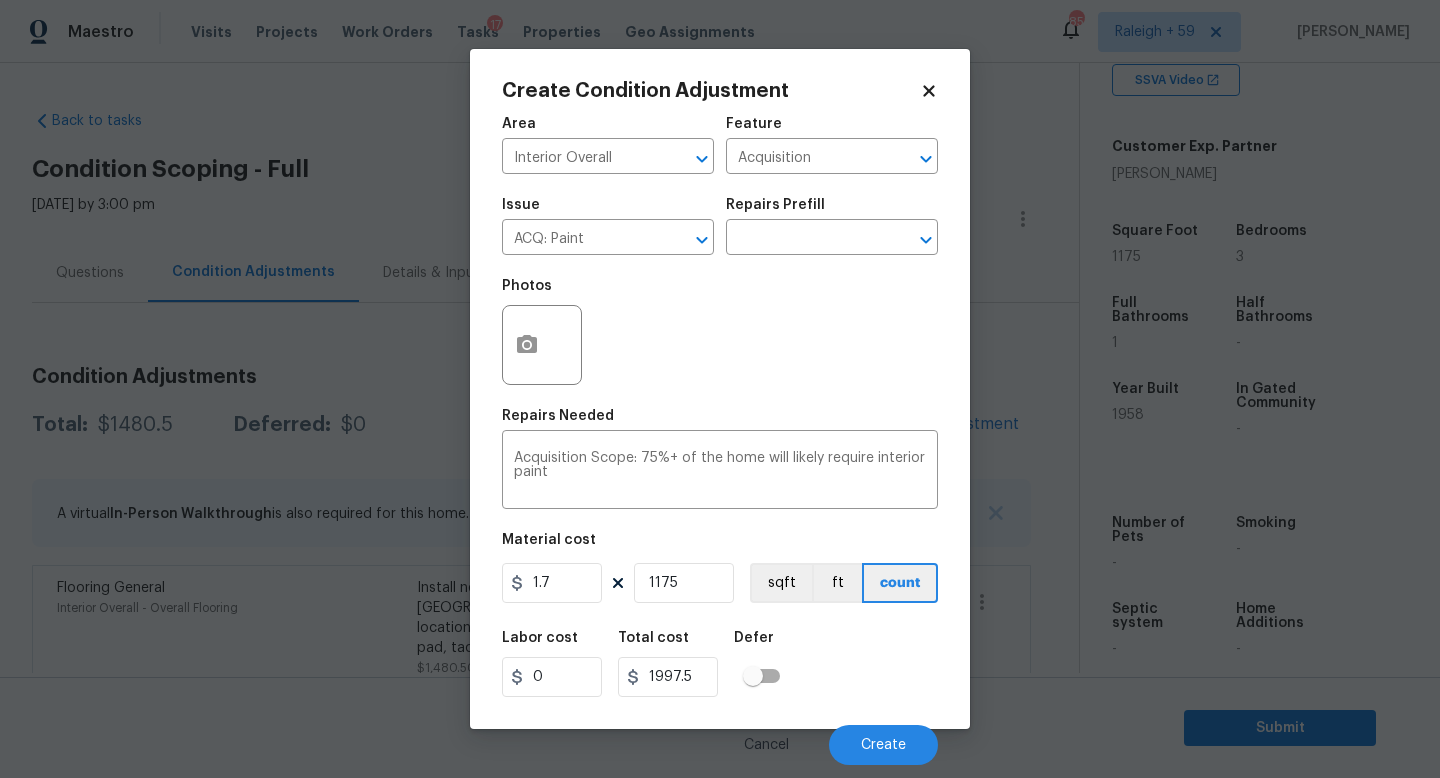 click on "Create Condition Adjustment Area Interior Overall ​ Feature Acquisition ​ Issue ACQ: Paint ​ Repairs Prefill ​ Photos Repairs Needed Acquisition Scope: 75%+ of the home will likely require interior paint x ​ Material cost 1.7 1175 sqft ft count Labor cost 0 Total cost 1997.5 Defer Cancel Create" at bounding box center (720, 389) 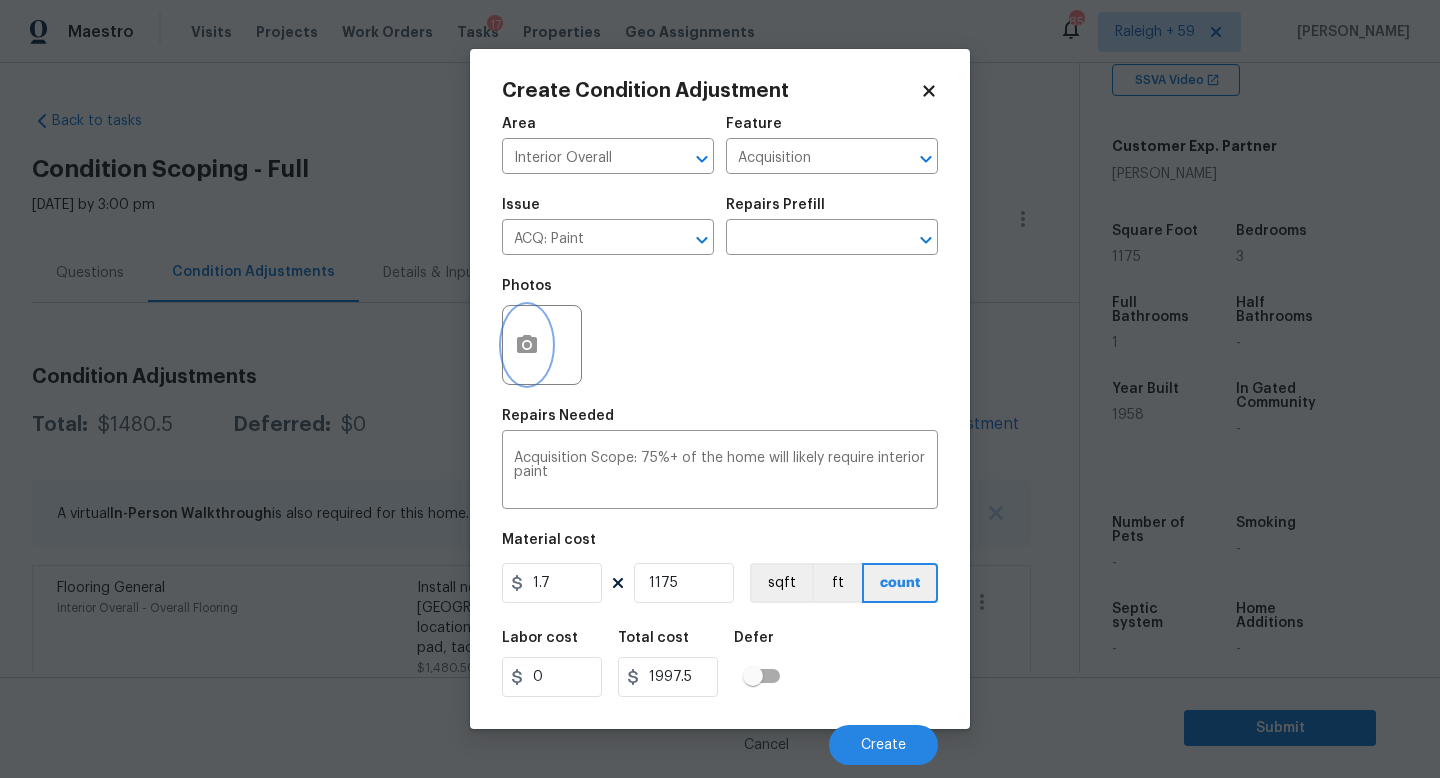 click at bounding box center (527, 345) 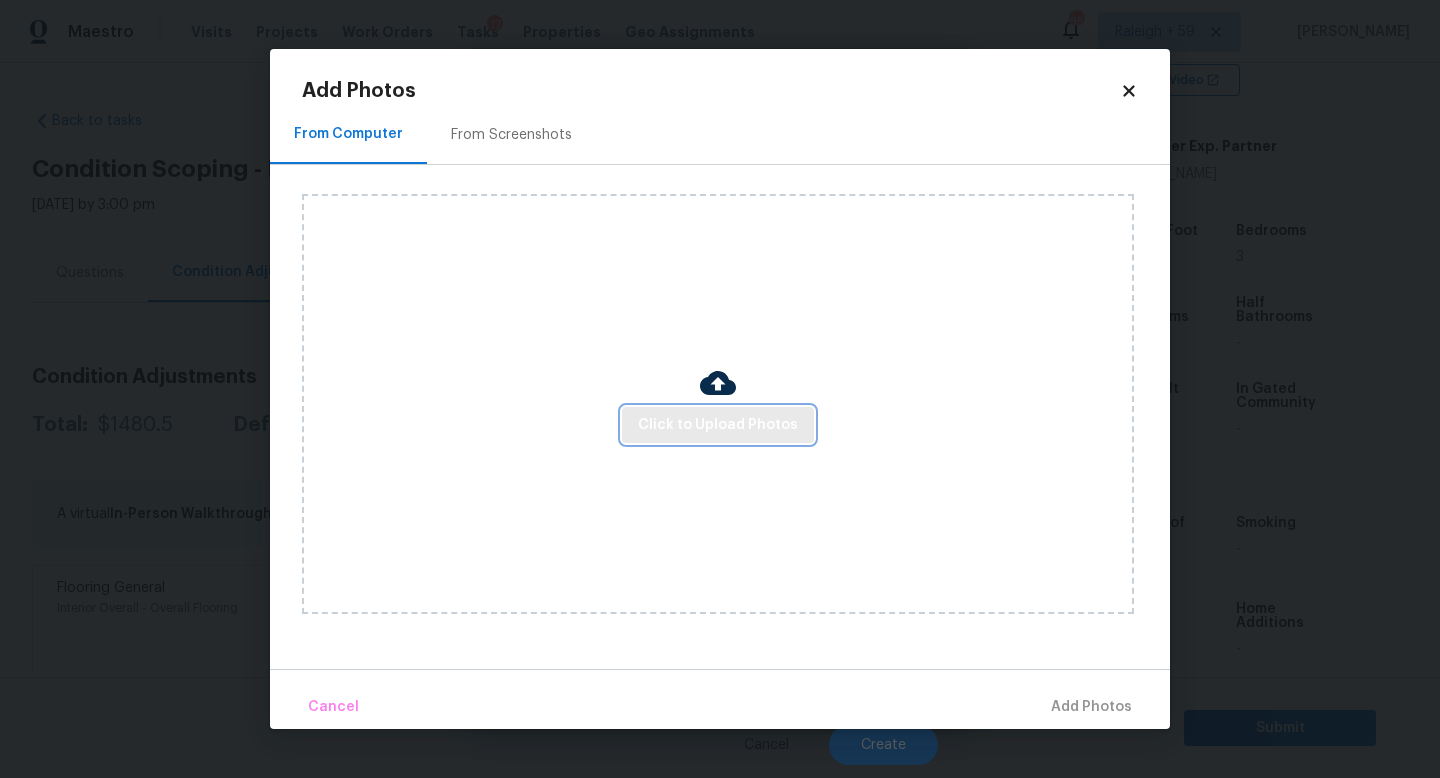 click on "Click to Upload Photos" at bounding box center (718, 425) 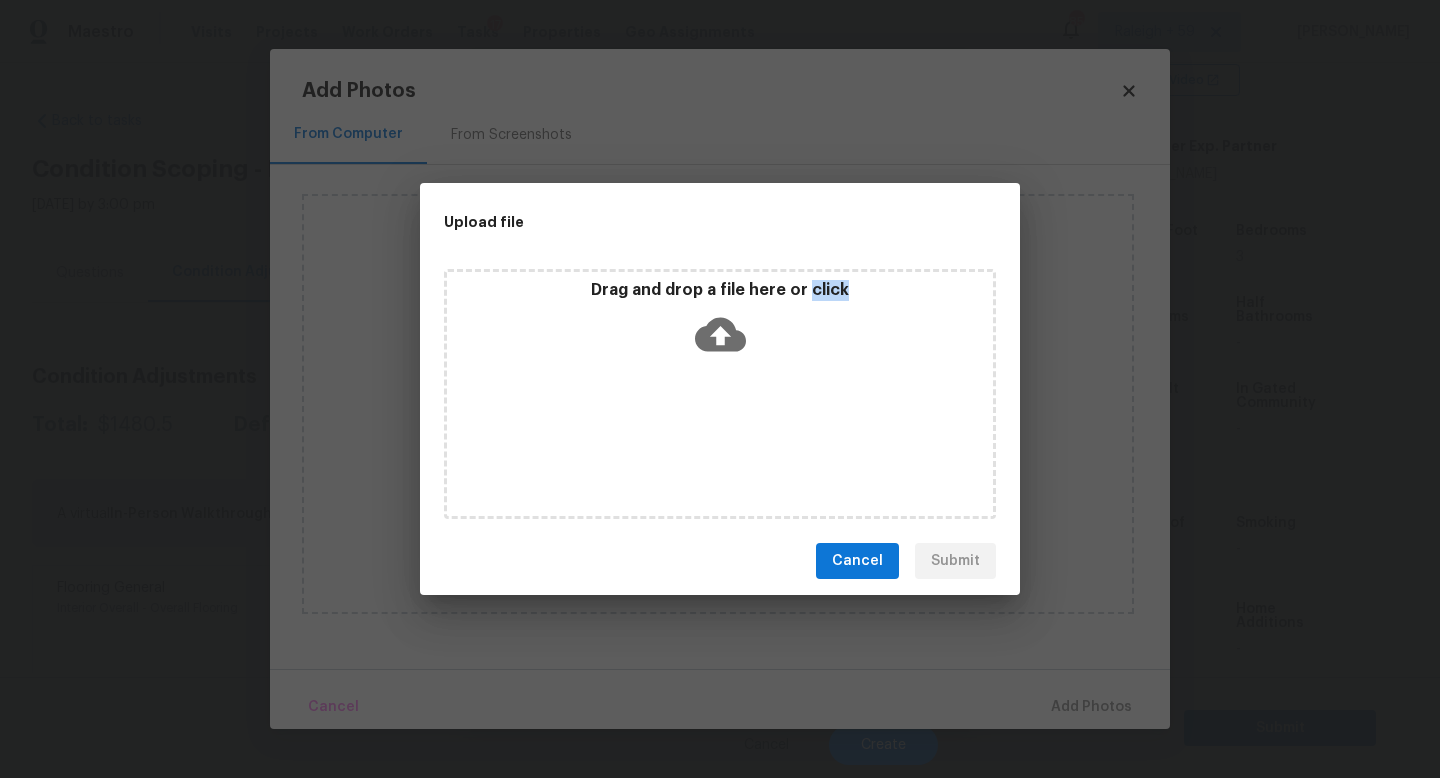 click on "Drag and drop a file here or click" at bounding box center [720, 394] 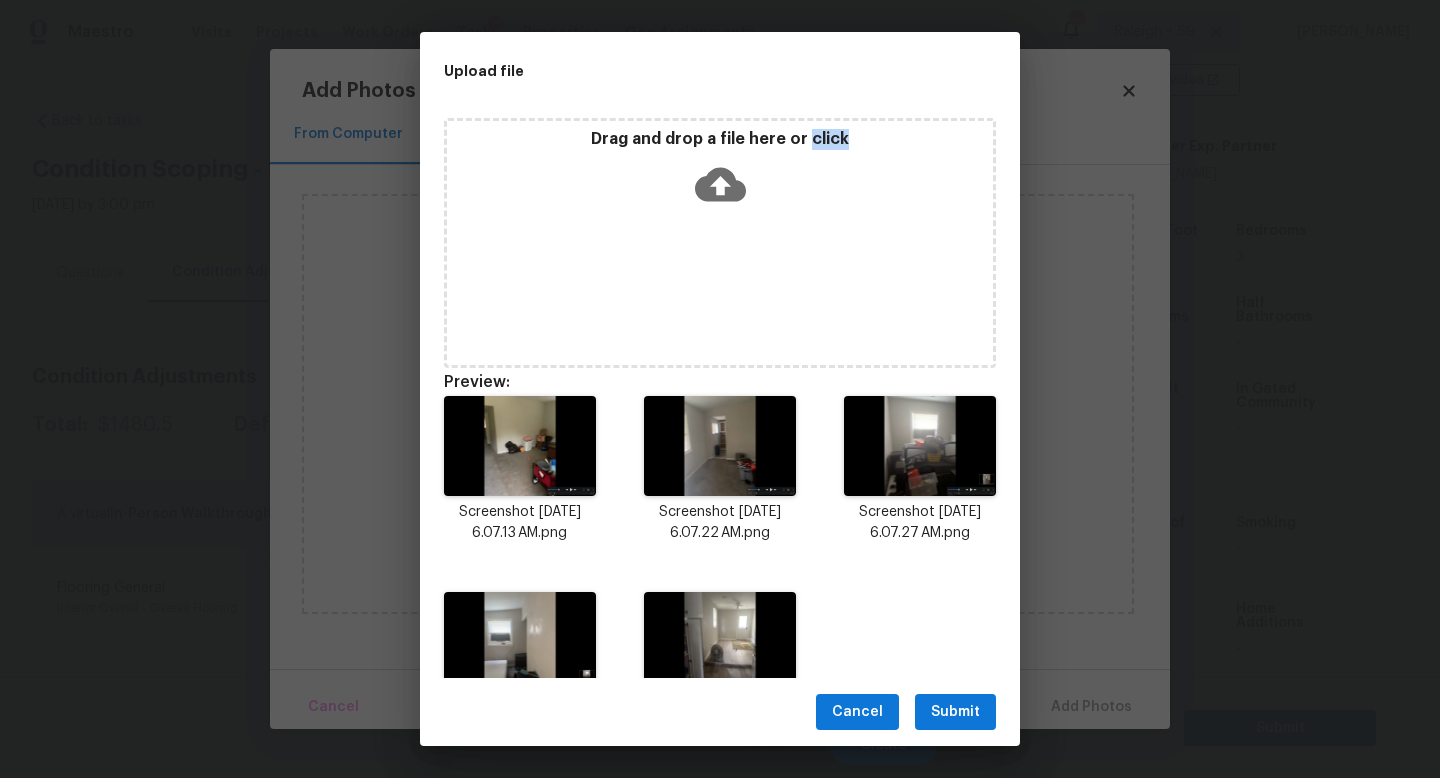 click on "Submit" at bounding box center (955, 712) 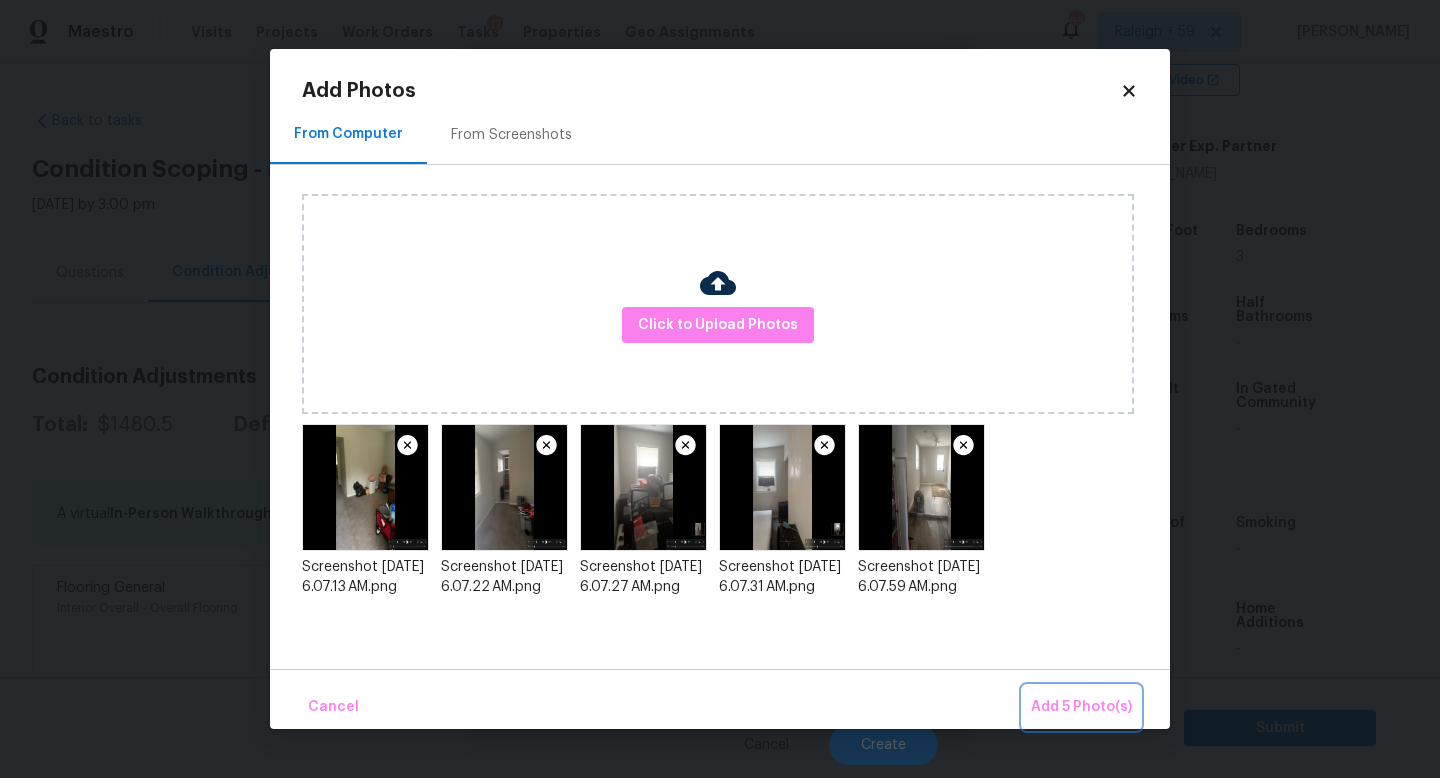 click on "Add 5 Photo(s)" at bounding box center (1081, 707) 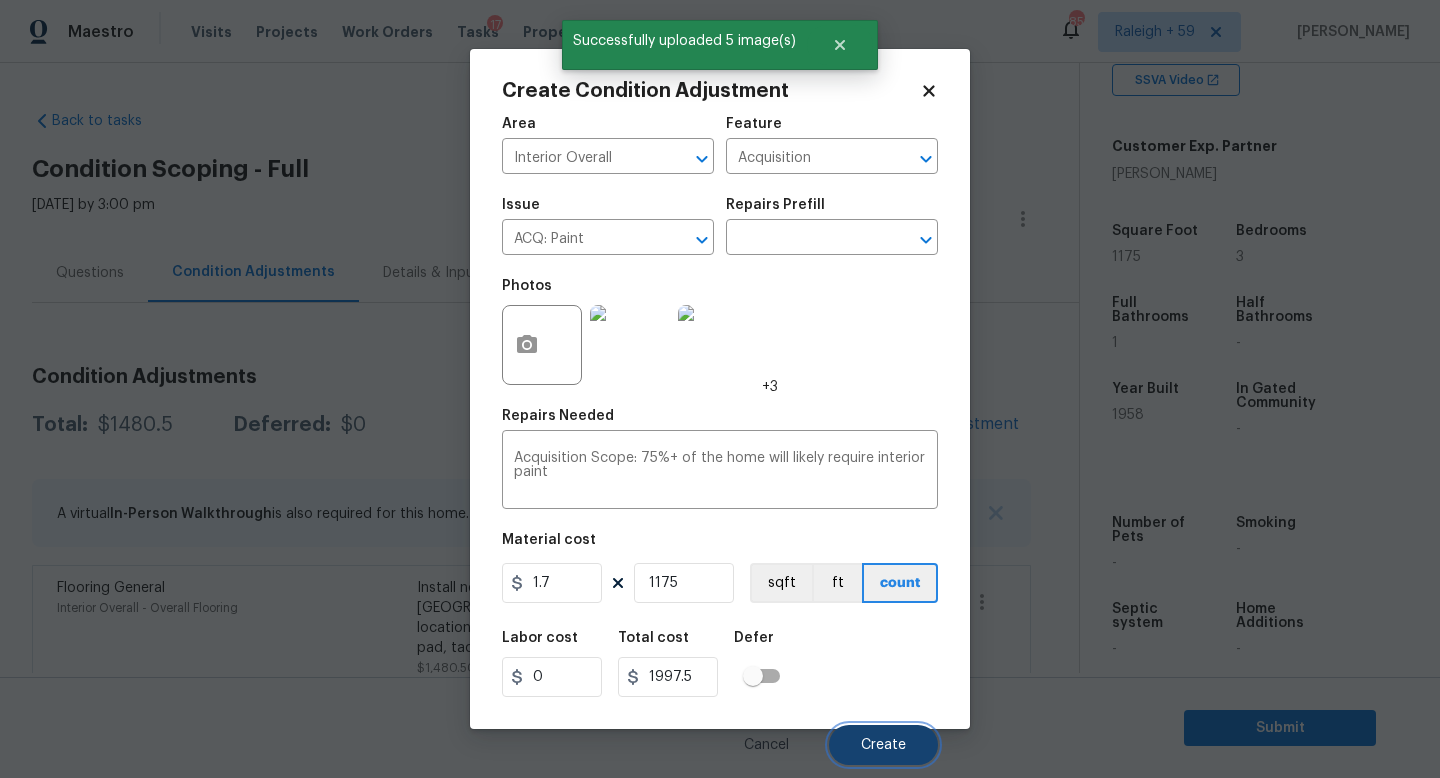 click on "Create" at bounding box center (883, 745) 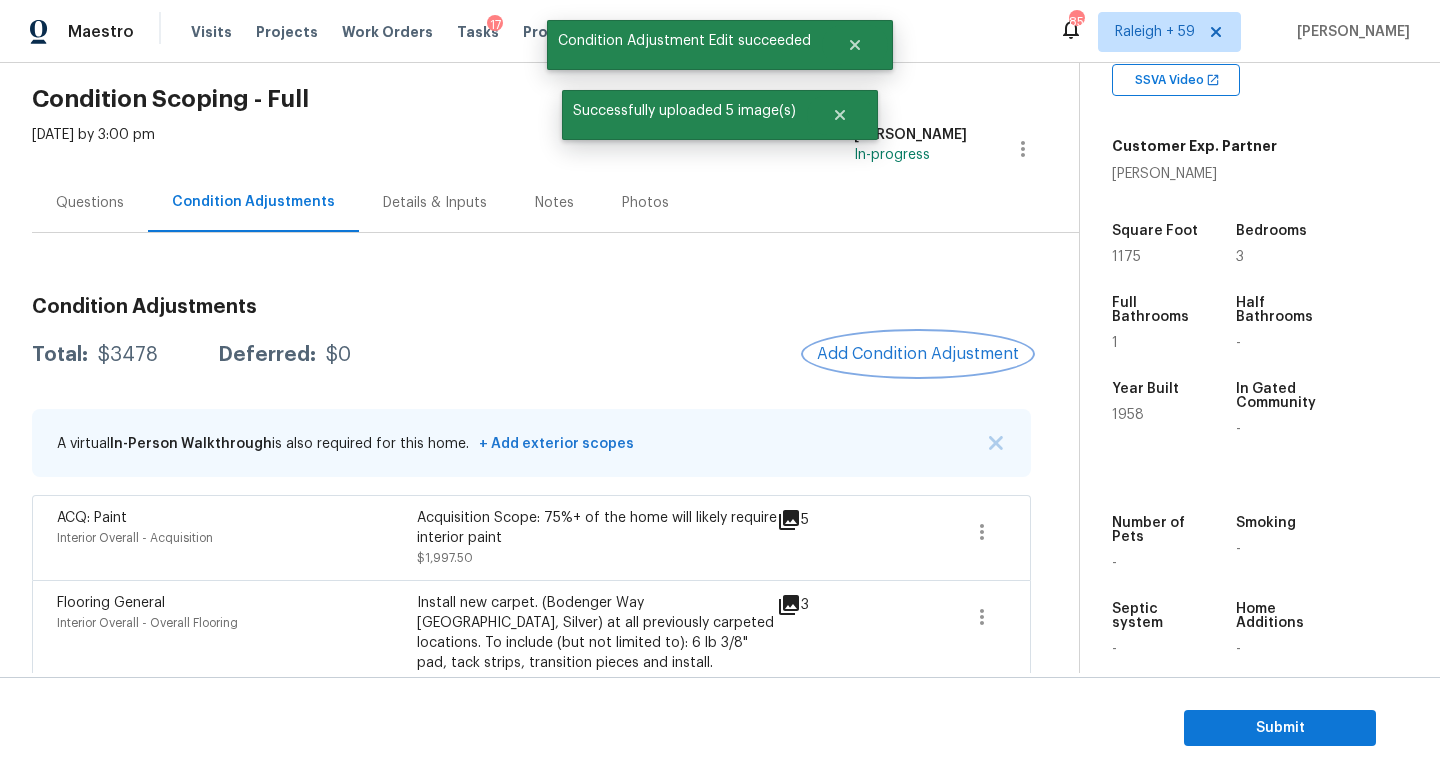 scroll, scrollTop: 125, scrollLeft: 0, axis: vertical 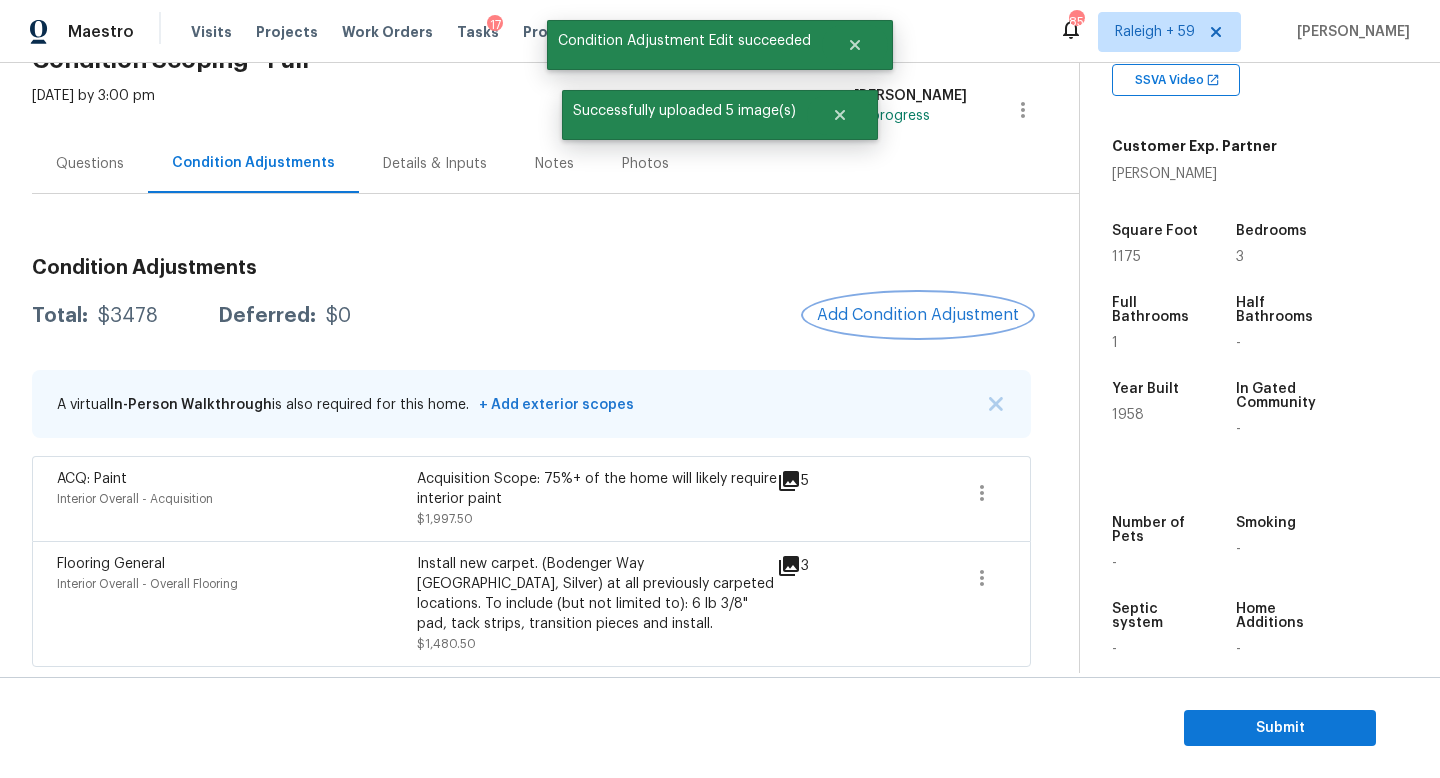 click on "Add Condition Adjustment" at bounding box center (918, 315) 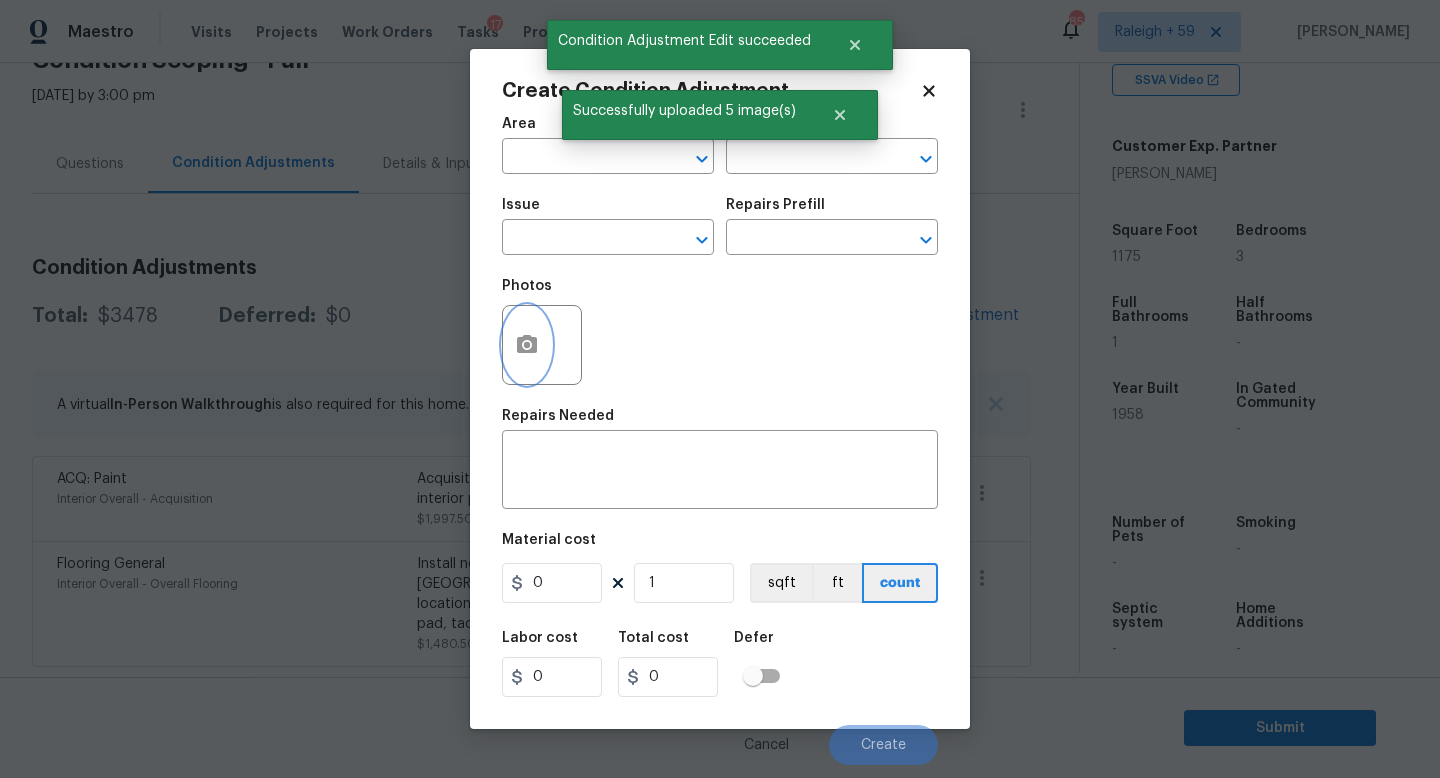 click 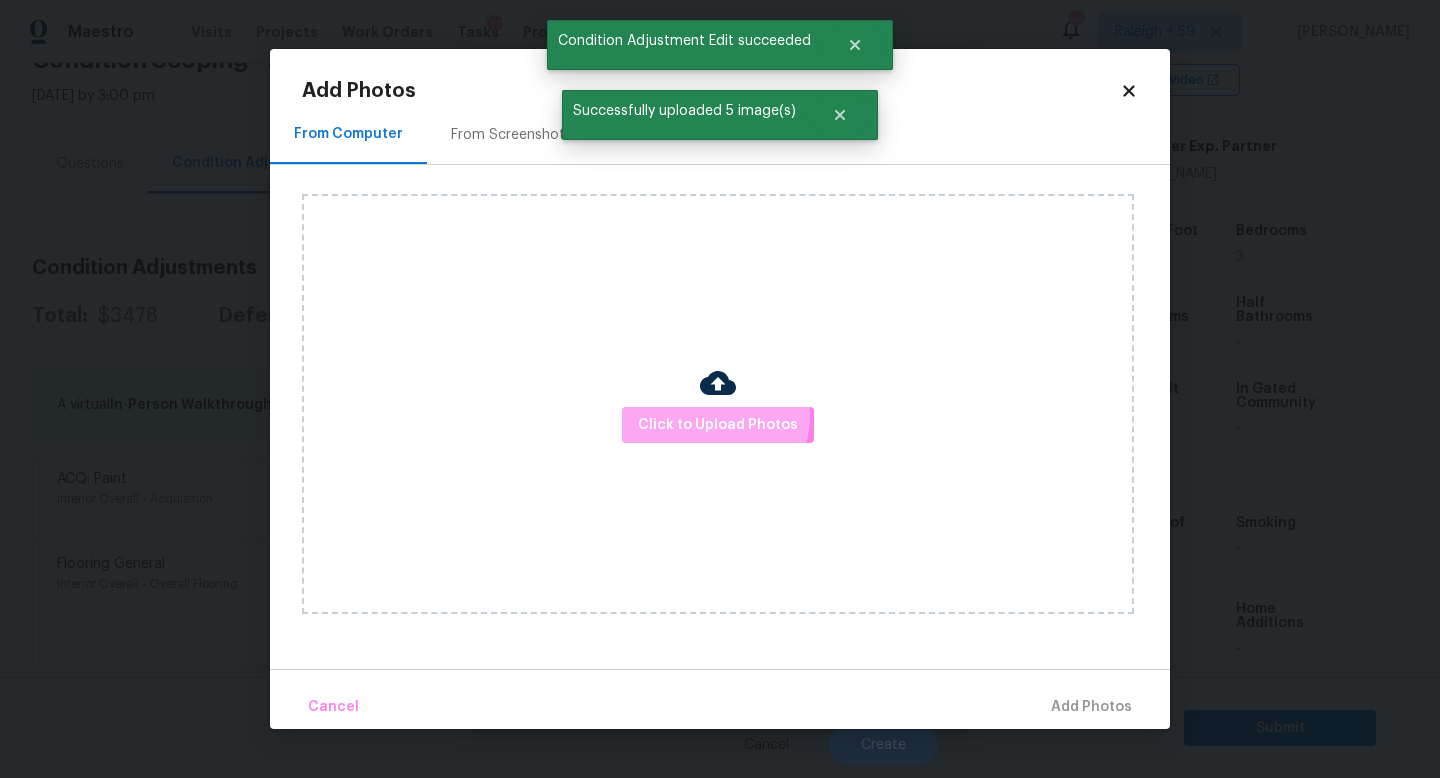 click on "Click to Upload Photos" at bounding box center [718, 425] 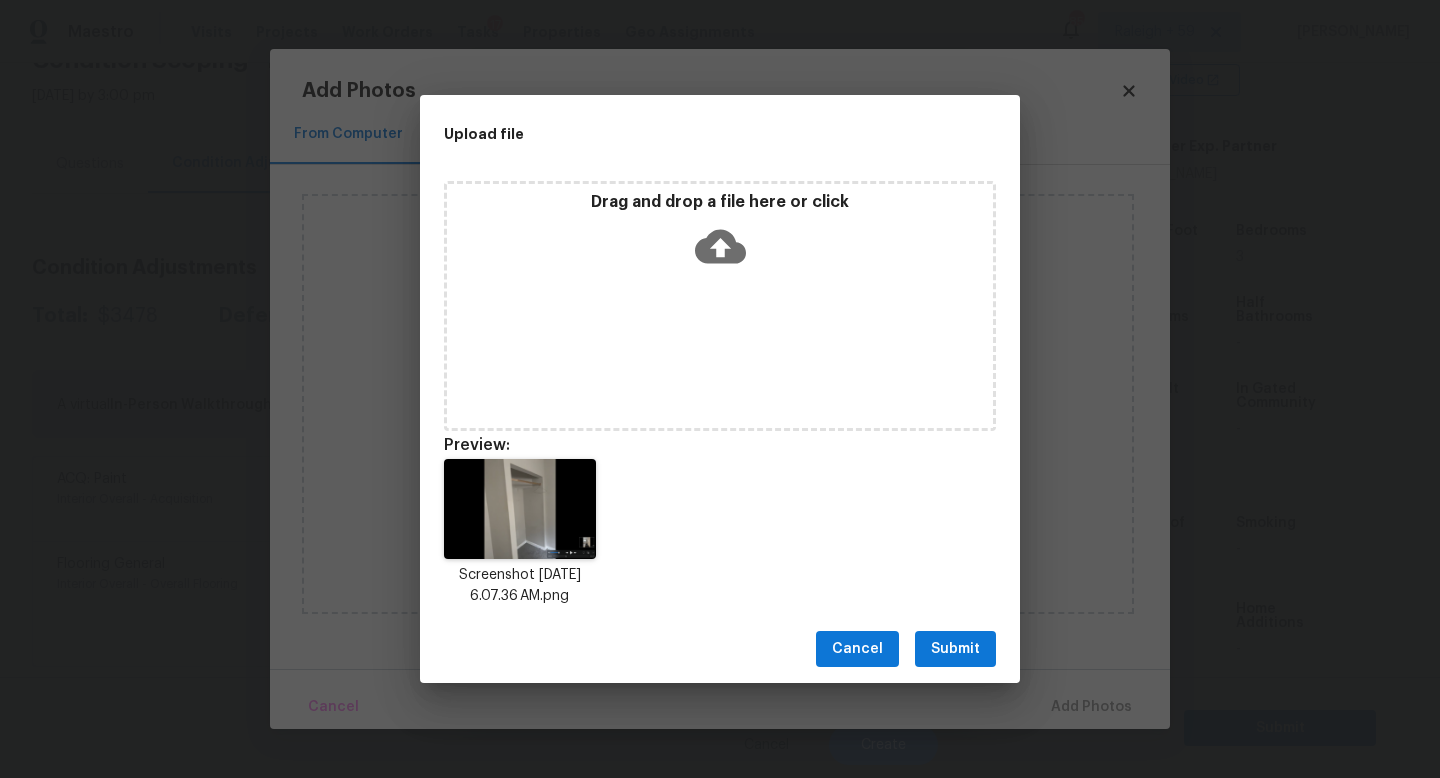 click on "Submit" at bounding box center (955, 649) 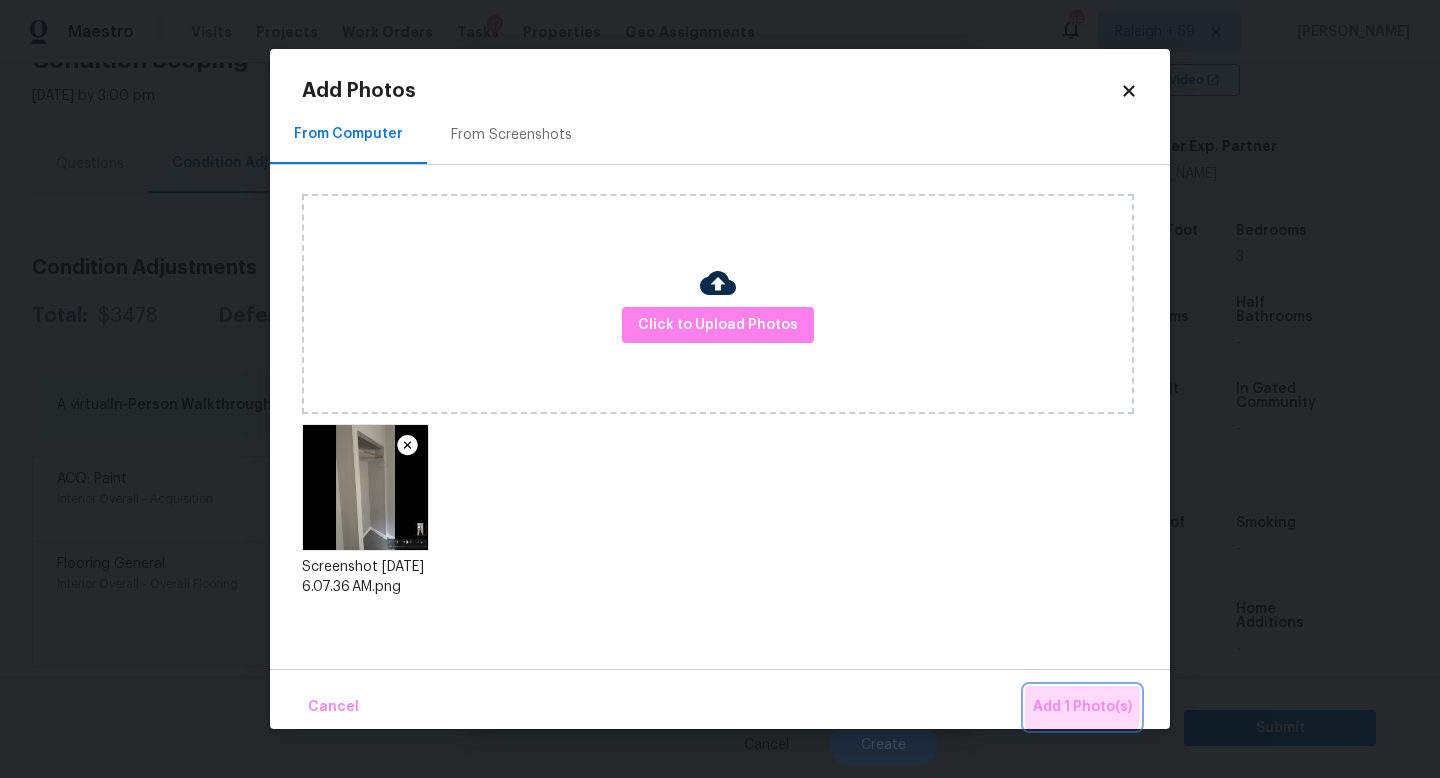 click on "Add 1 Photo(s)" at bounding box center (1082, 707) 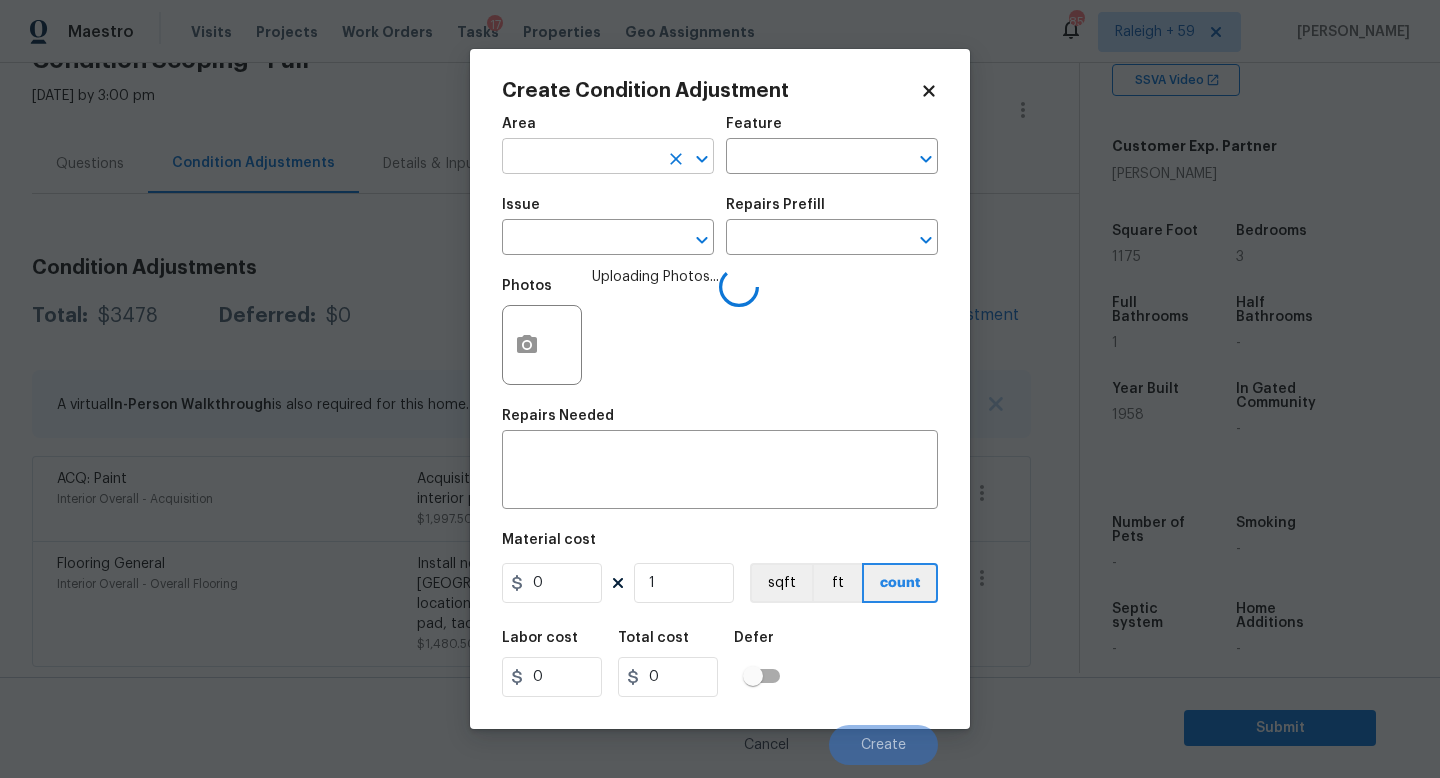 click at bounding box center [580, 158] 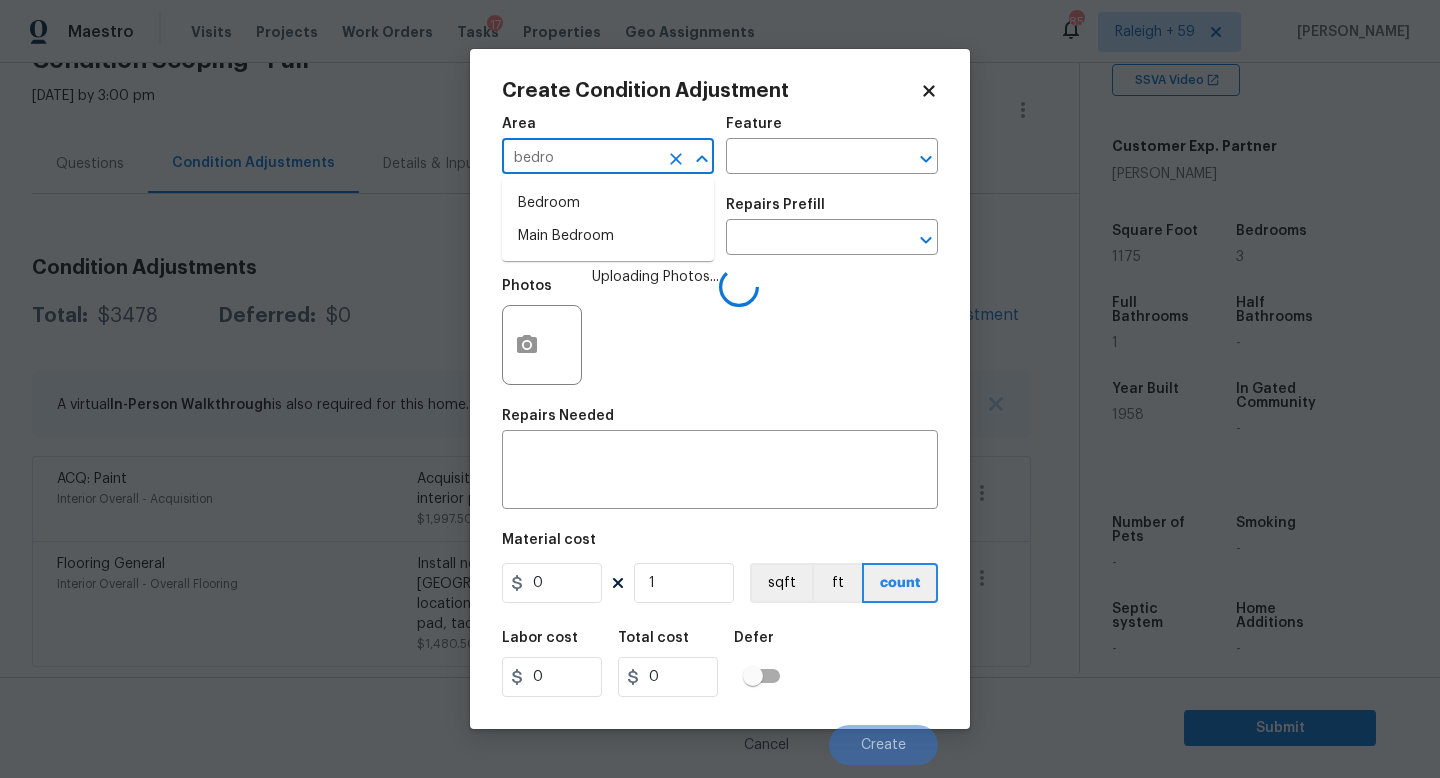 type on "bedroo" 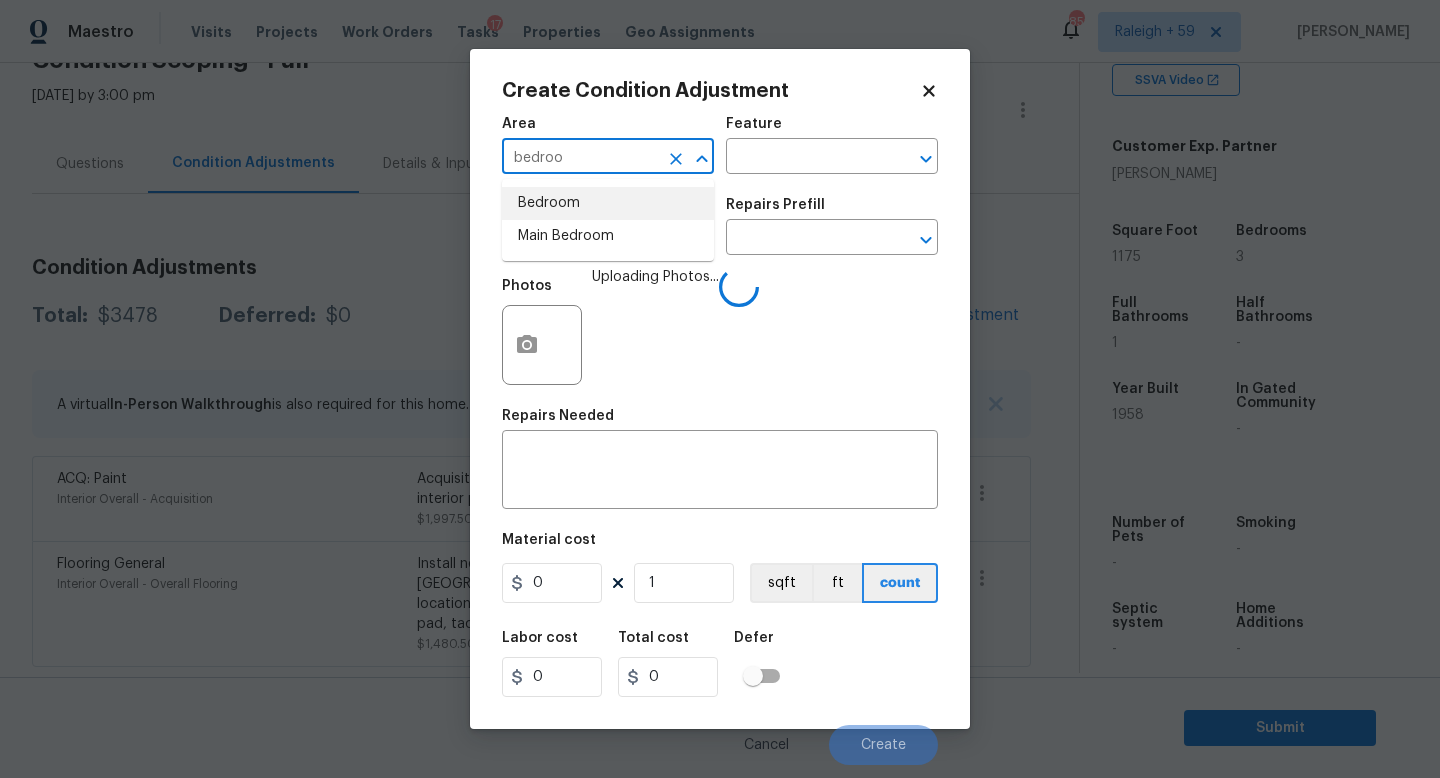 type 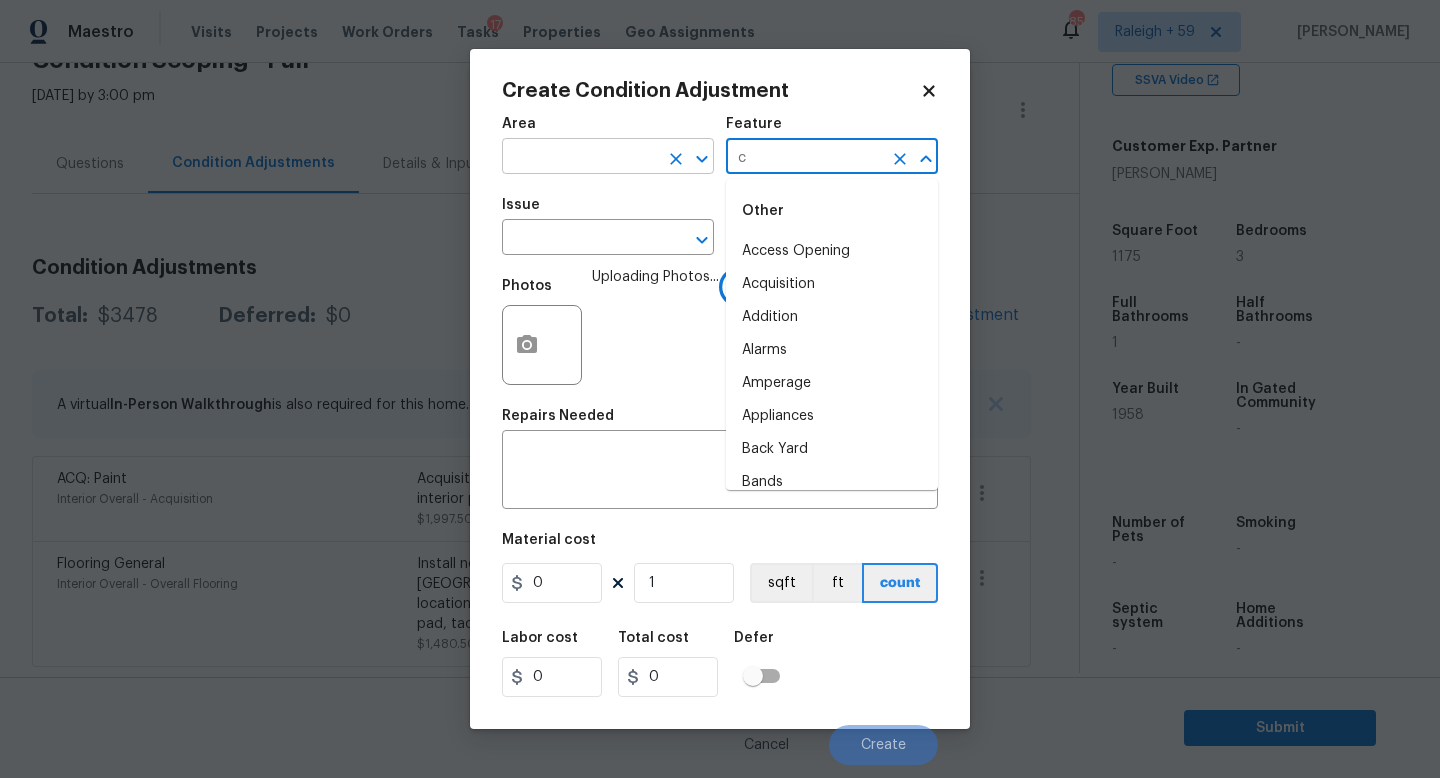 type on "cl" 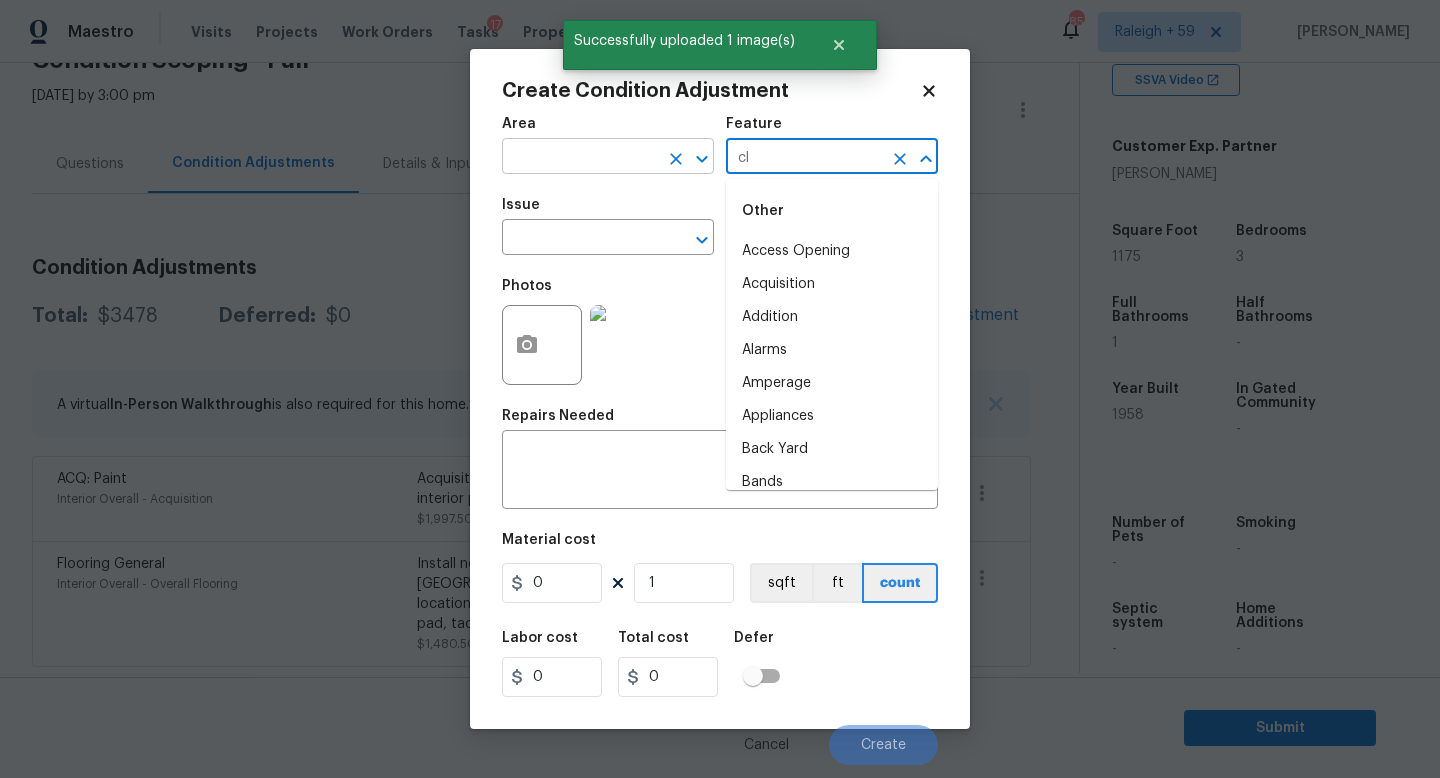 type 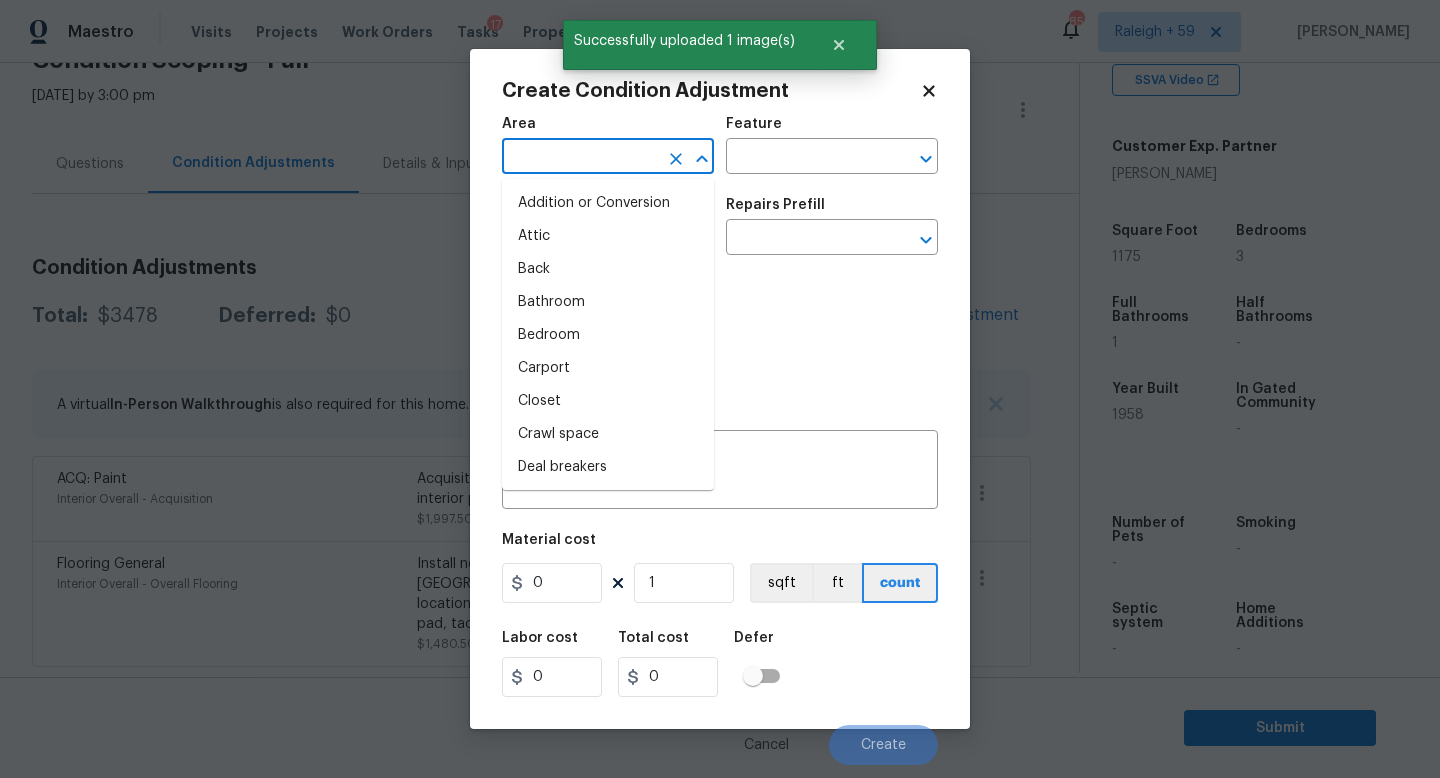 click at bounding box center (580, 158) 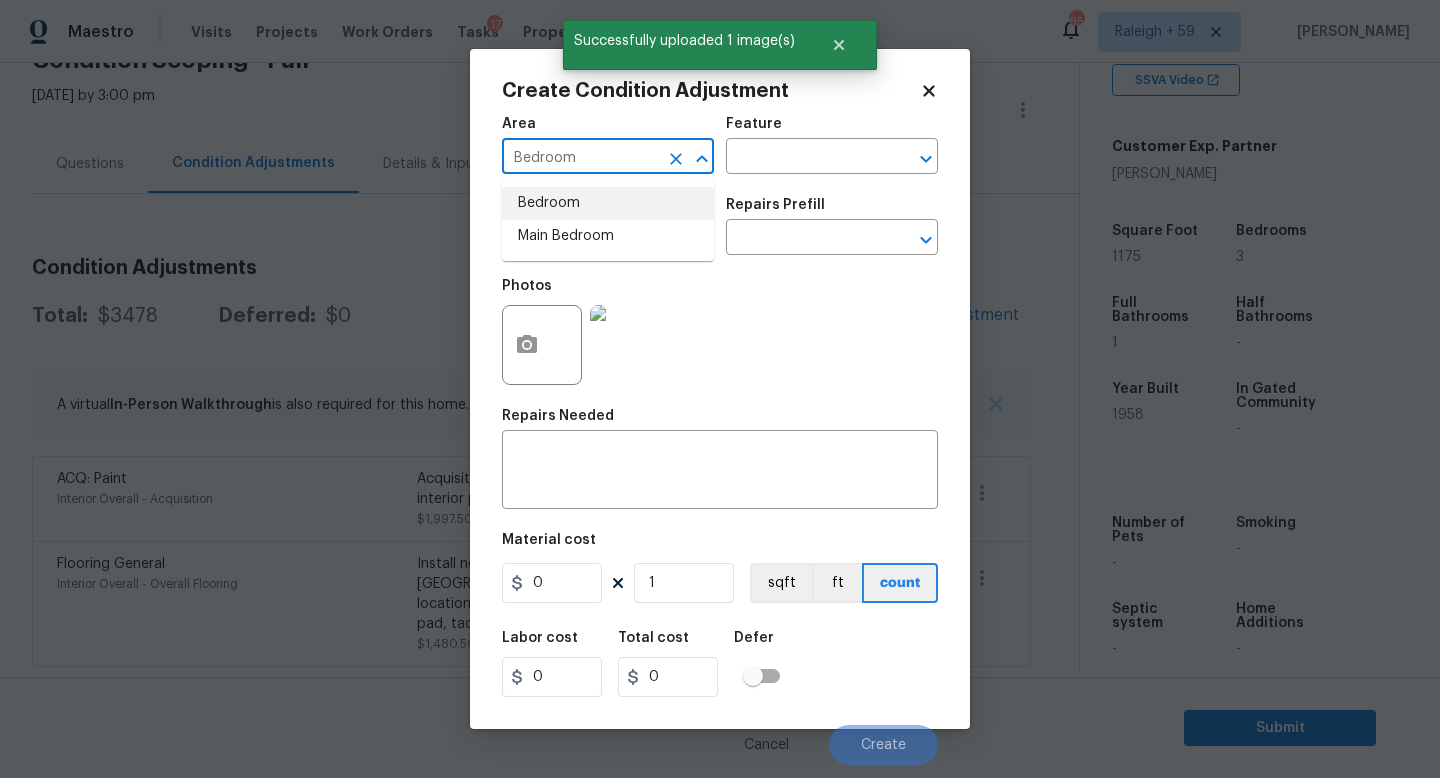 type on "Bedroom" 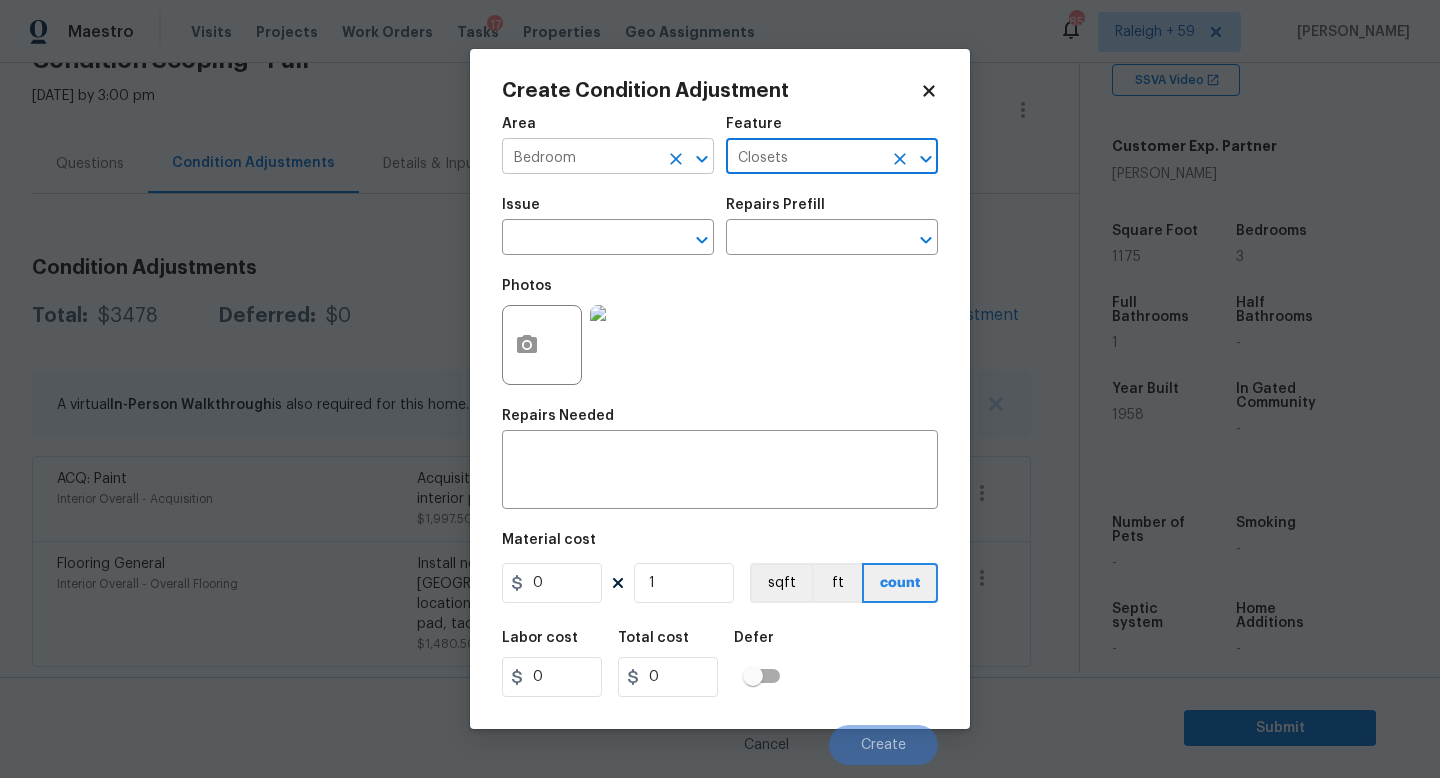 type on "Closets" 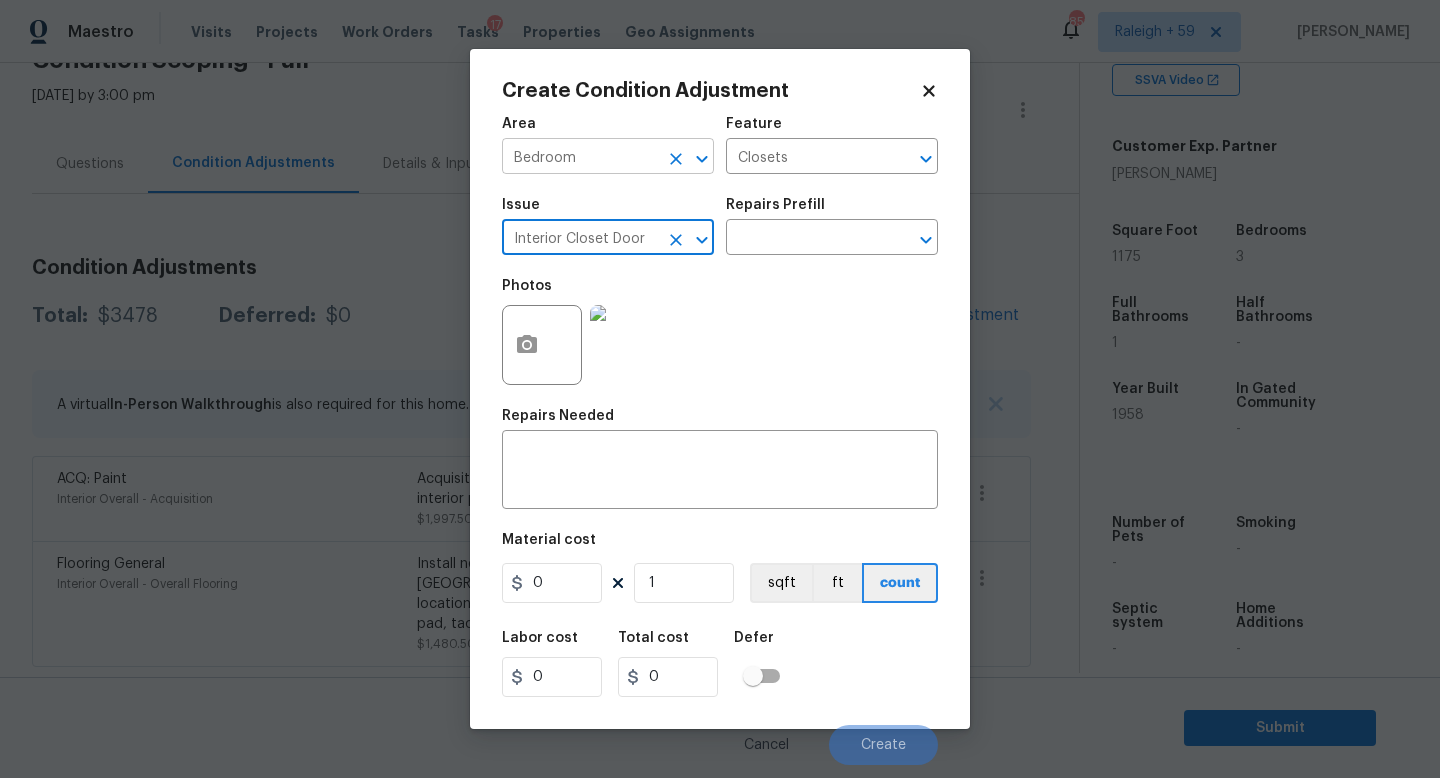 type on "Interior Closet Door" 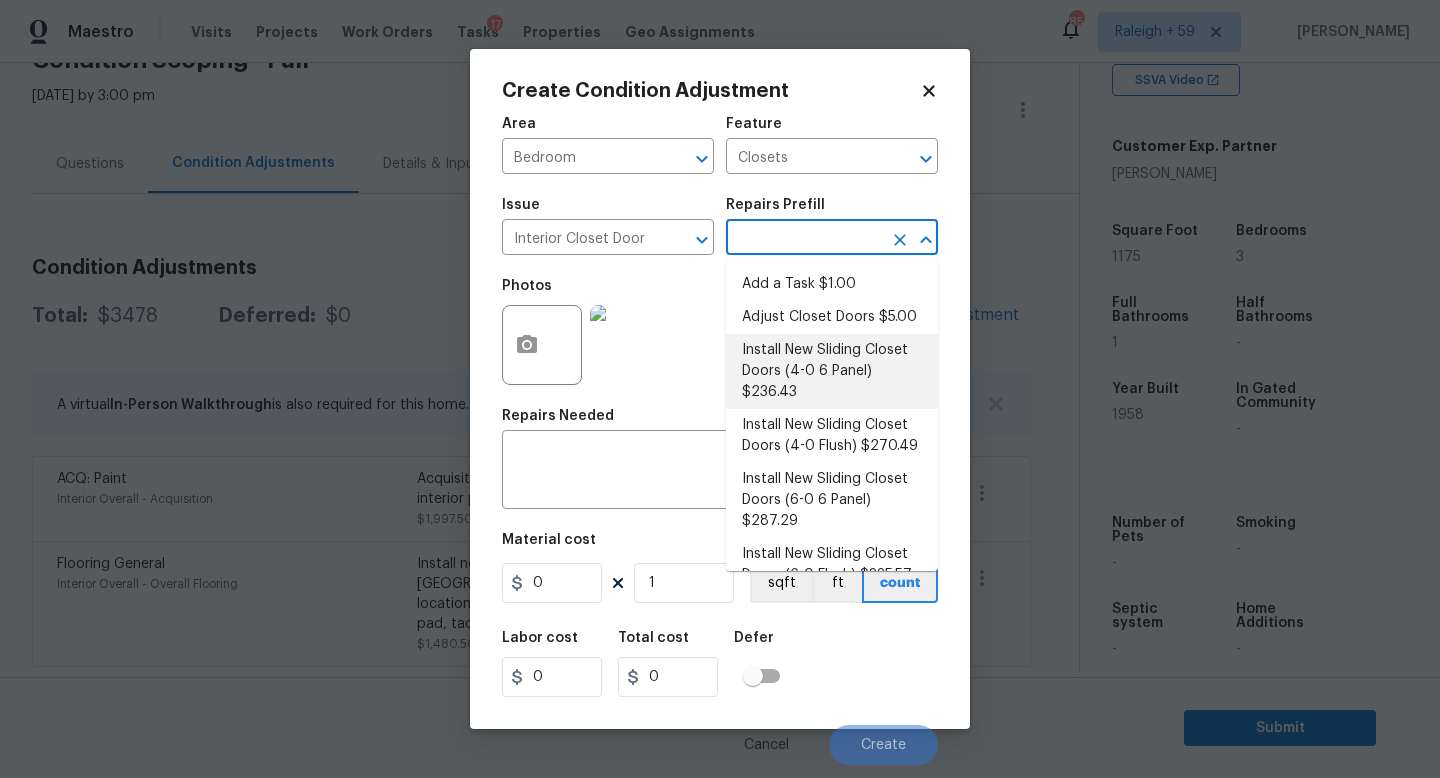 click on "Install New Sliding Closet Doors (4-0 6 Panel) $236.43" at bounding box center [832, 371] 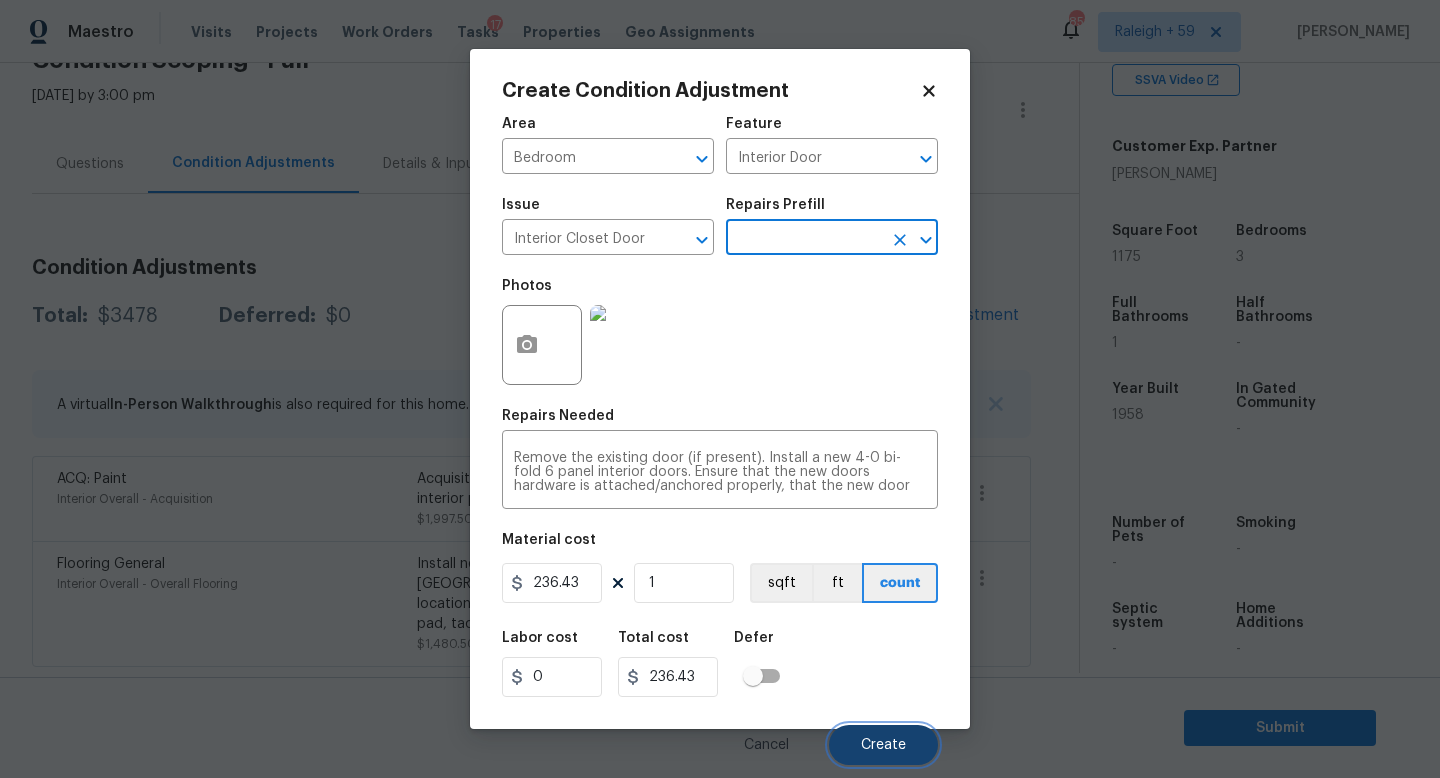 click on "Create" at bounding box center [883, 745] 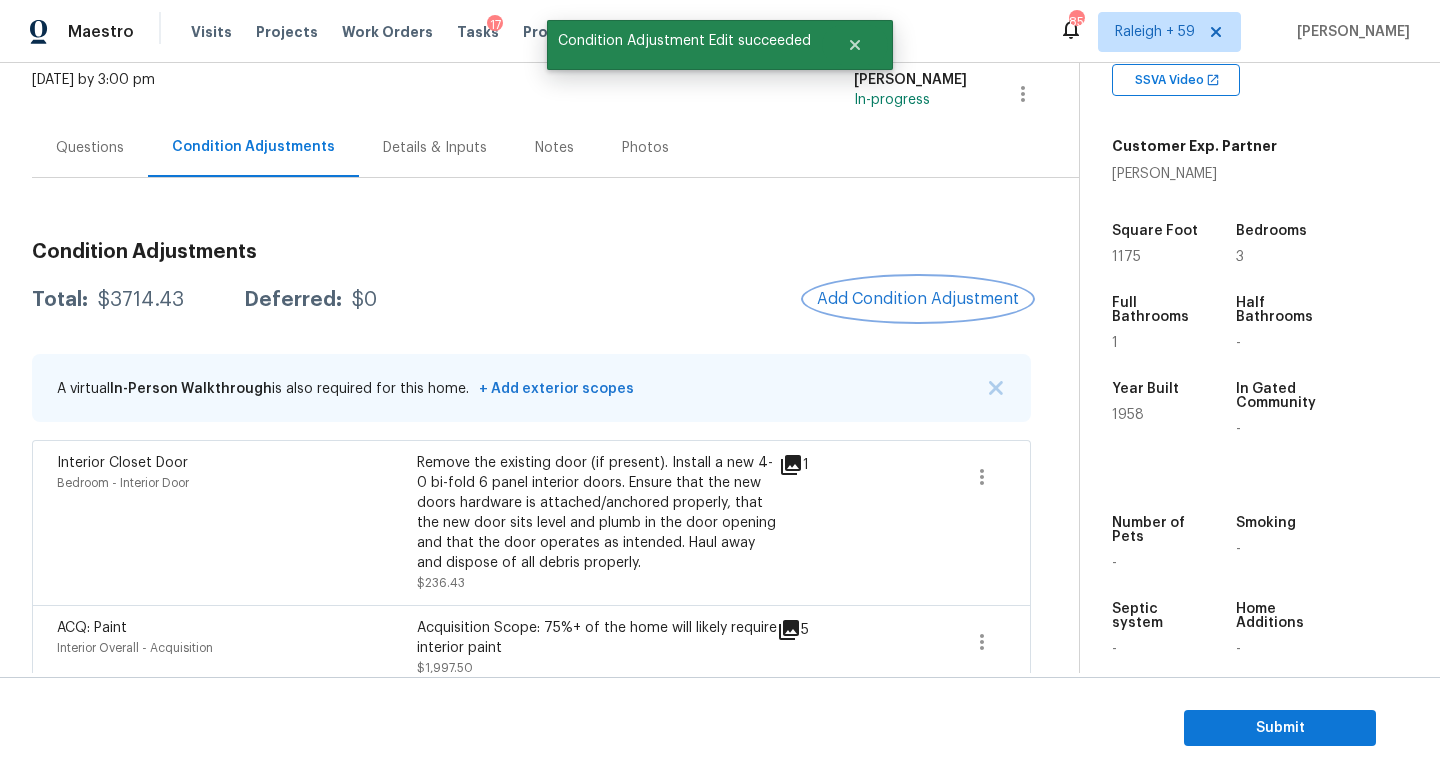 click on "Add Condition Adjustment" at bounding box center [918, 299] 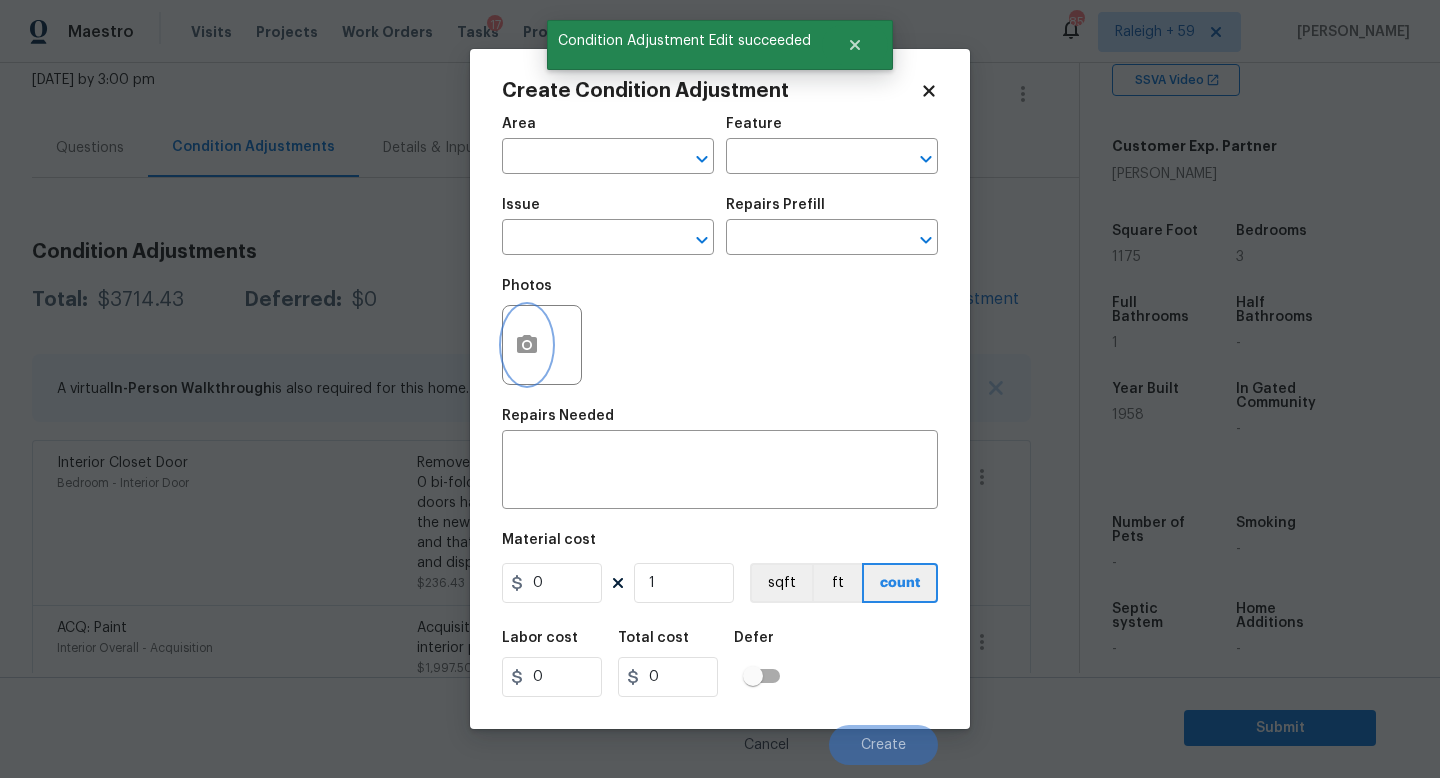 click 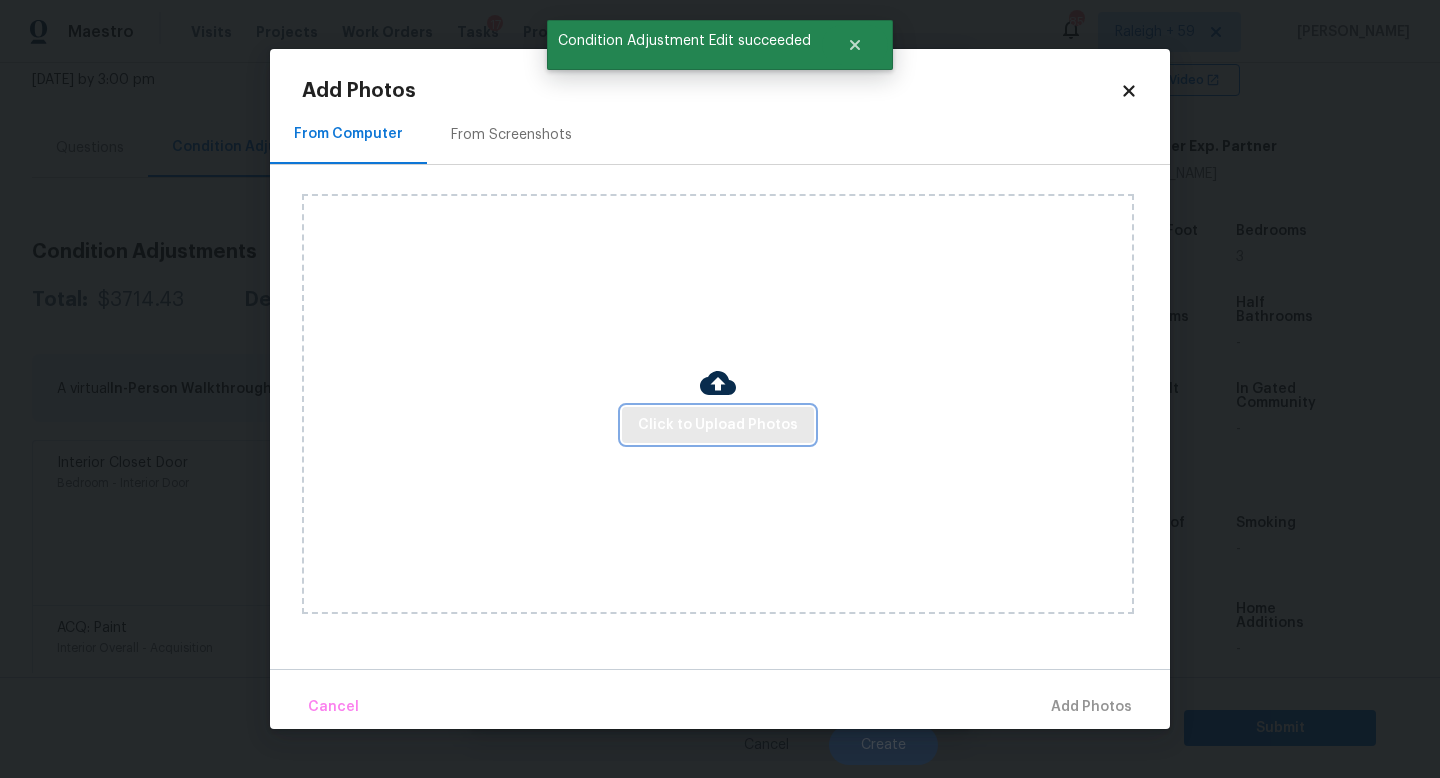 click on "Click to Upload Photos" at bounding box center (718, 425) 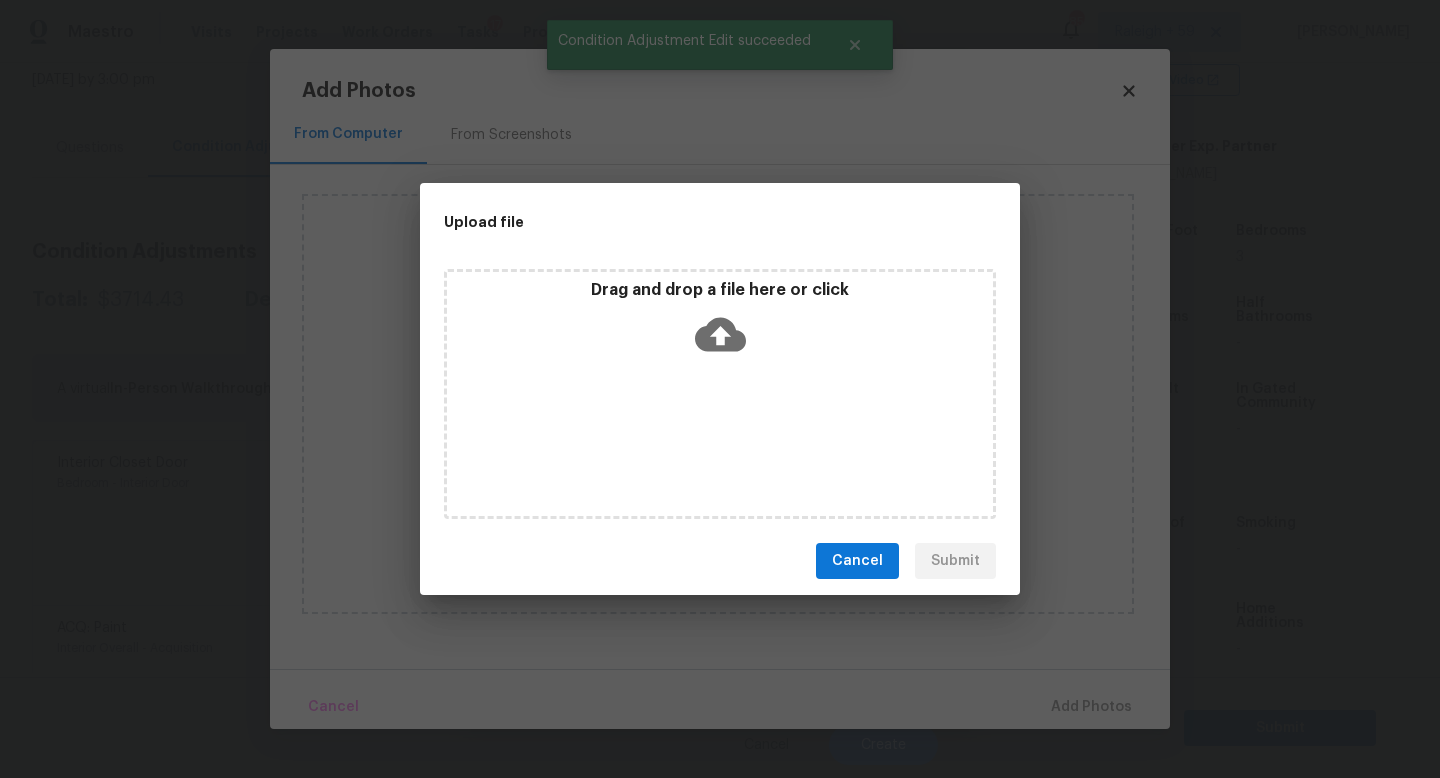 click on "Drag and drop a file here or click" at bounding box center (720, 394) 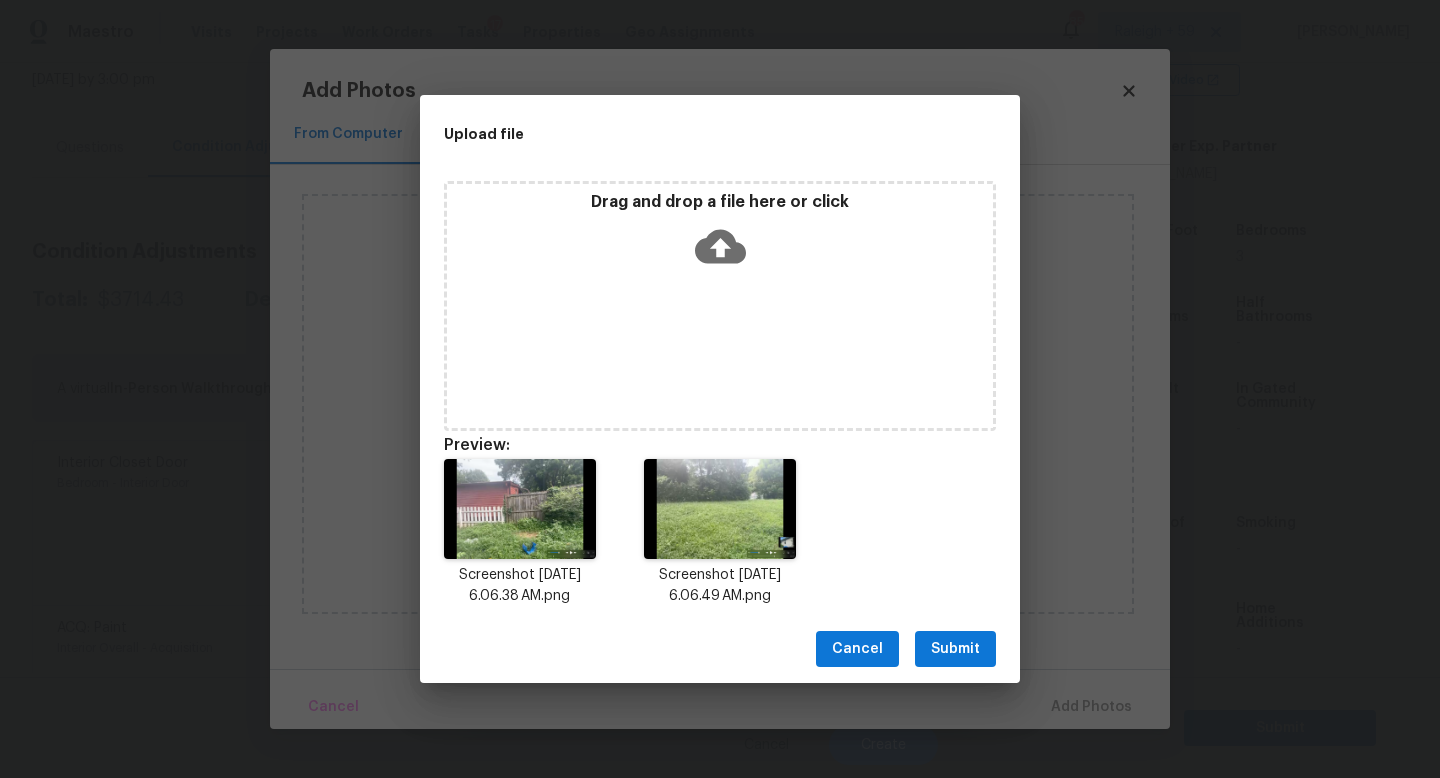 click on "Submit" at bounding box center (955, 649) 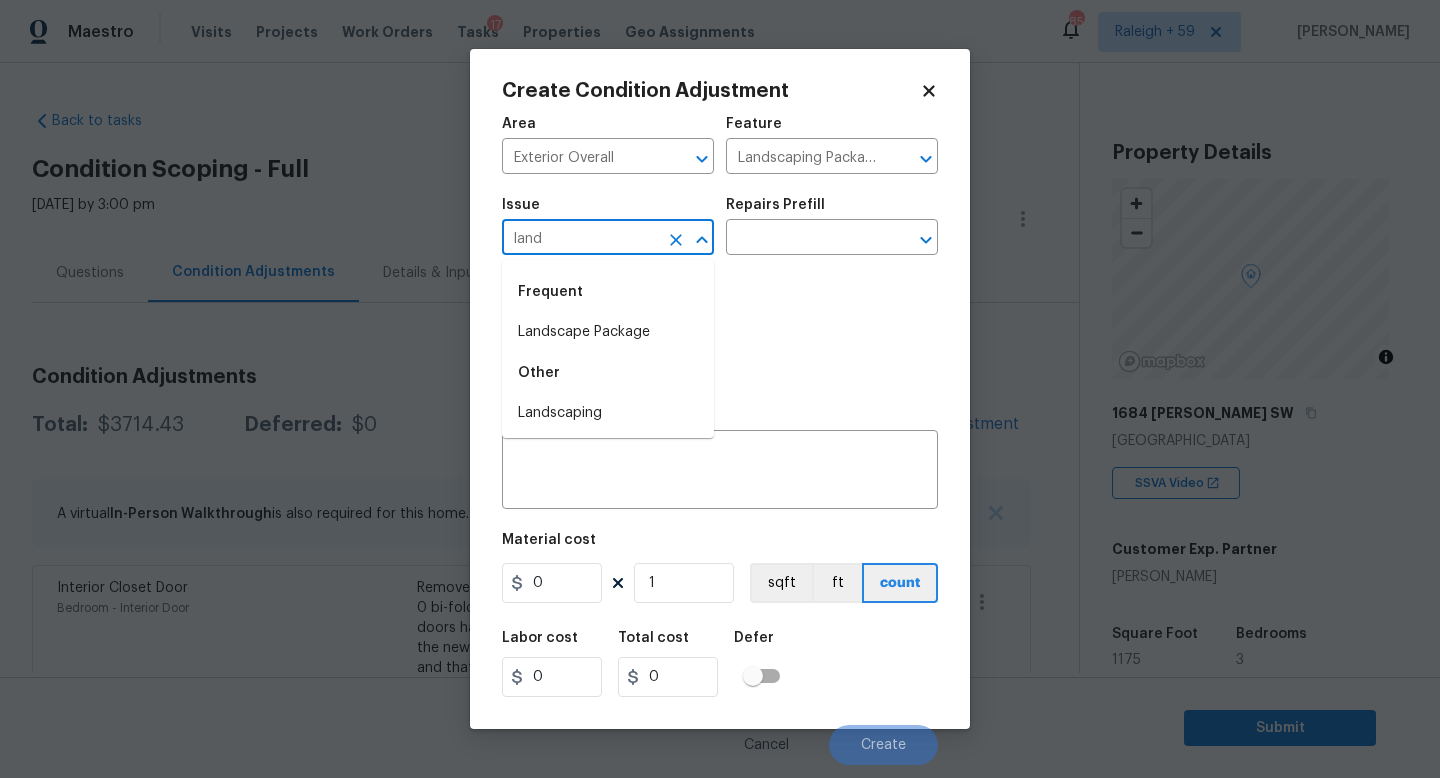 scroll, scrollTop: 0, scrollLeft: 0, axis: both 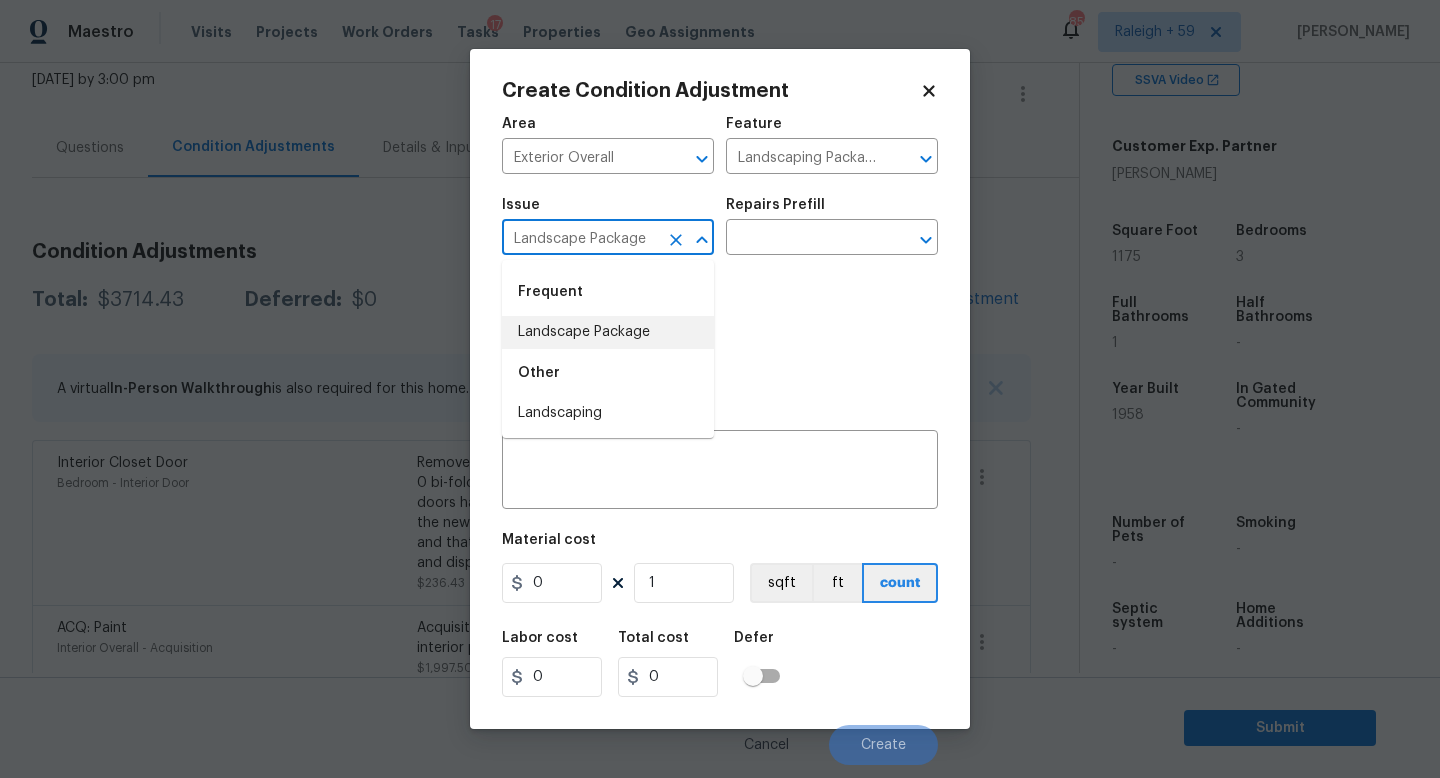 type on "Landscape Package" 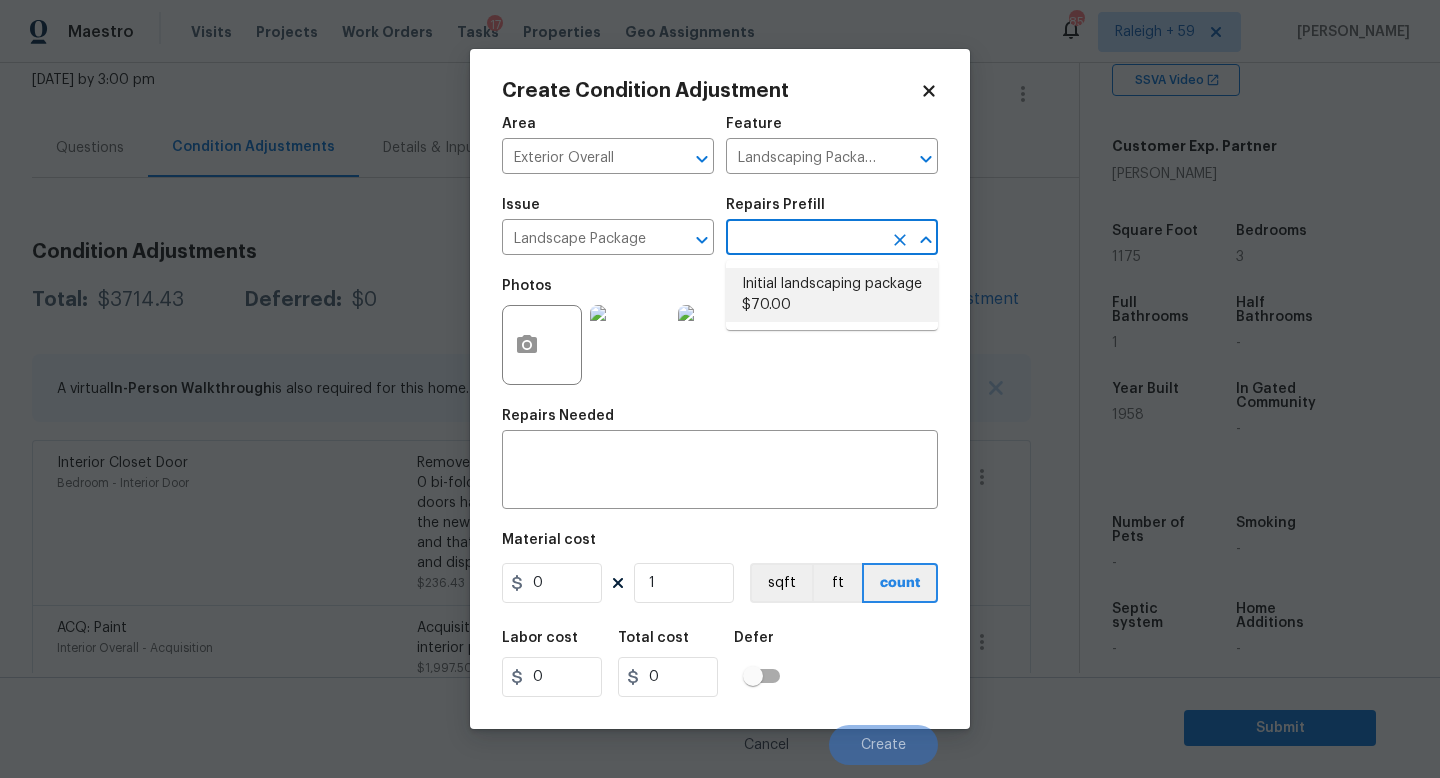 type on "Home Readiness Packages" 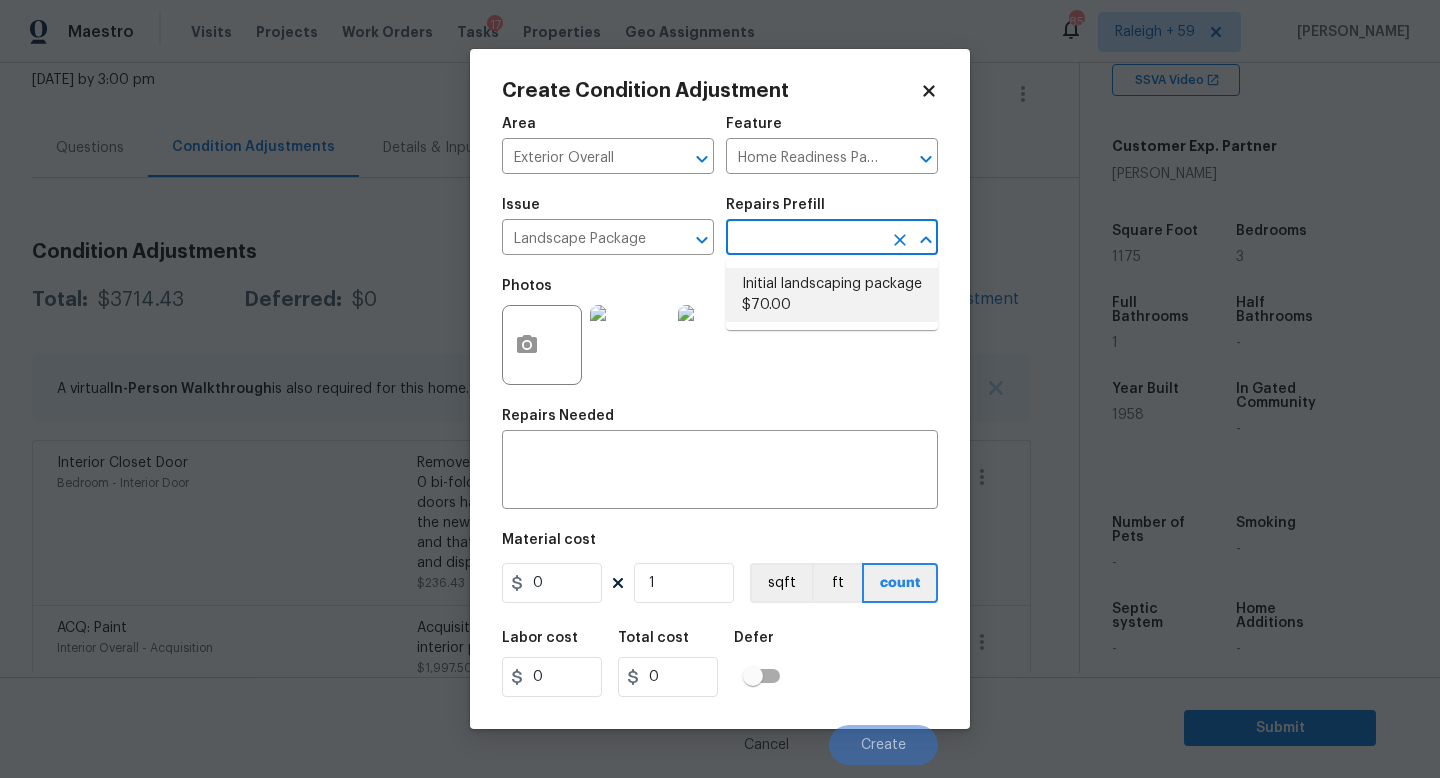 type 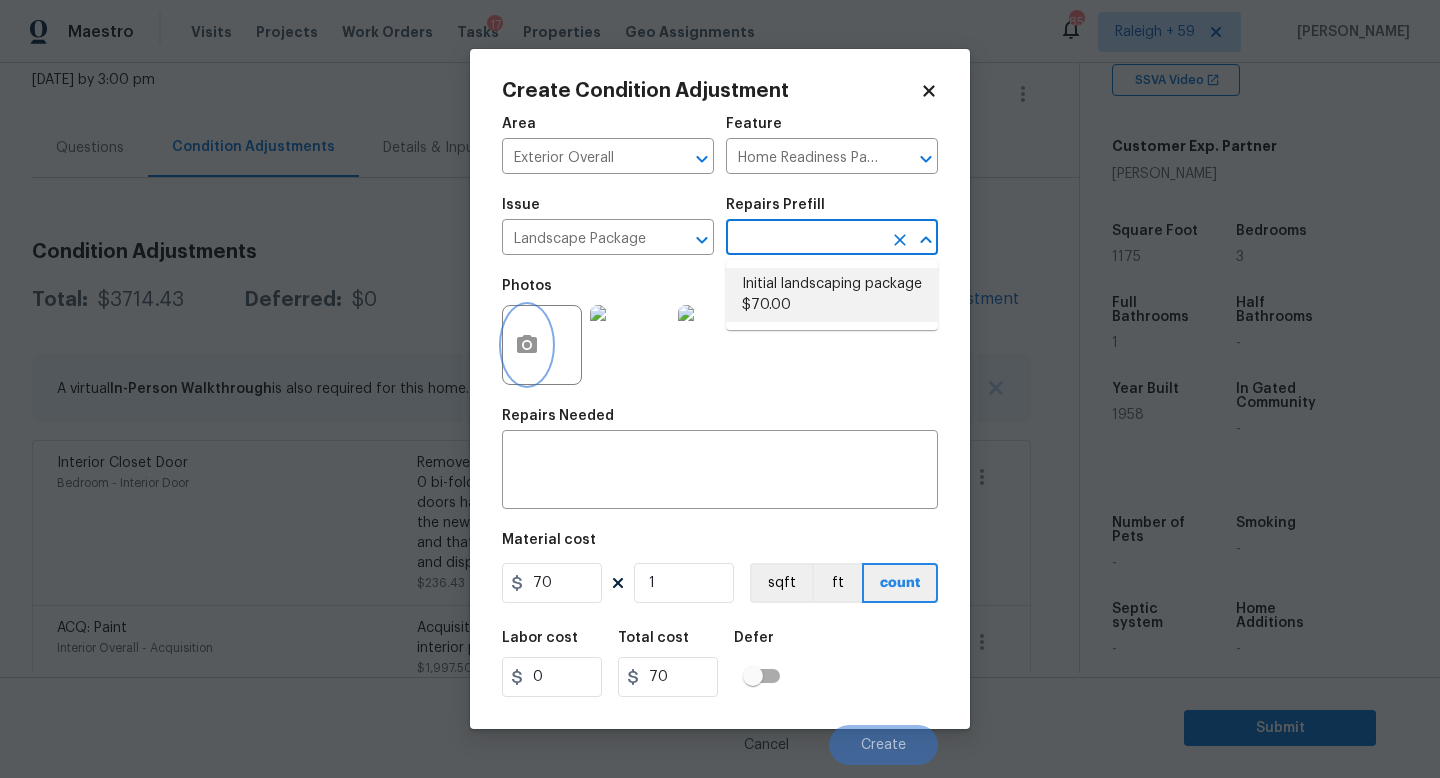 type 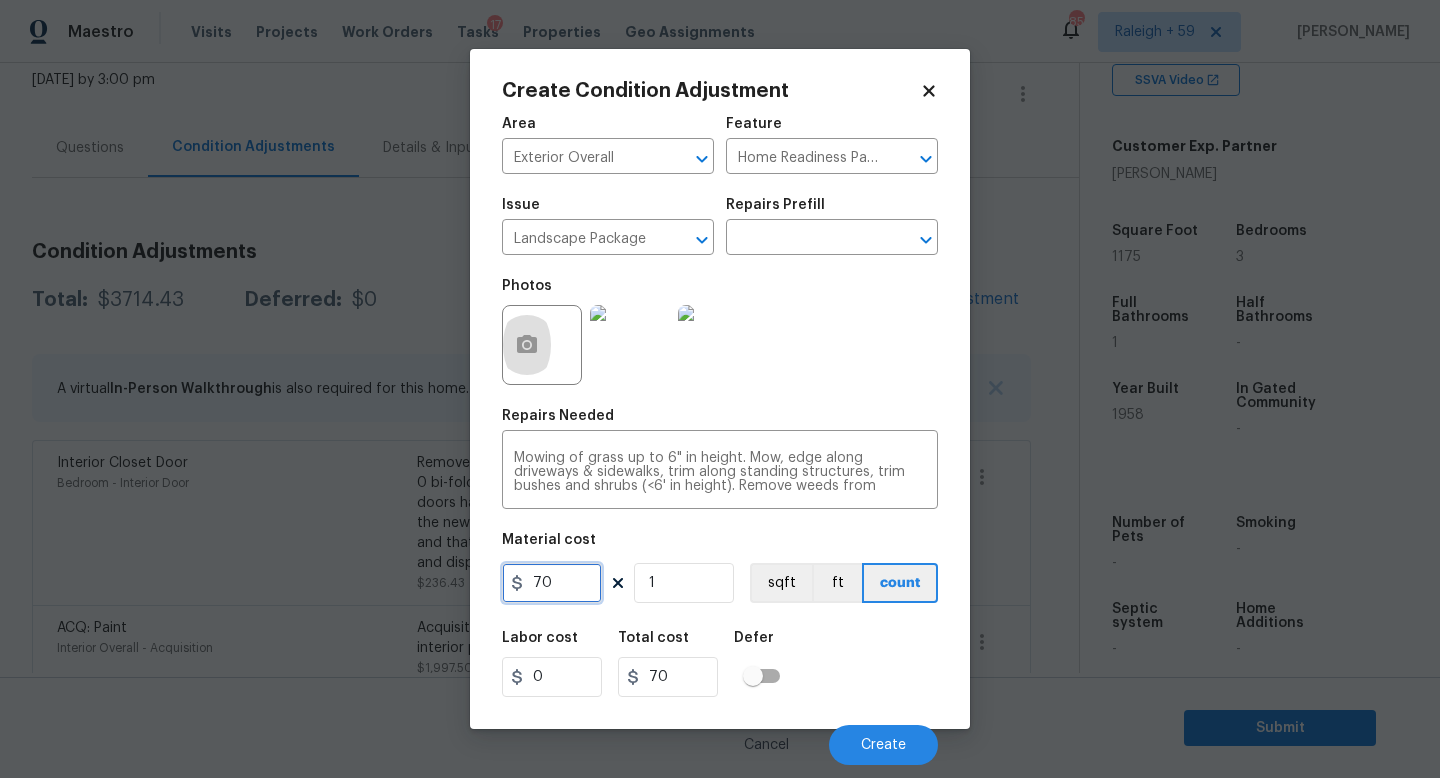 click on "70" at bounding box center [552, 583] 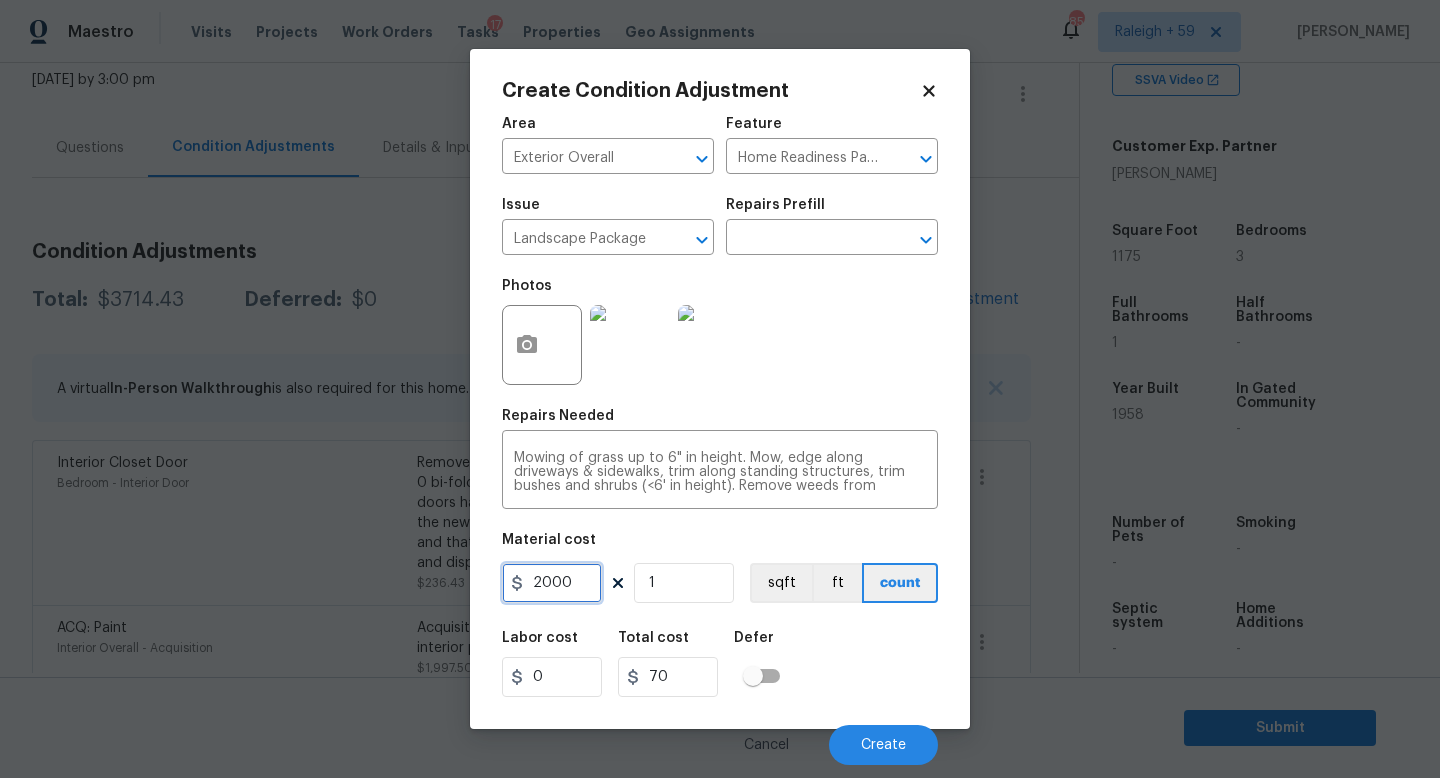 type on "2000" 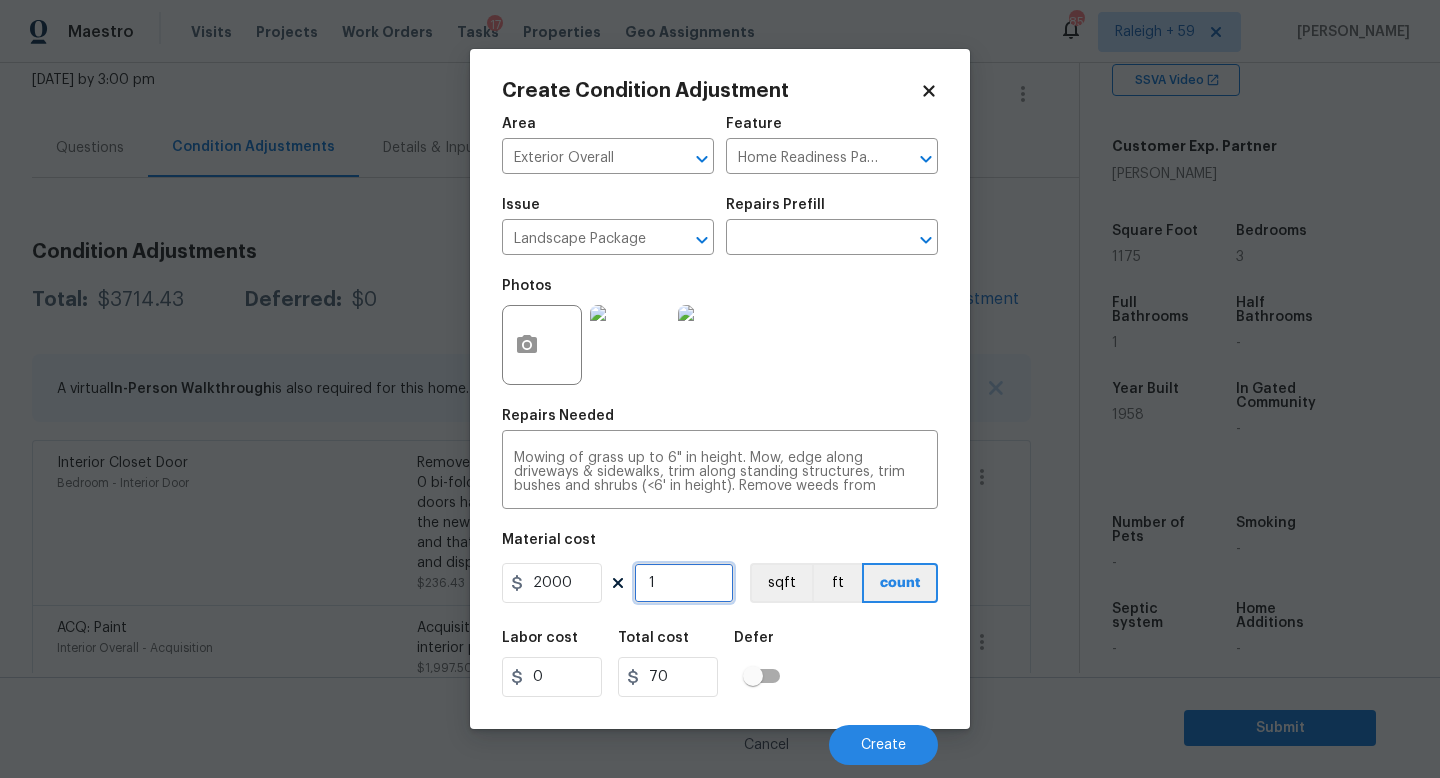 type on "2000" 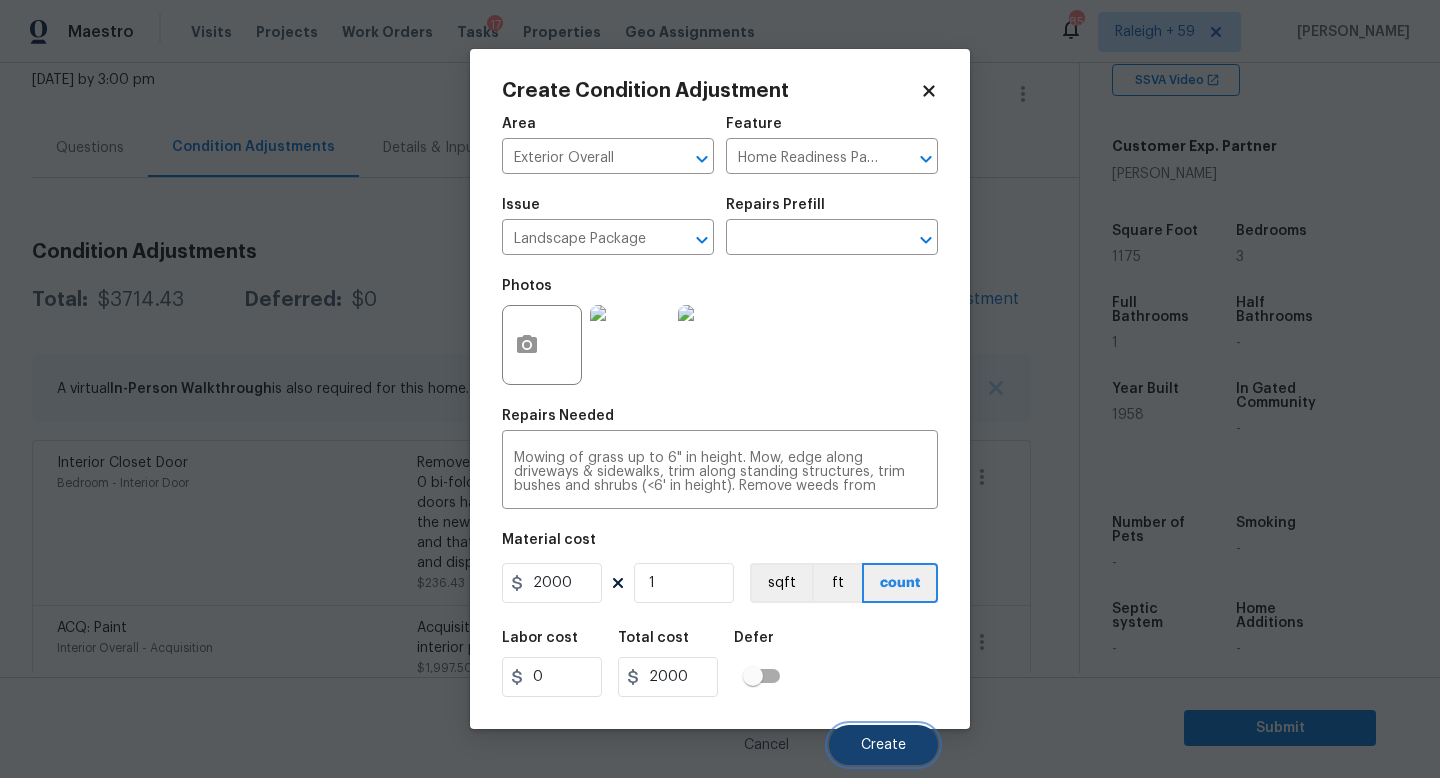 click on "Create" at bounding box center [883, 745] 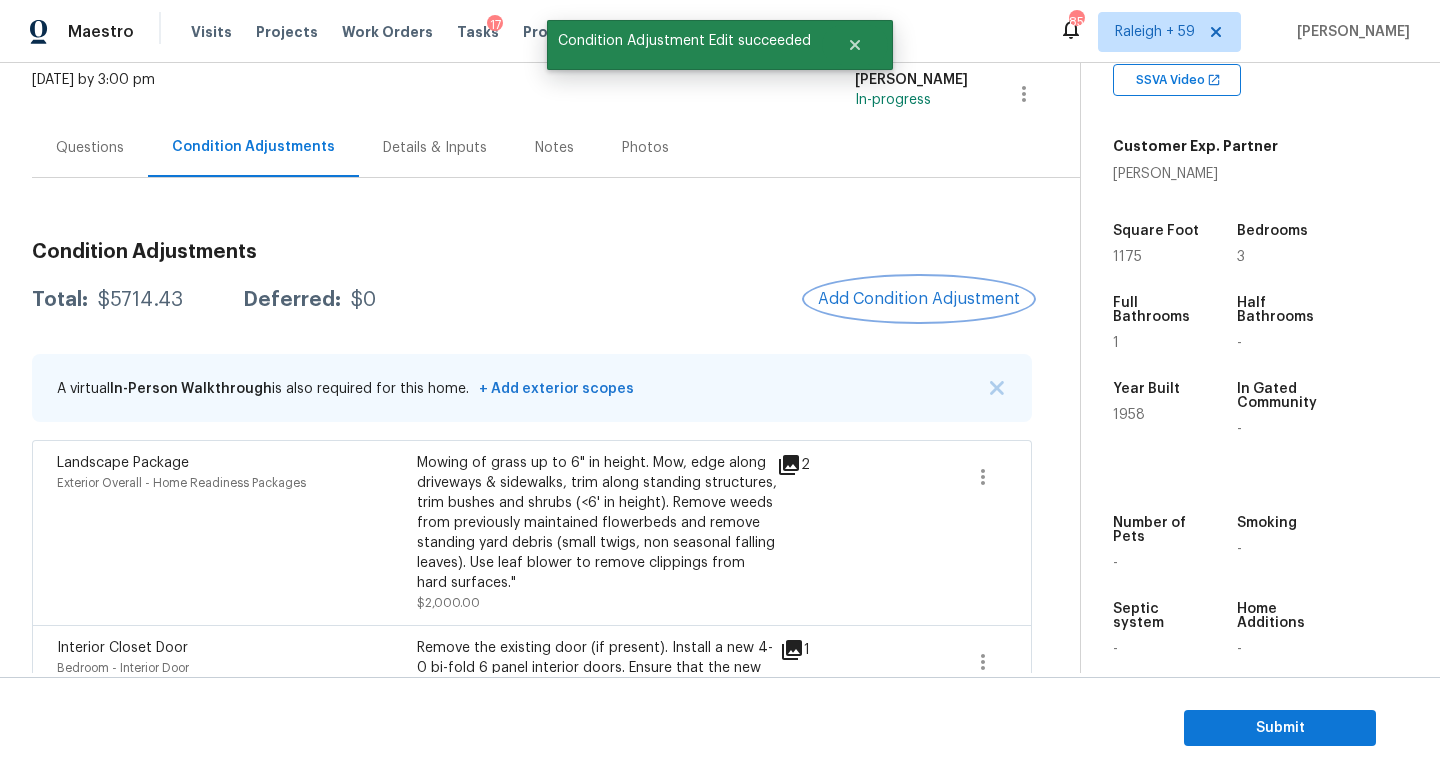 click on "Add Condition Adjustment" at bounding box center [919, 299] 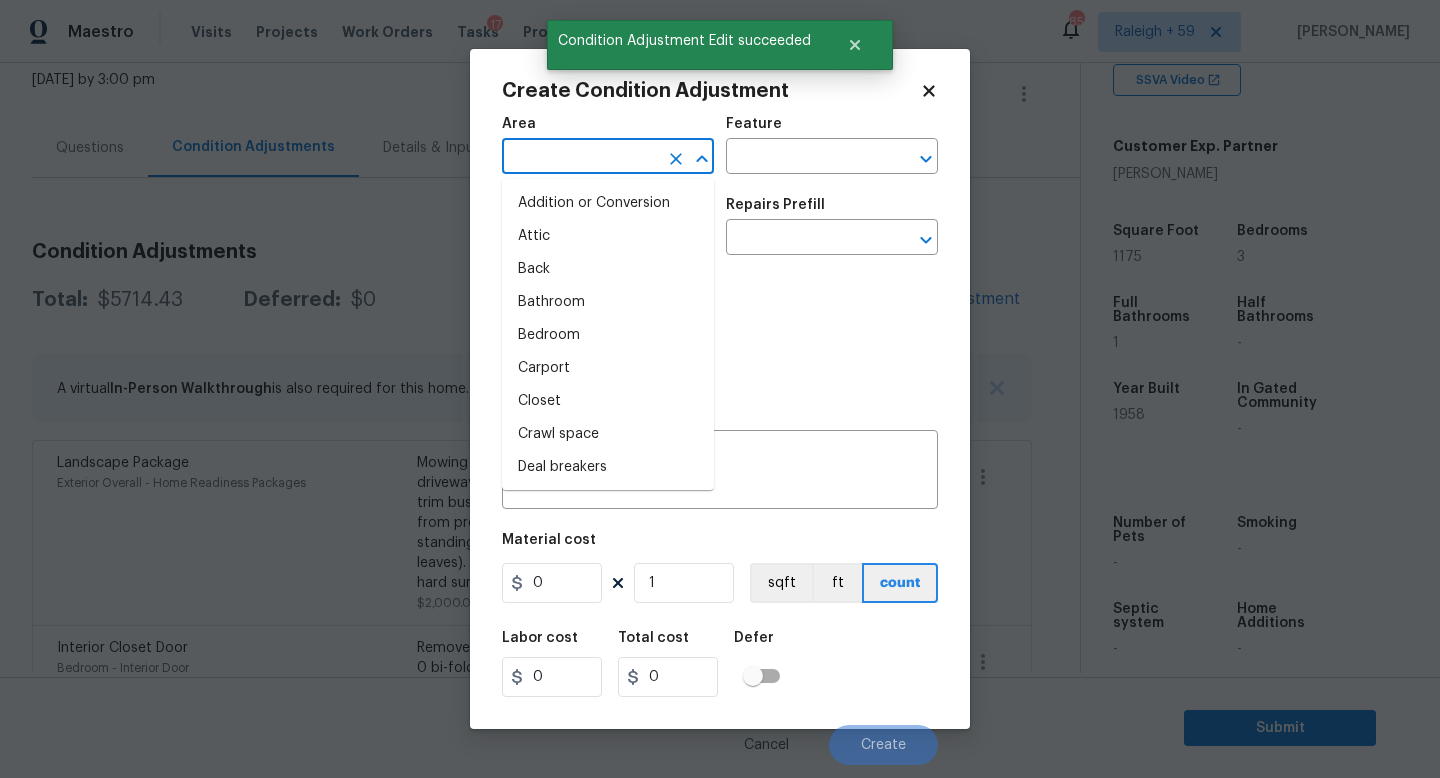 click at bounding box center [580, 158] 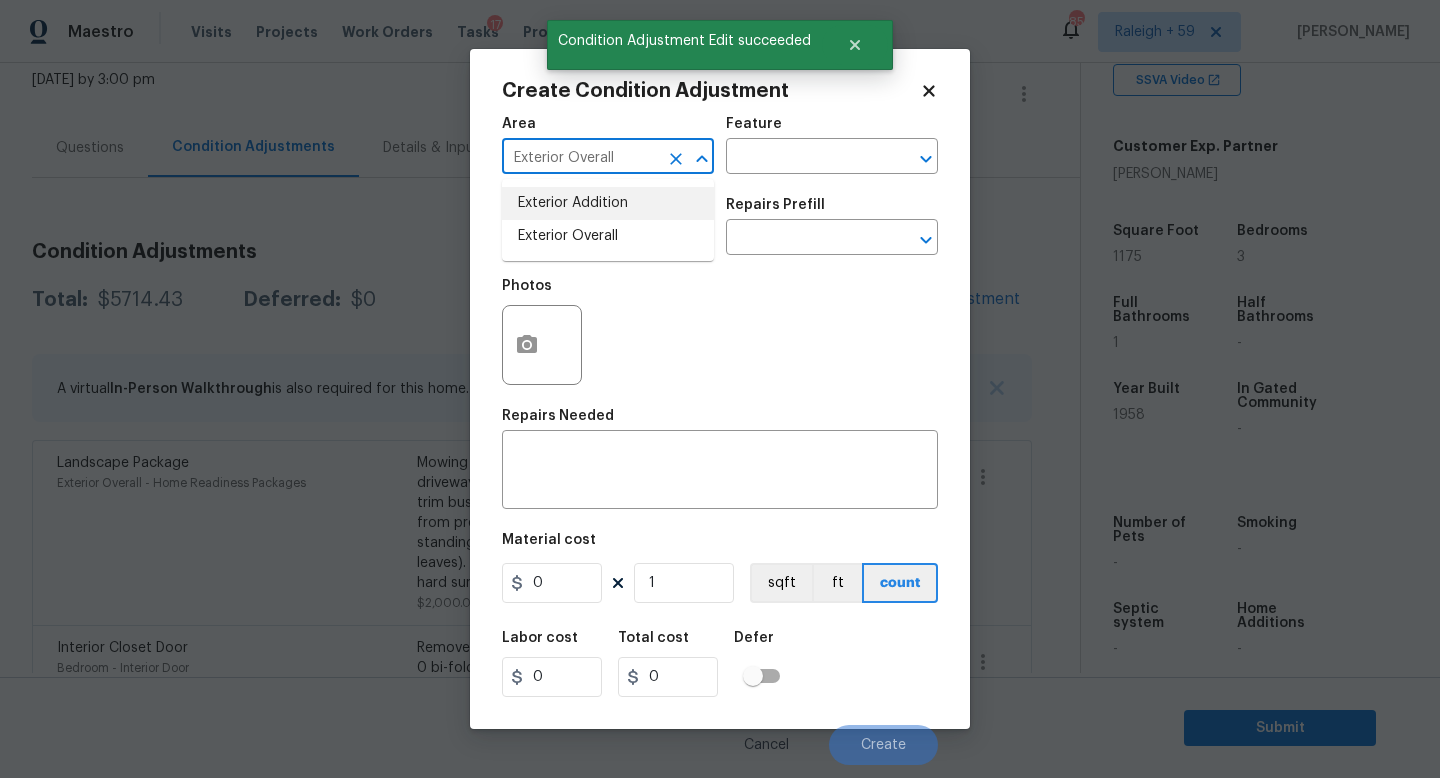 type on "Exterior Overall" 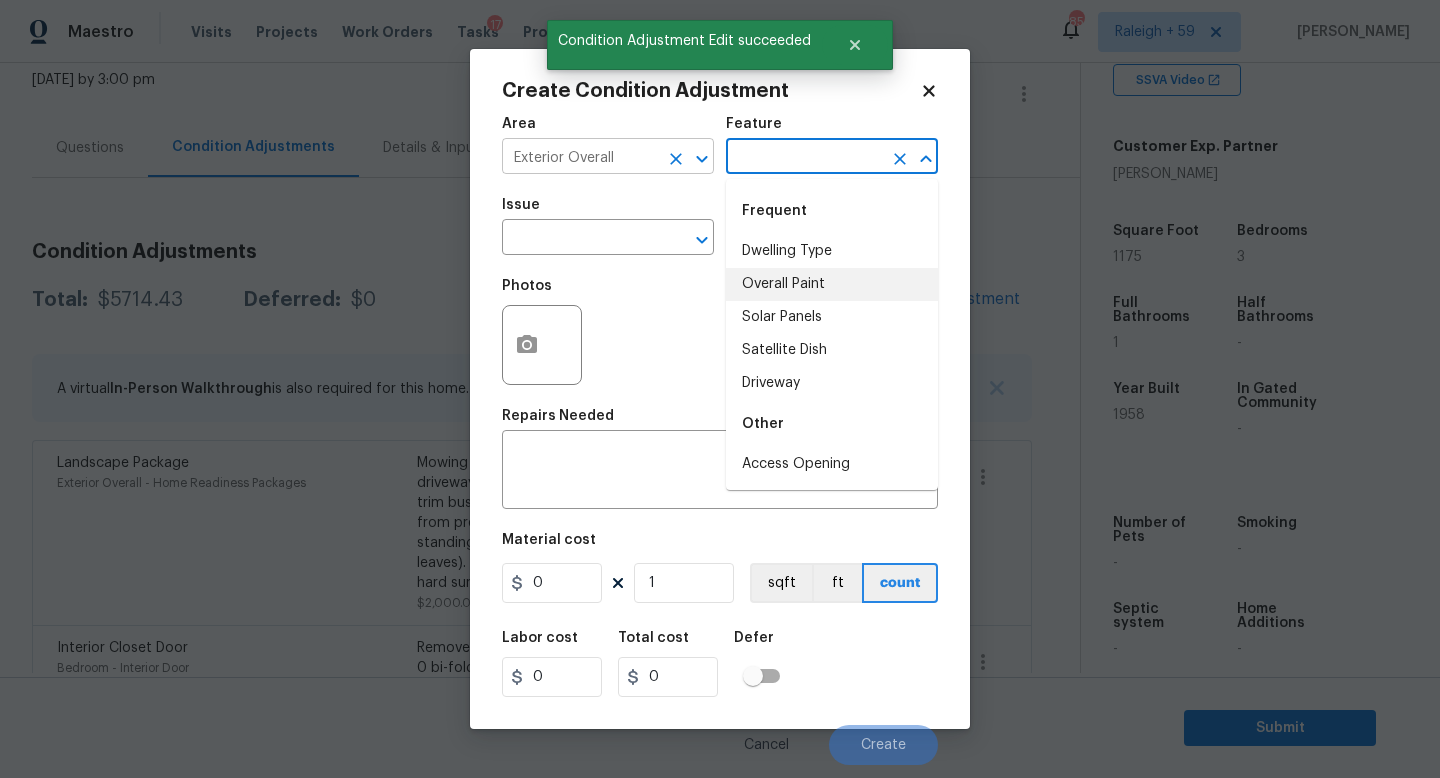 type on "Overall Paint" 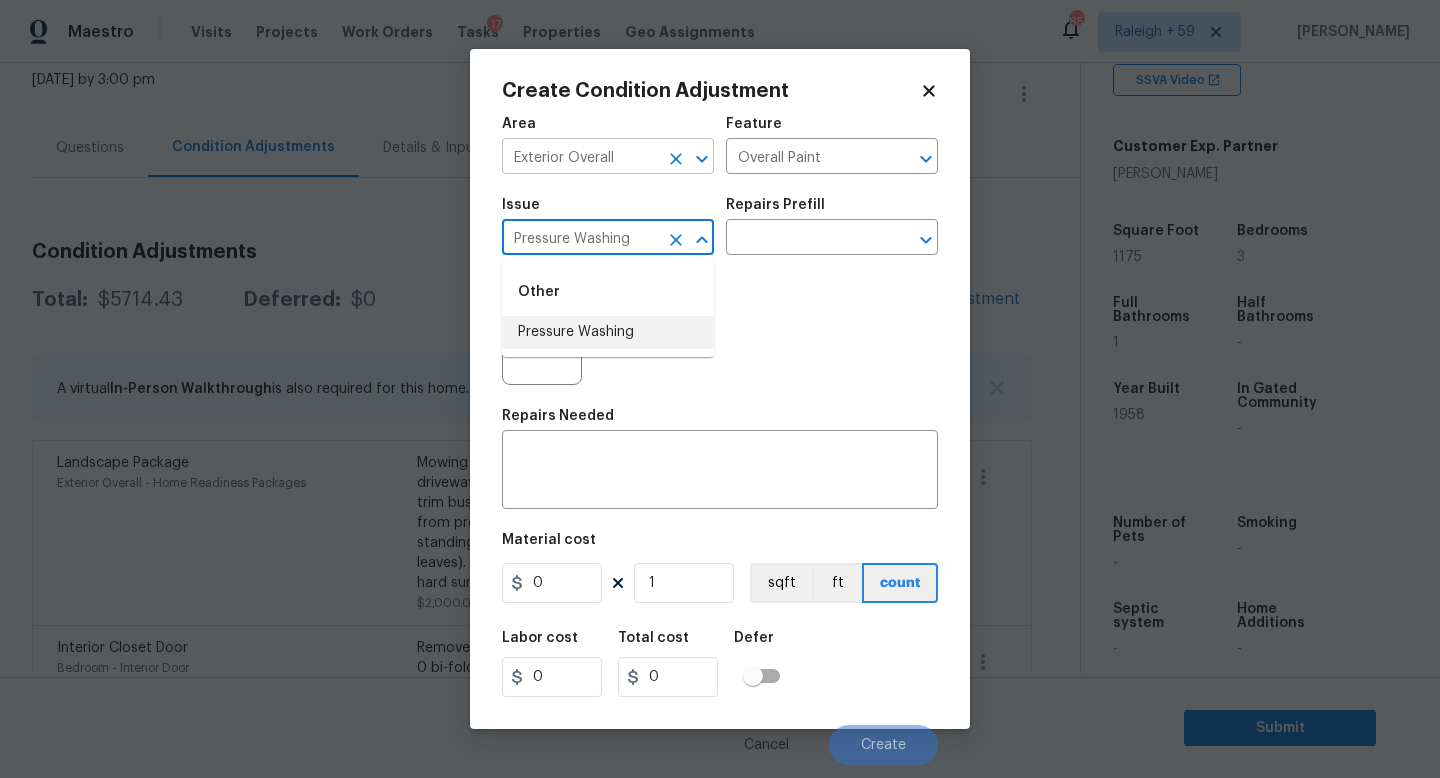 type on "Pressure Washing" 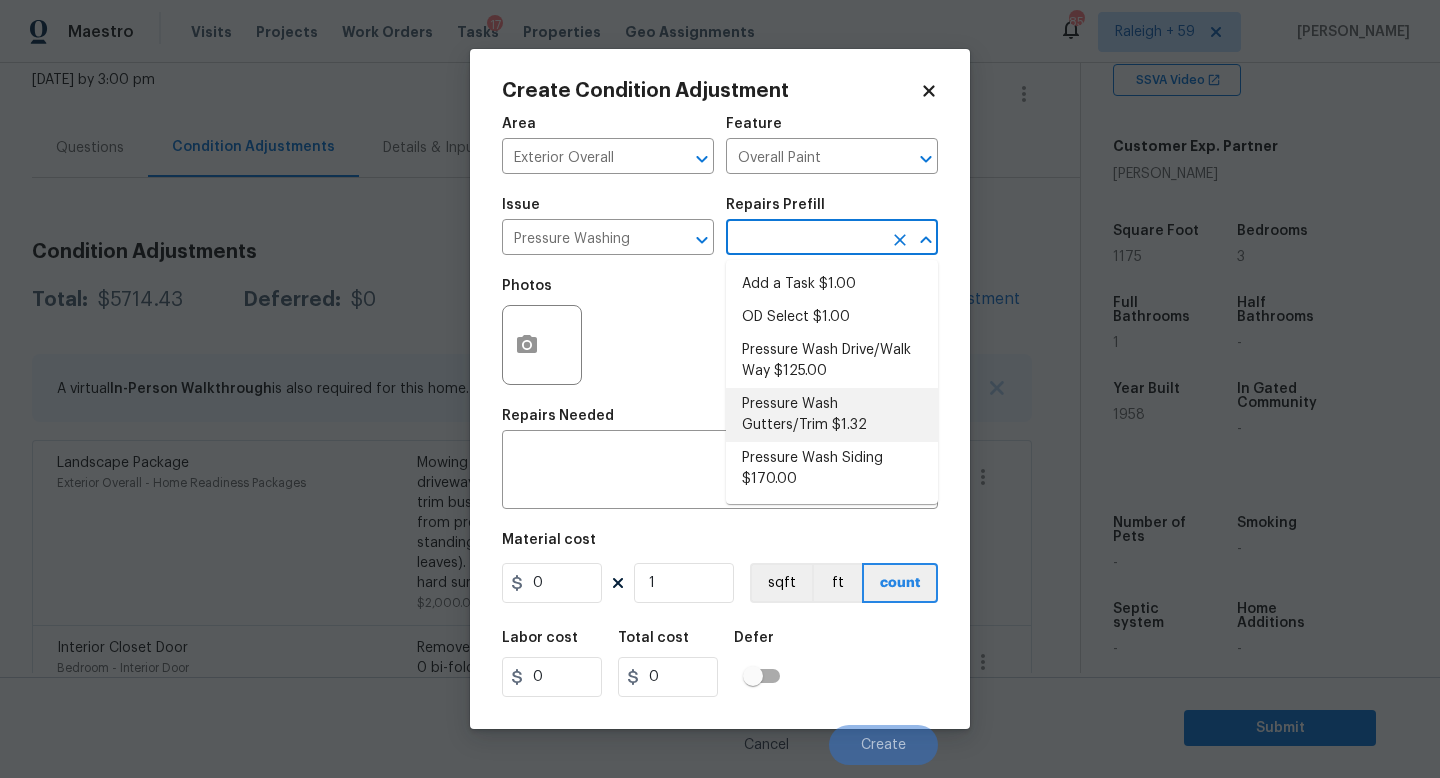 click on "Pressure Wash Drive/Walk Way $125.00" at bounding box center [832, 361] 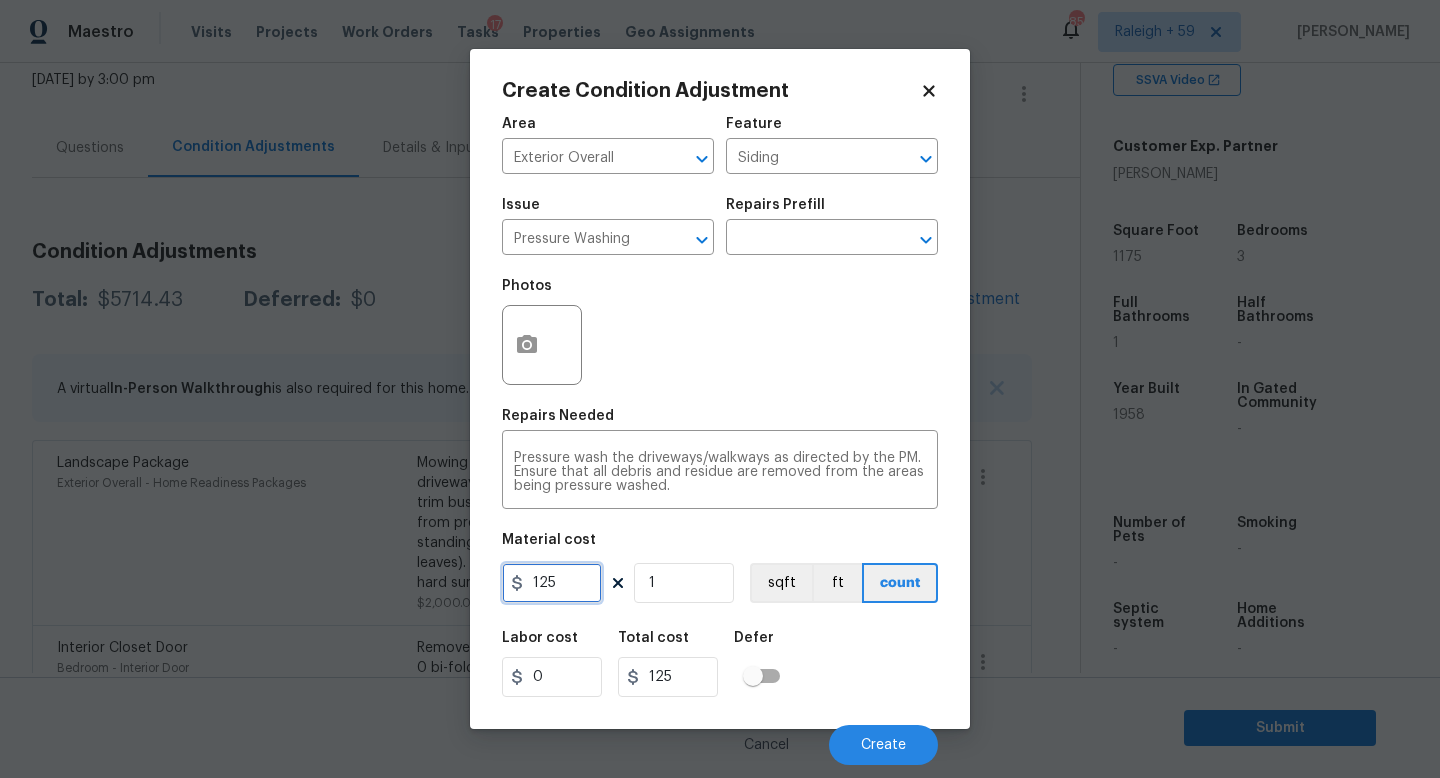 drag, startPoint x: 566, startPoint y: 590, endPoint x: 445, endPoint y: 573, distance: 122.18838 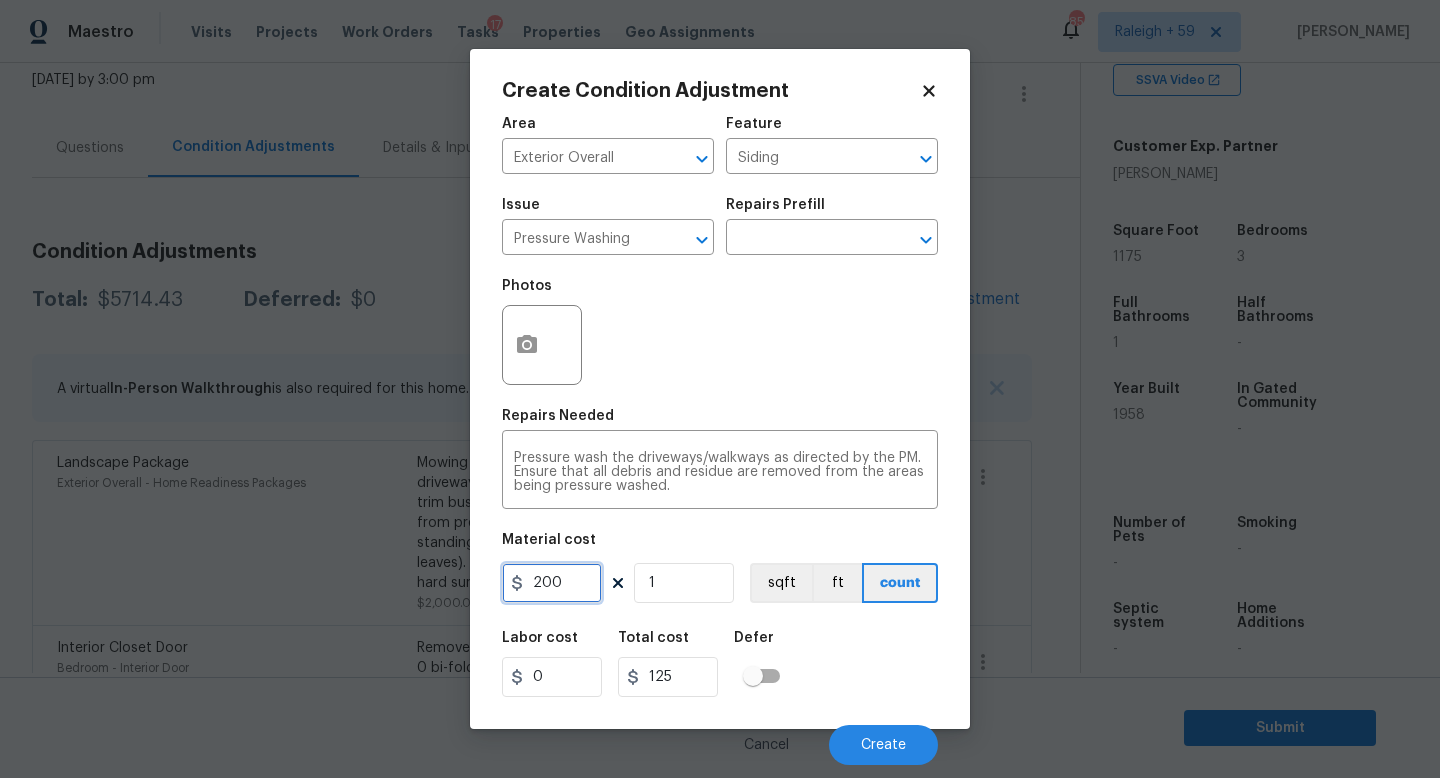 type on "200" 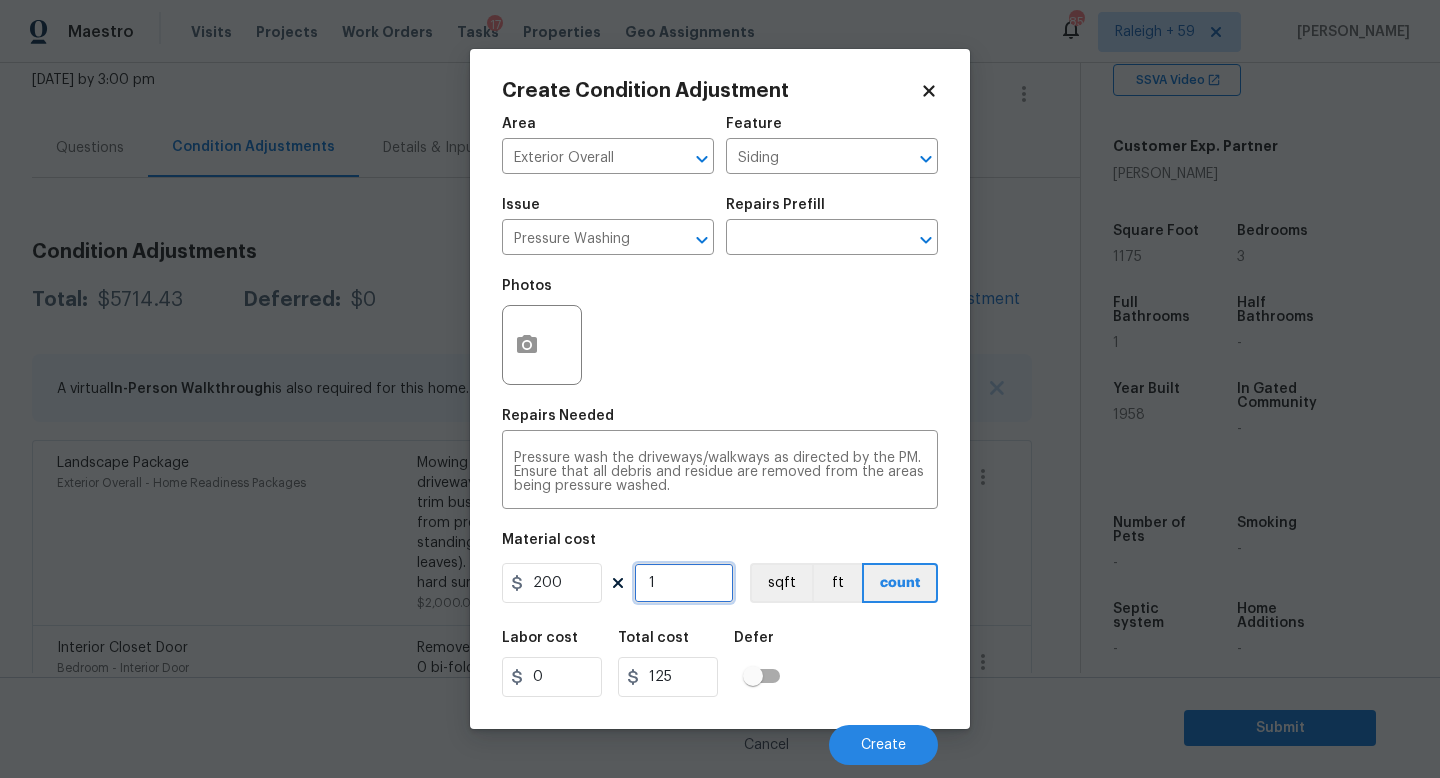 type on "200" 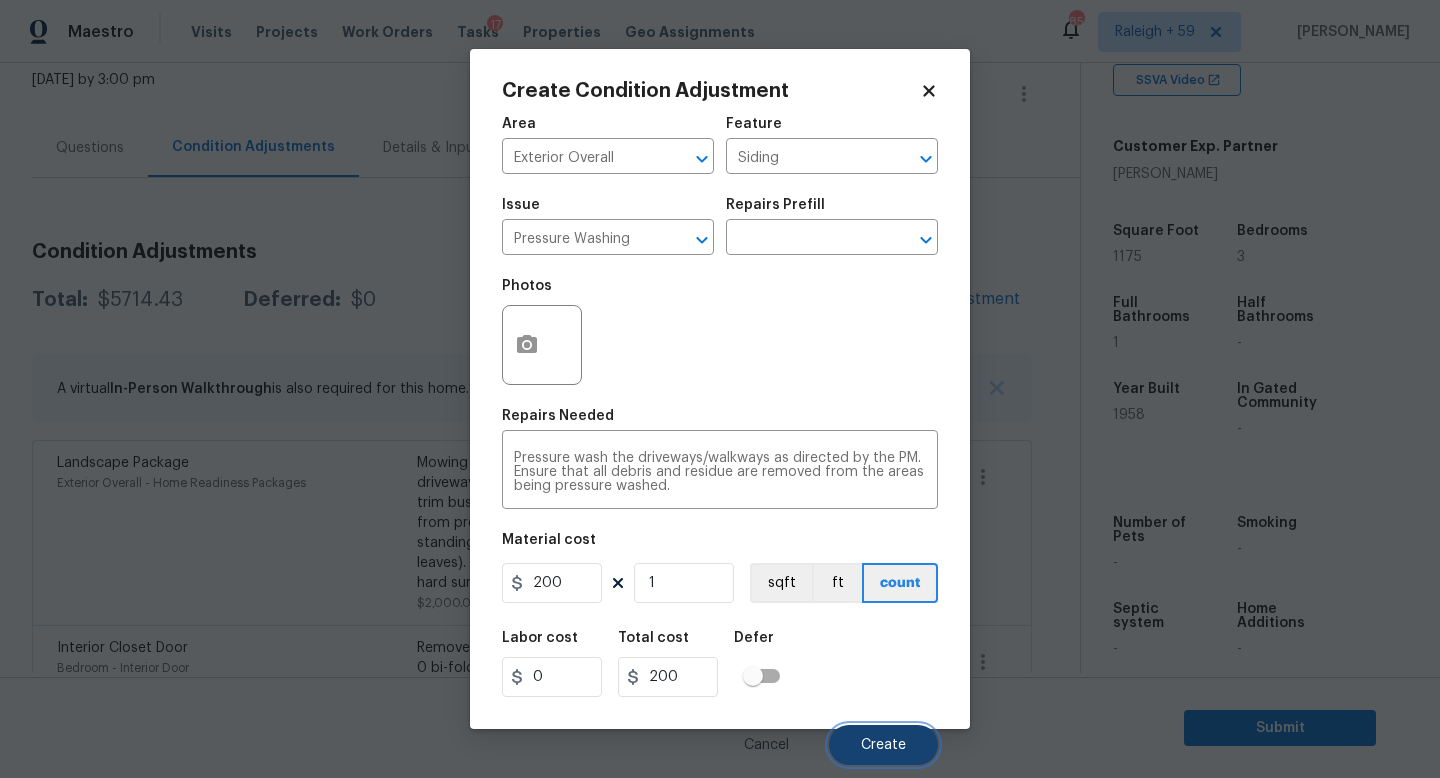 click on "Create" at bounding box center [883, 745] 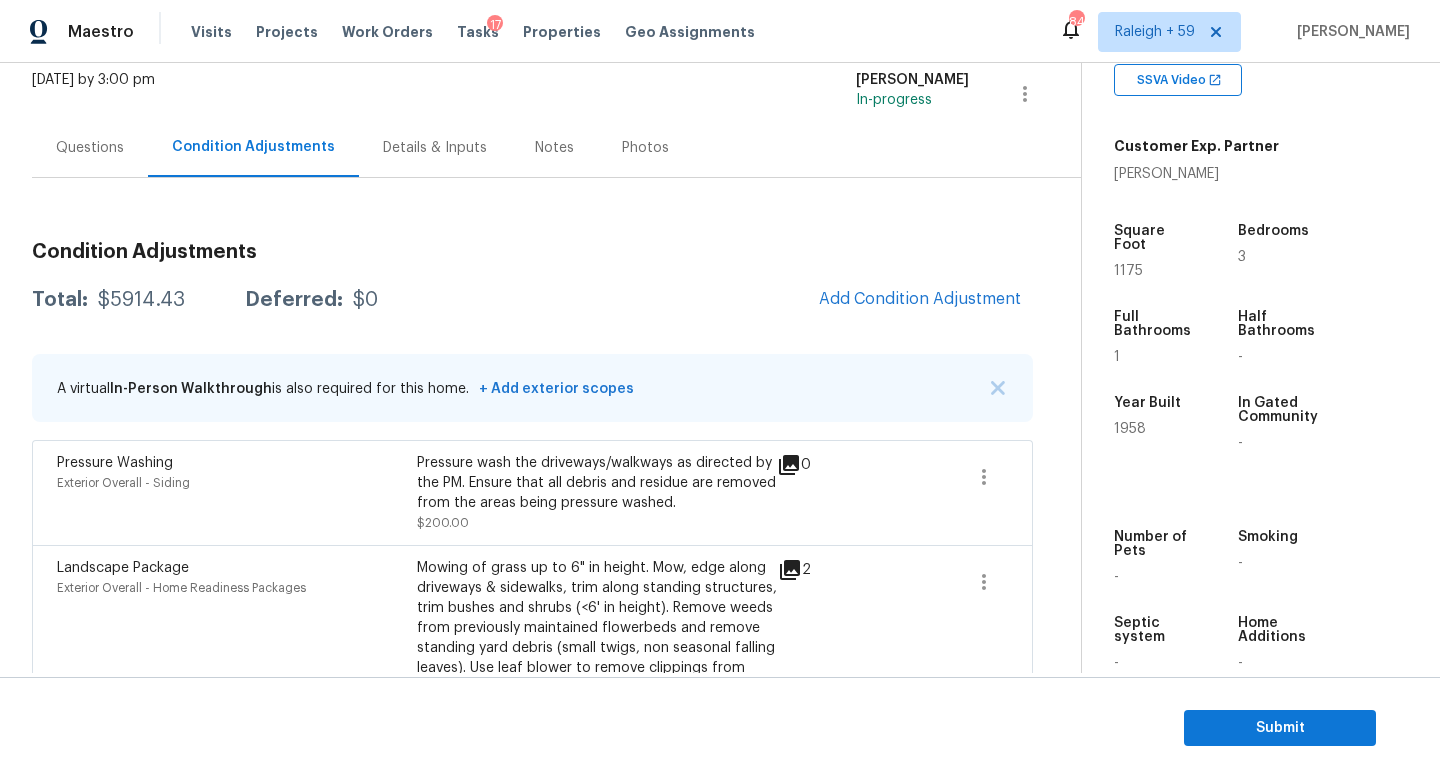 click on "Questions" at bounding box center [90, 148] 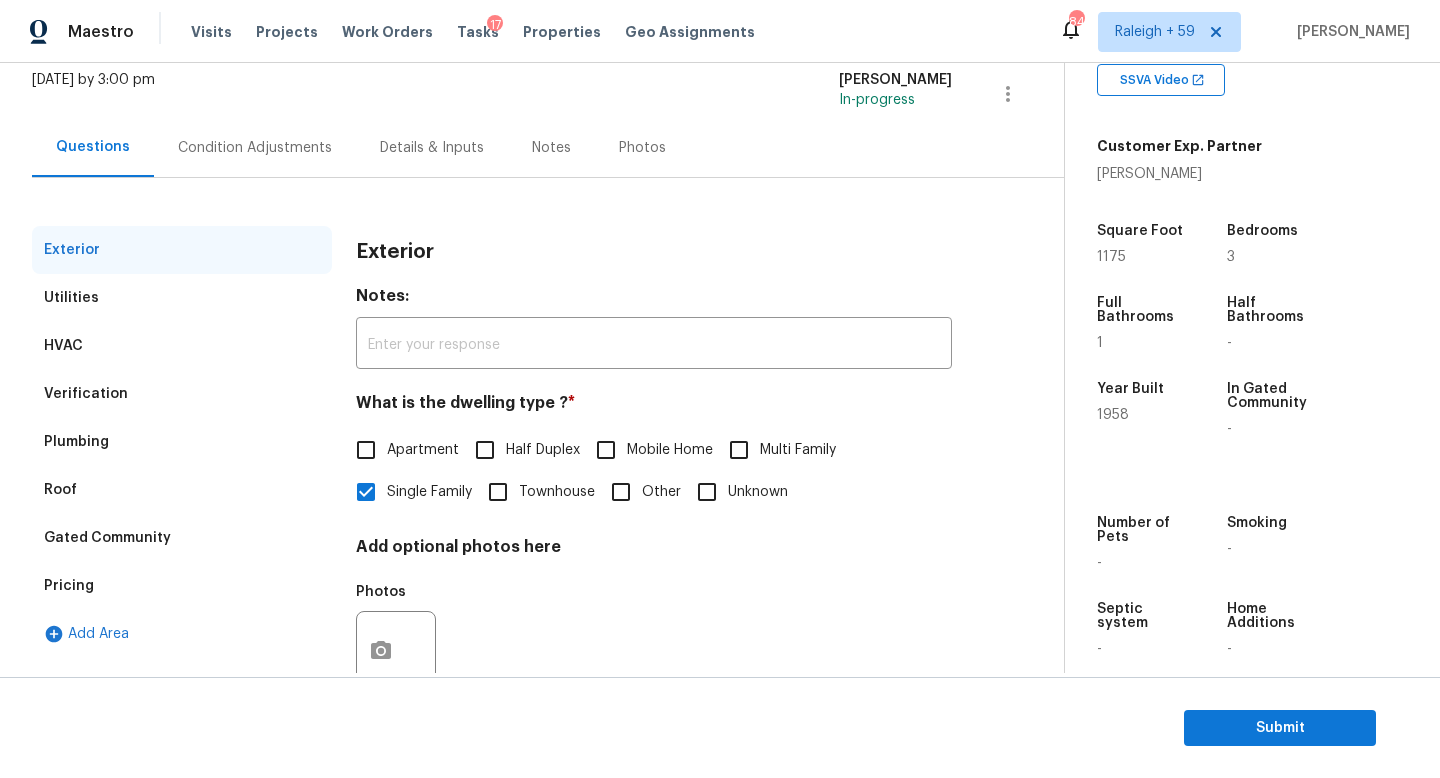 click on "Pricing" at bounding box center (182, 586) 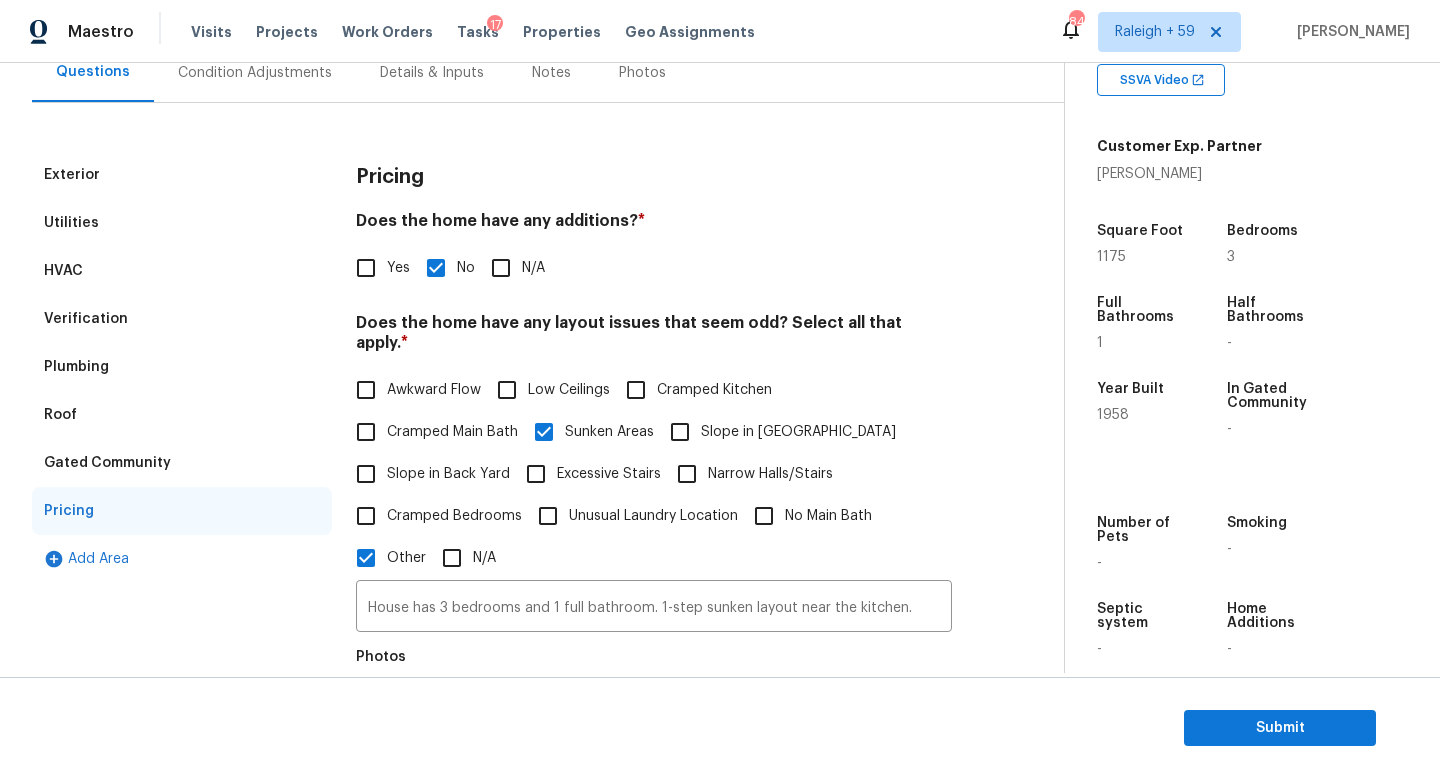 scroll, scrollTop: 292, scrollLeft: 0, axis: vertical 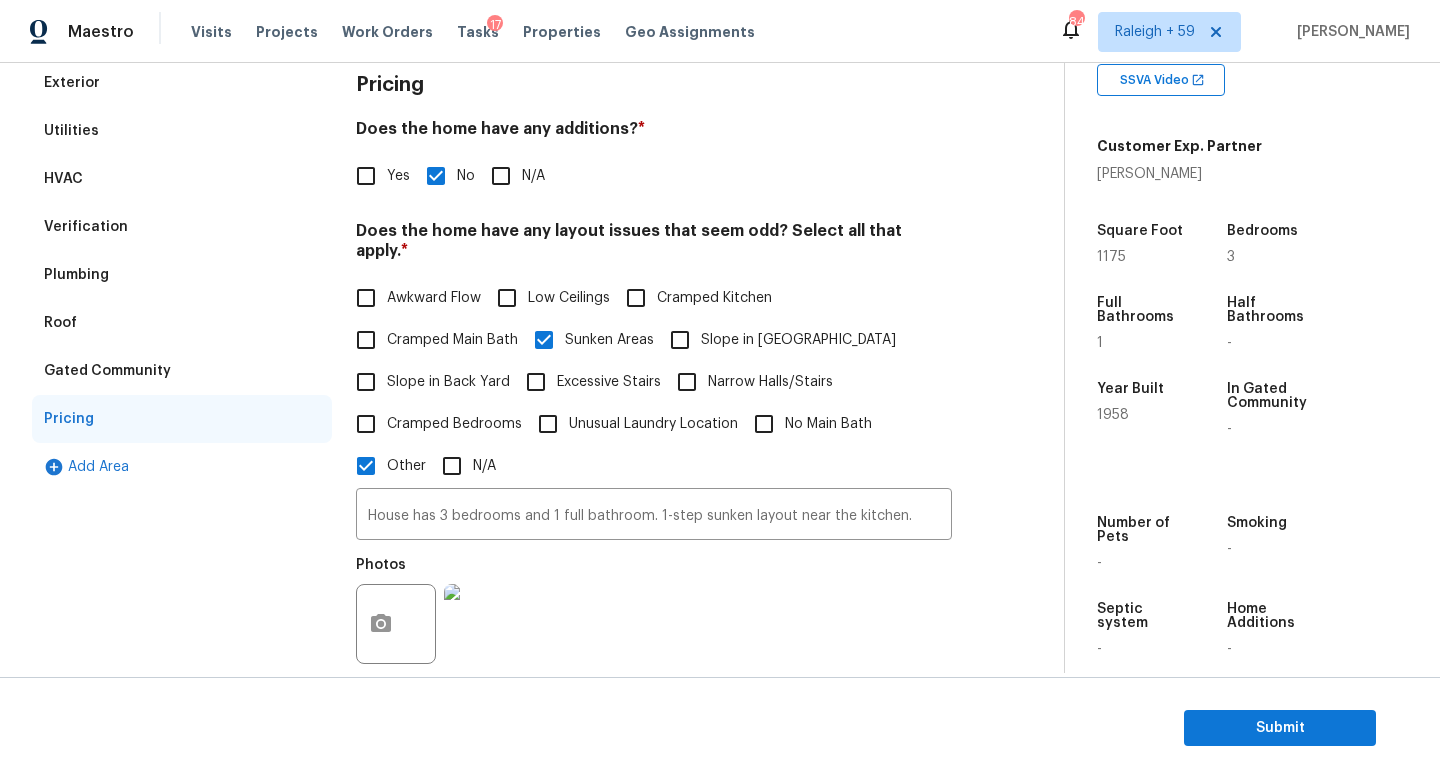 click on "Slope in [GEOGRAPHIC_DATA]" at bounding box center (798, 340) 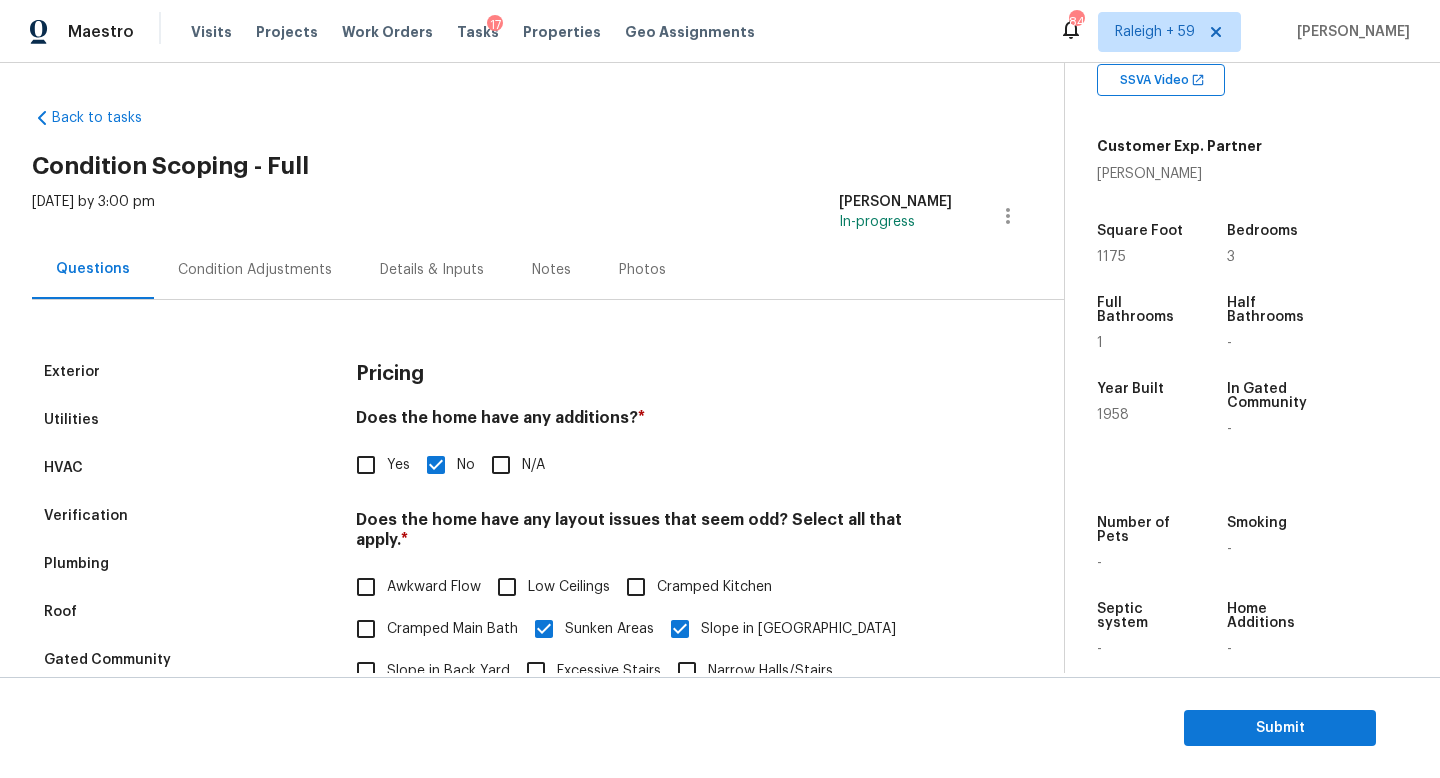 scroll, scrollTop: 4, scrollLeft: 0, axis: vertical 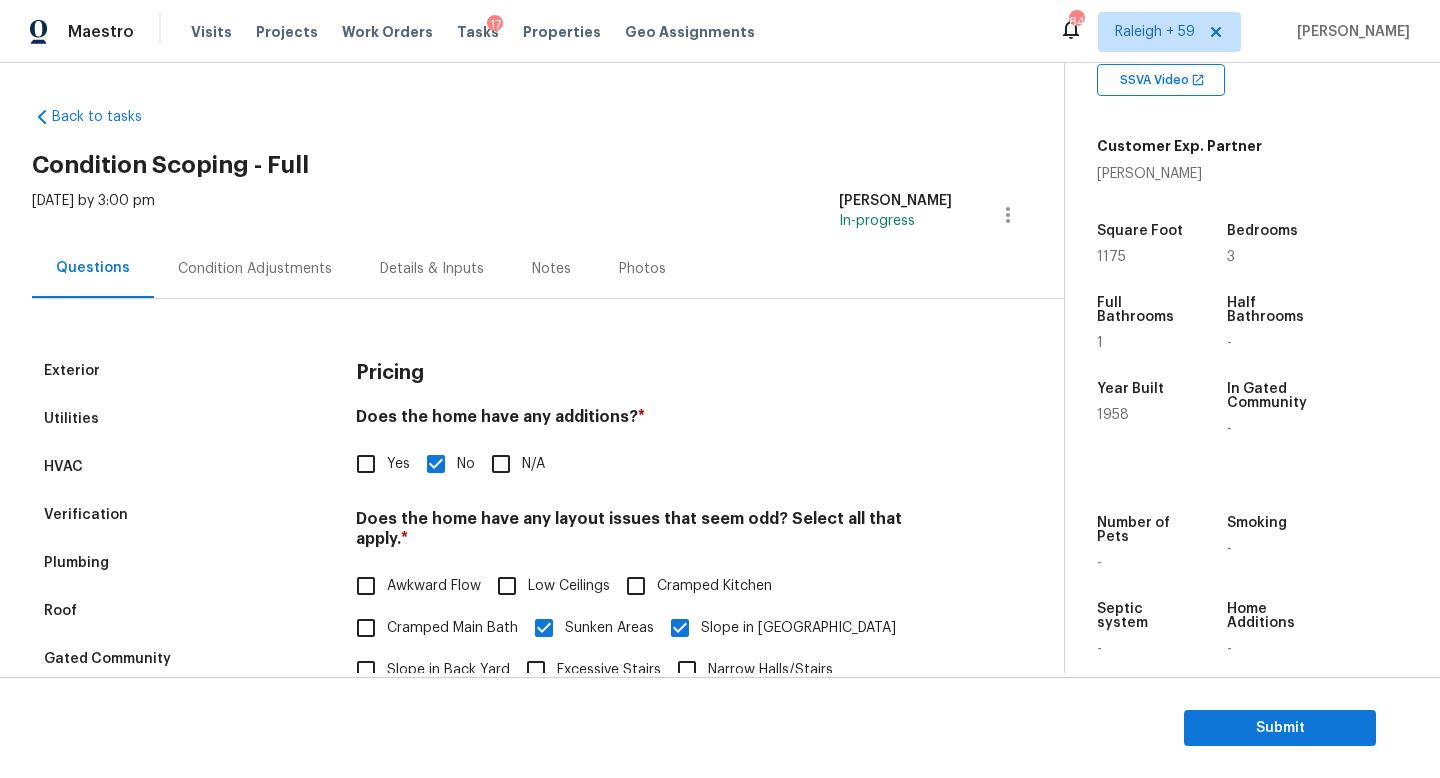 click on "Condition Adjustments" at bounding box center (255, 269) 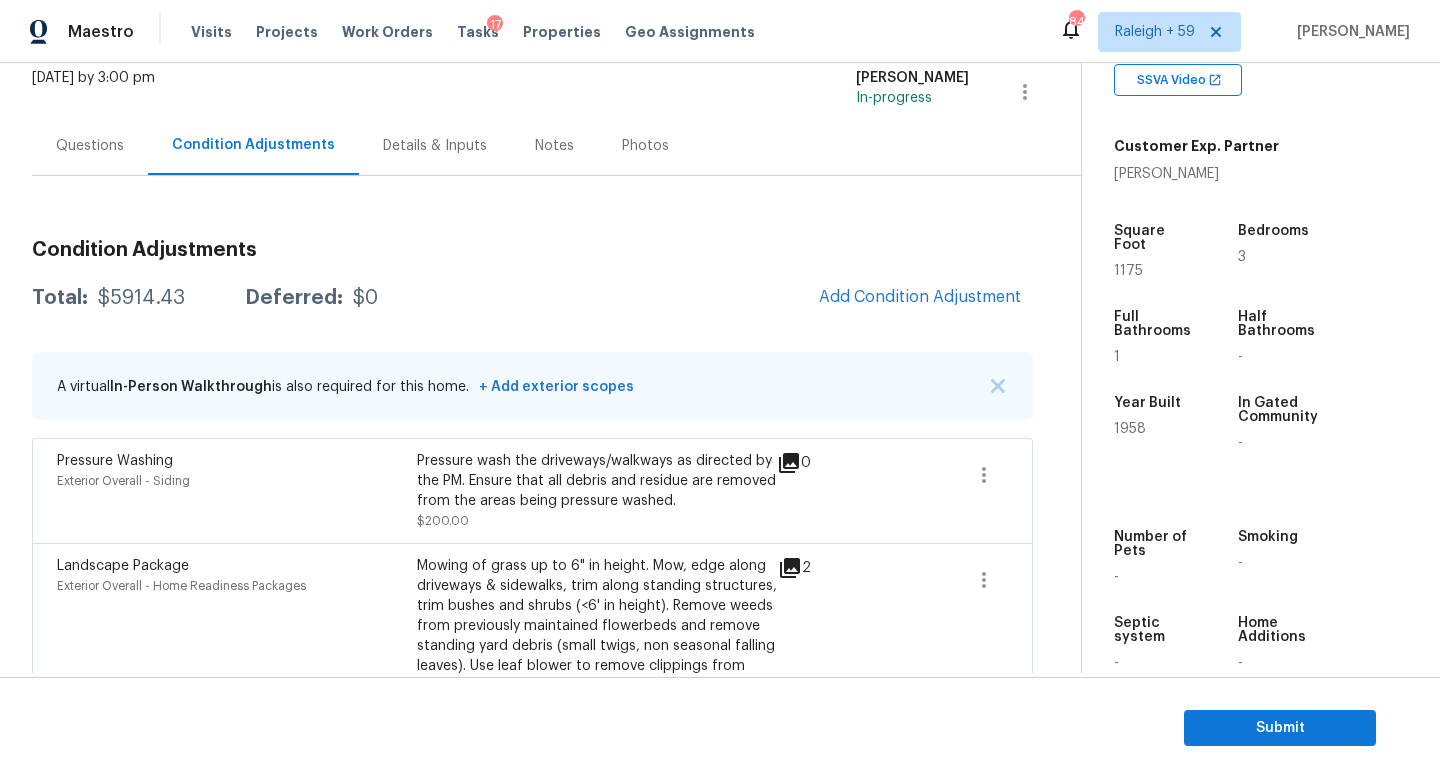 scroll, scrollTop: 0, scrollLeft: 0, axis: both 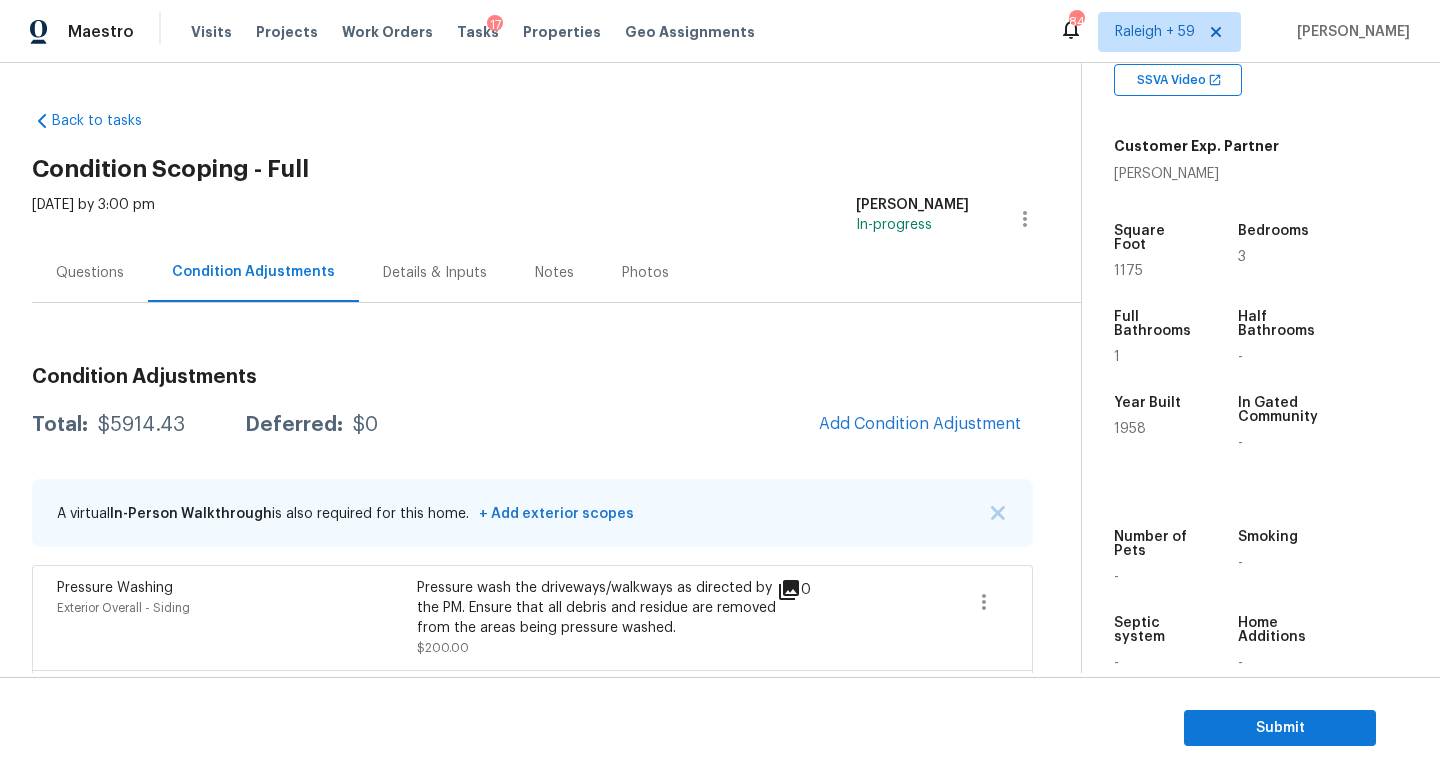 click on "Questions" at bounding box center [90, 272] 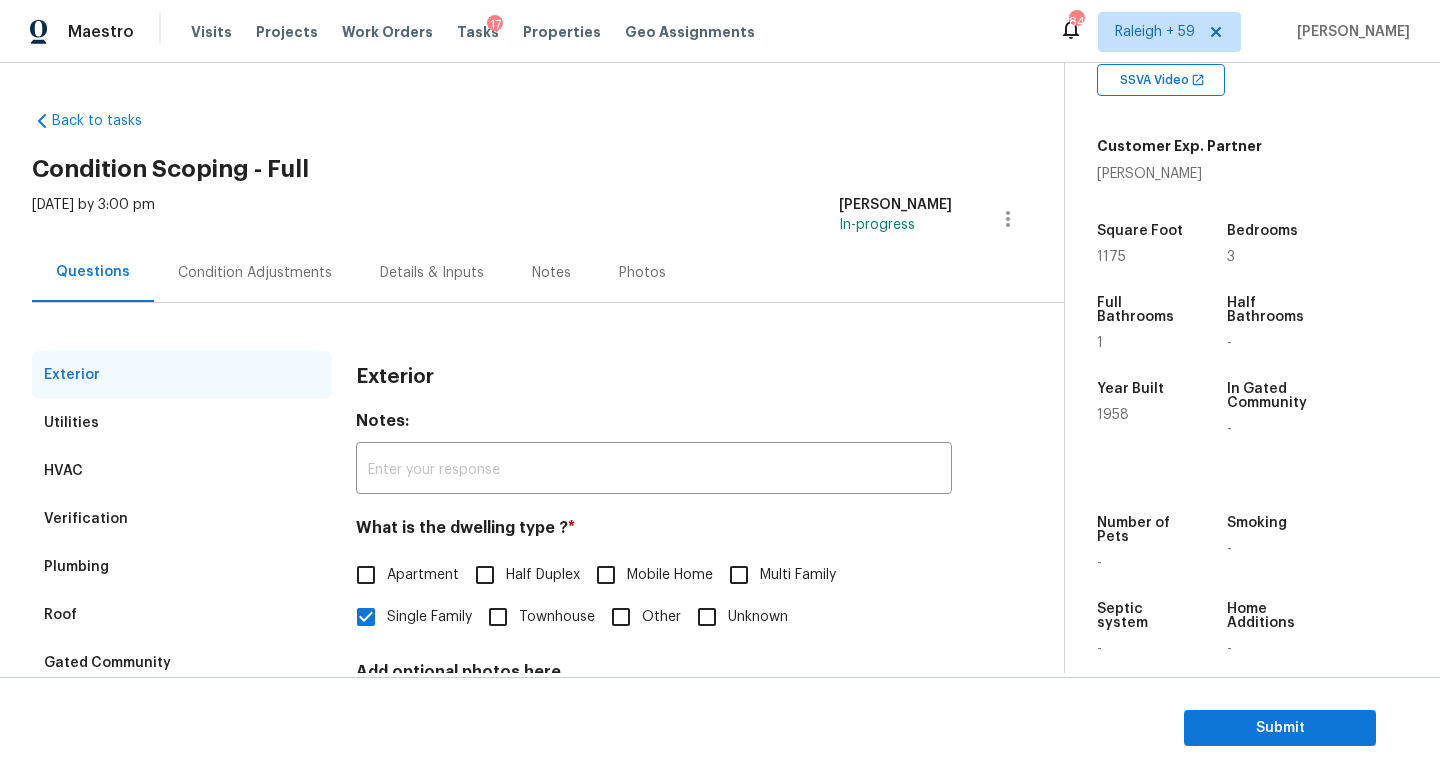 click on "Condition Adjustments" at bounding box center (255, 273) 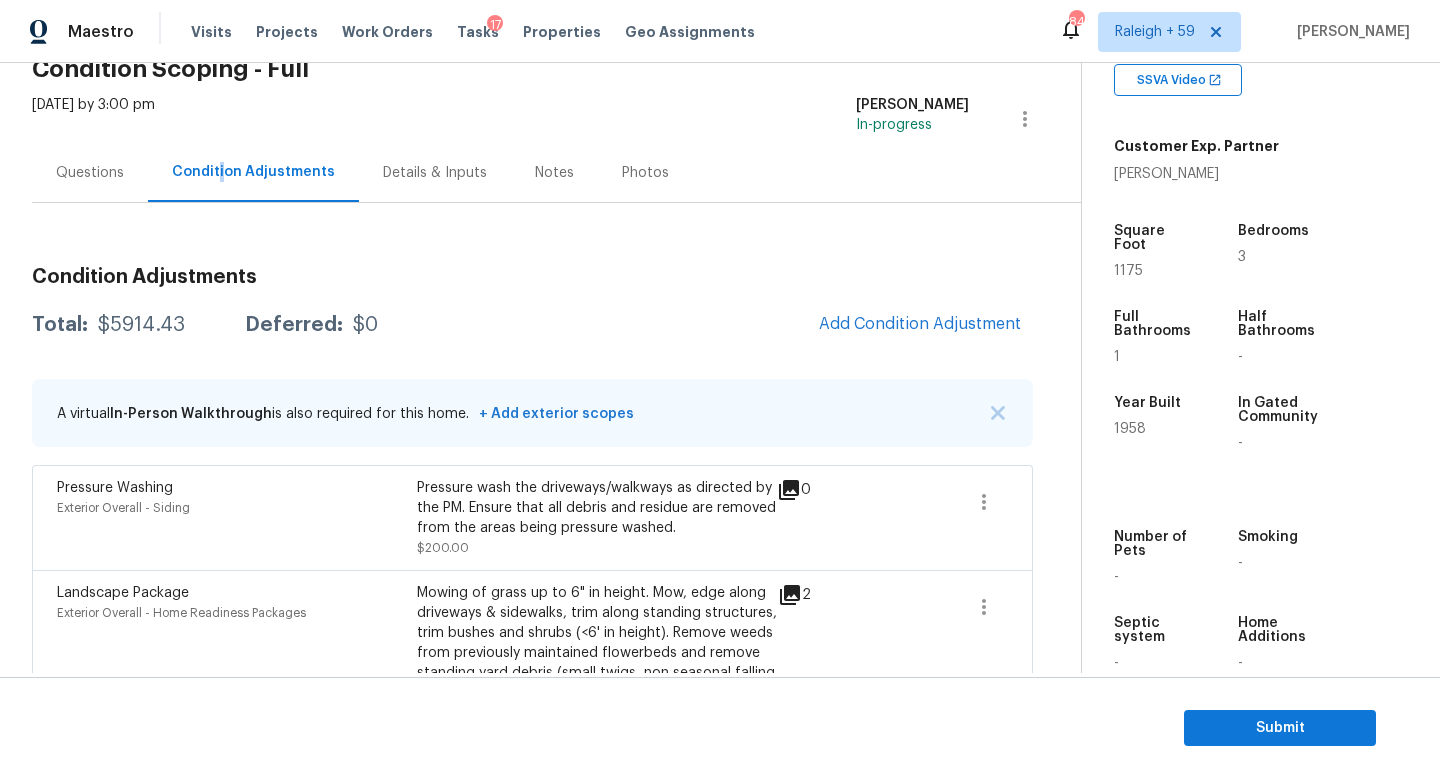 scroll, scrollTop: 98, scrollLeft: 0, axis: vertical 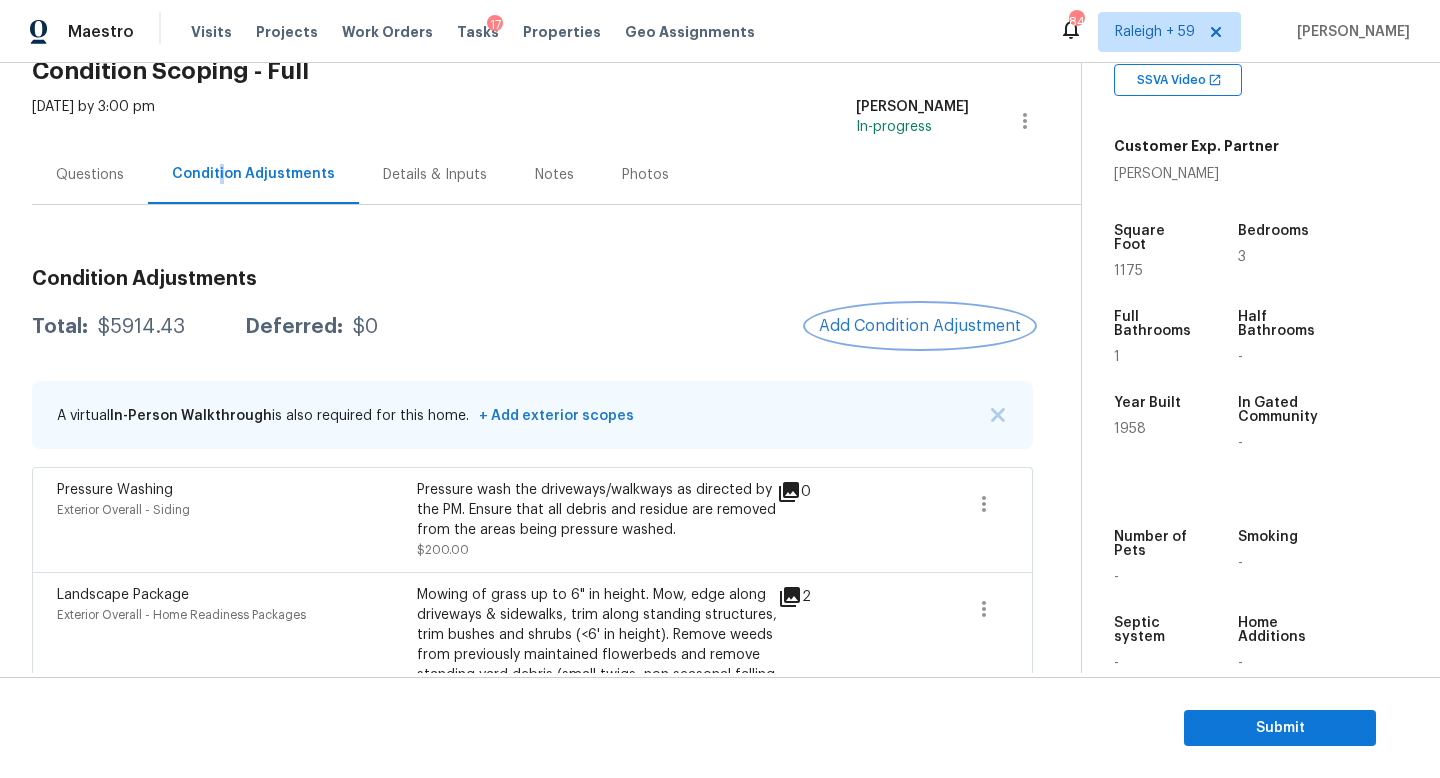 click on "Add Condition Adjustment" at bounding box center [920, 326] 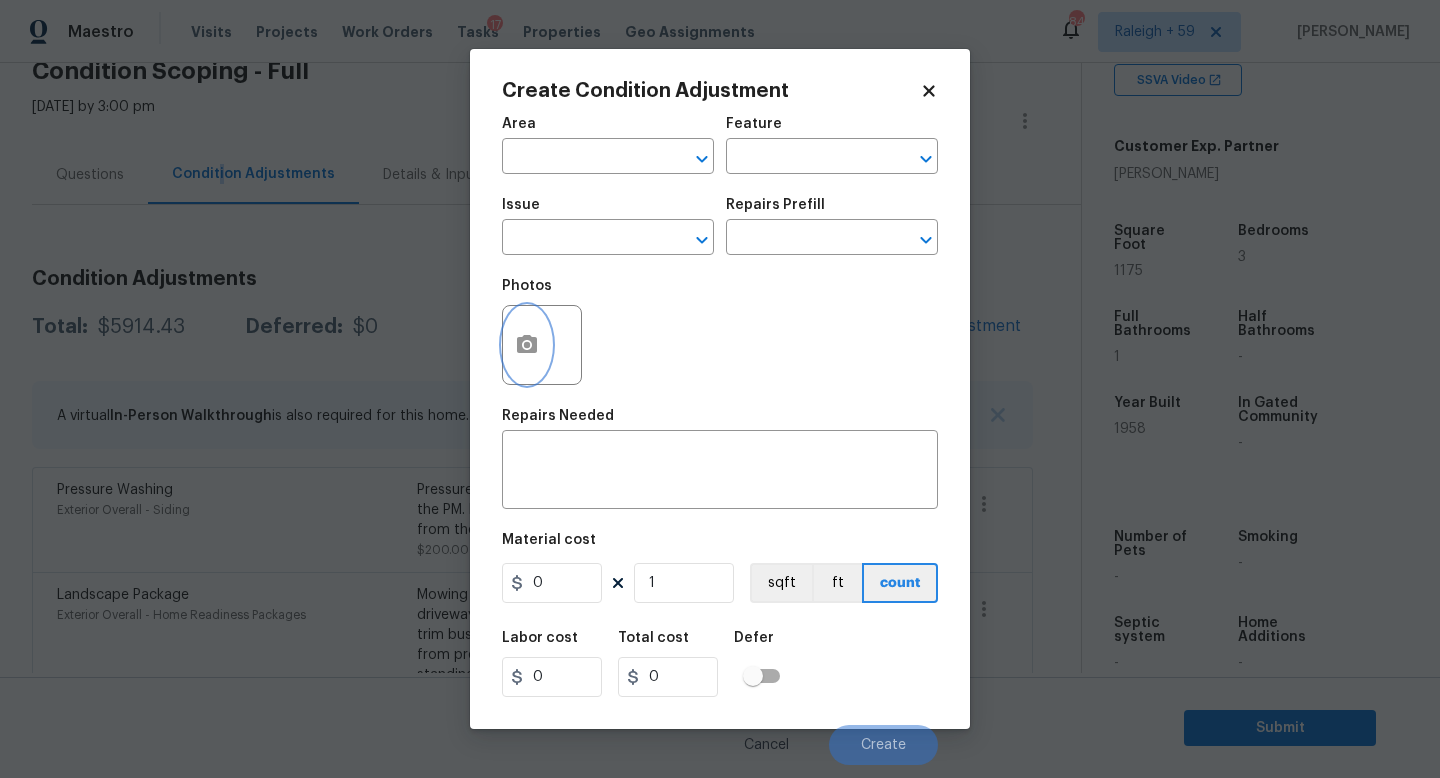 click 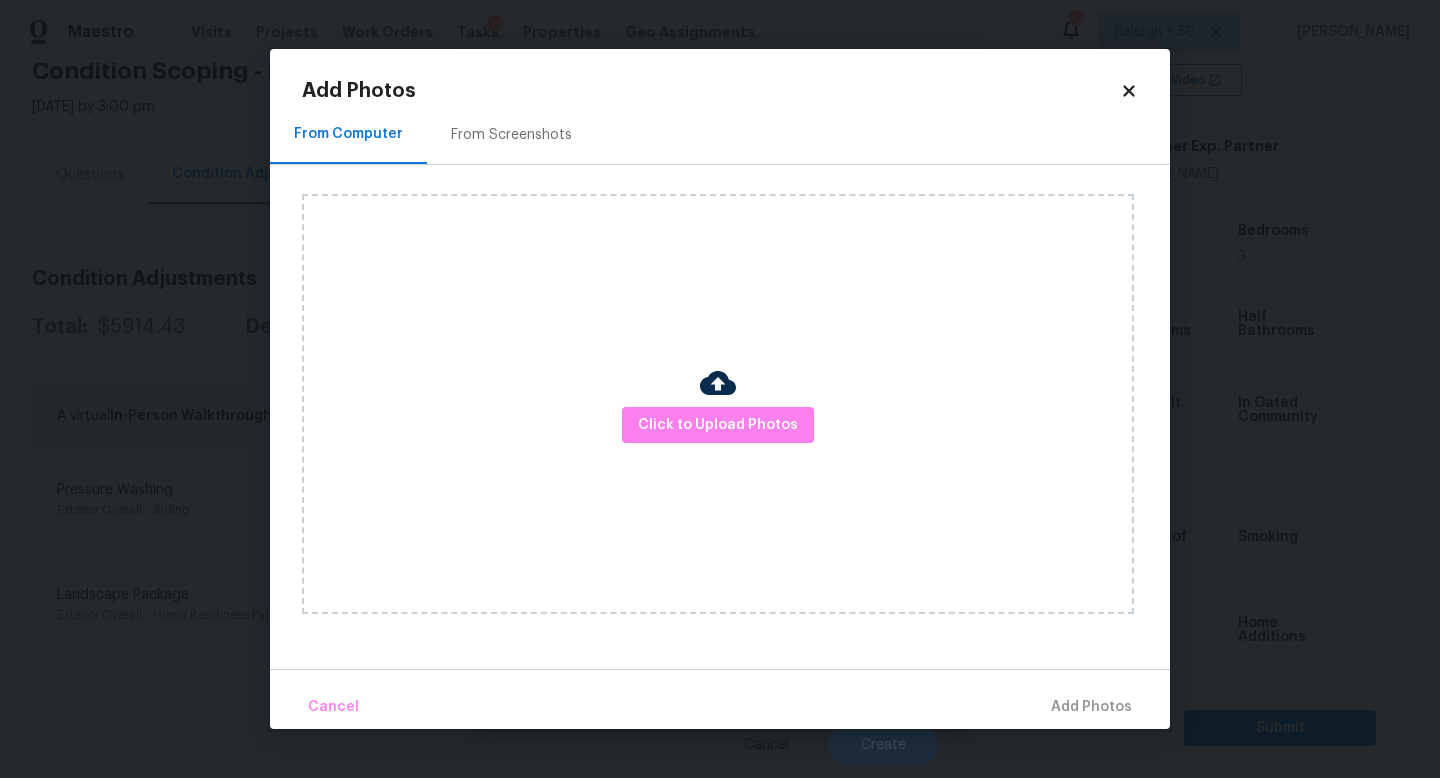 click at bounding box center (718, 386) 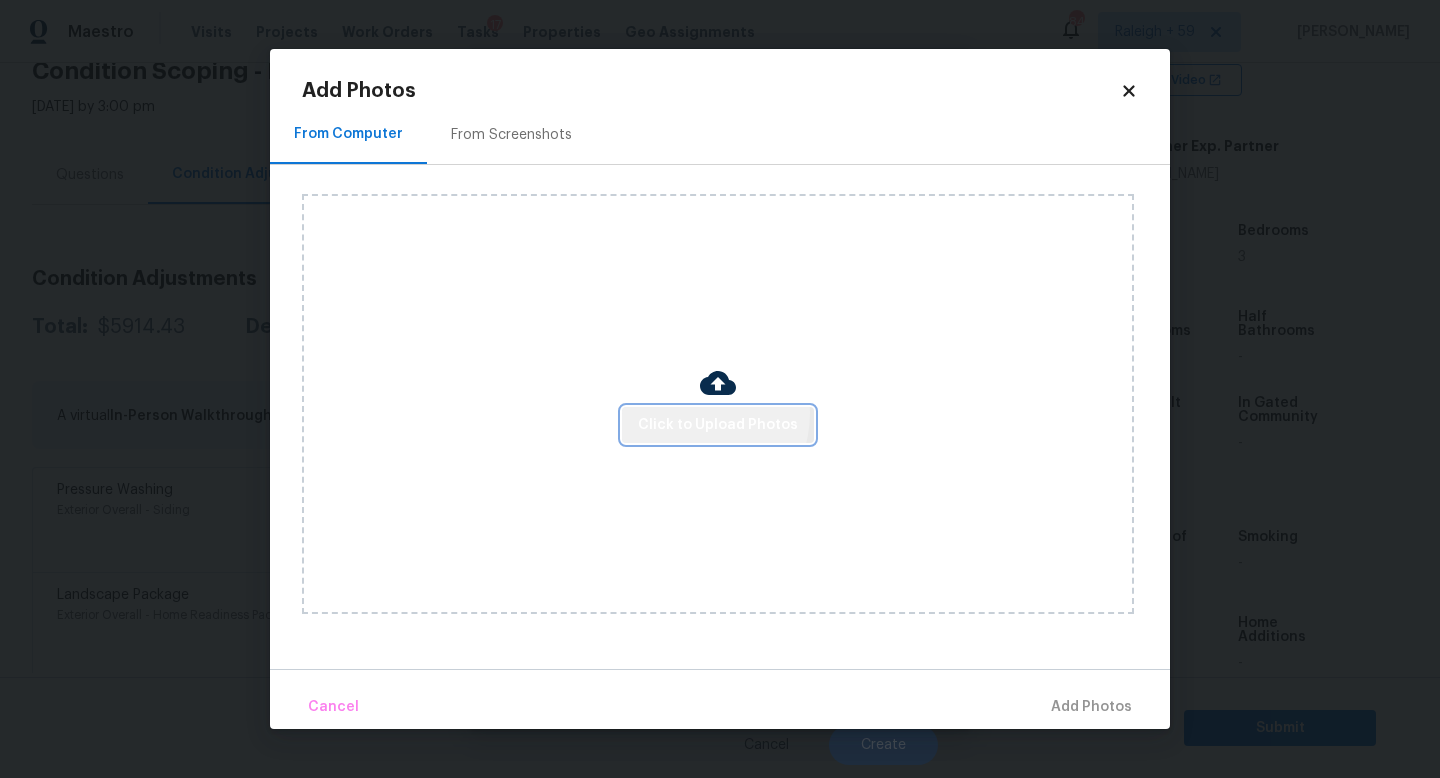 click on "Click to Upload Photos" at bounding box center (718, 425) 